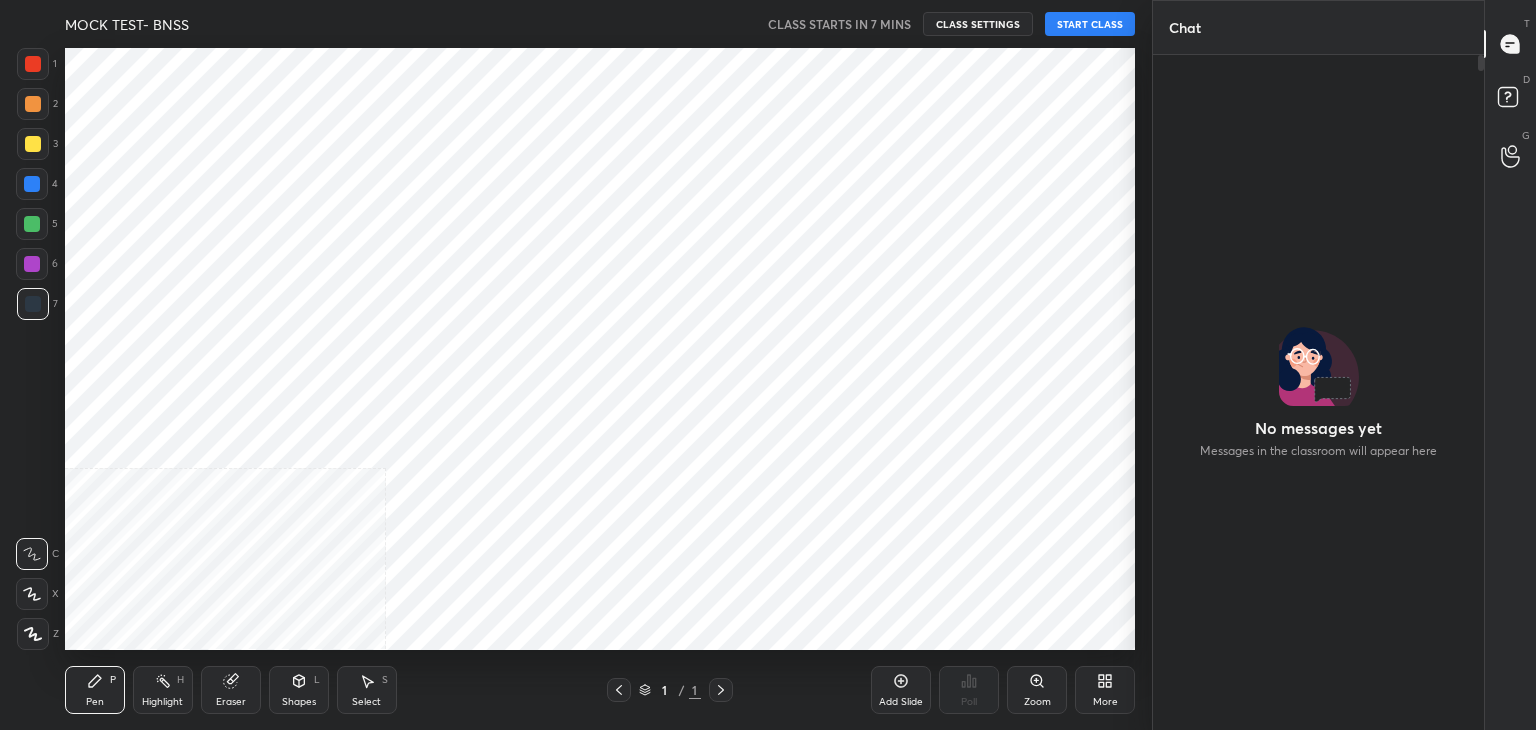 scroll, scrollTop: 0, scrollLeft: 0, axis: both 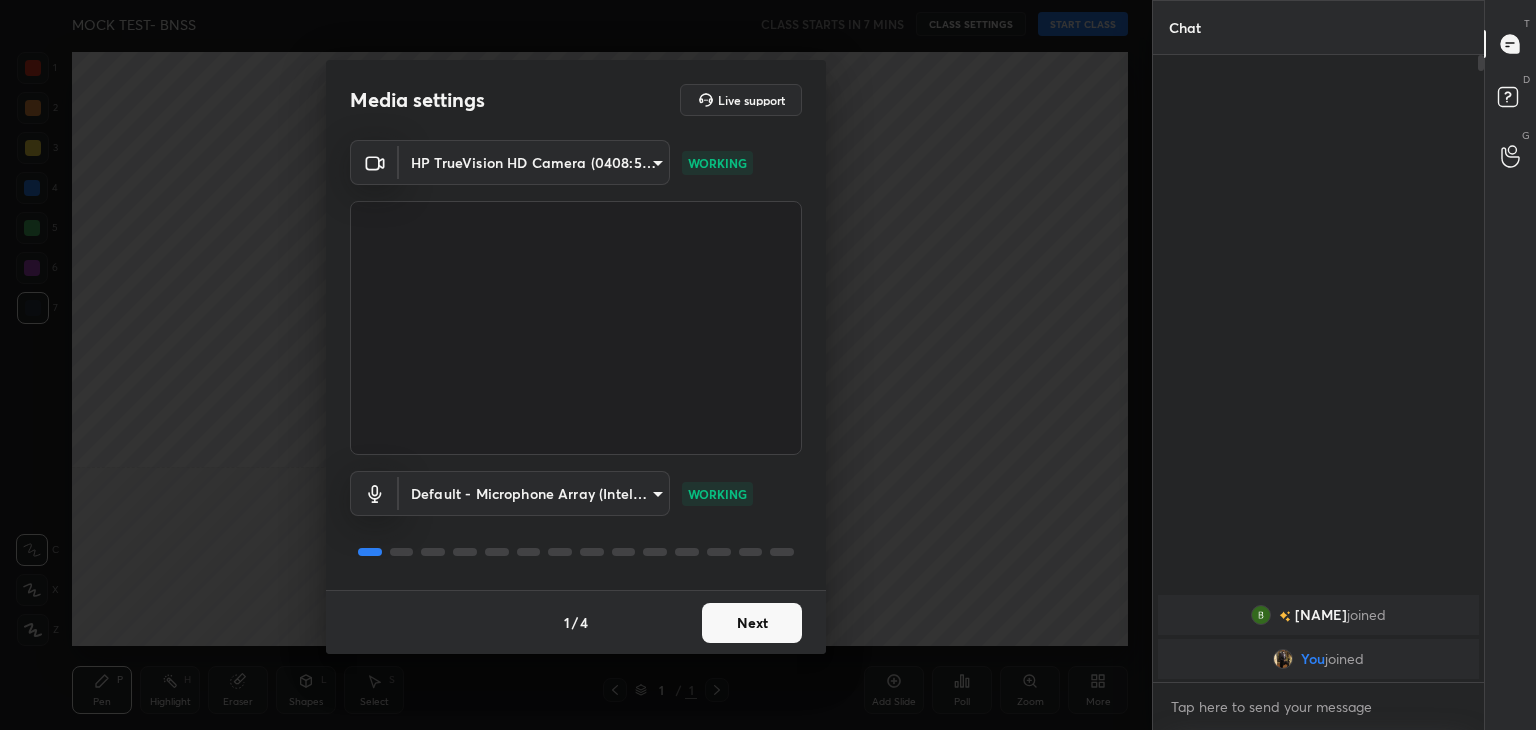 click on "Next" at bounding box center (752, 623) 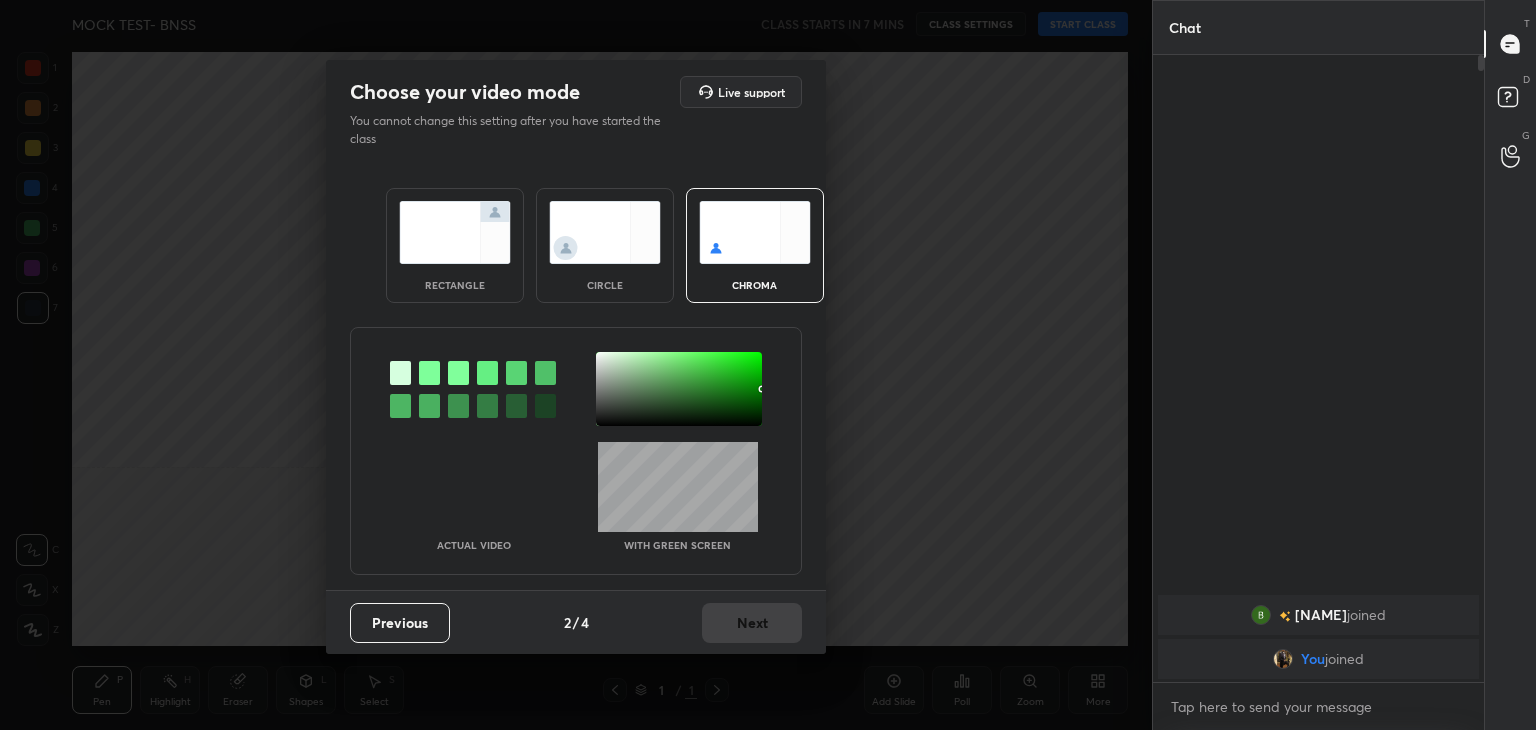 click at bounding box center (455, 232) 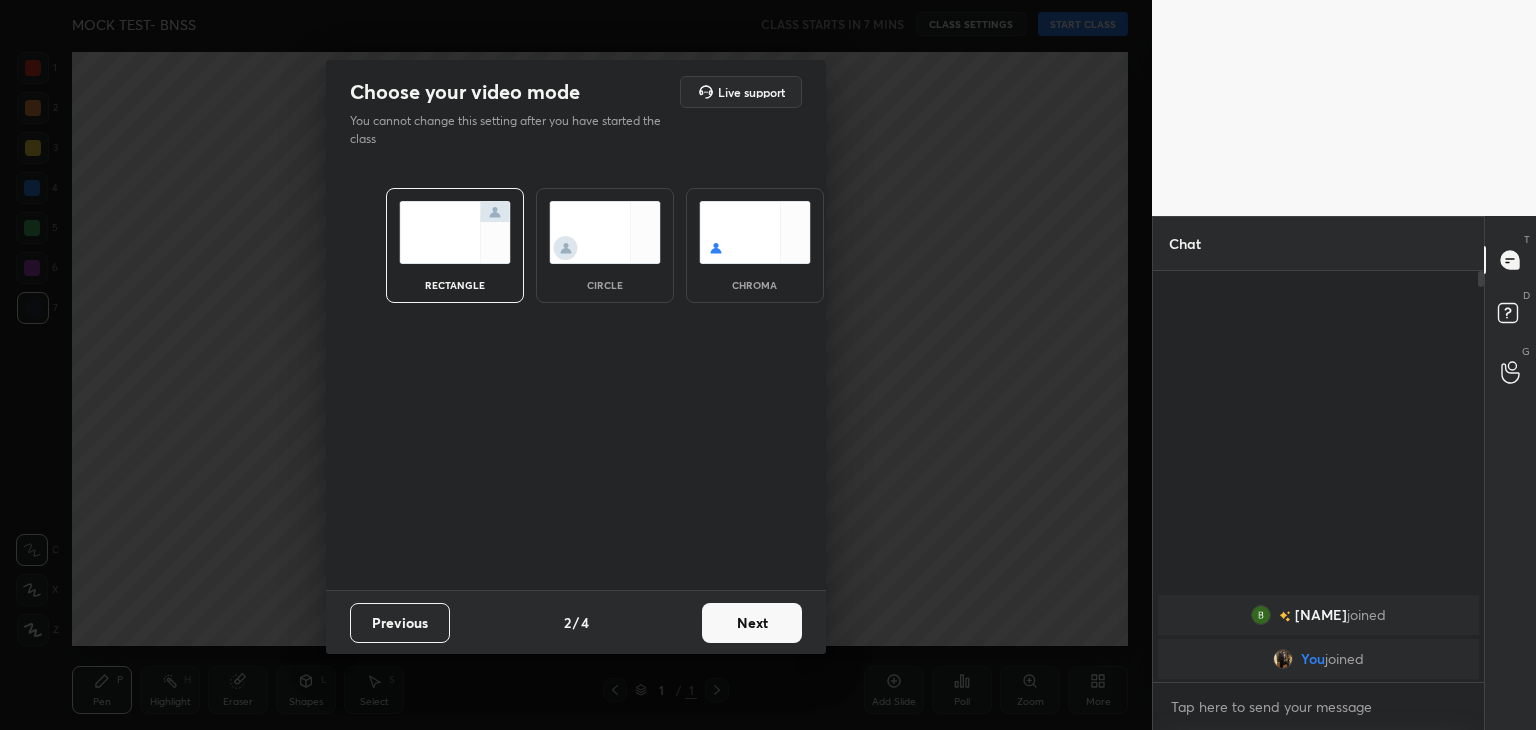 click on "Next" at bounding box center [752, 623] 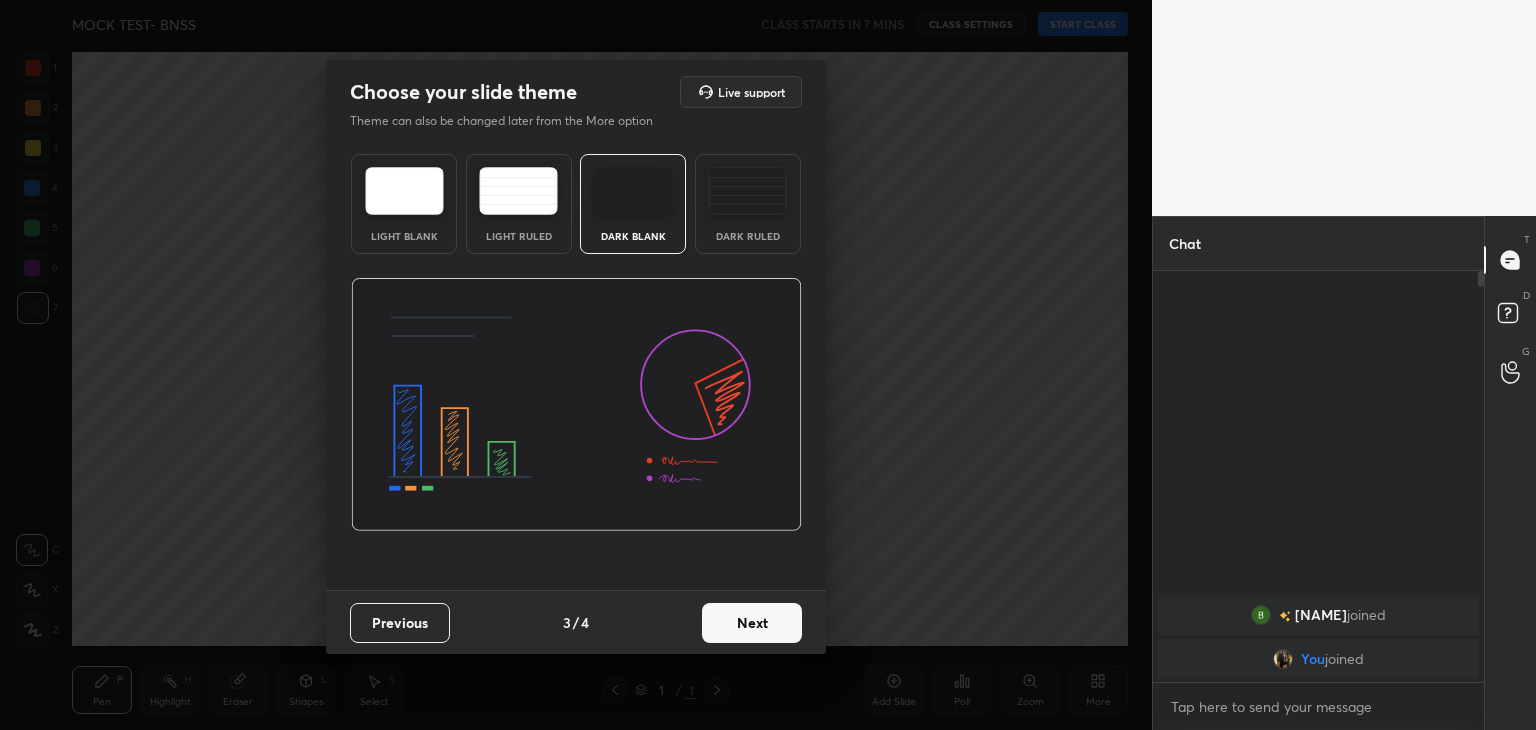 click on "Next" at bounding box center (752, 623) 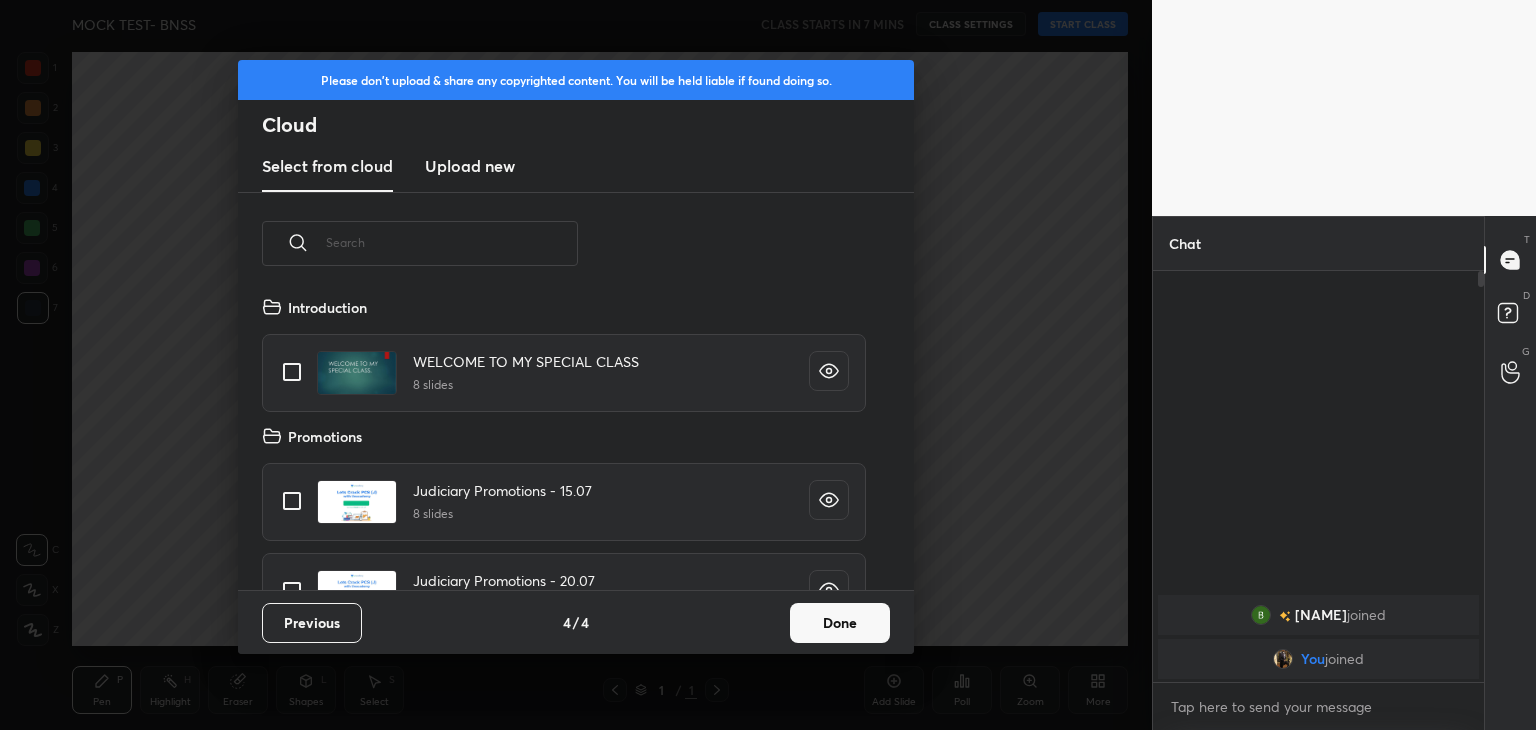 click on "Done" at bounding box center (840, 623) 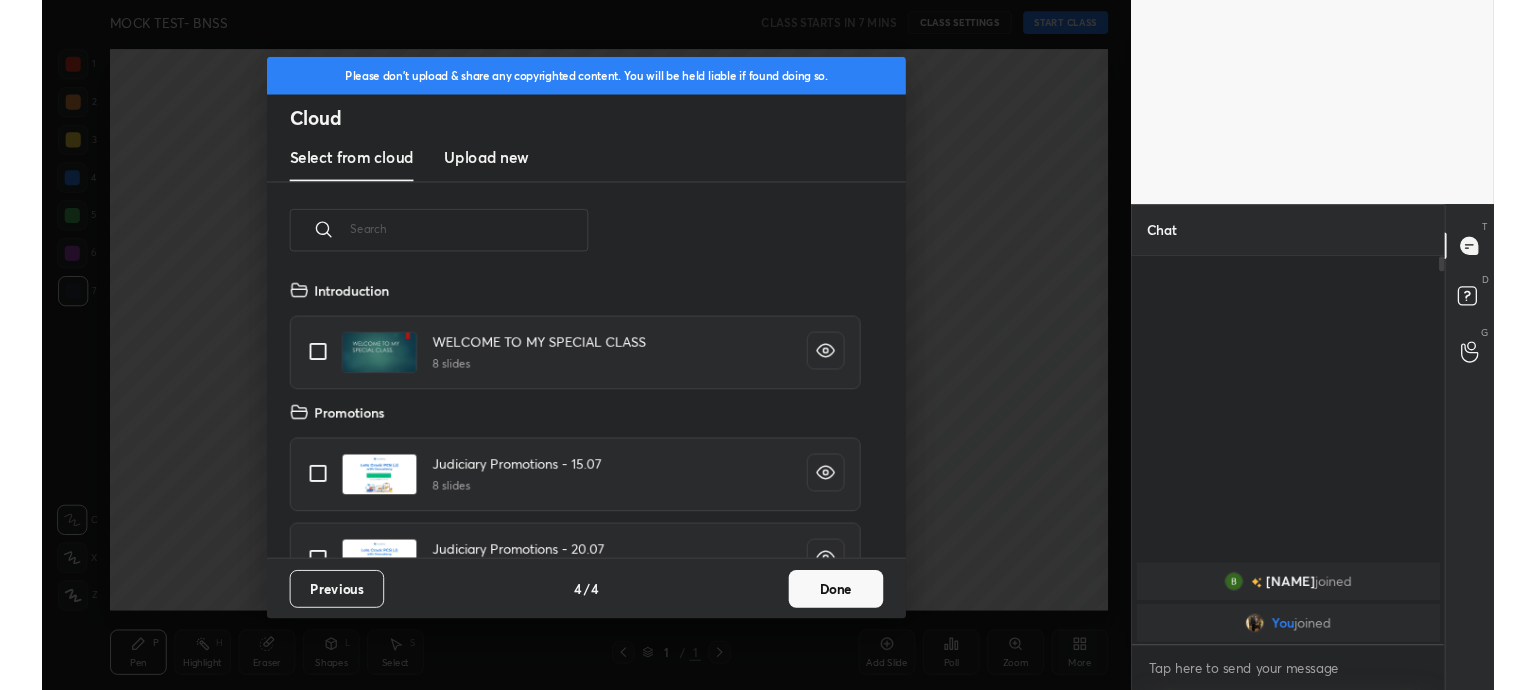 scroll, scrollTop: 296, scrollLeft: 642, axis: both 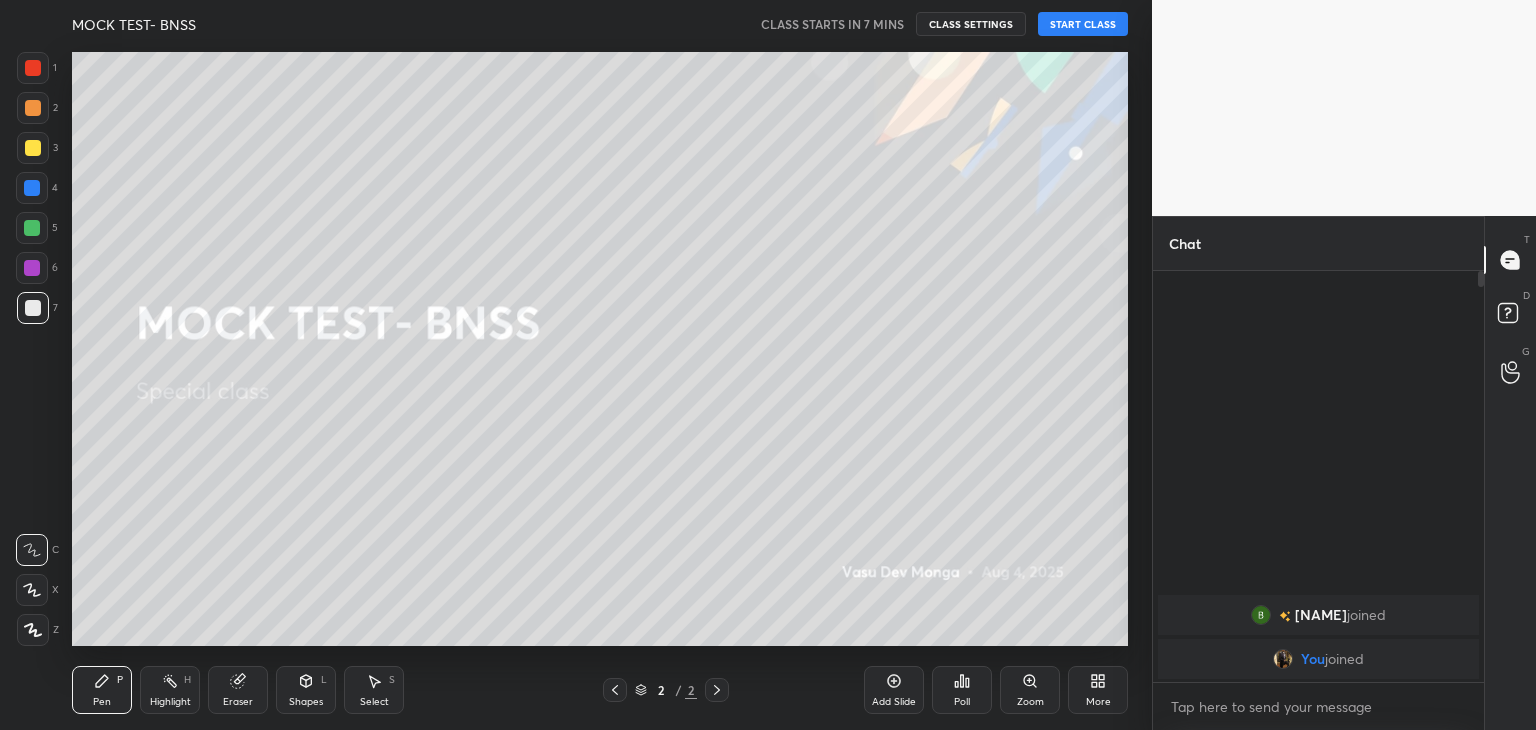 click on "START CLASS" at bounding box center (1083, 24) 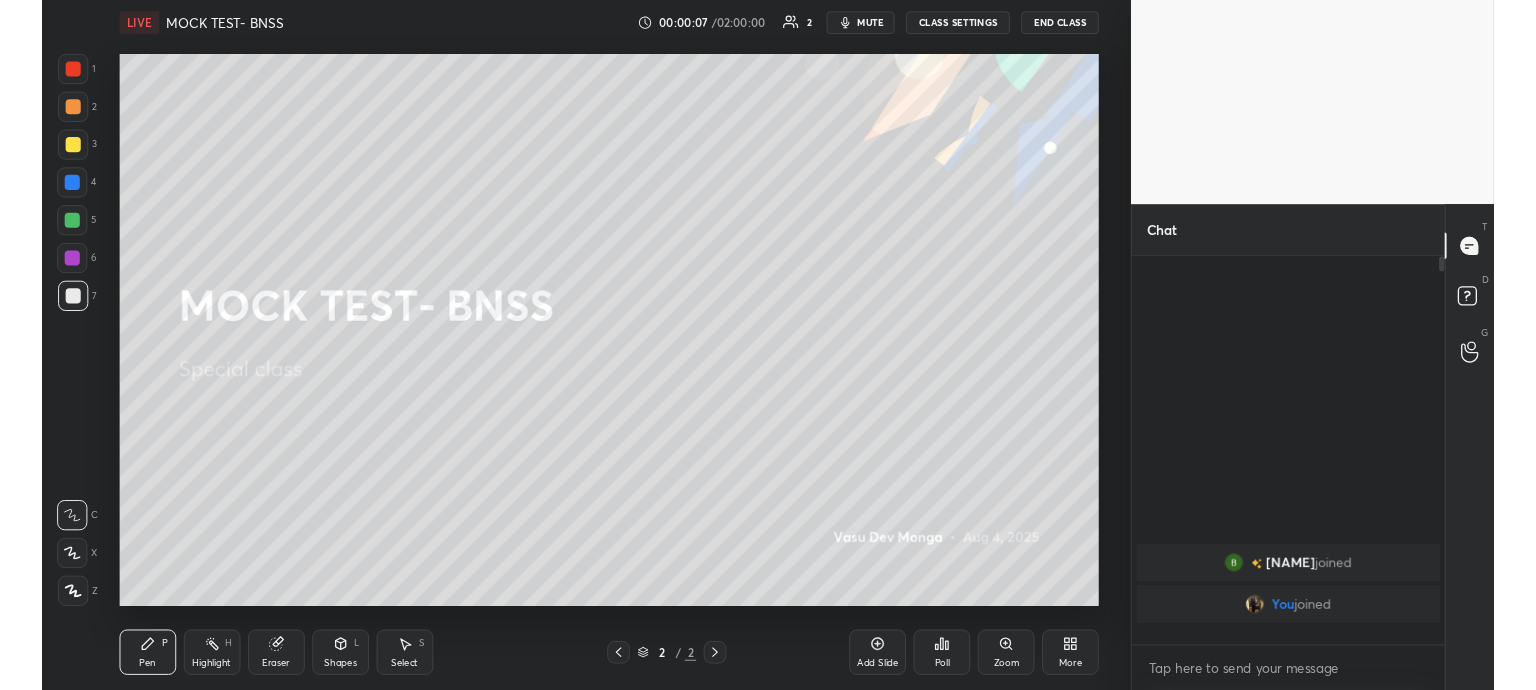 scroll, scrollTop: 550, scrollLeft: 1072, axis: both 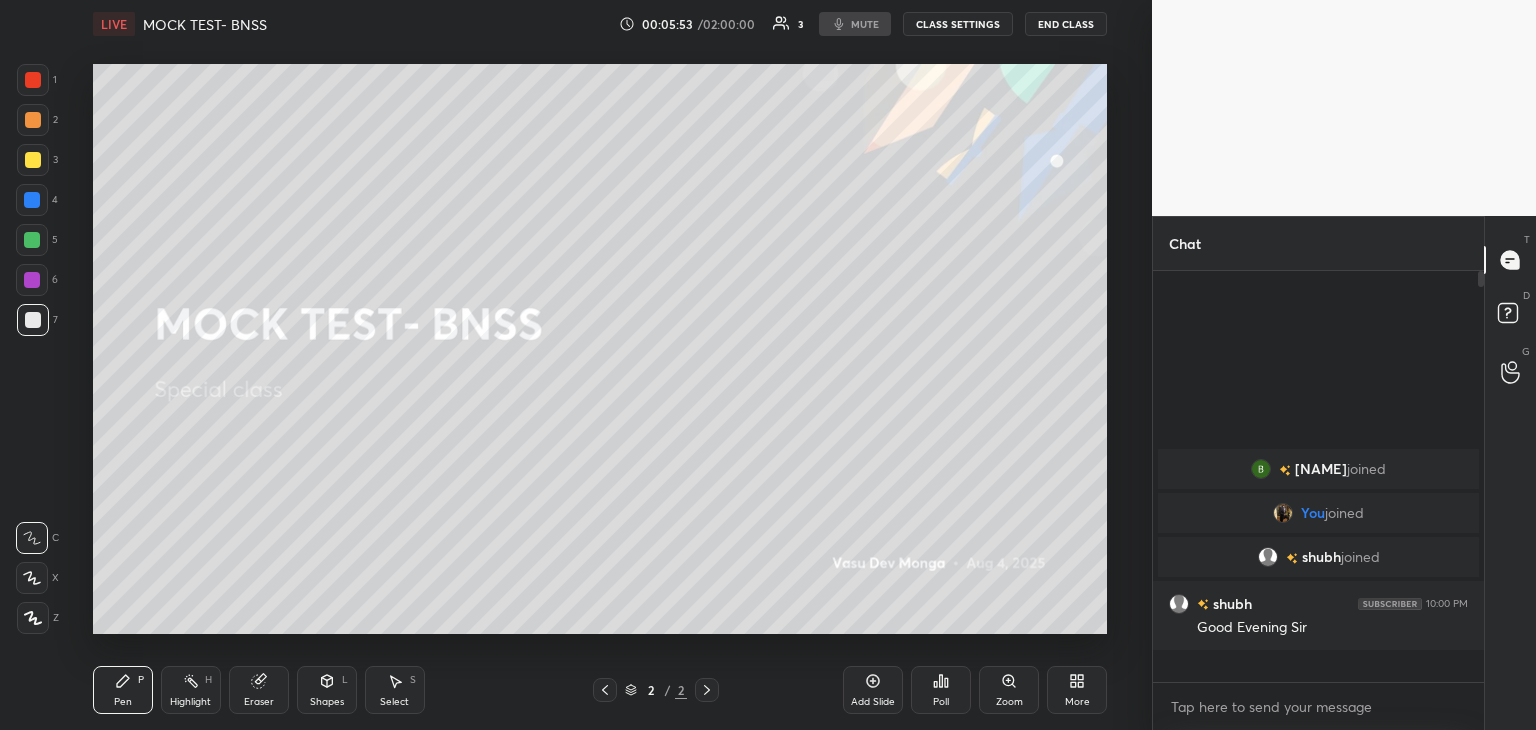 type on "x" 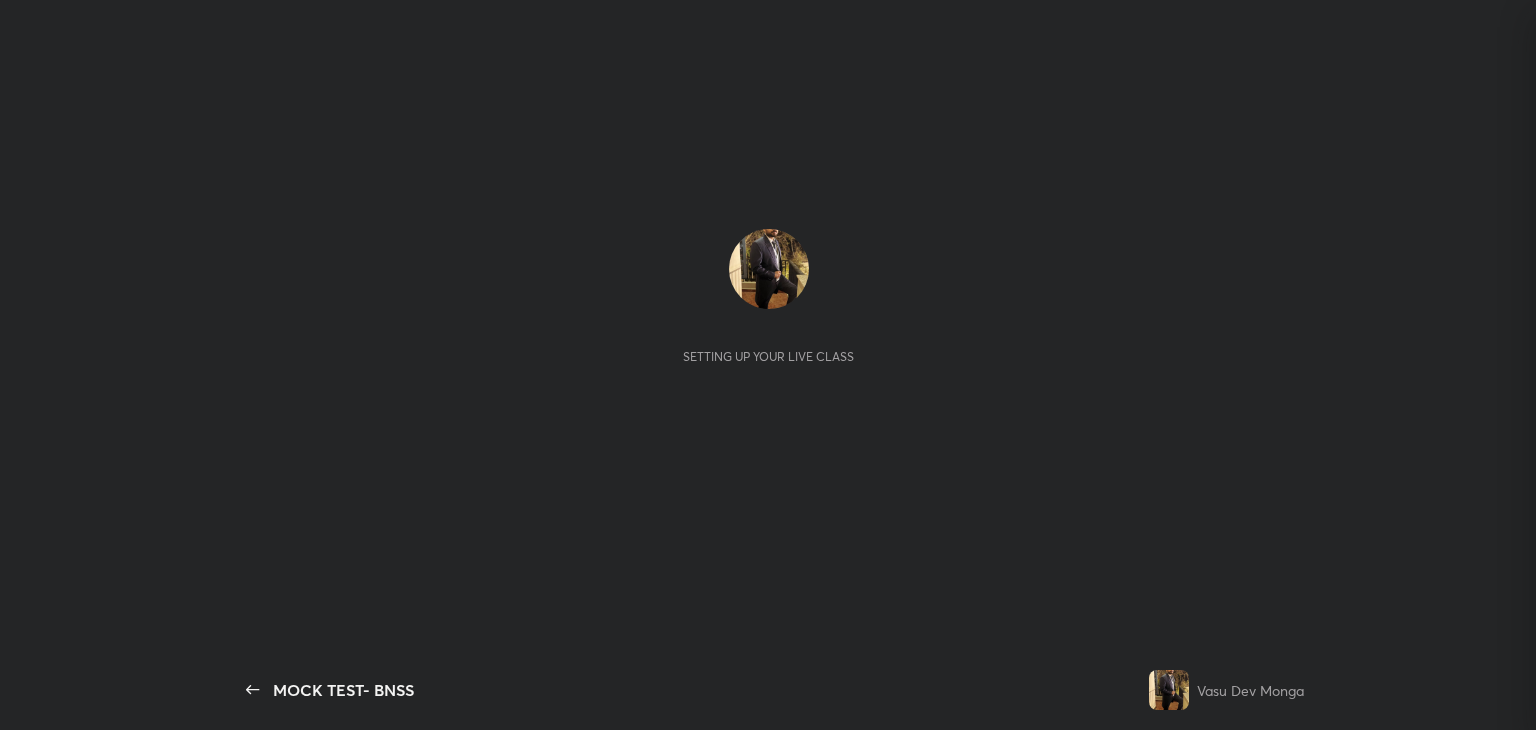 scroll, scrollTop: 0, scrollLeft: 0, axis: both 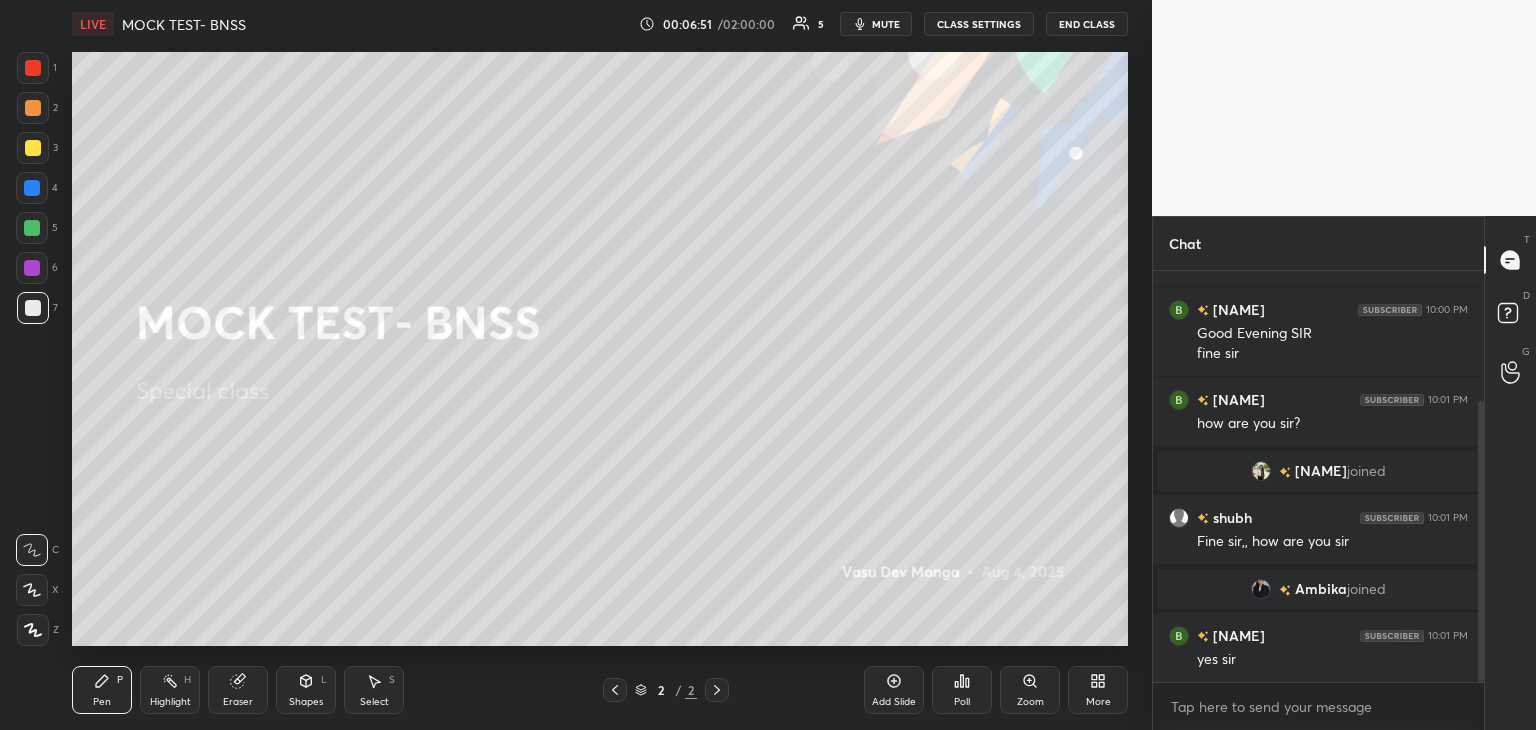 drag, startPoint x: 1479, startPoint y: 447, endPoint x: 1512, endPoint y: 626, distance: 182.01648 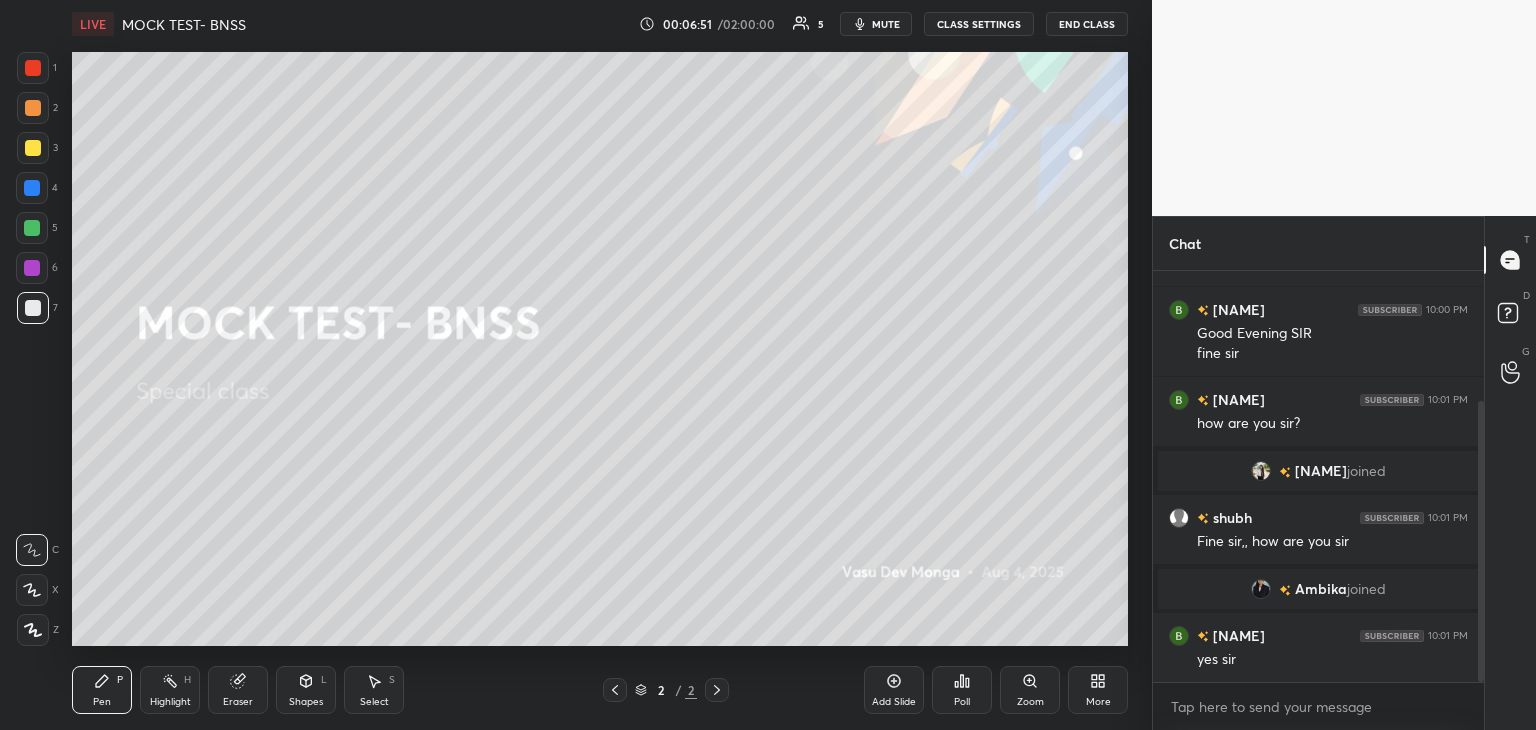 click on "Chat [NAME]  joined [NAME] 10:00 PM Good Evening Sir [NAME] 10:00 PM Good Evening SIR fine sir [NAME] 10:01 PM how are you sir? [NAME]  joined [NAME] 10:01 PM Fine sir,, how are you sir [NAME]  joined [NAME] 10:01 PM yes sir JUMP TO LATEST Enable hand raising Enable raise hand to speak to learners. Once enabled, chat will be turned off temporarily. Enable x   Doubts asked by learners will show up here NEW DOUBTS ASKED No one has raised a hand yet Can't raise hand Looks like educator just invited you to speak. Please wait before you can raise your hand again. Got it T Messages (T) D Doubts (D) G Raise Hand (G)" at bounding box center [1344, 473] 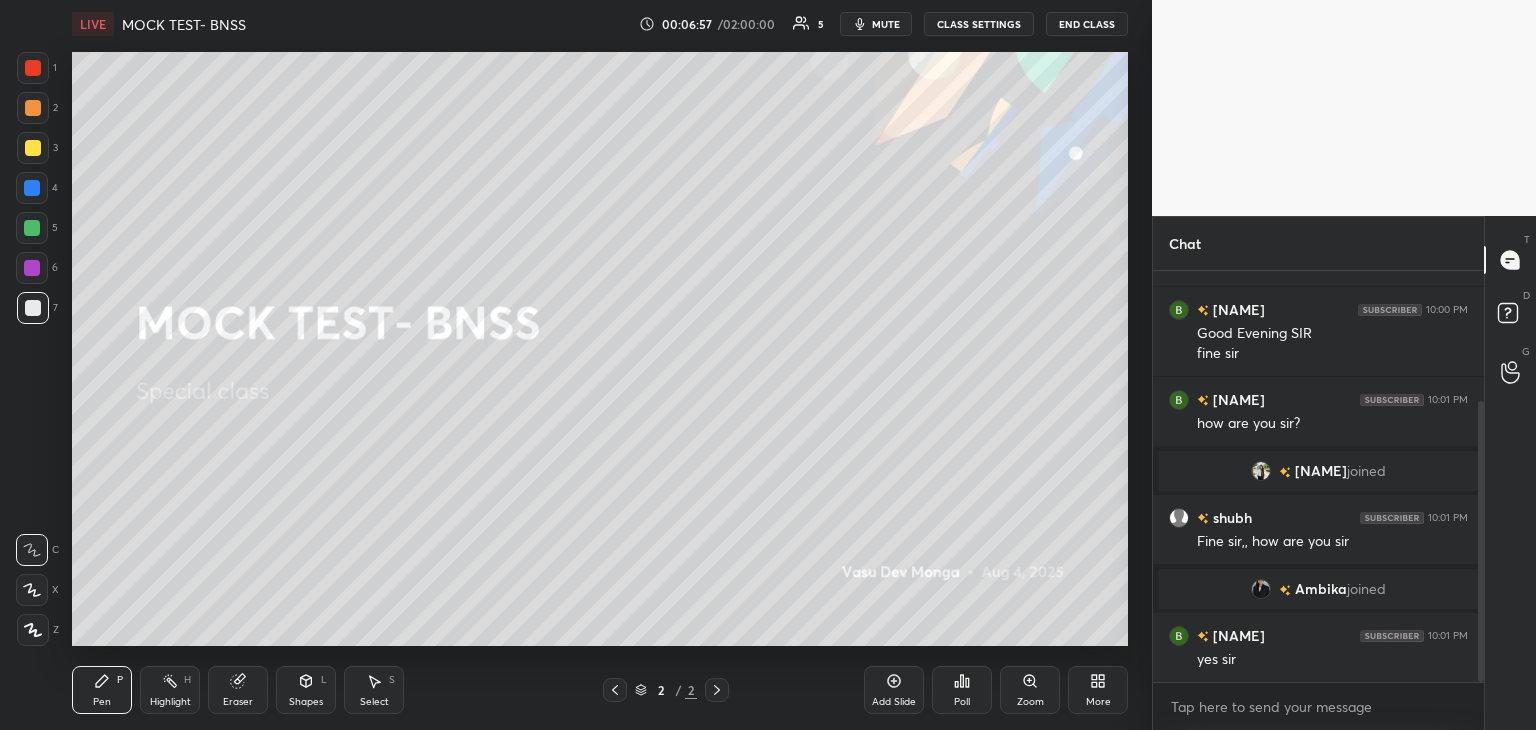click at bounding box center (32, 188) 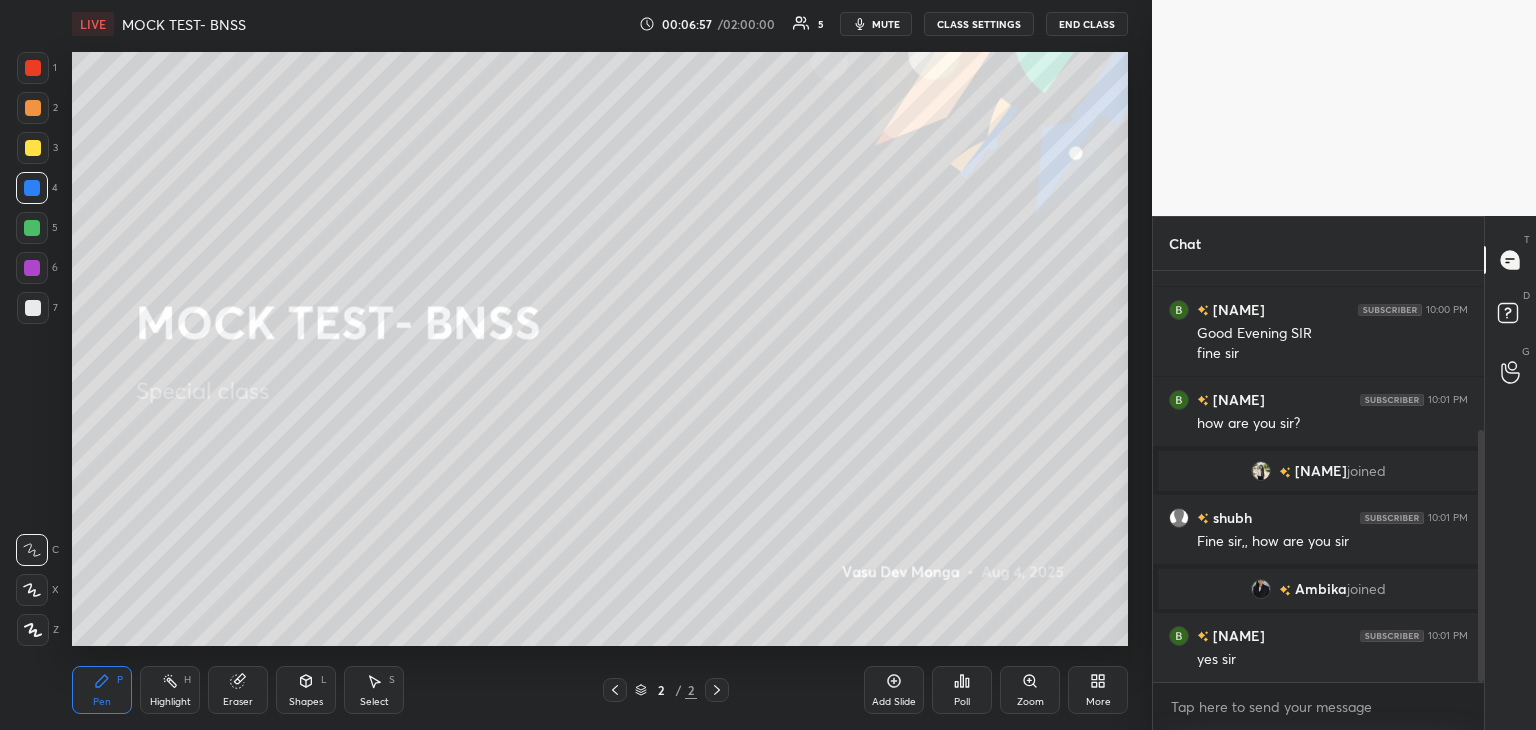 scroll, scrollTop: 260, scrollLeft: 0, axis: vertical 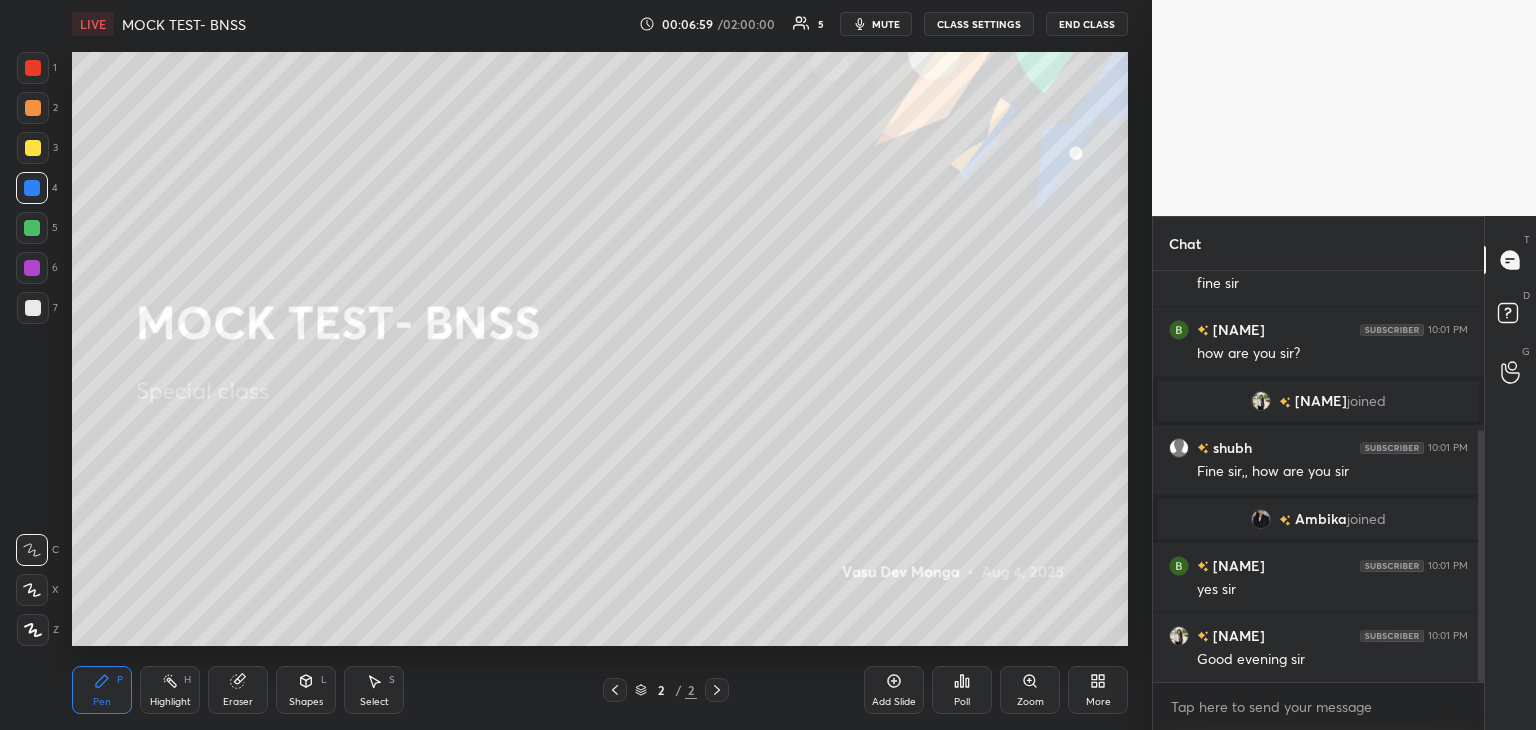 click at bounding box center (33, 630) 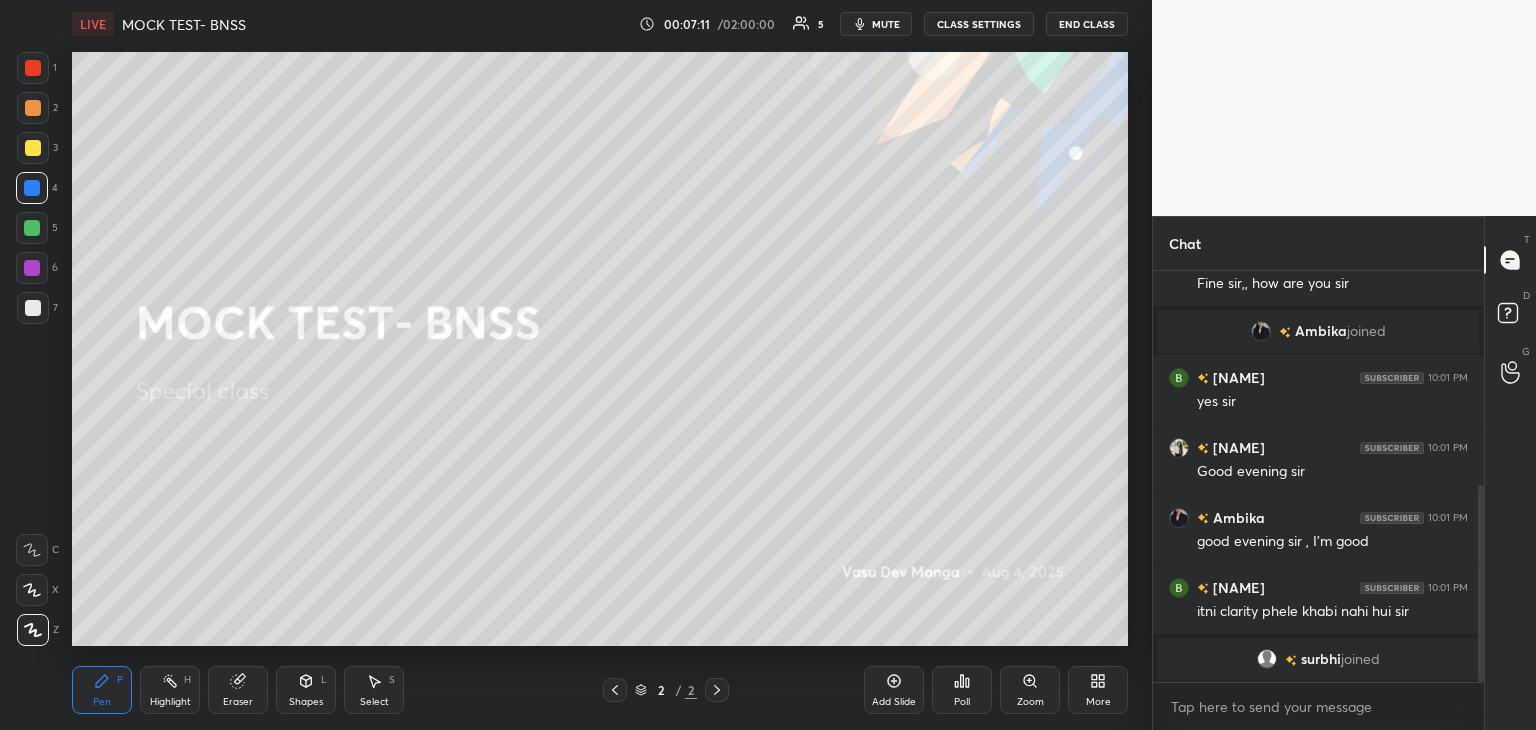 scroll, scrollTop: 472, scrollLeft: 0, axis: vertical 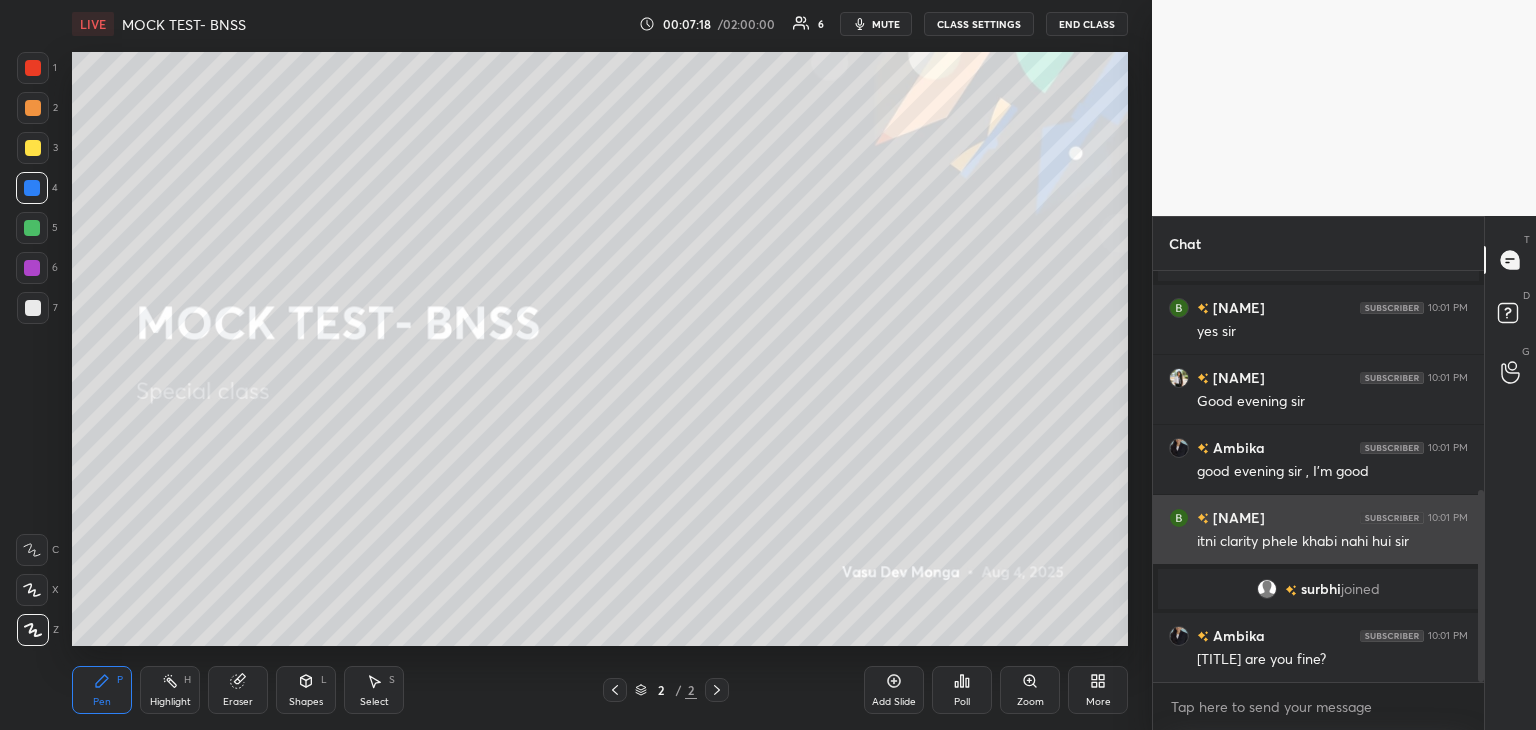 click on "itni clarity phele khabi nahi hui sir" at bounding box center [1332, 542] 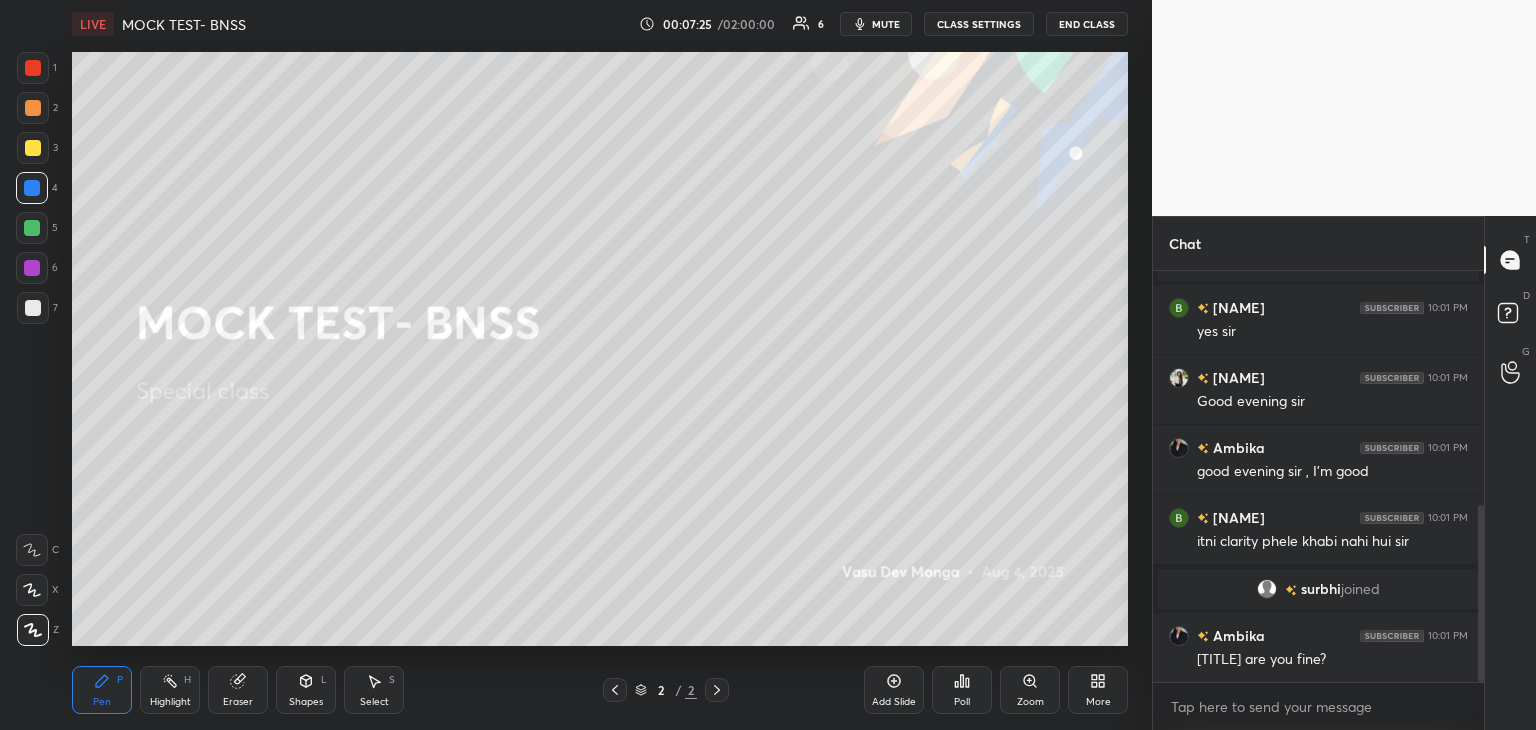 scroll, scrollTop: 542, scrollLeft: 0, axis: vertical 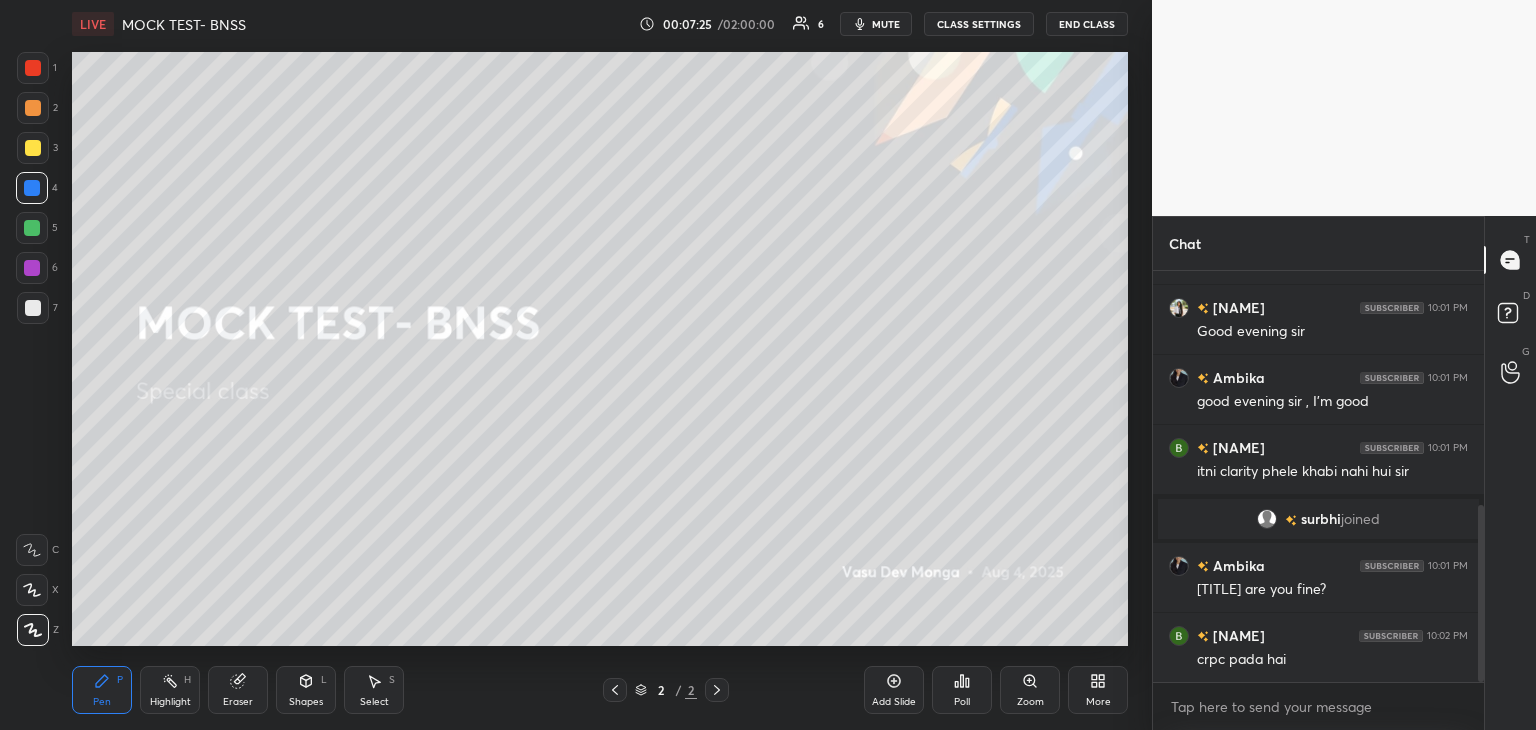 click at bounding box center [33, 308] 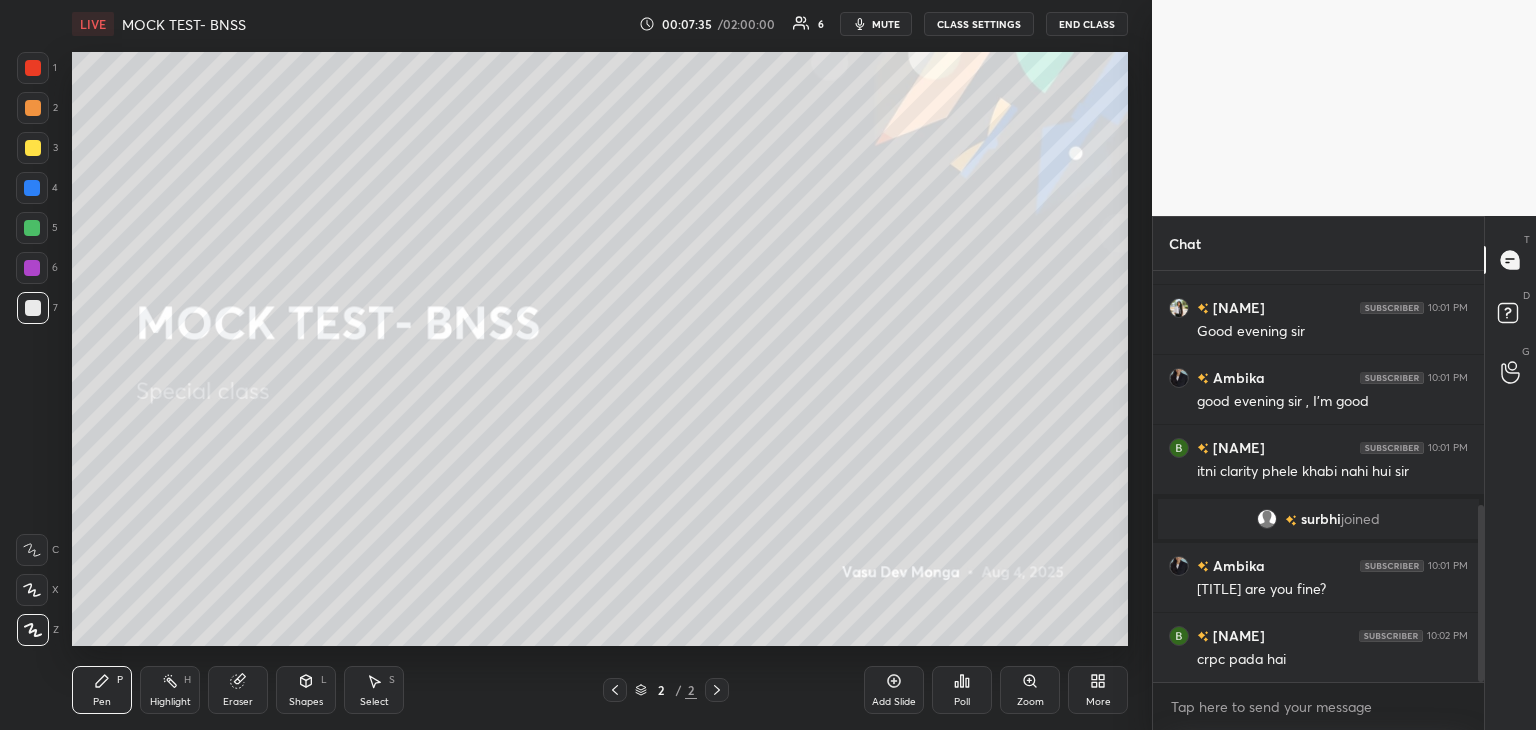 scroll, scrollTop: 612, scrollLeft: 0, axis: vertical 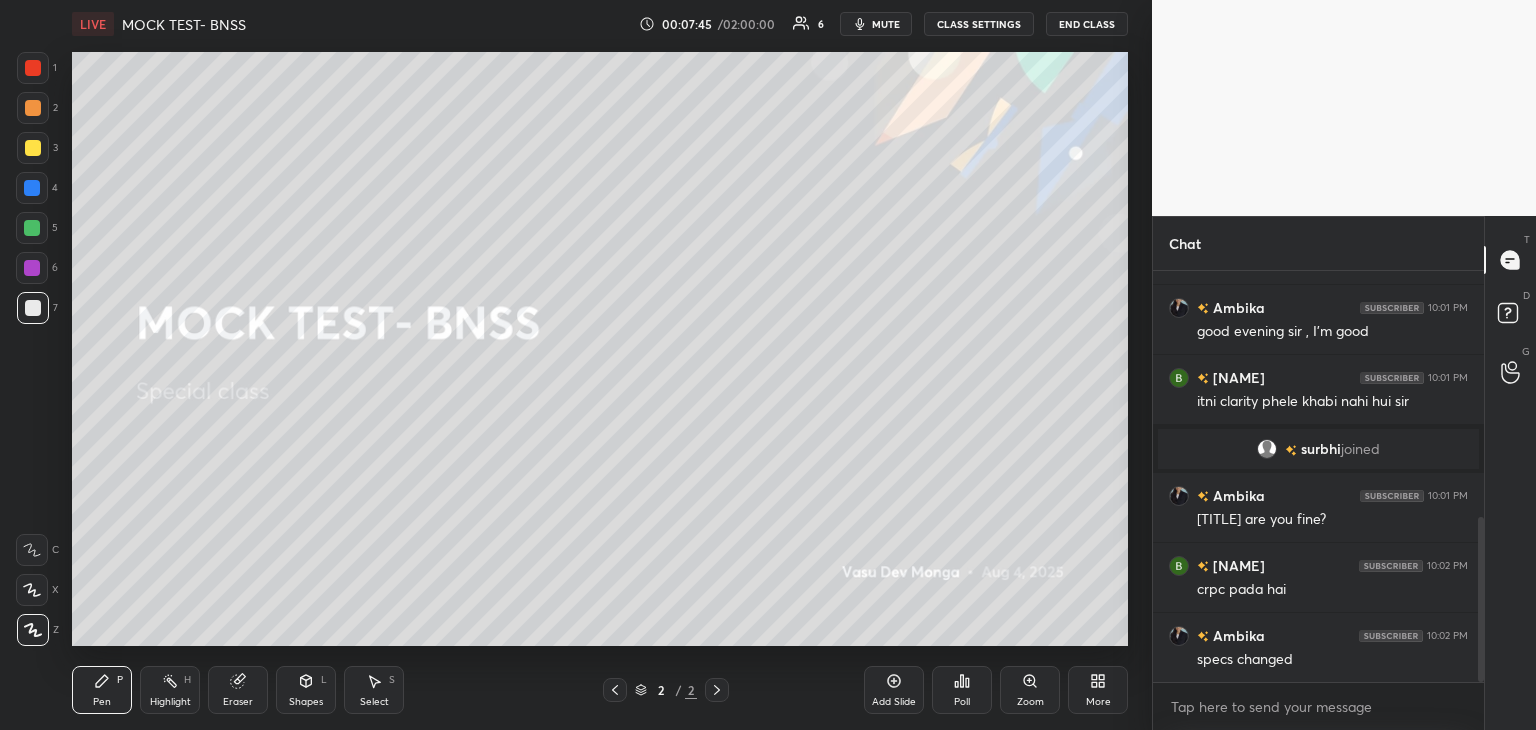 click at bounding box center (32, 188) 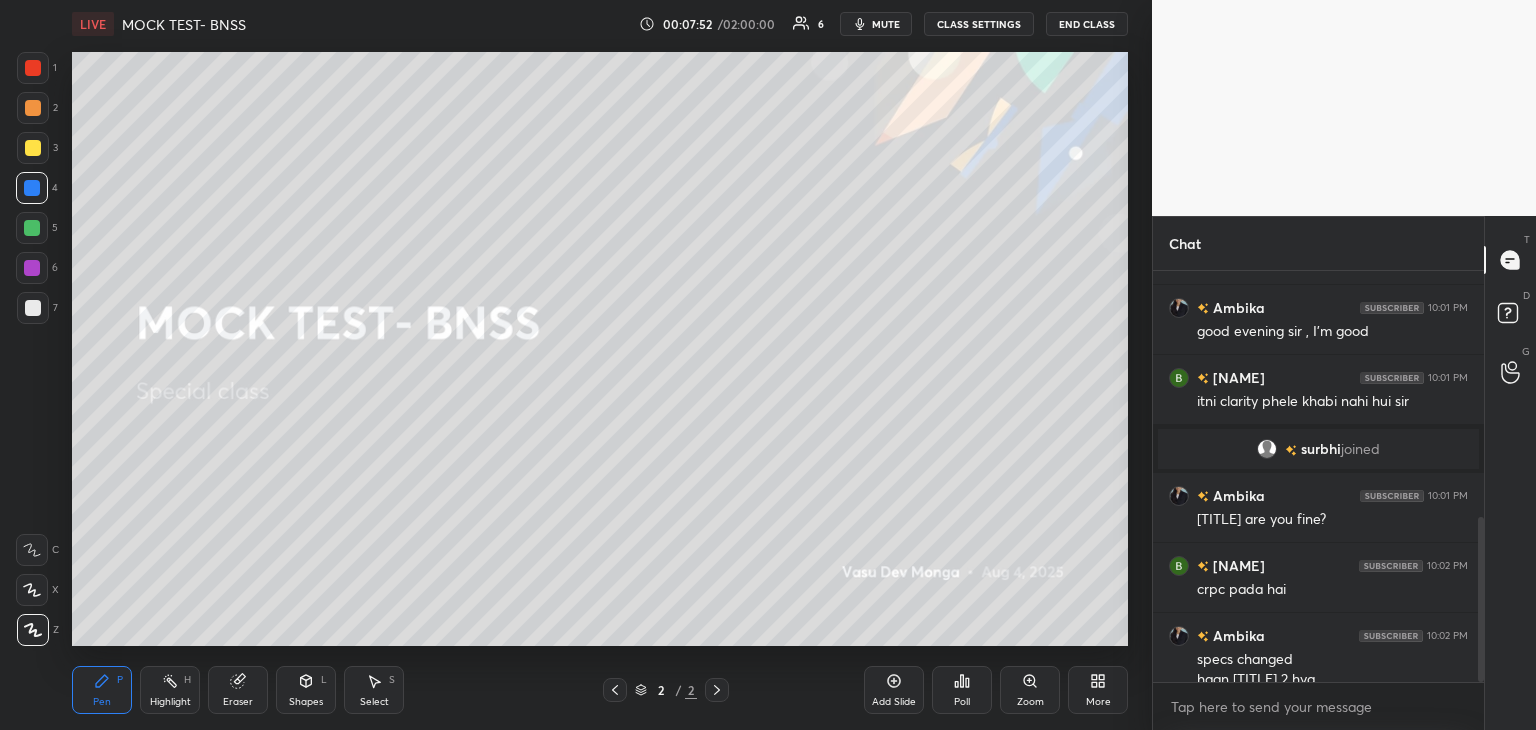 scroll, scrollTop: 632, scrollLeft: 0, axis: vertical 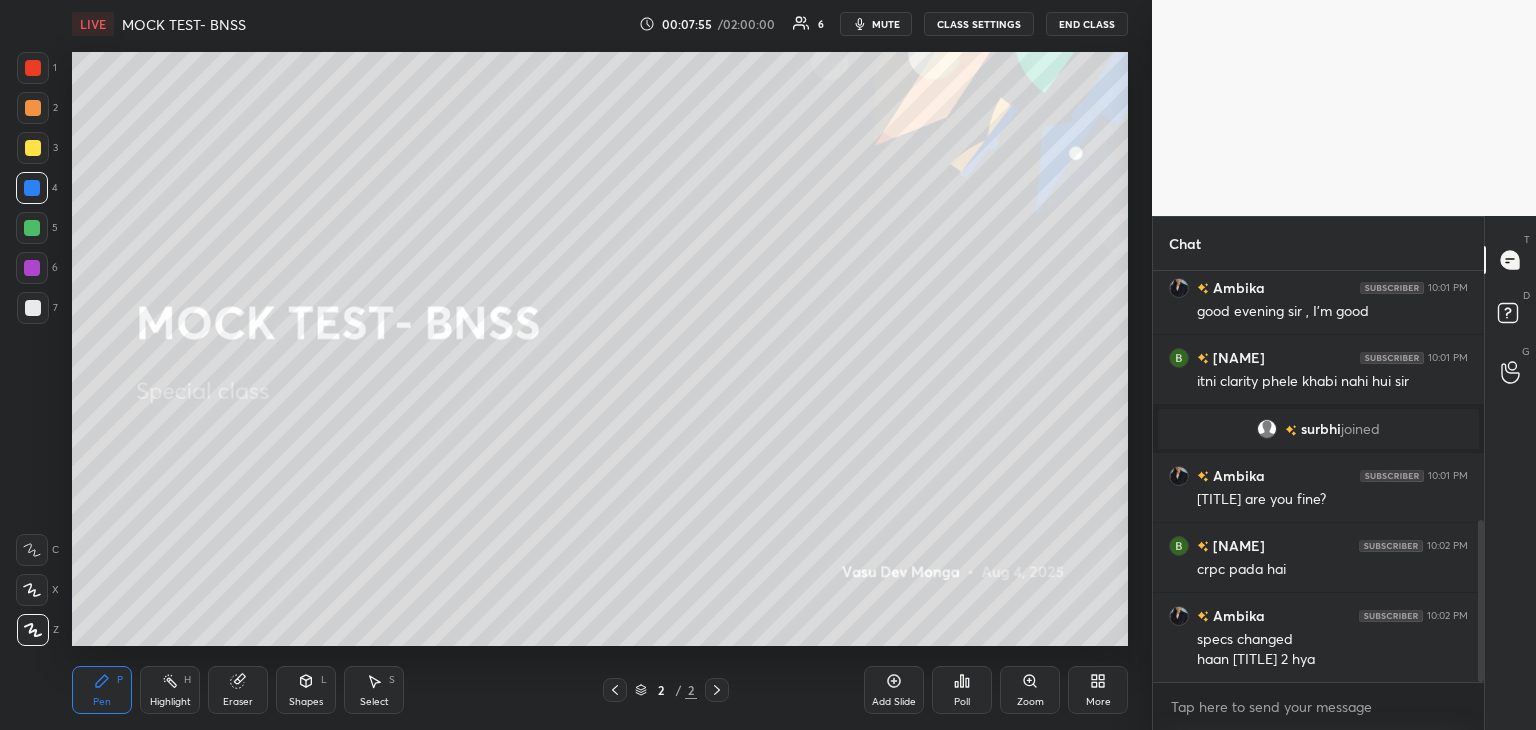 click at bounding box center (32, 268) 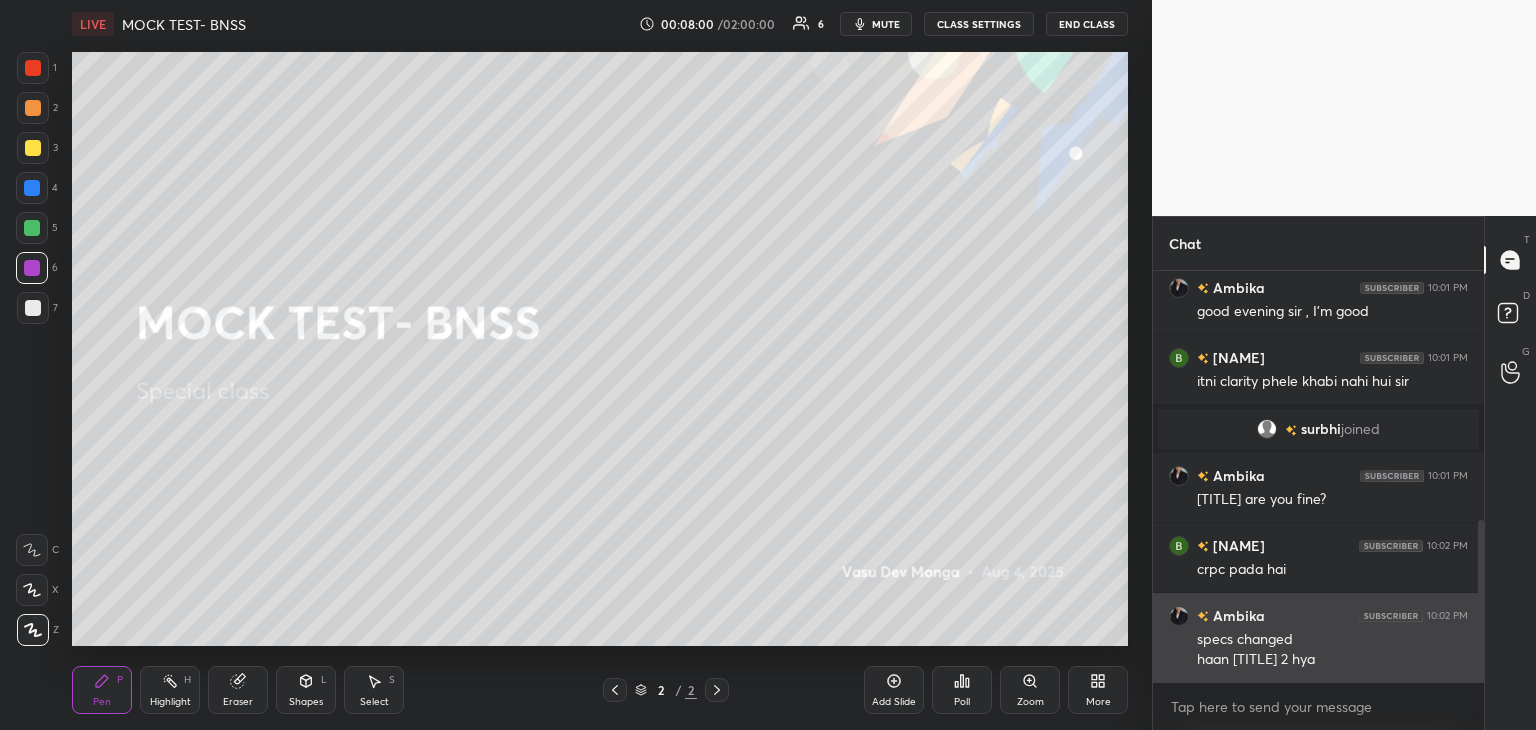 click on "haan sir 2 hya" at bounding box center (1332, 660) 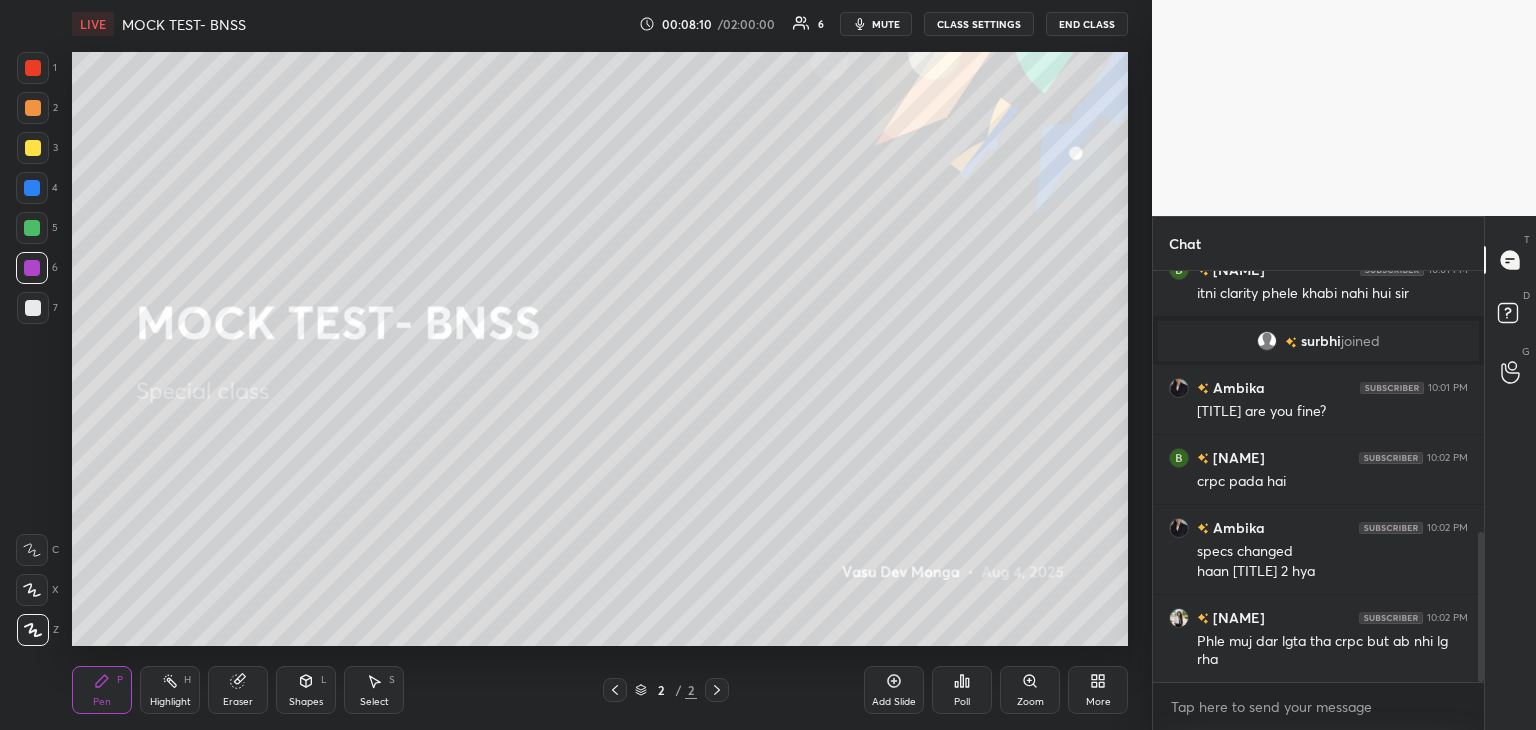 scroll, scrollTop: 790, scrollLeft: 0, axis: vertical 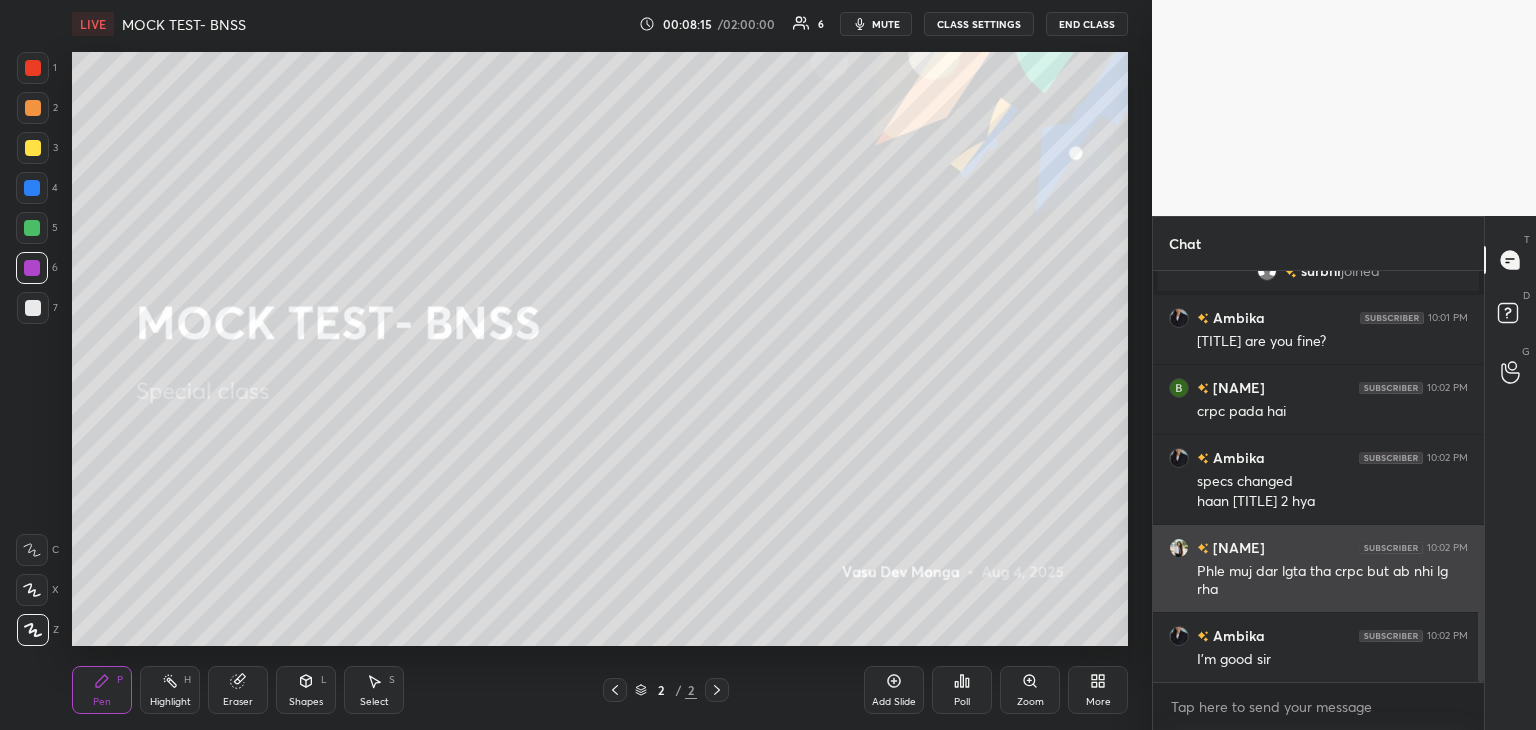 click on "Phle muj dar lgta tha crpc but ab nhi lg rha" at bounding box center [1332, 579] 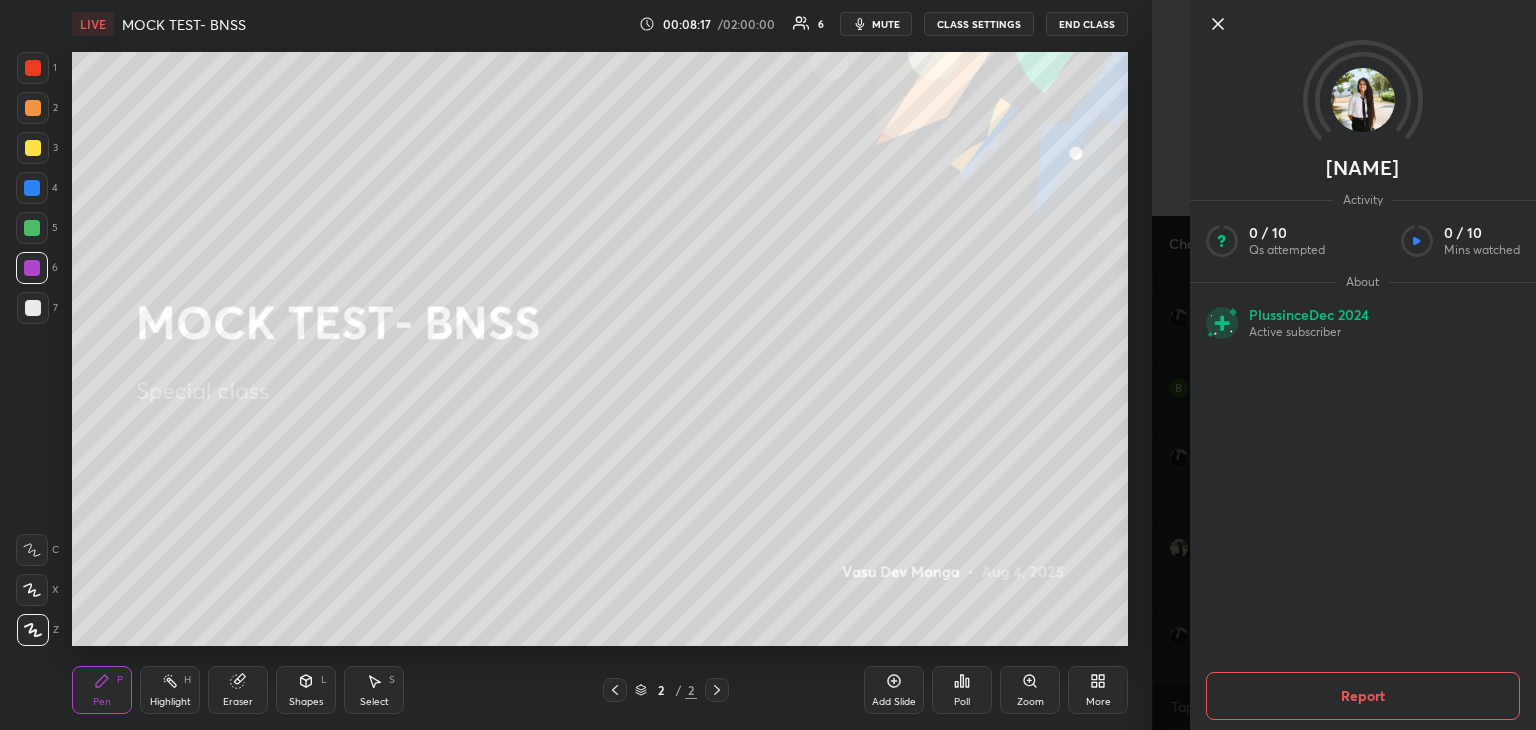 scroll, scrollTop: 838, scrollLeft: 0, axis: vertical 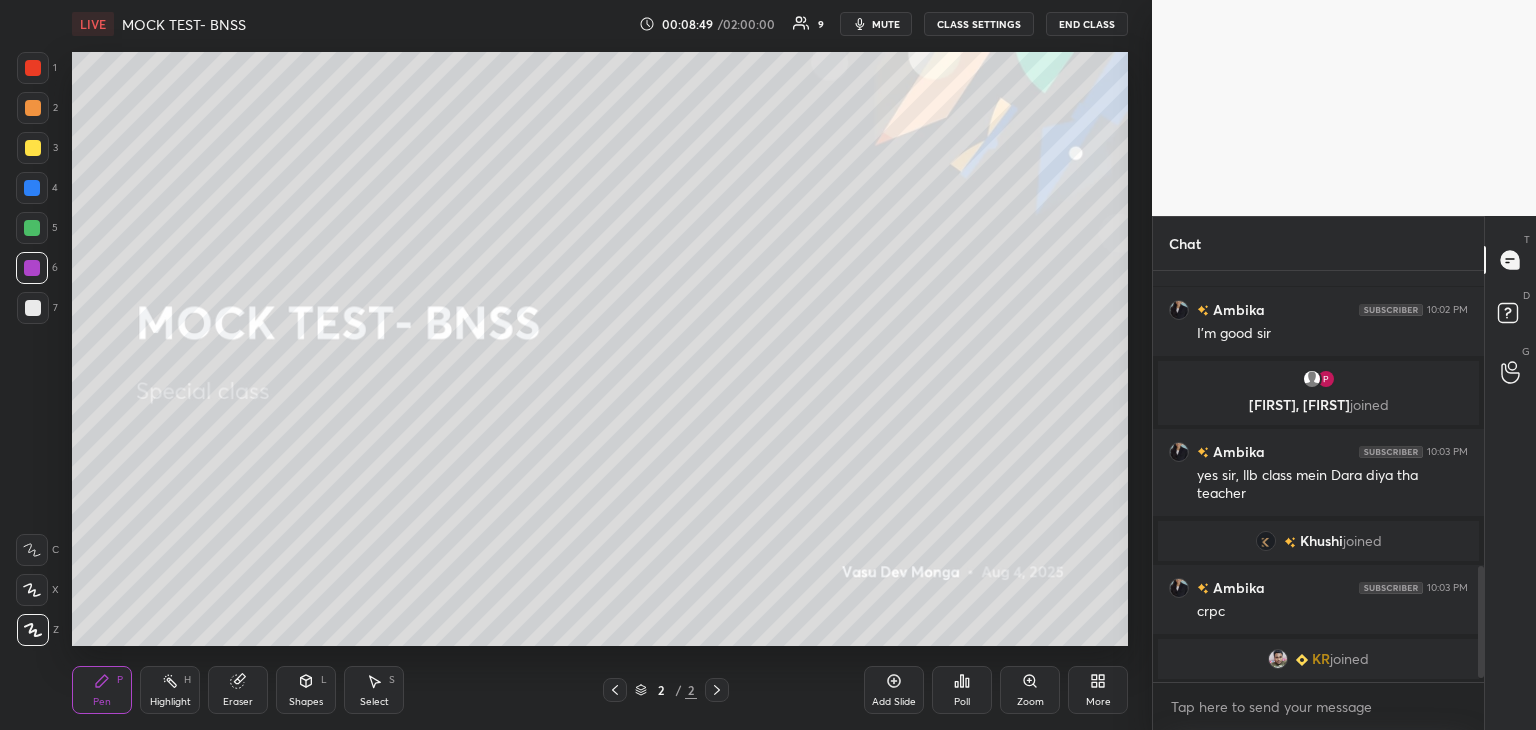 click 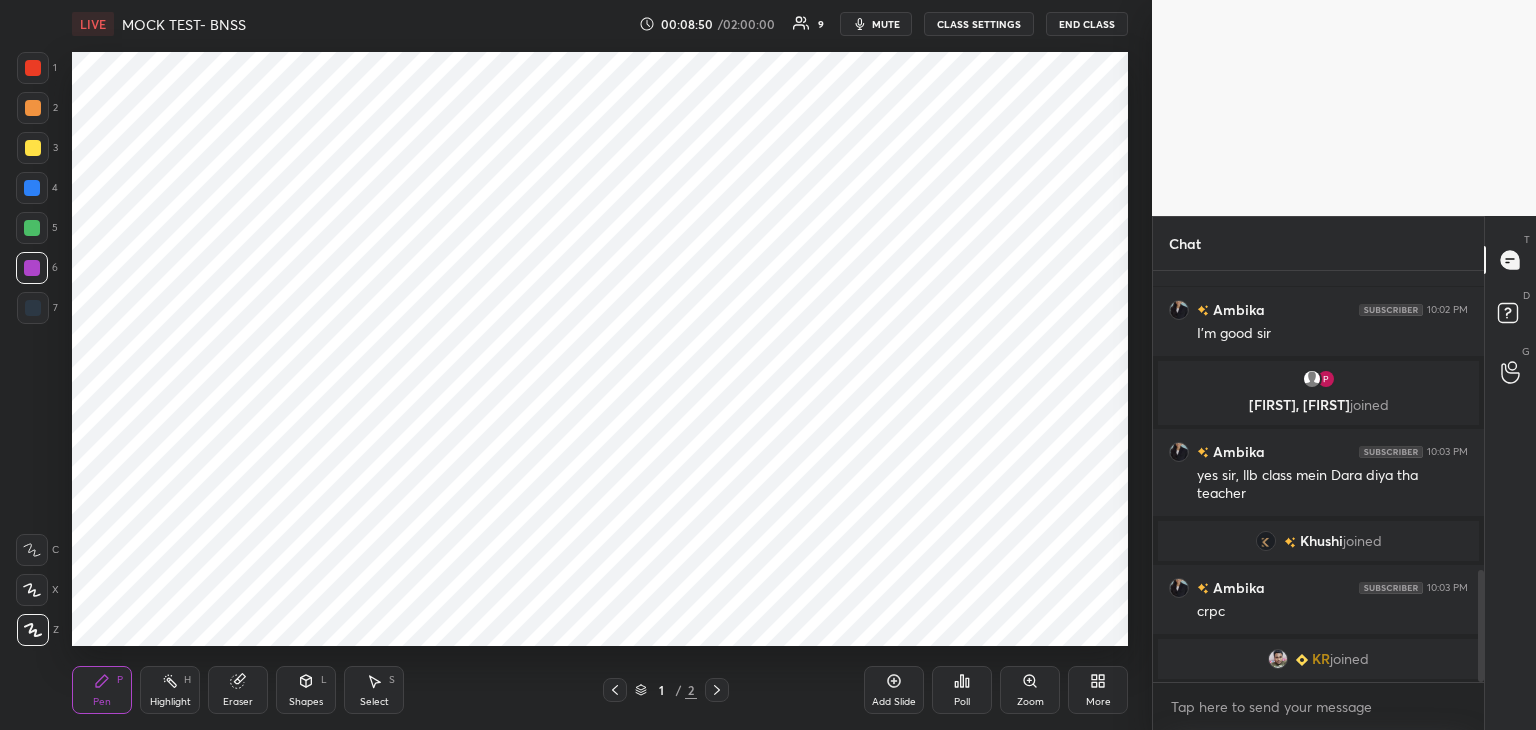 scroll, scrollTop: 1168, scrollLeft: 0, axis: vertical 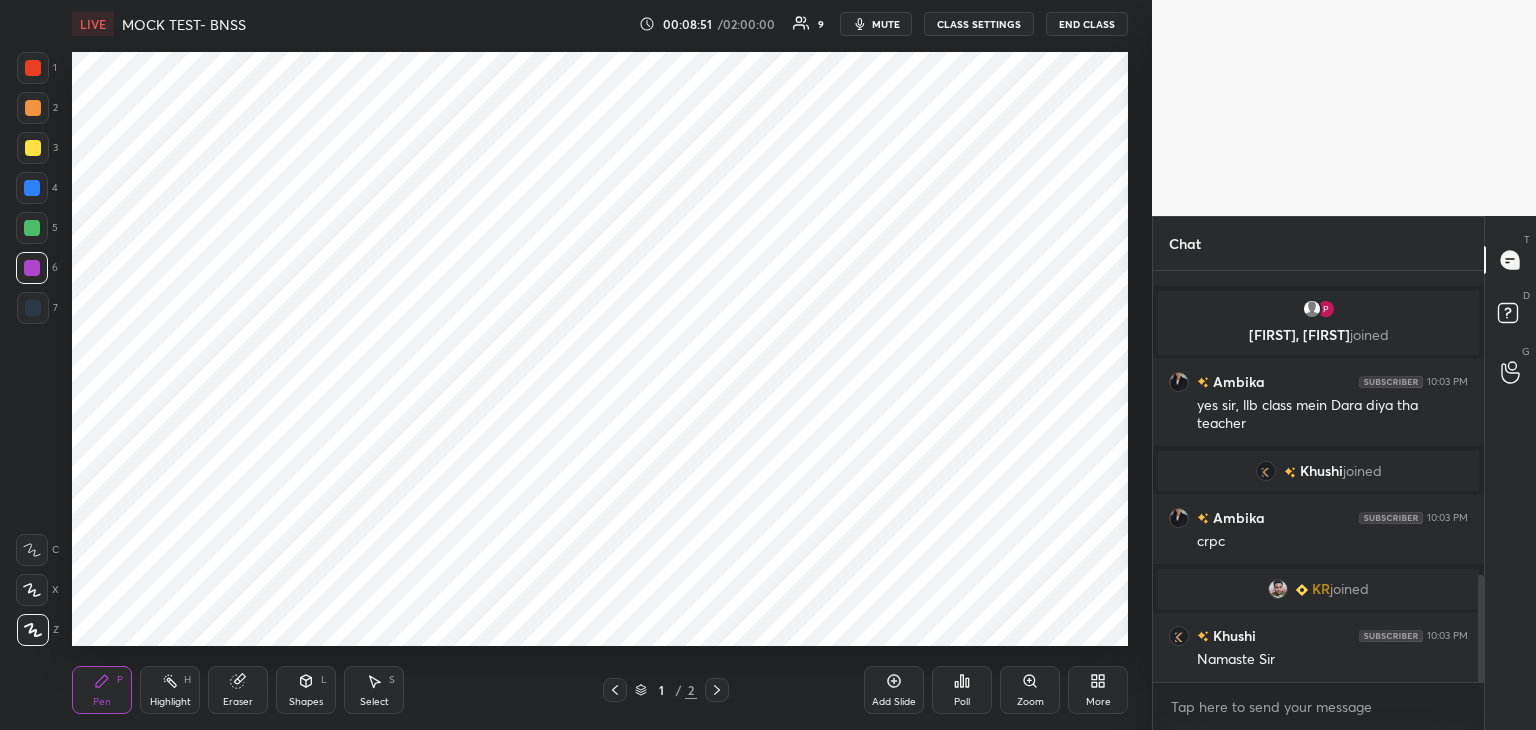 click 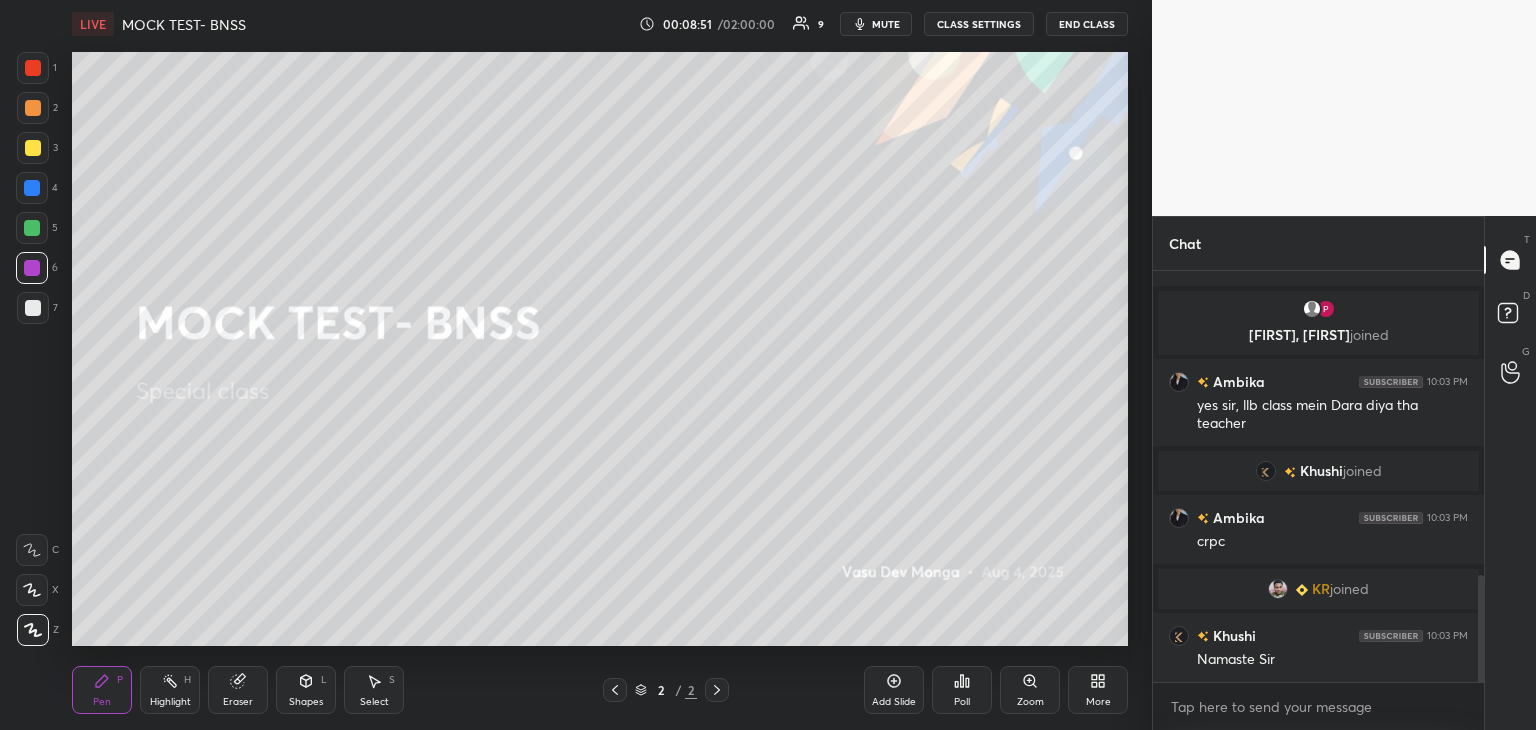 scroll, scrollTop: 1256, scrollLeft: 0, axis: vertical 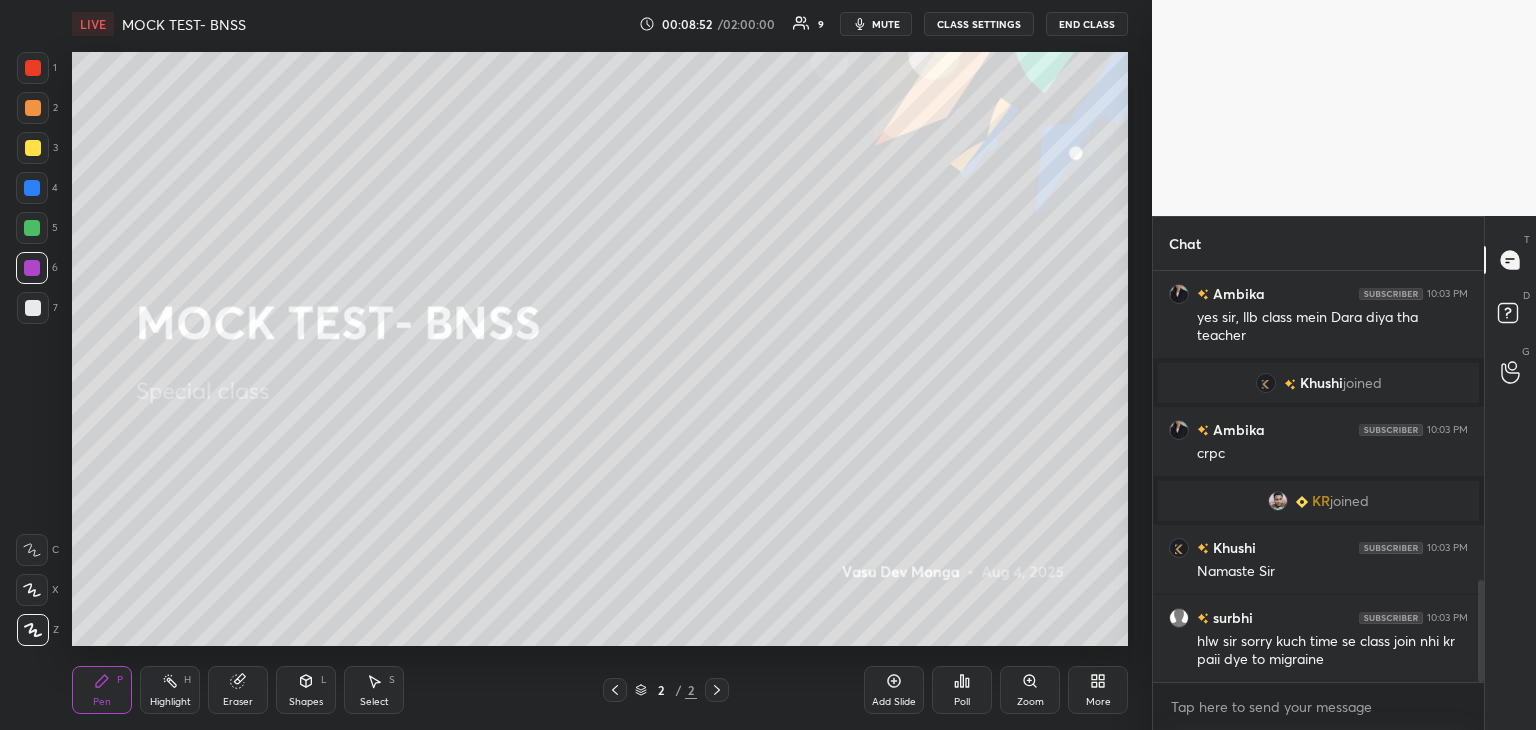 click 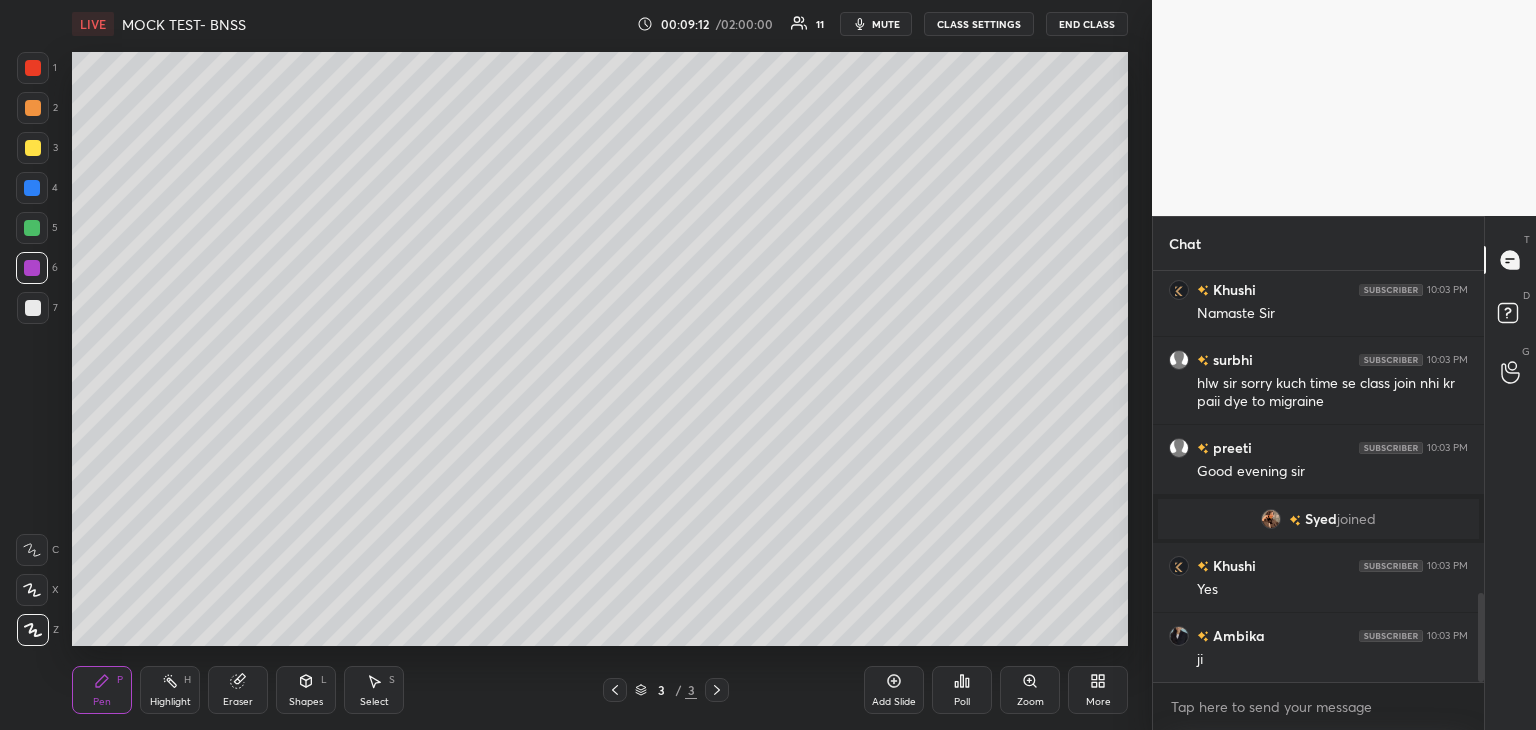 scroll, scrollTop: 1566, scrollLeft: 0, axis: vertical 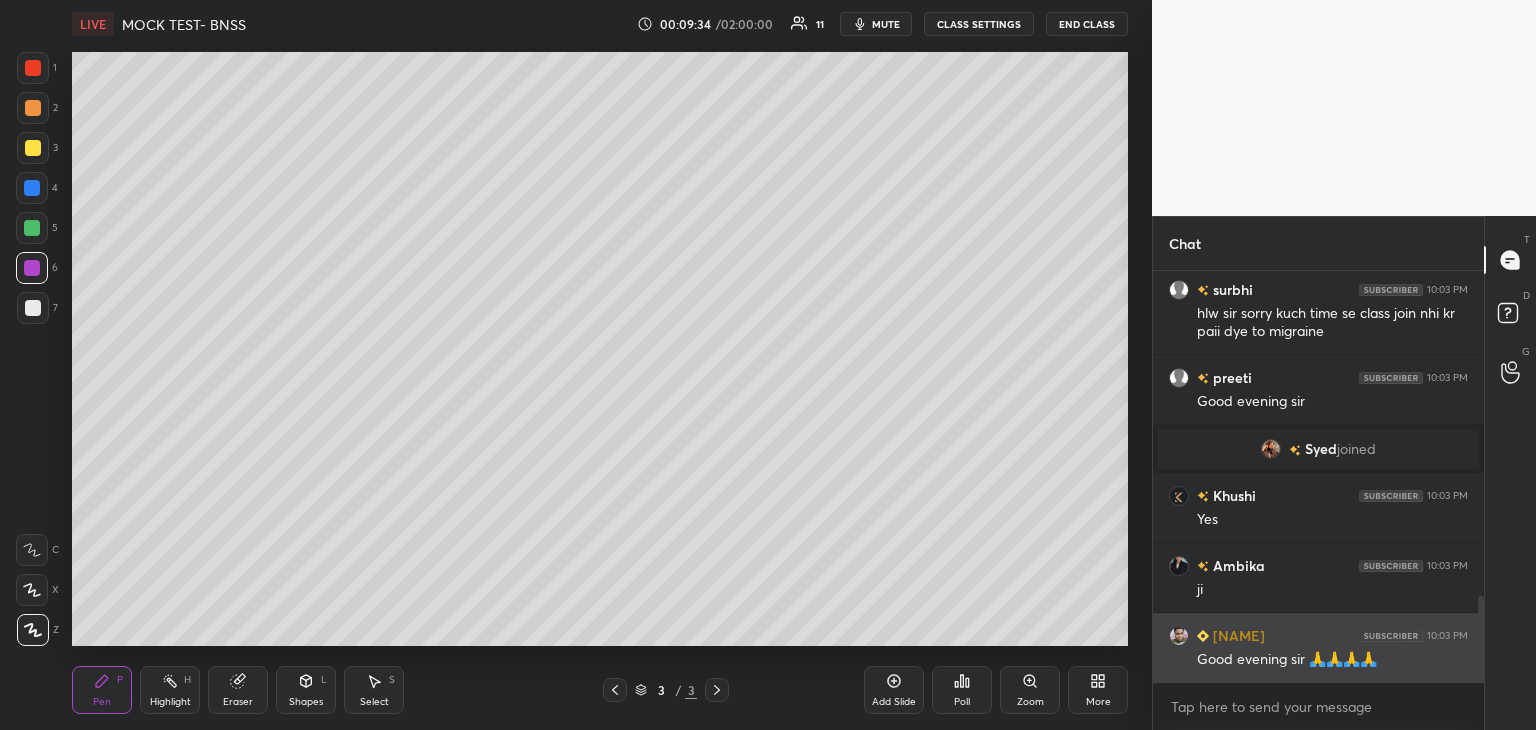 click on "Good evening sir 🙏🙏🙏🙏" at bounding box center (1332, 660) 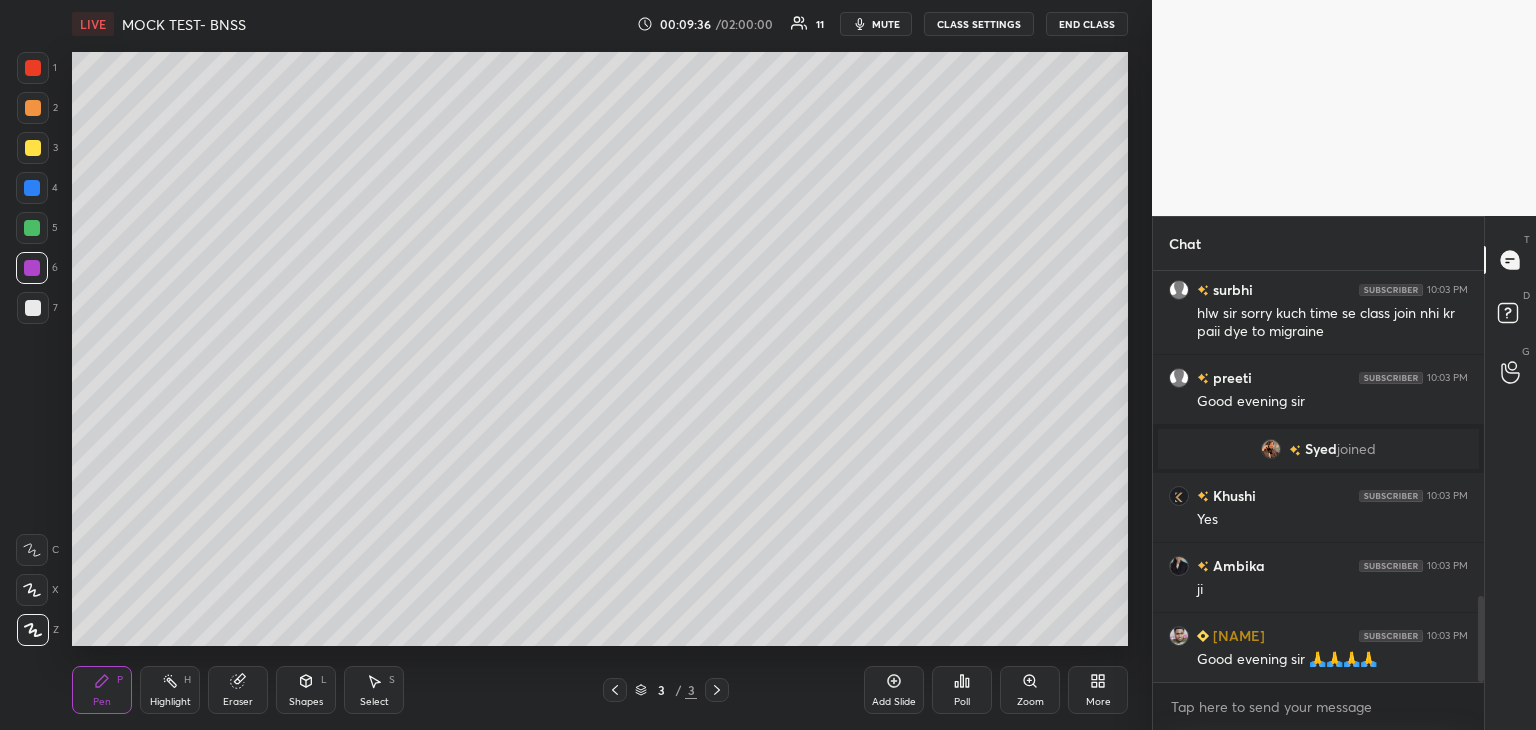 scroll, scrollTop: 1636, scrollLeft: 0, axis: vertical 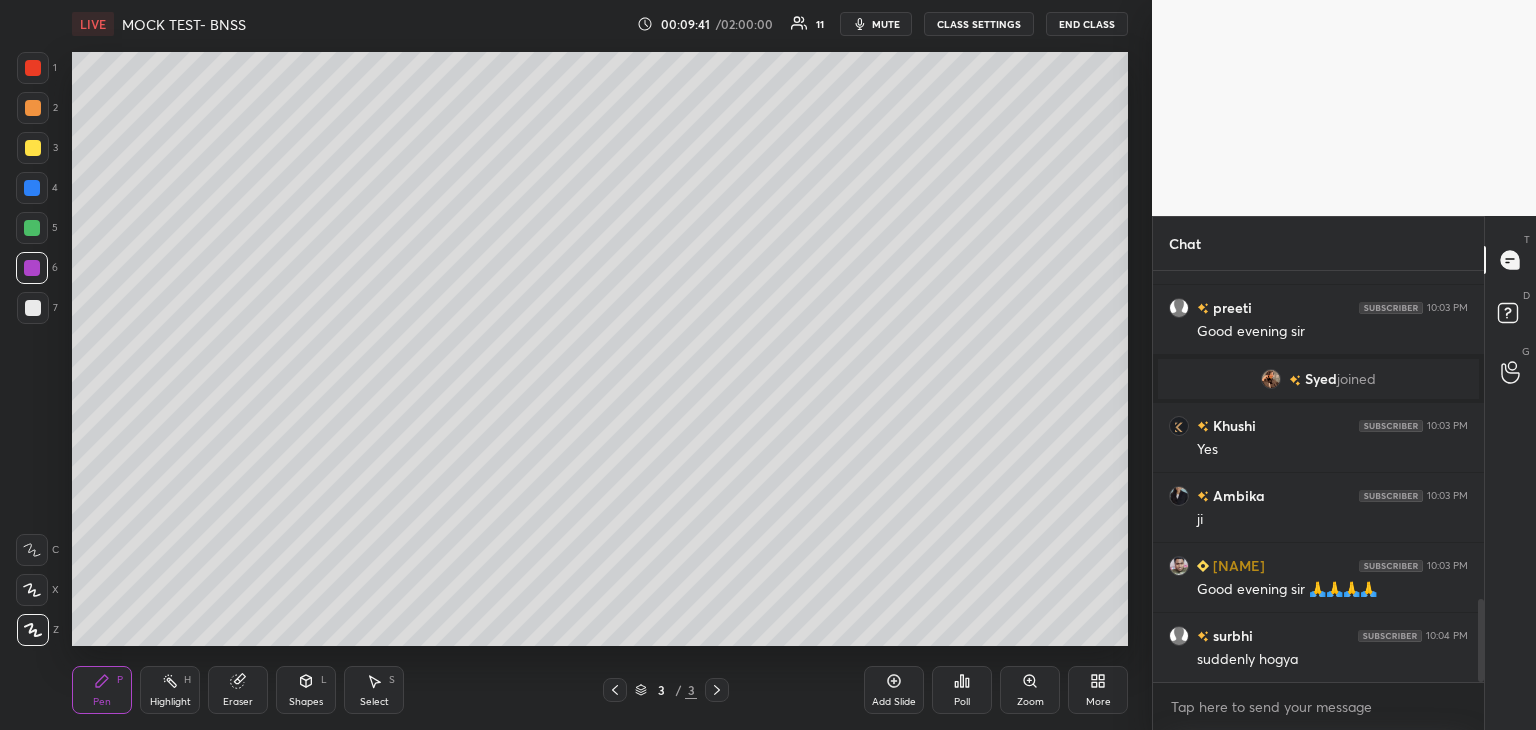 click at bounding box center [33, 308] 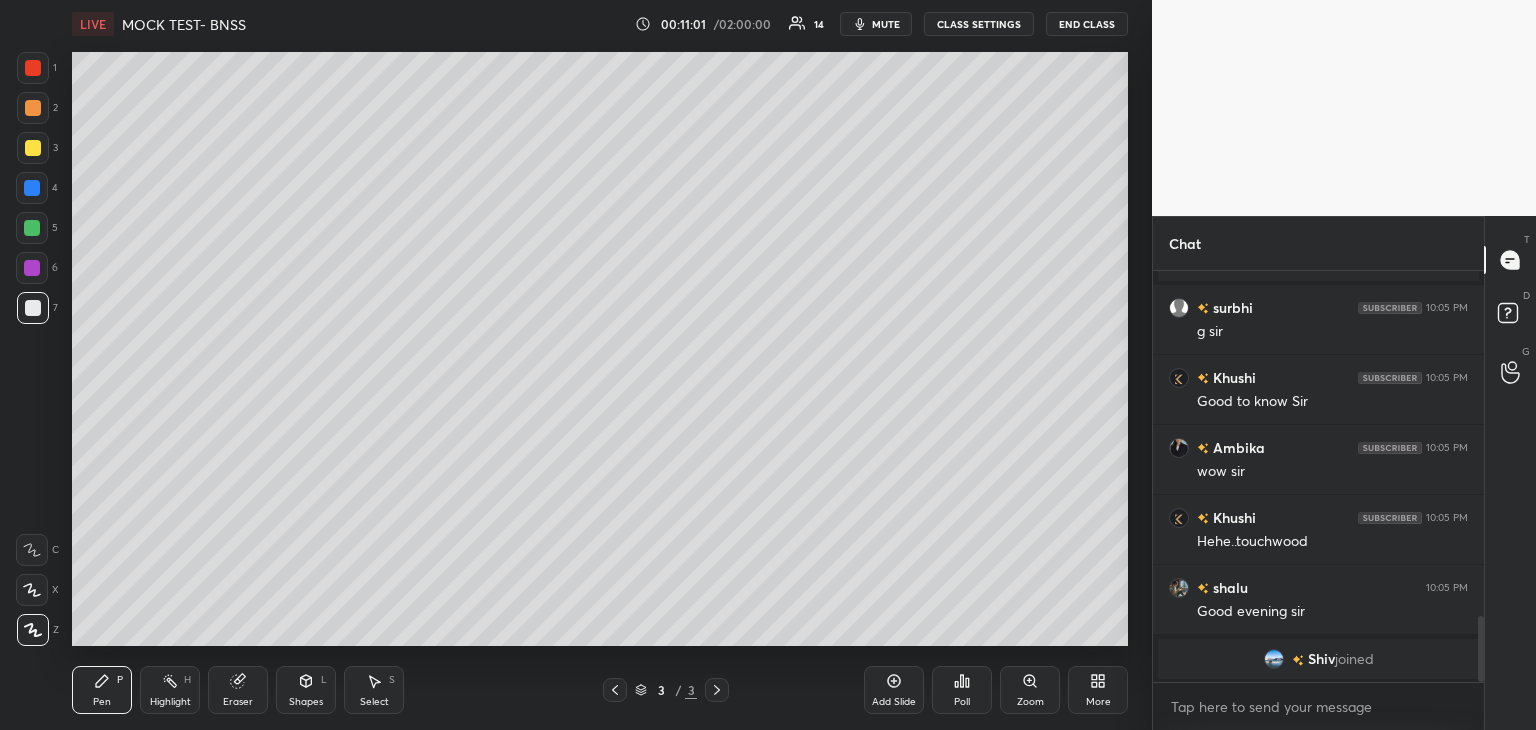 scroll, scrollTop: 2144, scrollLeft: 0, axis: vertical 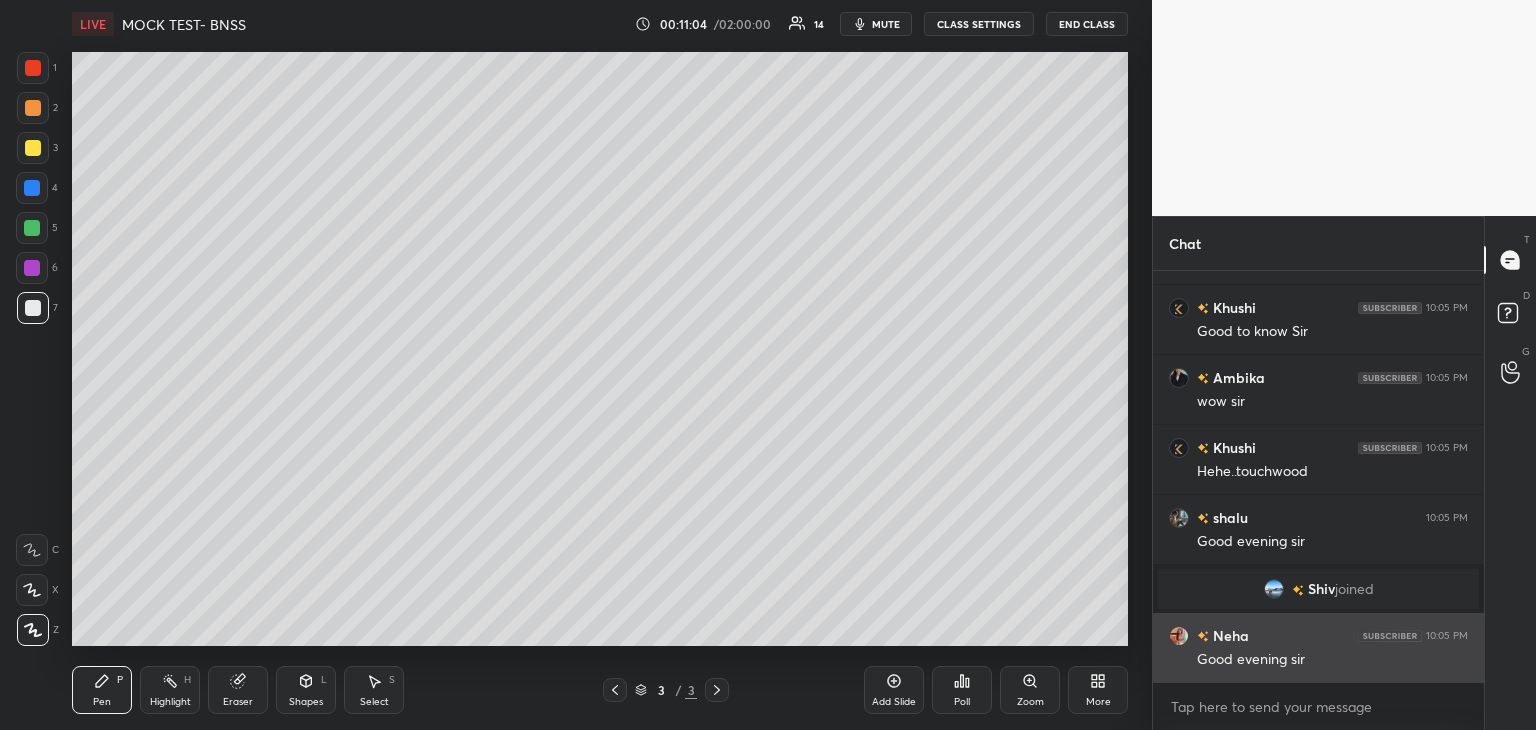 click on "Neha 10:05 PM Good evening sir" at bounding box center [1318, 647] 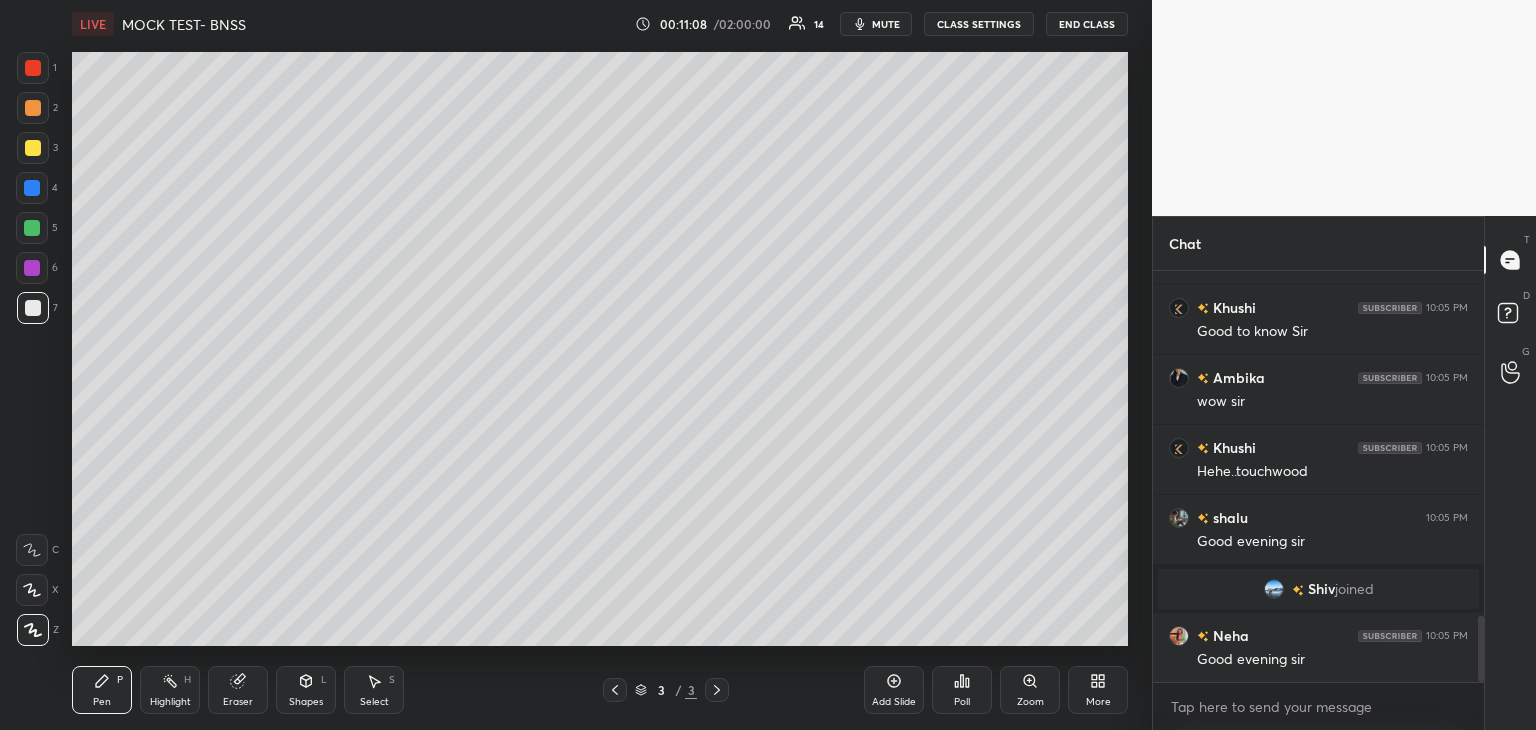 click on "Add Slide" at bounding box center (894, 690) 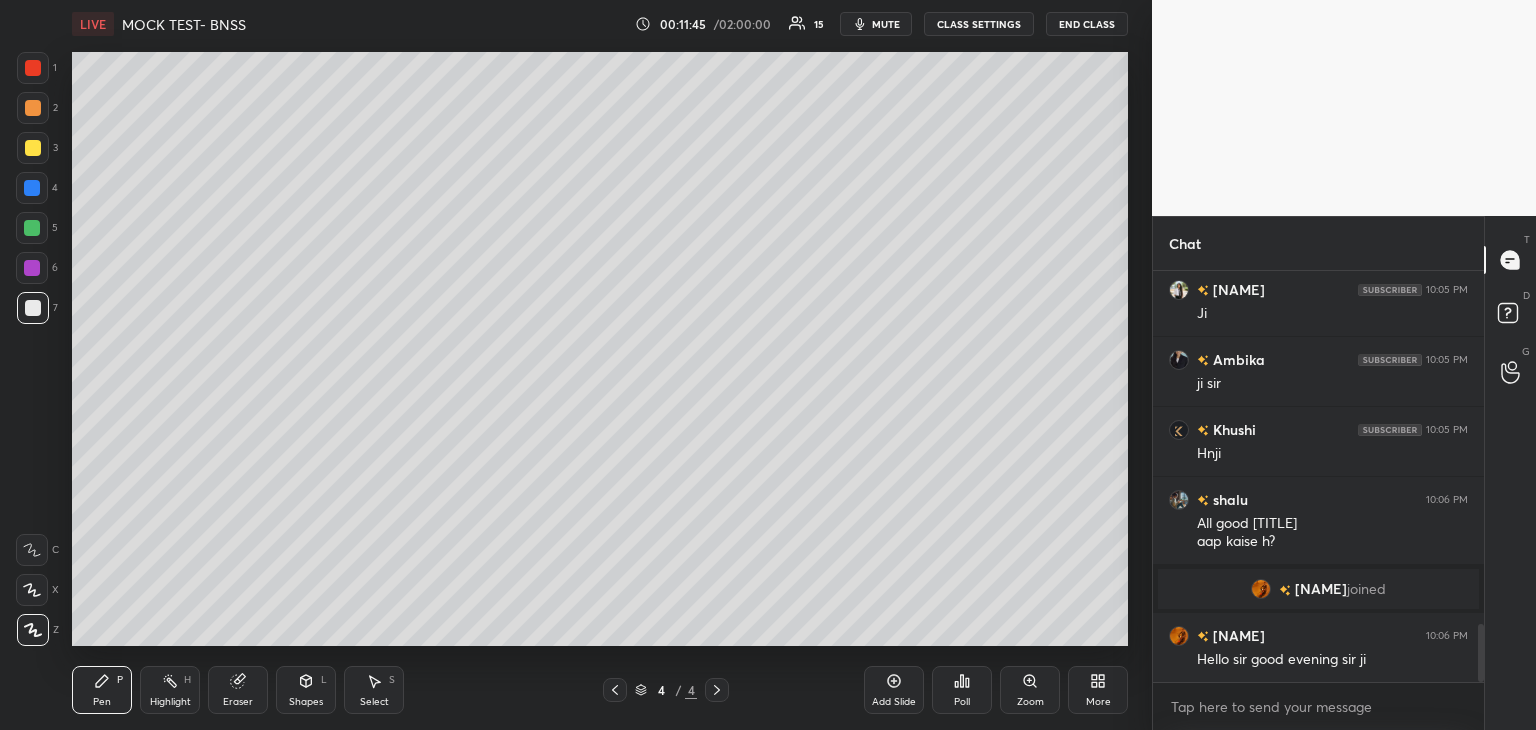 scroll, scrollTop: 2532, scrollLeft: 0, axis: vertical 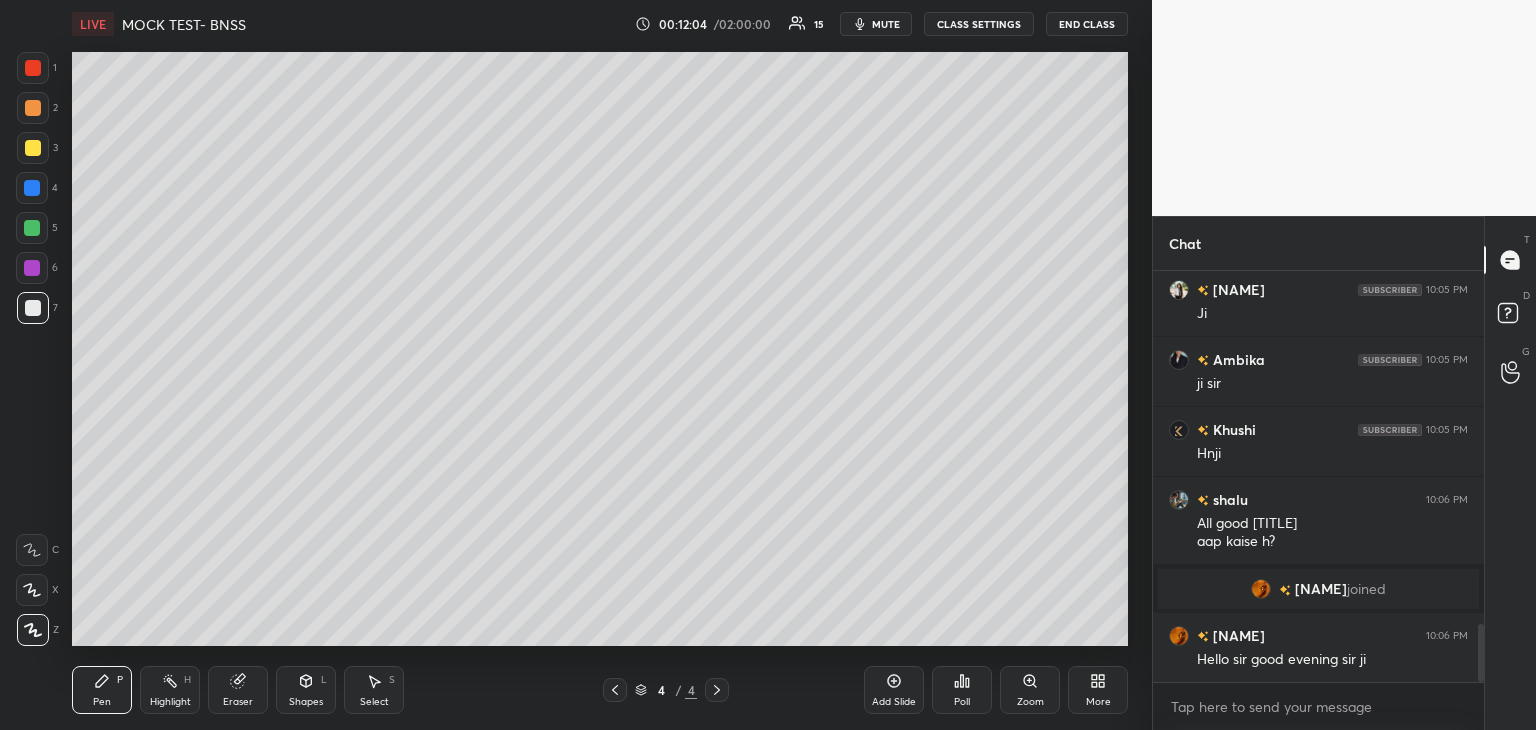 click on "Poll" at bounding box center (962, 690) 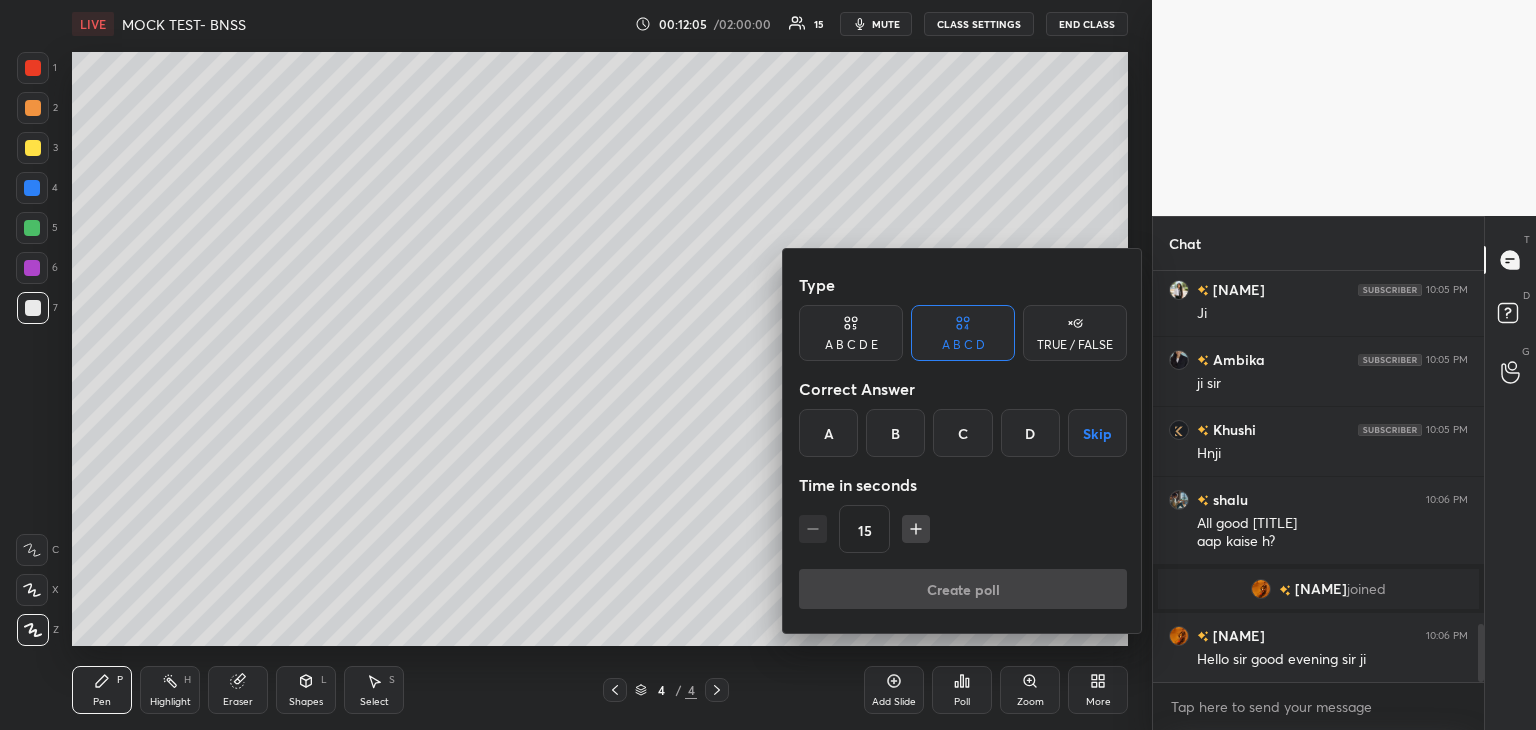 click on "C" at bounding box center [962, 433] 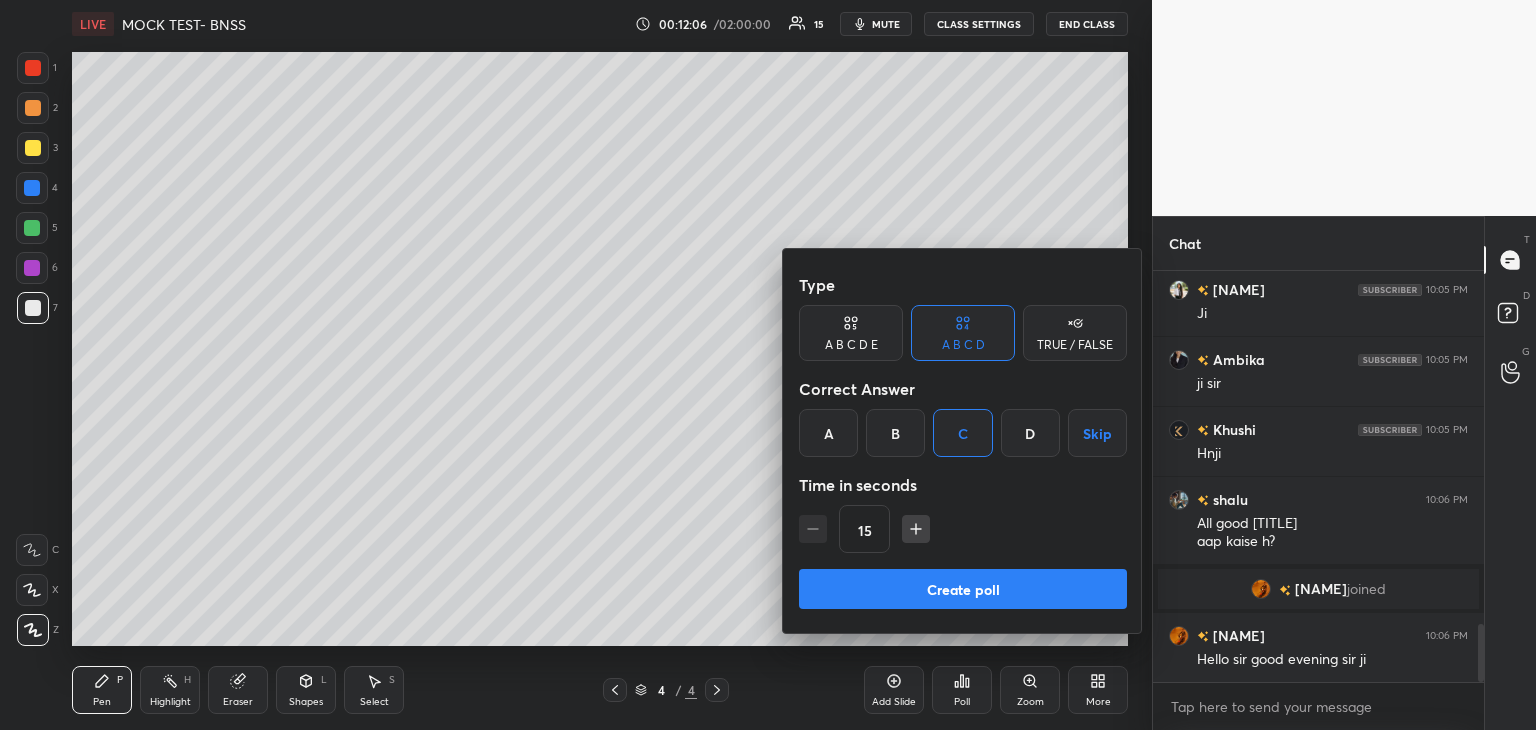 click on "Create poll" at bounding box center (963, 589) 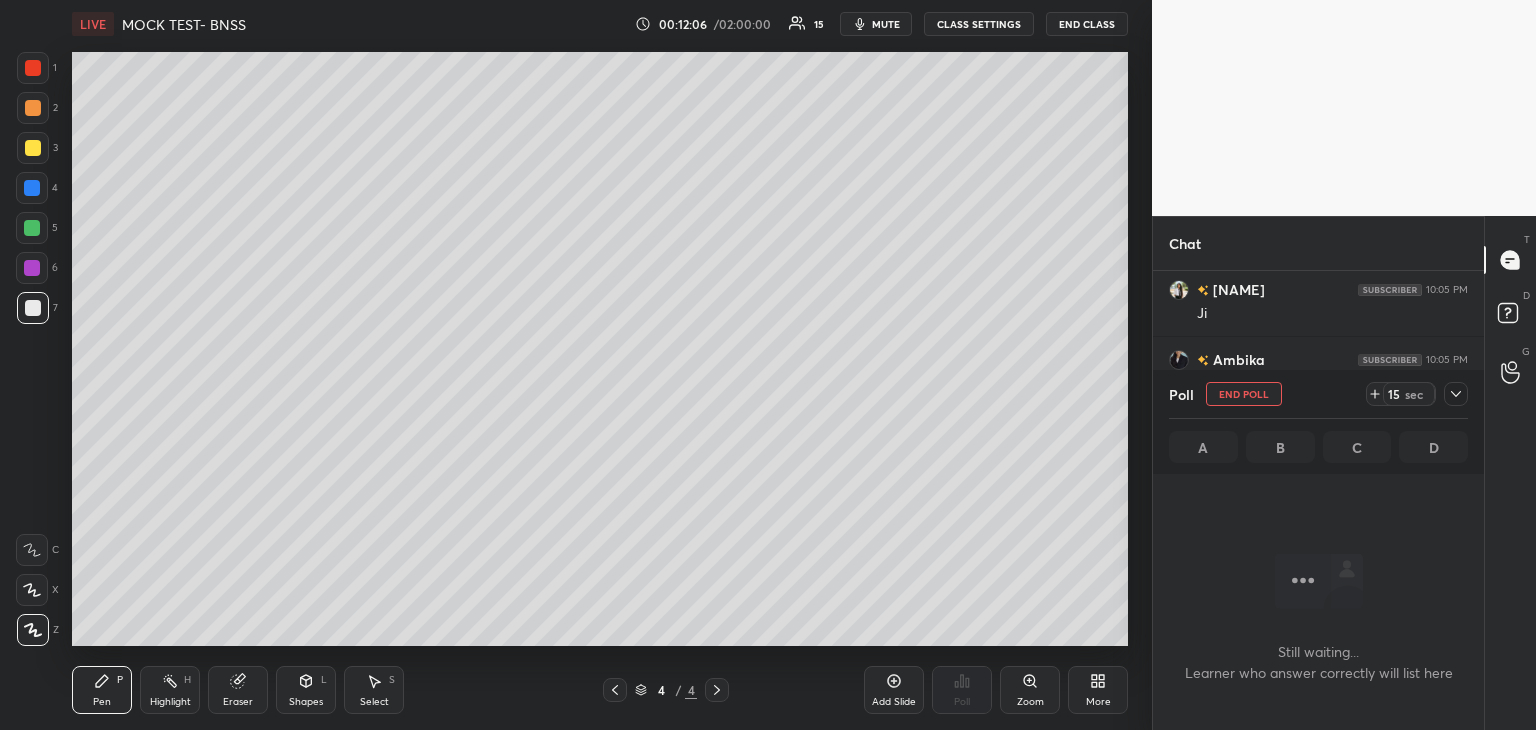 scroll, scrollTop: 308, scrollLeft: 325, axis: both 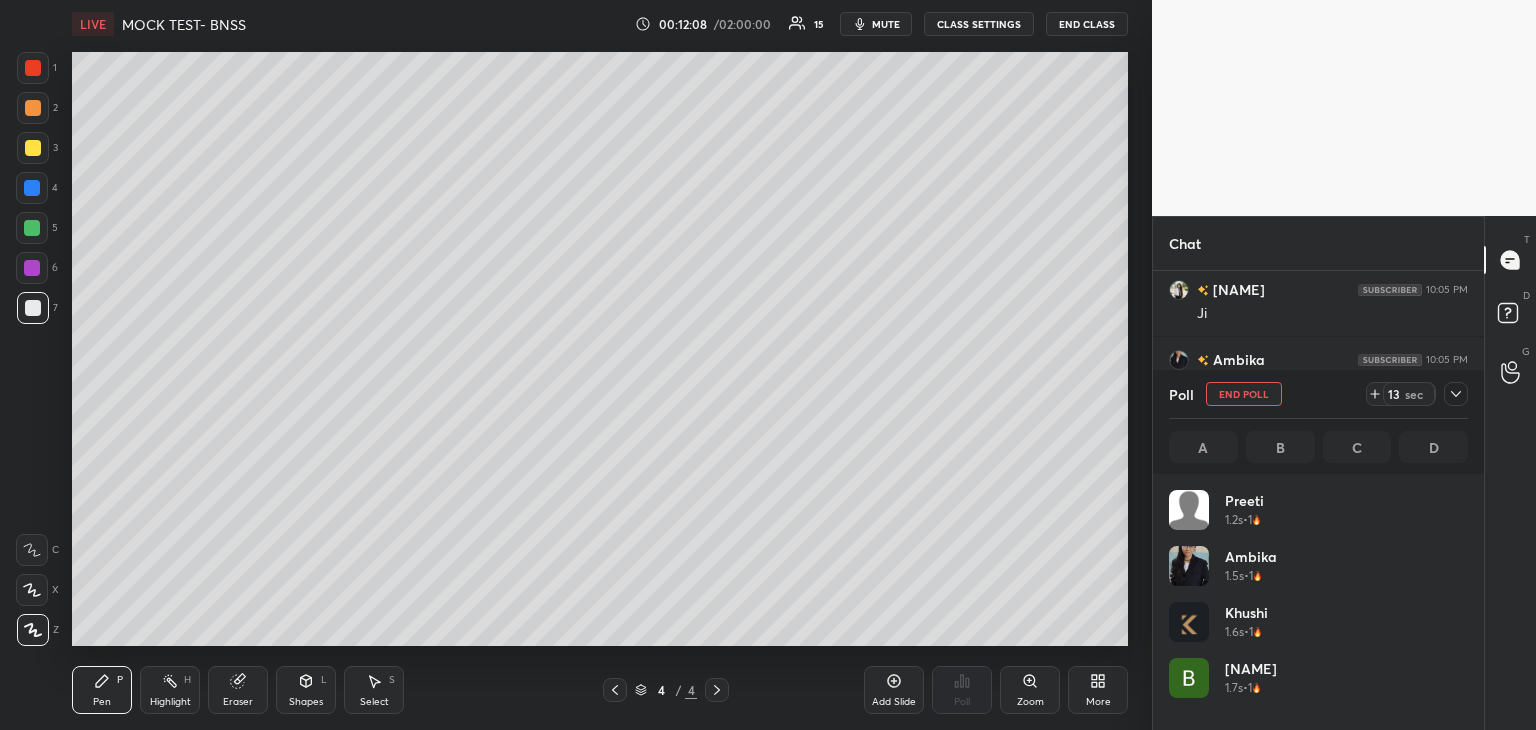 click at bounding box center [33, 68] 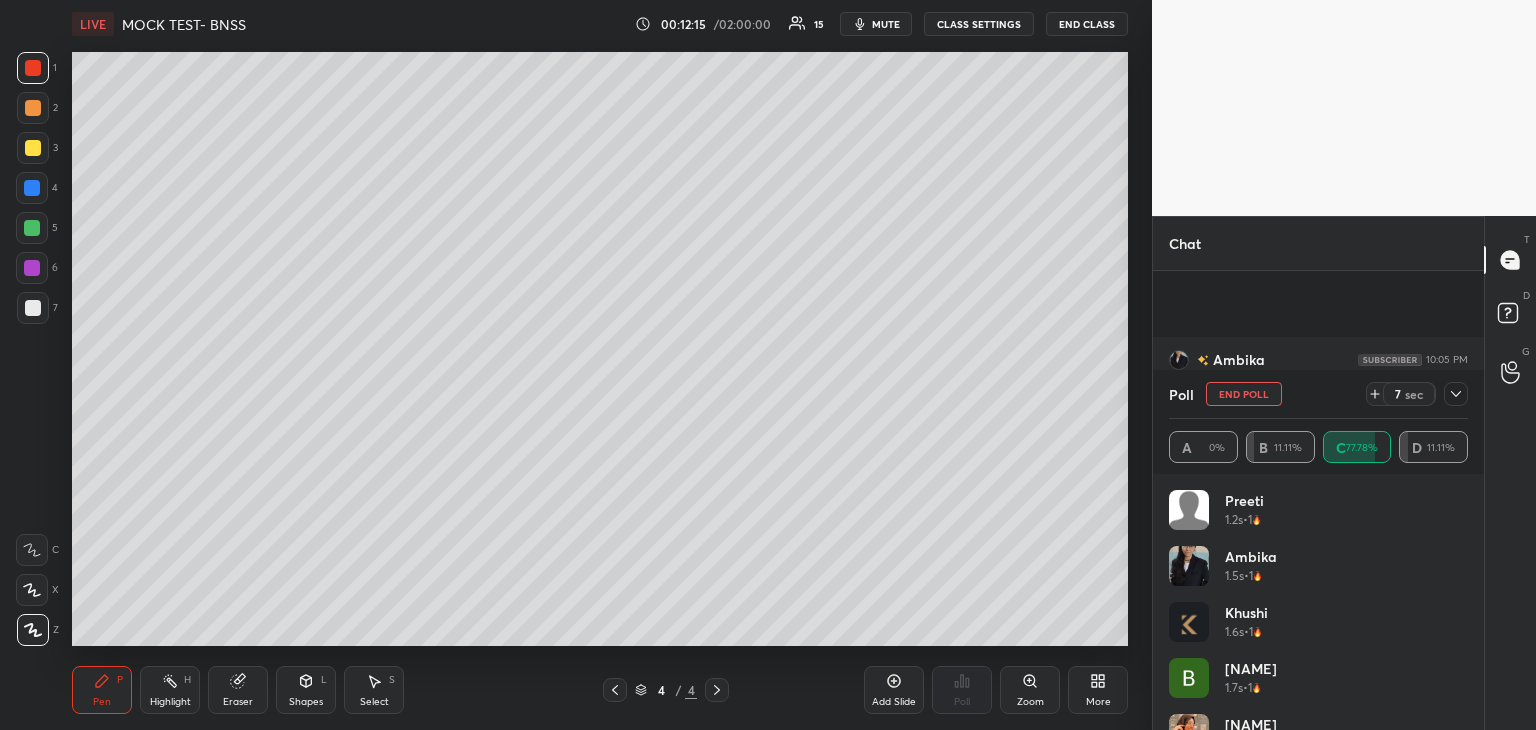 scroll, scrollTop: 2706, scrollLeft: 0, axis: vertical 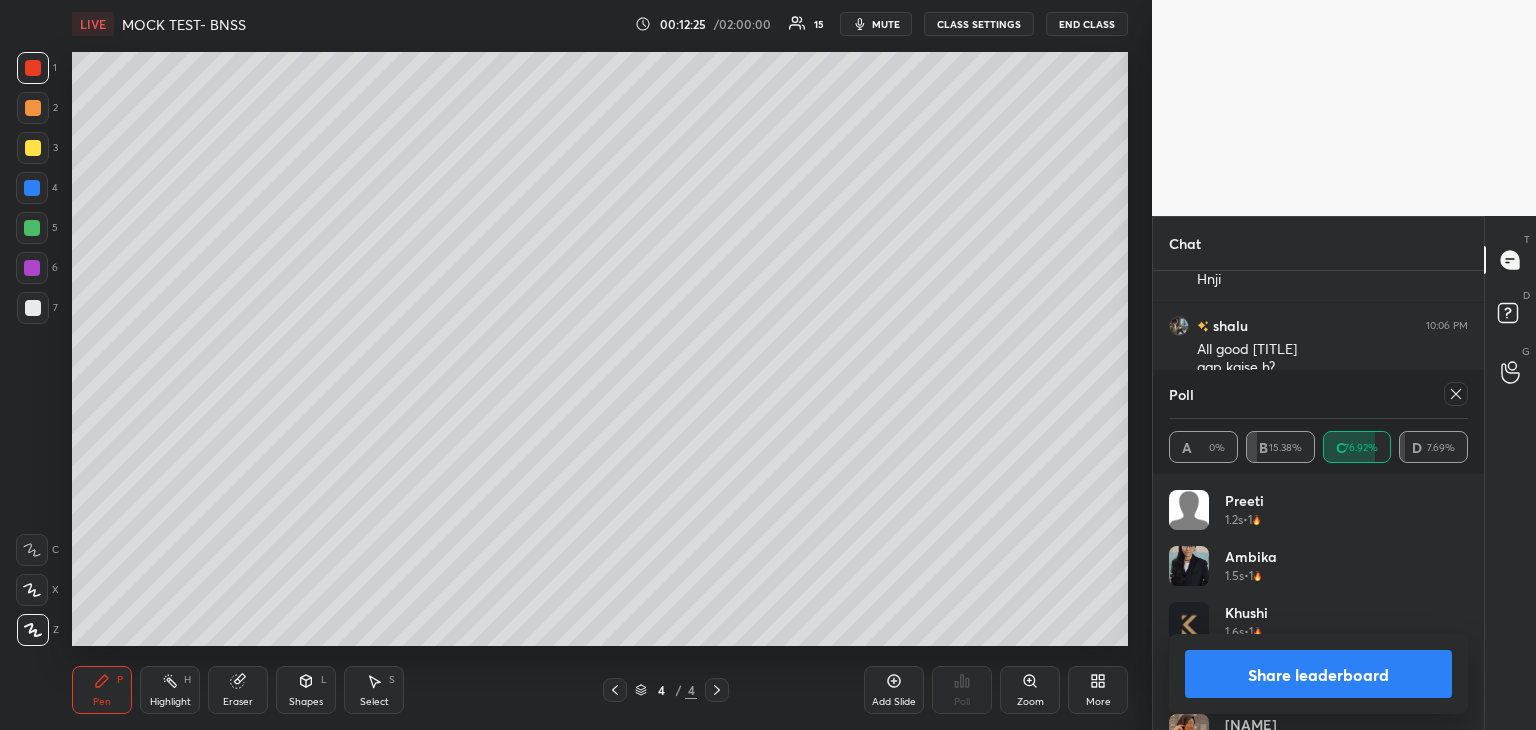 click 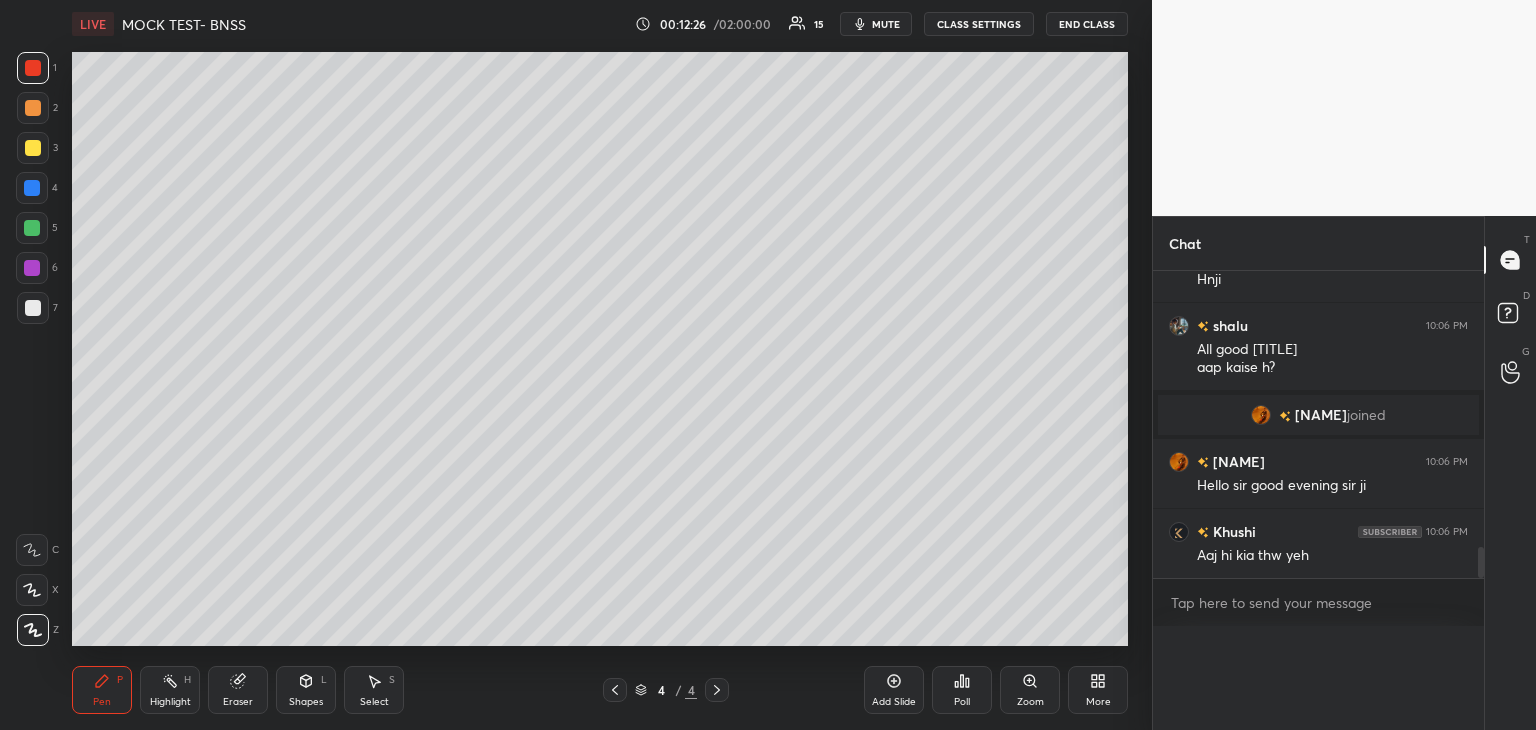 scroll, scrollTop: 0, scrollLeft: 0, axis: both 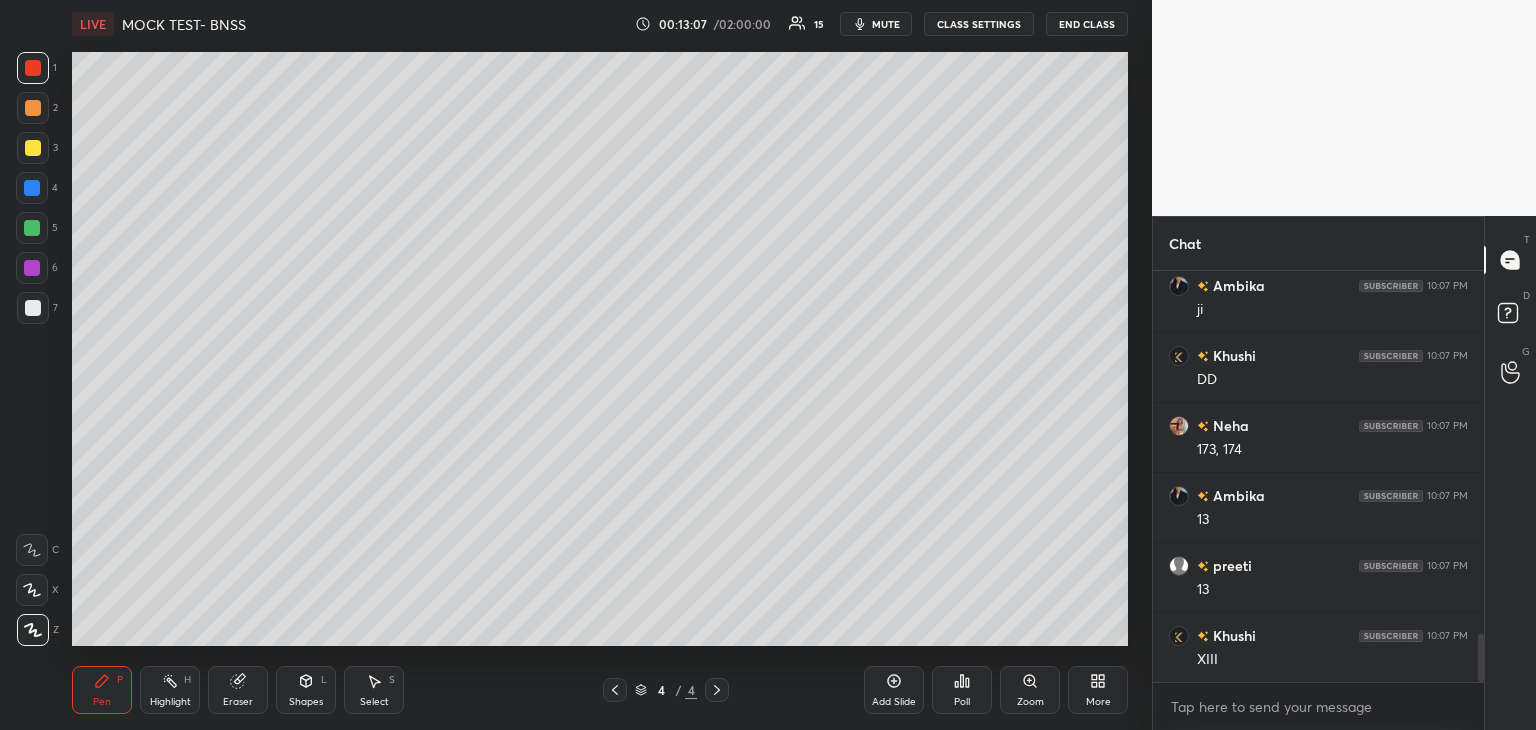 click on "Add Slide" at bounding box center (894, 690) 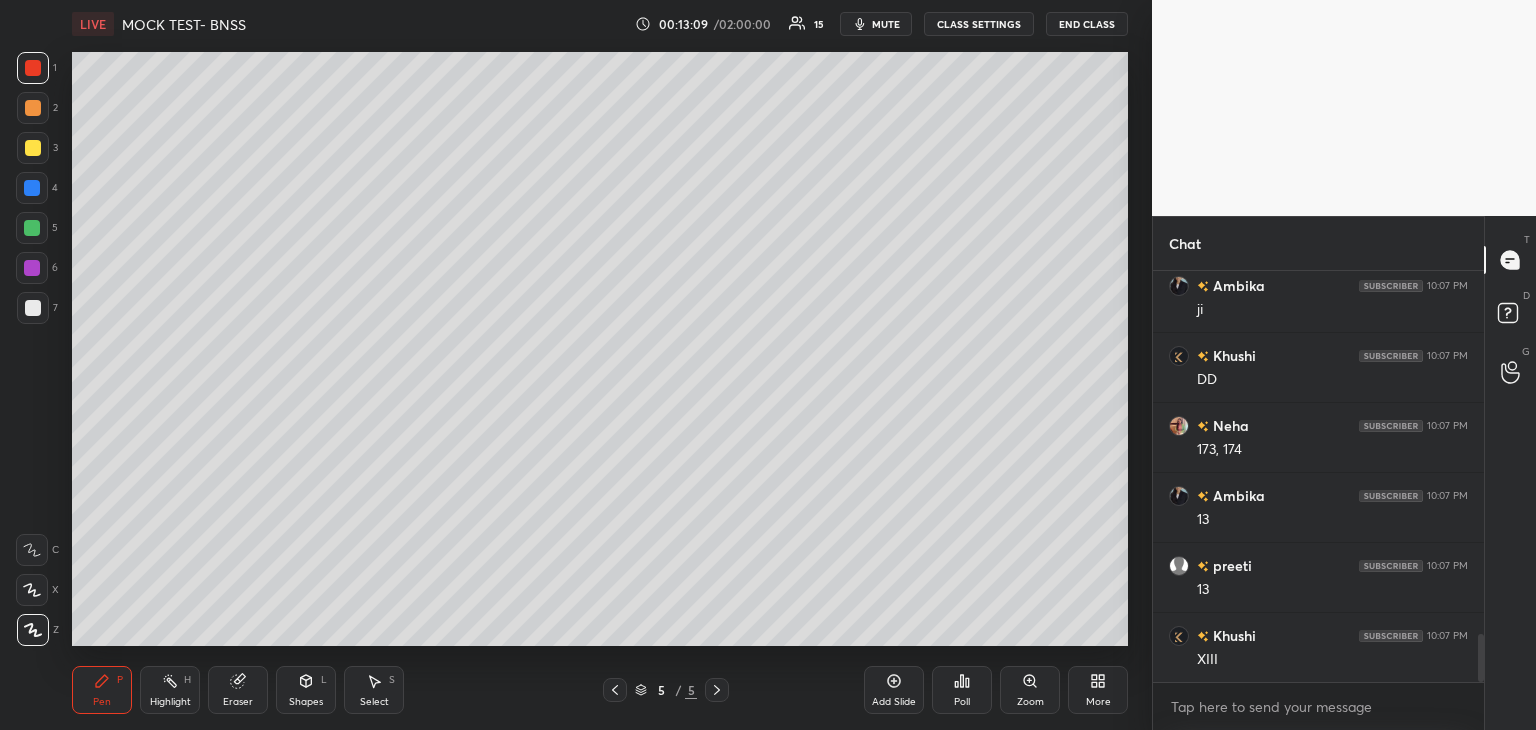 scroll, scrollTop: 3112, scrollLeft: 0, axis: vertical 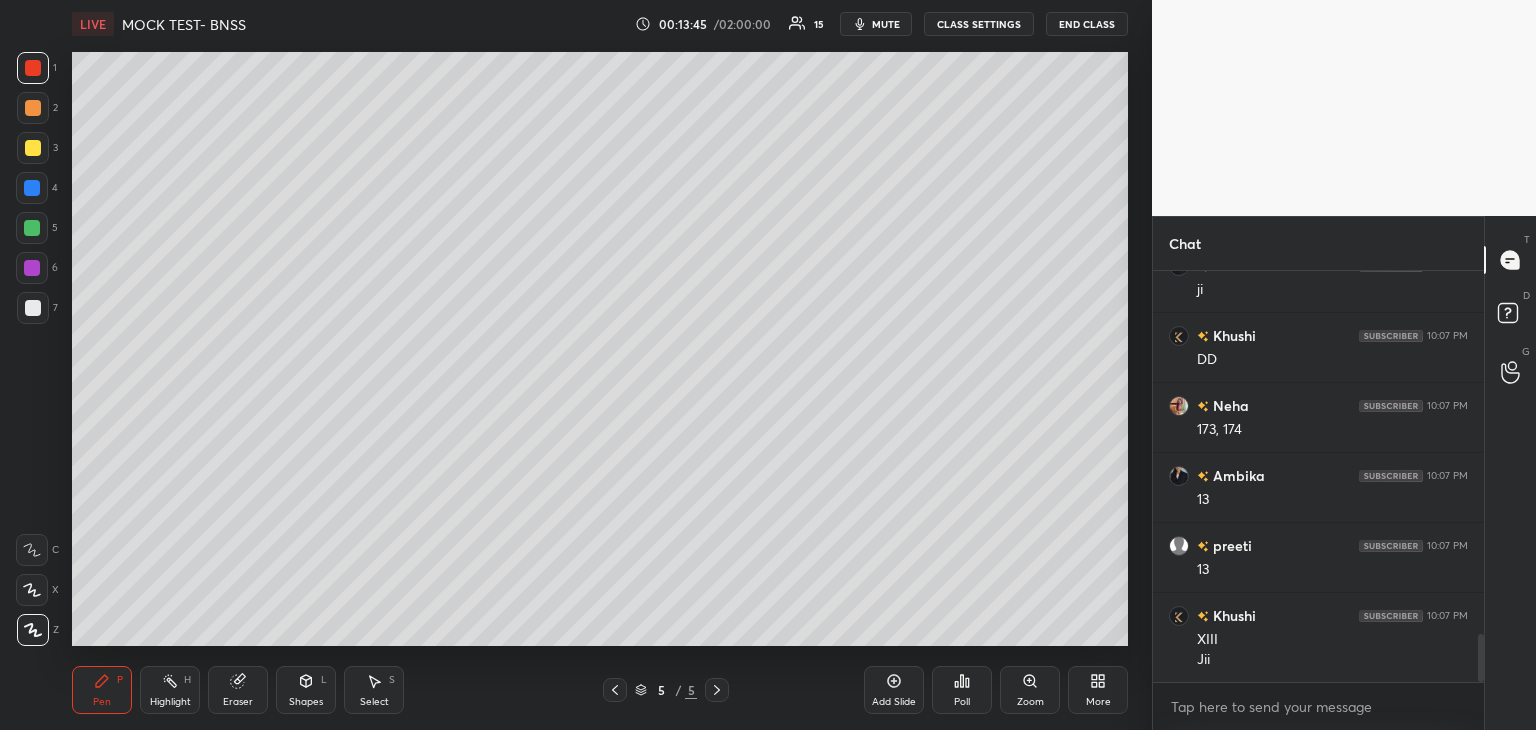 click on "Poll" at bounding box center [962, 690] 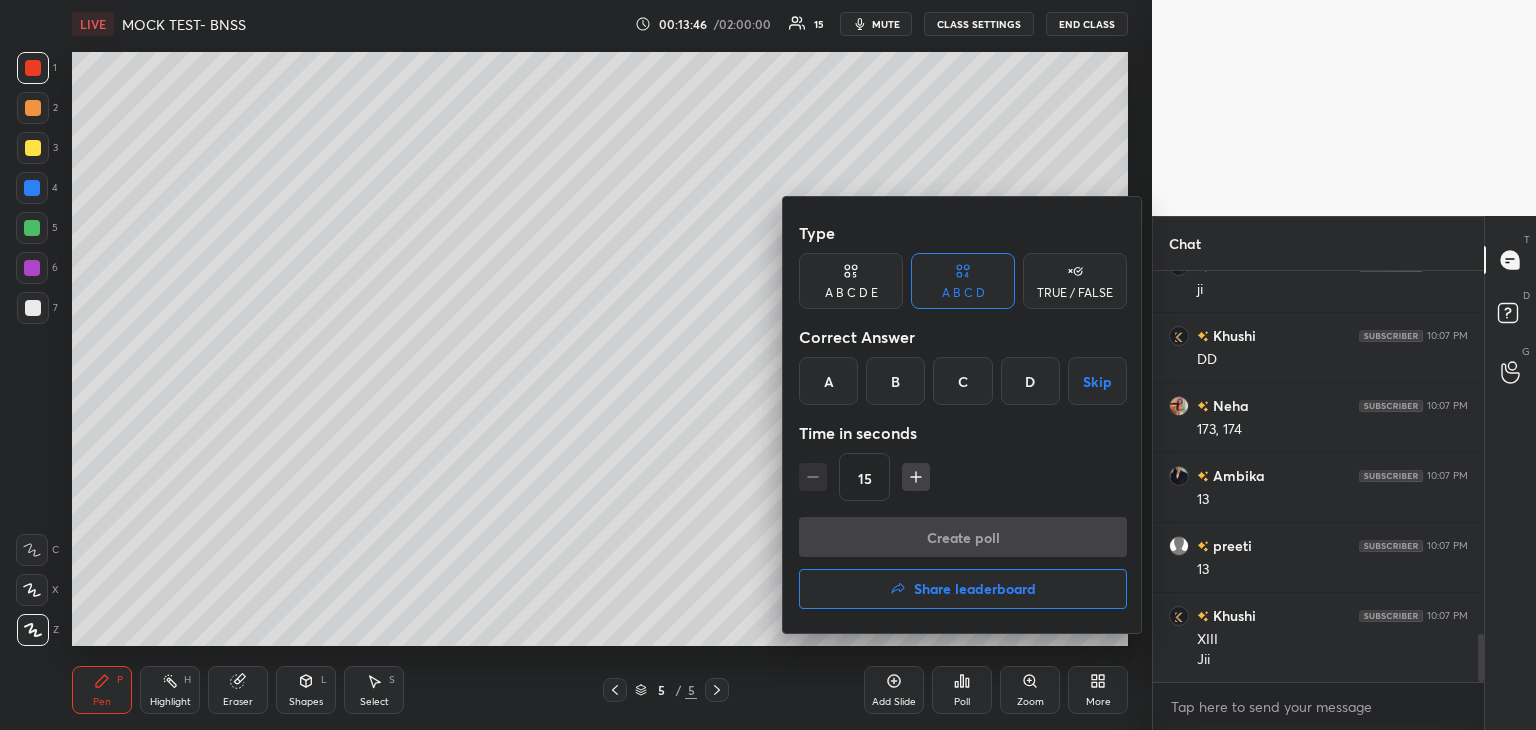 click on "C" at bounding box center [962, 381] 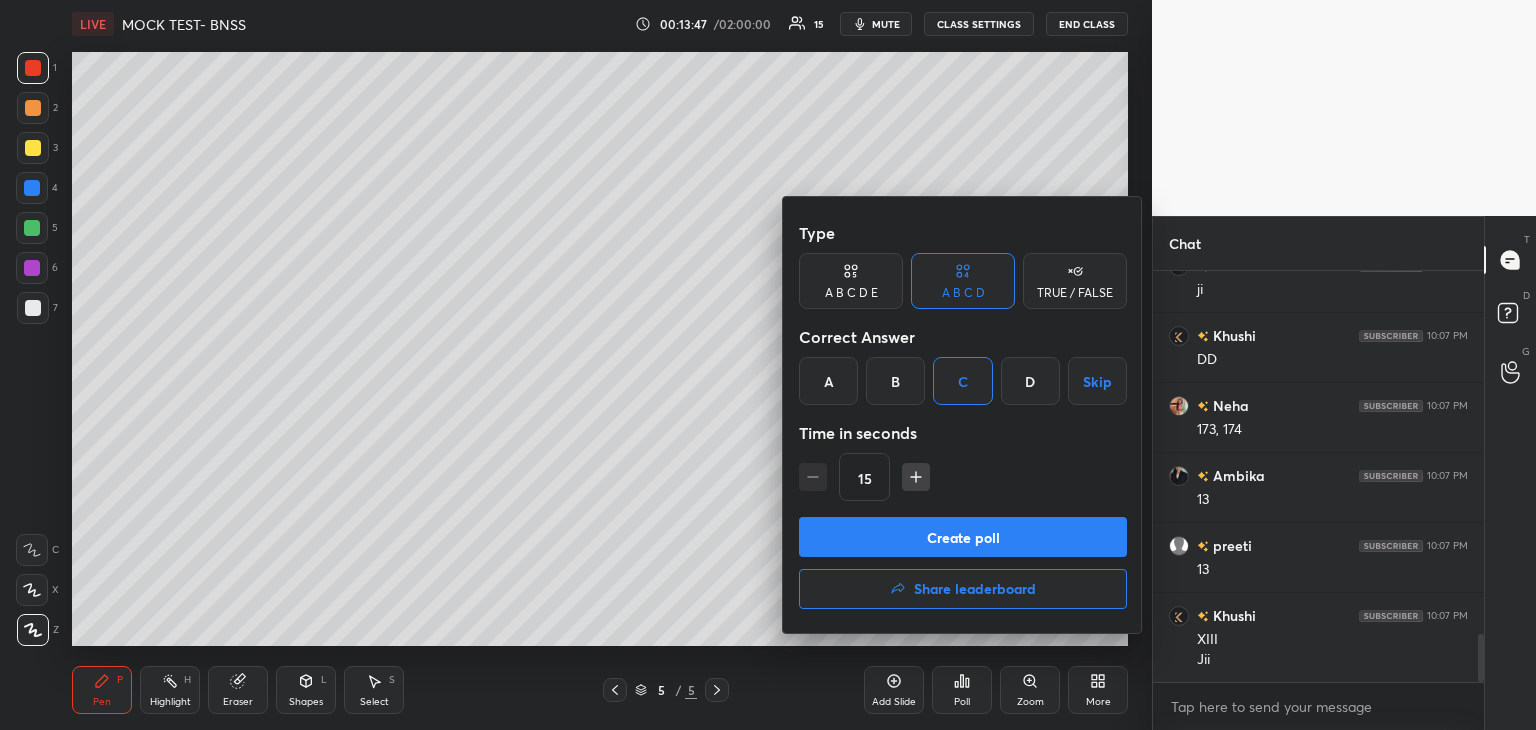 click on "Create poll" at bounding box center [963, 537] 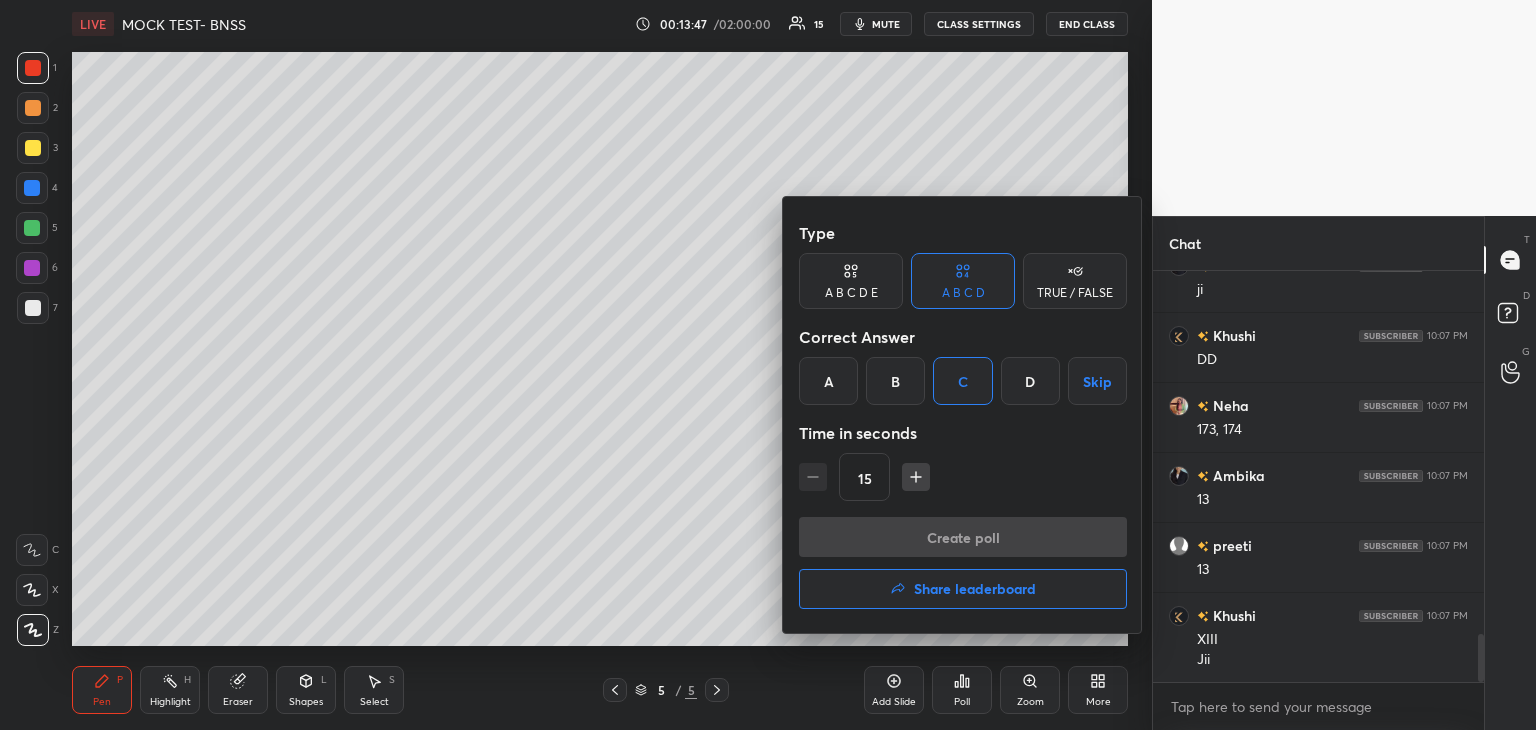 scroll, scrollTop: 364, scrollLeft: 325, axis: both 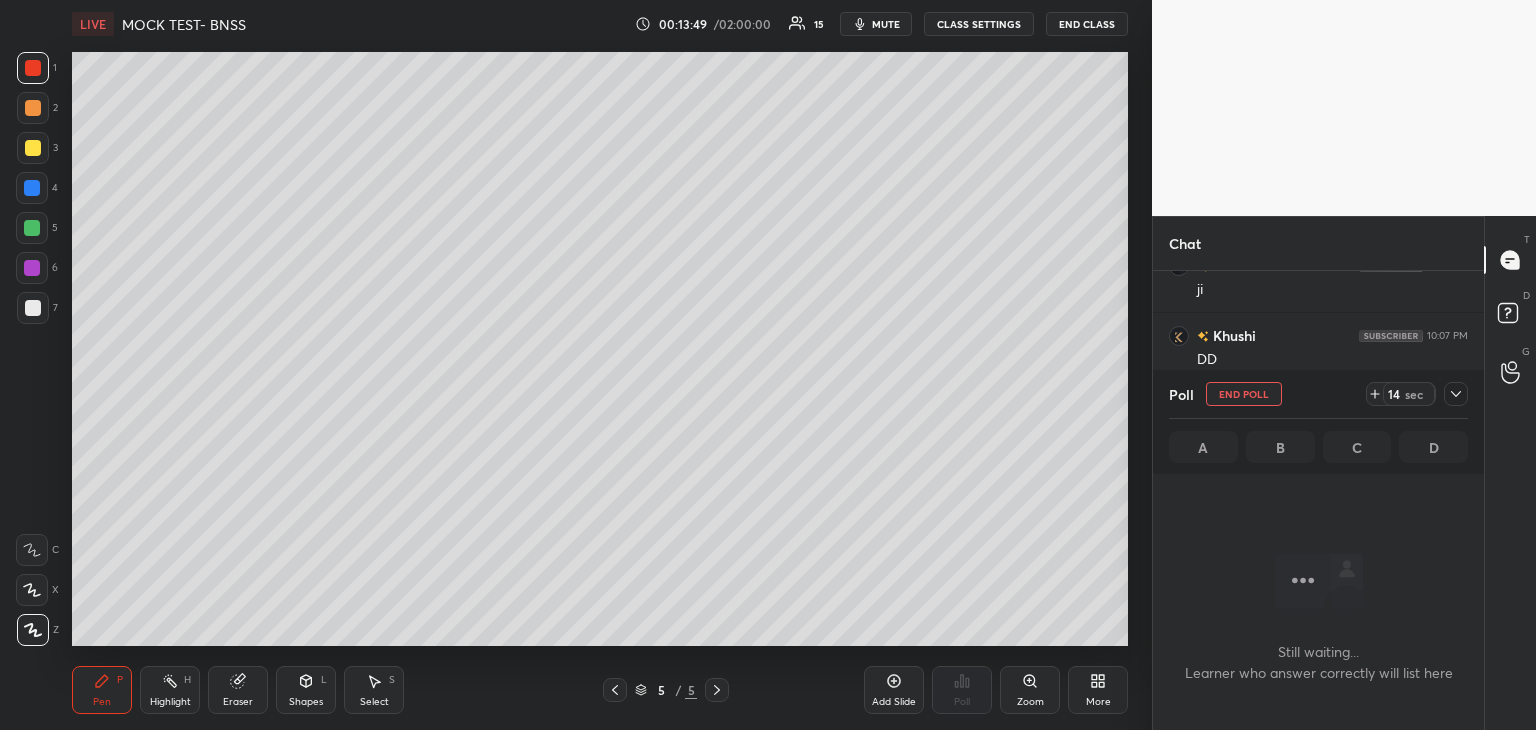 click at bounding box center (33, 108) 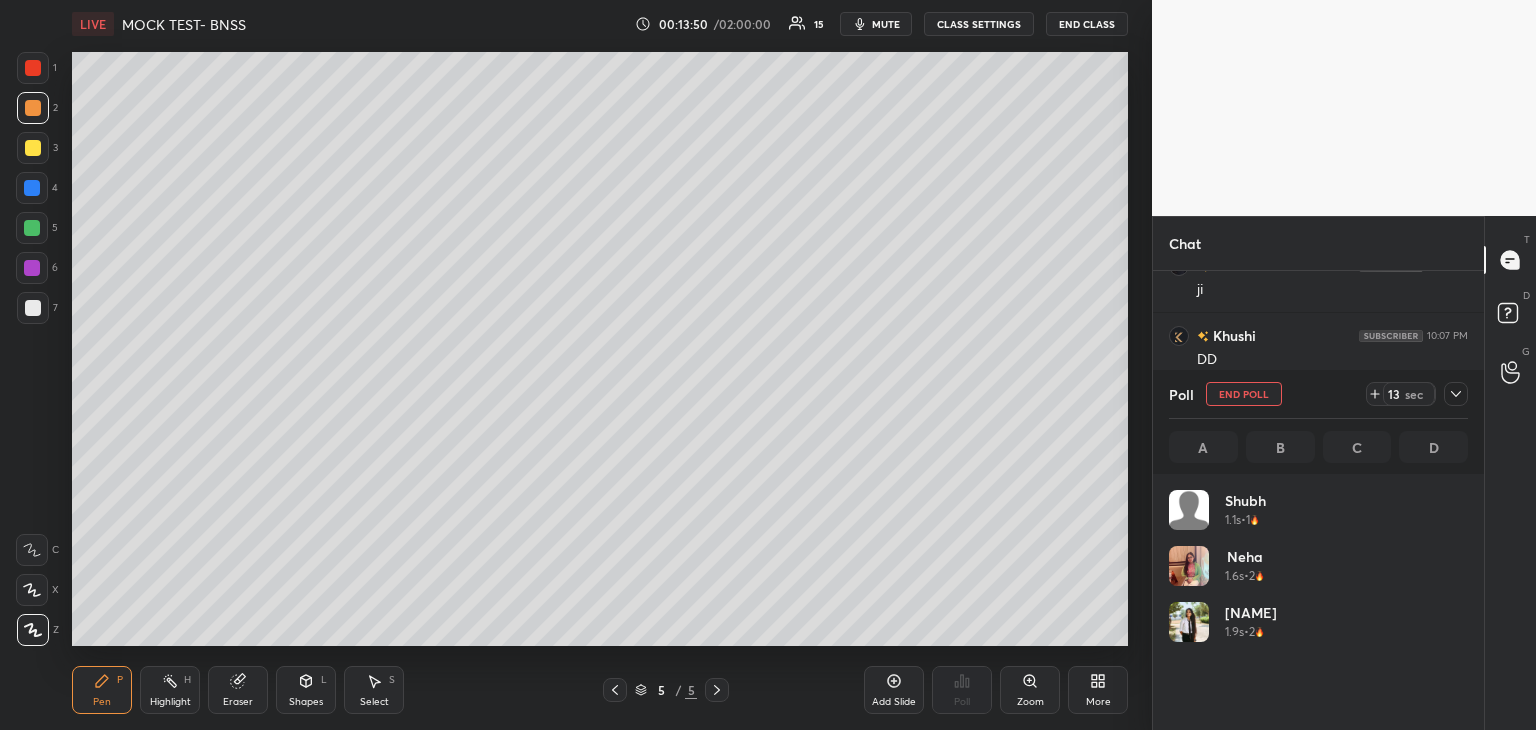 scroll, scrollTop: 6, scrollLeft: 6, axis: both 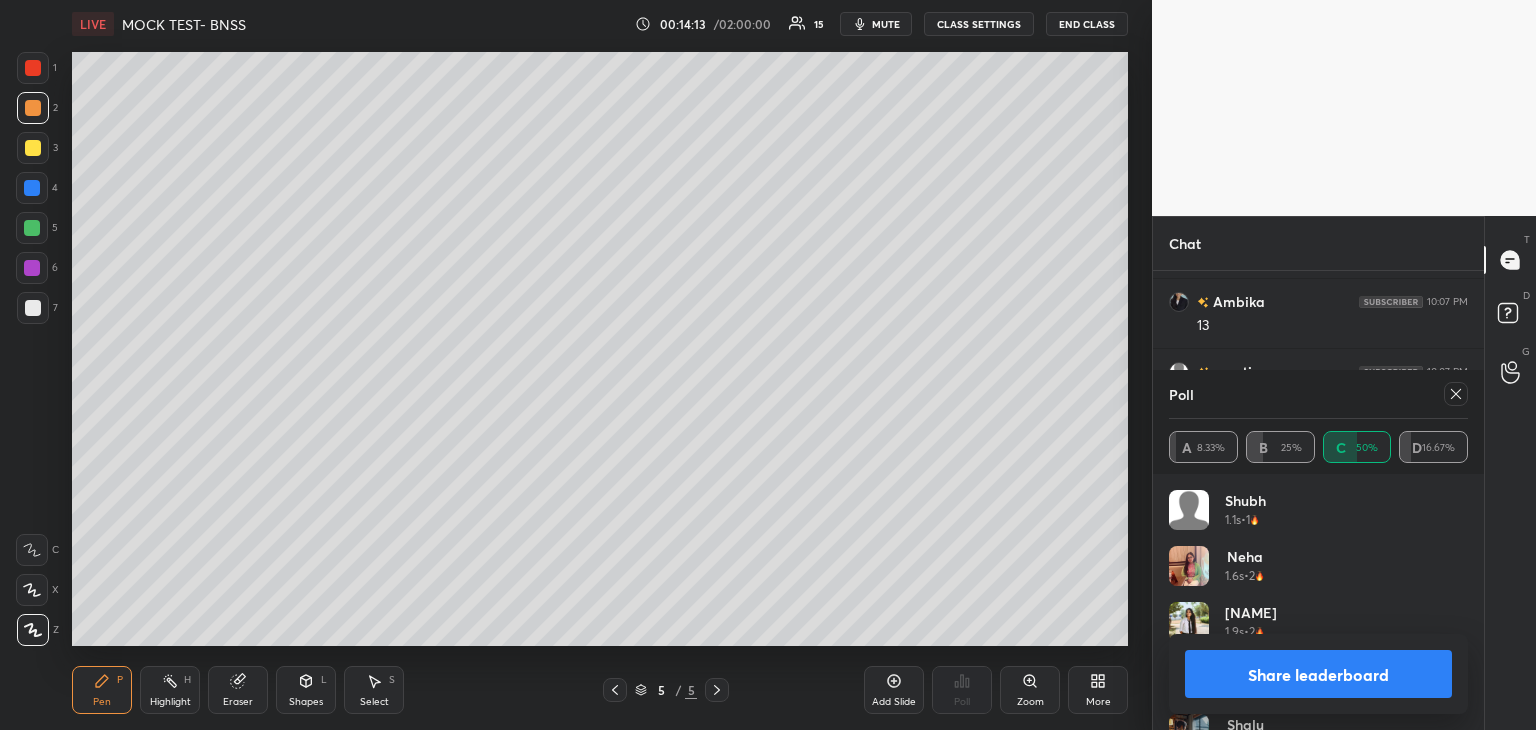 click 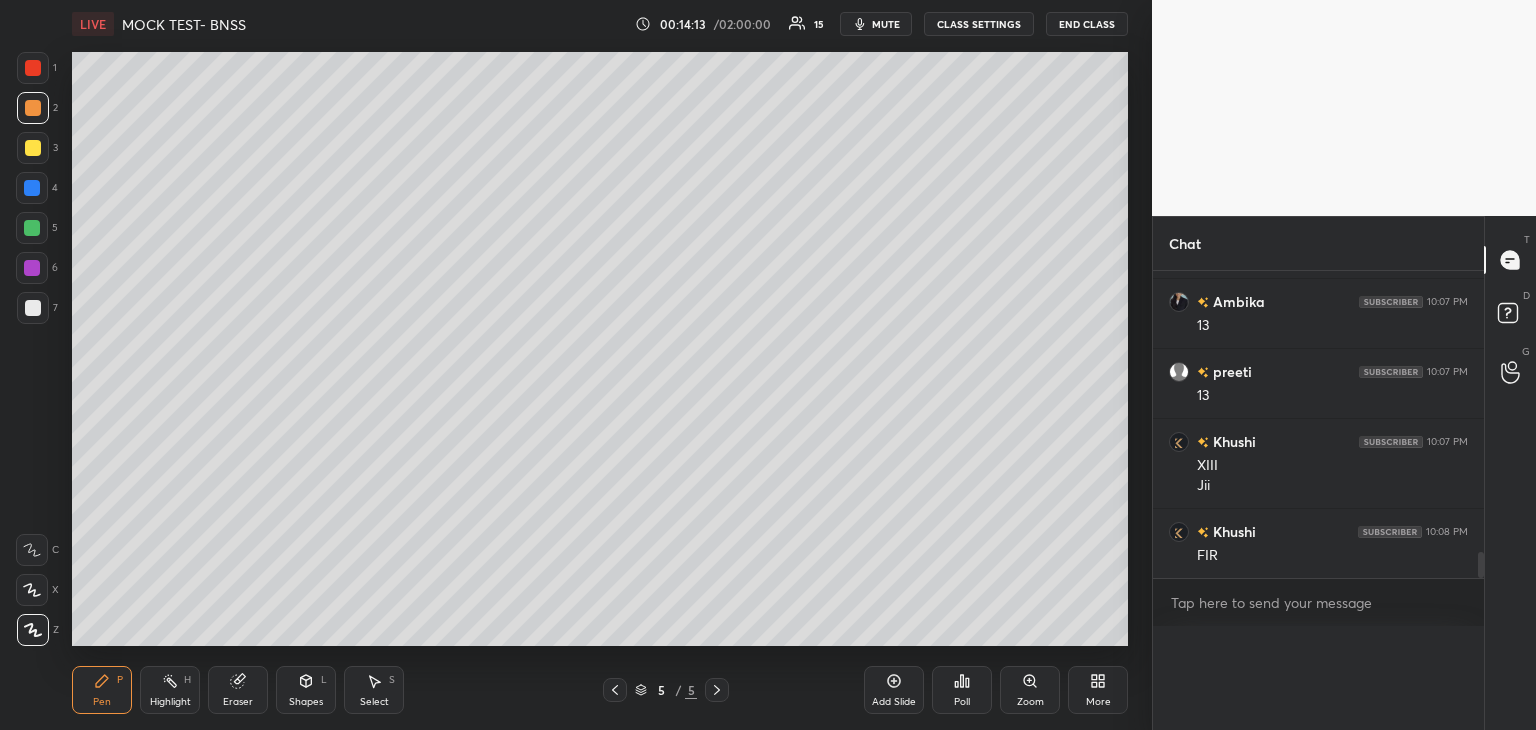 scroll, scrollTop: 0, scrollLeft: 0, axis: both 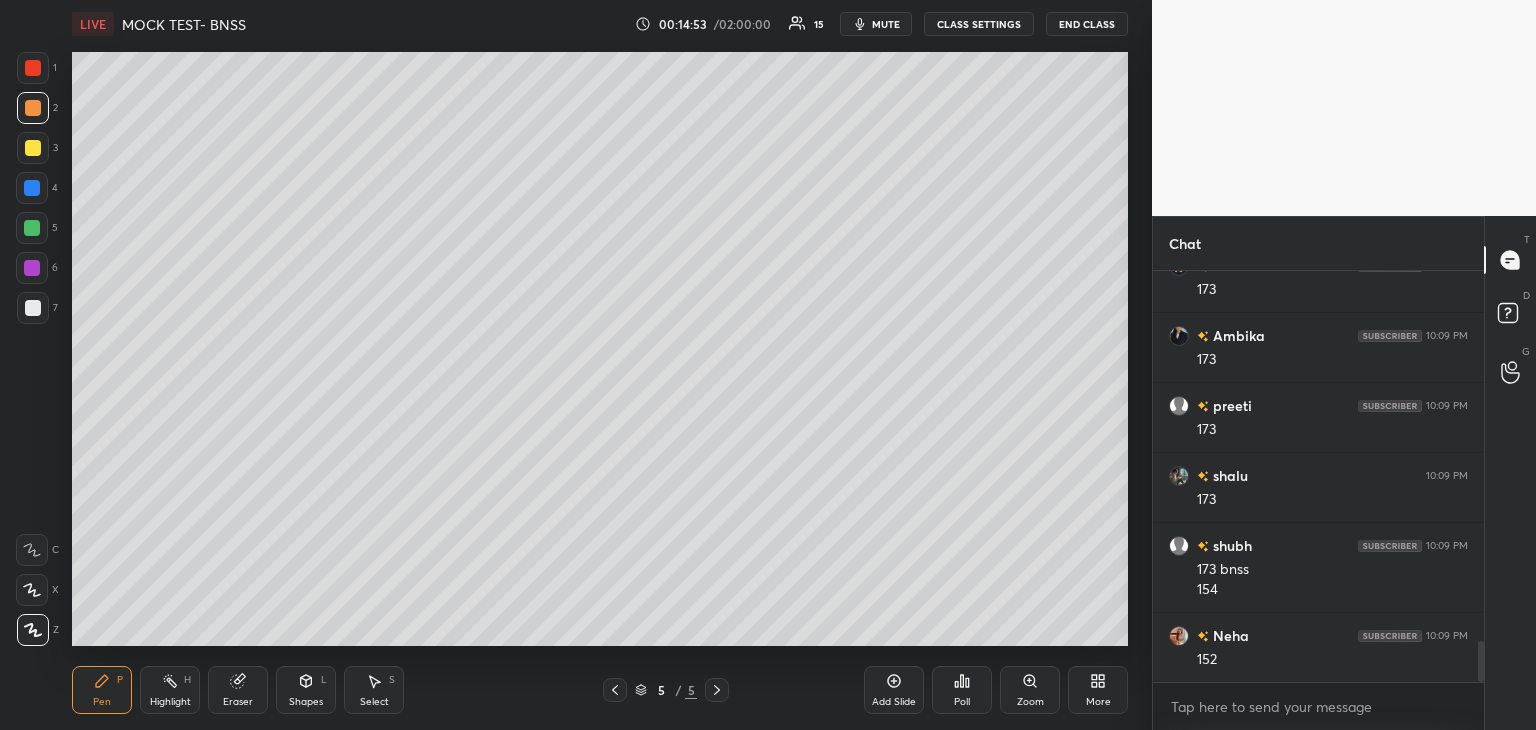 click on "Add Slide" at bounding box center (894, 690) 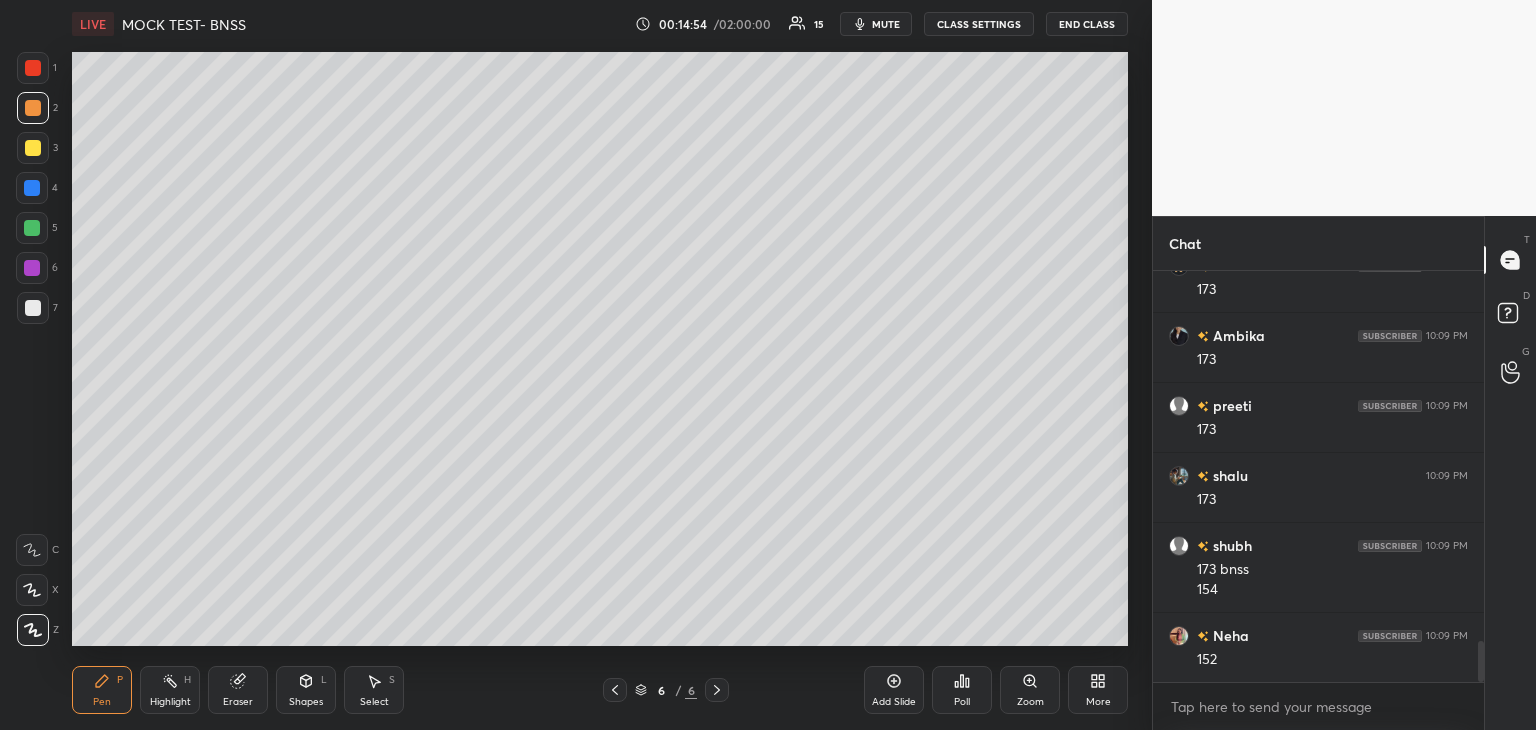 click at bounding box center [33, 68] 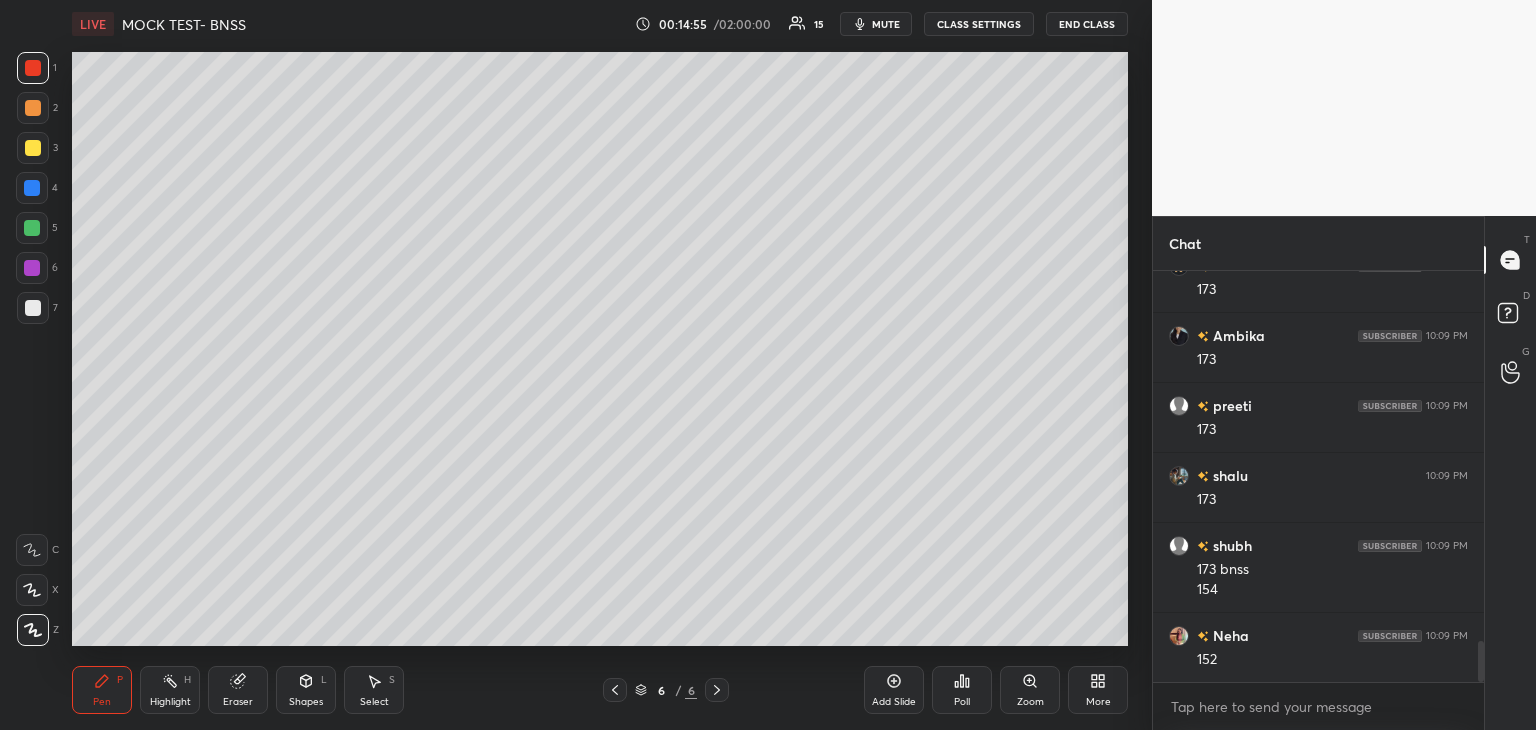 scroll, scrollTop: 3782, scrollLeft: 0, axis: vertical 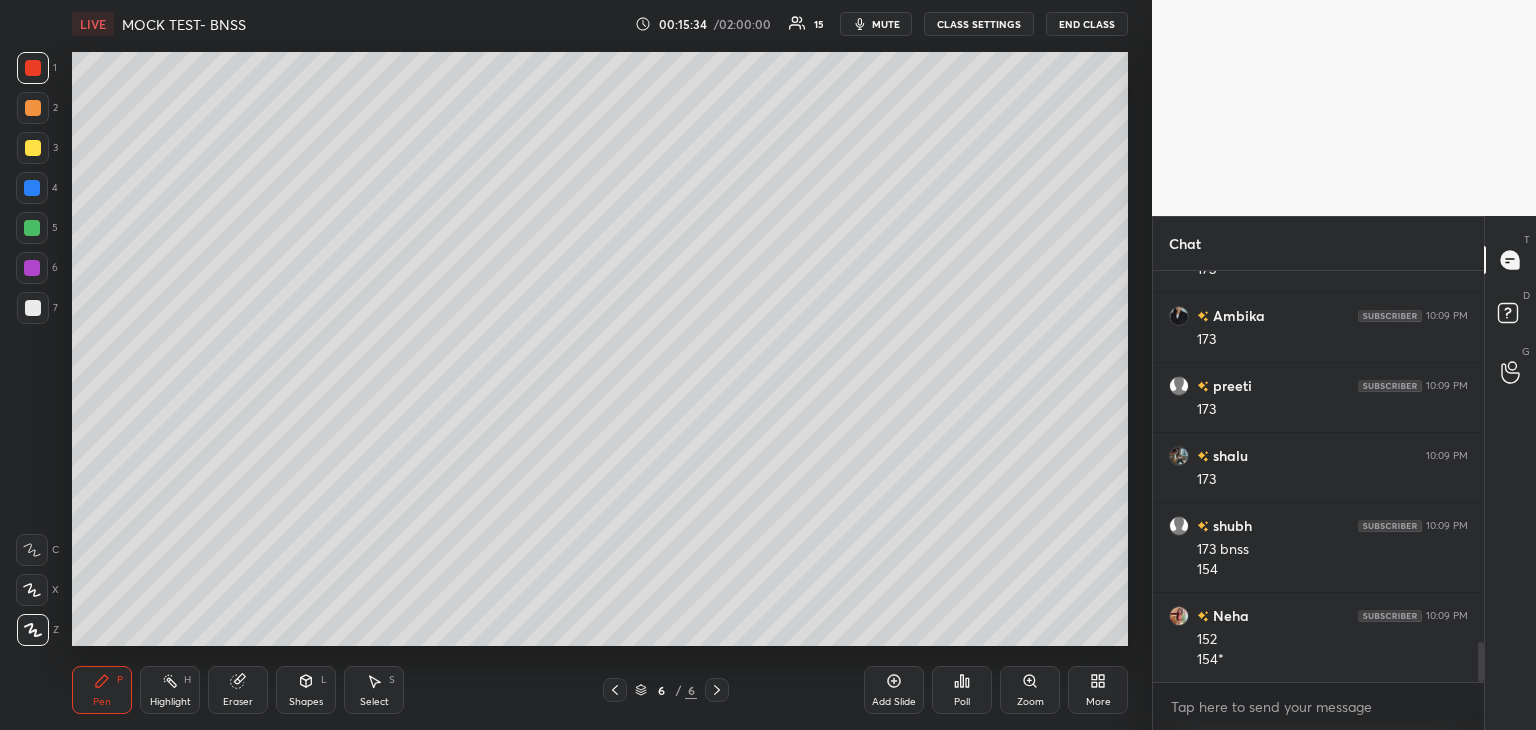 click 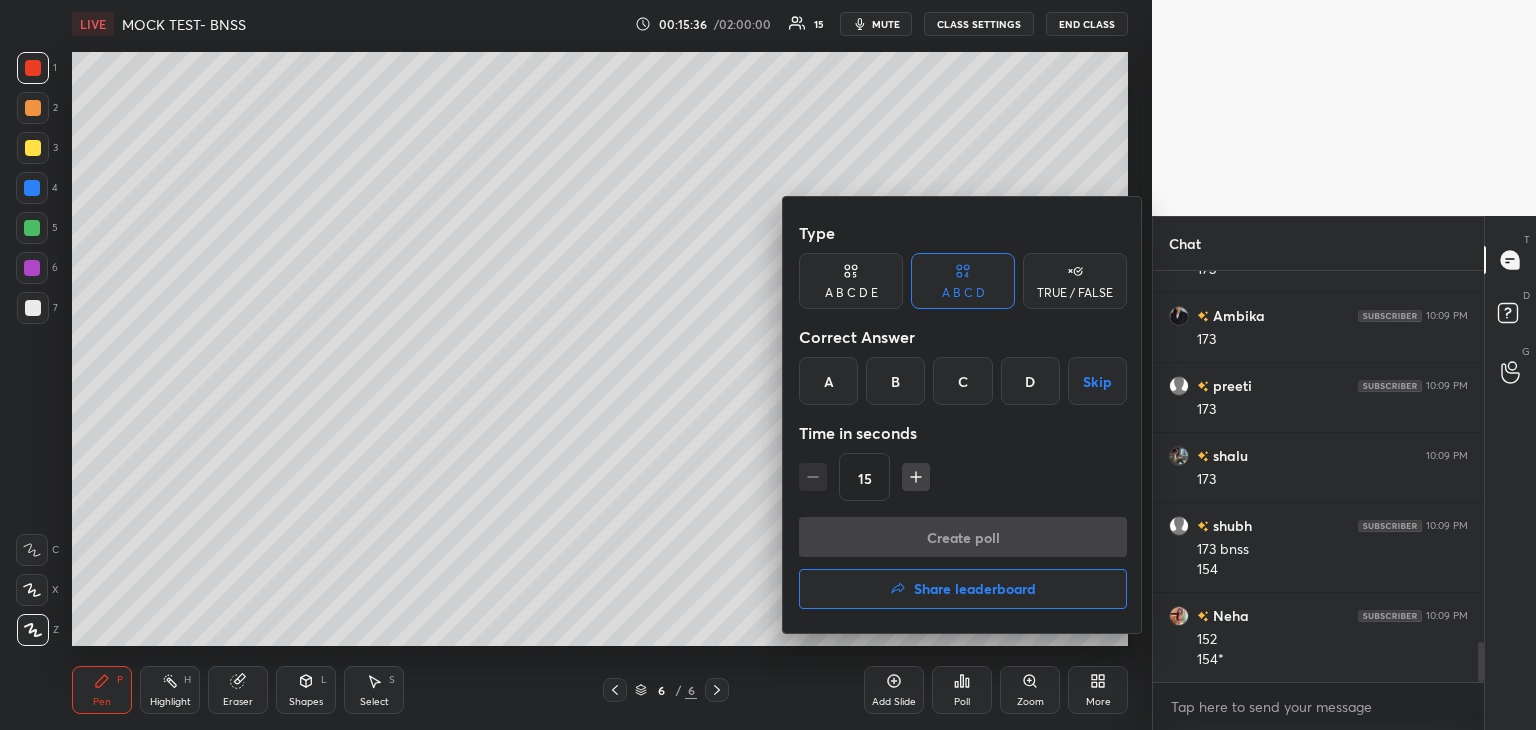 click on "D" at bounding box center [1030, 381] 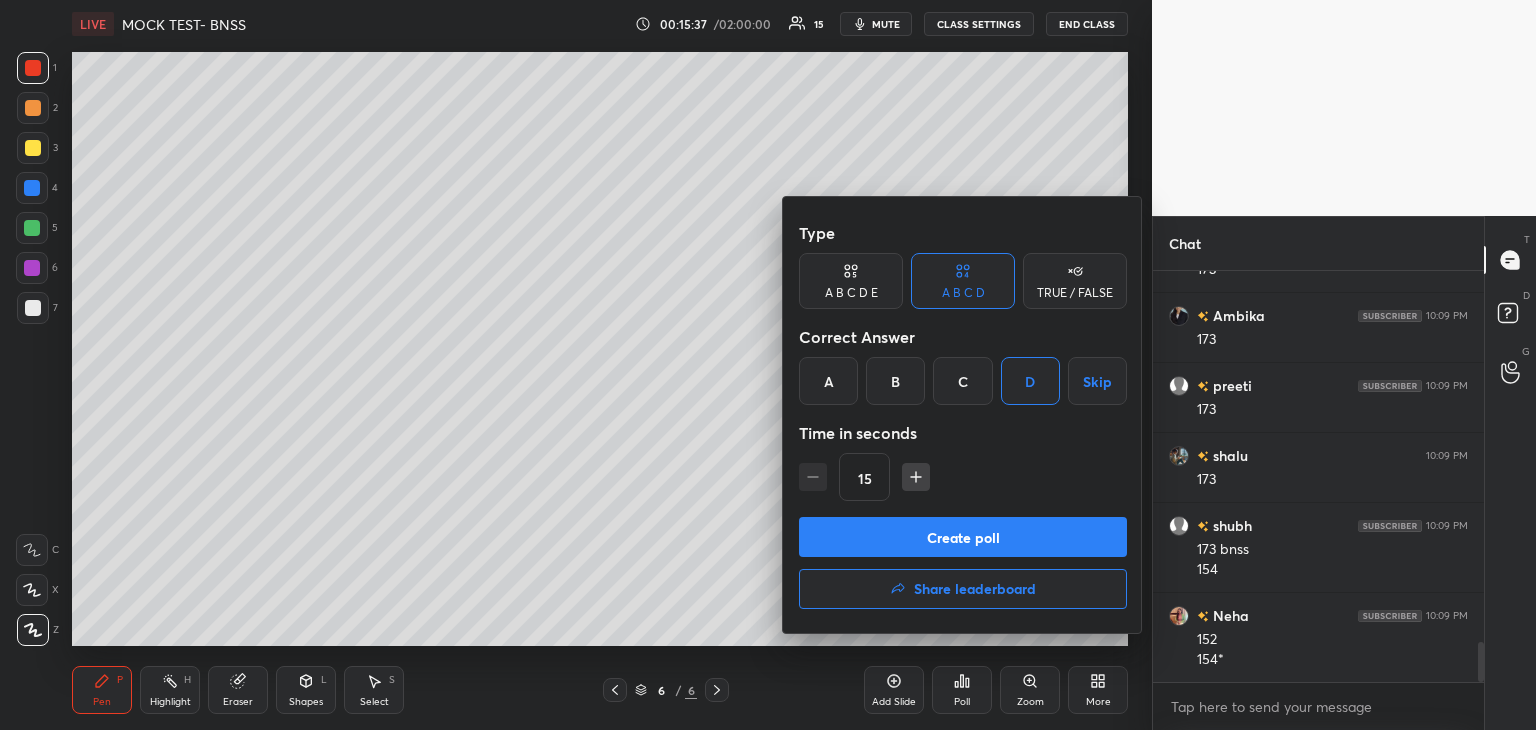 click on "Create poll" at bounding box center (963, 537) 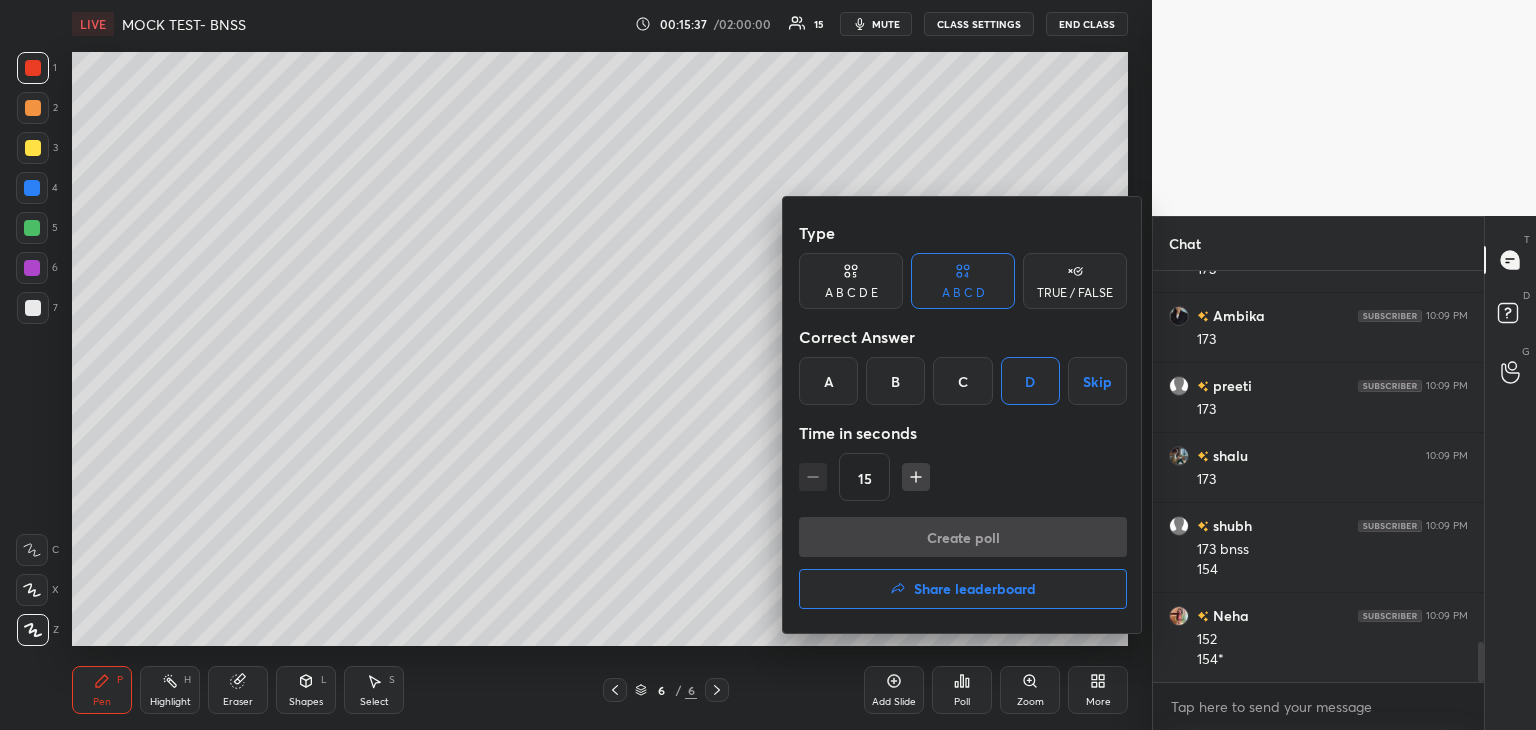 scroll, scrollTop: 363, scrollLeft: 325, axis: both 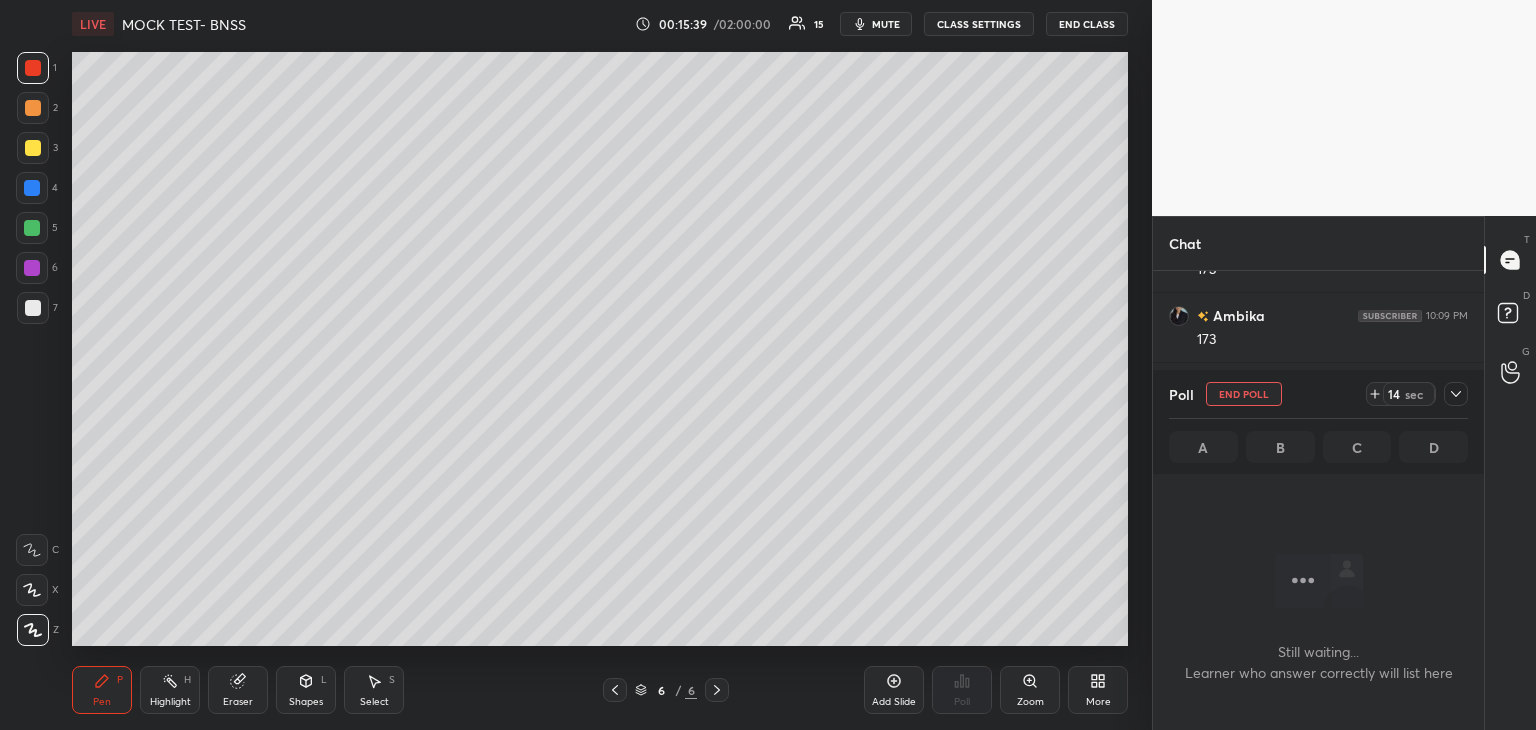 click at bounding box center (33, 108) 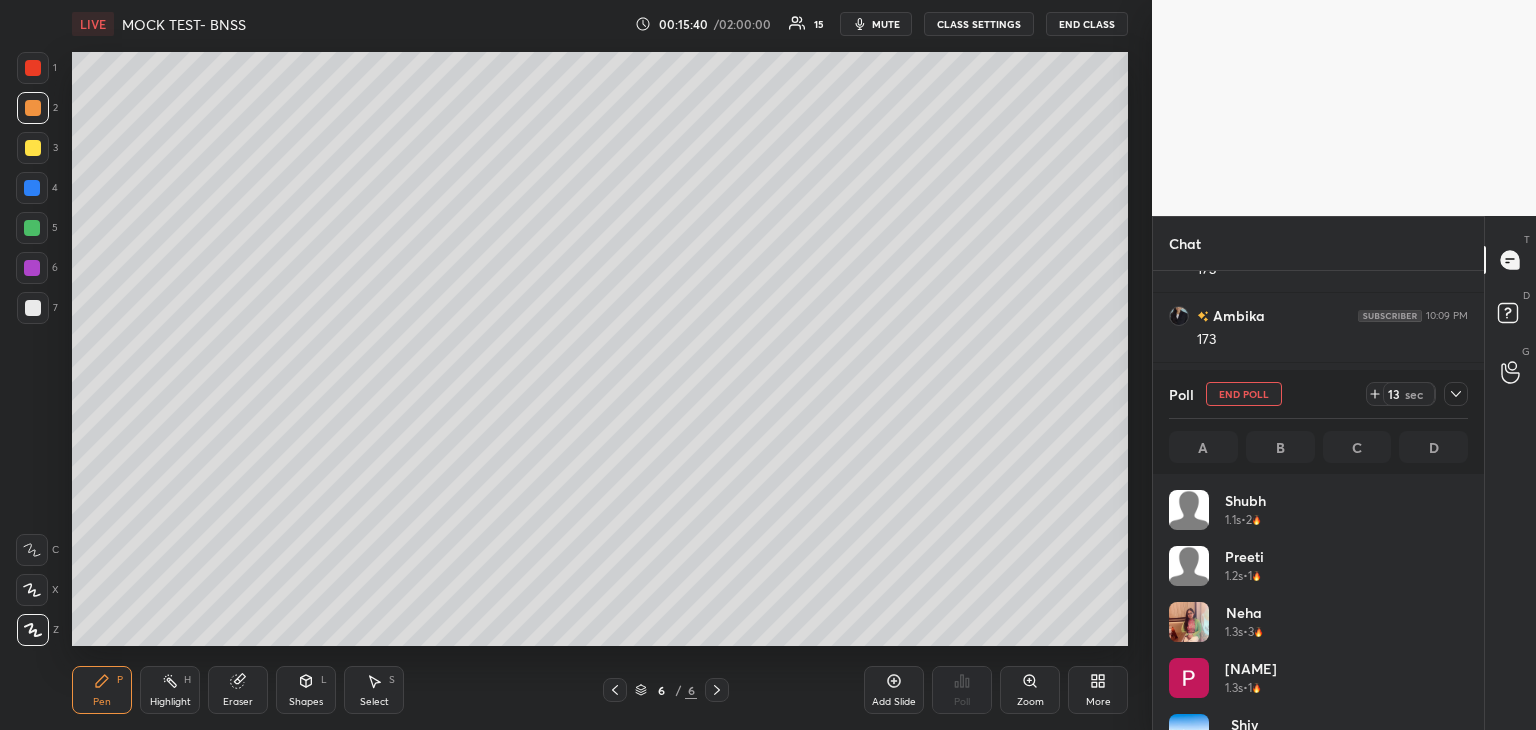 scroll, scrollTop: 6, scrollLeft: 6, axis: both 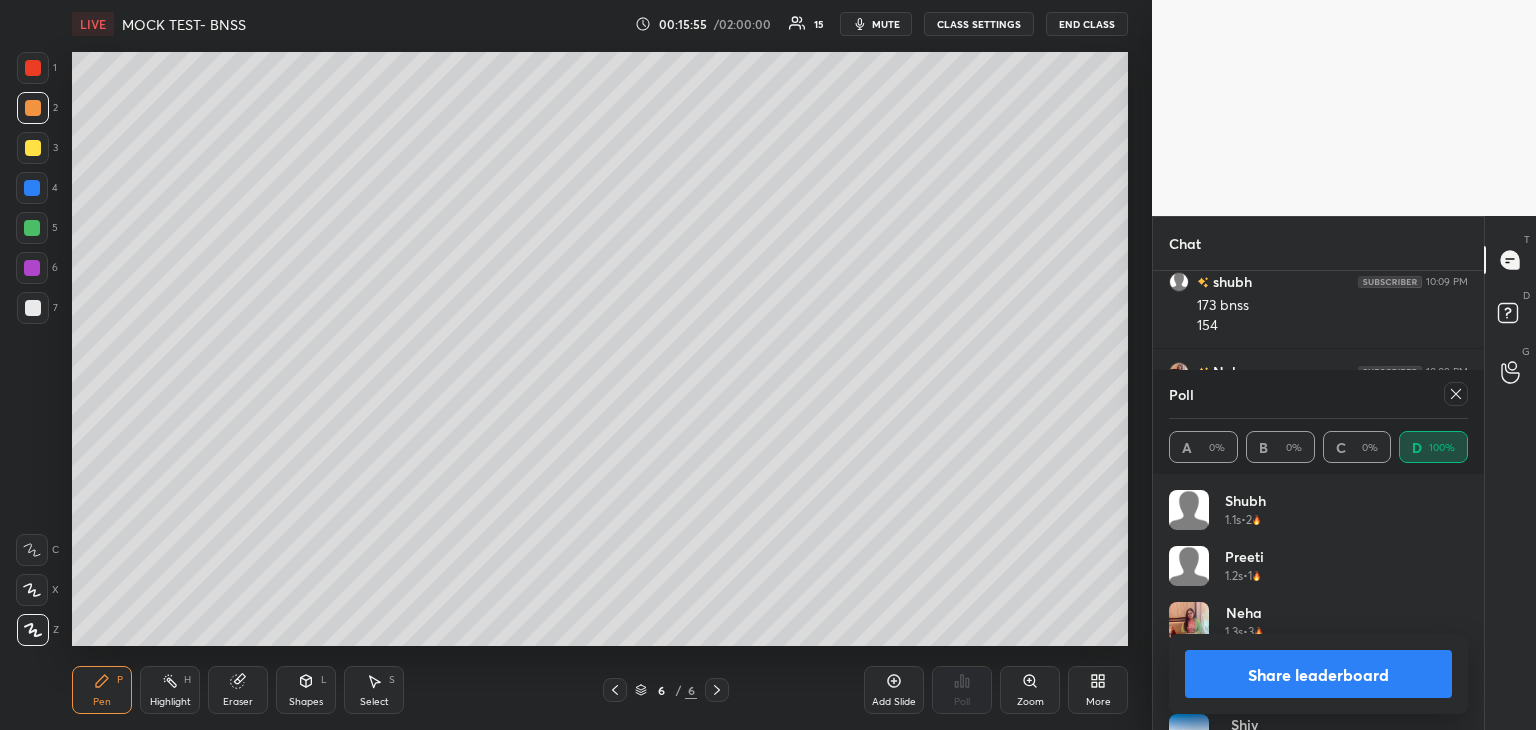 click on "Share leaderboard" at bounding box center (1318, 674) 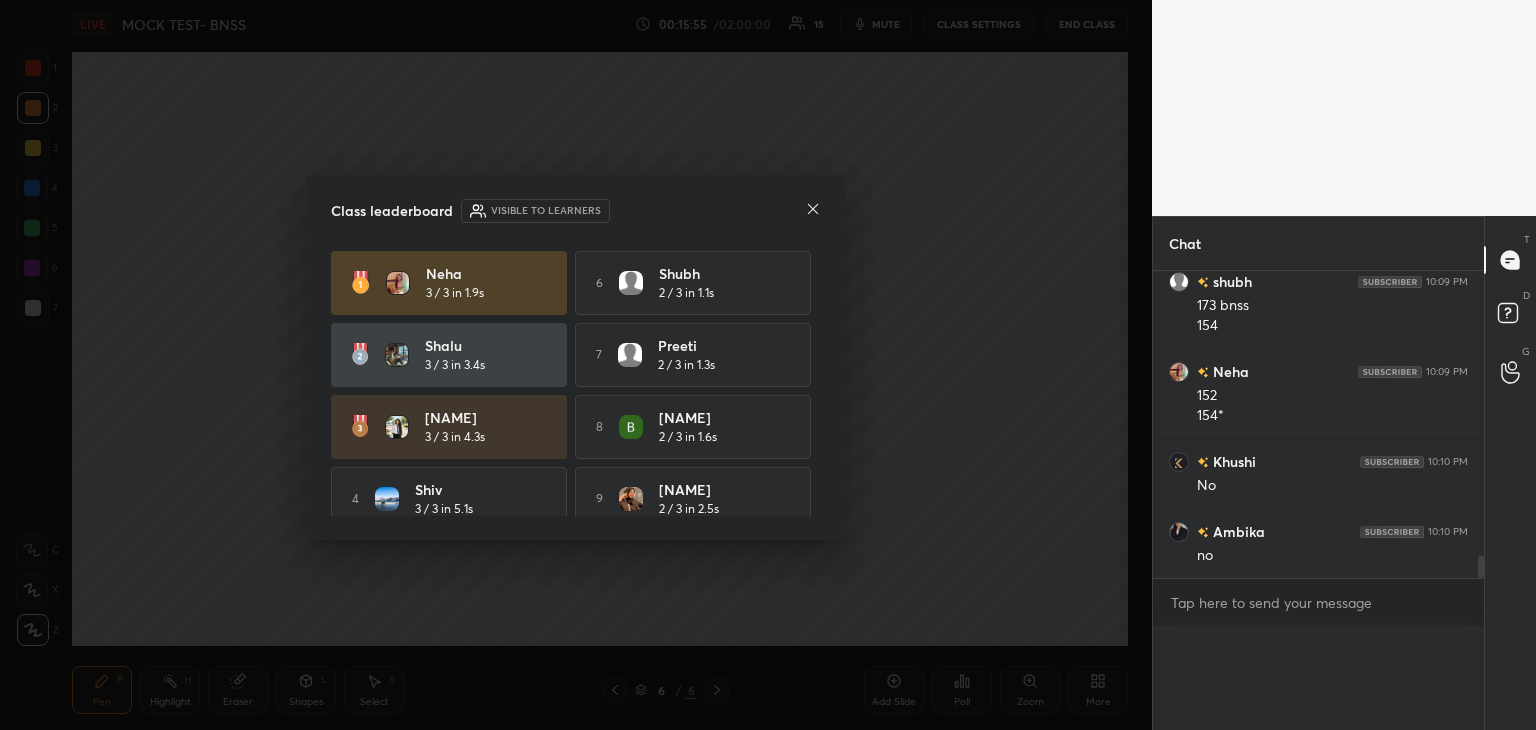scroll, scrollTop: 0, scrollLeft: 6, axis: horizontal 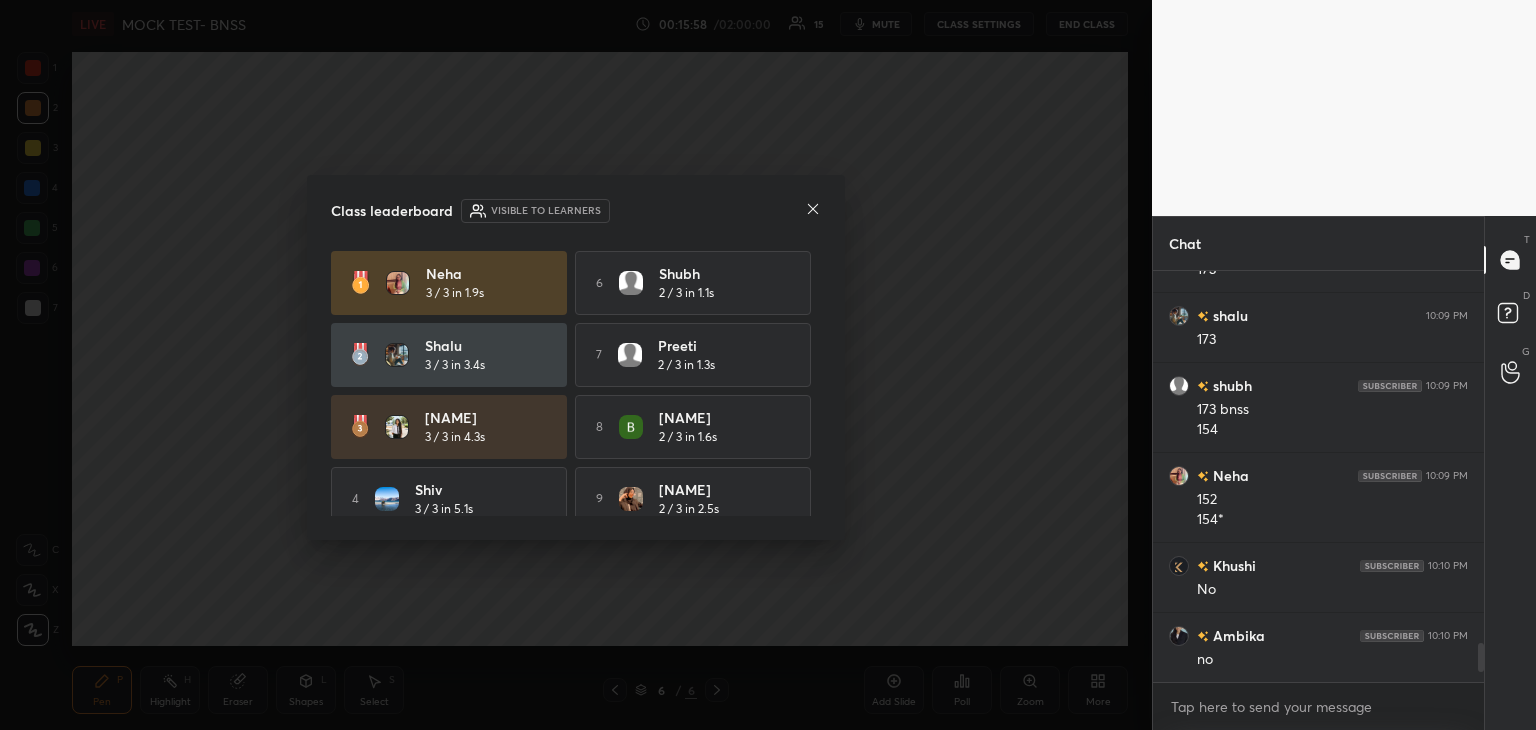click at bounding box center [813, 210] 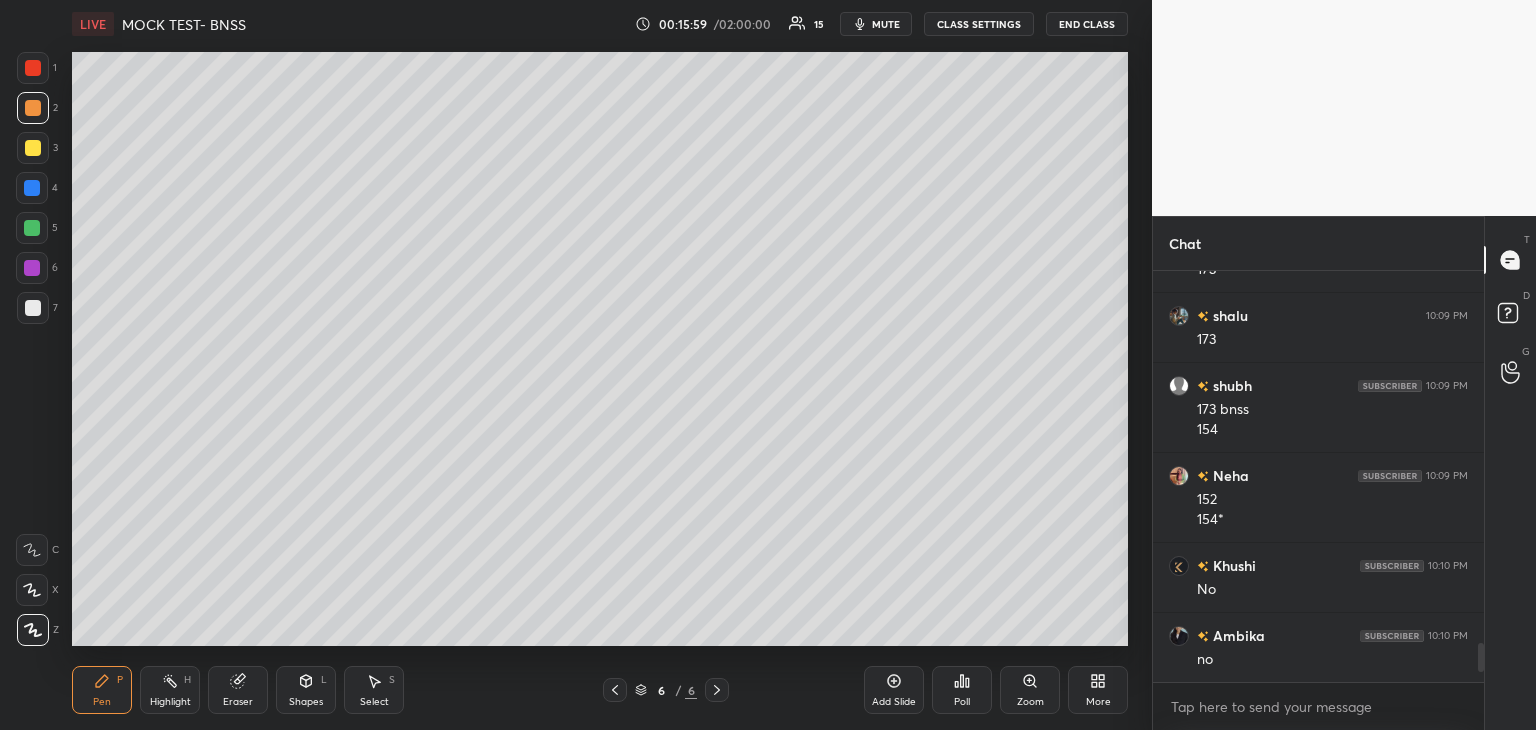 click on "Add Slide" at bounding box center [894, 702] 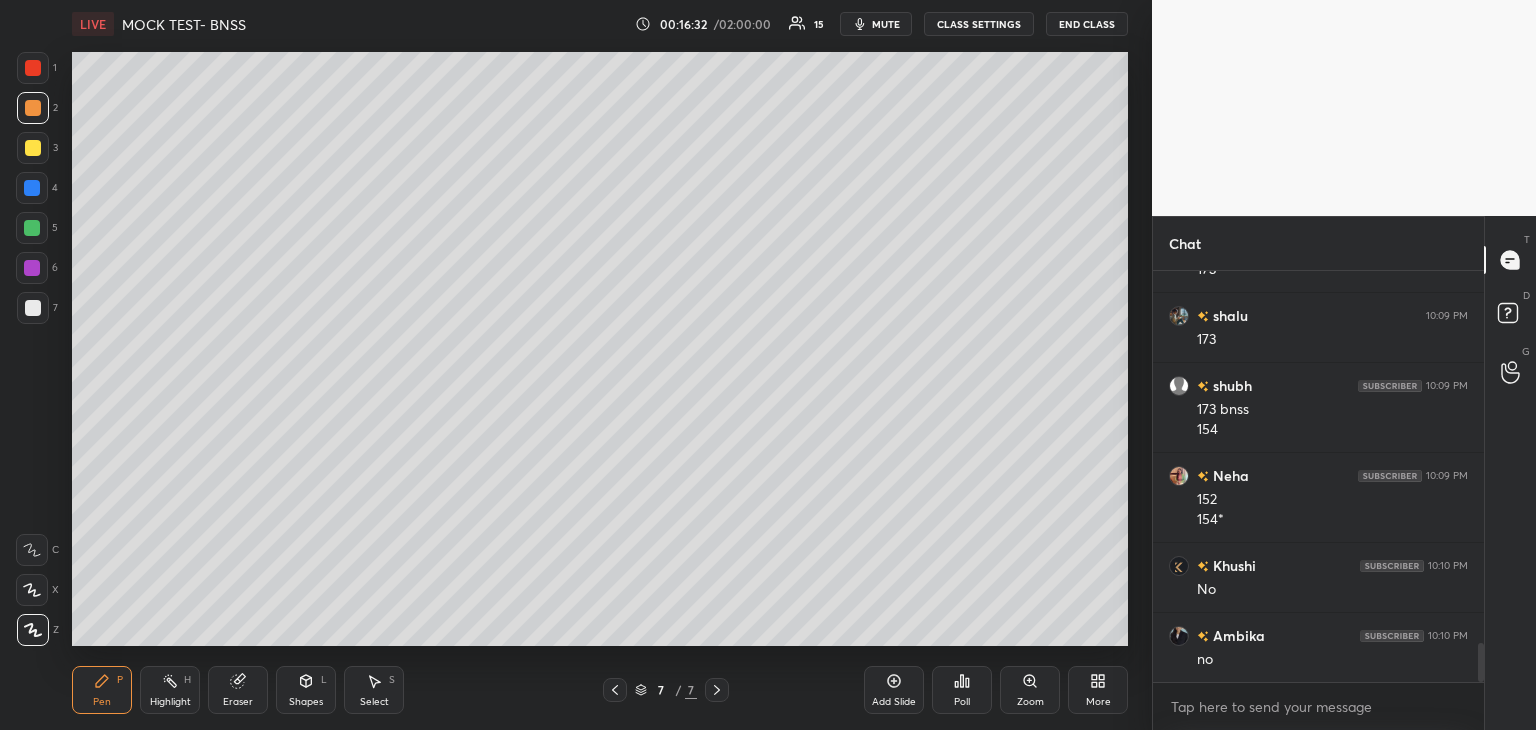 scroll, scrollTop: 3970, scrollLeft: 0, axis: vertical 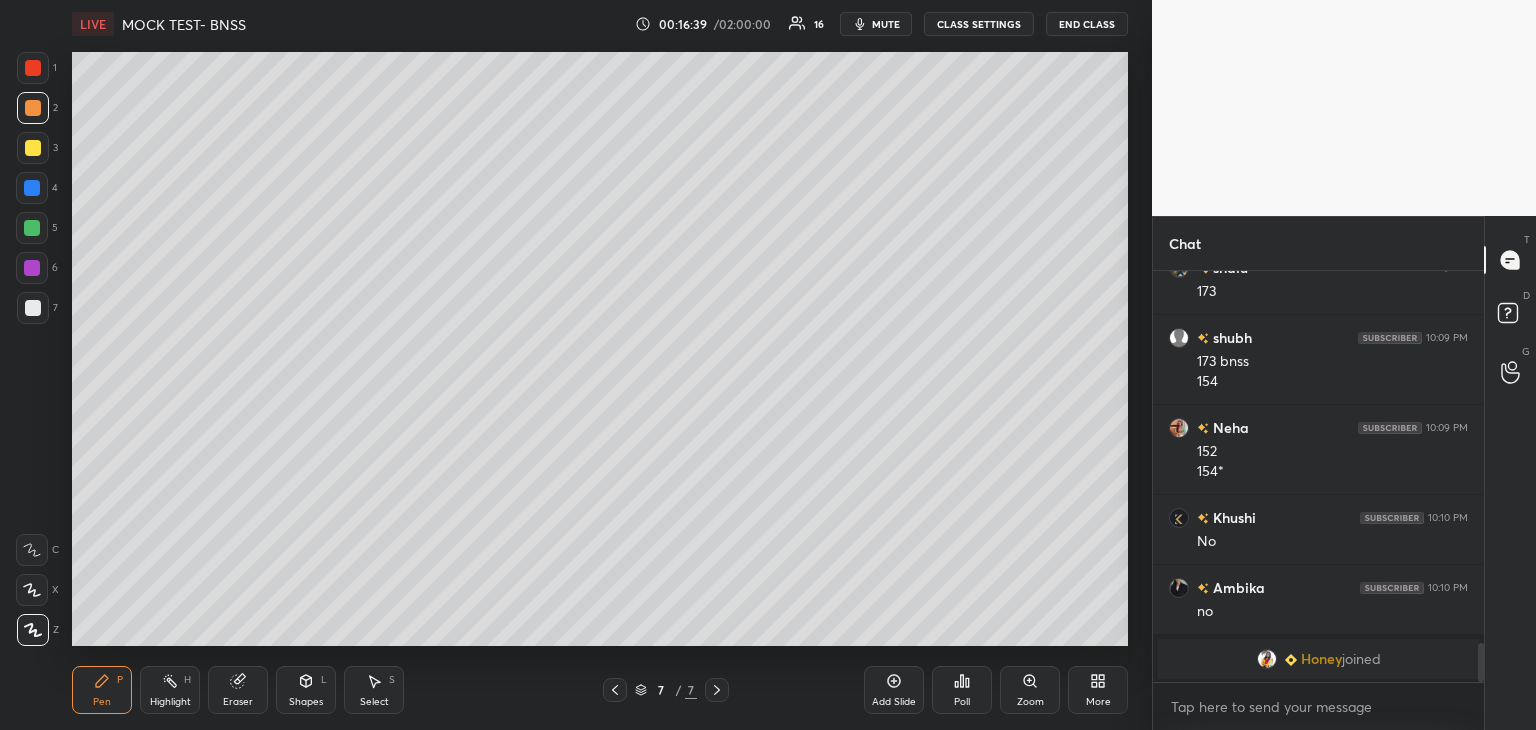 click on "Poll" at bounding box center (962, 702) 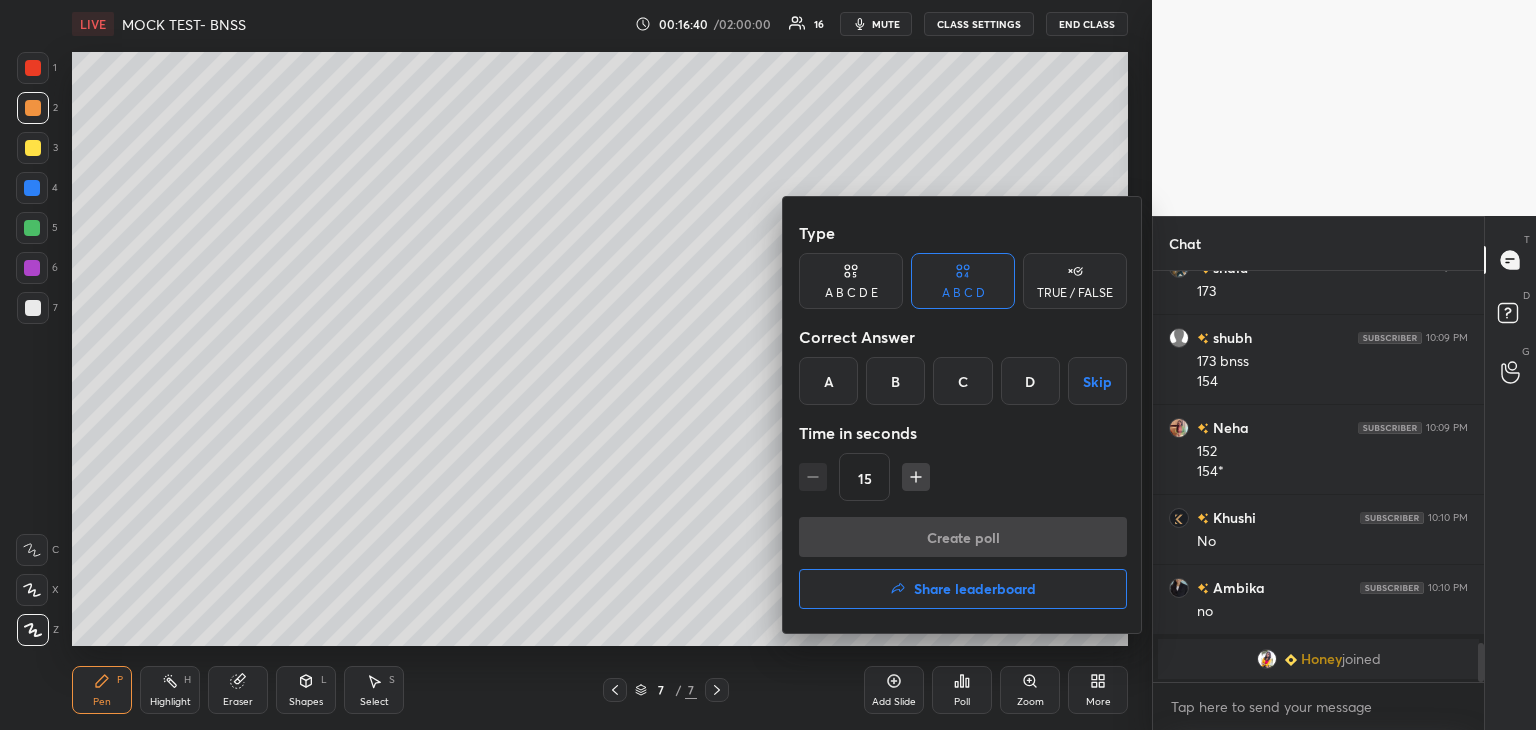 click on "C" at bounding box center [962, 381] 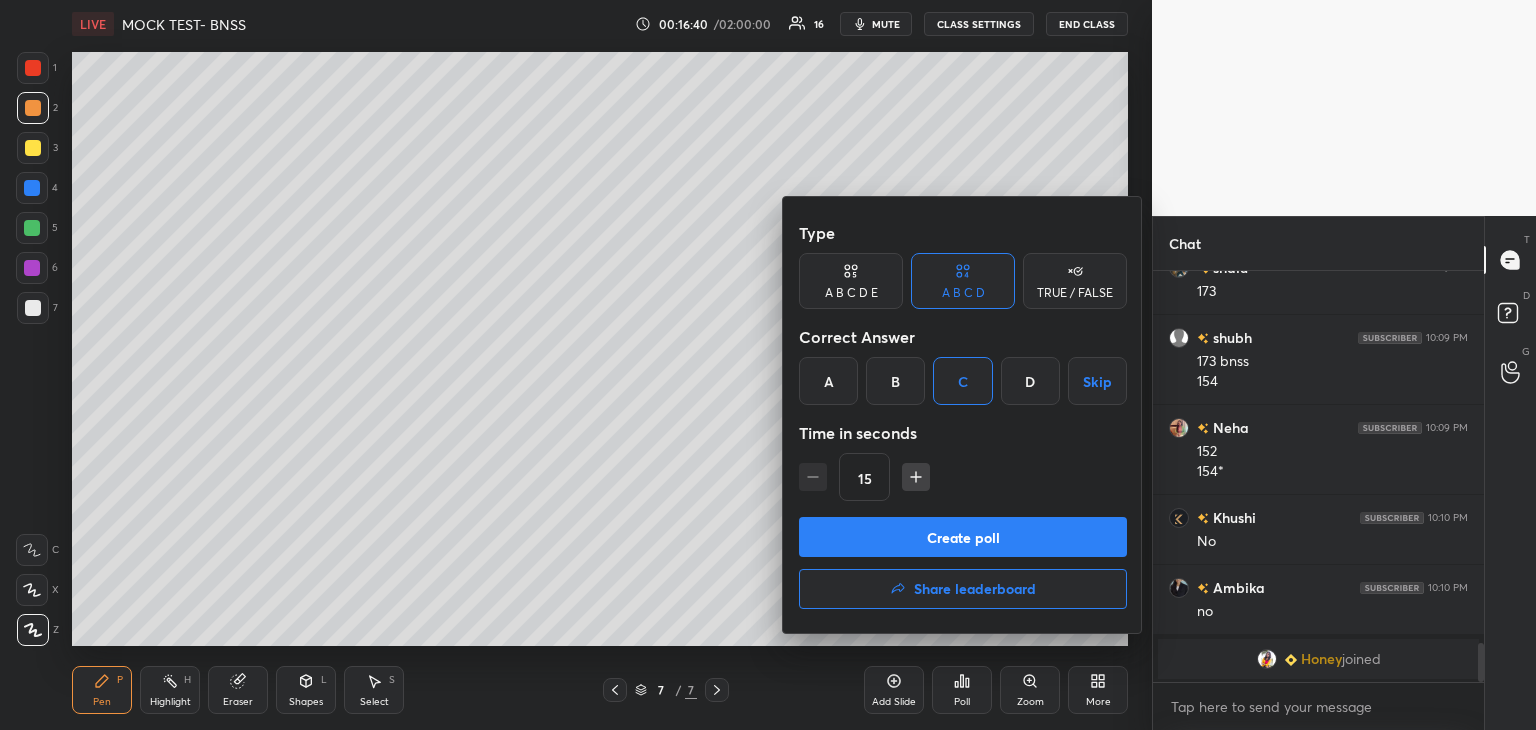 click on "Create poll" at bounding box center (963, 537) 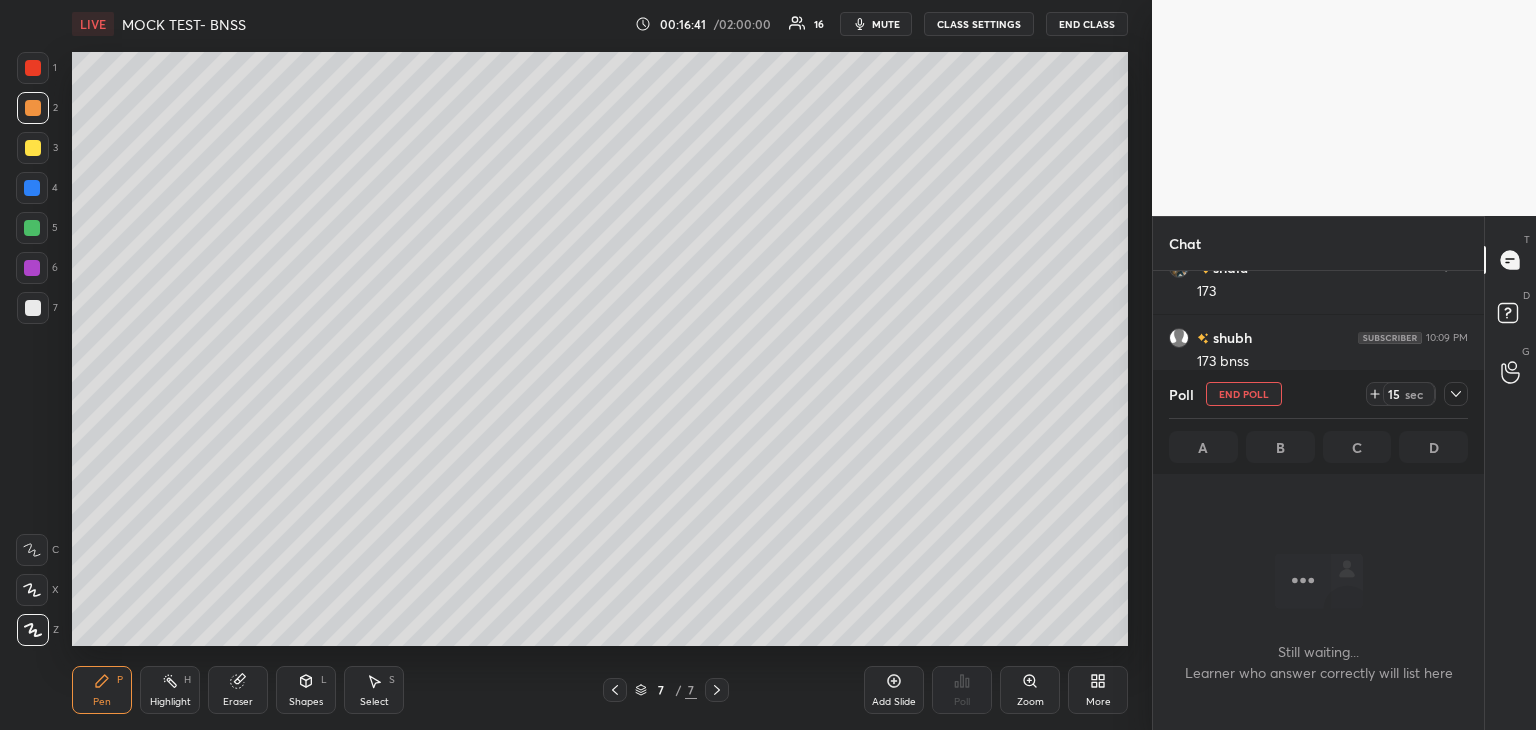 scroll, scrollTop: 307, scrollLeft: 325, axis: both 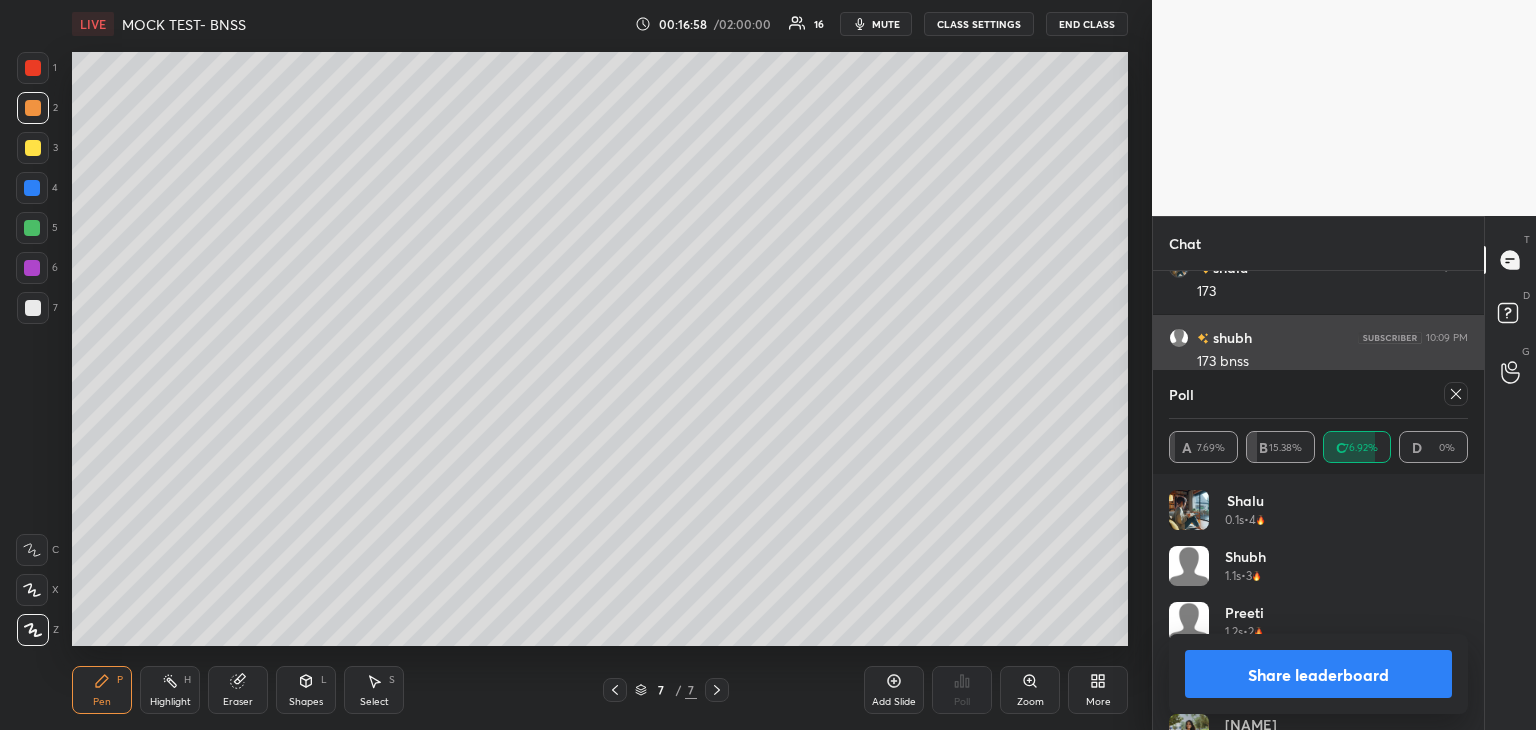 click 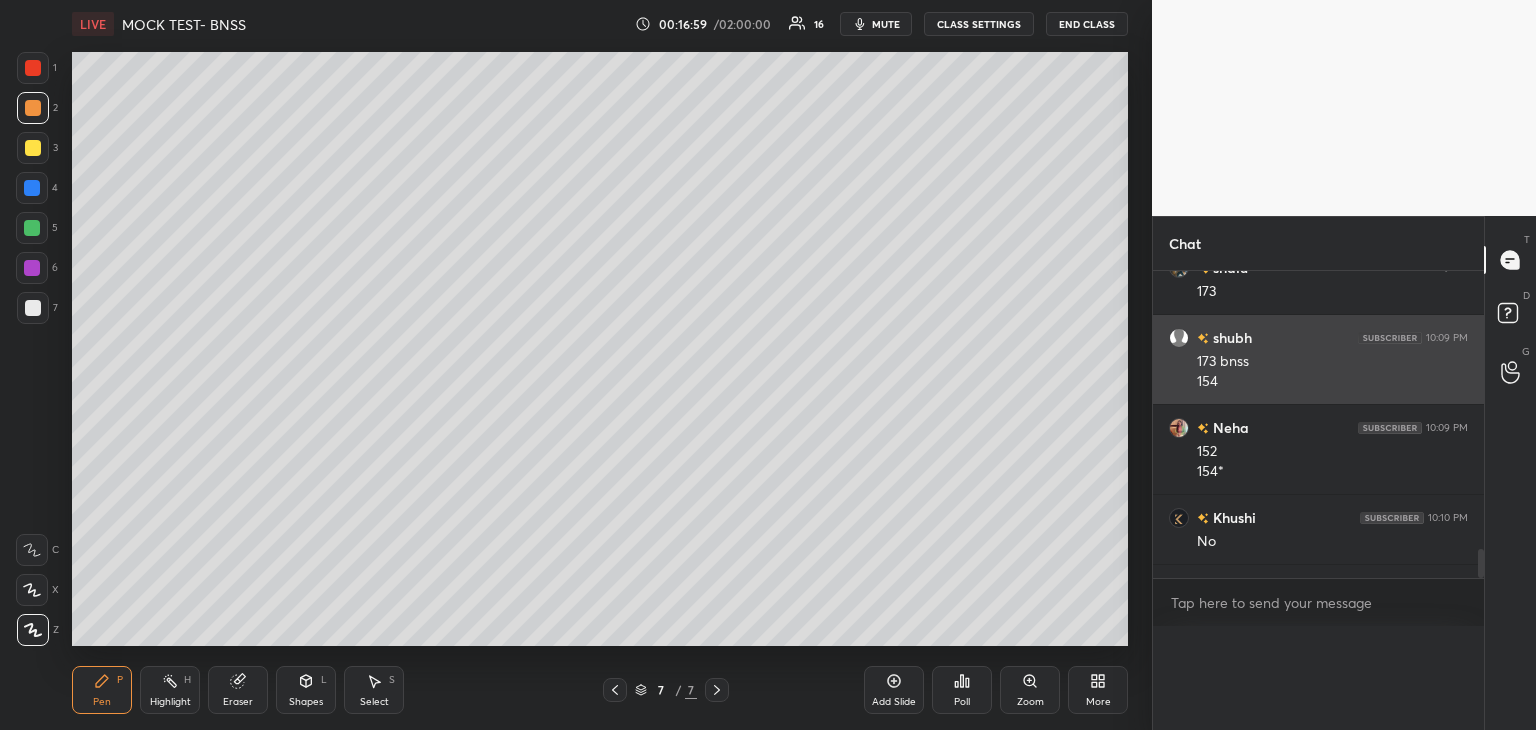 scroll, scrollTop: 88, scrollLeft: 293, axis: both 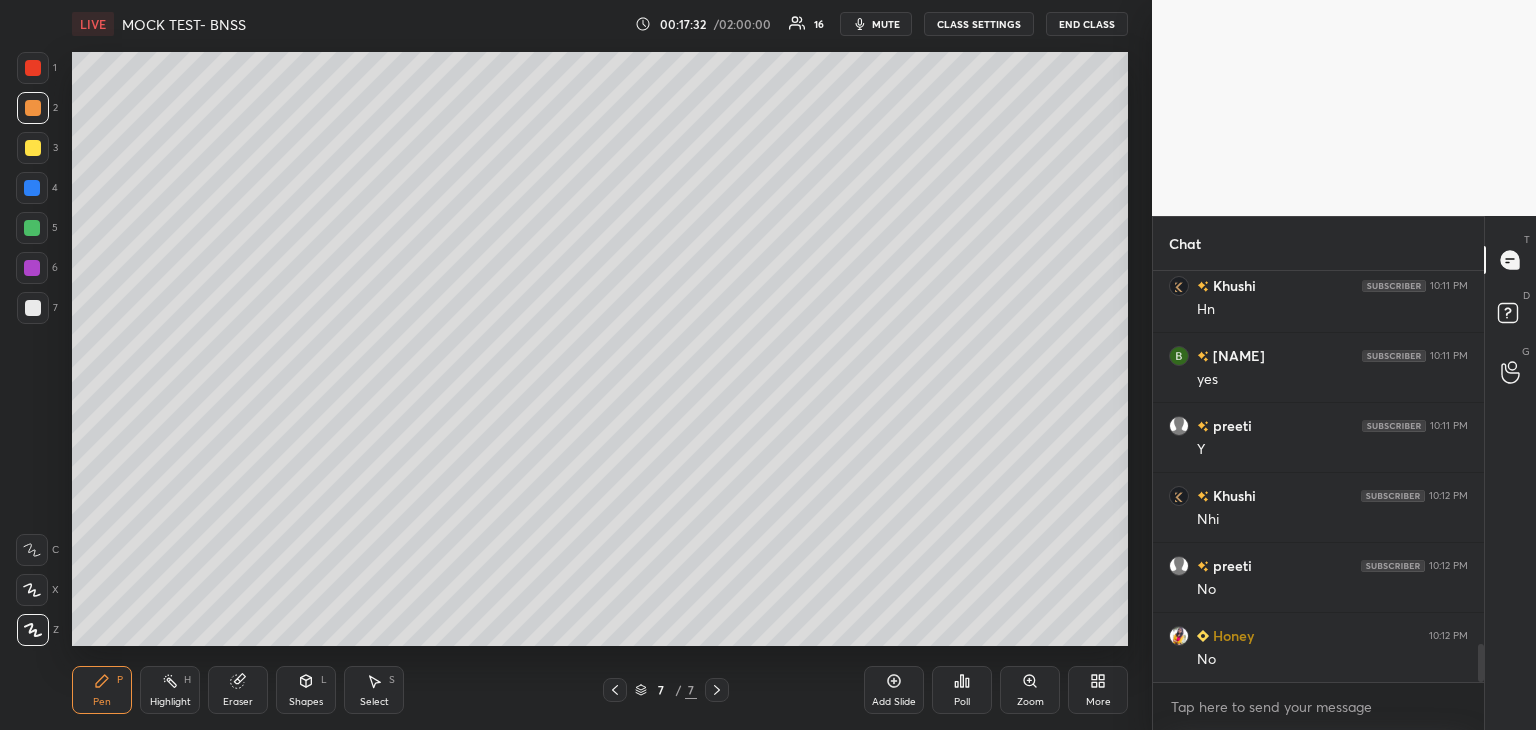 click at bounding box center (32, 268) 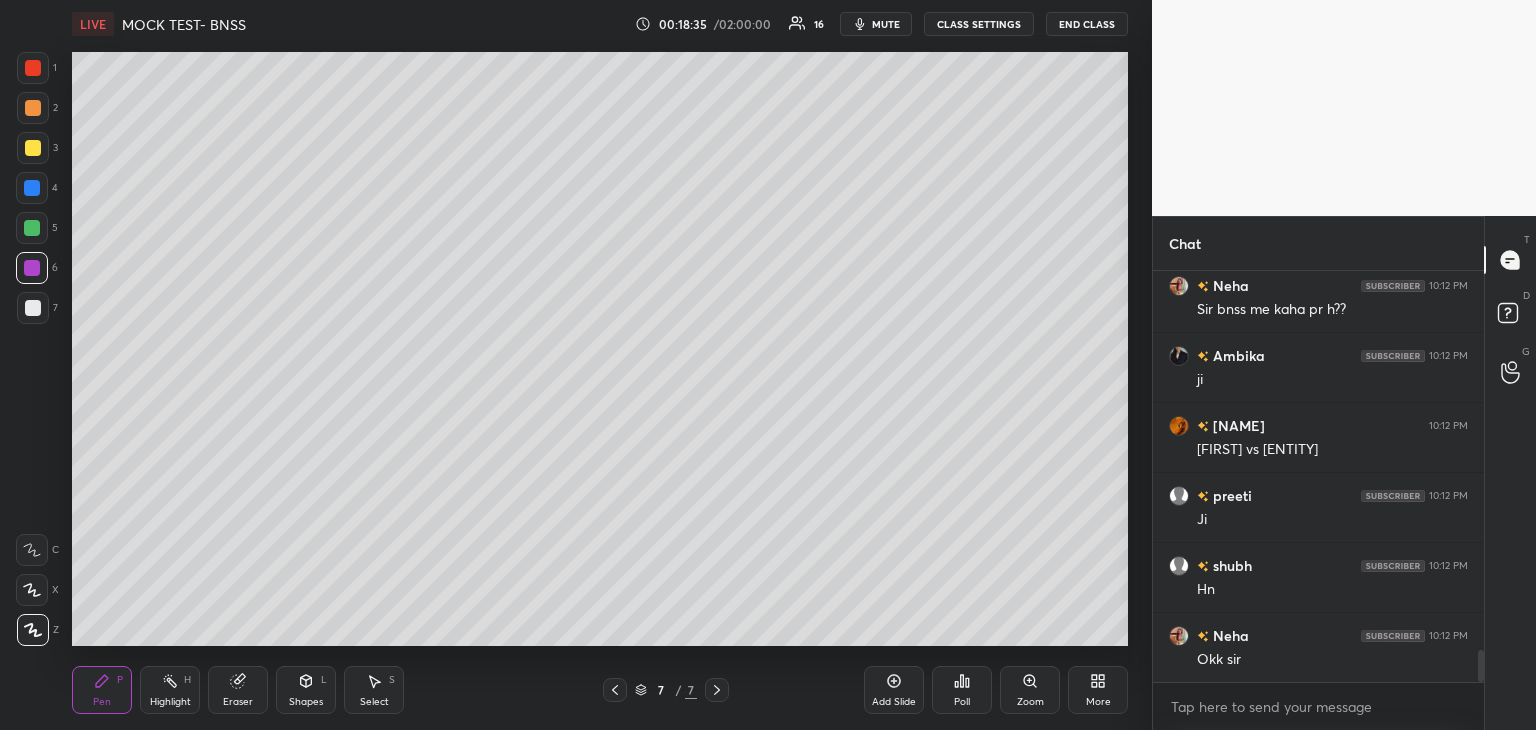 scroll, scrollTop: 4936, scrollLeft: 0, axis: vertical 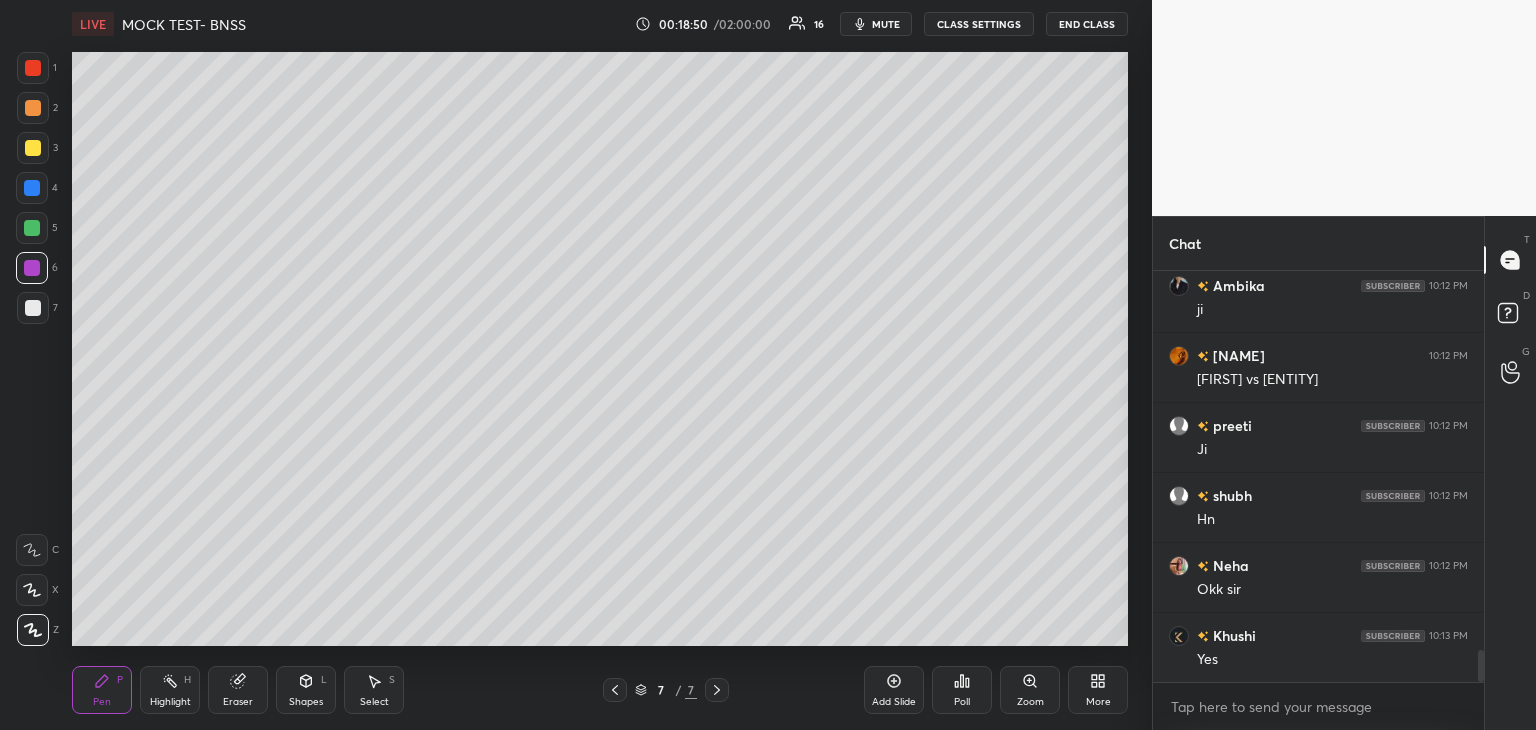 click on "Add Slide" at bounding box center [894, 690] 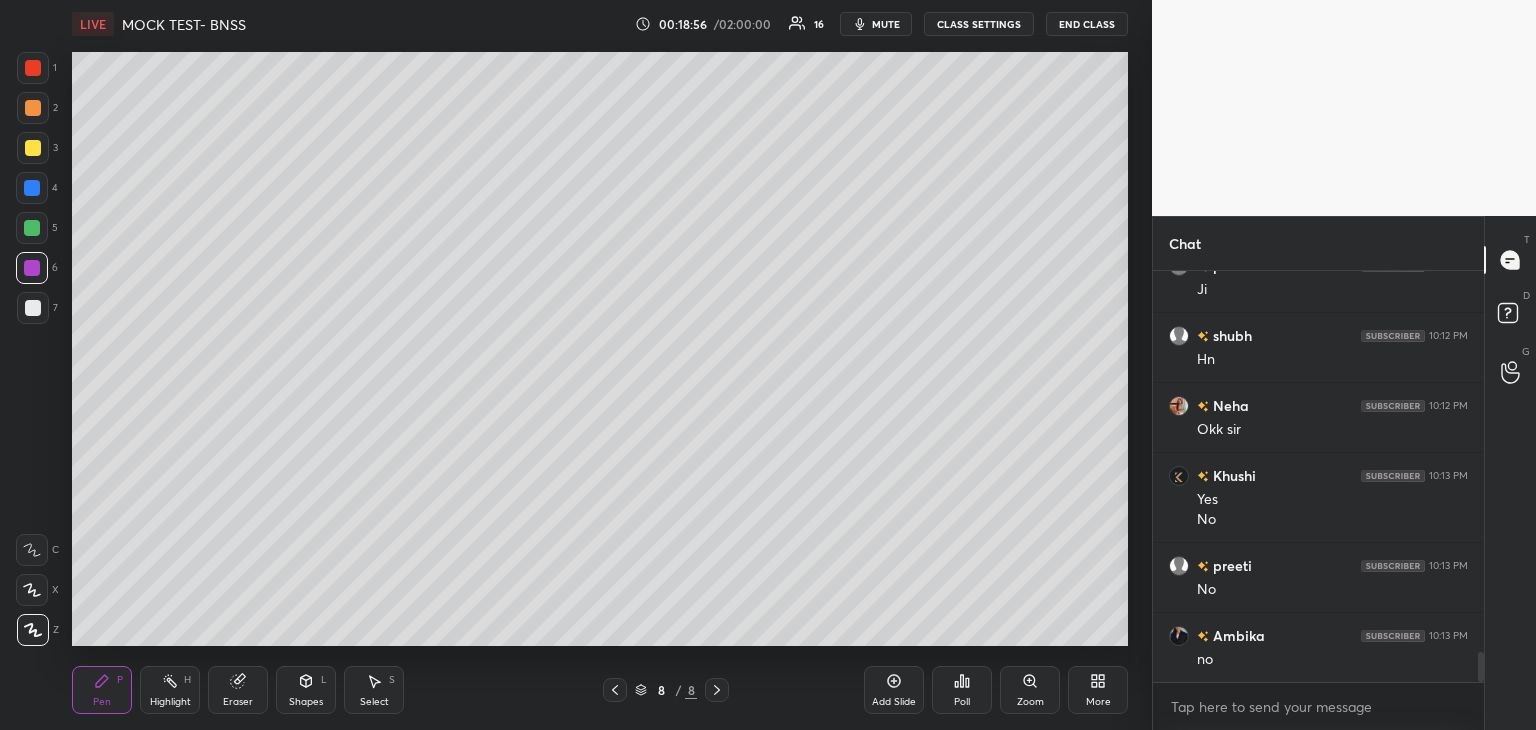 scroll, scrollTop: 5166, scrollLeft: 0, axis: vertical 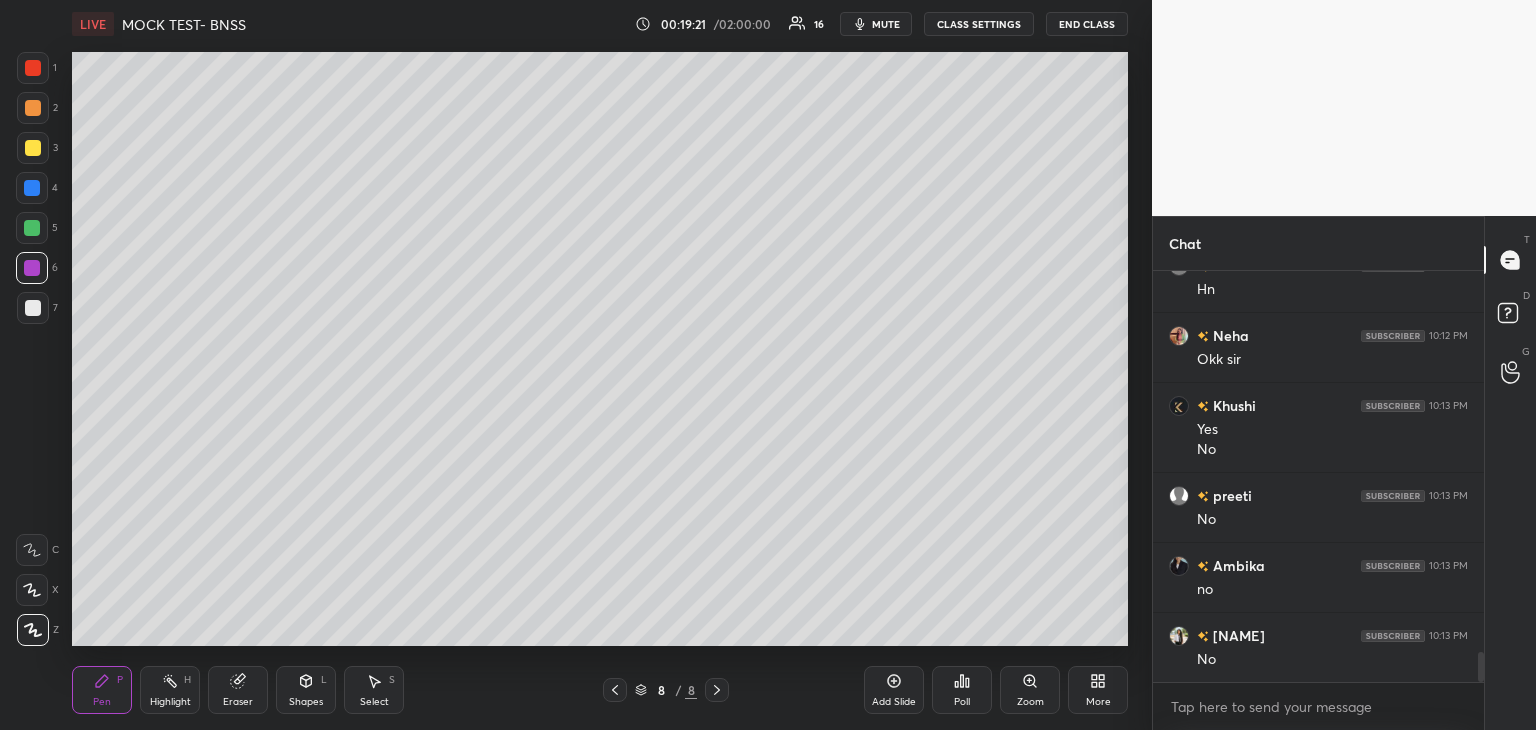 click on "Poll" at bounding box center [962, 702] 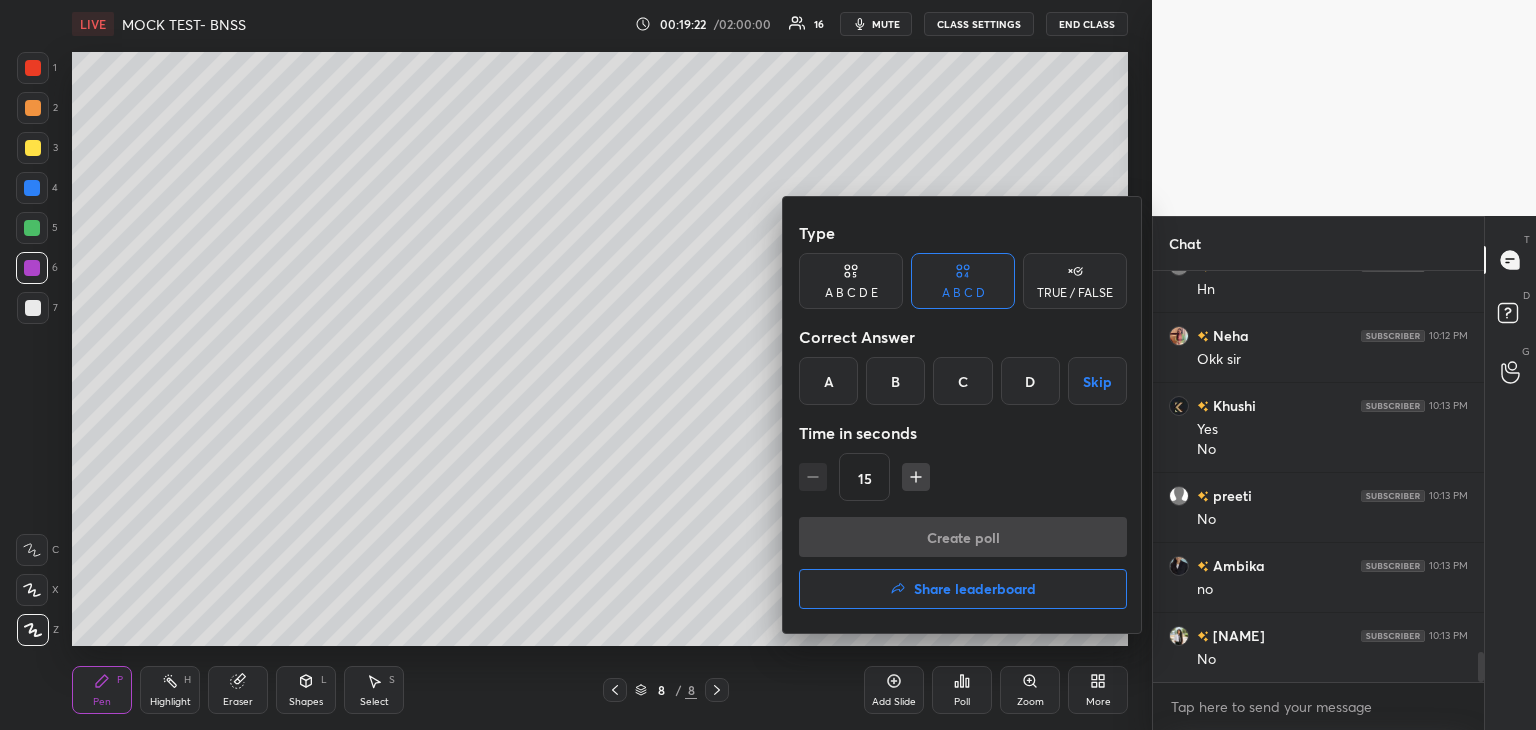 click on "B" at bounding box center (895, 381) 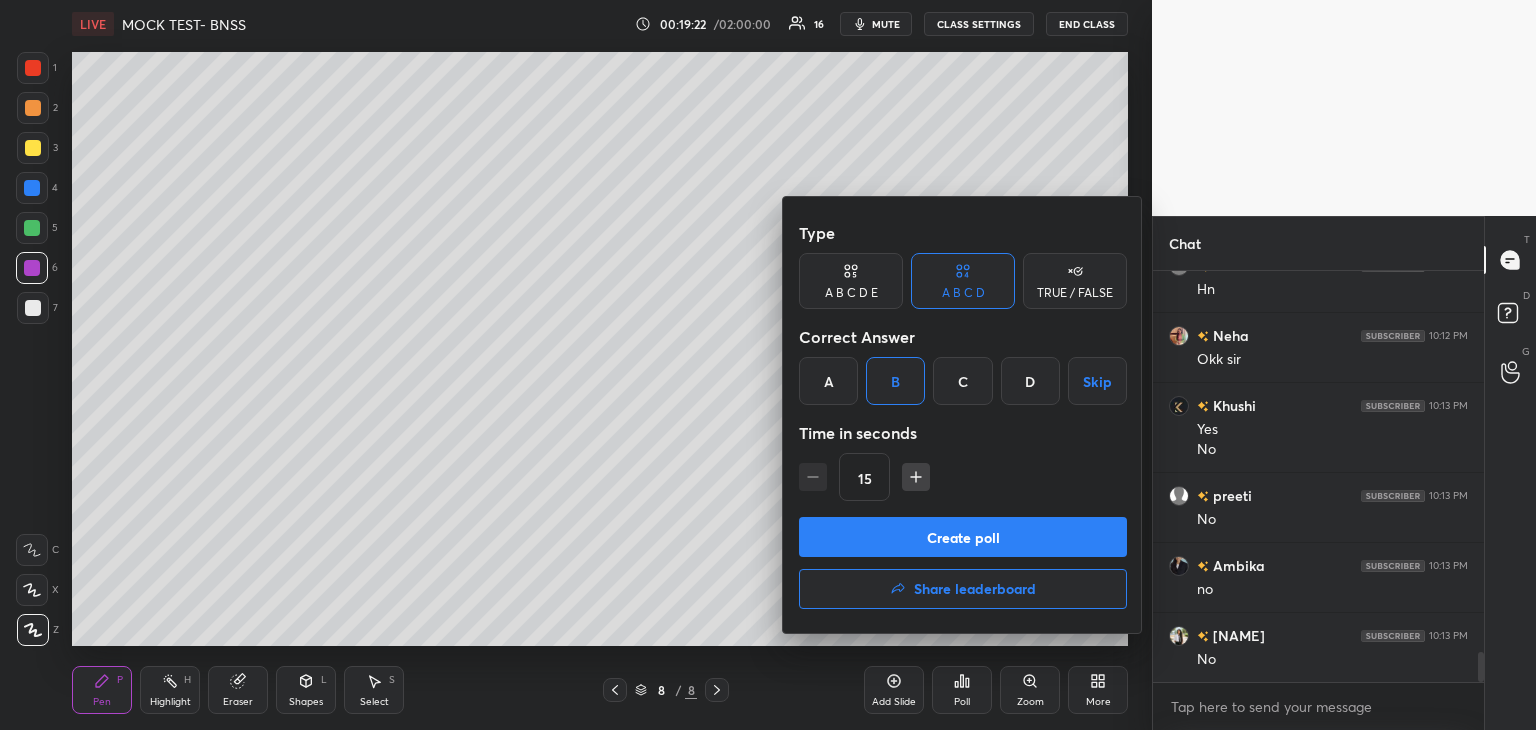 click on "Create poll" at bounding box center [963, 537] 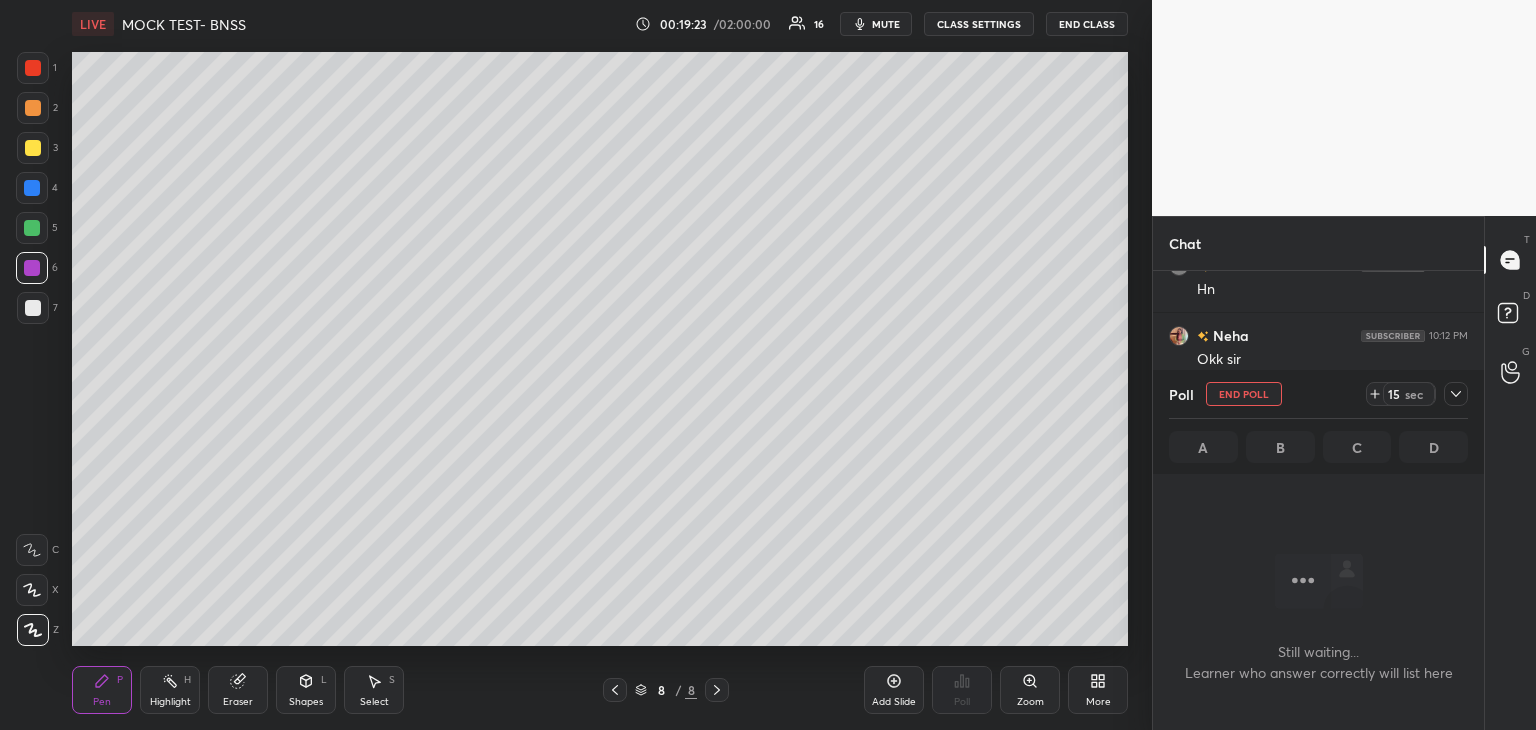 scroll, scrollTop: 304, scrollLeft: 325, axis: both 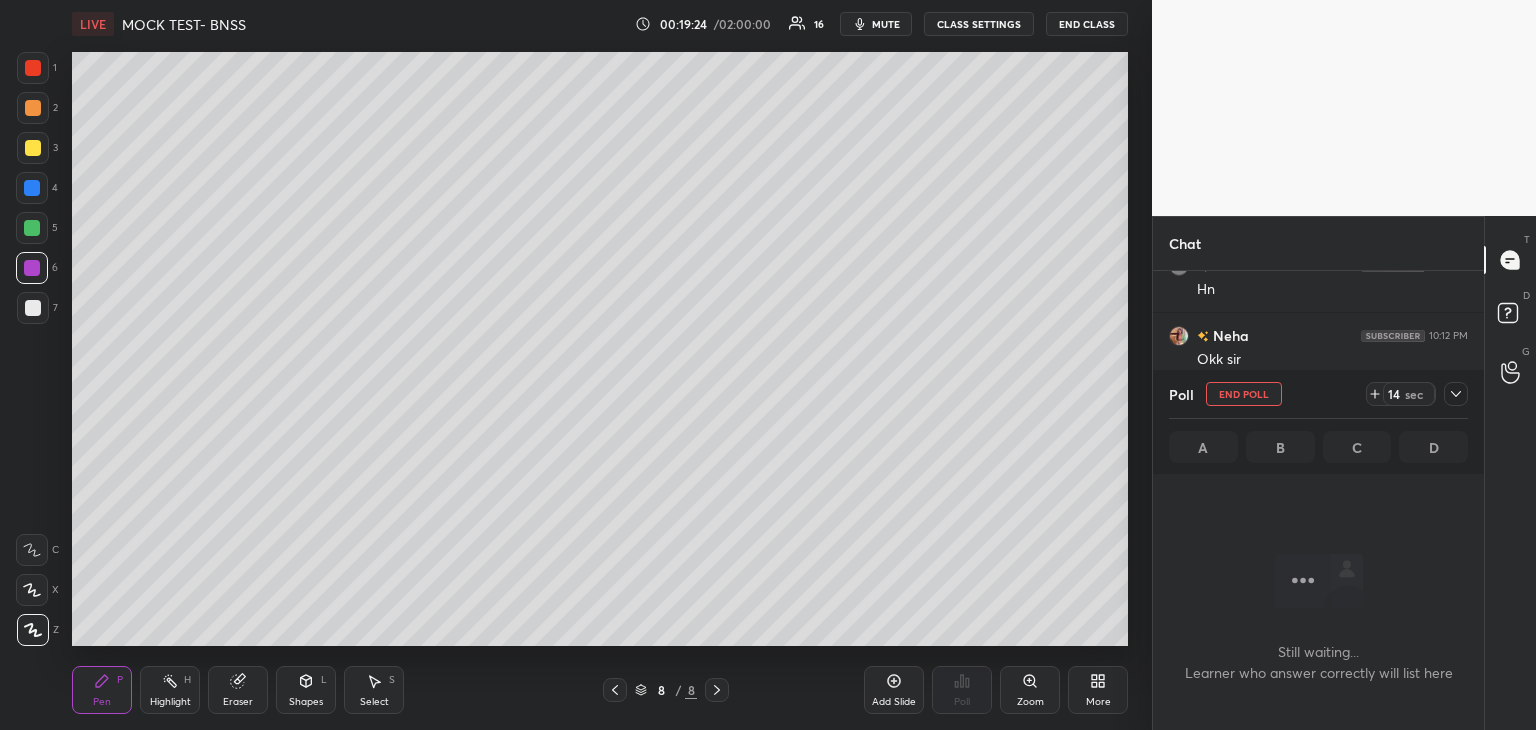 click on "3" at bounding box center (37, 148) 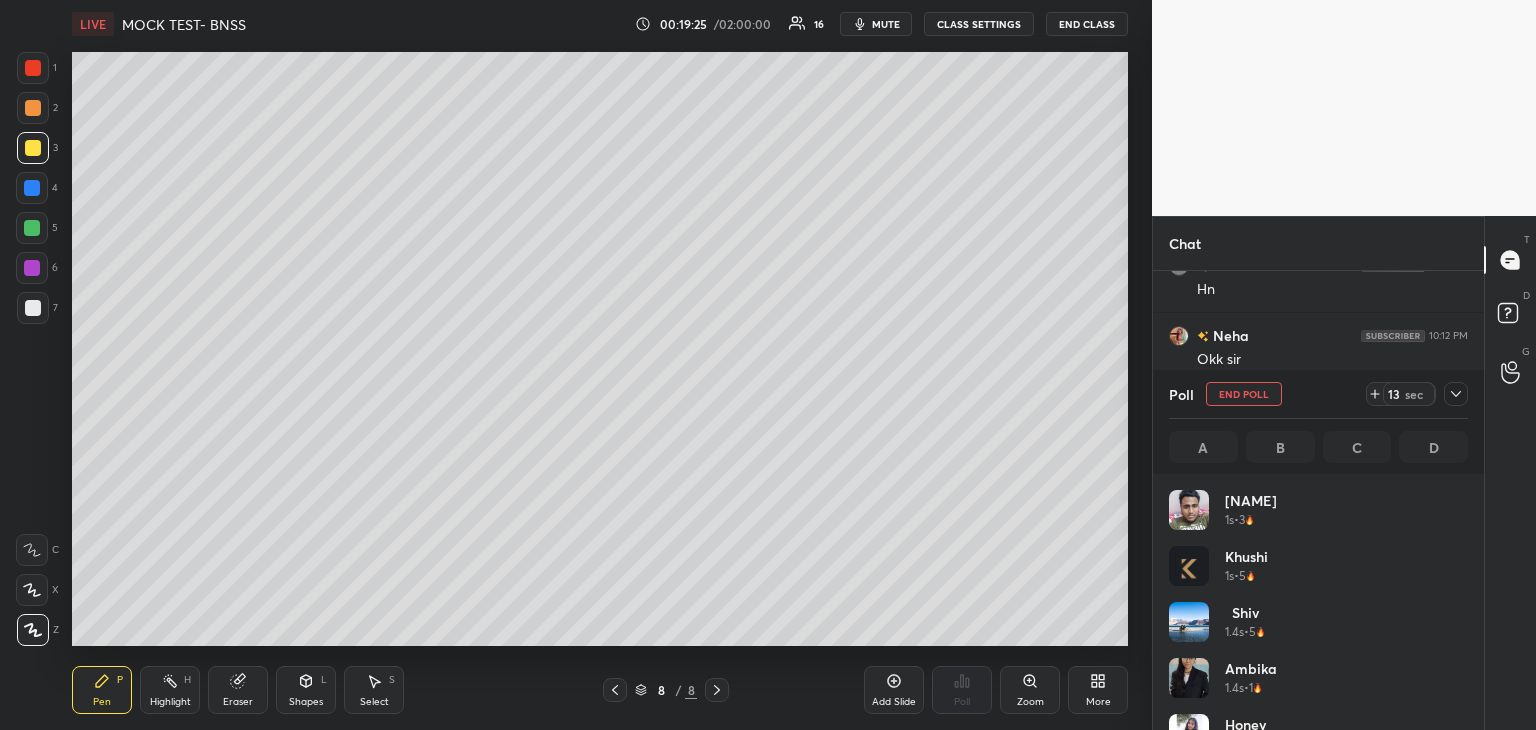 scroll, scrollTop: 234, scrollLeft: 293, axis: both 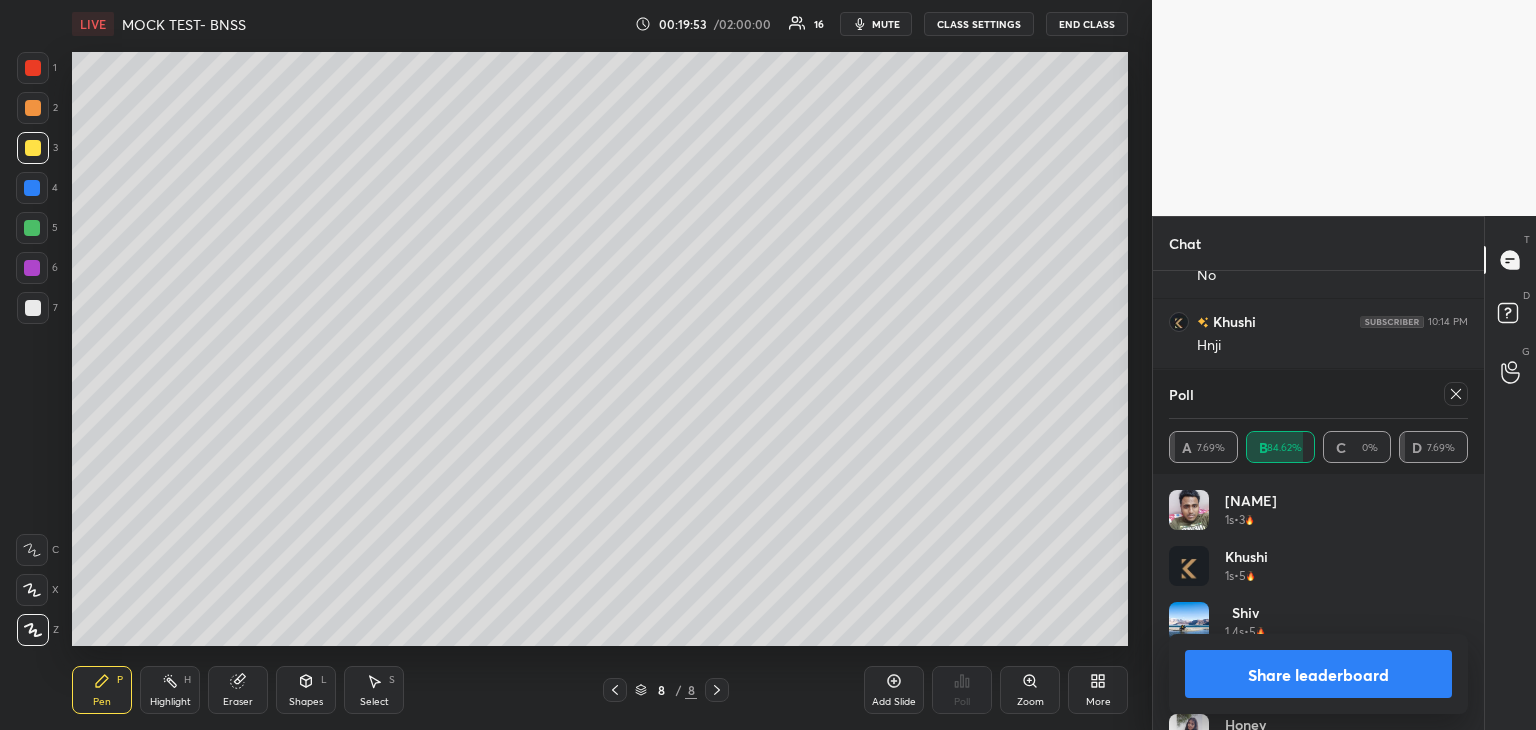click 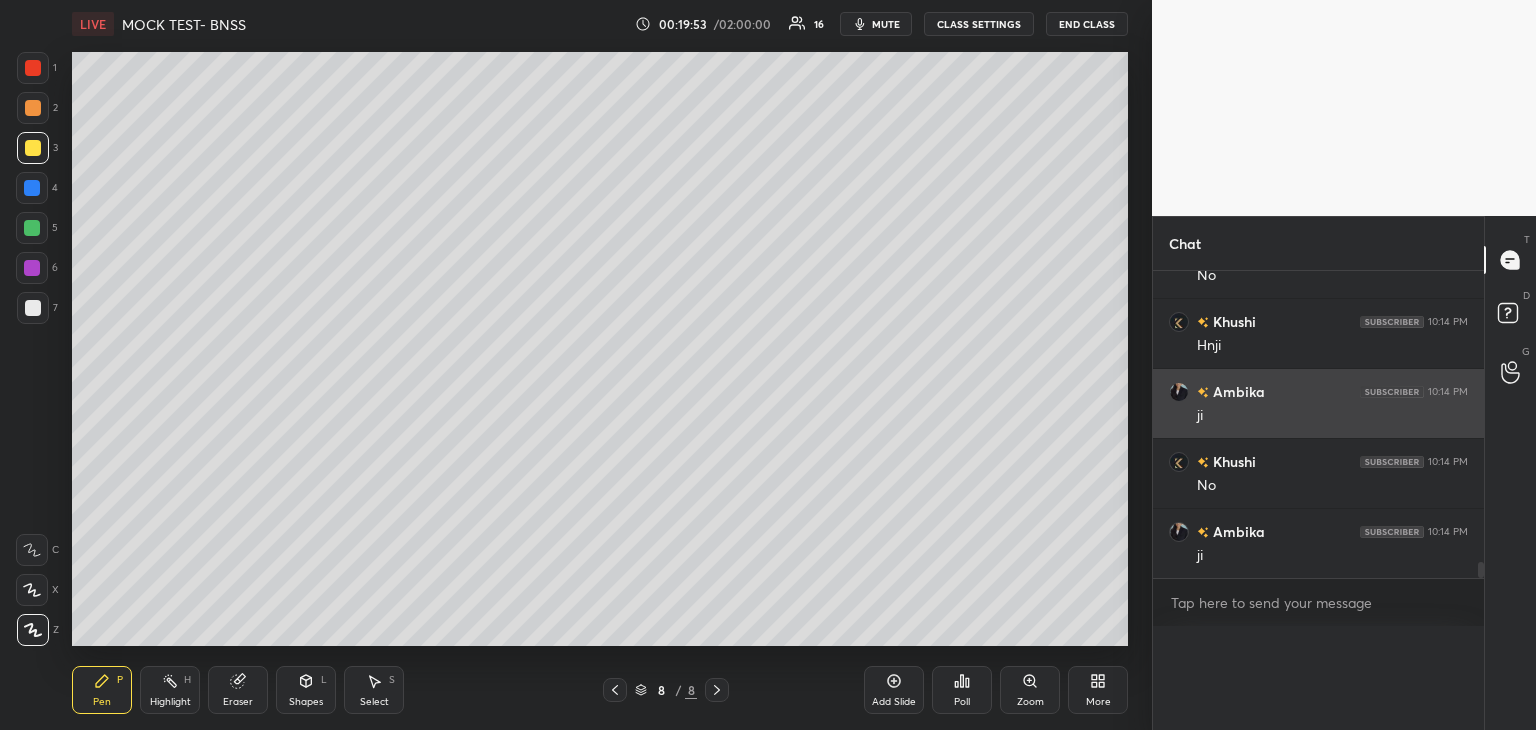 scroll, scrollTop: 121, scrollLeft: 293, axis: both 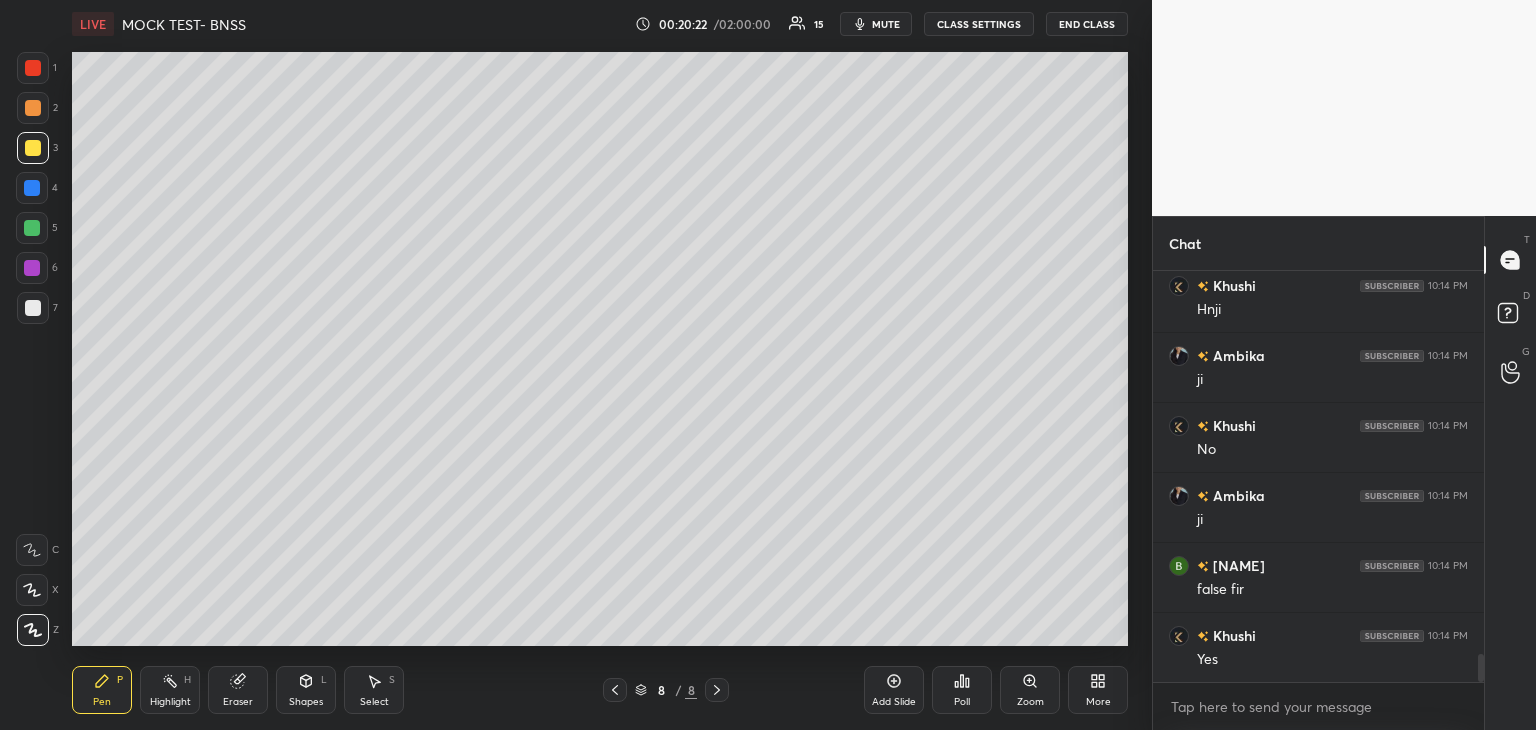 click on "Add Slide" at bounding box center [894, 690] 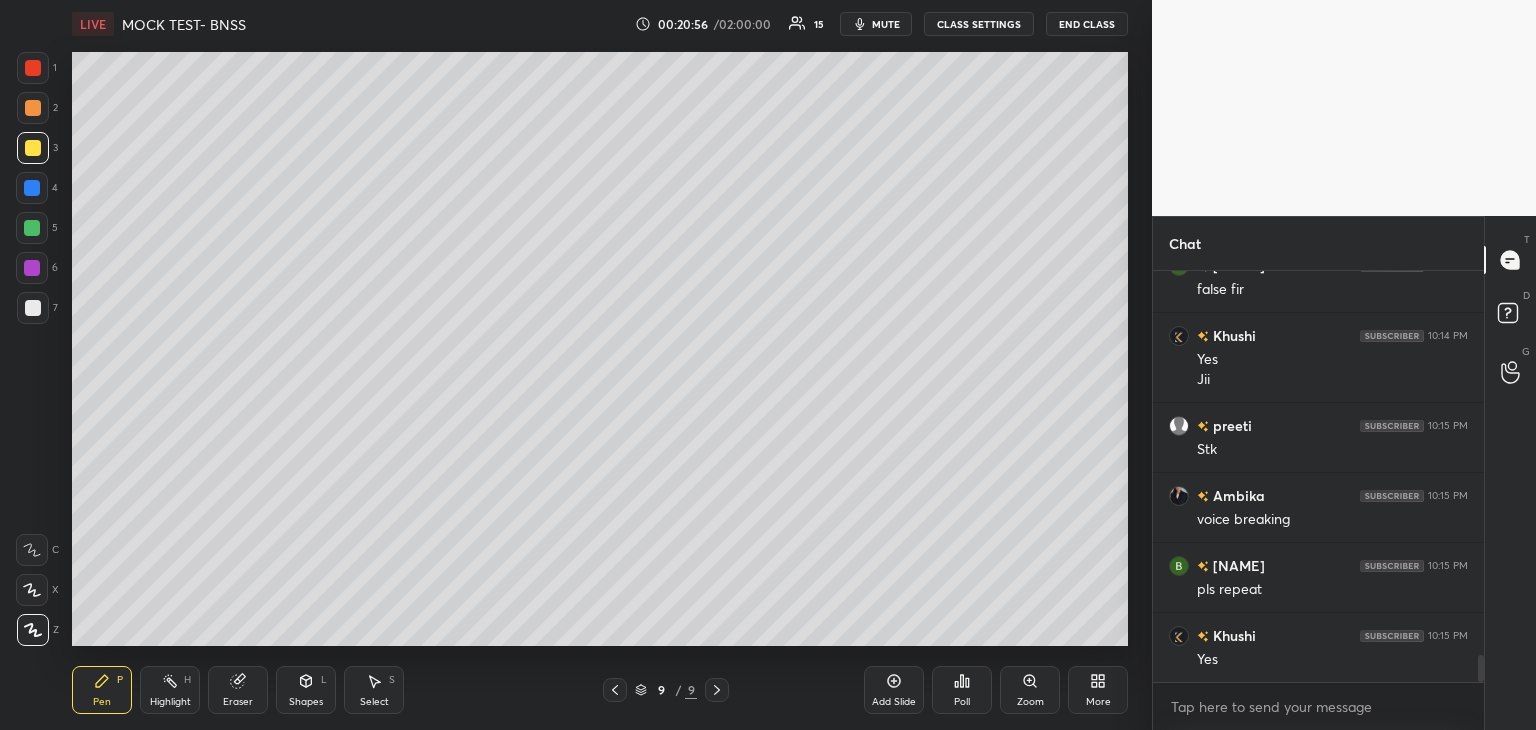 scroll, scrollTop: 5956, scrollLeft: 0, axis: vertical 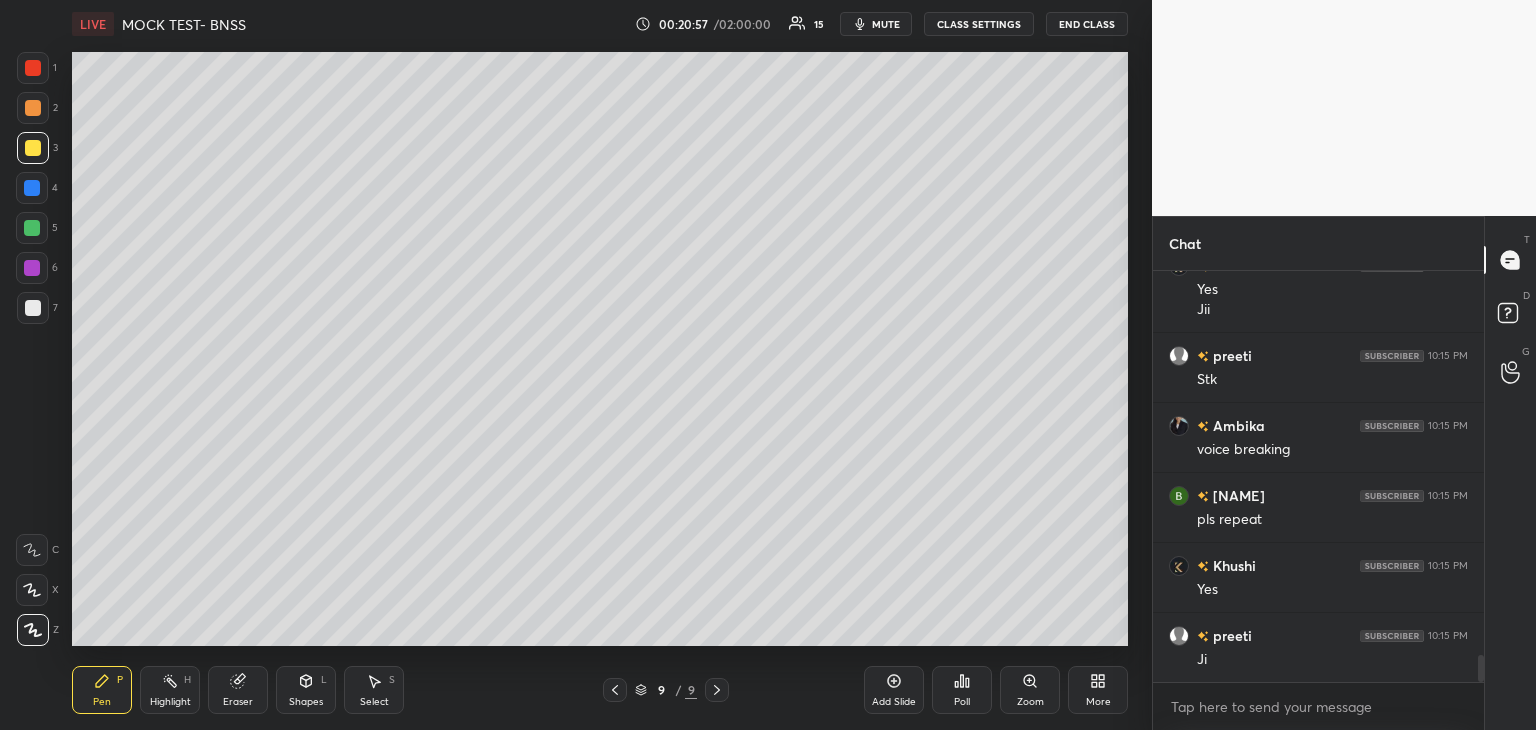 click at bounding box center (33, 68) 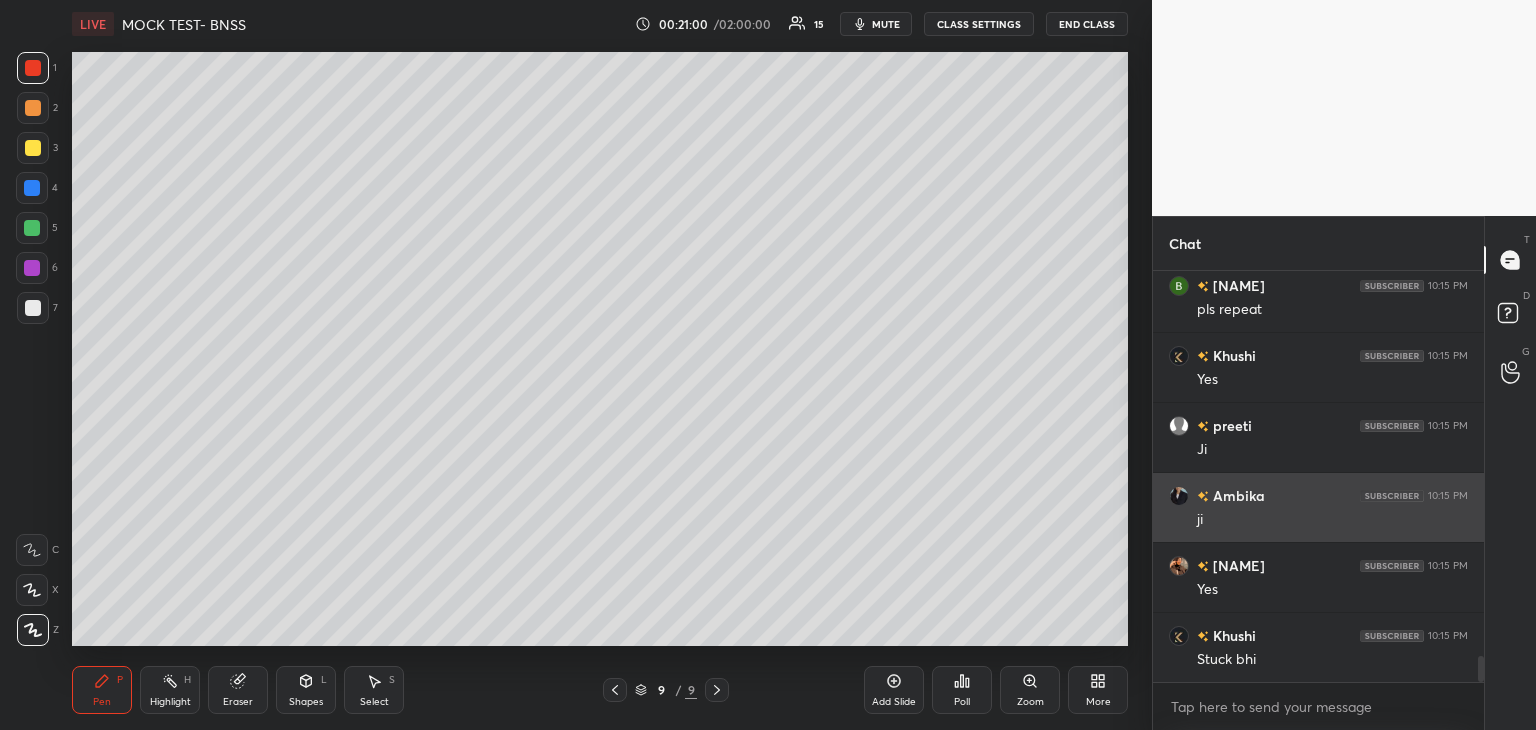 scroll, scrollTop: 6306, scrollLeft: 0, axis: vertical 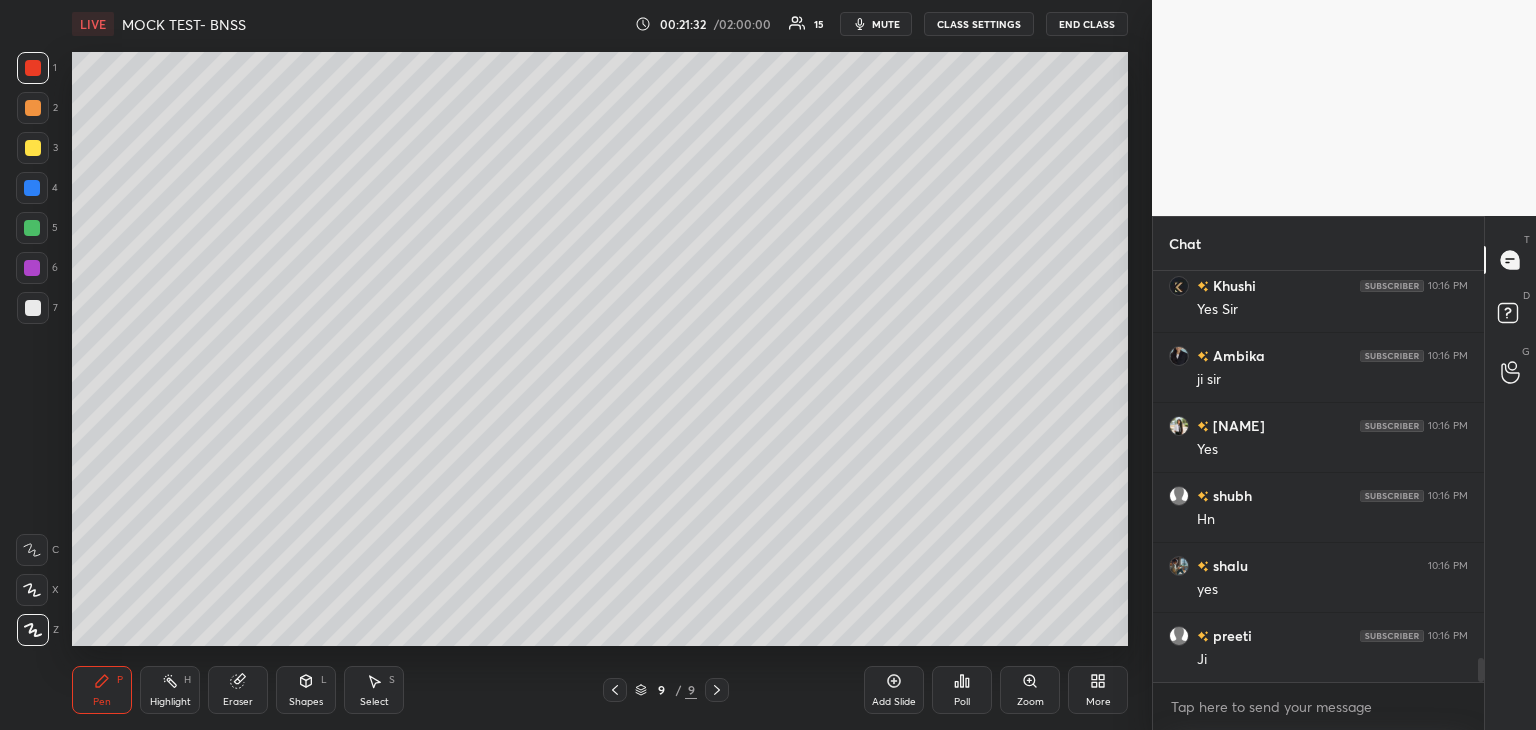 click at bounding box center [33, 108] 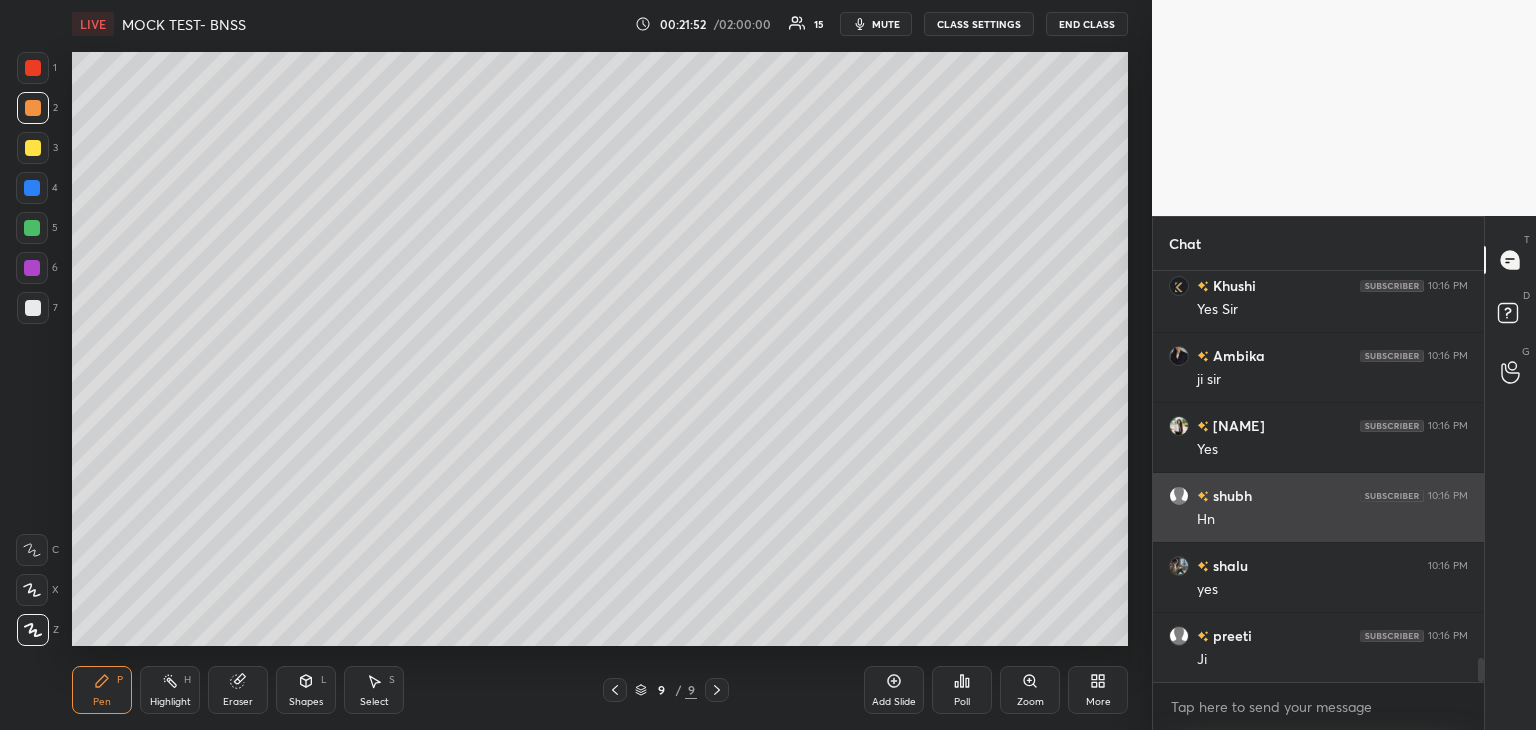 click on "Poll" at bounding box center [962, 690] 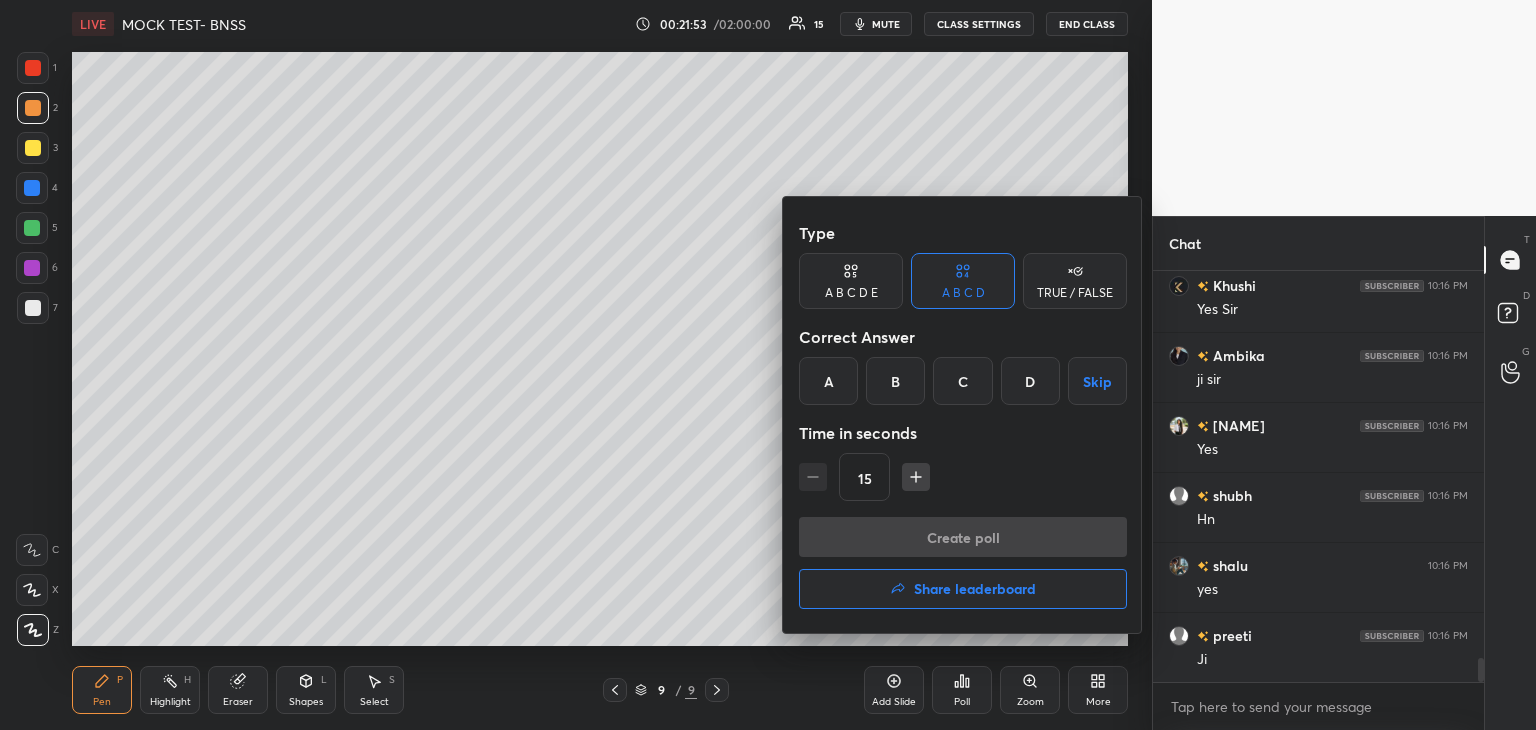 click on "C" at bounding box center (962, 381) 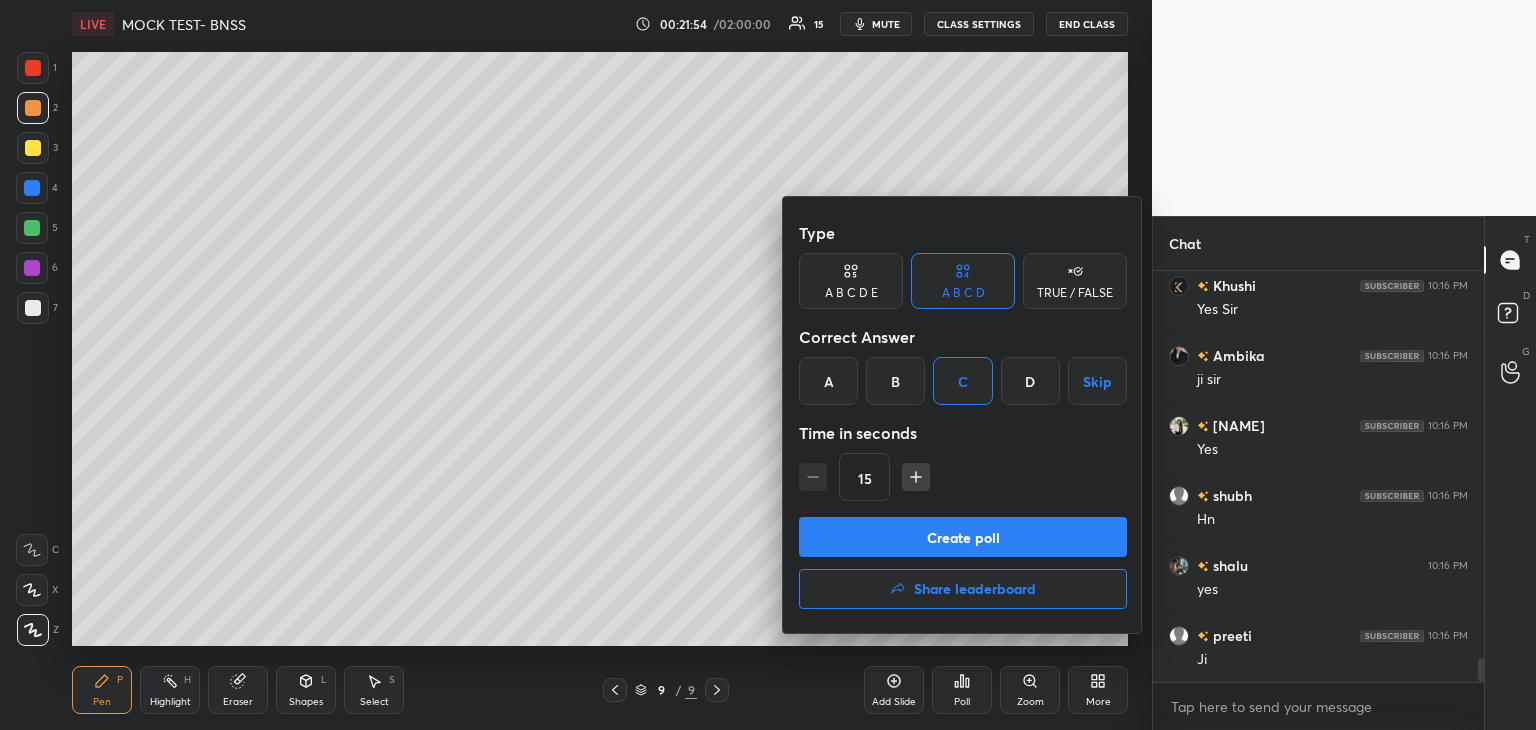 click on "Create poll" at bounding box center [963, 537] 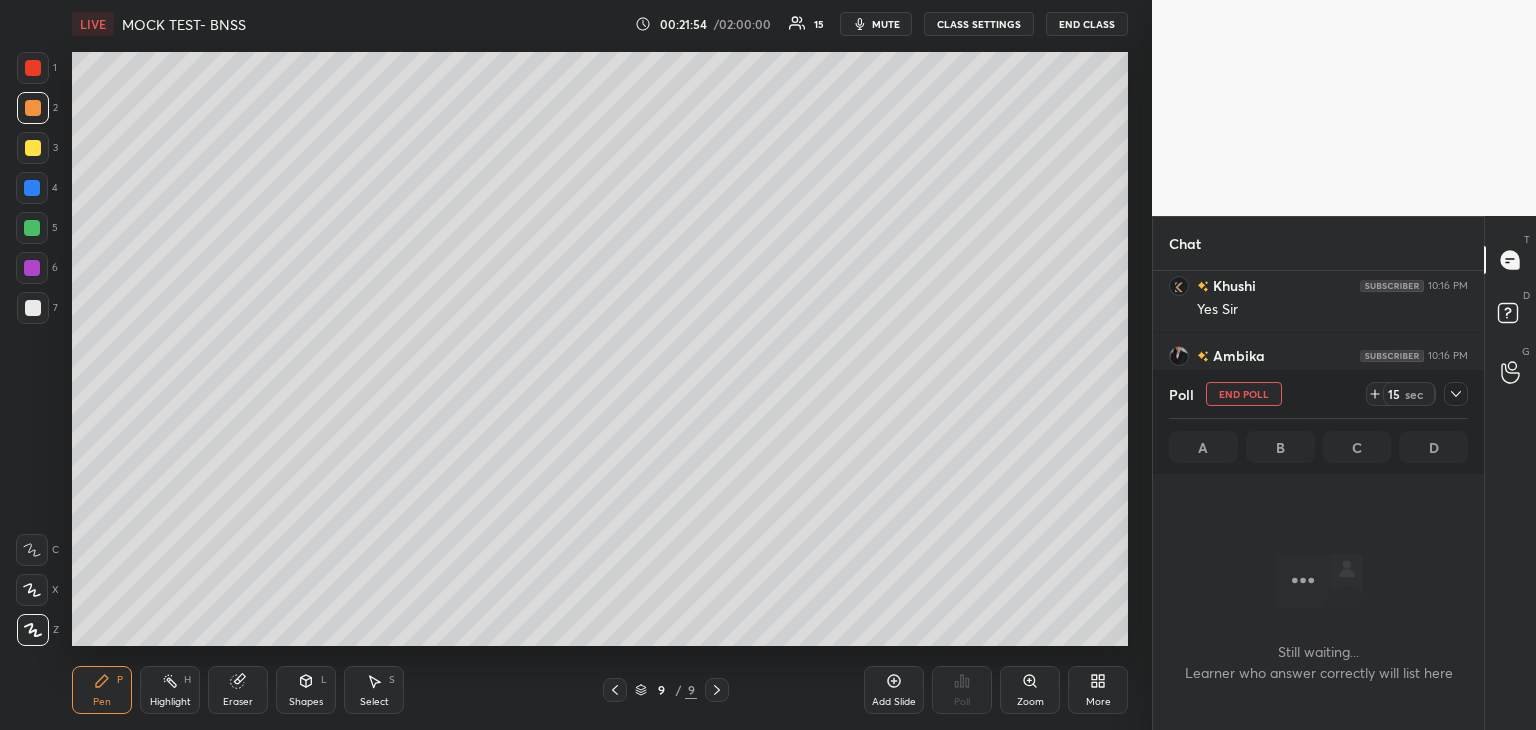 scroll, scrollTop: 308, scrollLeft: 325, axis: both 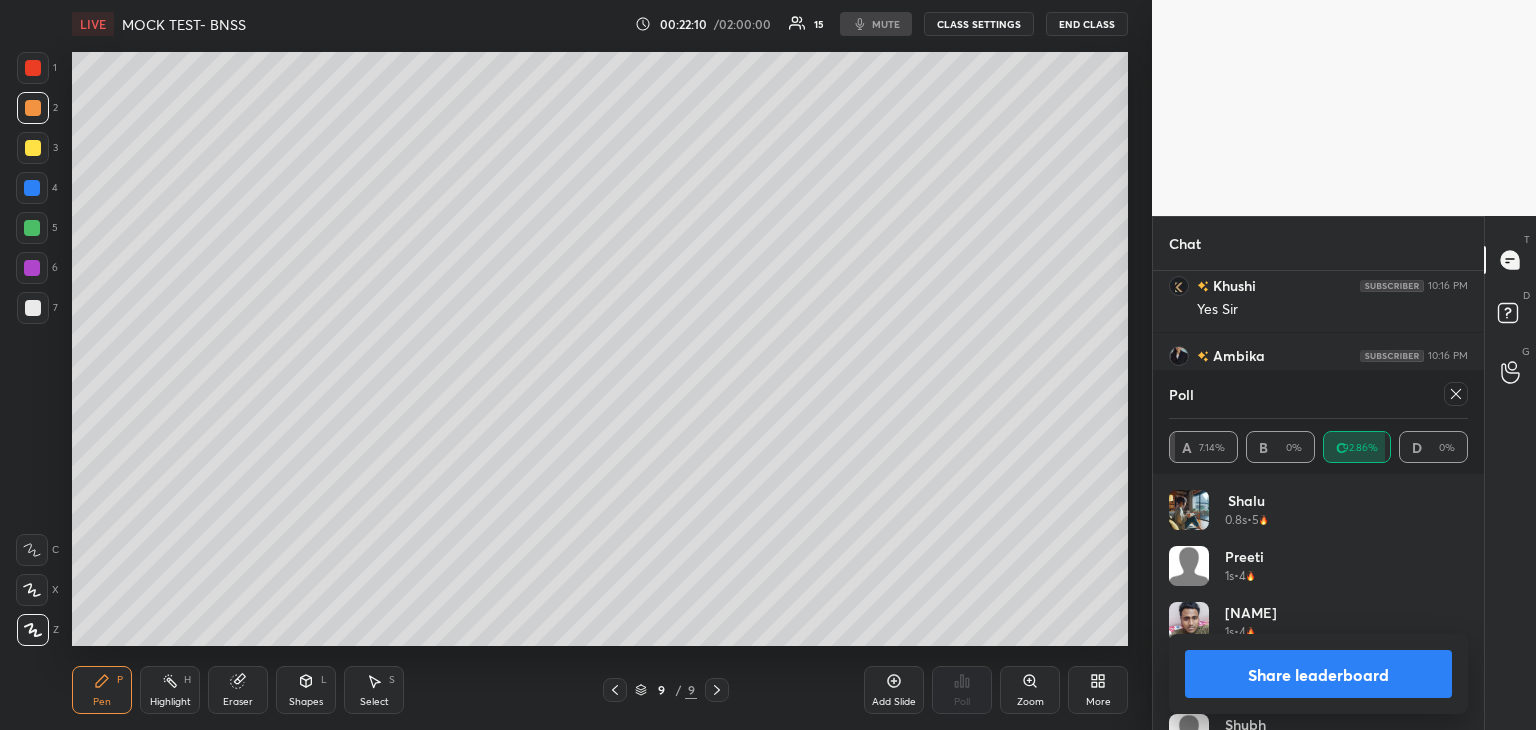 click on "Share leaderboard" at bounding box center [1318, 674] 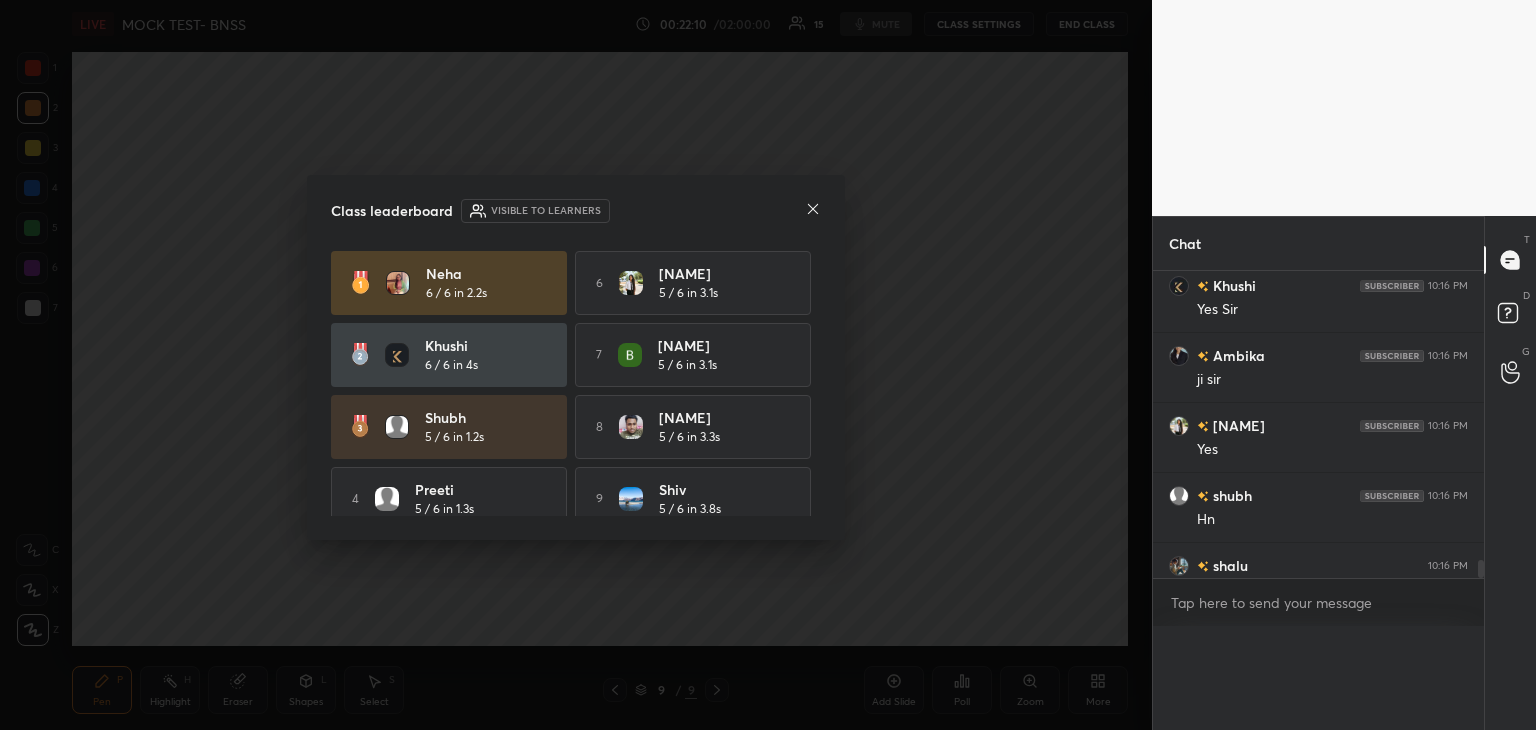 scroll, scrollTop: 120, scrollLeft: 293, axis: both 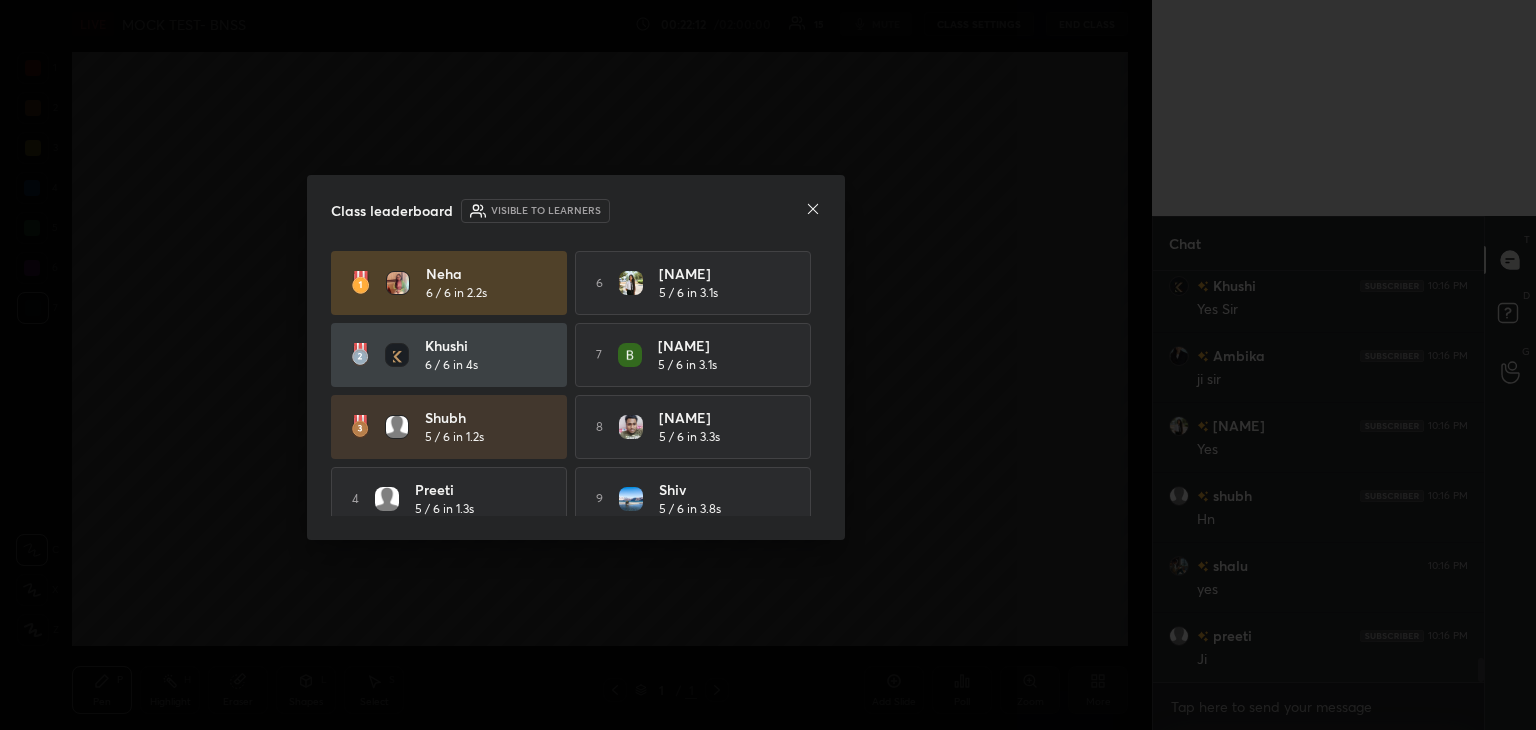 click on "Class leaderboard Visible to learners" at bounding box center [576, 211] 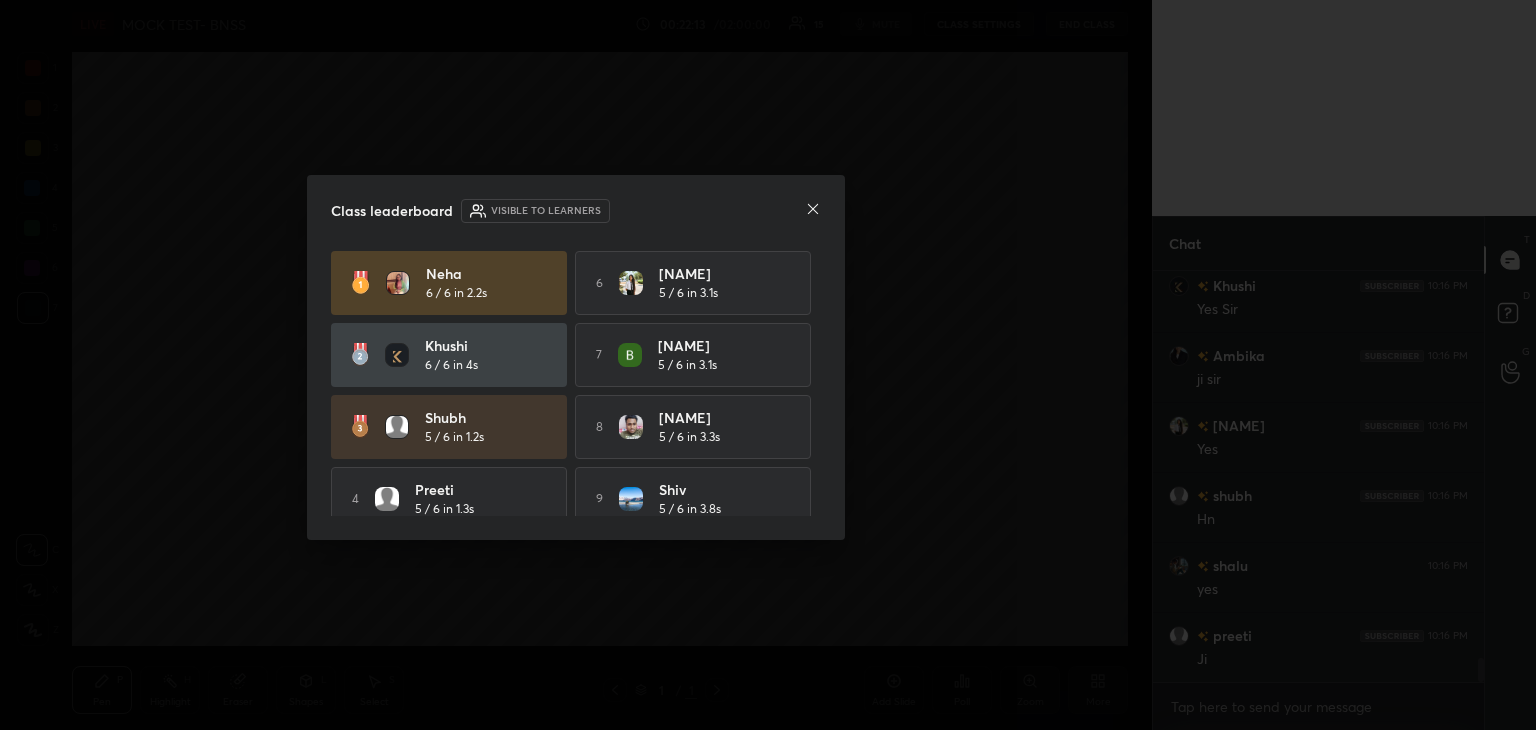 click 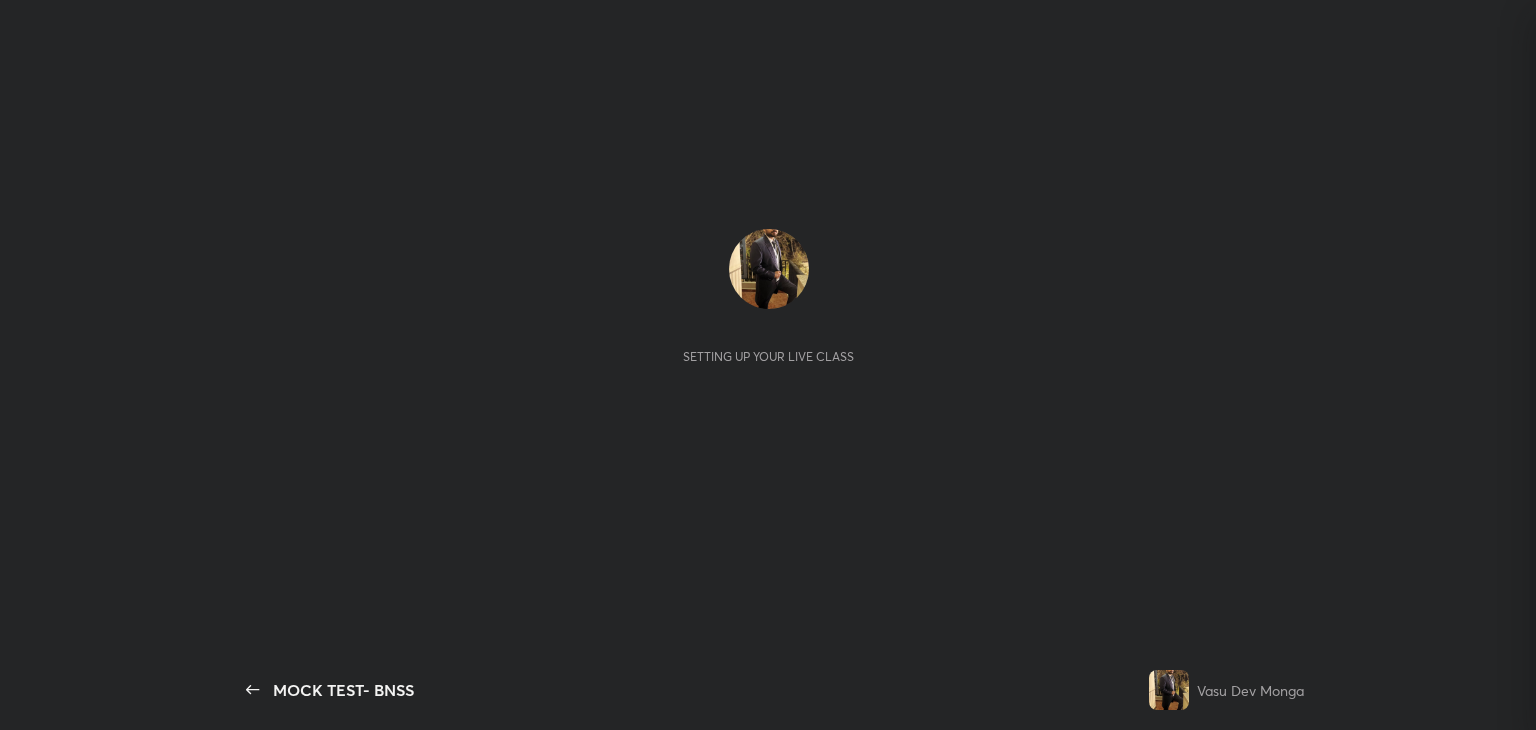 scroll, scrollTop: 0, scrollLeft: 0, axis: both 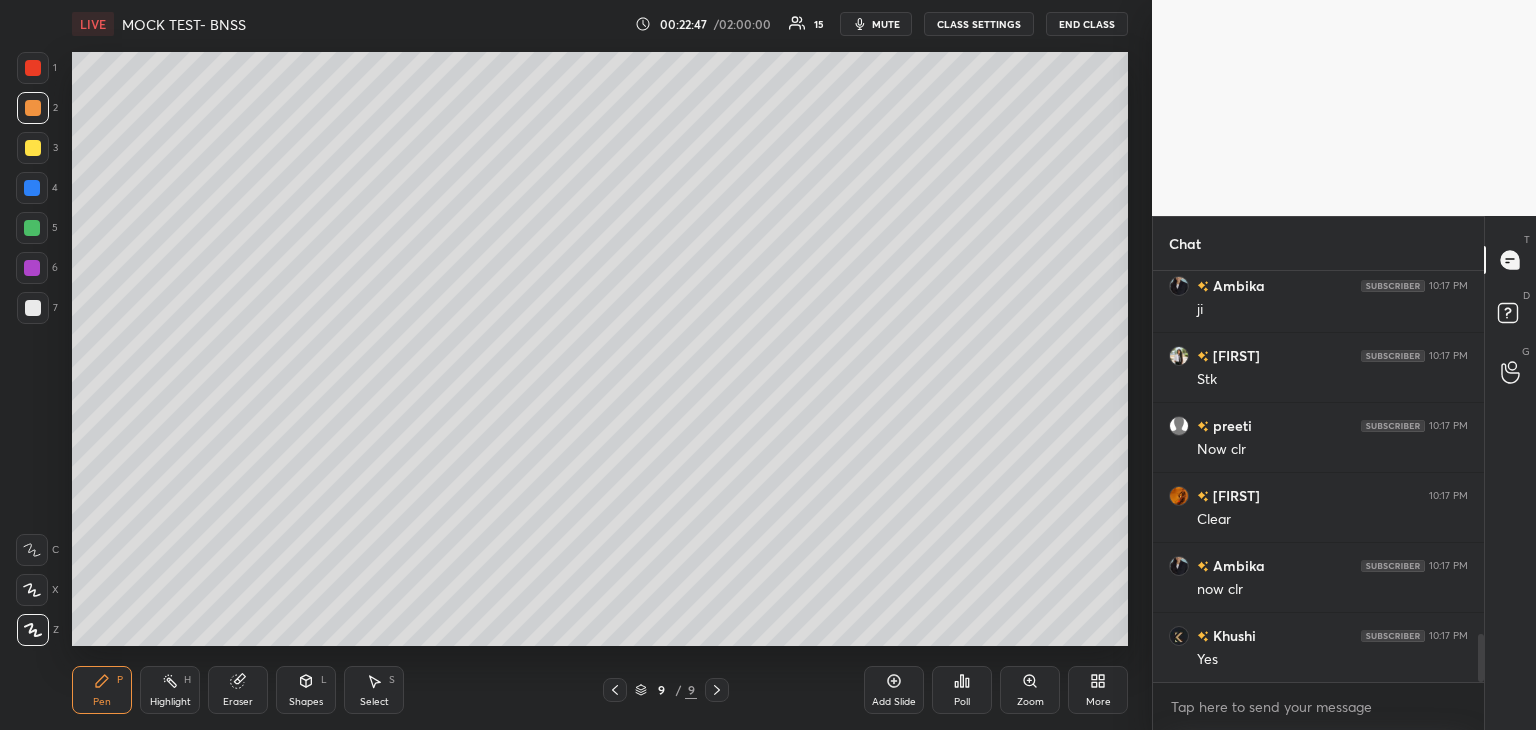 click on "Add Slide" at bounding box center (894, 690) 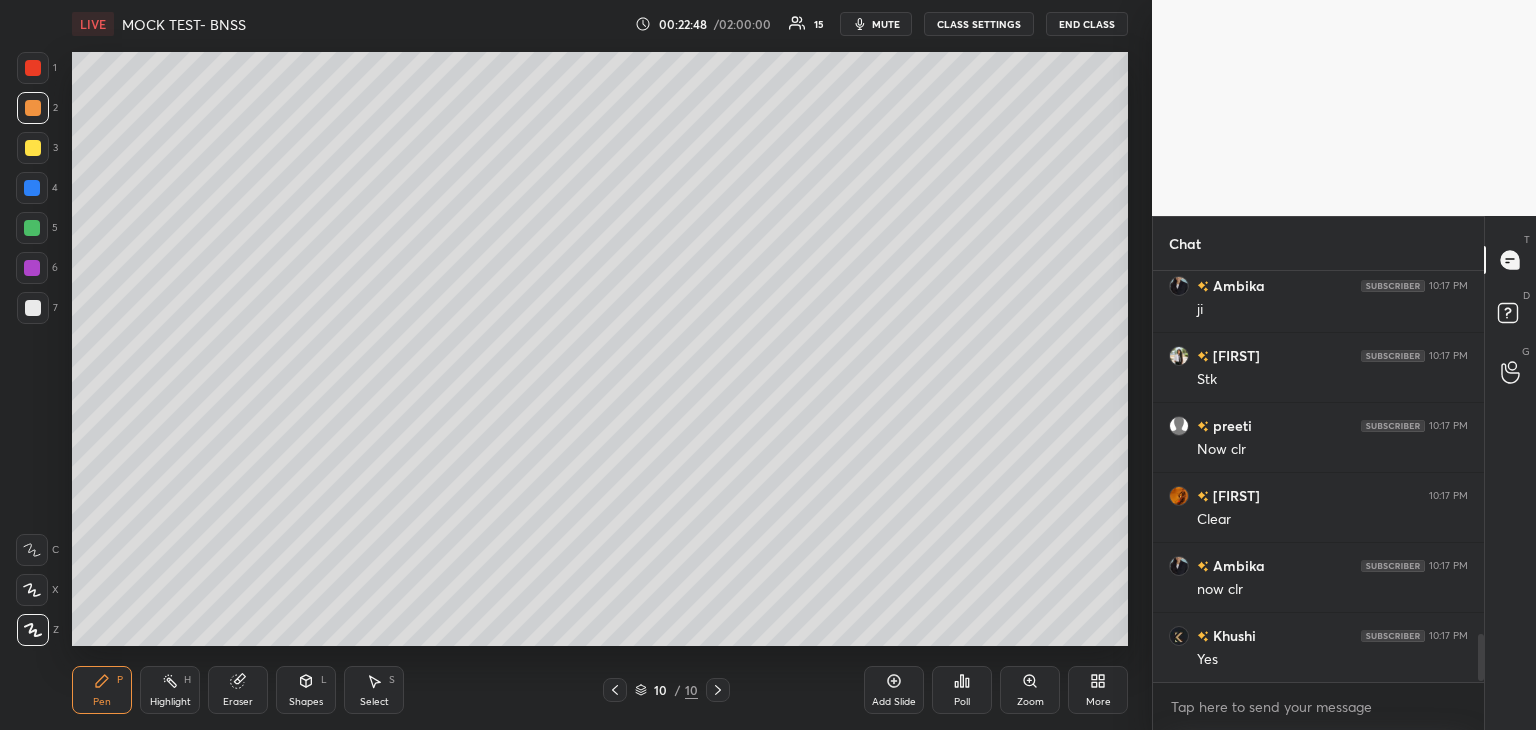 scroll, scrollTop: 3154, scrollLeft: 0, axis: vertical 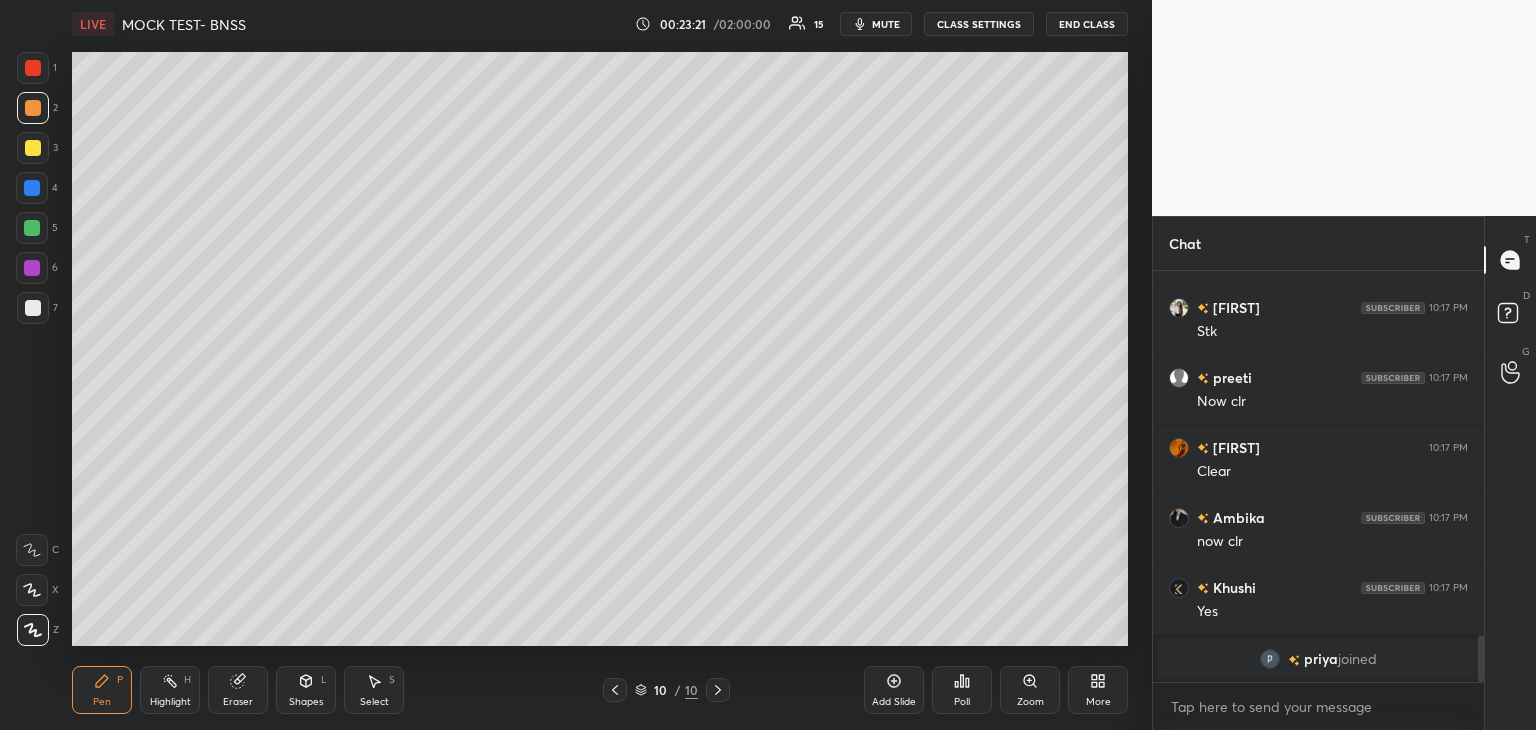 click 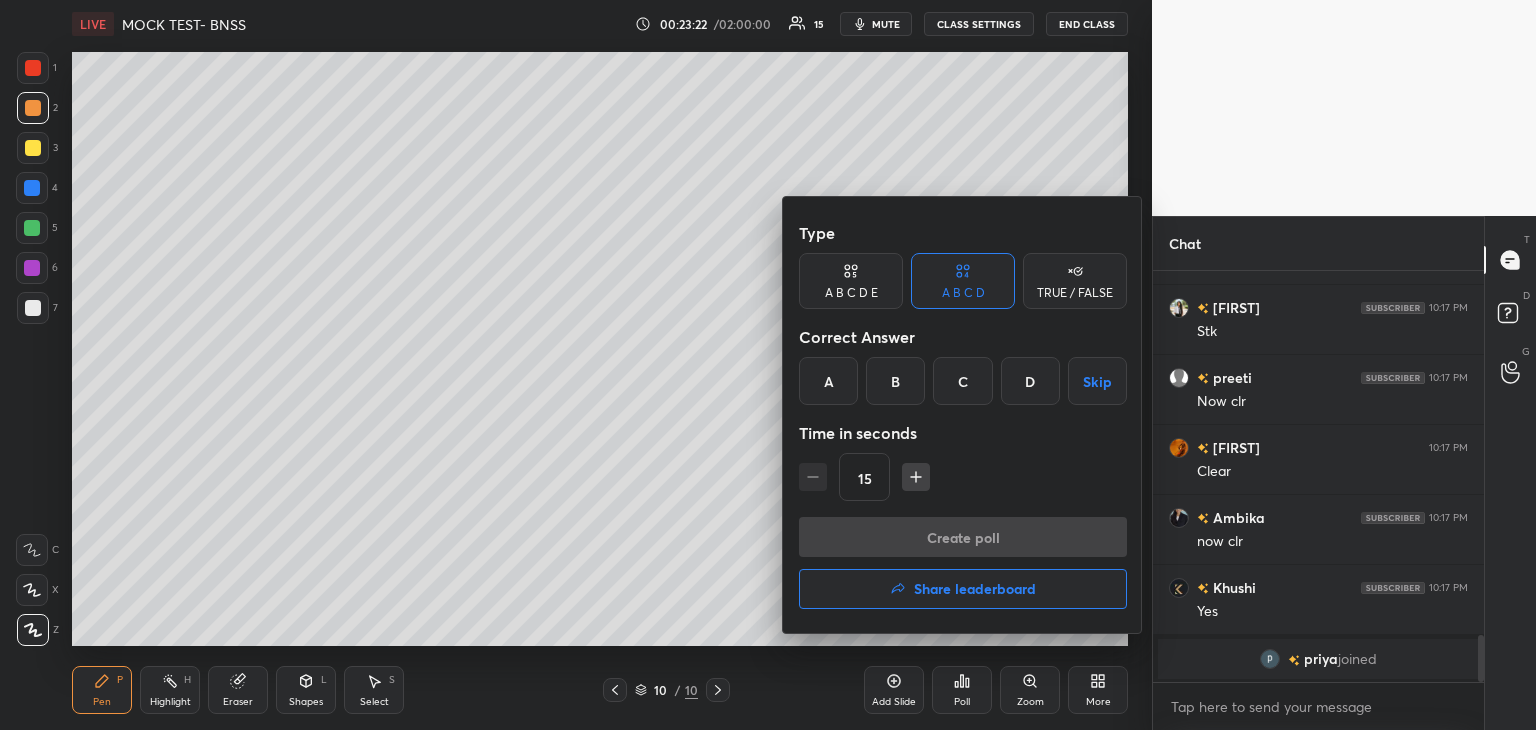 click on "D" at bounding box center [1030, 381] 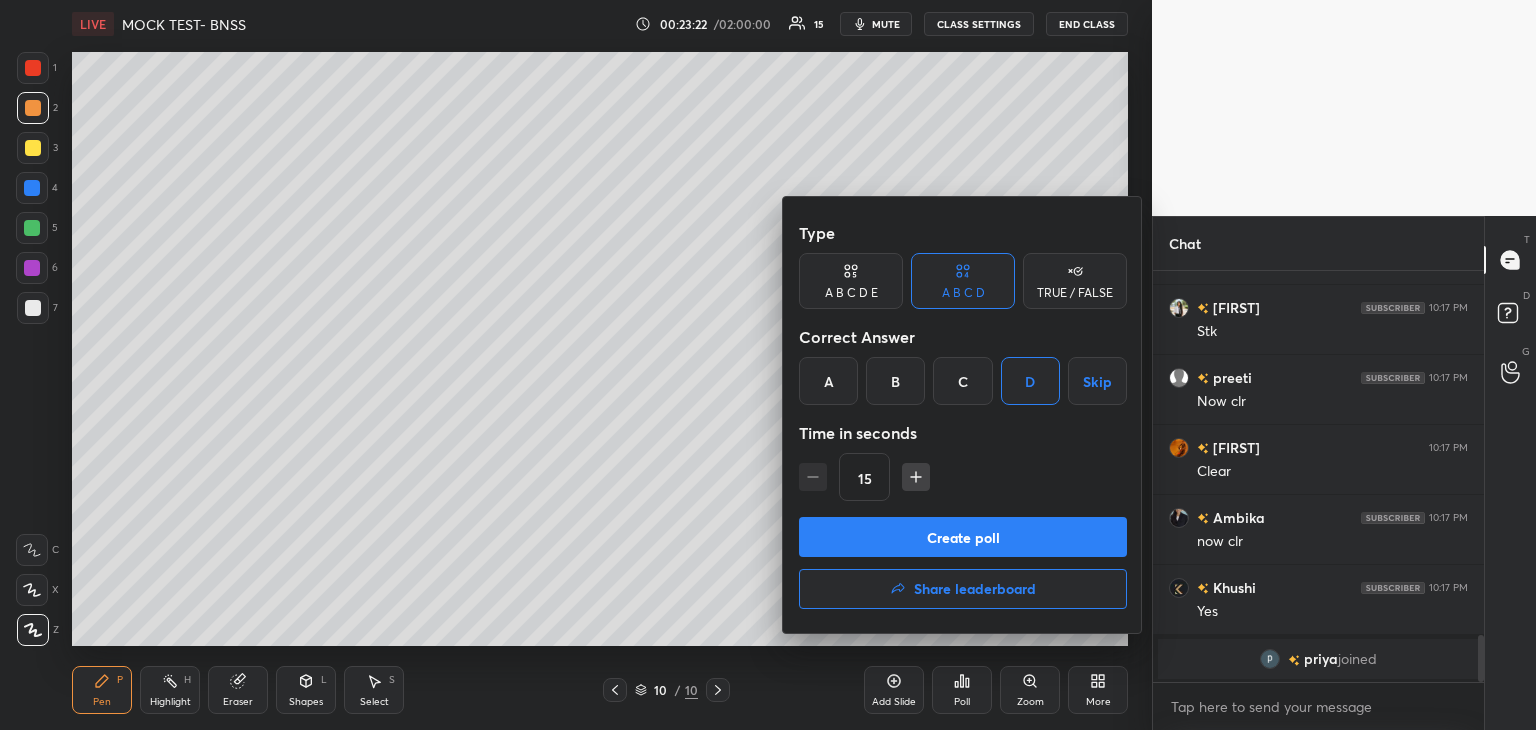 click on "Create poll" at bounding box center [963, 537] 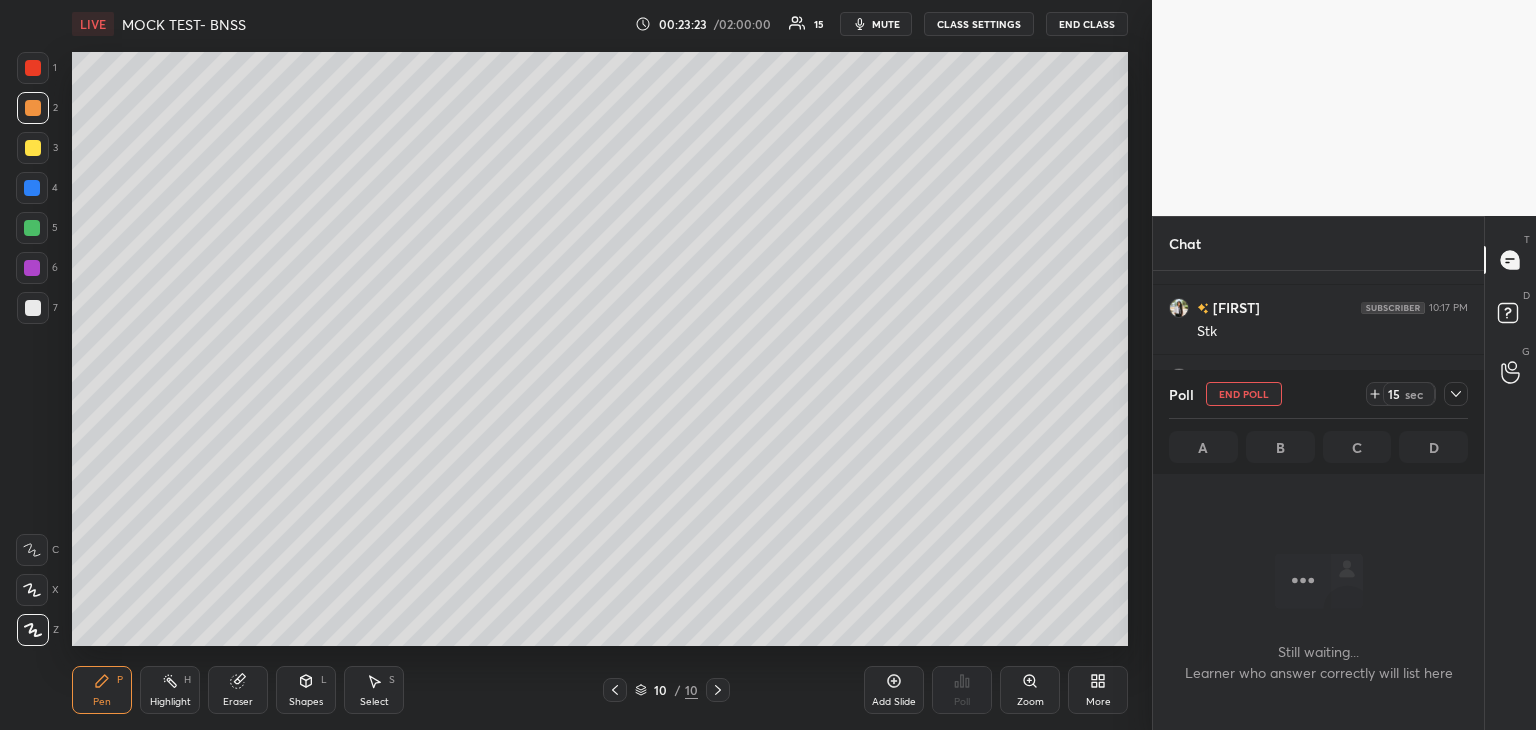 scroll, scrollTop: 307, scrollLeft: 325, axis: both 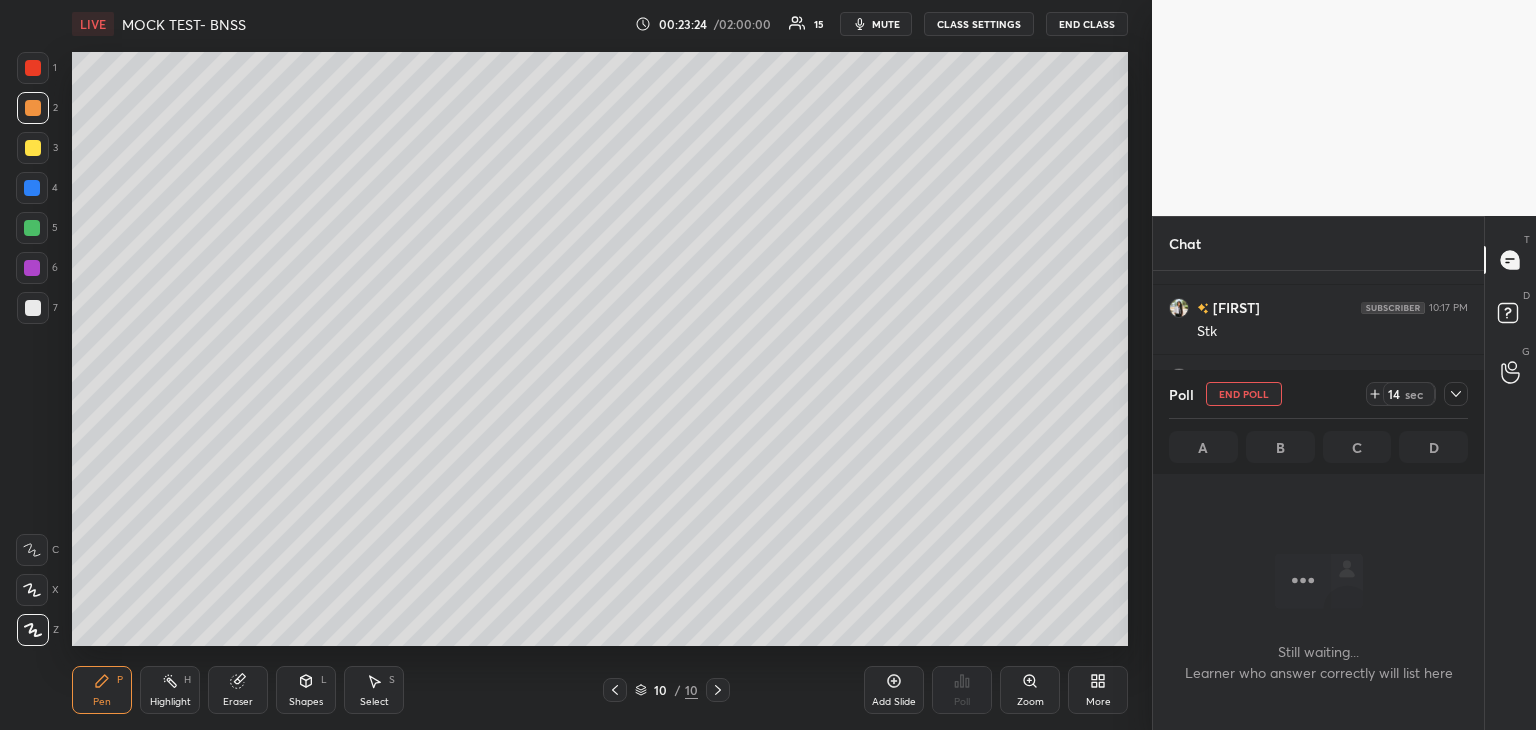 click at bounding box center [33, 148] 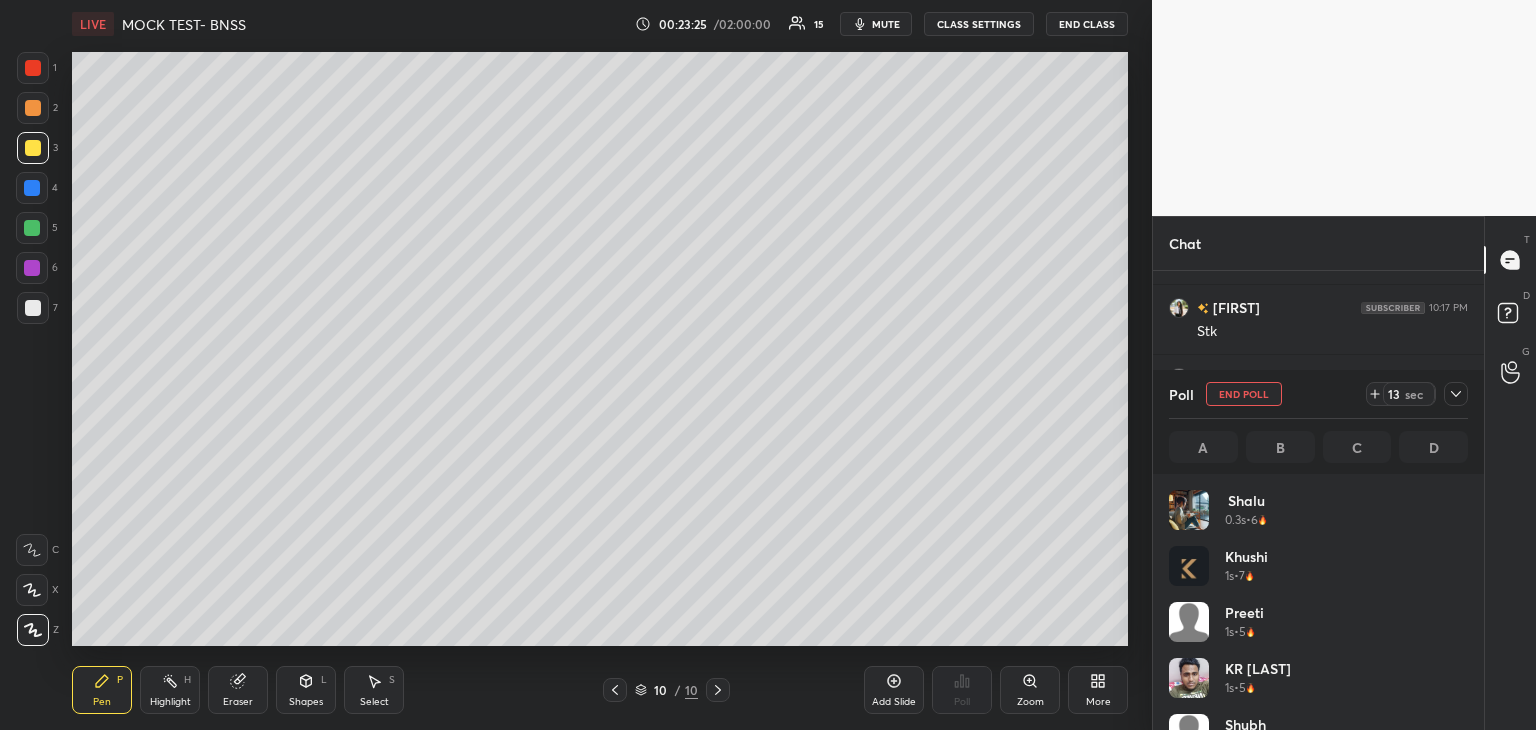 scroll, scrollTop: 6, scrollLeft: 6, axis: both 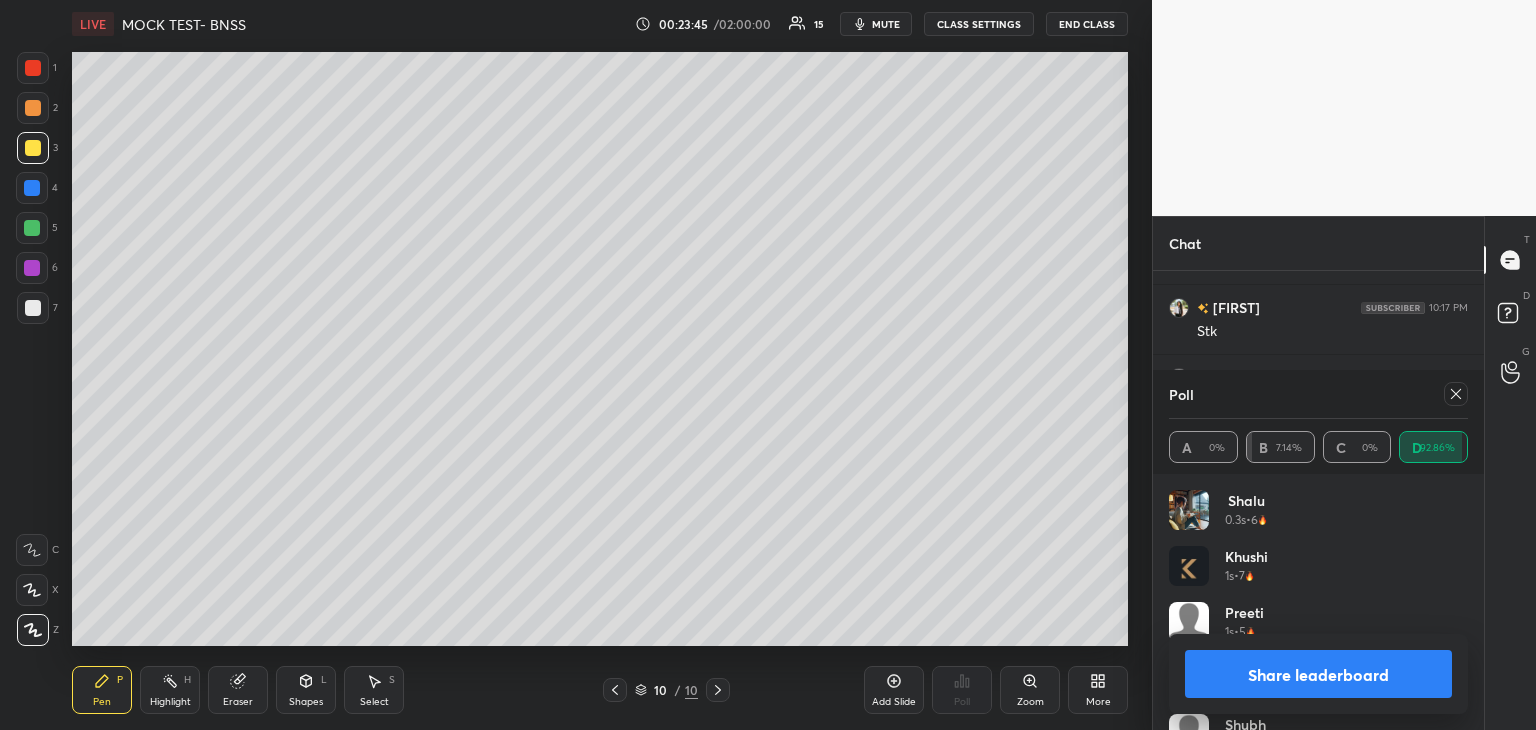 click 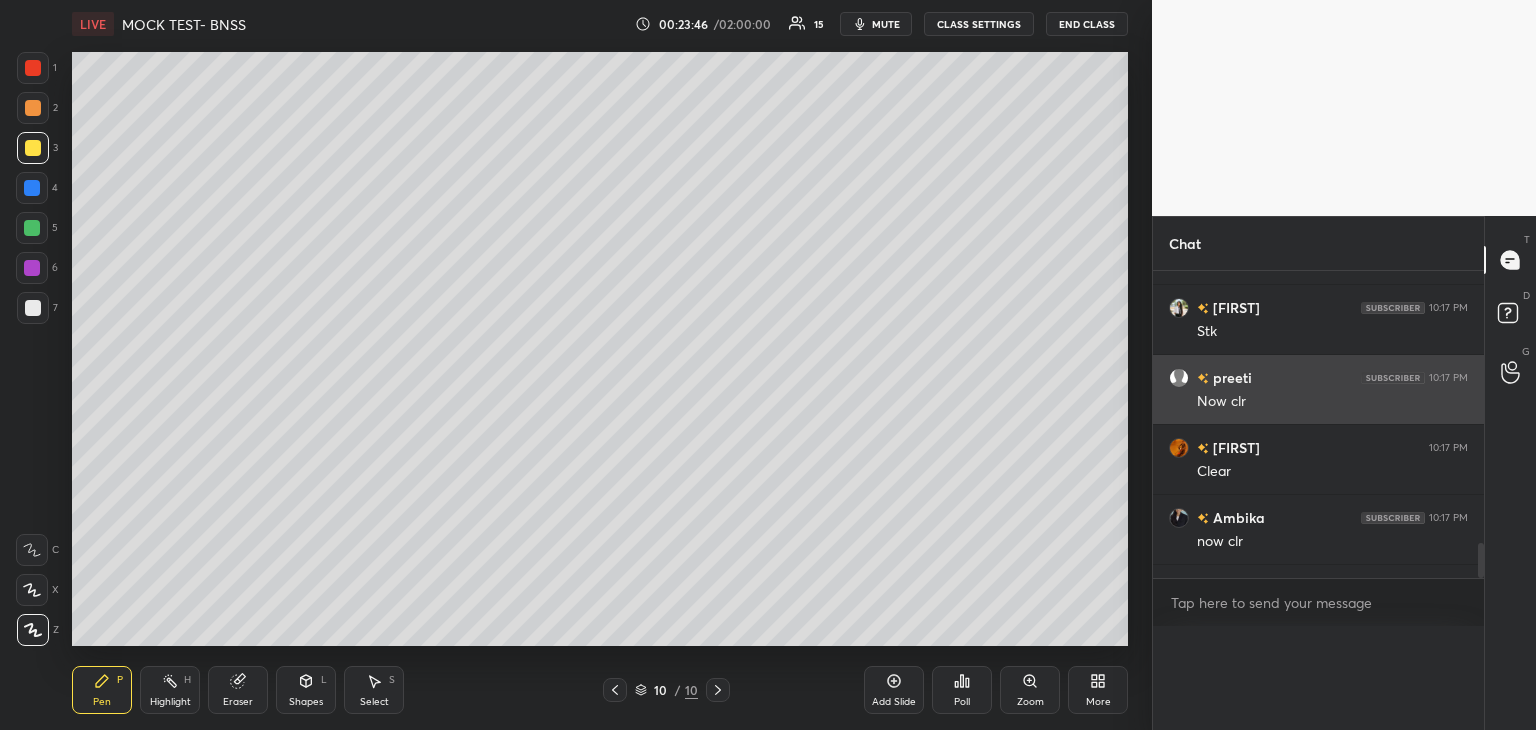 scroll, scrollTop: 88, scrollLeft: 293, axis: both 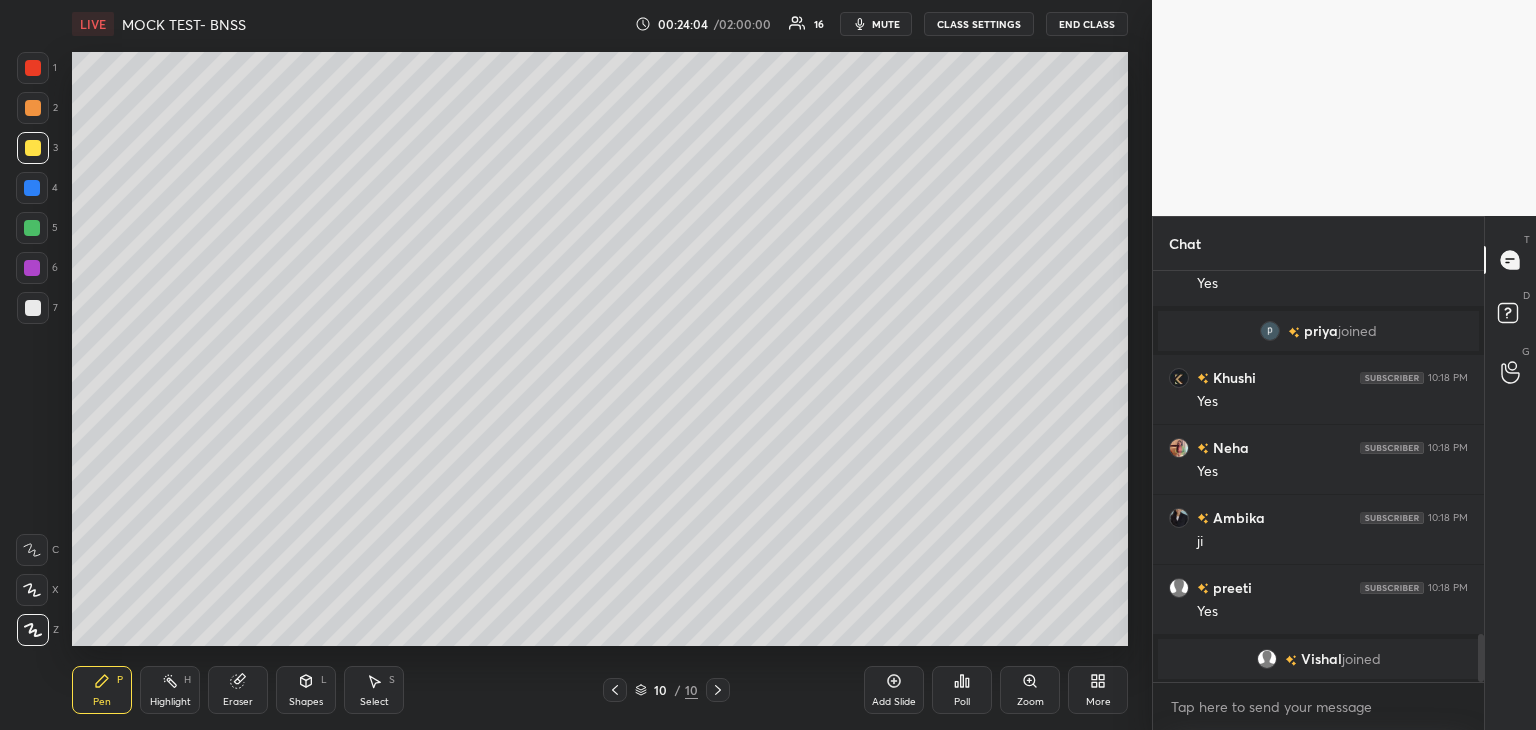 click on "Add Slide" at bounding box center [894, 690] 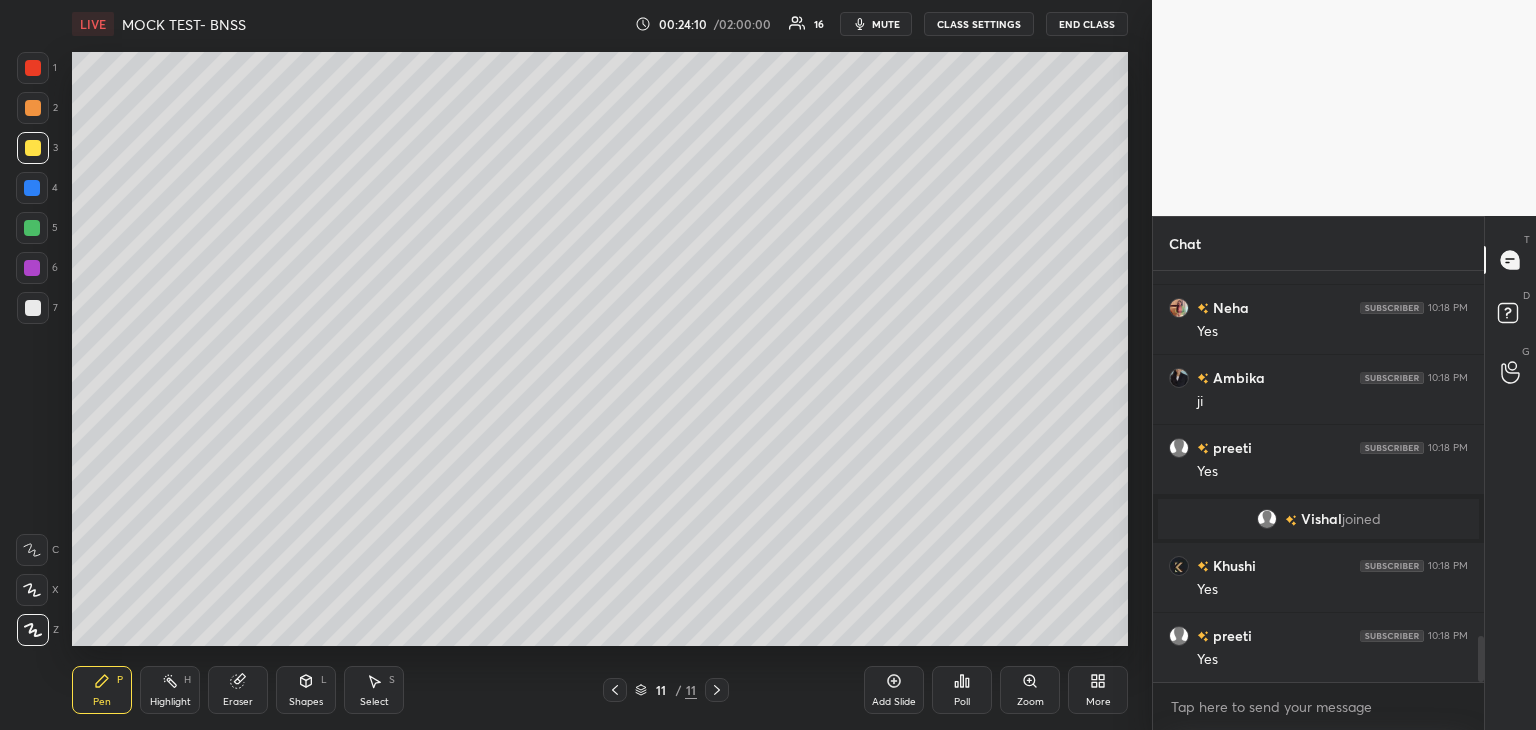 scroll, scrollTop: 3234, scrollLeft: 0, axis: vertical 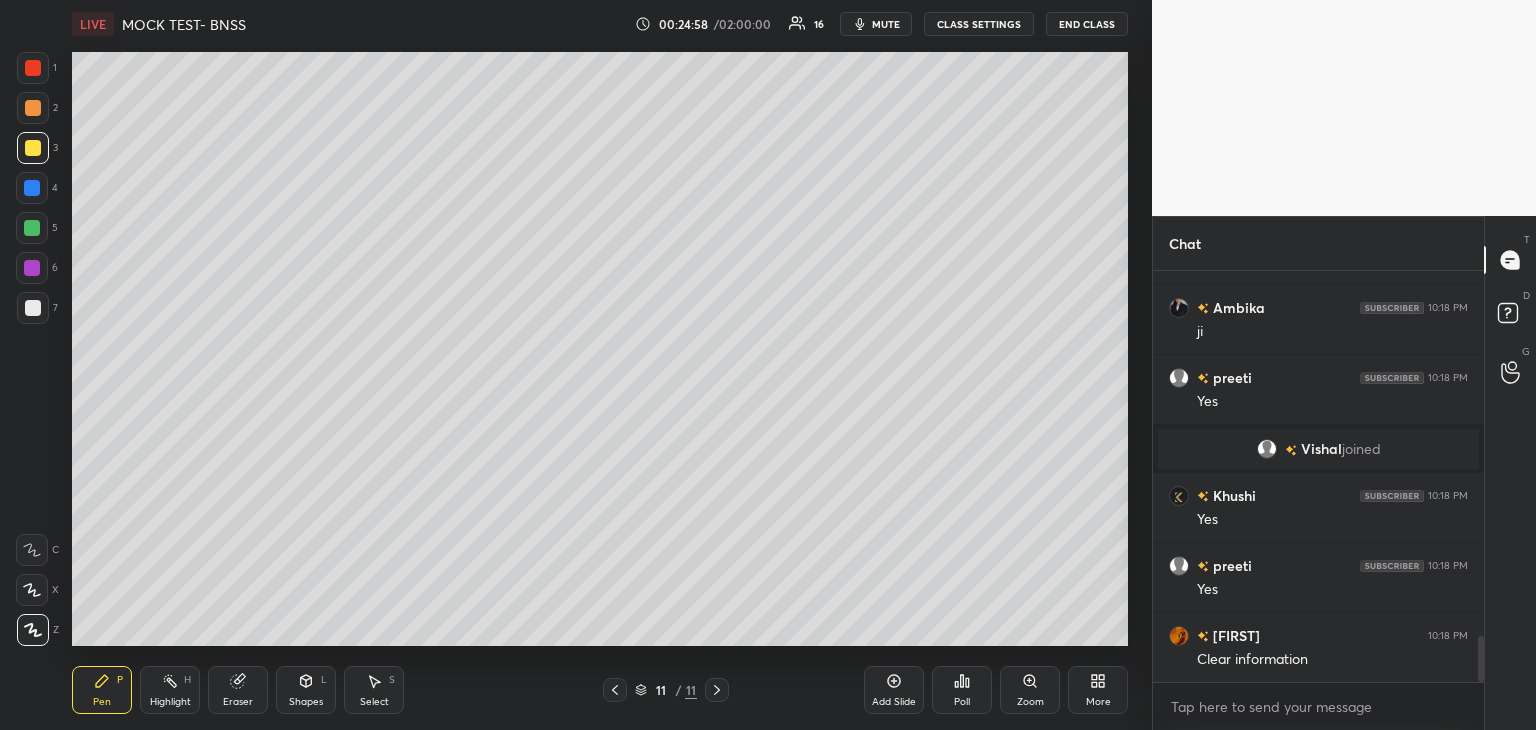 click on "Poll" at bounding box center (962, 690) 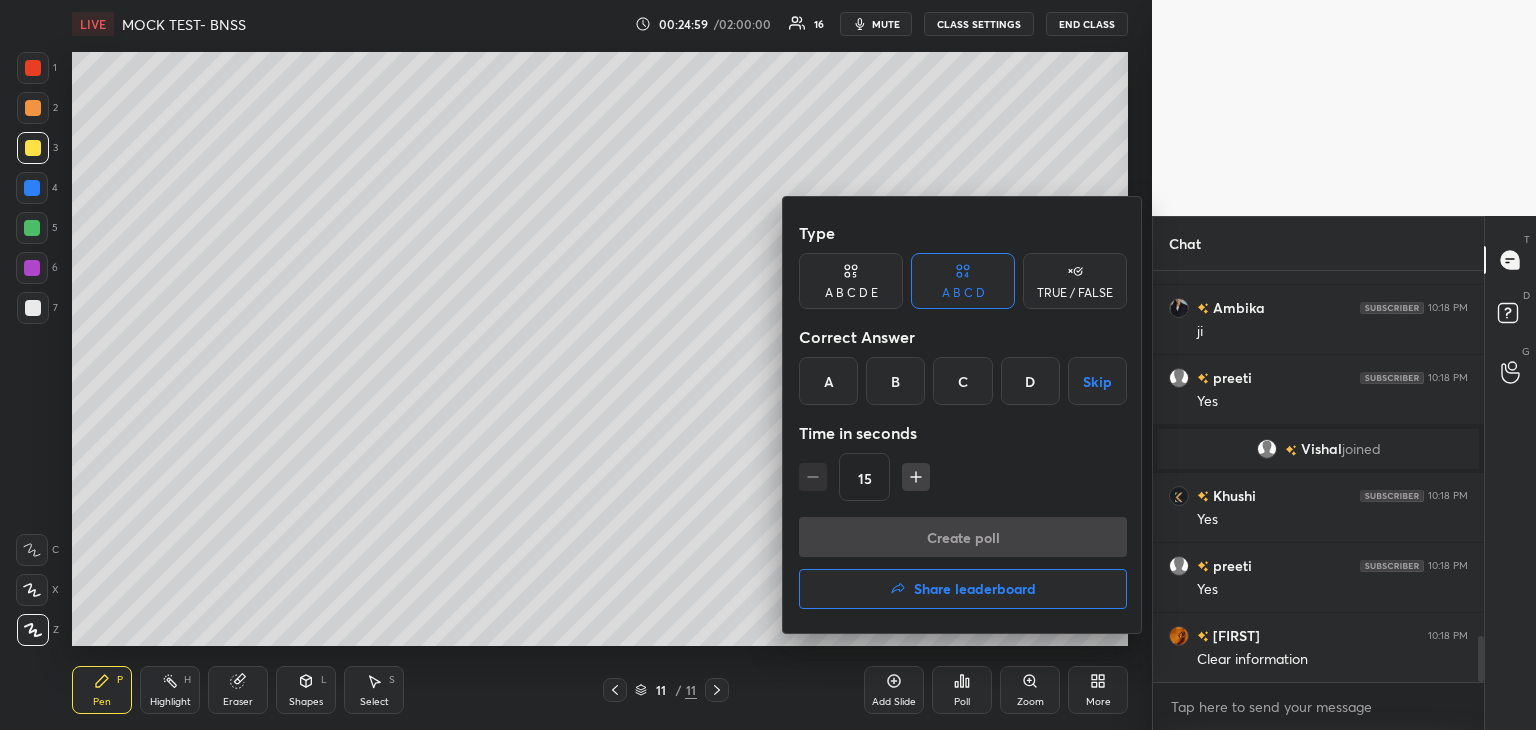 click on "B" at bounding box center (895, 381) 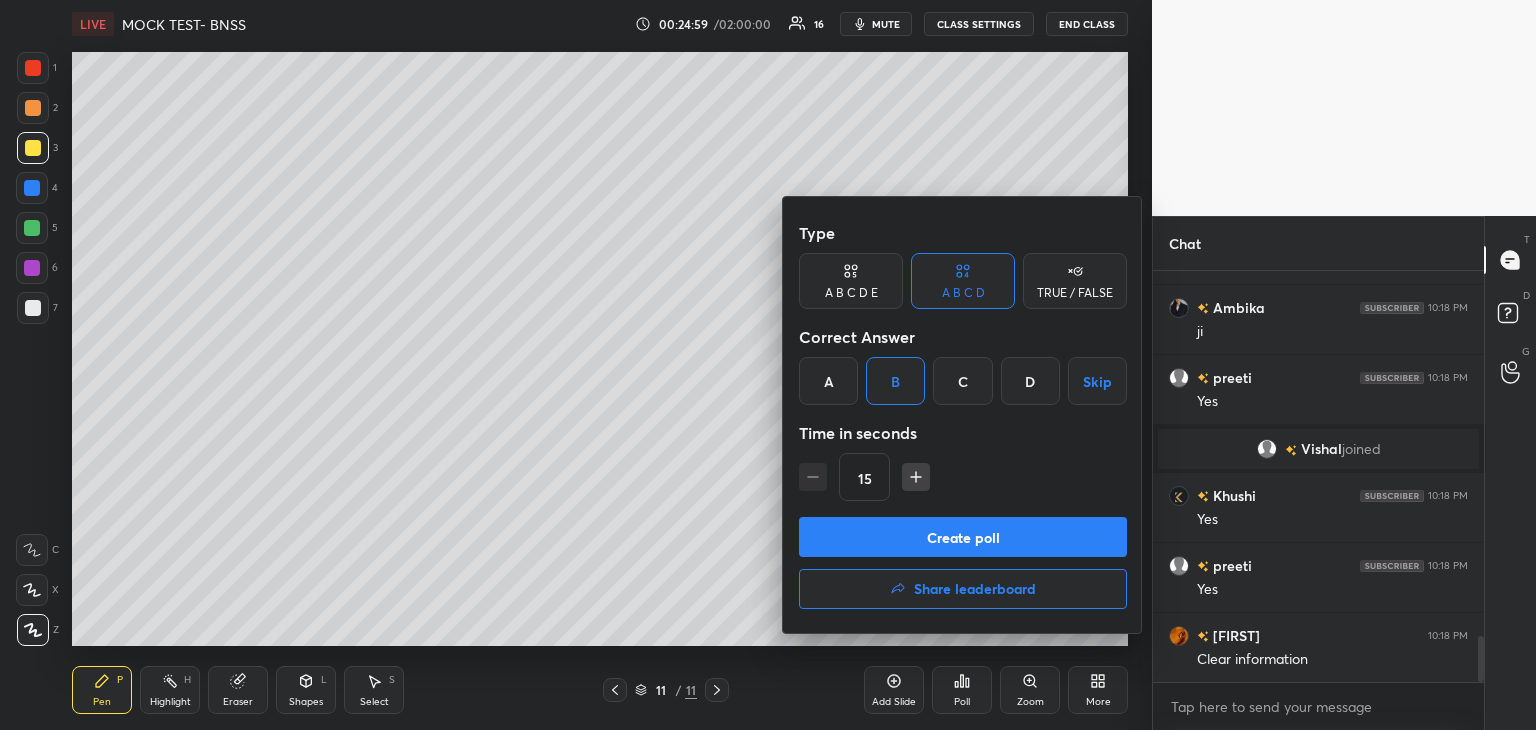 click on "Create poll" at bounding box center (963, 537) 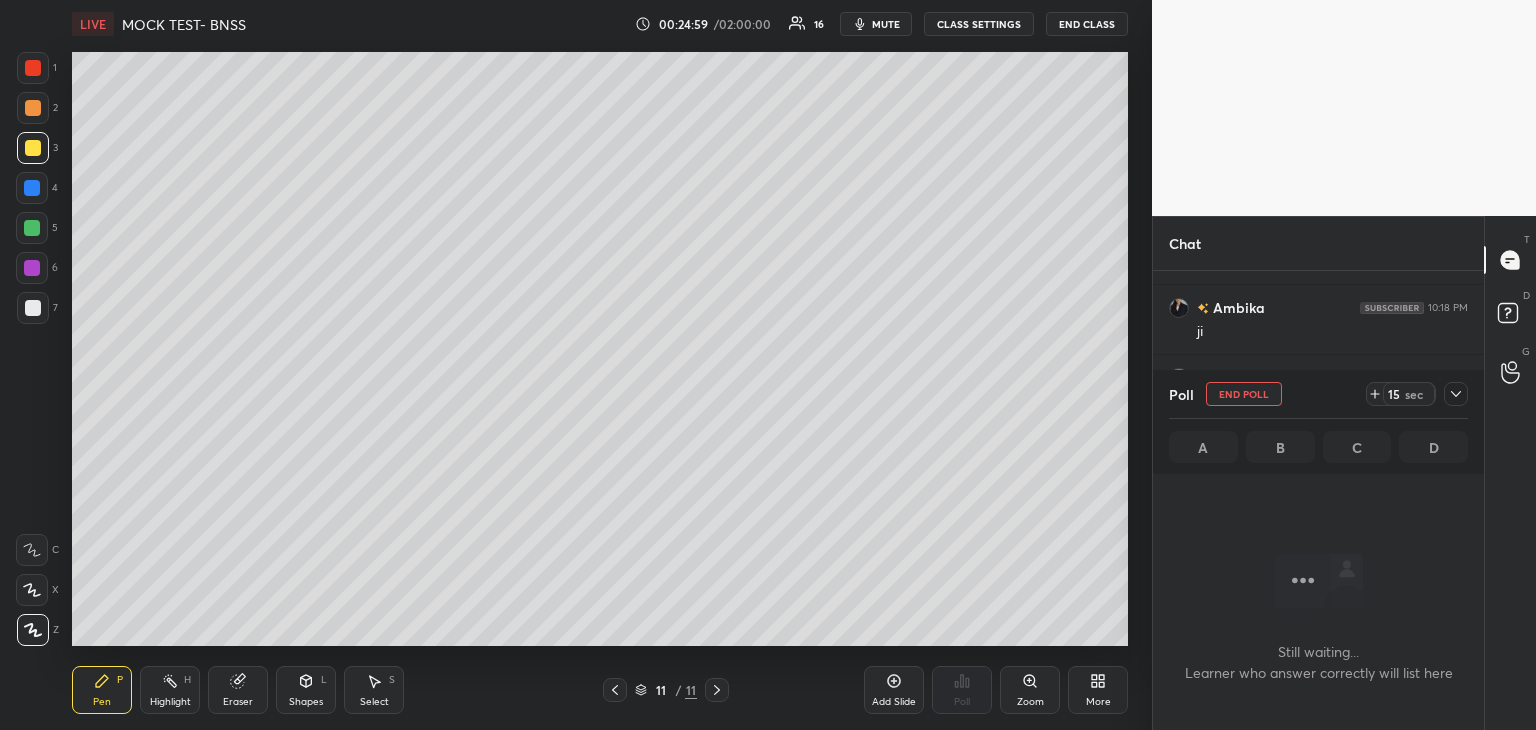 scroll, scrollTop: 307, scrollLeft: 325, axis: both 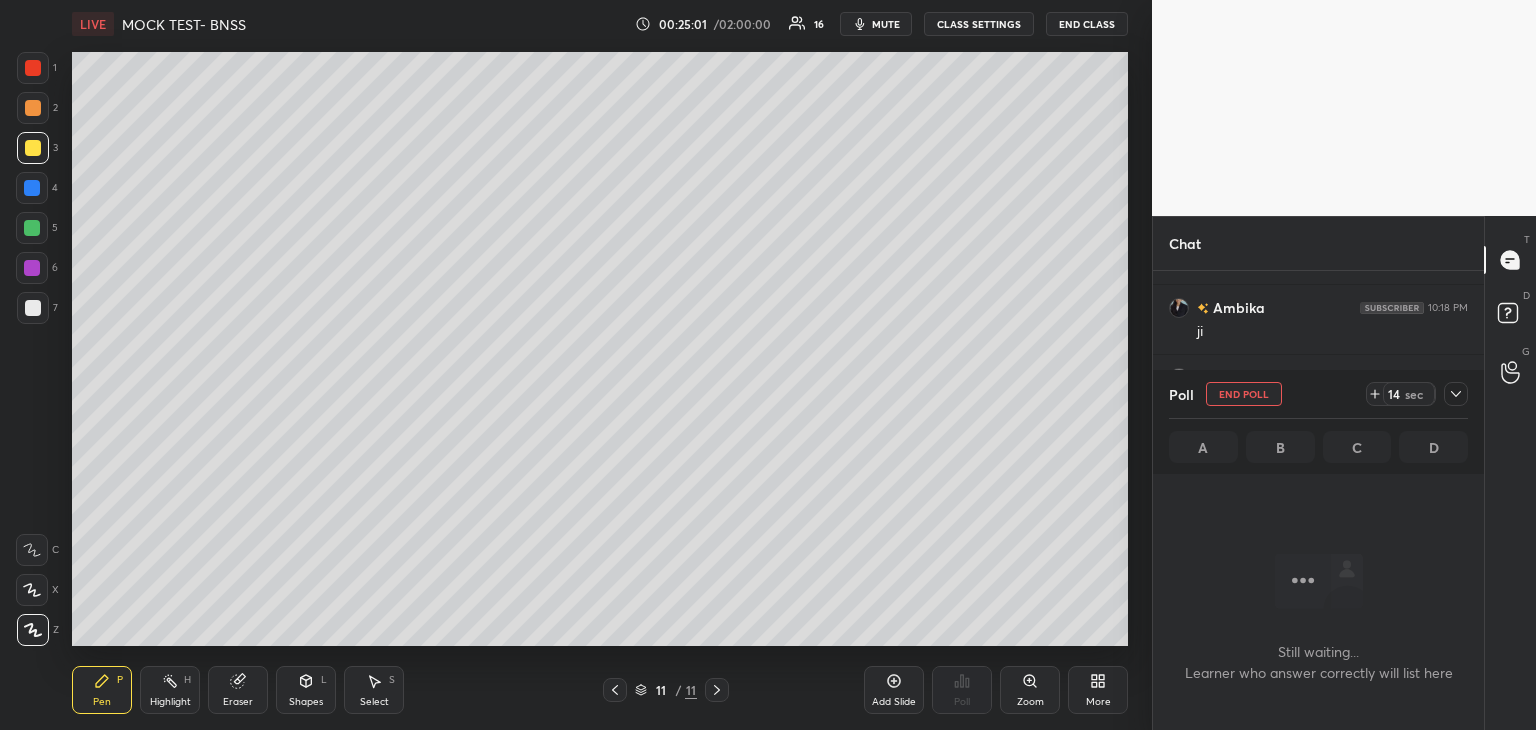 click at bounding box center (32, 188) 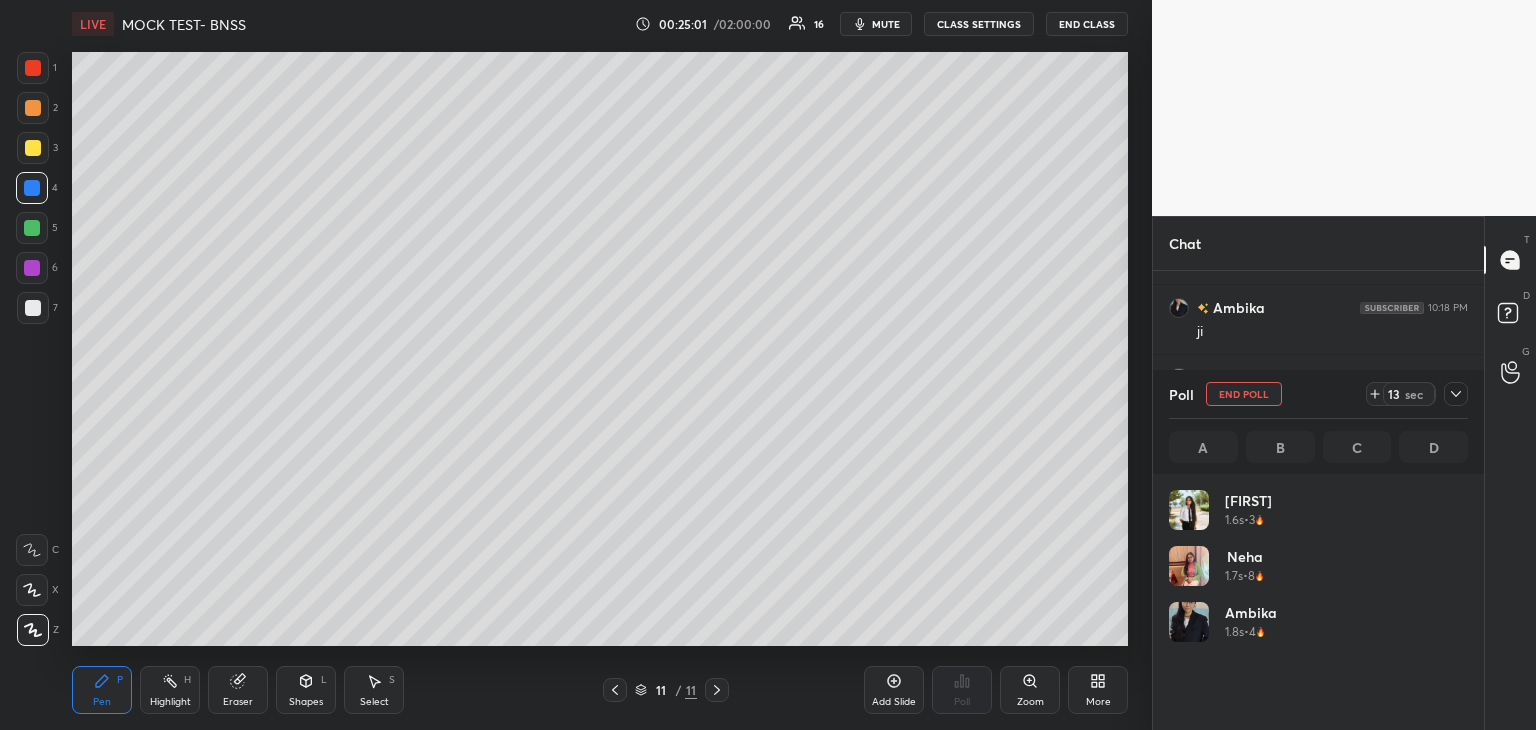 scroll, scrollTop: 234, scrollLeft: 293, axis: both 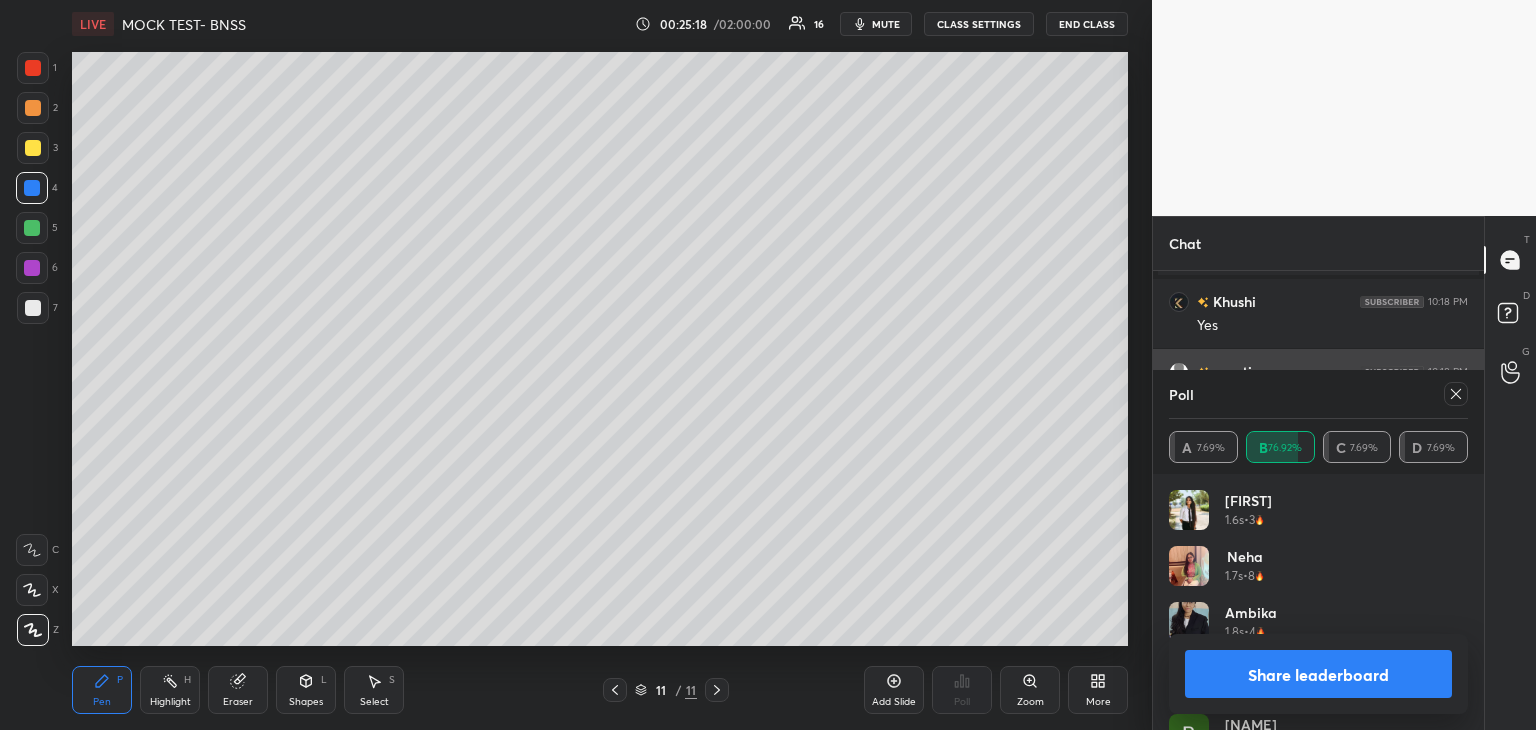 click 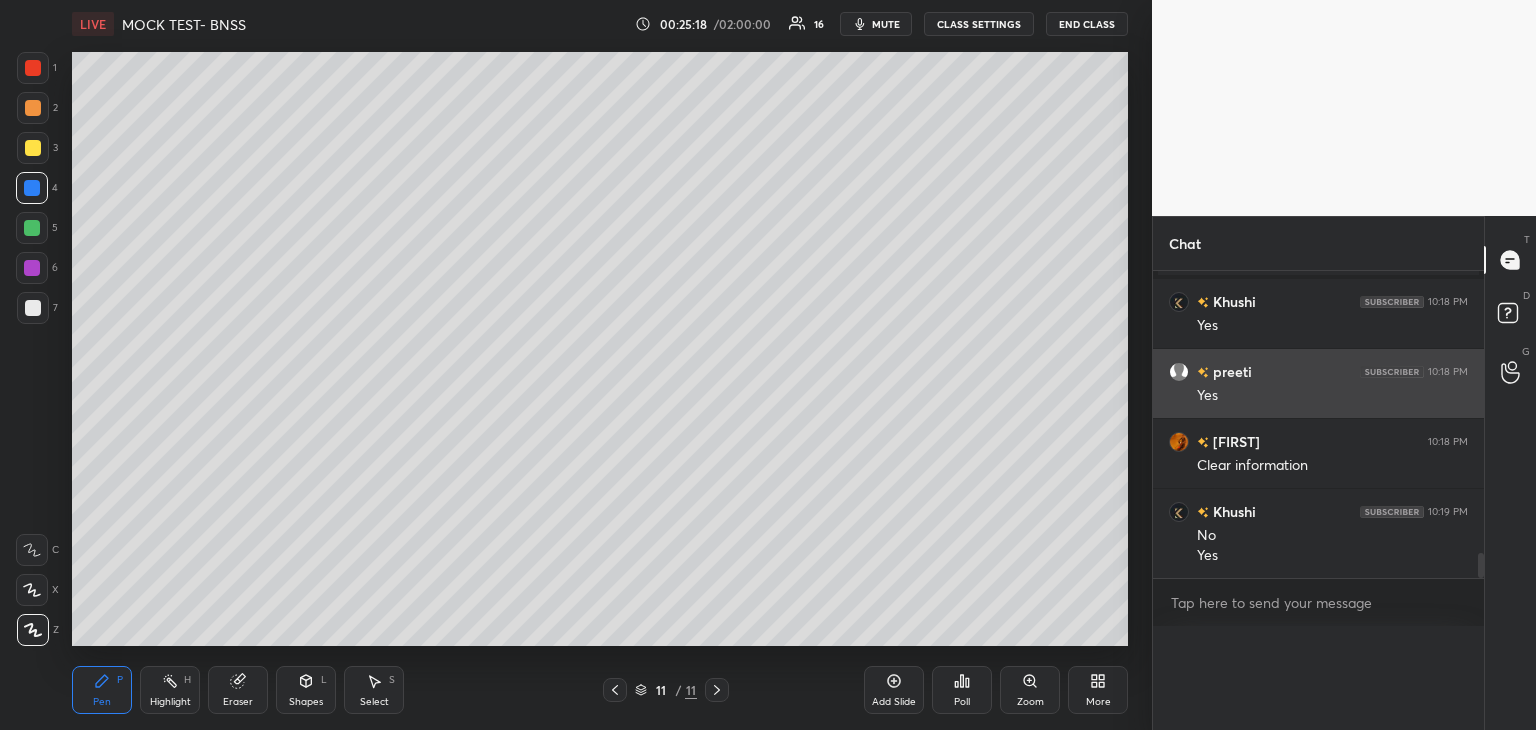 scroll, scrollTop: 88, scrollLeft: 293, axis: both 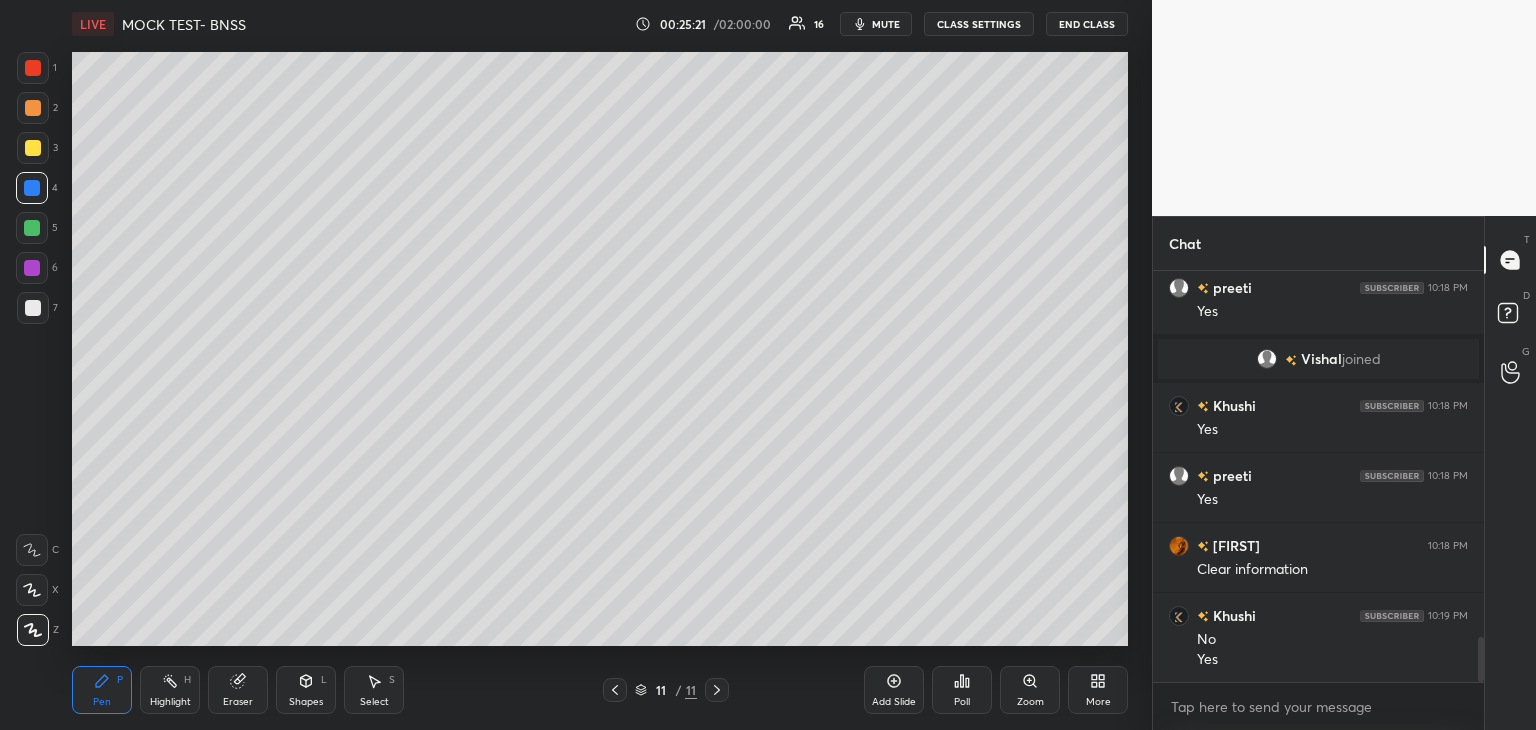 click on "Add Slide" at bounding box center (894, 702) 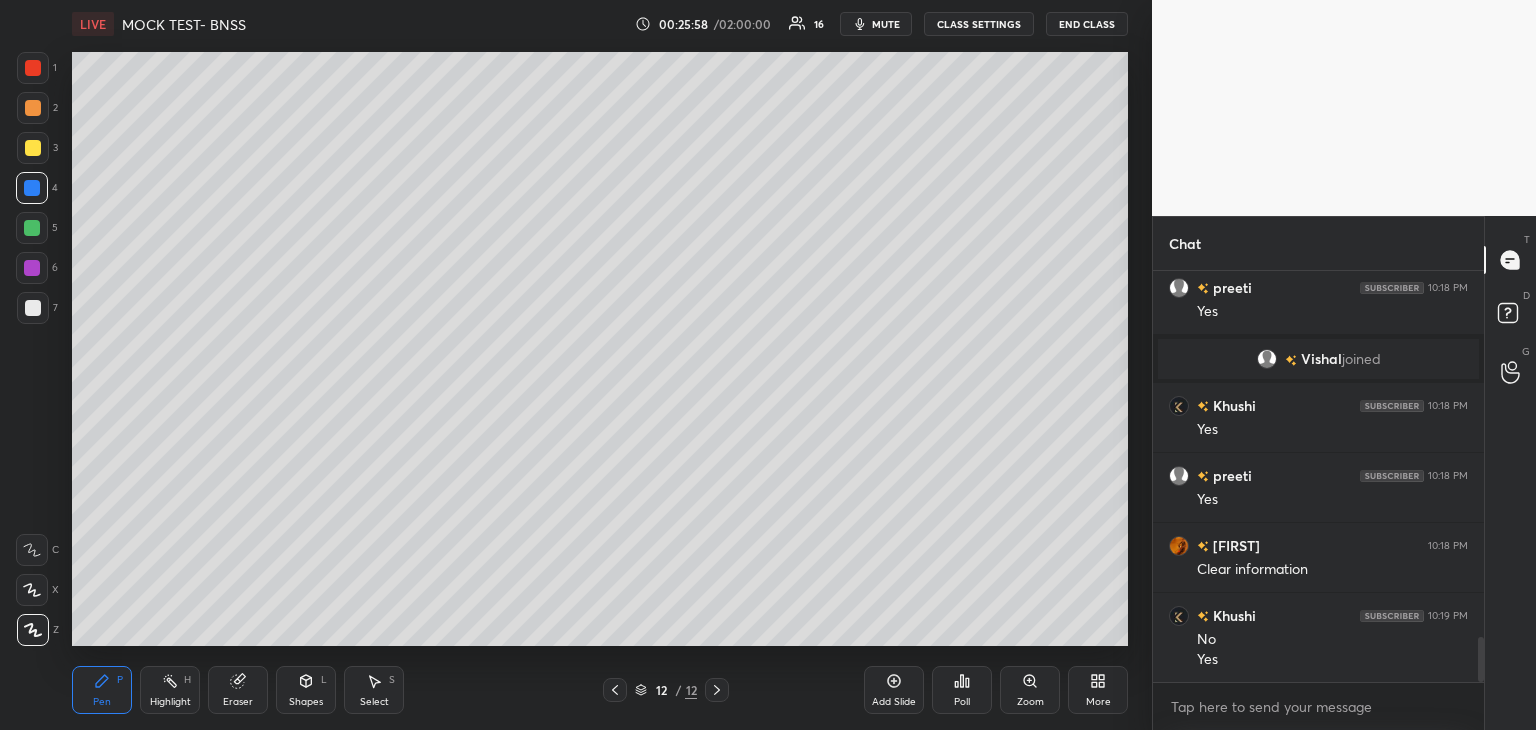 click on "Poll" at bounding box center [962, 690] 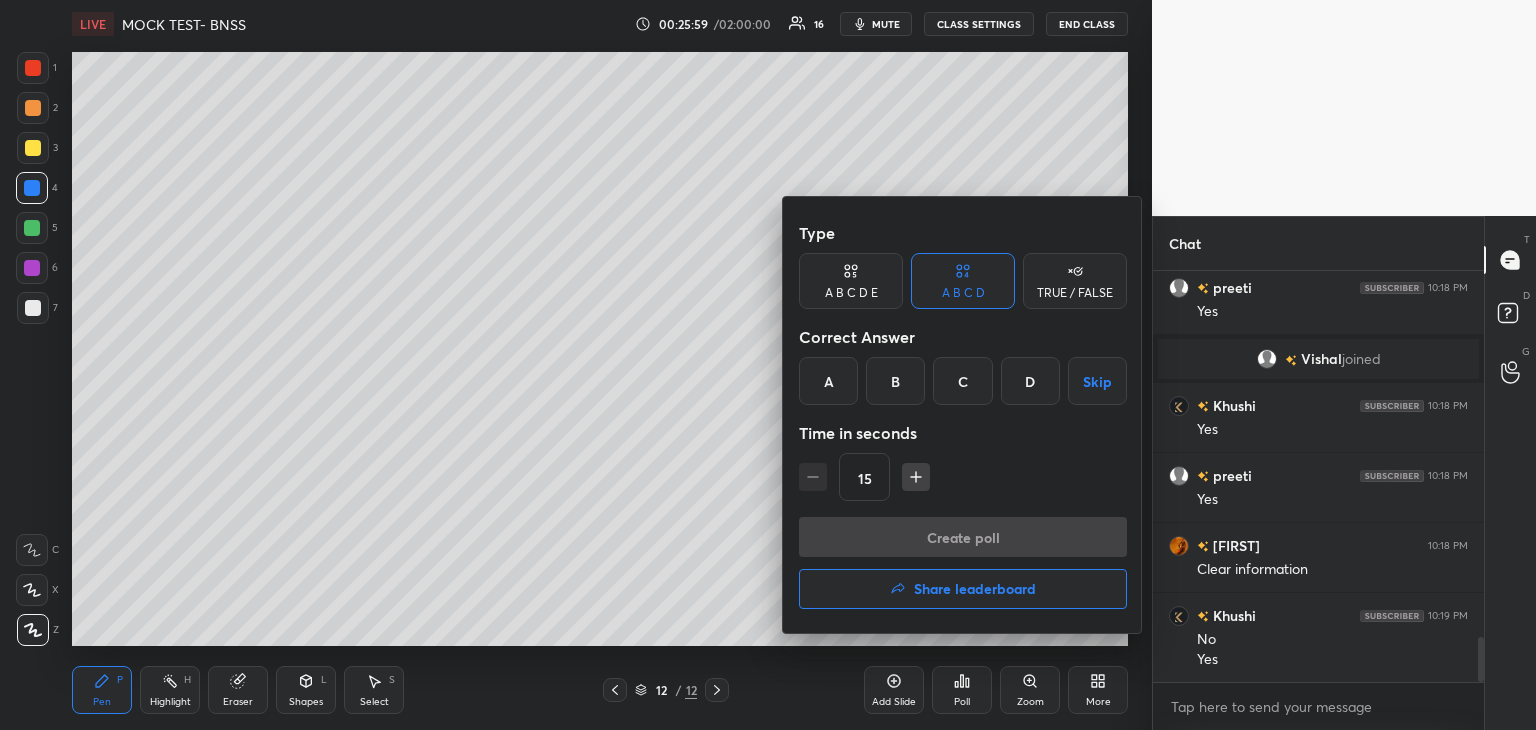 click on "D" at bounding box center [1030, 381] 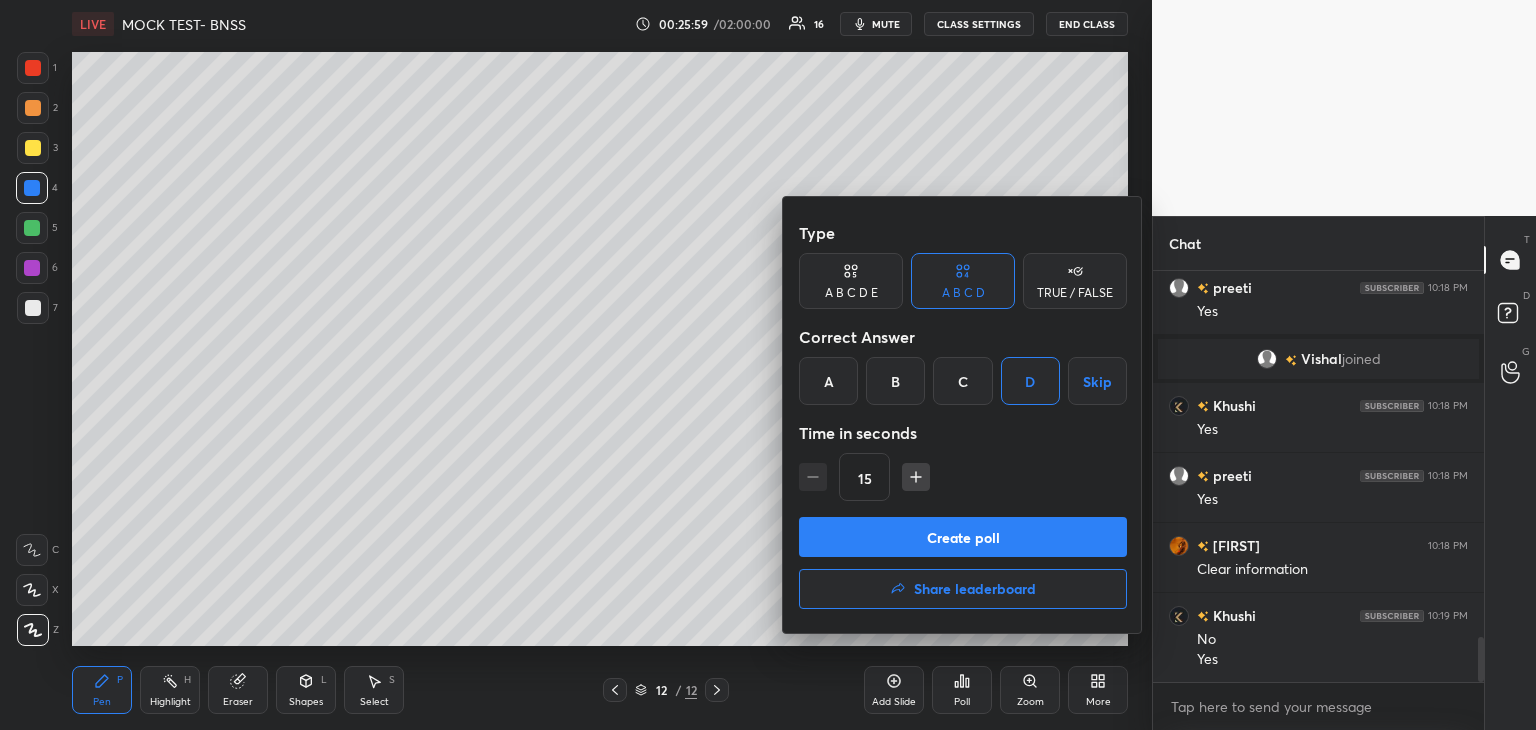 click on "Create poll" at bounding box center (963, 537) 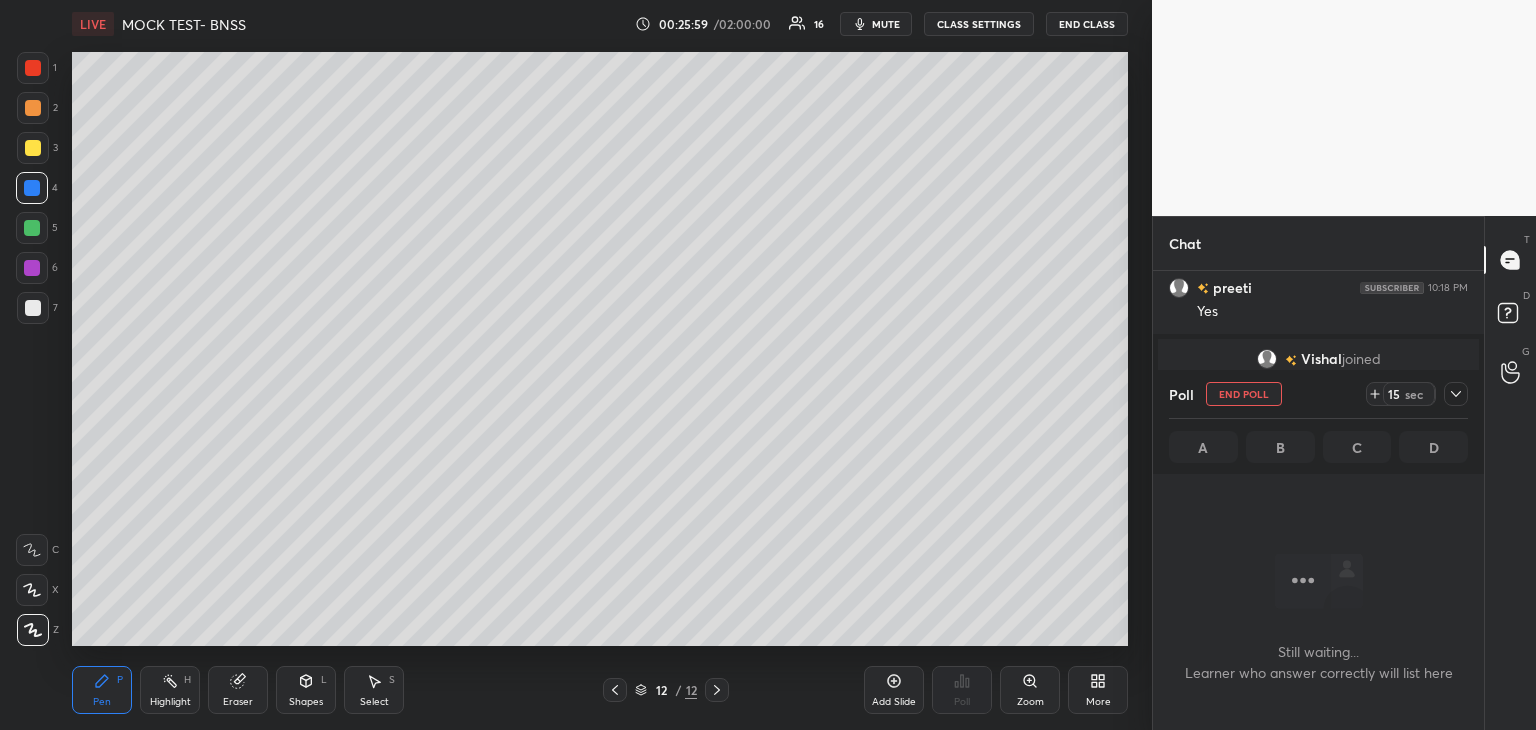 scroll, scrollTop: 382, scrollLeft: 325, axis: both 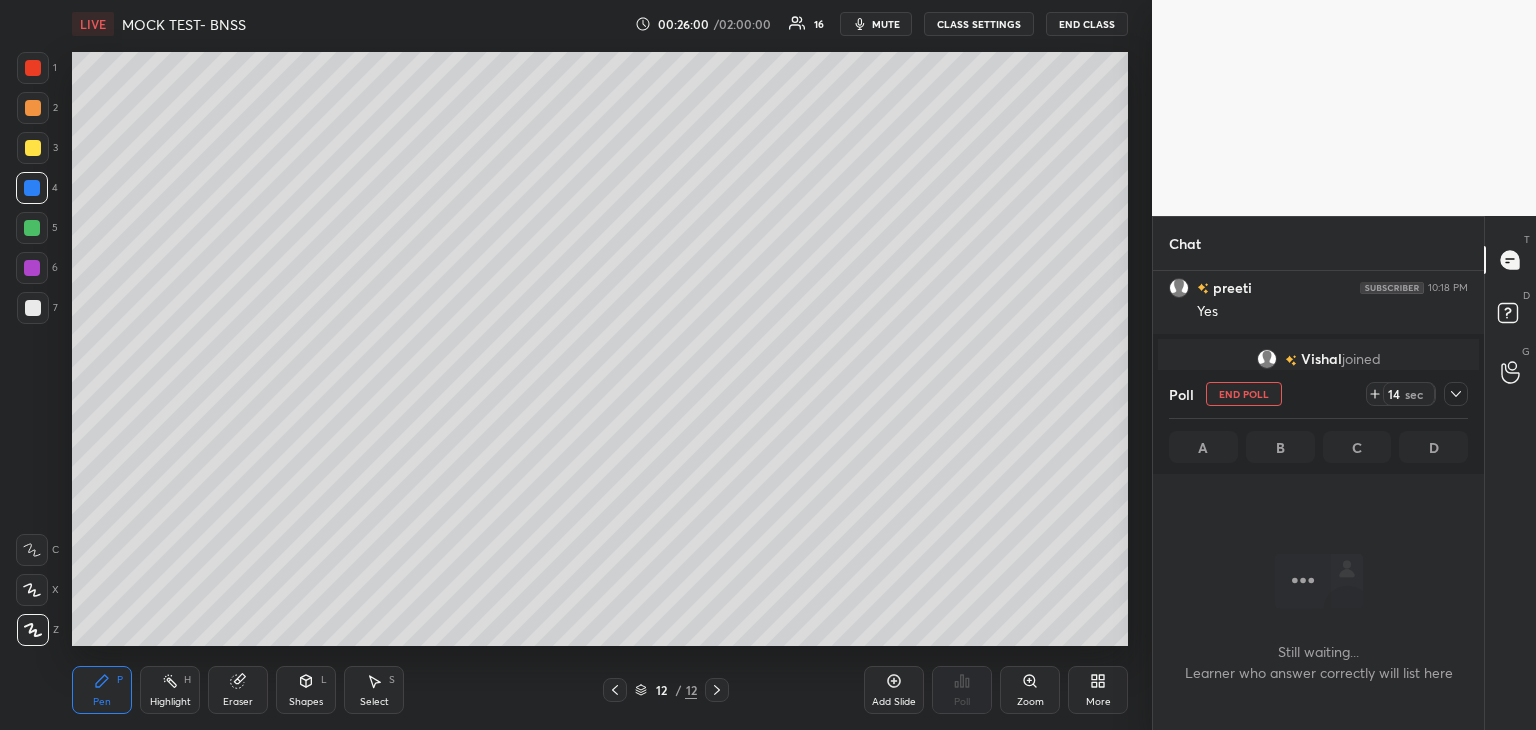 click at bounding box center [33, 68] 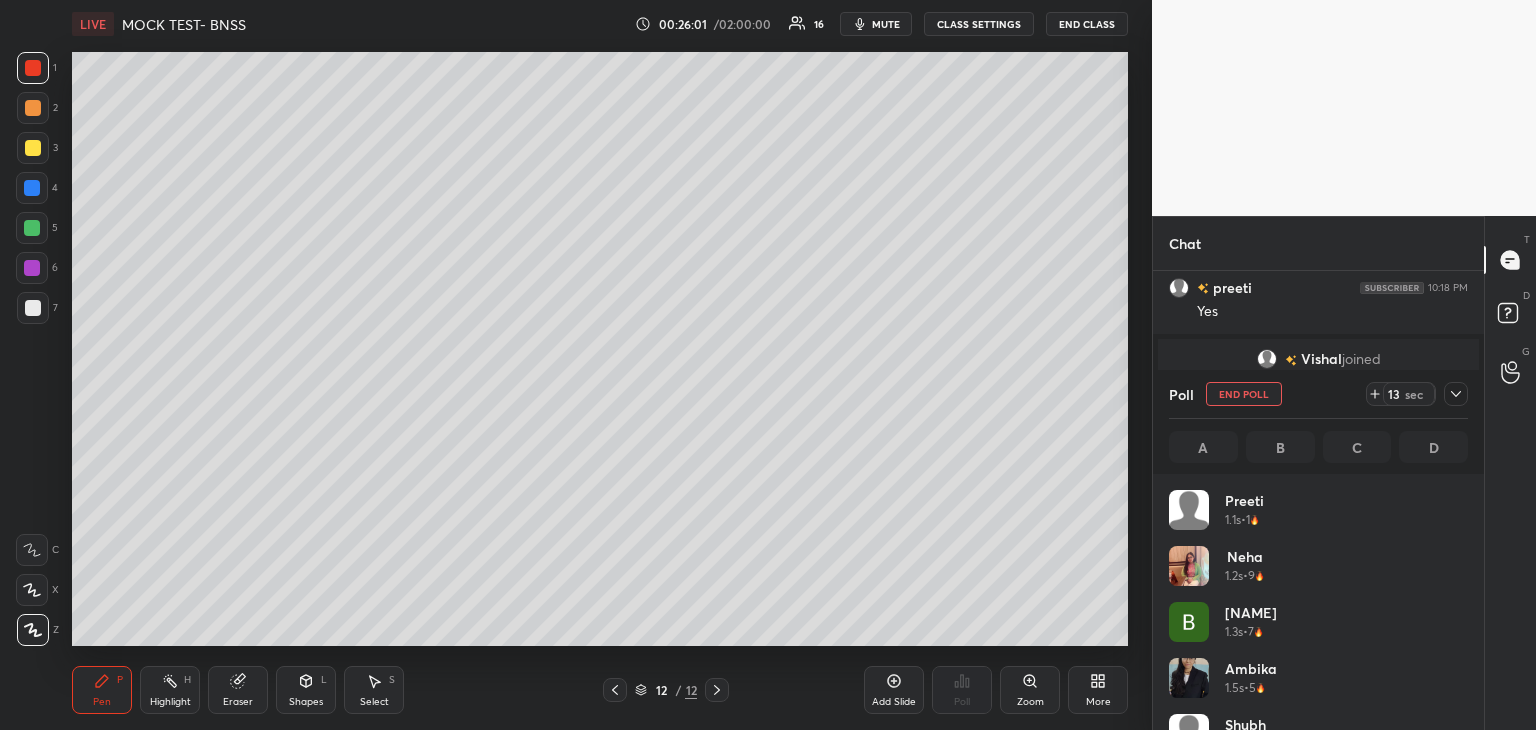 scroll, scrollTop: 6, scrollLeft: 6, axis: both 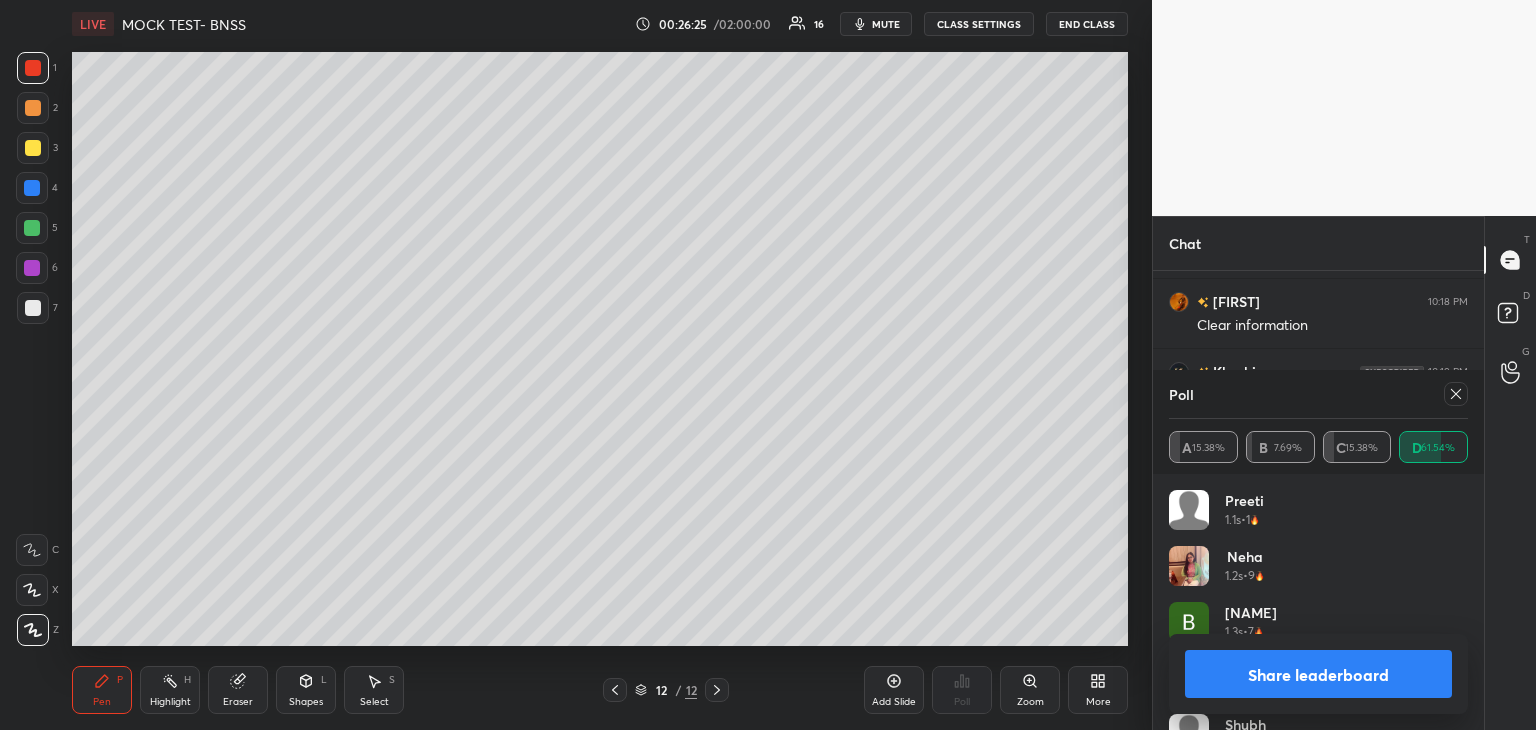 click on "Share leaderboard" at bounding box center (1318, 674) 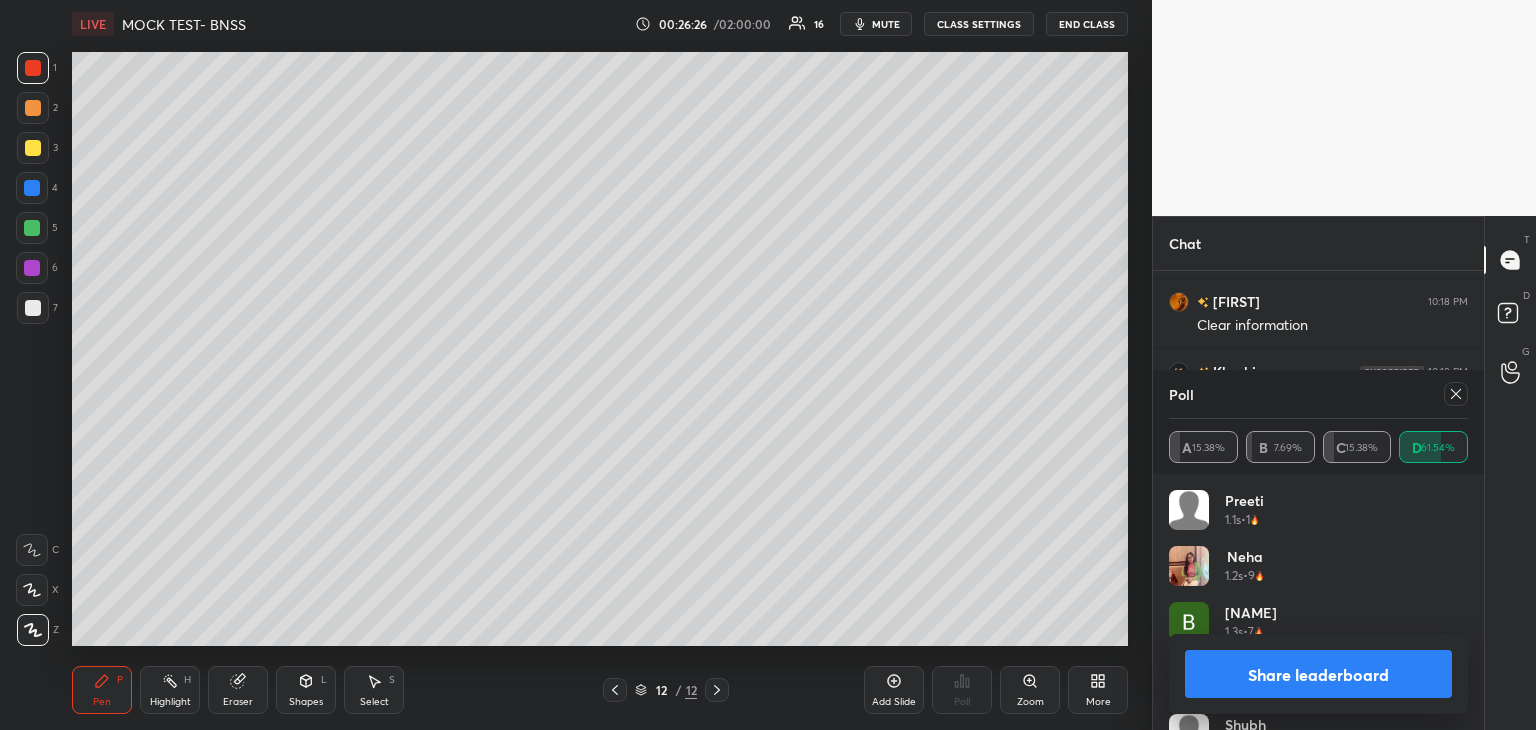 click on "Share leaderboard" at bounding box center (1318, 674) 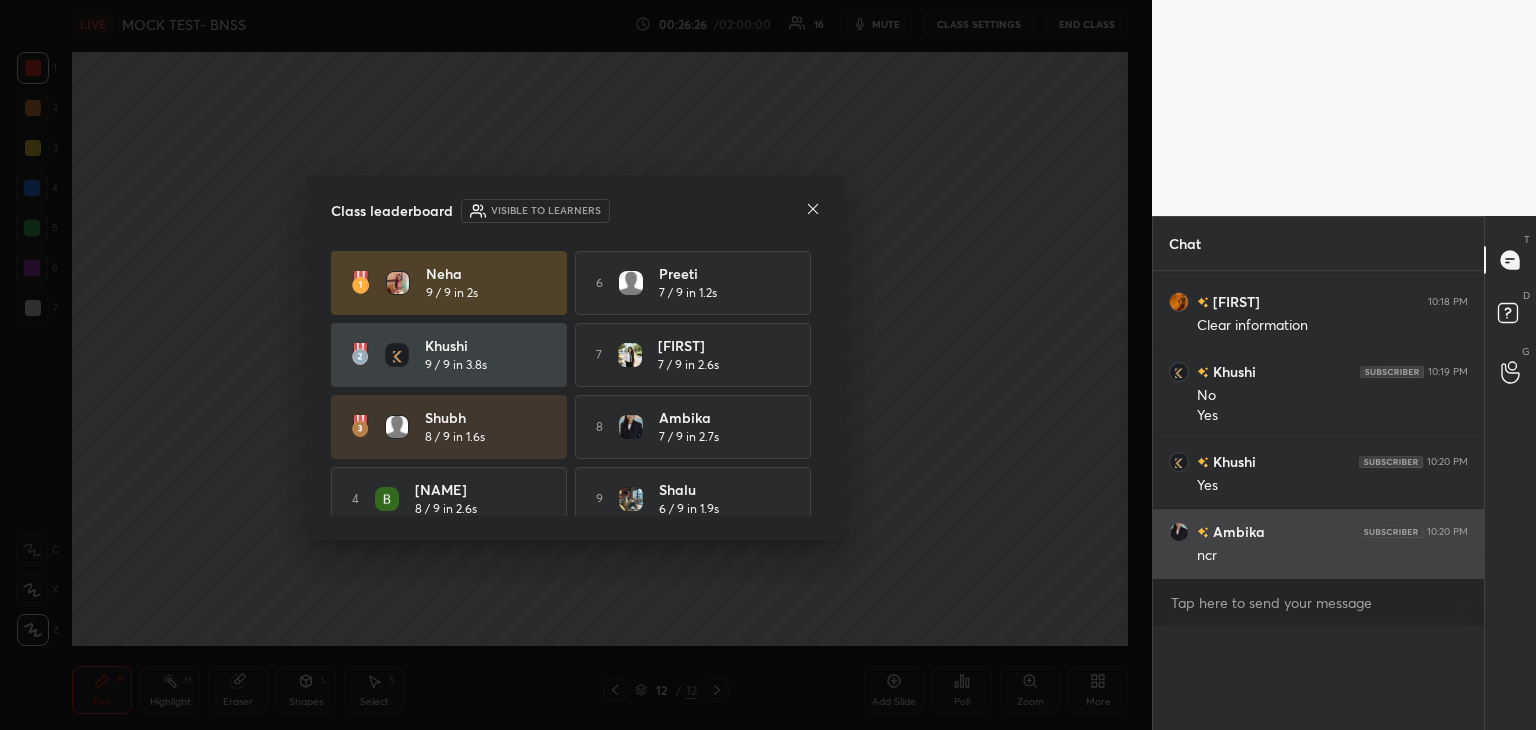 scroll, scrollTop: 0, scrollLeft: 6, axis: horizontal 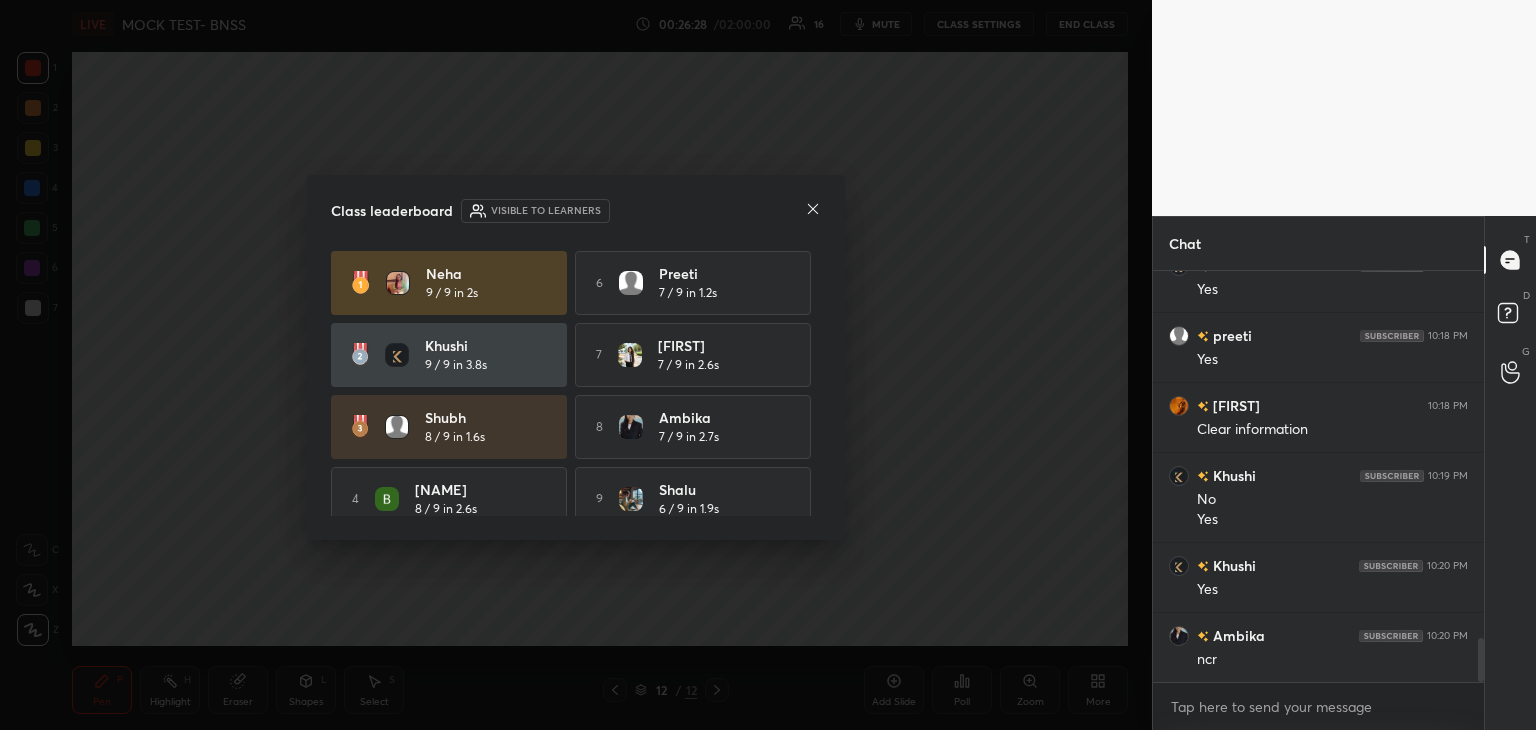 click at bounding box center [813, 210] 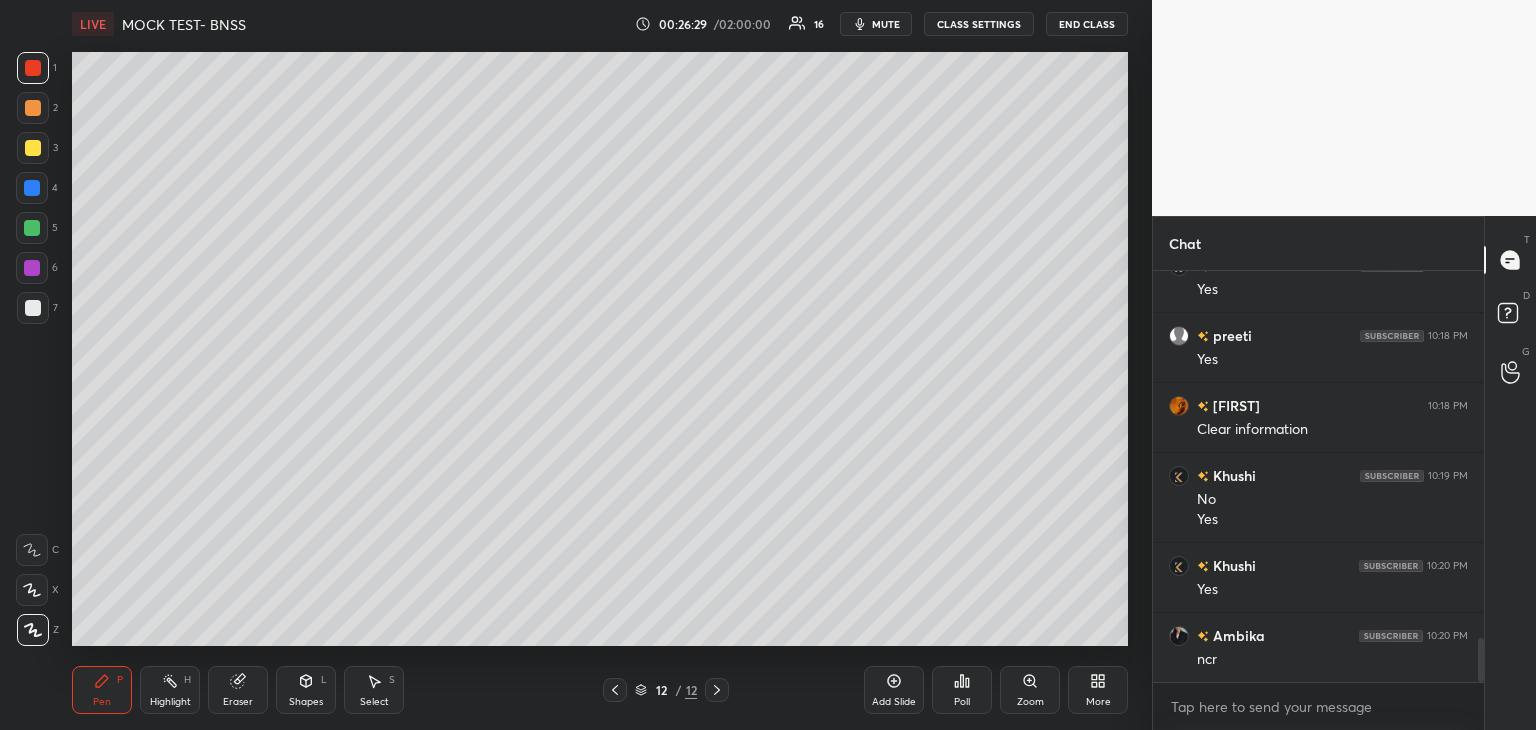 click on "Add Slide" at bounding box center [894, 690] 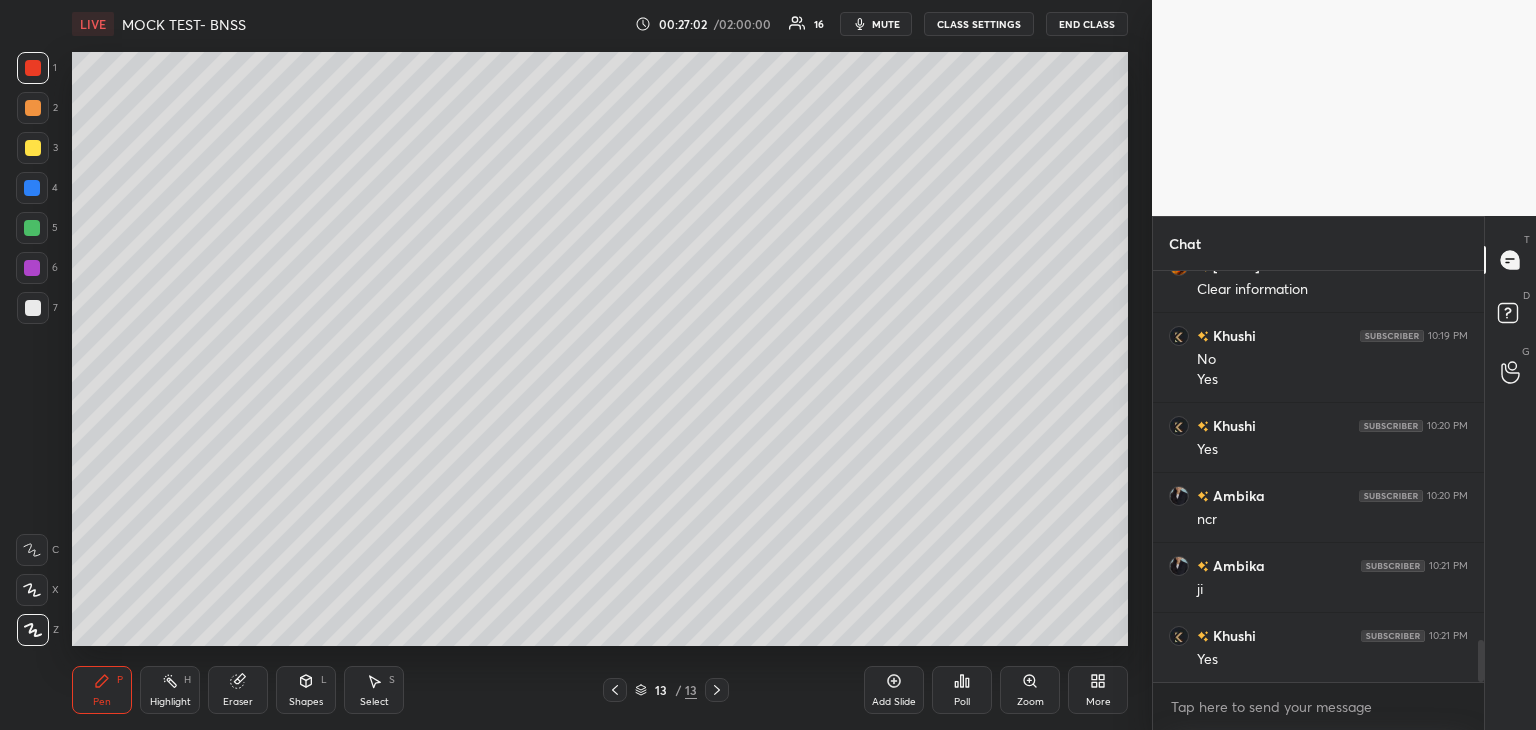 scroll, scrollTop: 3692, scrollLeft: 0, axis: vertical 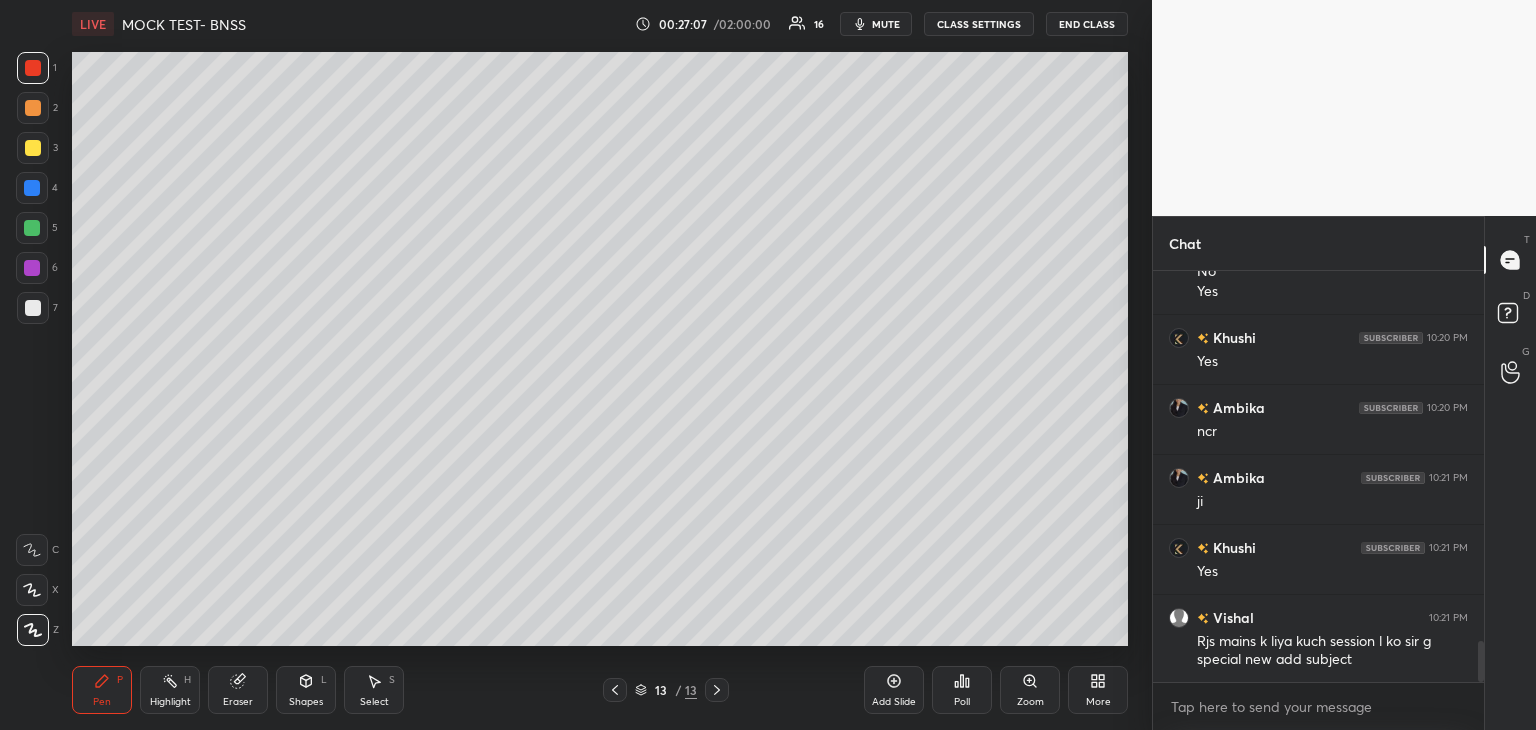 click on "Poll" at bounding box center [962, 702] 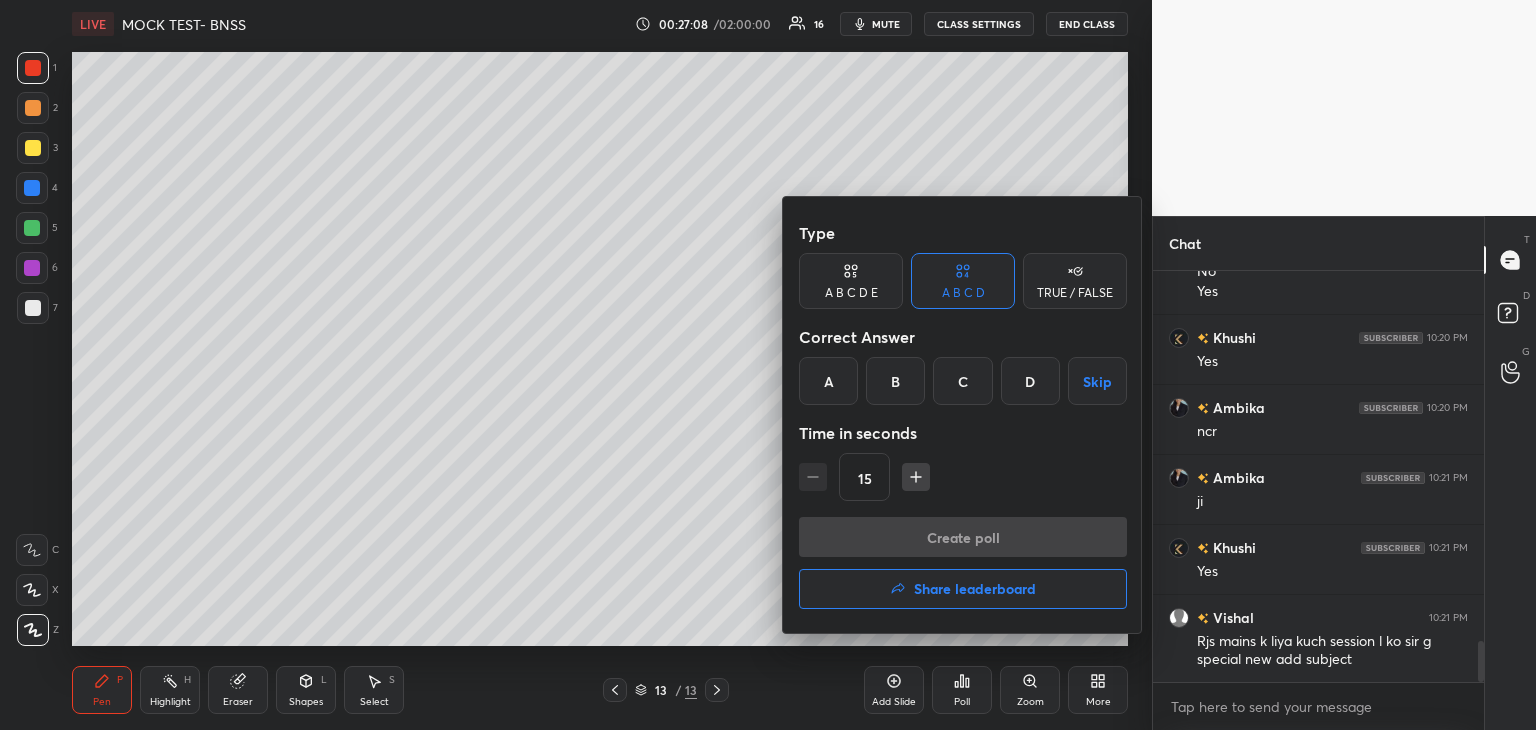 click on "D" at bounding box center [1030, 381] 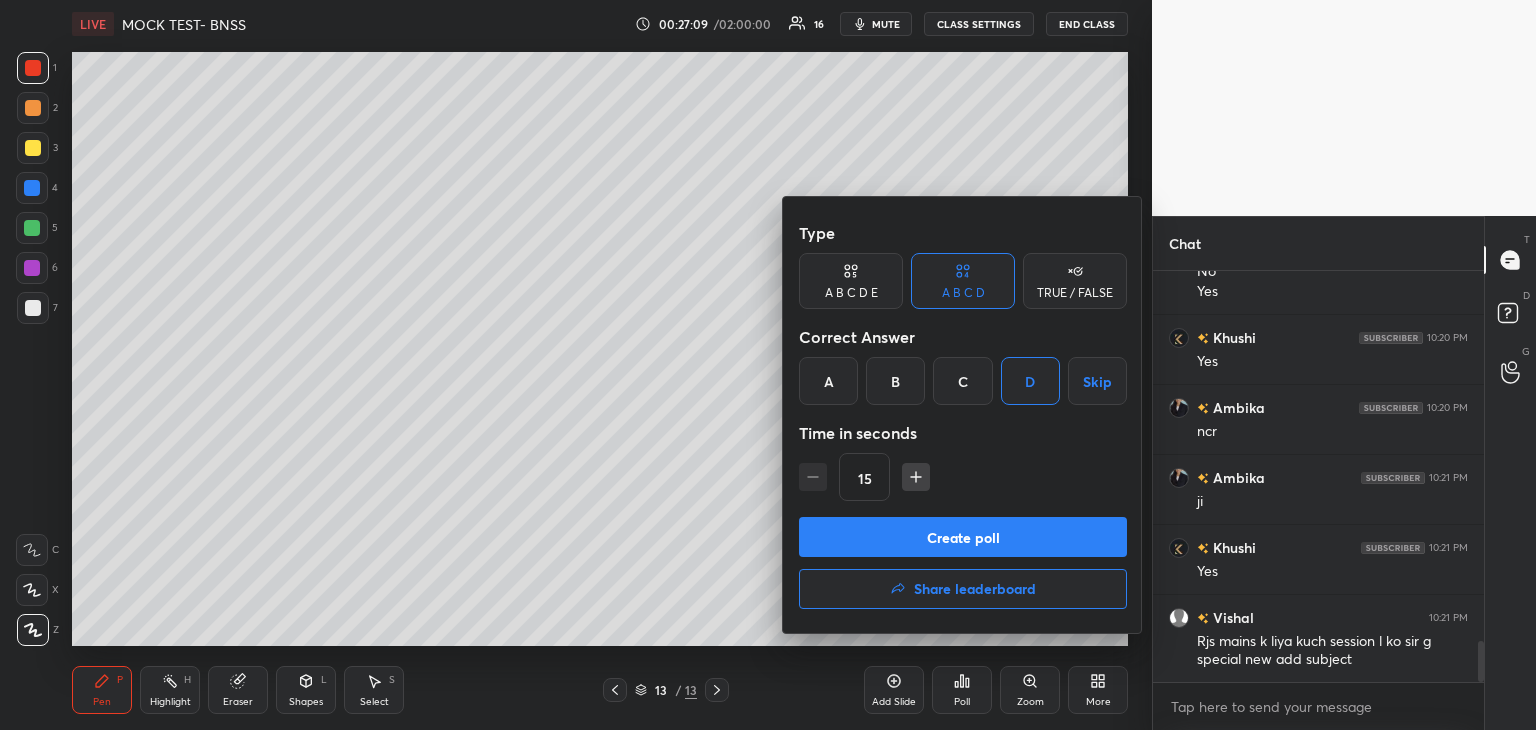 click on "Type A B C D E A B C D TRUE / FALSE Correct Answer A B C D Skip Time in seconds 15" at bounding box center [963, 365] 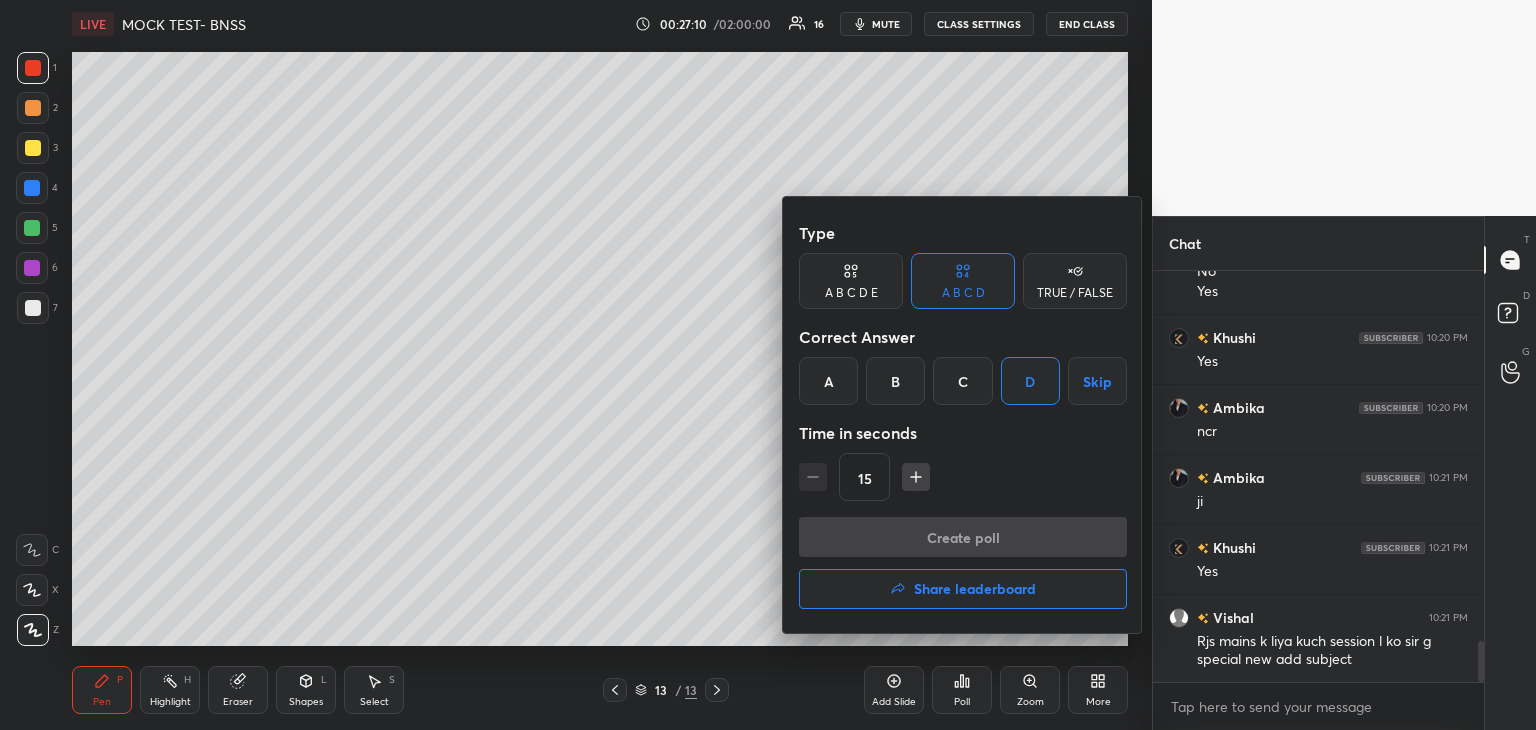scroll, scrollTop: 363, scrollLeft: 325, axis: both 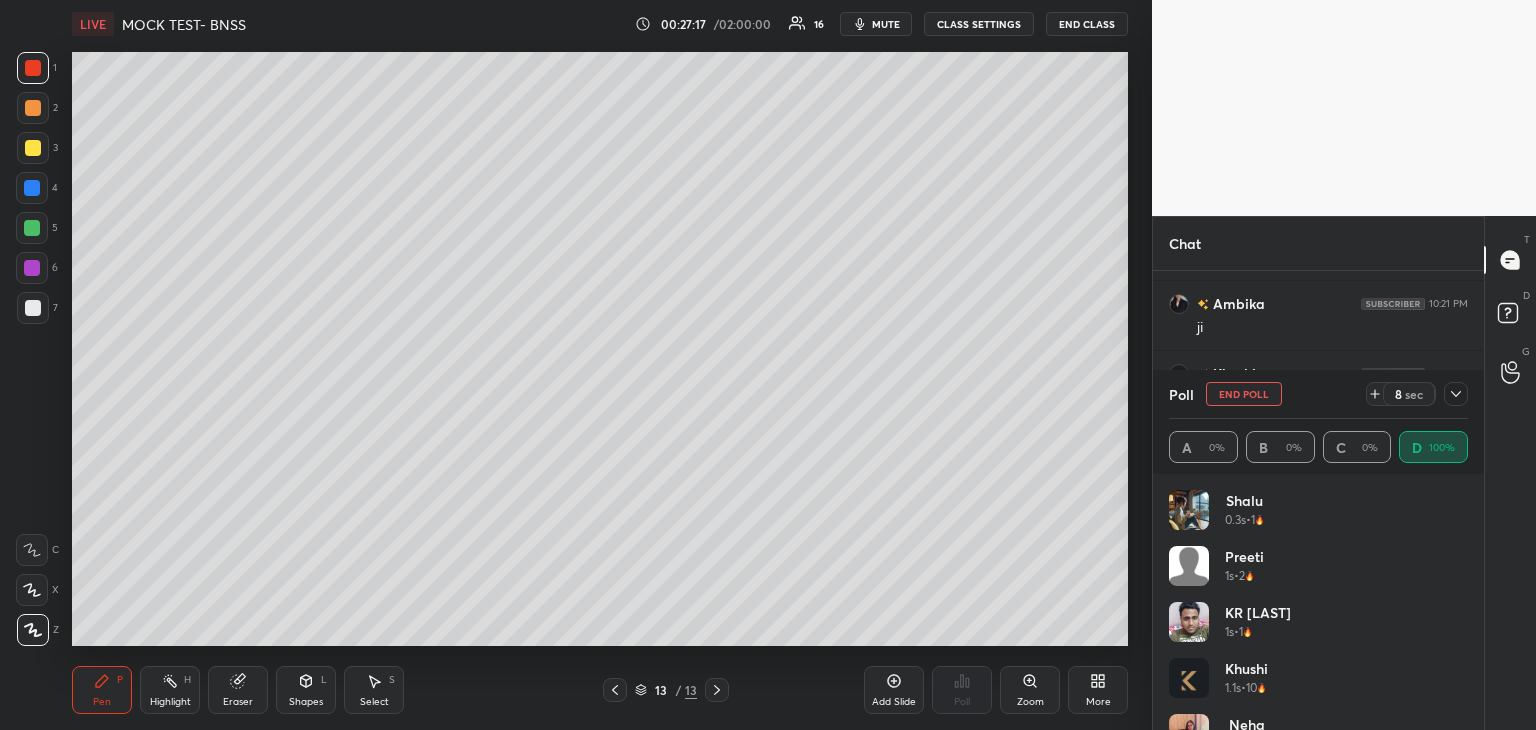 click on "5" at bounding box center (37, 228) 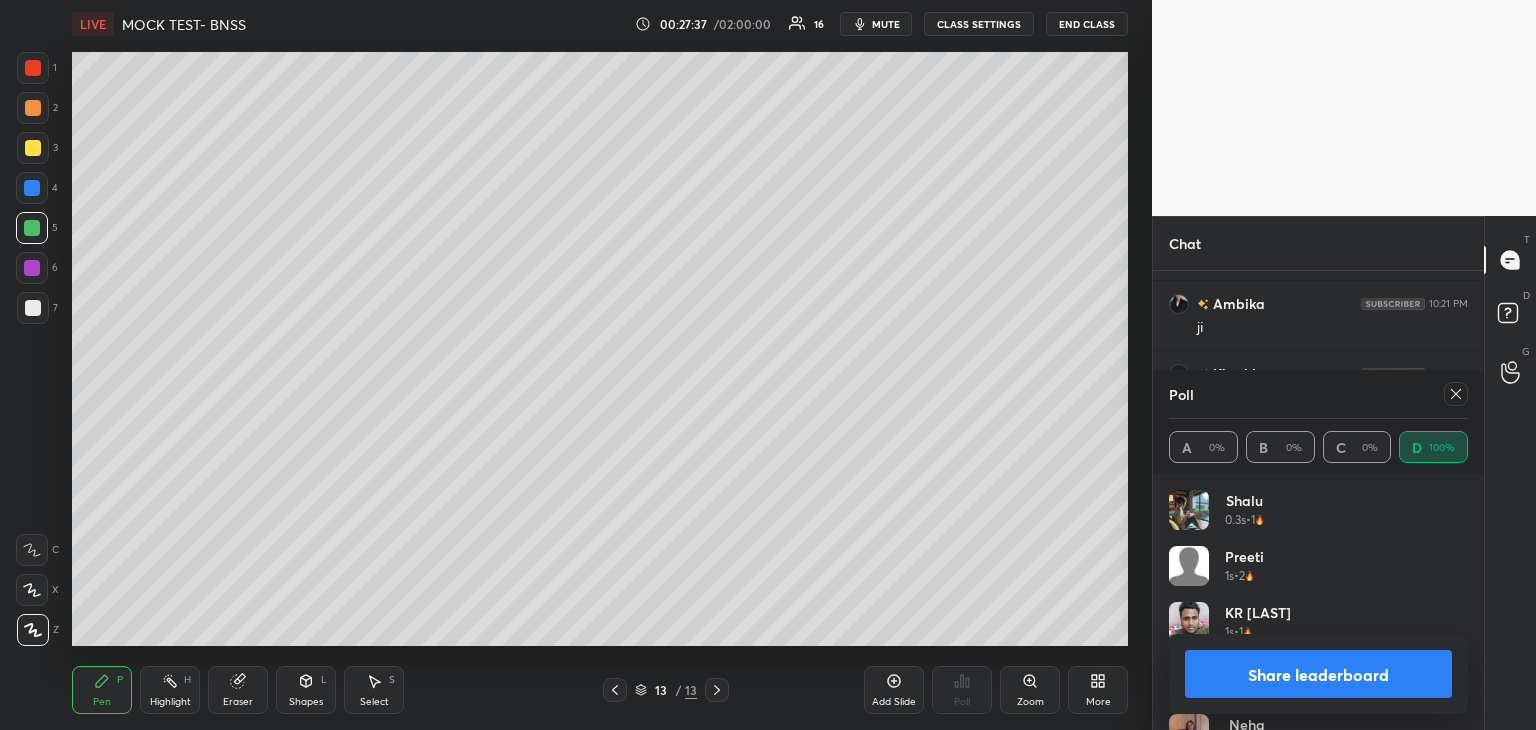 scroll, scrollTop: 3936, scrollLeft: 0, axis: vertical 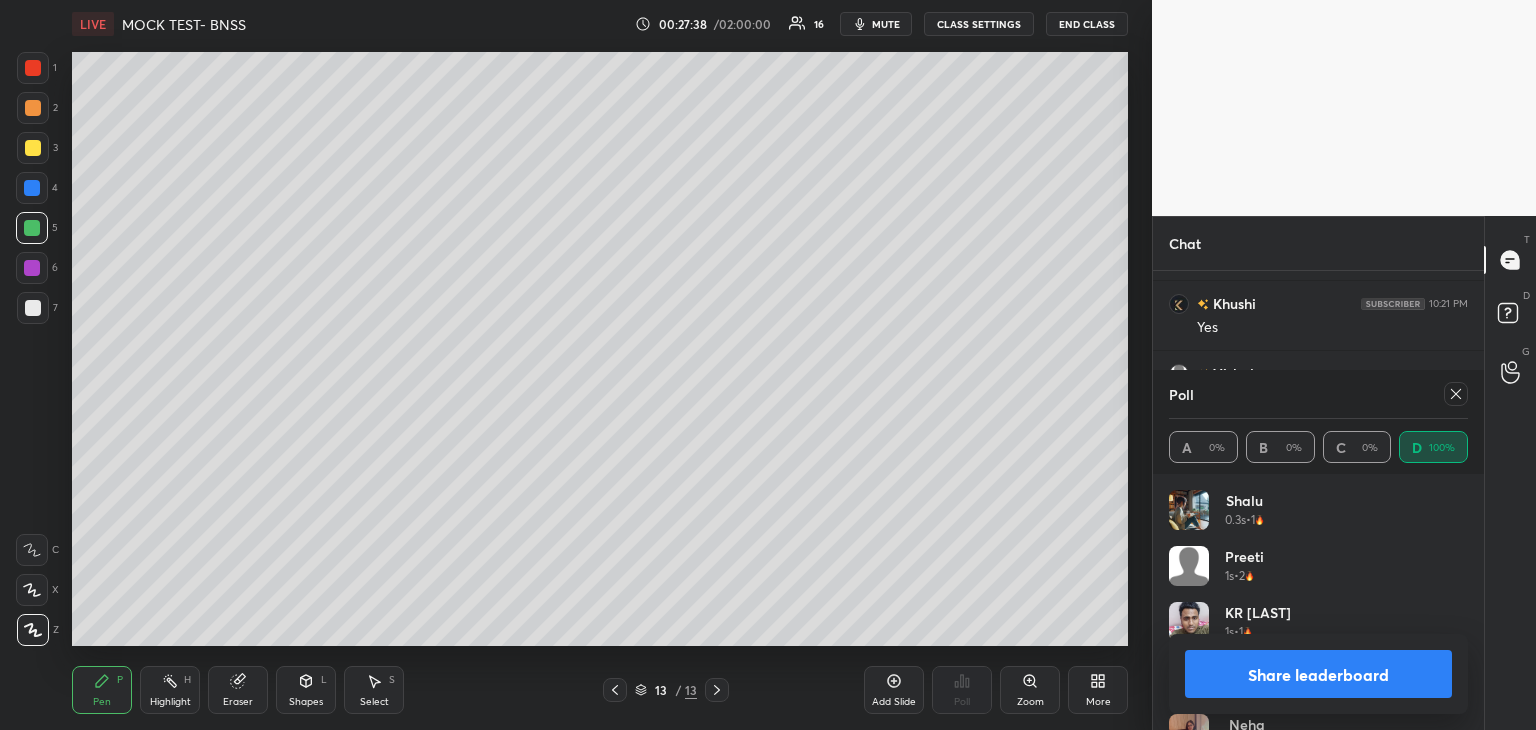 click at bounding box center (1456, 394) 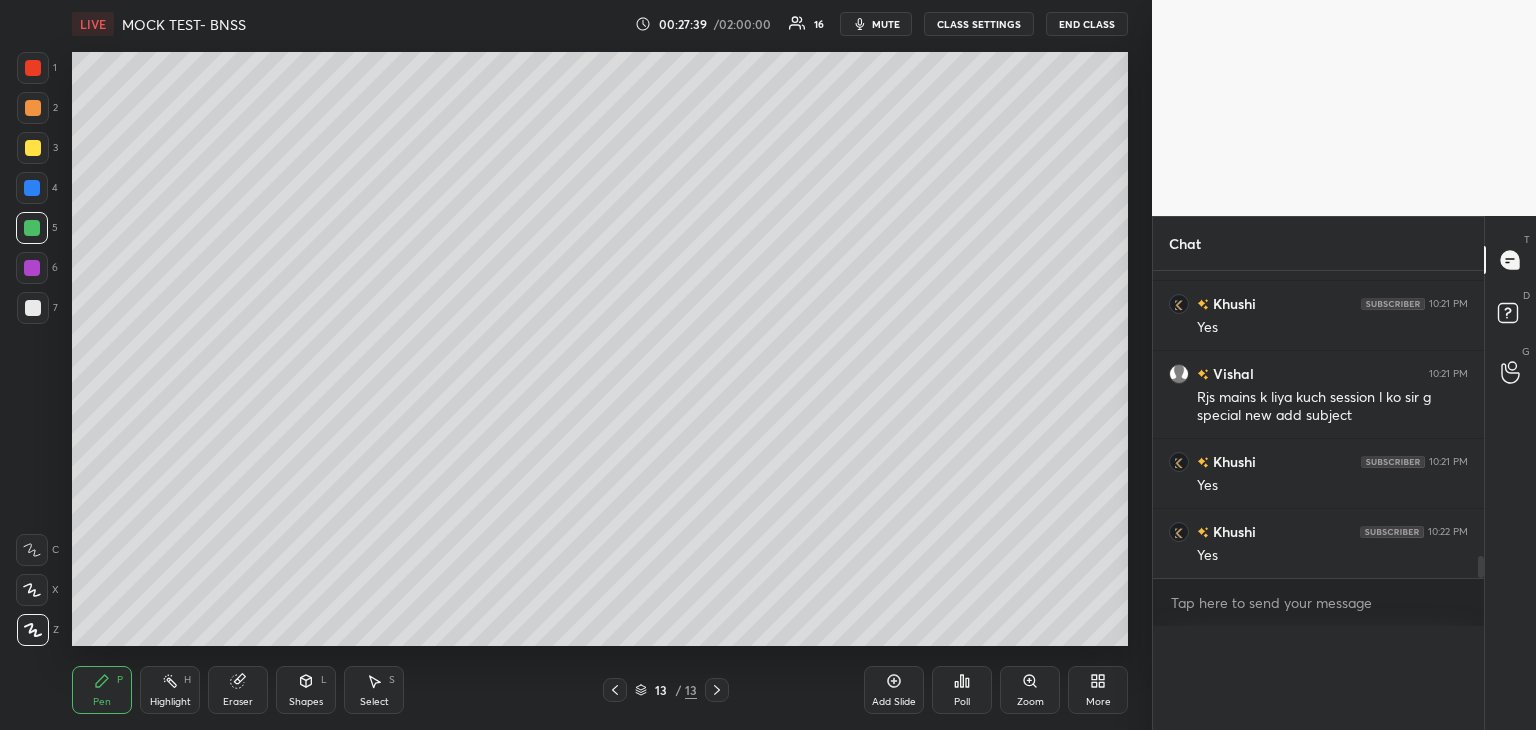 scroll, scrollTop: 0, scrollLeft: 0, axis: both 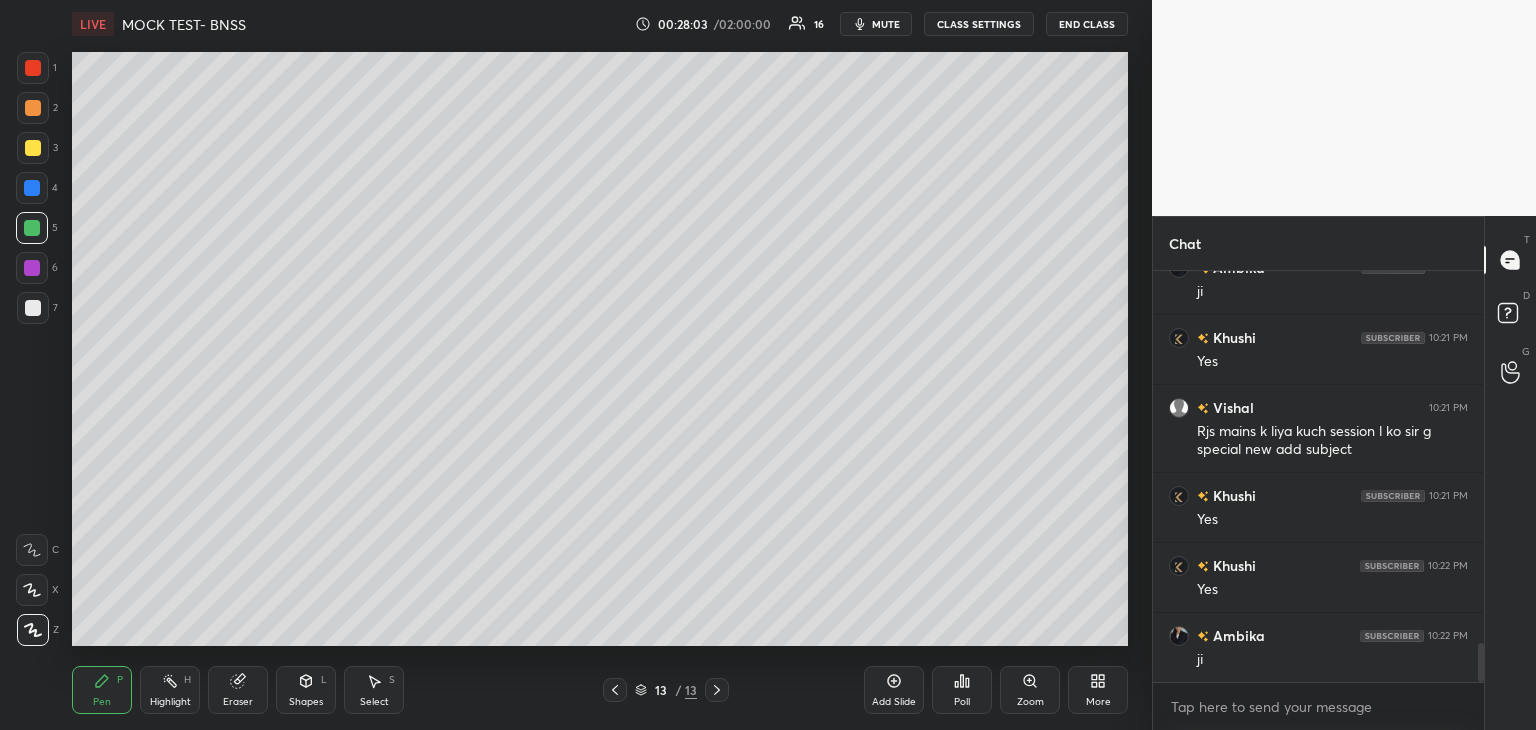click at bounding box center (33, 148) 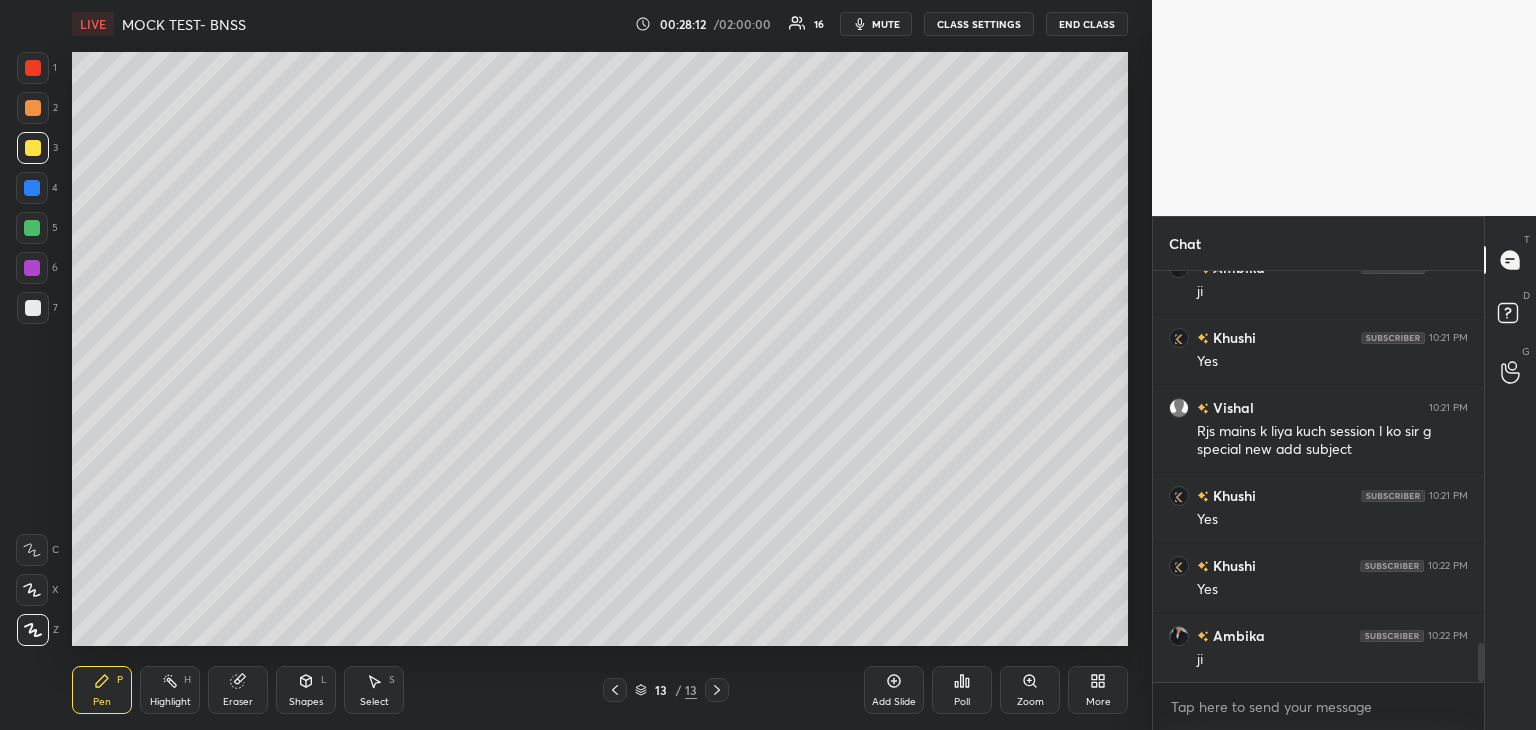 click on "6" at bounding box center [37, 268] 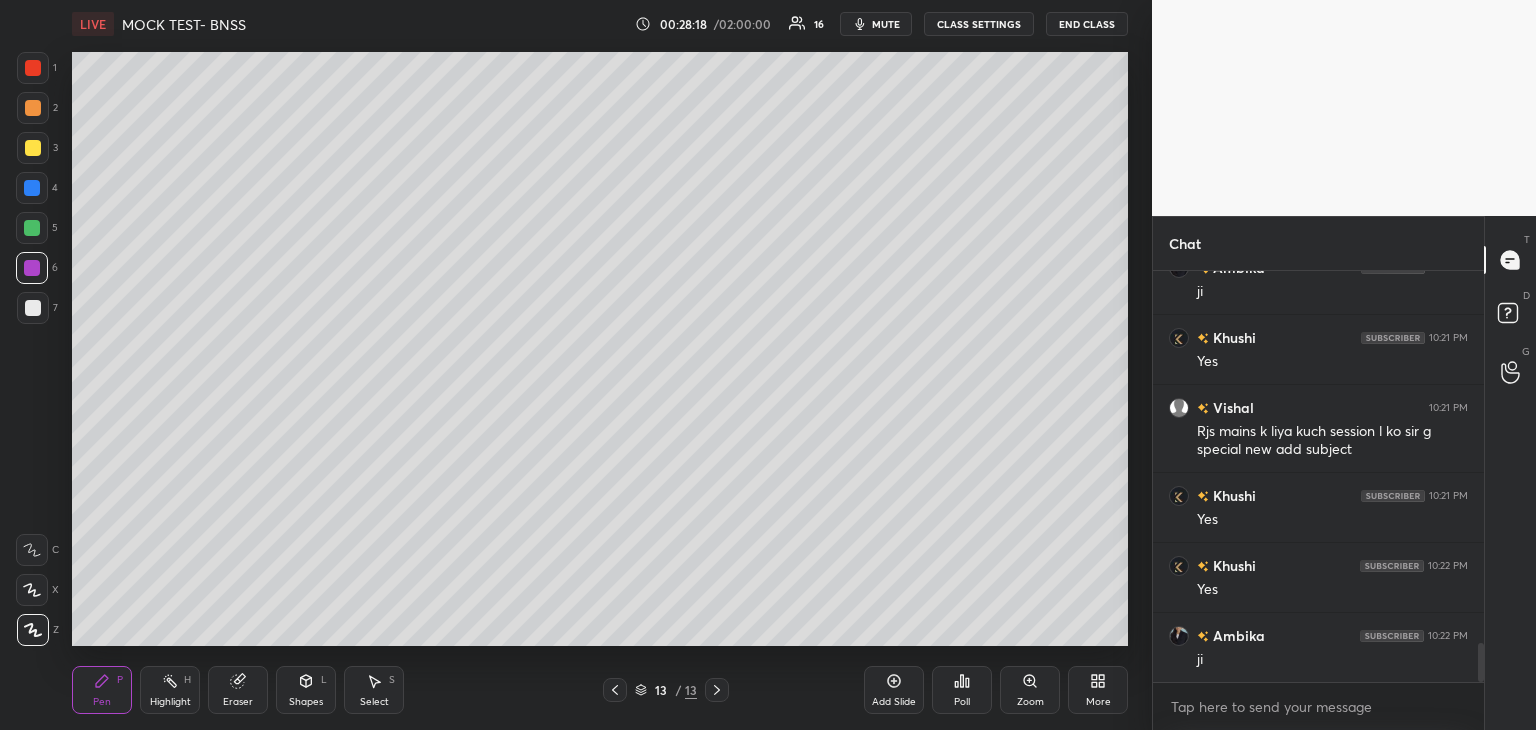 click at bounding box center [32, 228] 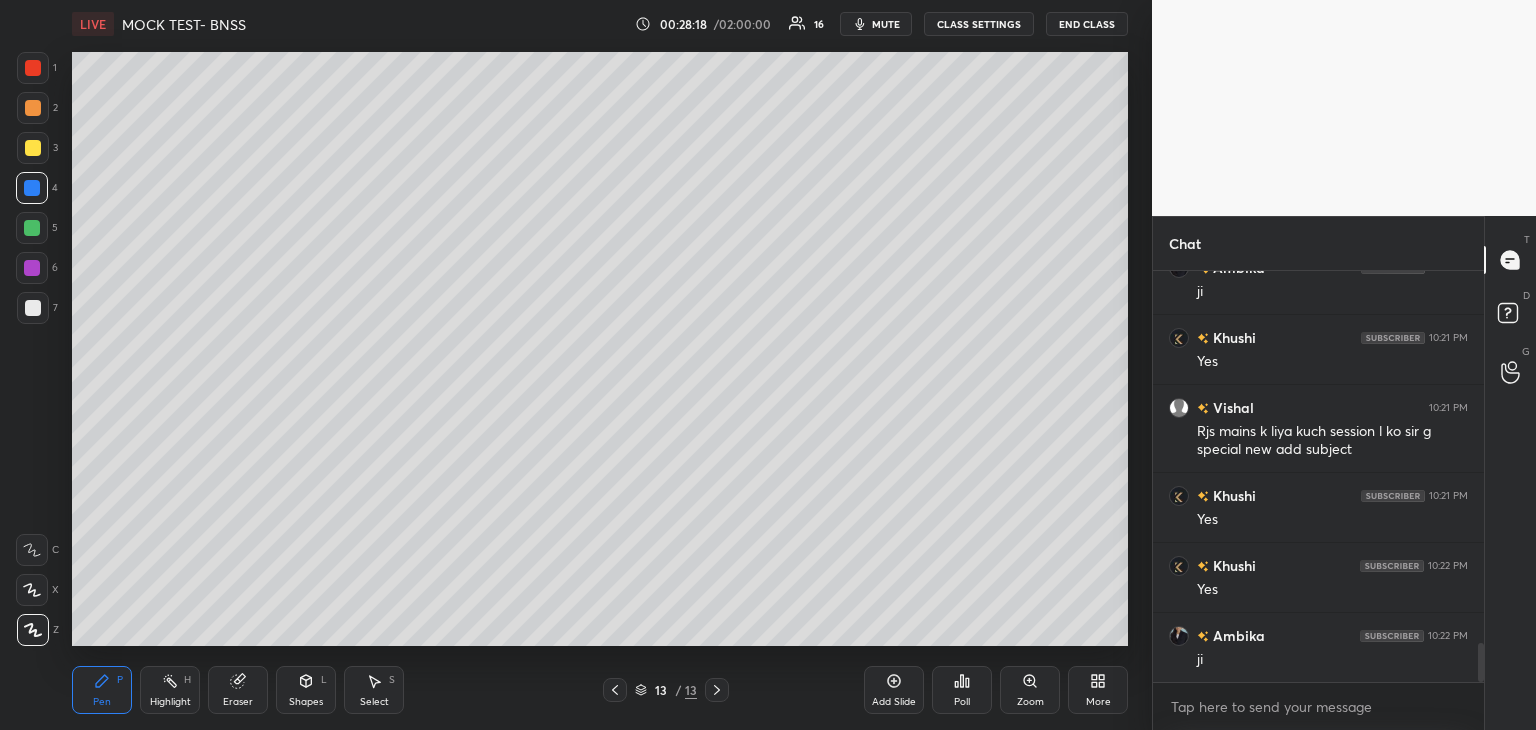 click on "1 2 3 4 5 6 7 C X Z C X Z E E Erase all   H H" at bounding box center [32, 349] 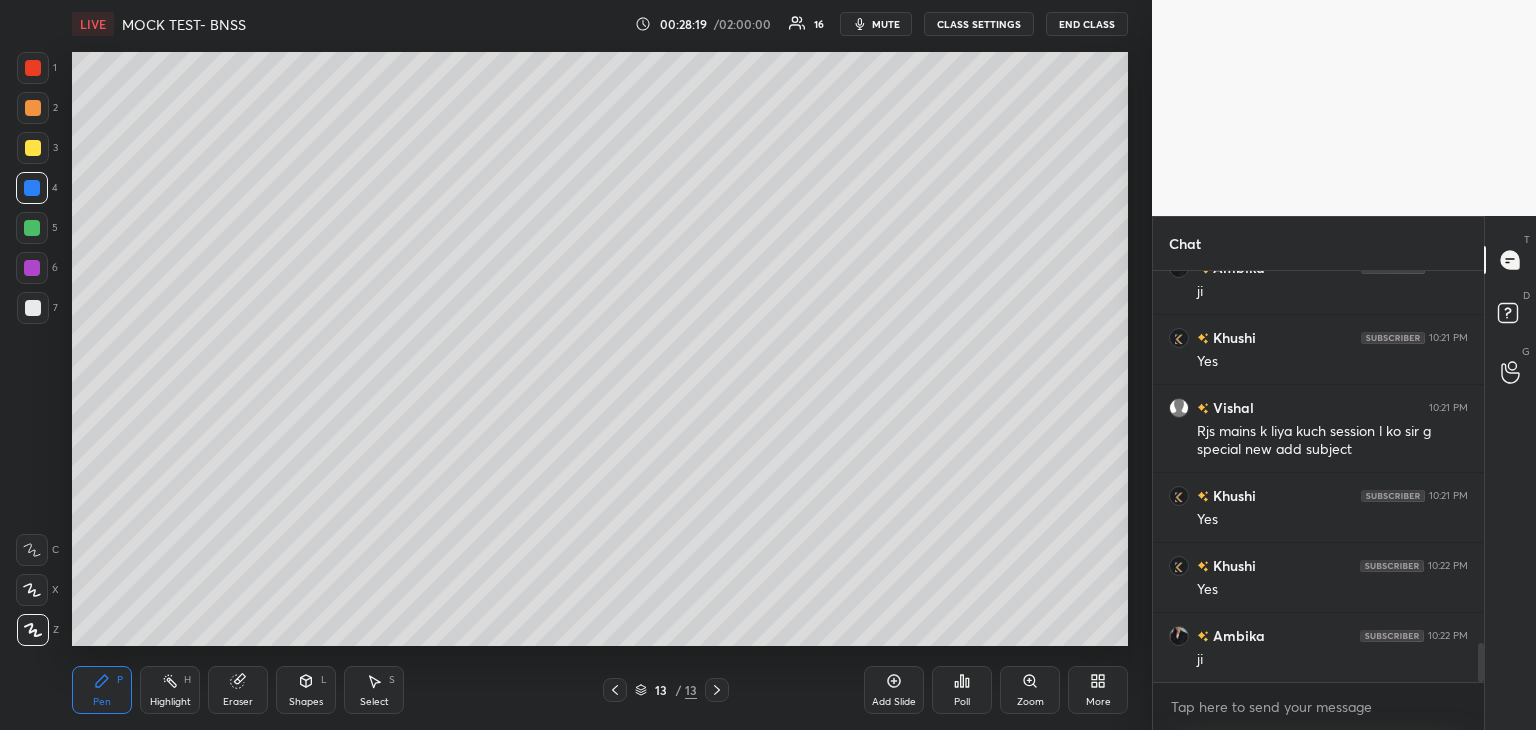 click at bounding box center (33, 308) 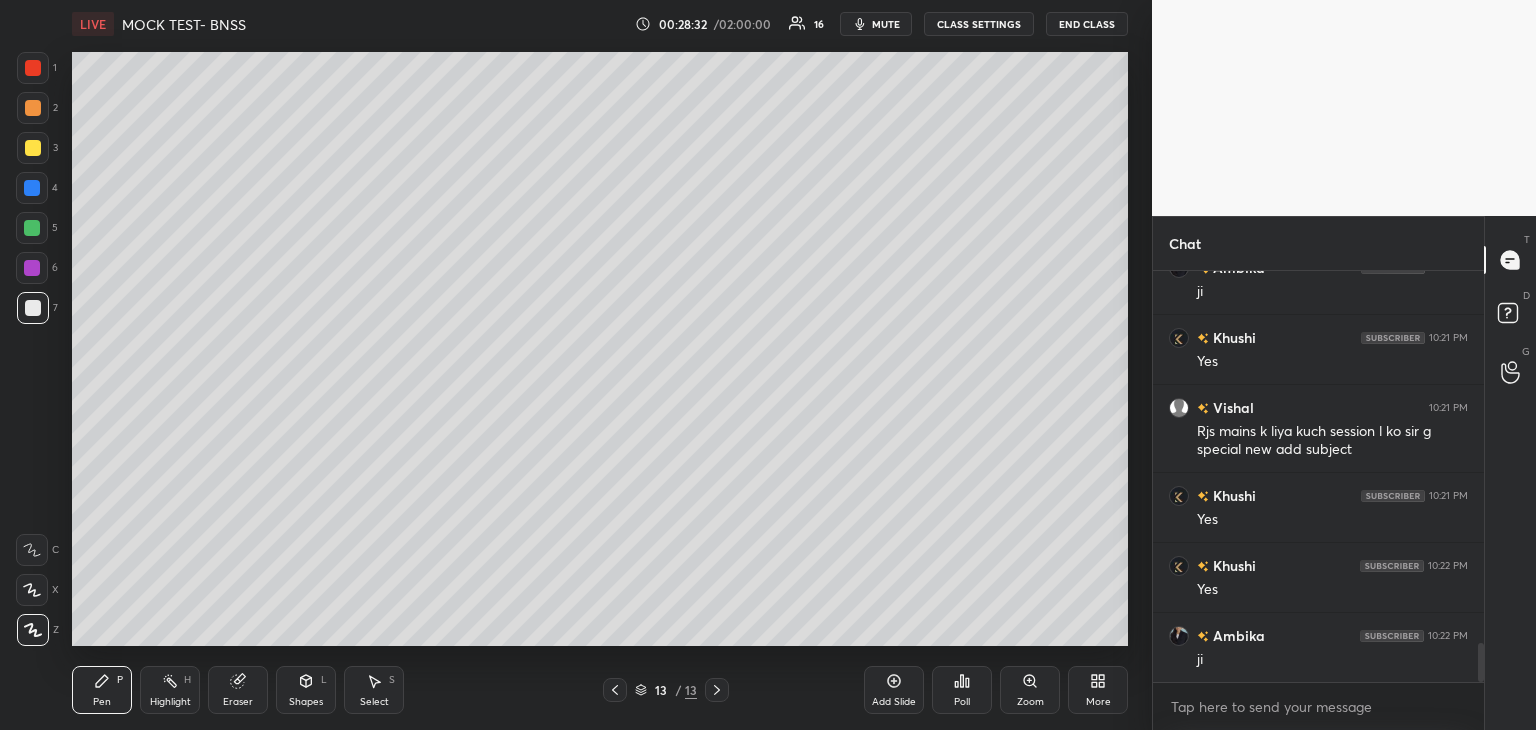 click on "Add Slide" at bounding box center (894, 690) 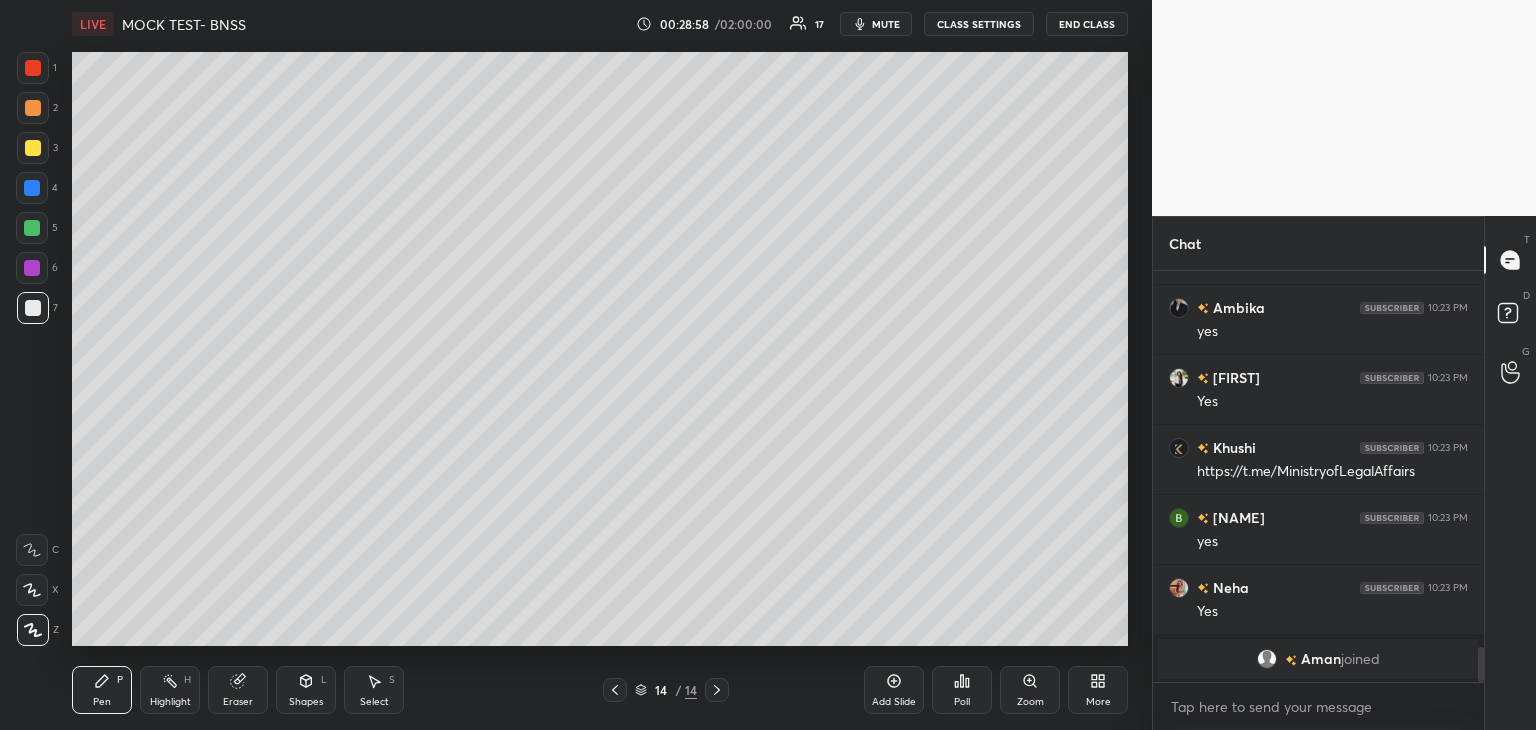 scroll, scrollTop: 4102, scrollLeft: 0, axis: vertical 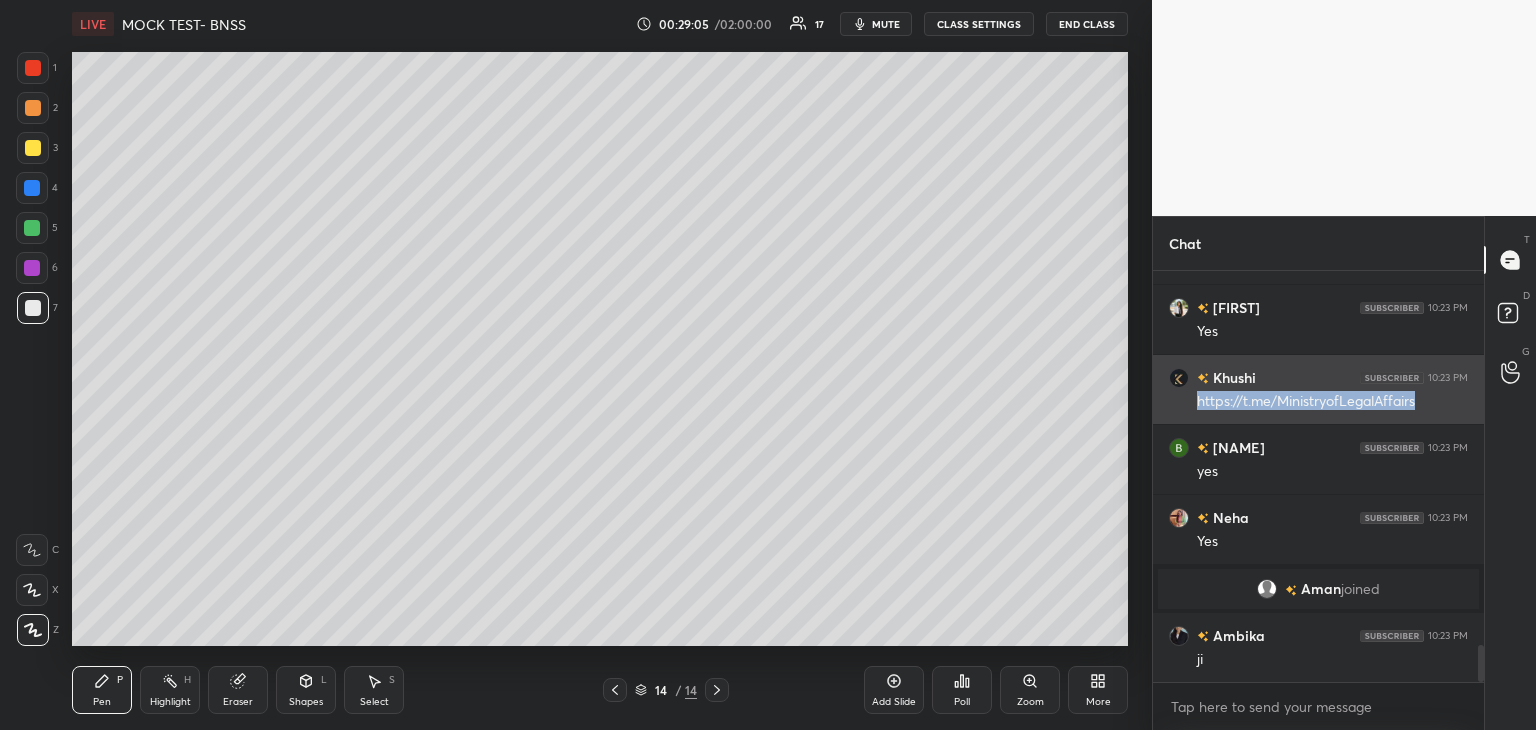drag, startPoint x: 1425, startPoint y: 399, endPoint x: 1188, endPoint y: 417, distance: 237.68256 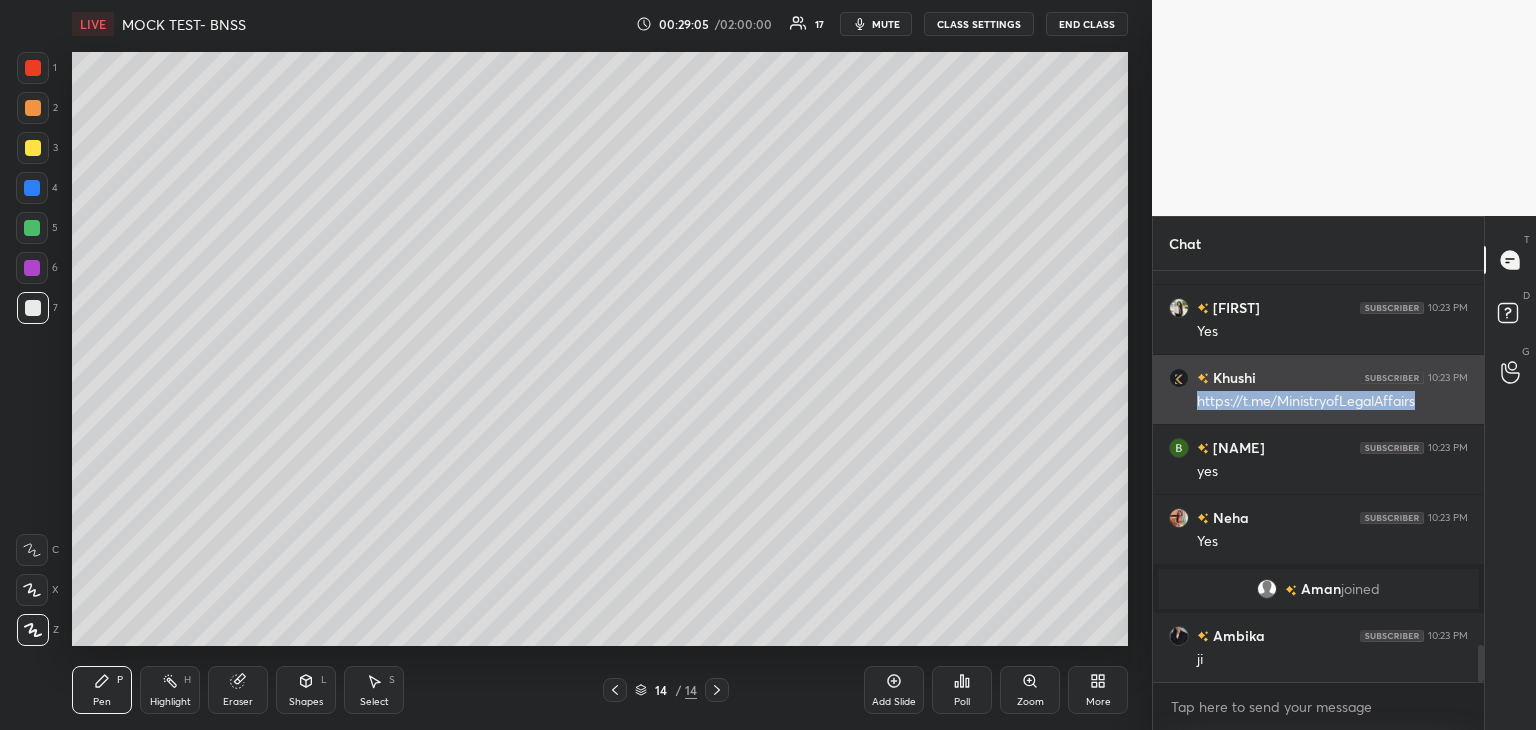 click on "[FIRST] 10:23 PM https://t.me/MinistryofLegalAffairs" at bounding box center [1318, 389] 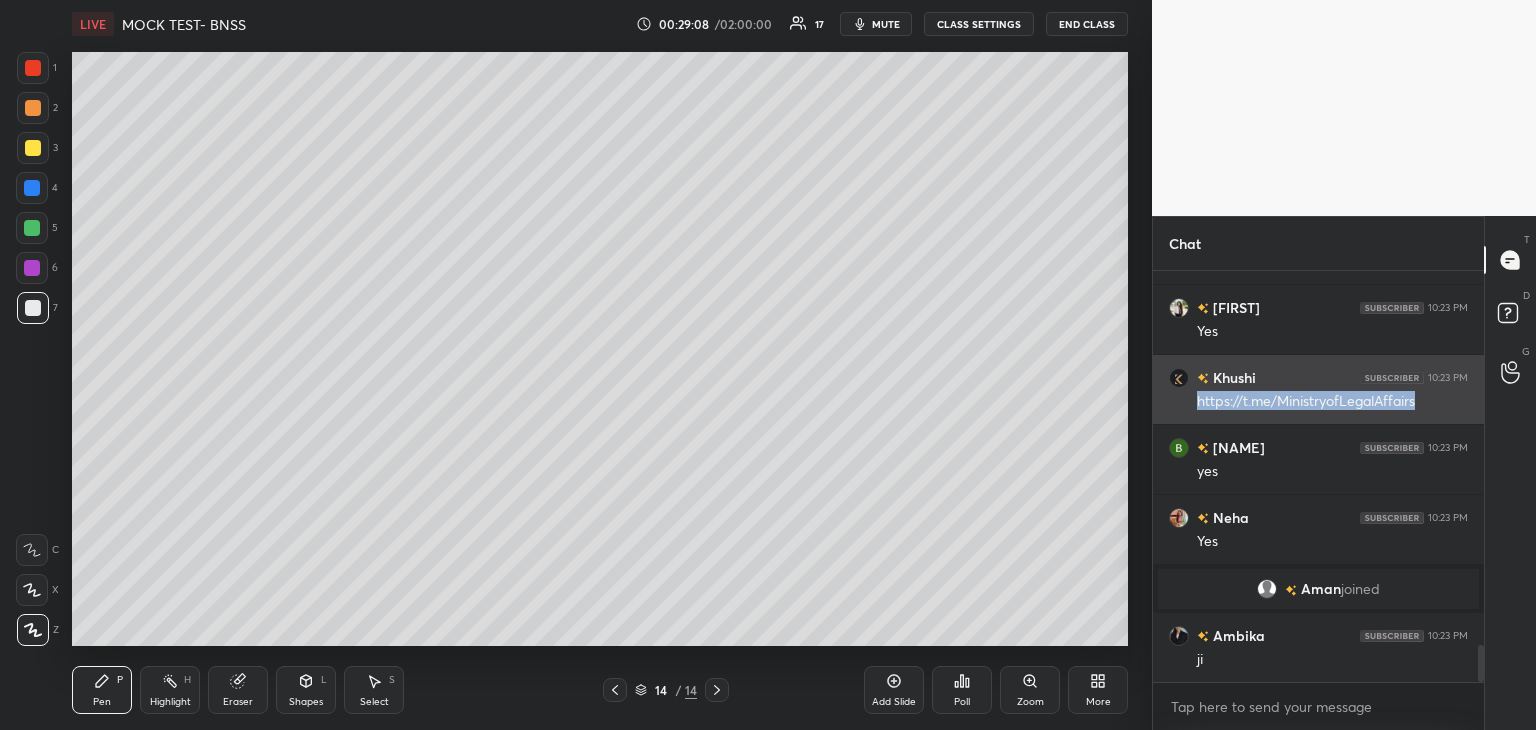 copy on "https://t.me/MinistryofLegalAffairs" 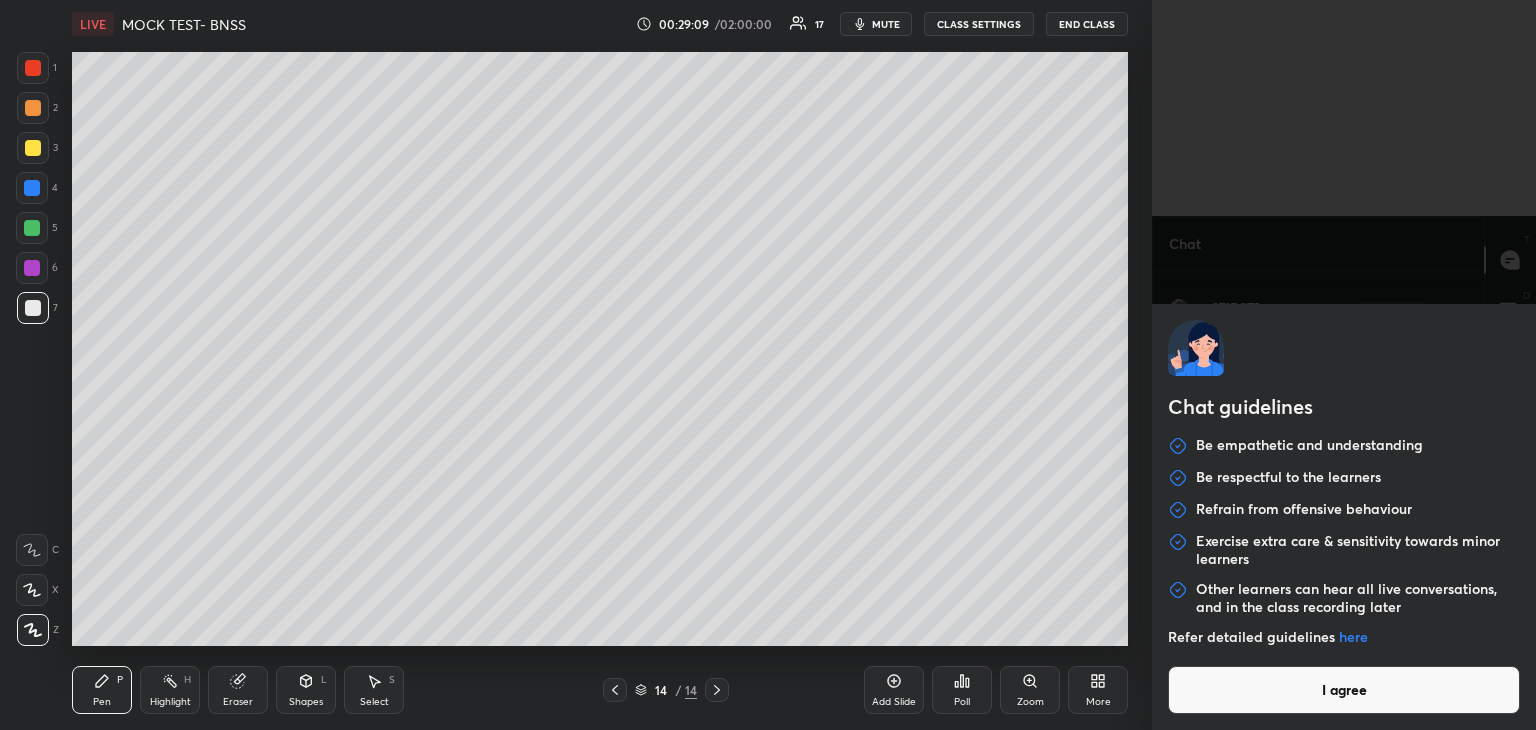 click on "1 2 3 4 5 6 7 C X Z C X Z E E Erase all   H H LIVE MOCK TEST- BNSS 00:29:09 /  02:00:00 17 mute CLASS SETTINGS End Class Setting up your live class Poll for   secs No correct answer Start poll Back MOCK TEST- BNSS [FIRST] [LAST] Pen P Highlight H Eraser Shapes L Select S 14 / 14 Add Slide Poll Zoom More Chat [FIRST] 10:19 PM No Yes [FIRST] 10:20 PM Yes [FIRST] 10:20 PM ncr [FIRST] 10:21 PM ji [FIRST] 10:21 PM Yes [FIRST] 10:21 PM Rjs mains k liya kuch session l ko sir g special new add subject [FIRST] 10:21 PM Yes [FIRST] 10:22 PM Yes [FIRST] 10:22 PM ji [FIRST] 10:23 PM Yes [FIRST] 10:23 PM yes [FIRST] 10:23 PM Yes [FIRST] 10:23 PM https://t.me/MinistryofLegalAffairs [FIRST] 10:23 PM yes [FIRST] 10:23 PM Yes [FIRST]  joined [FIRST] 10:23 PM ji JUMP TO LATEST Enable hand raising Enable raise hand to speak to learners. Once enabled, chat will be turned off temporarily. Enable x   Doubts asked by learners will show up here NEW DOUBTS ASKED No one has raised a hand yet Can't raise hand Got it T Messages (T) D Doubts (D) G ​" at bounding box center [768, 365] 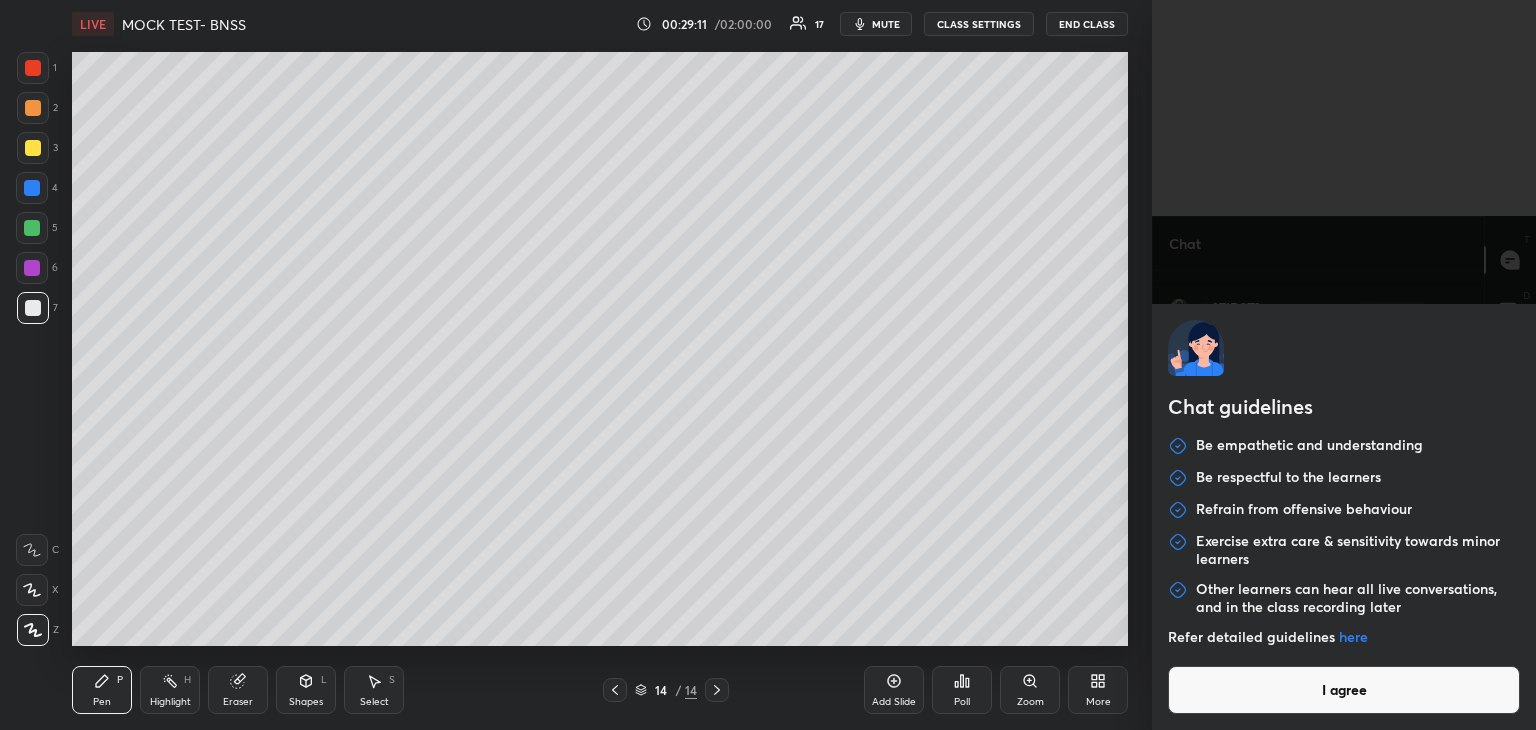 drag, startPoint x: 1419, startPoint y: 701, endPoint x: 1466, endPoint y: 695, distance: 47.38143 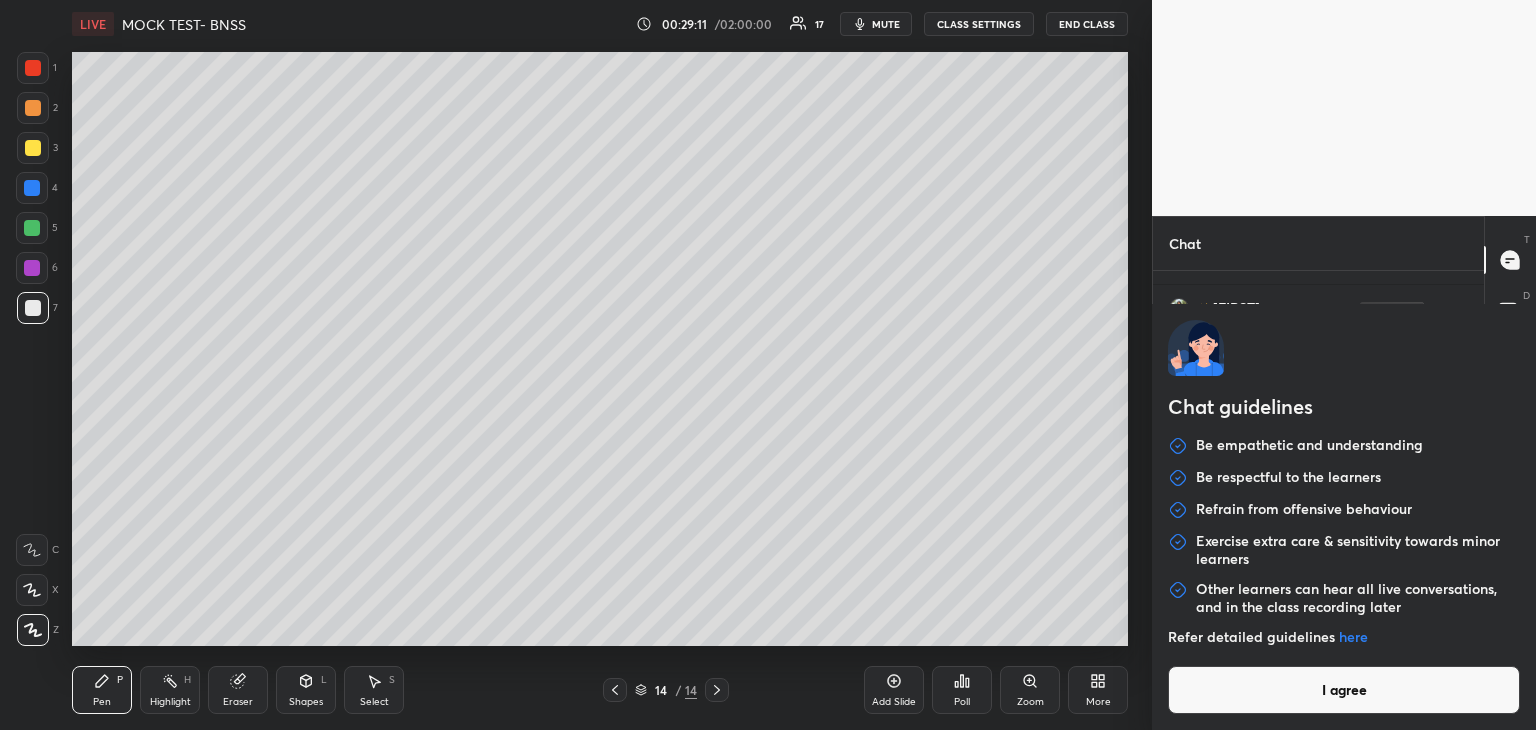 type on "x" 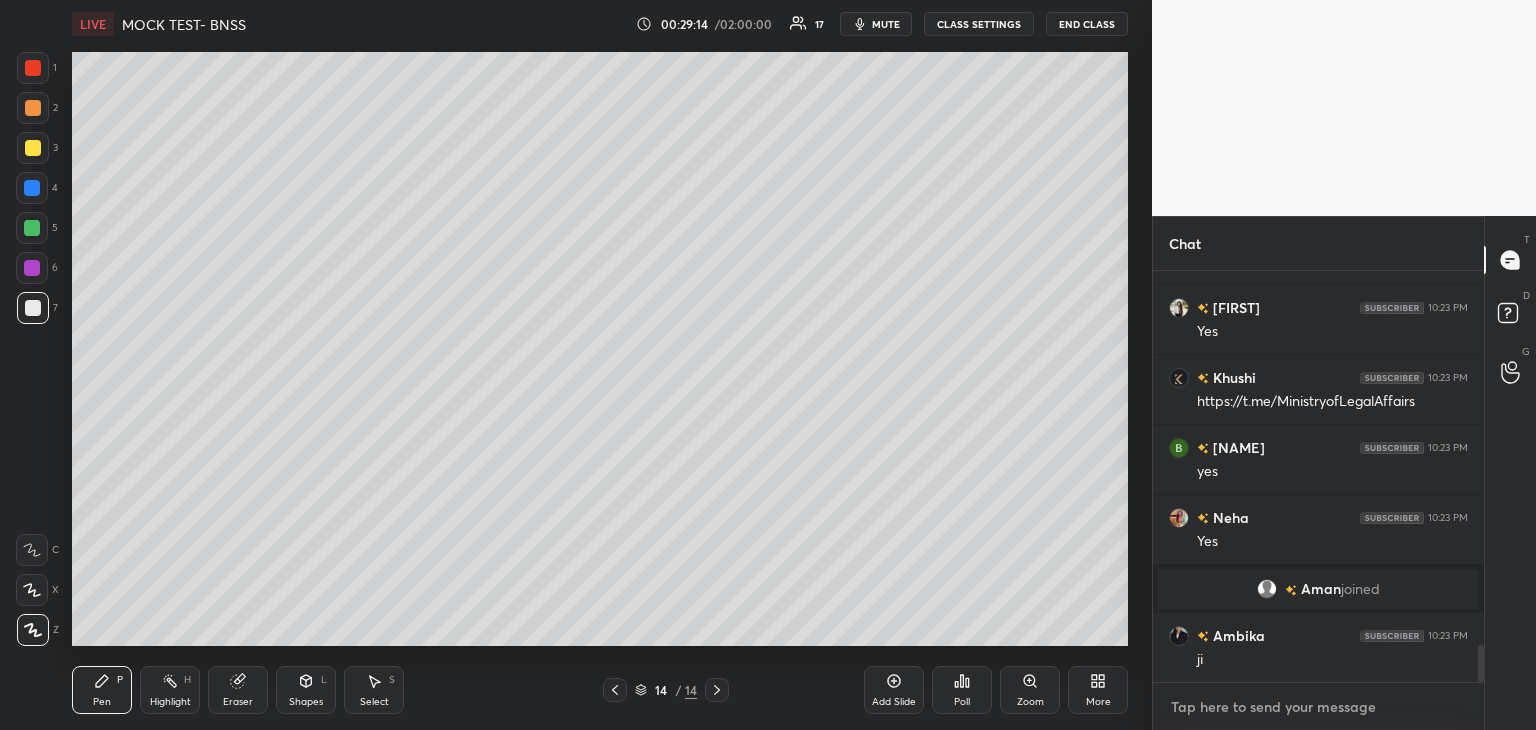paste on "https://t.me/MinistryofLegalAffairs" 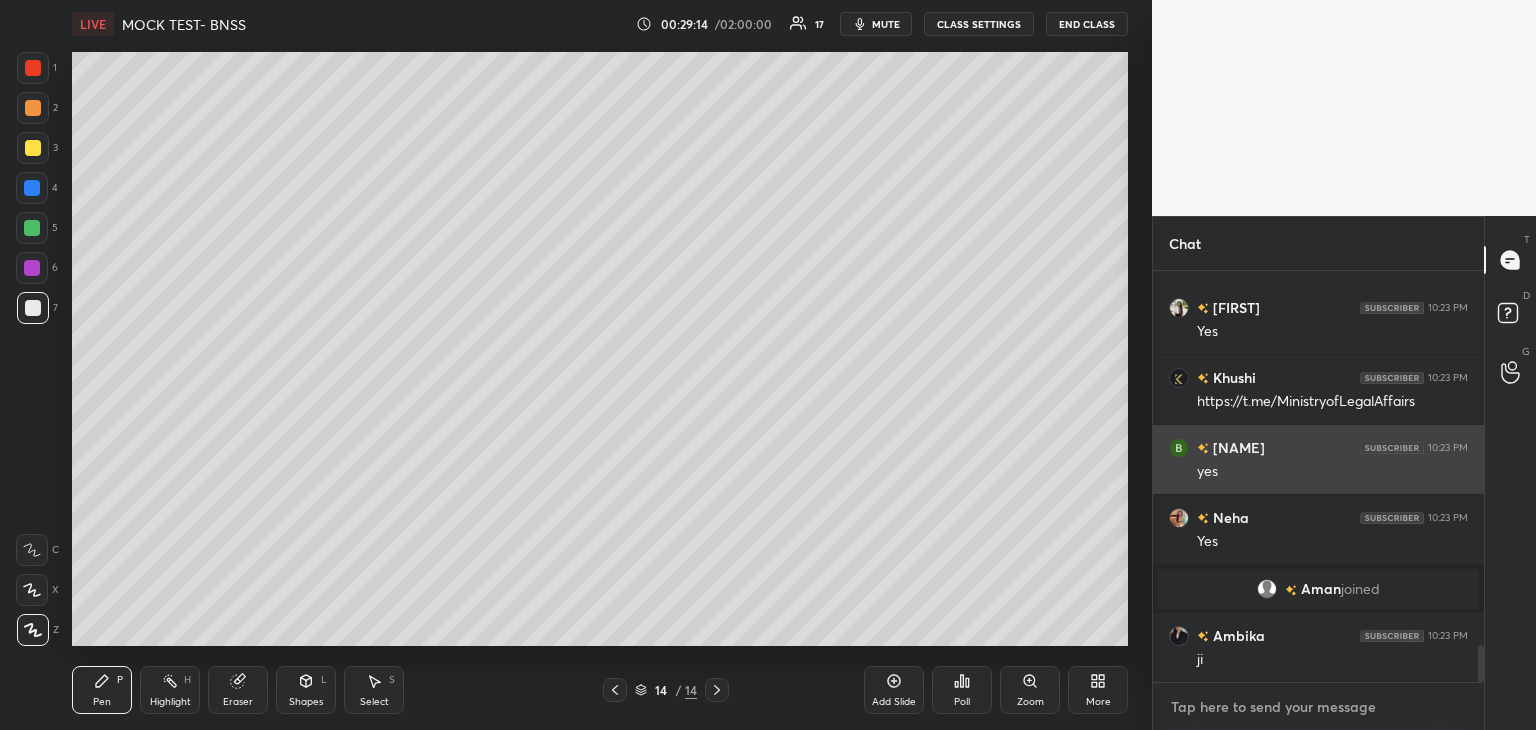 type on "https://t.me/MinistryofLegalAffairs" 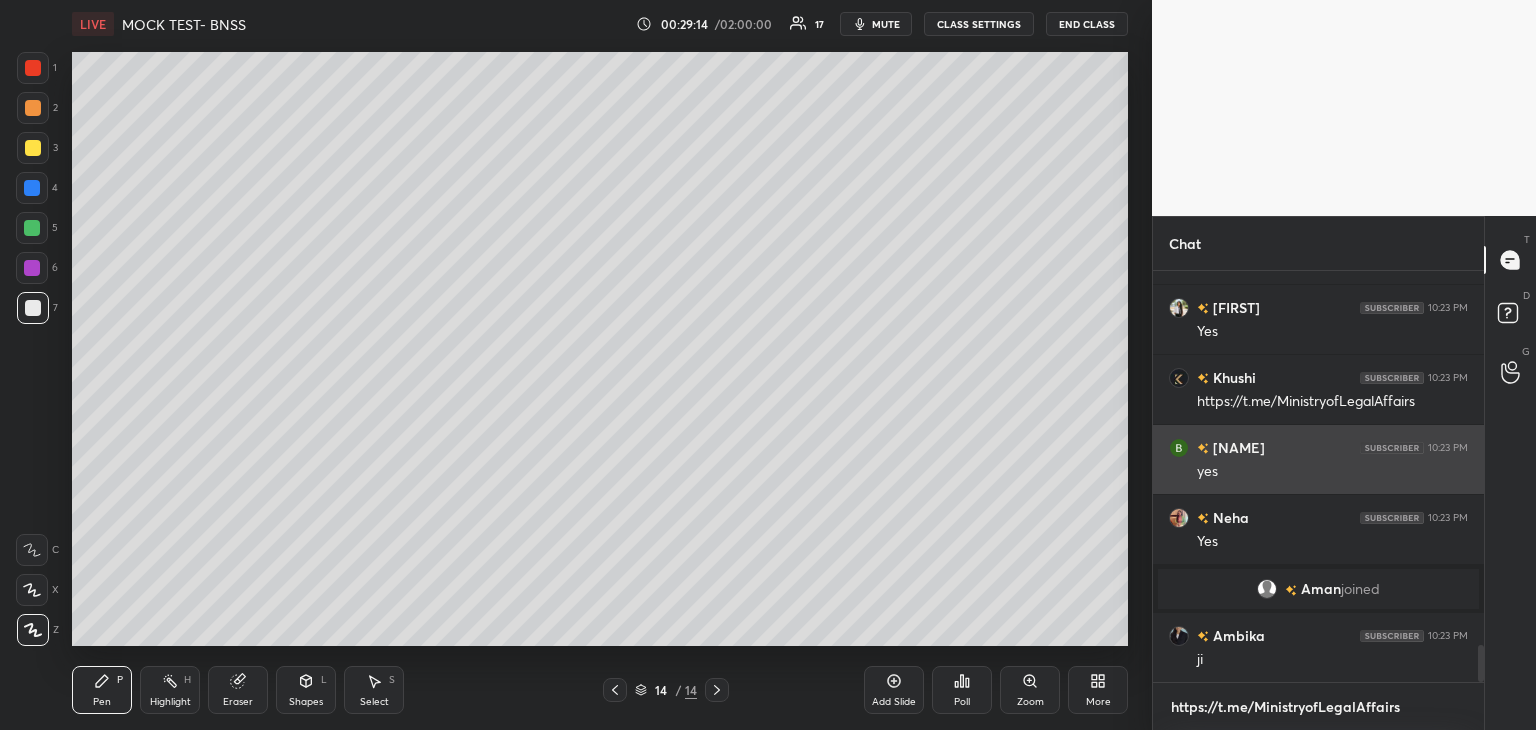 scroll, scrollTop: 400, scrollLeft: 325, axis: both 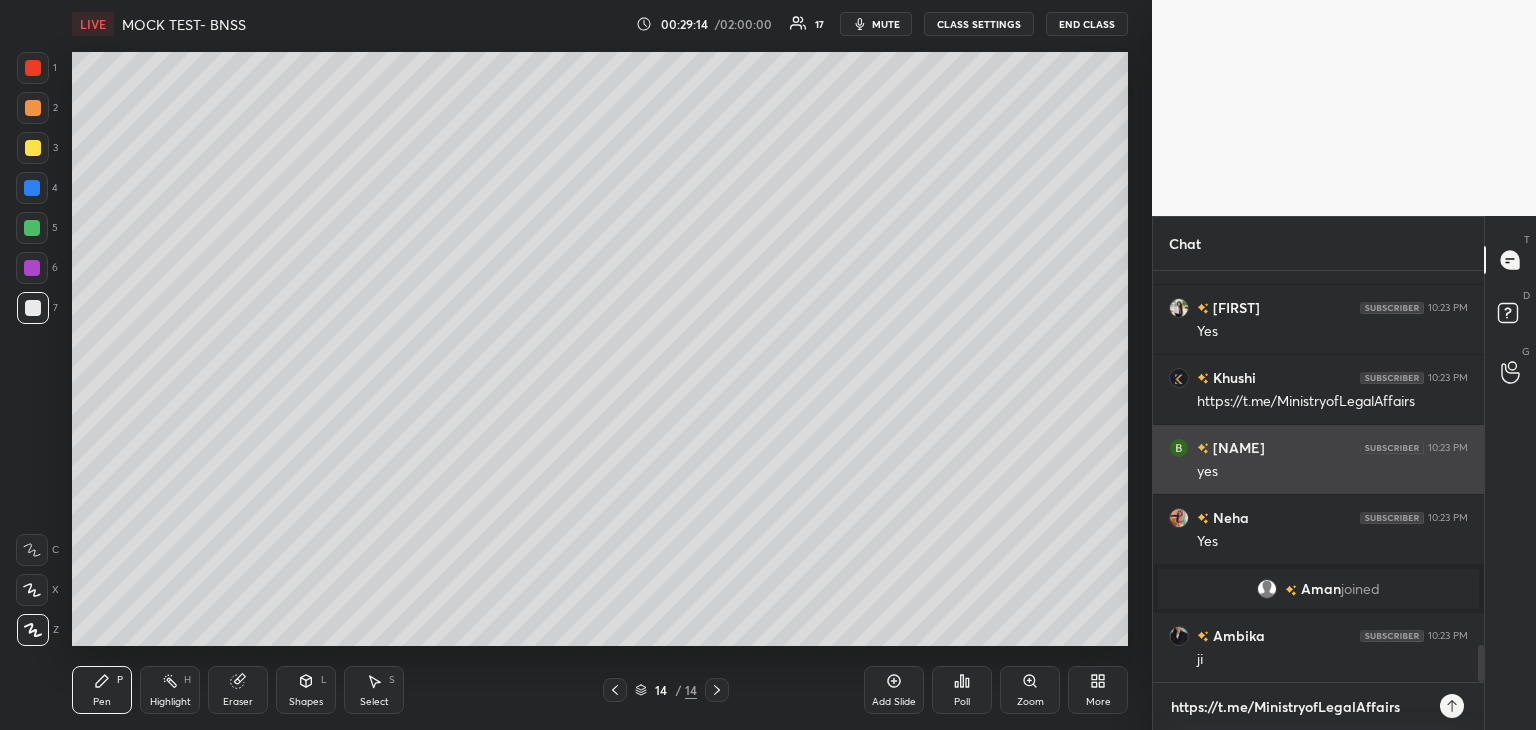 type 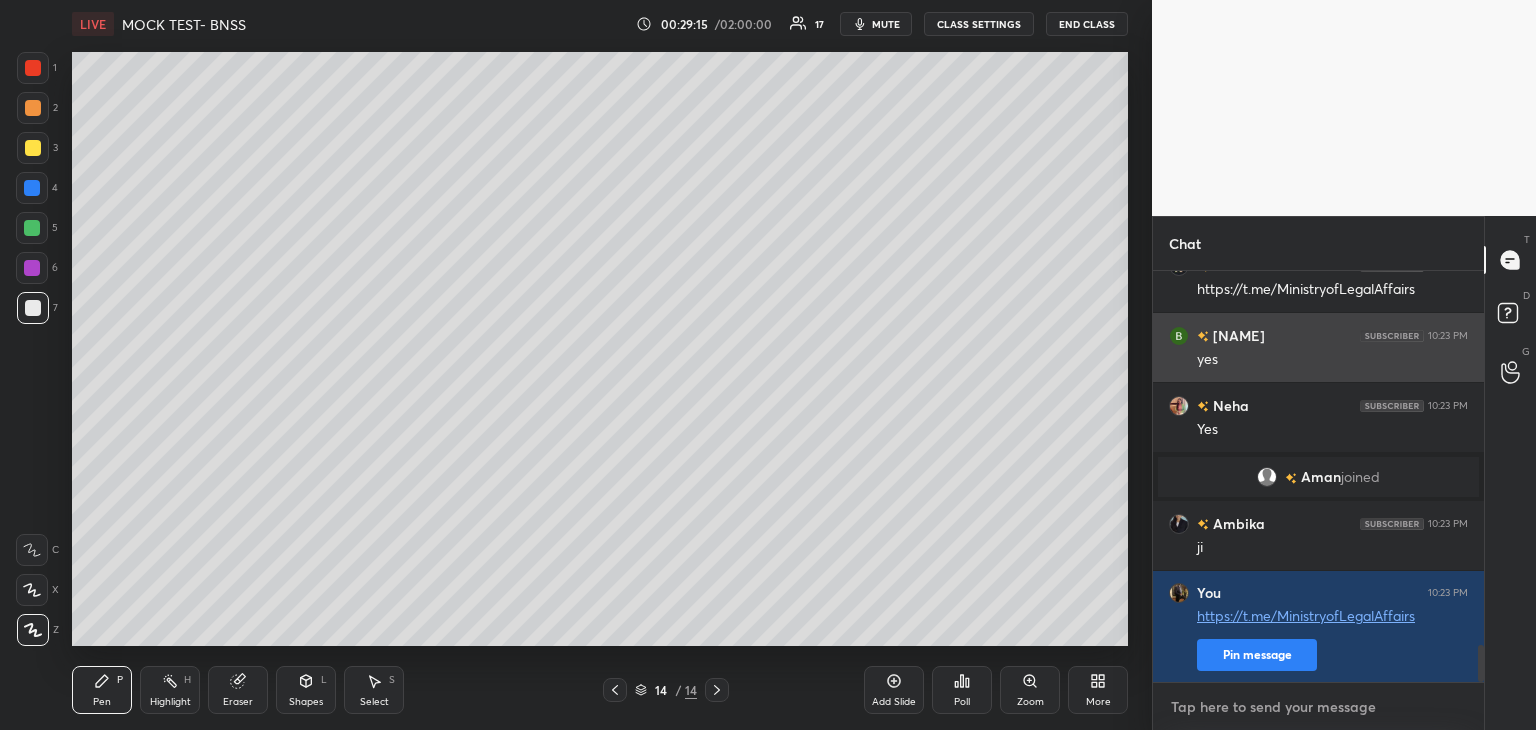 scroll, scrollTop: 4284, scrollLeft: 0, axis: vertical 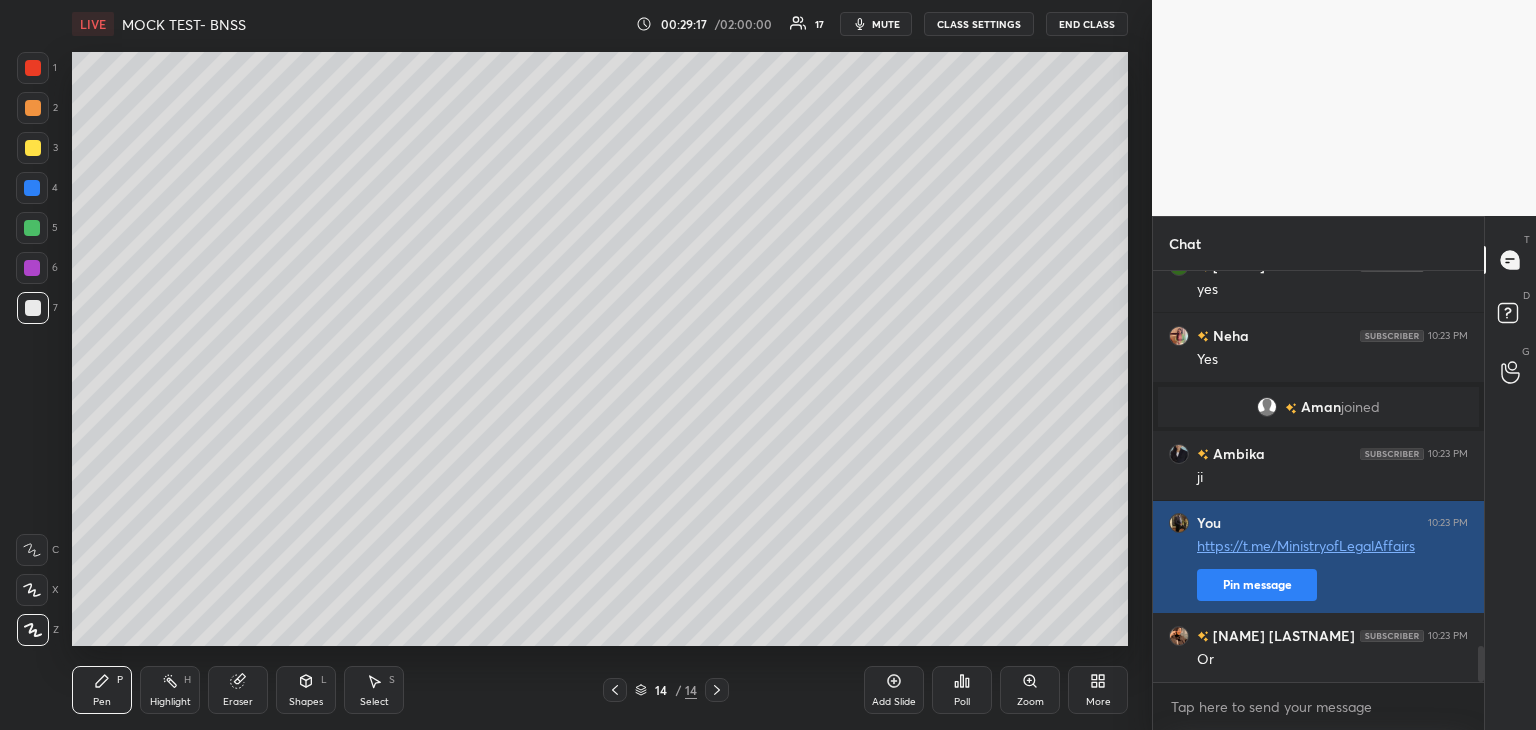 click on "Pin message" at bounding box center (1257, 585) 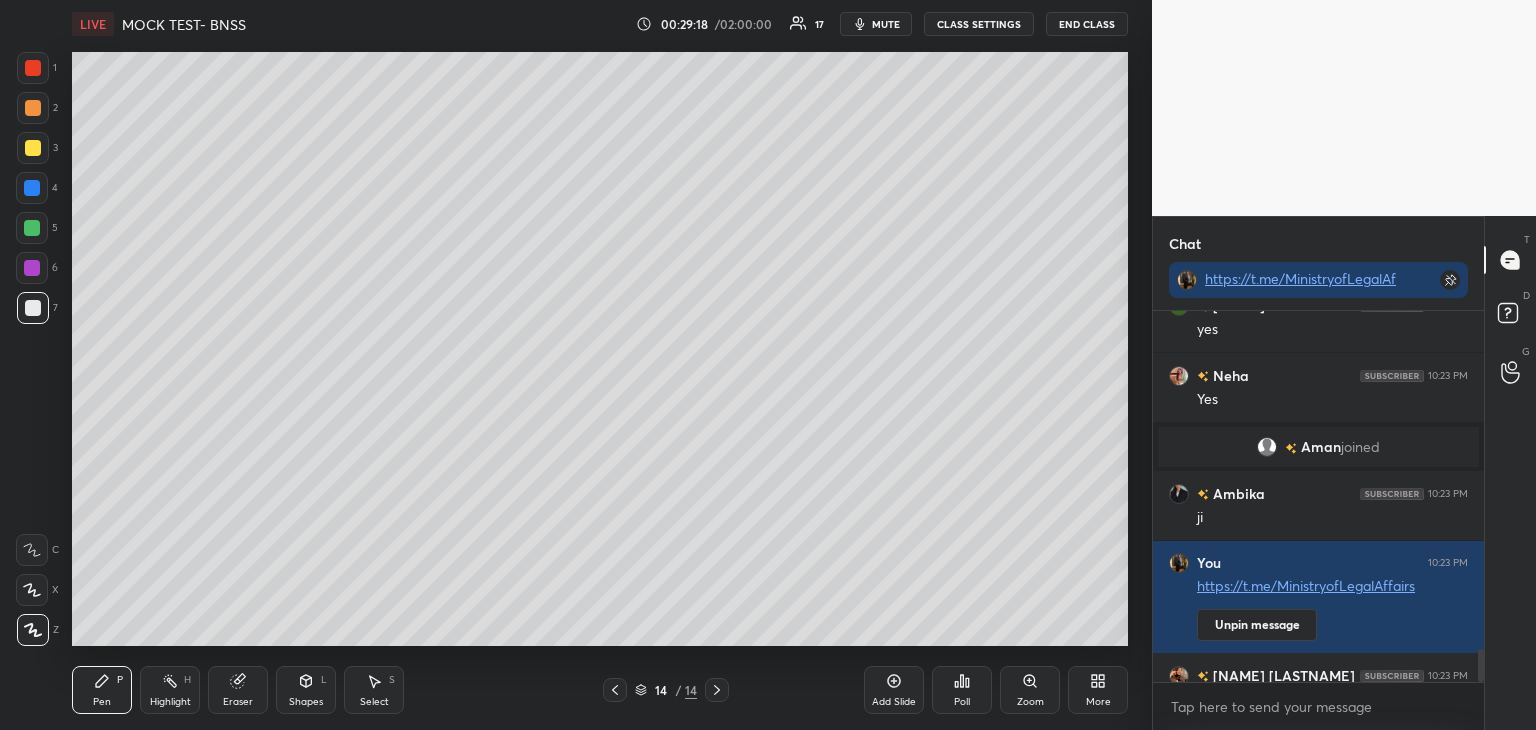 click 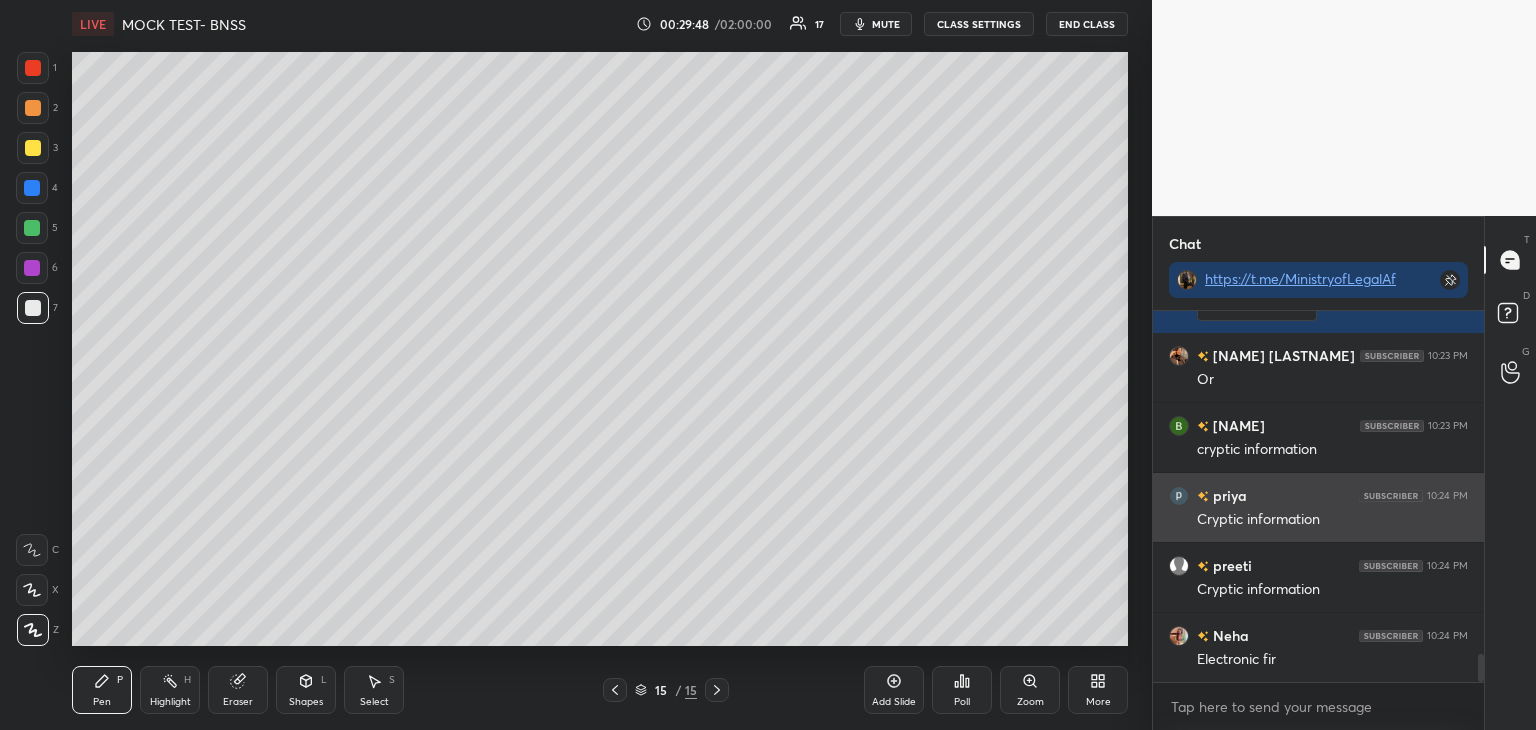 scroll, scrollTop: 4674, scrollLeft: 0, axis: vertical 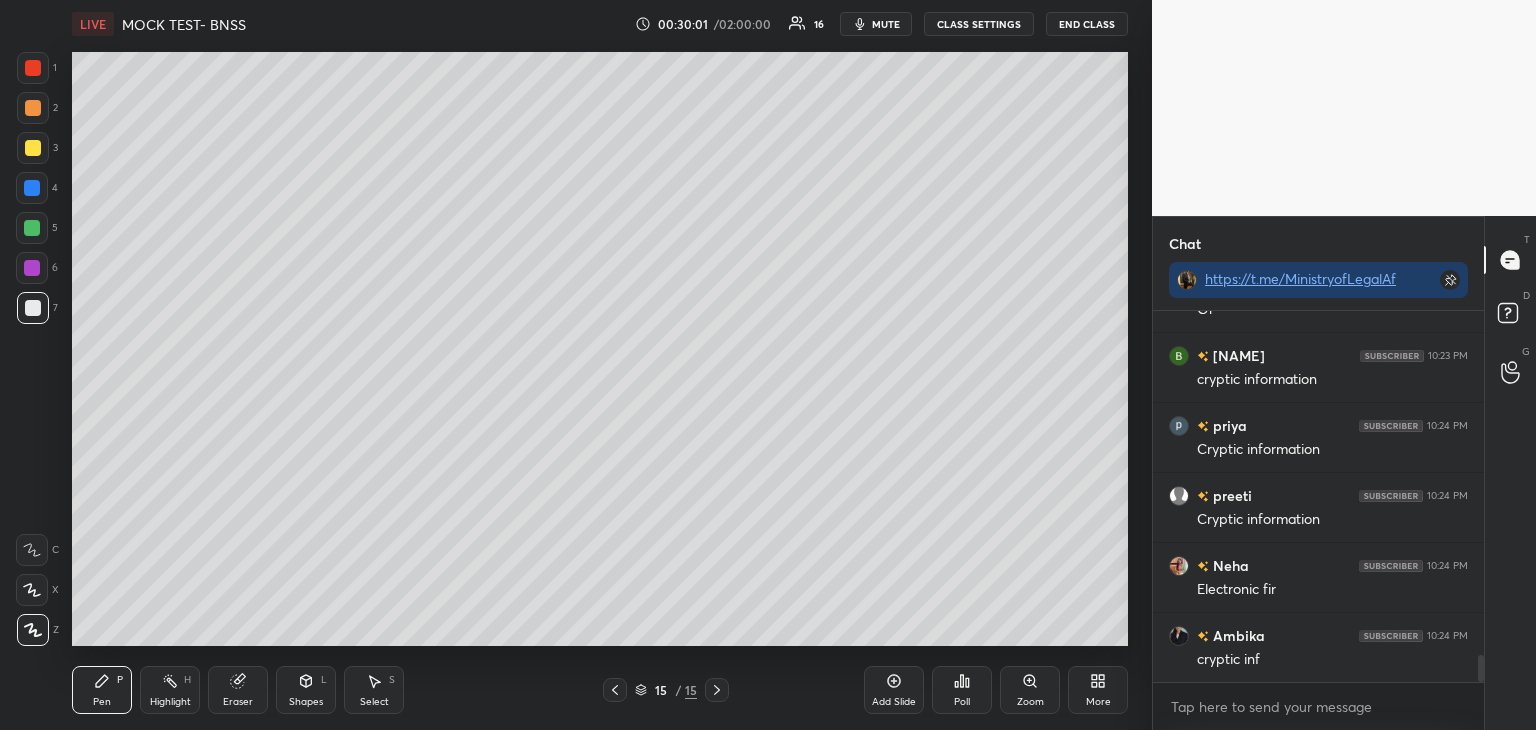 click at bounding box center (32, 268) 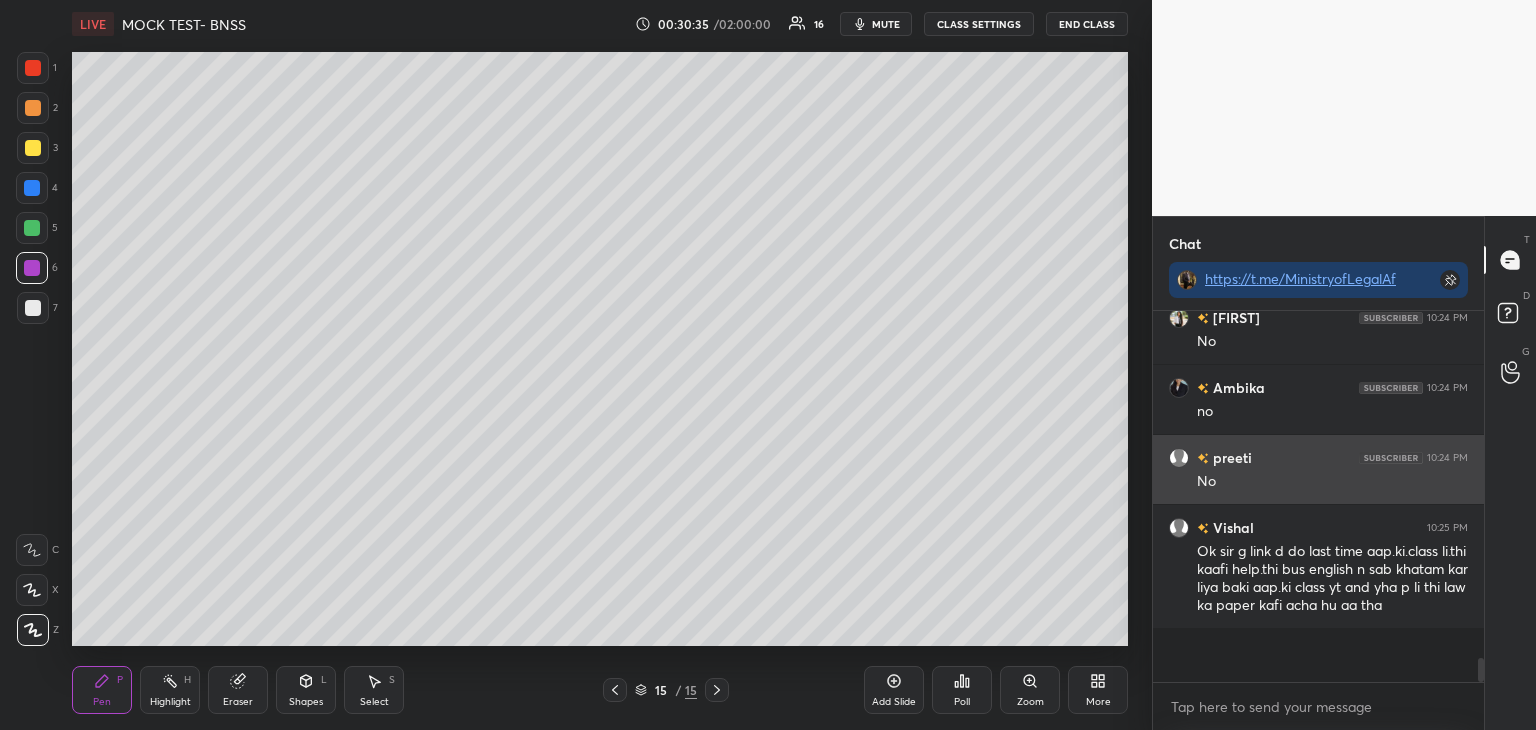scroll, scrollTop: 5272, scrollLeft: 0, axis: vertical 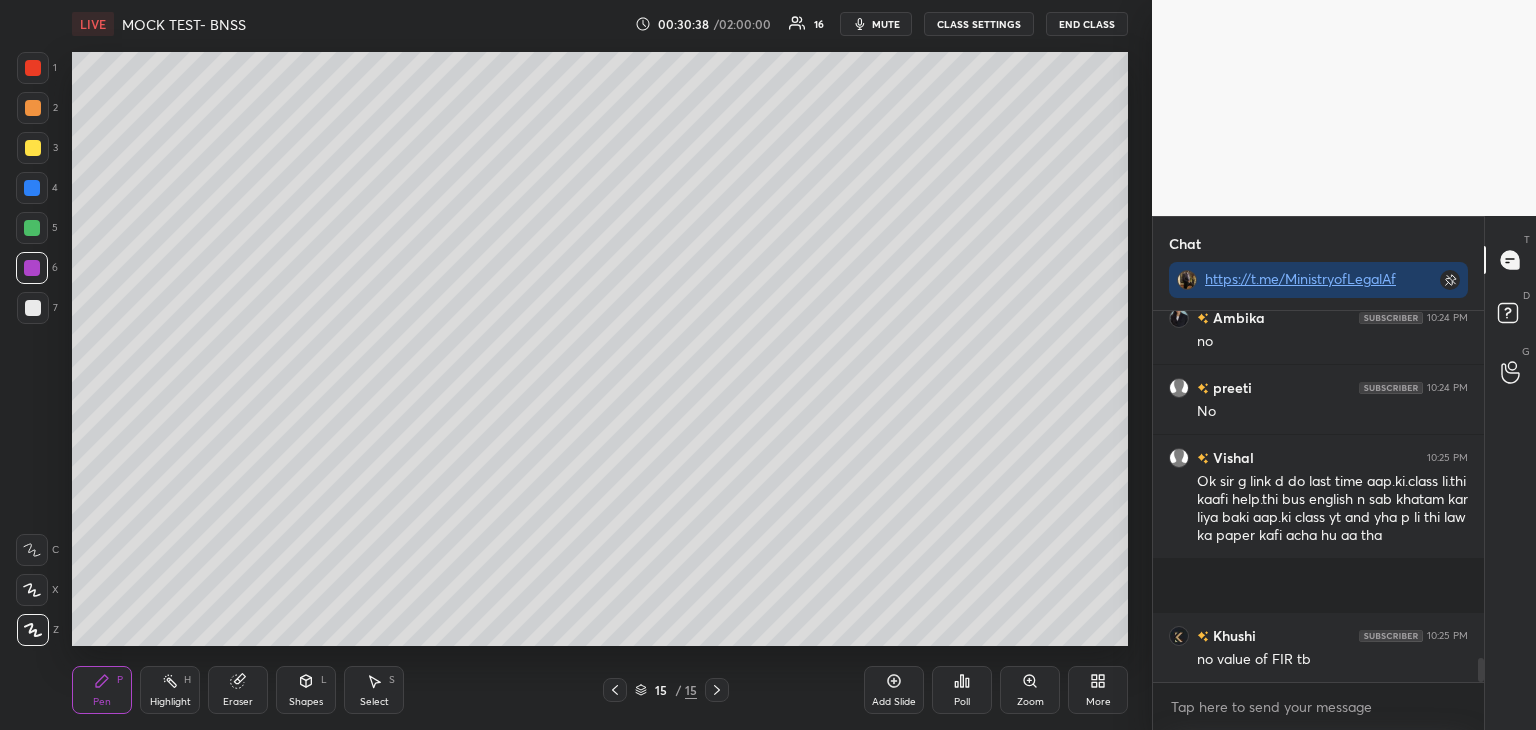 click at bounding box center [32, 228] 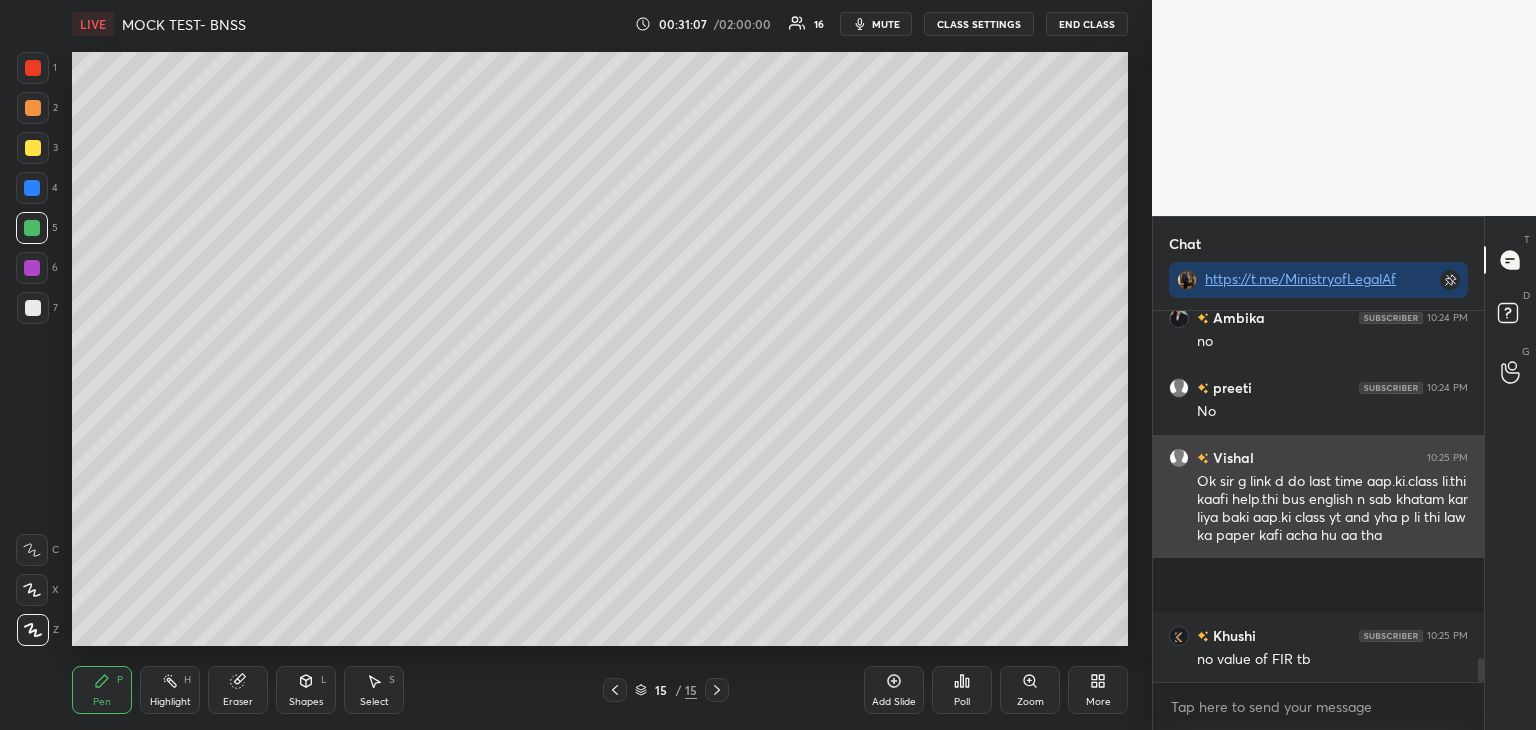 scroll, scrollTop: 5320, scrollLeft: 0, axis: vertical 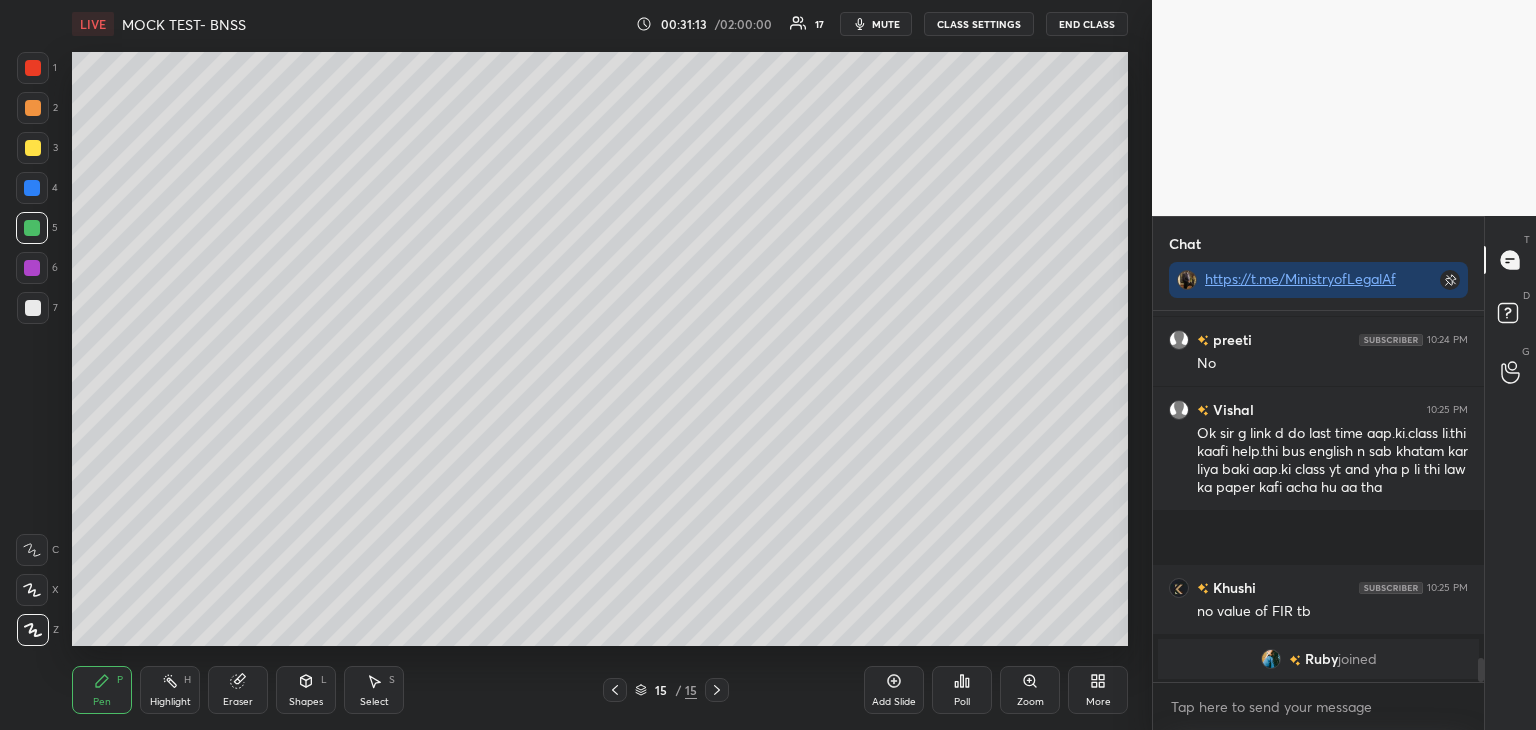 click on "7" at bounding box center [37, 312] 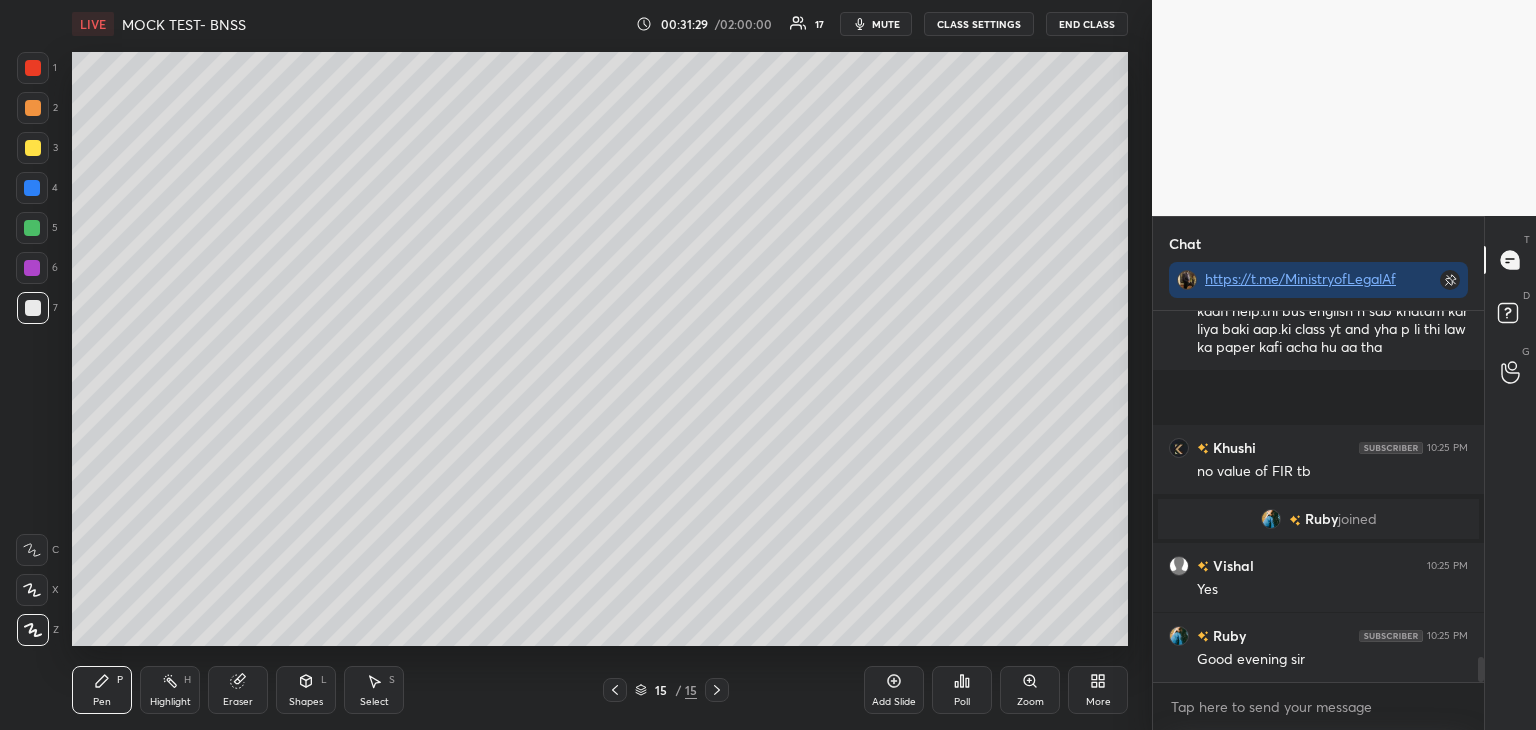 scroll, scrollTop: 5112, scrollLeft: 0, axis: vertical 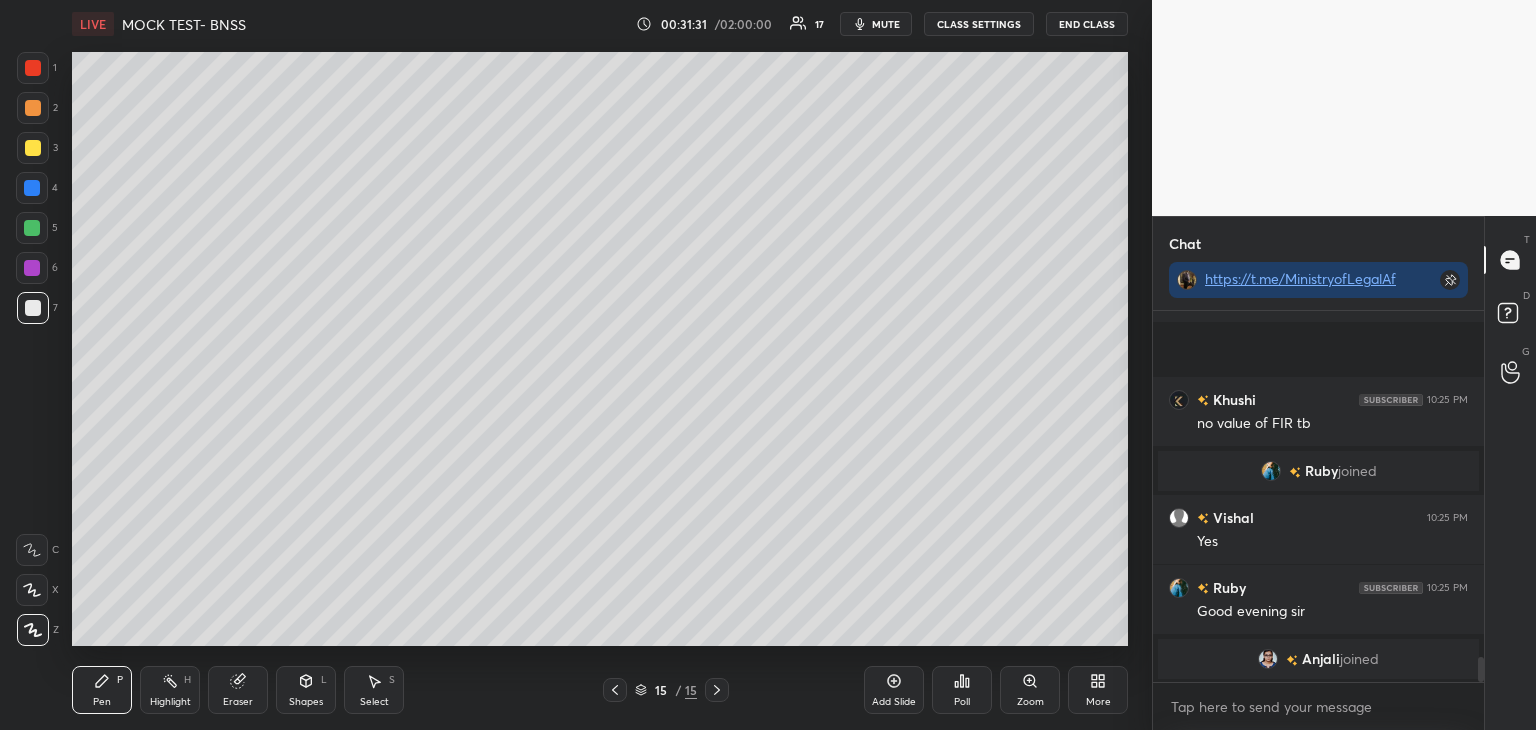 click on "6" at bounding box center (37, 272) 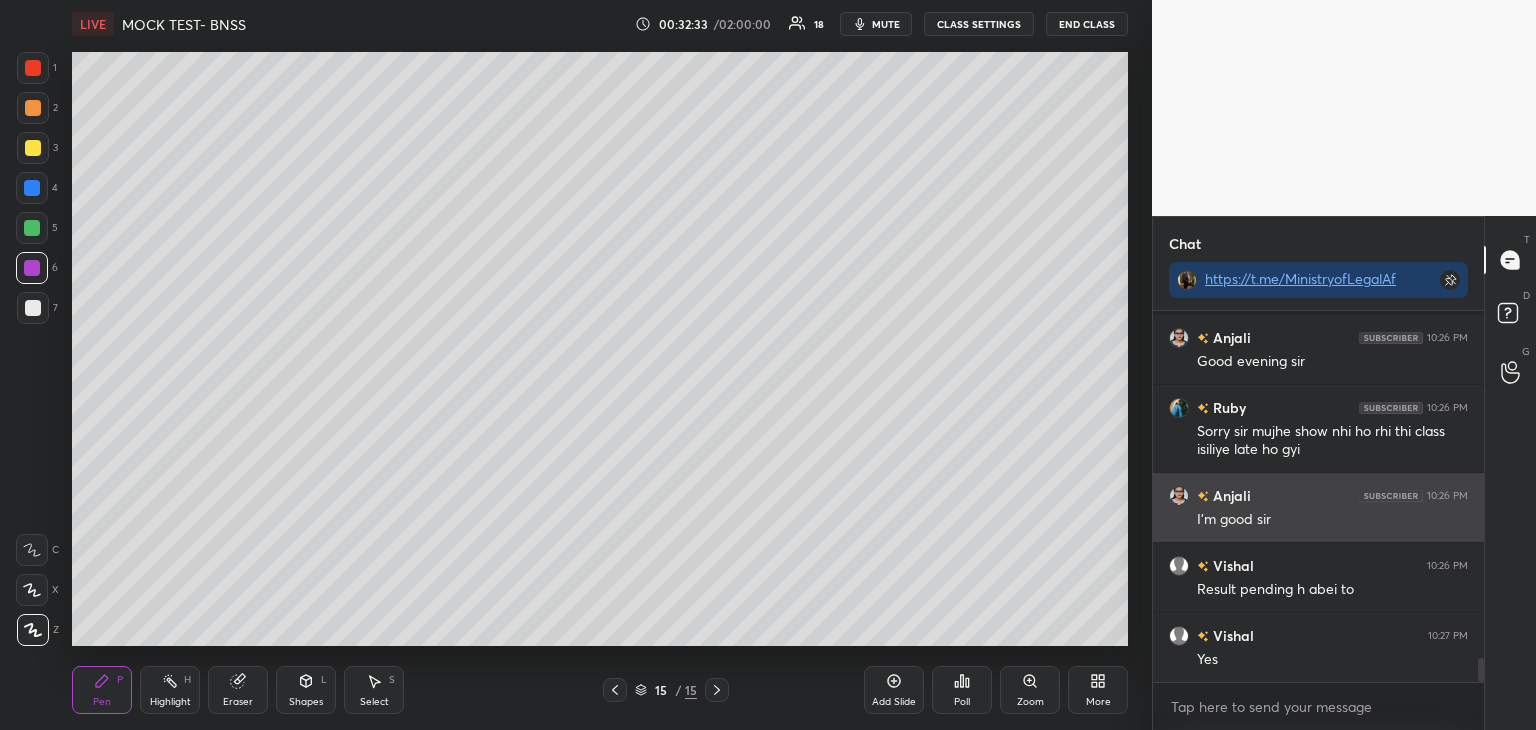 scroll, scrollTop: 5428, scrollLeft: 0, axis: vertical 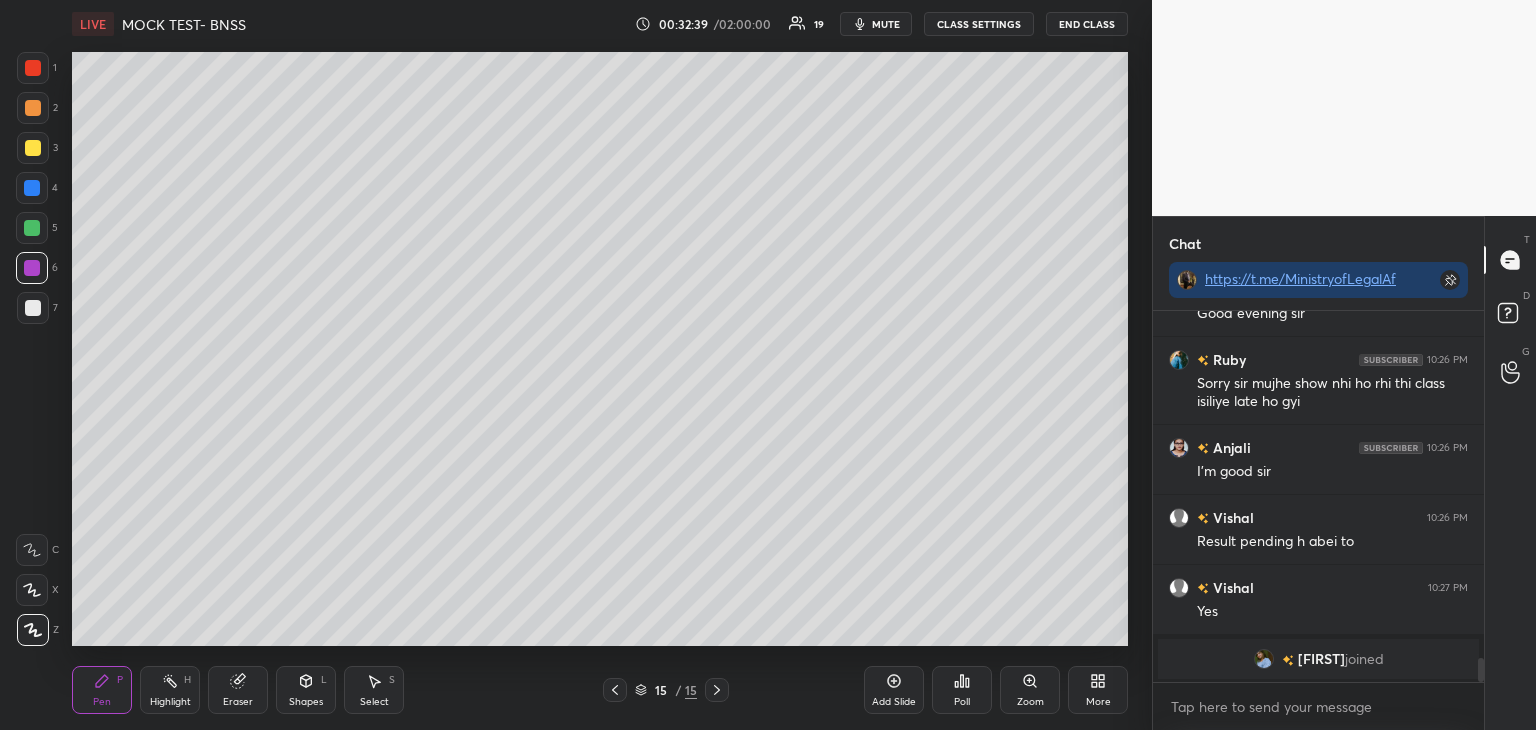 click on "Add Slide" at bounding box center (894, 690) 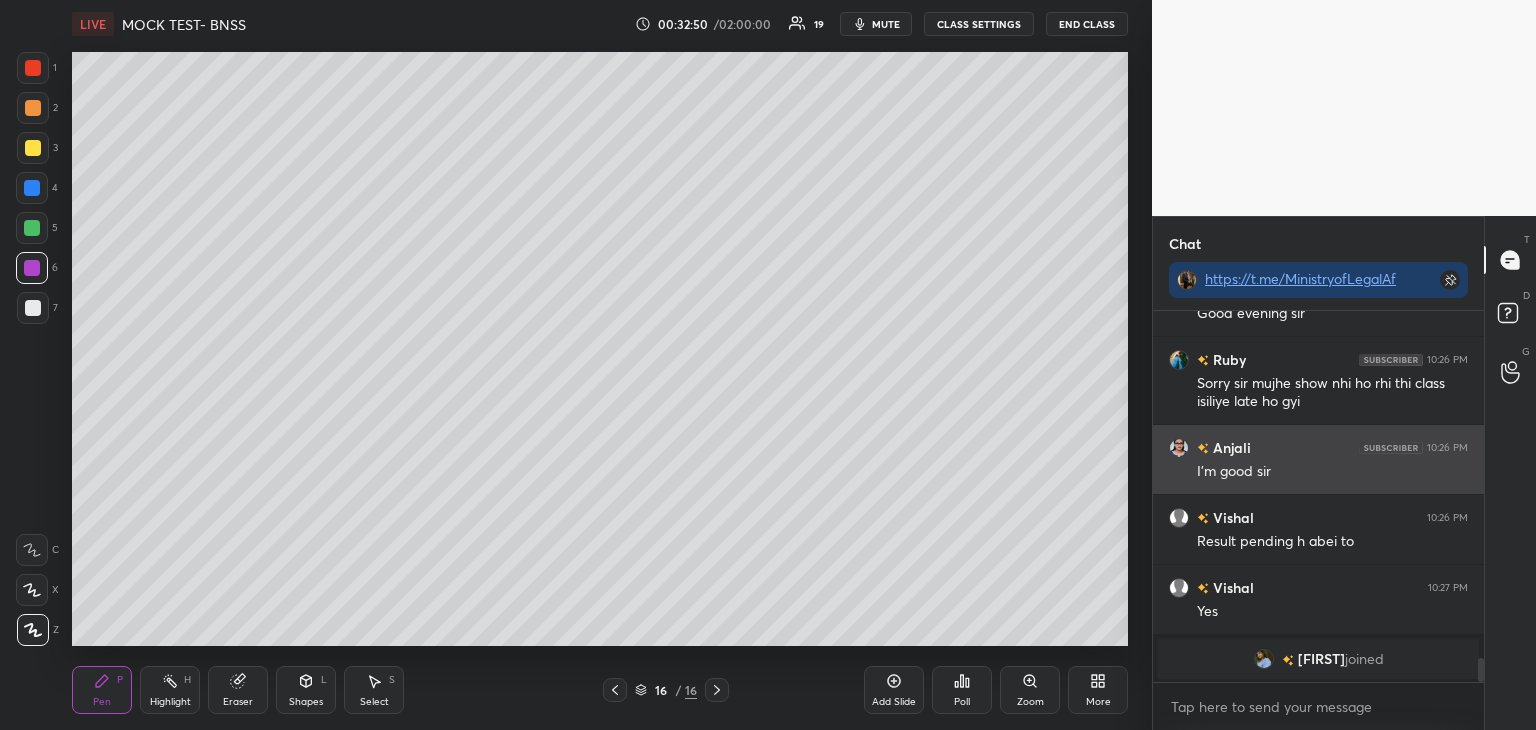 scroll, scrollTop: 5458, scrollLeft: 0, axis: vertical 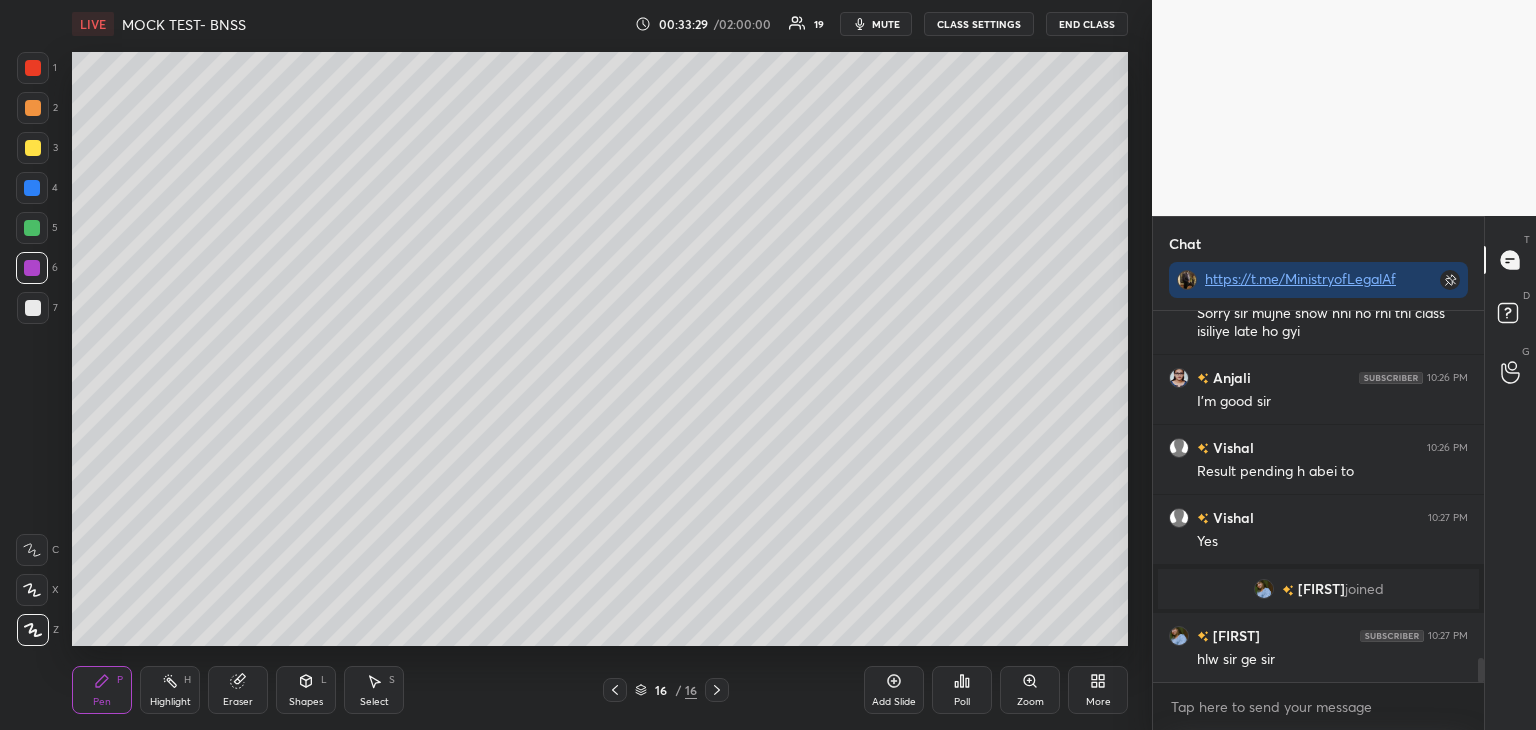 click on "Poll" at bounding box center (962, 690) 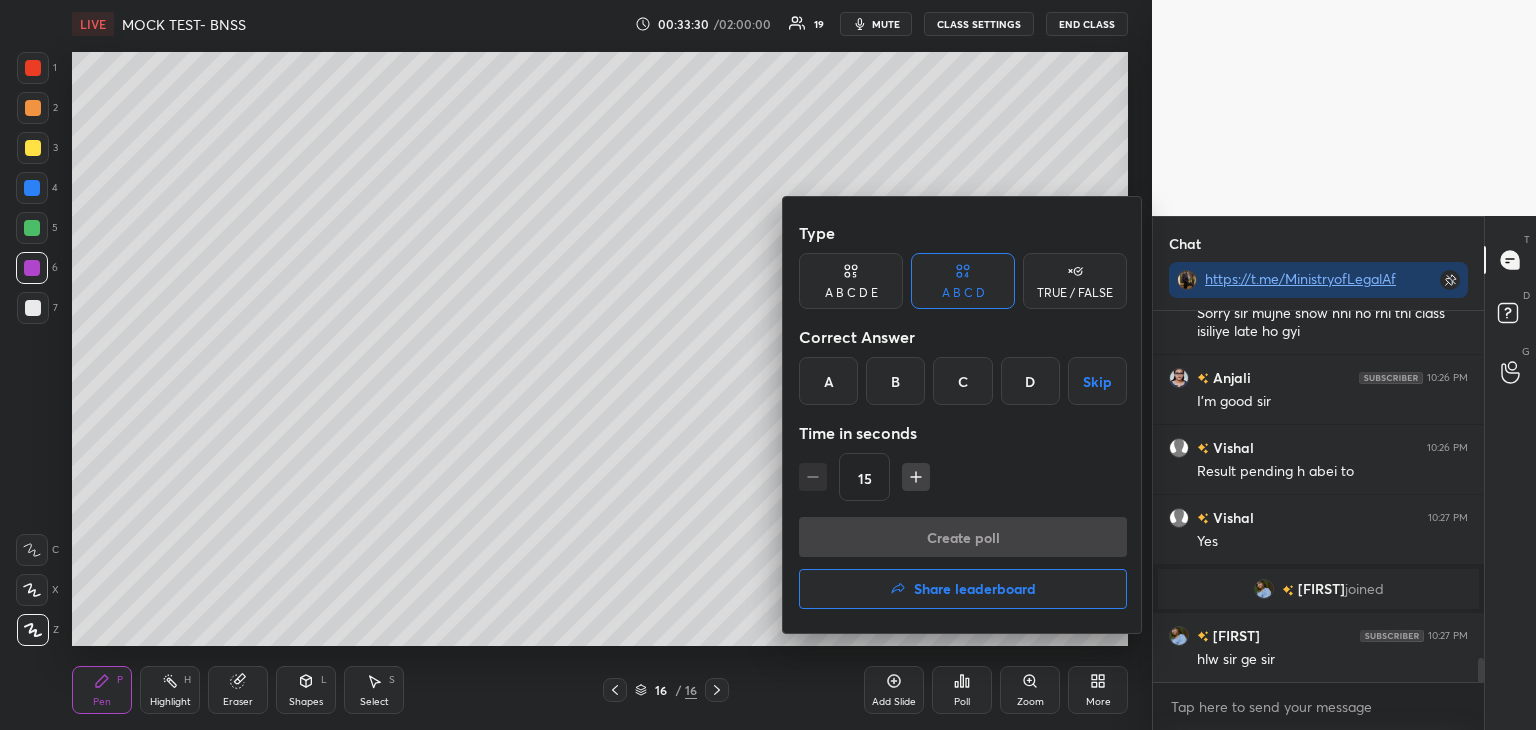 click on "D" at bounding box center [1030, 381] 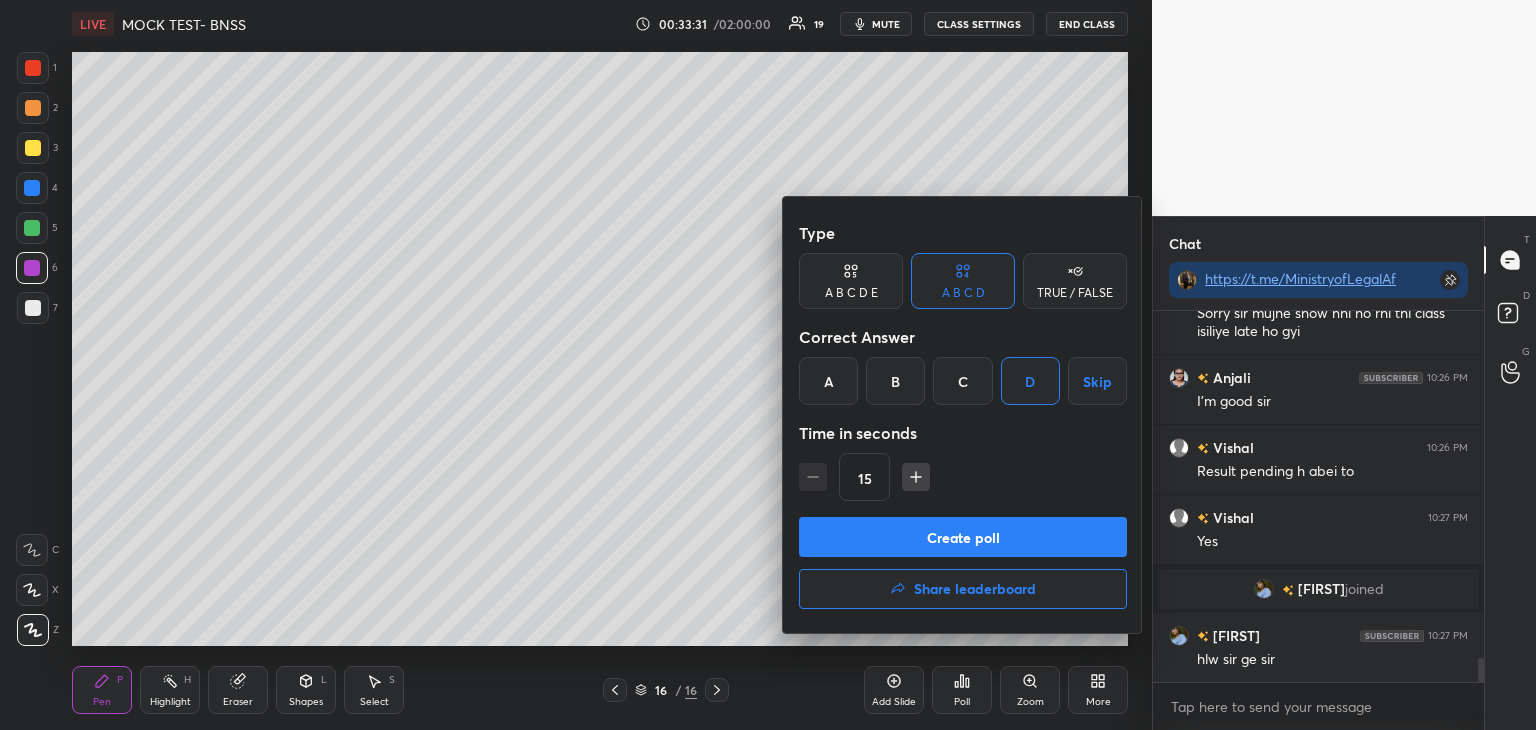 click on "Create poll" at bounding box center [963, 537] 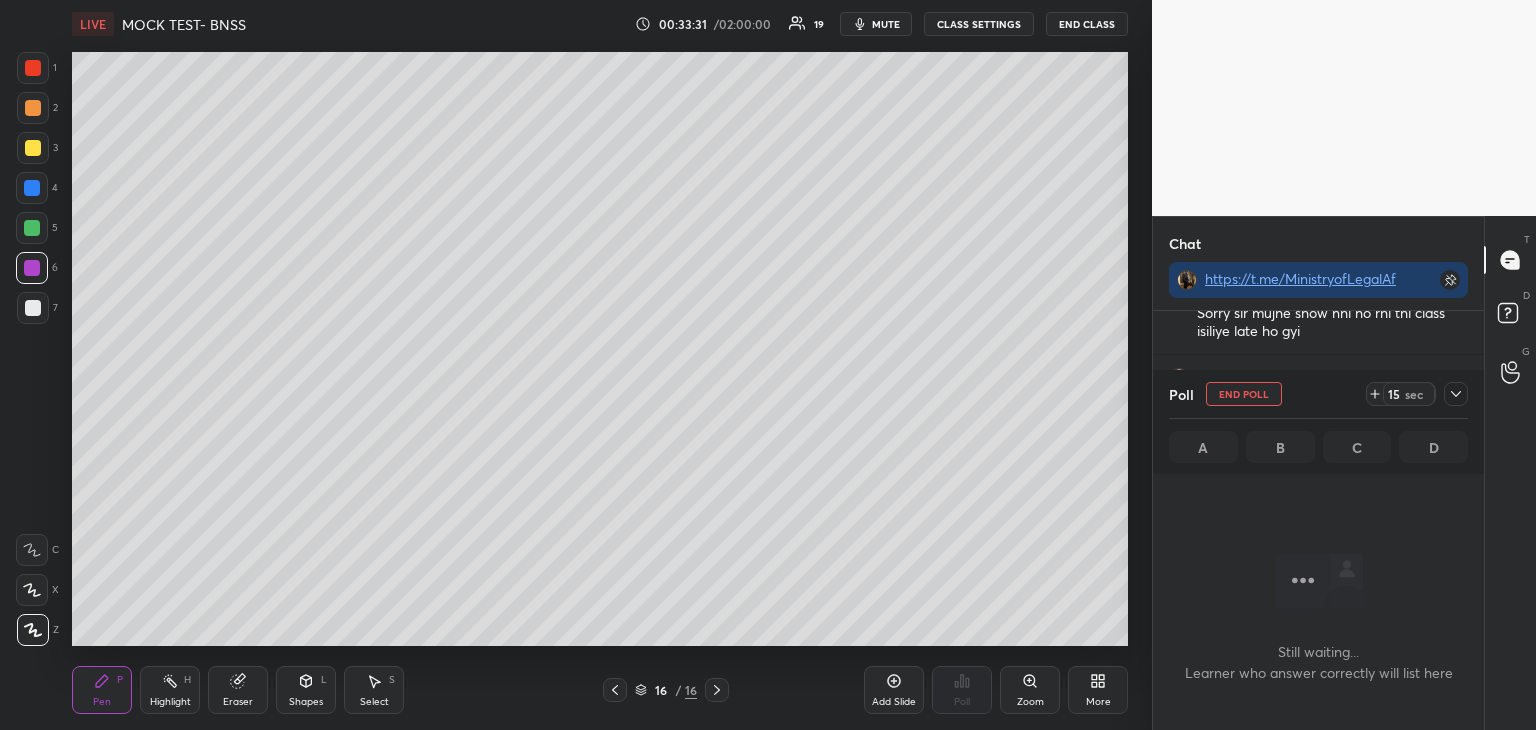scroll, scrollTop: 341, scrollLeft: 325, axis: both 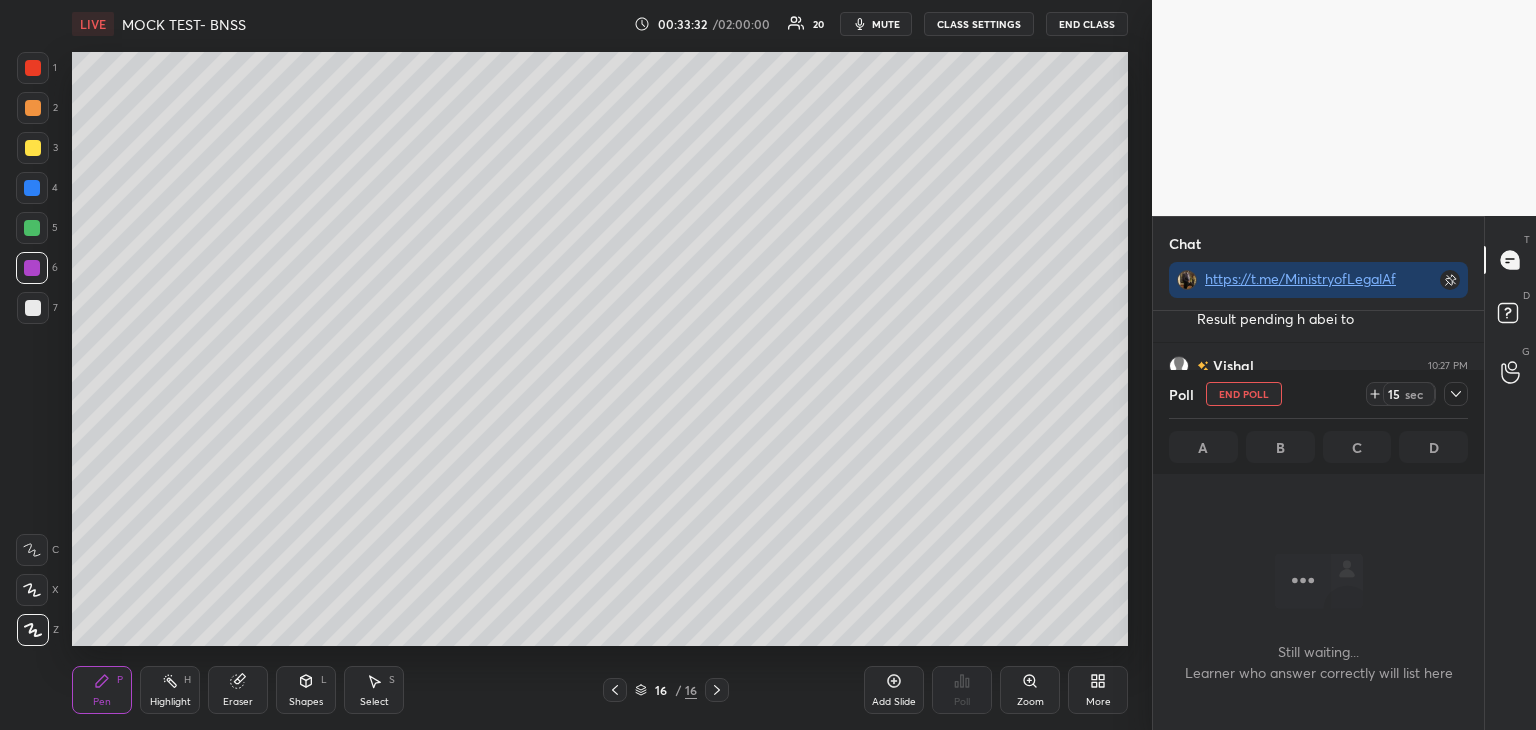 click at bounding box center [32, 188] 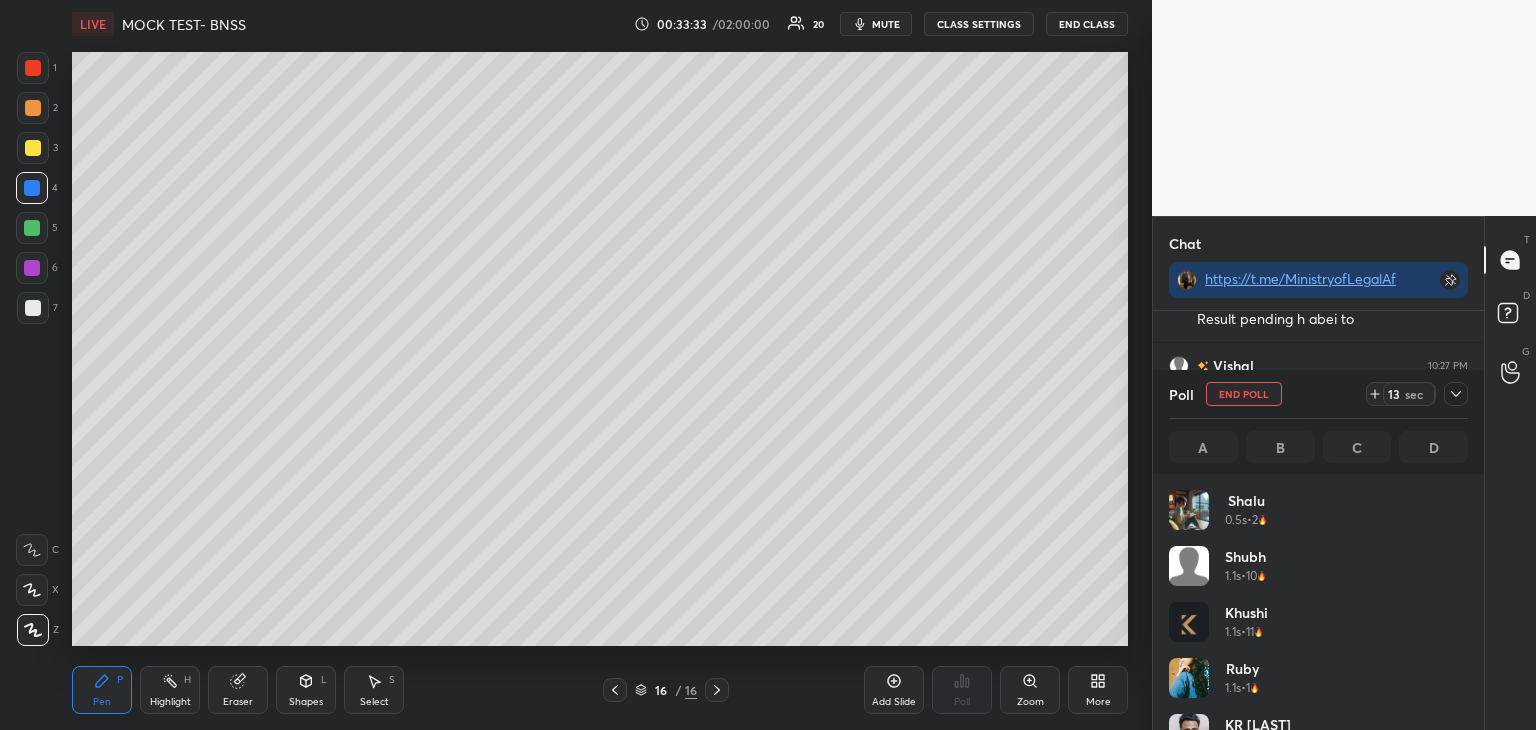 scroll, scrollTop: 6, scrollLeft: 6, axis: both 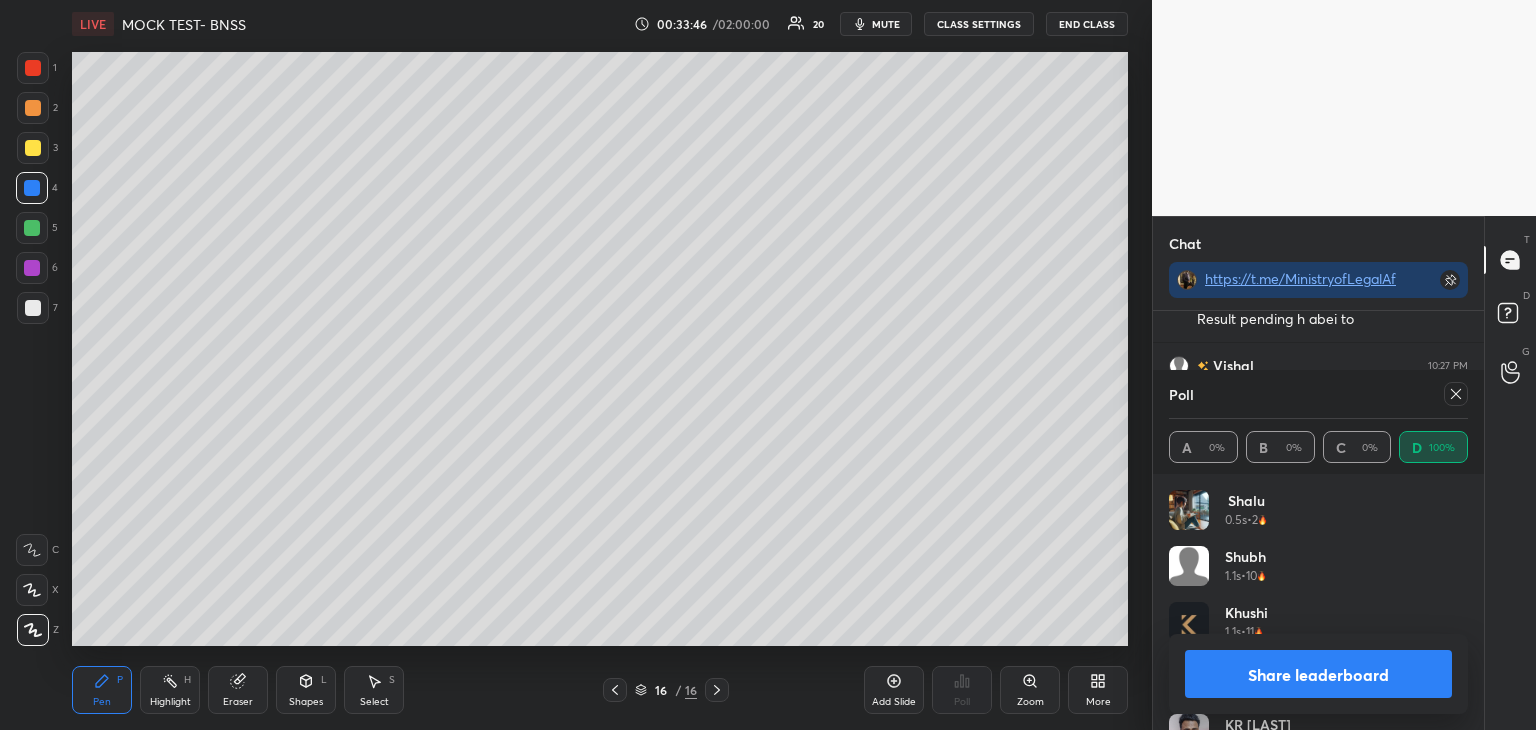 click 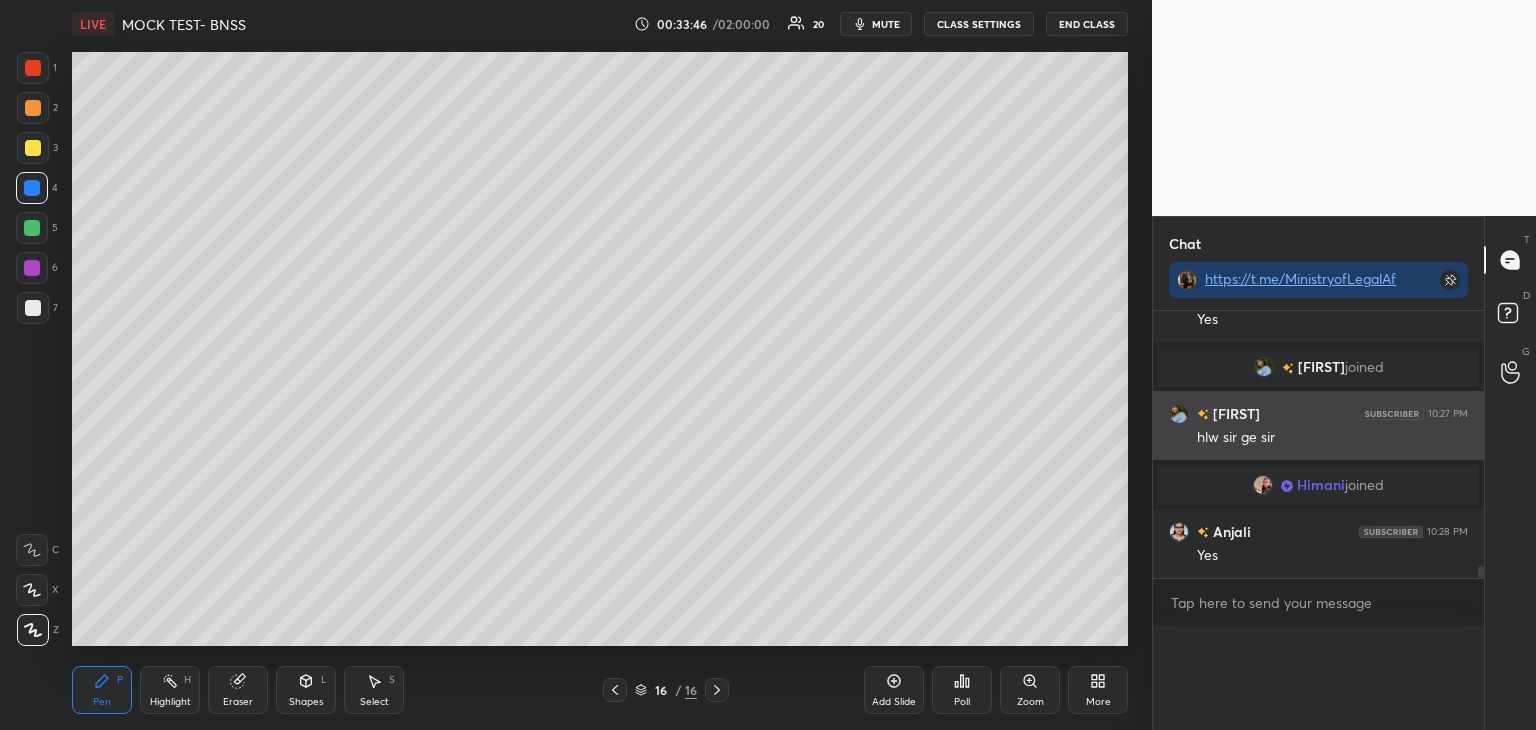 scroll, scrollTop: 88, scrollLeft: 293, axis: both 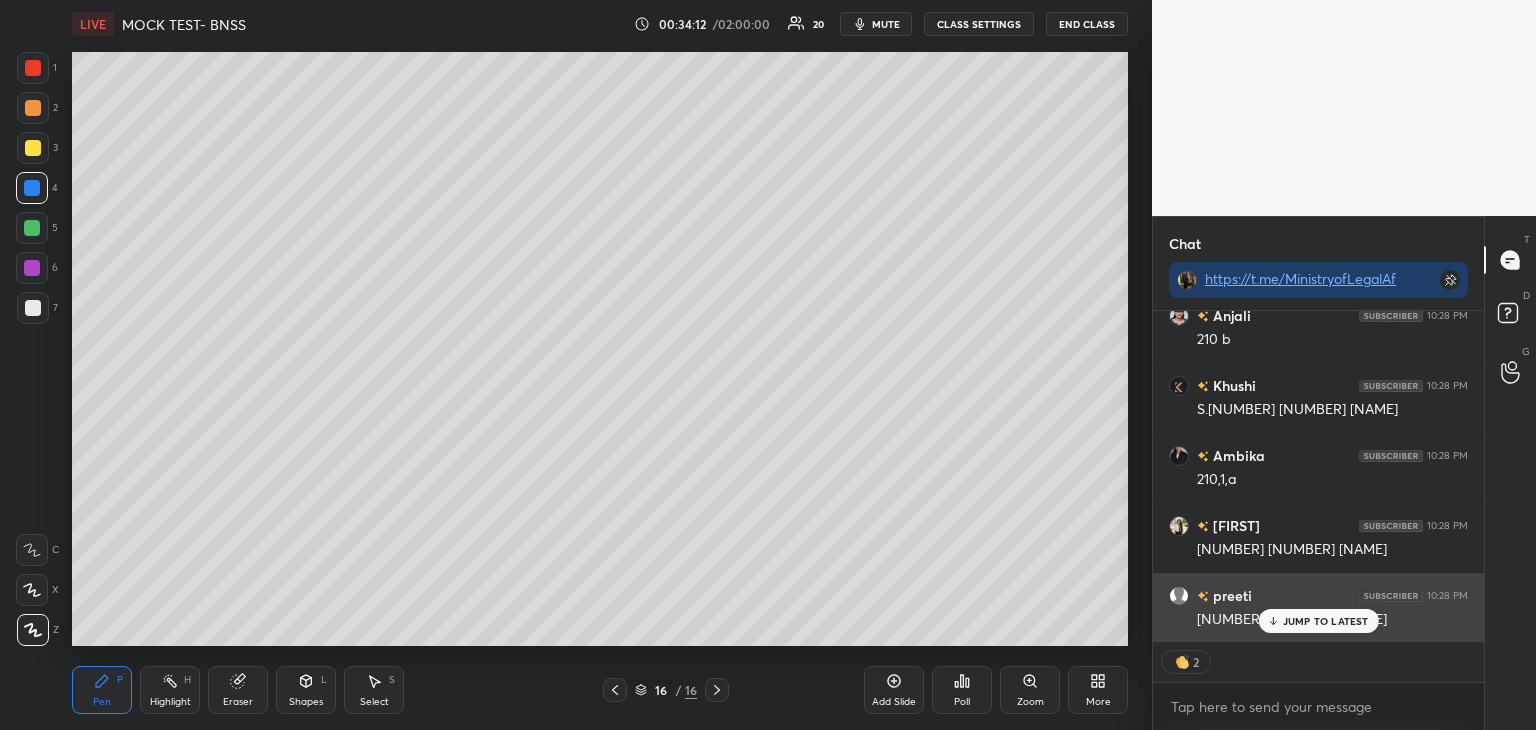 click on "JUMP TO LATEST" at bounding box center (1326, 621) 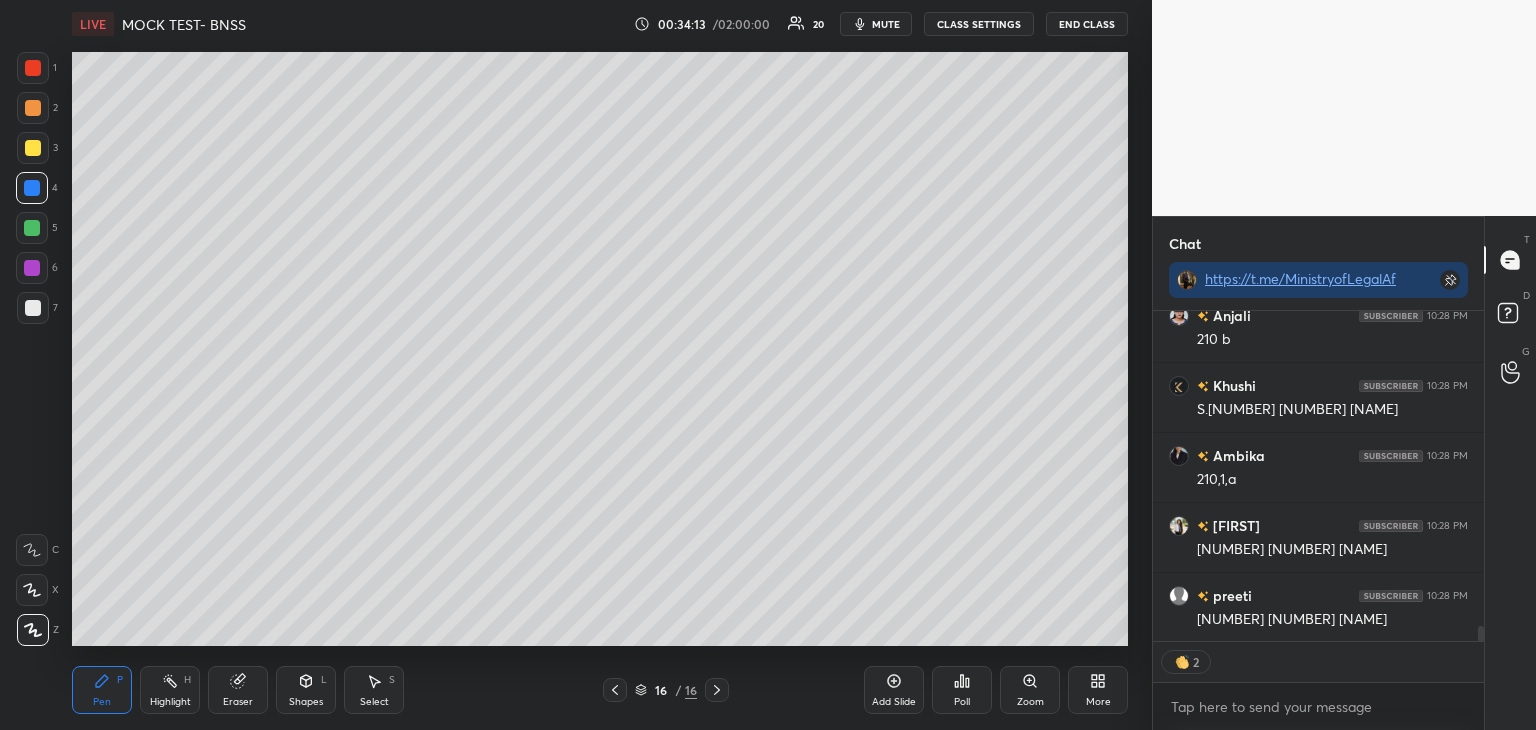 click on "Add Slide" at bounding box center (894, 702) 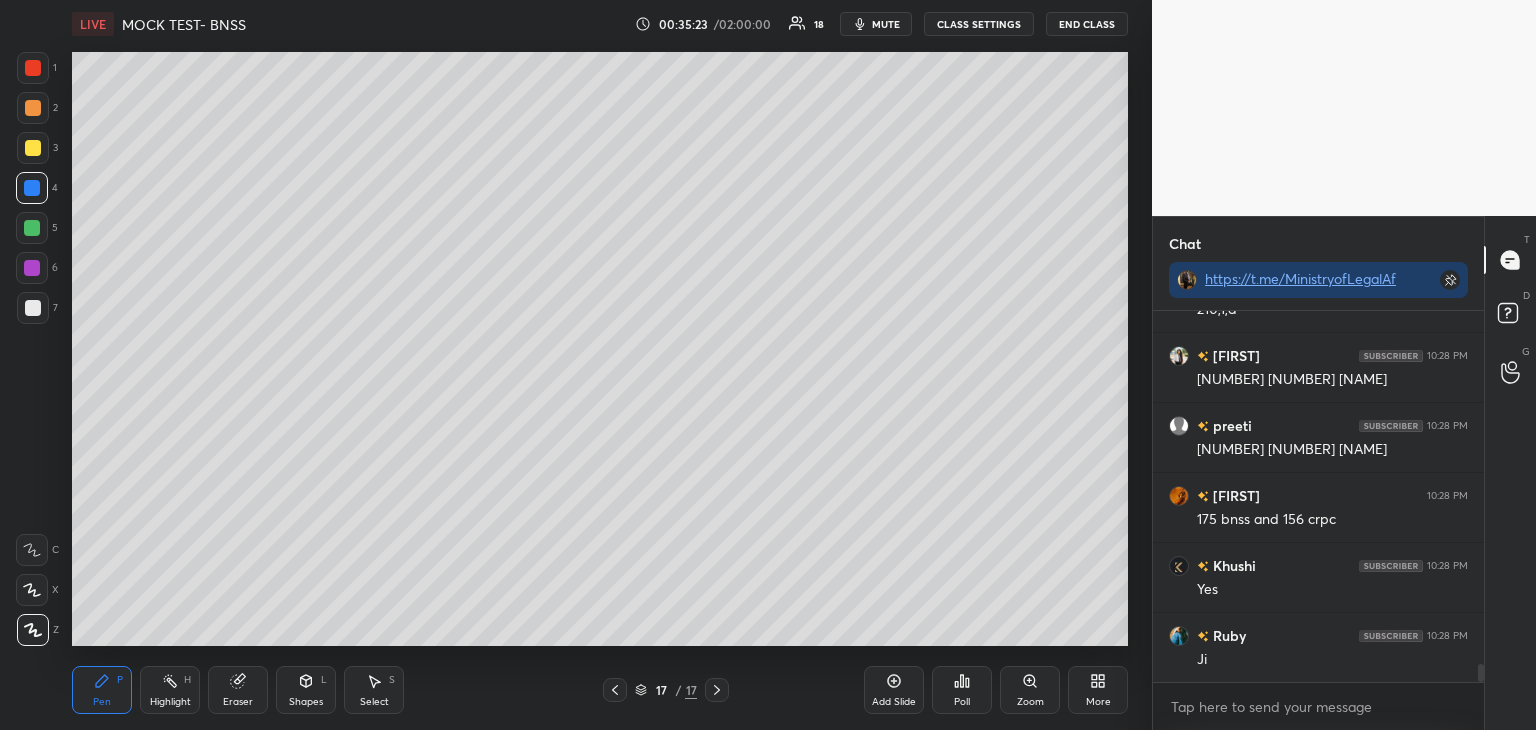 click on "Poll" at bounding box center [962, 690] 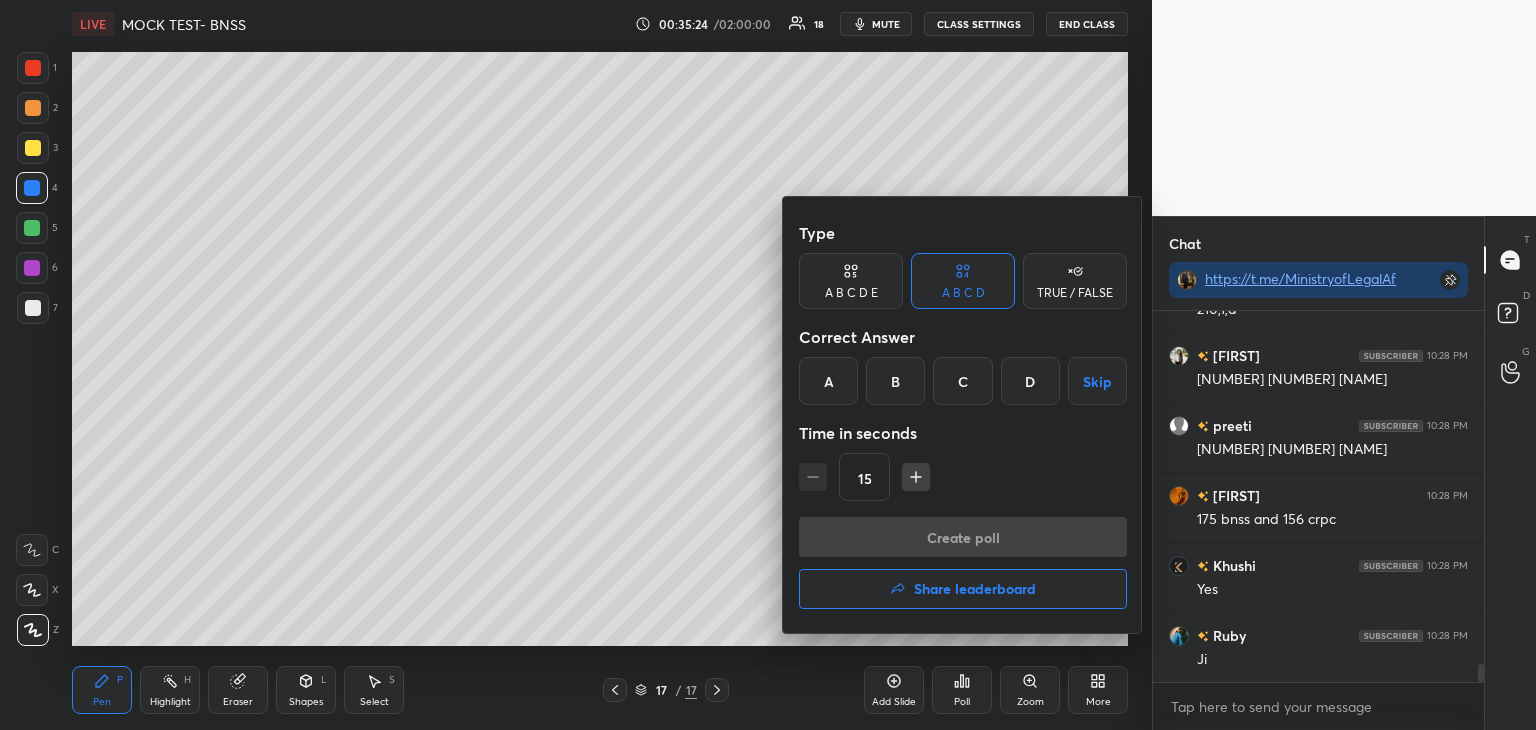 click on "D" at bounding box center [1030, 381] 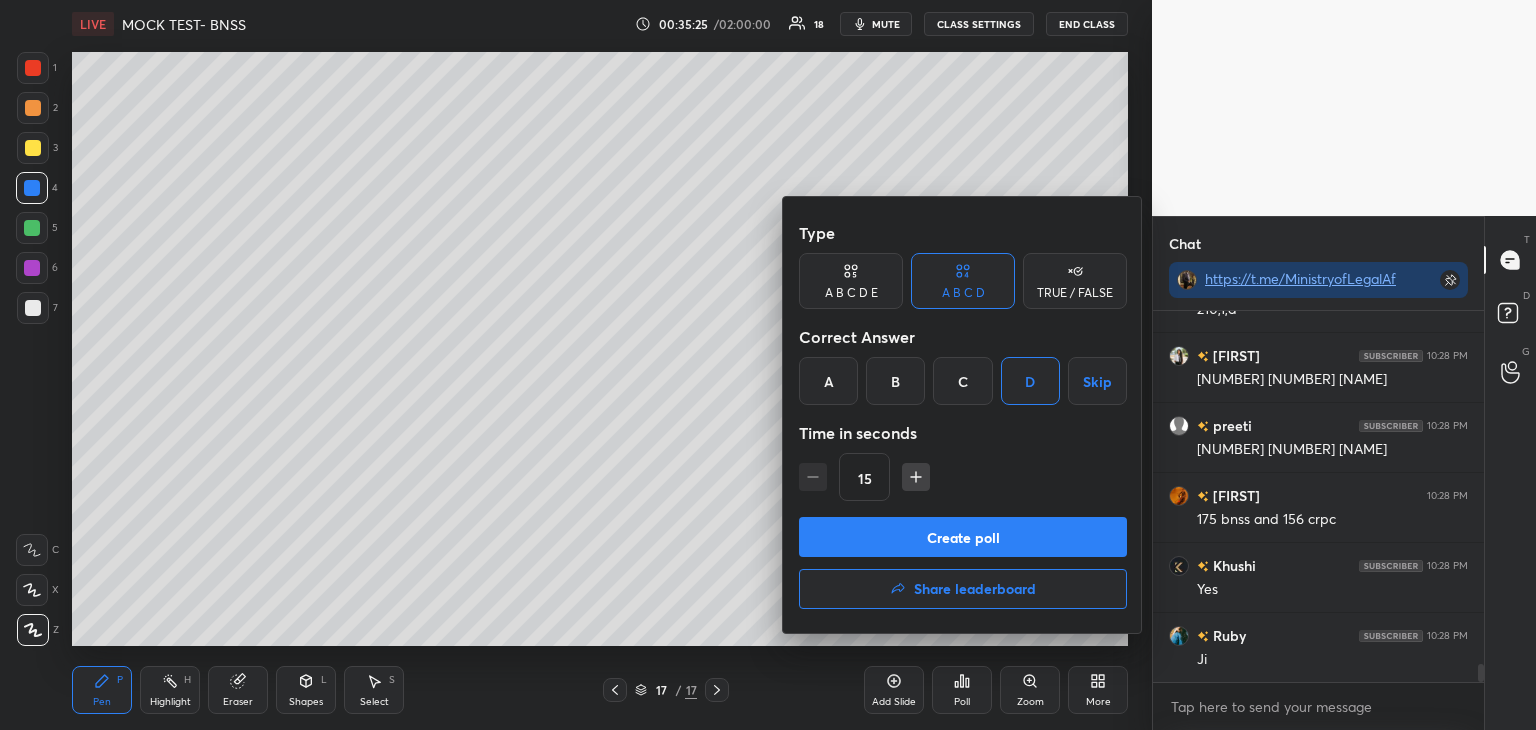 click on "Create poll" at bounding box center (963, 537) 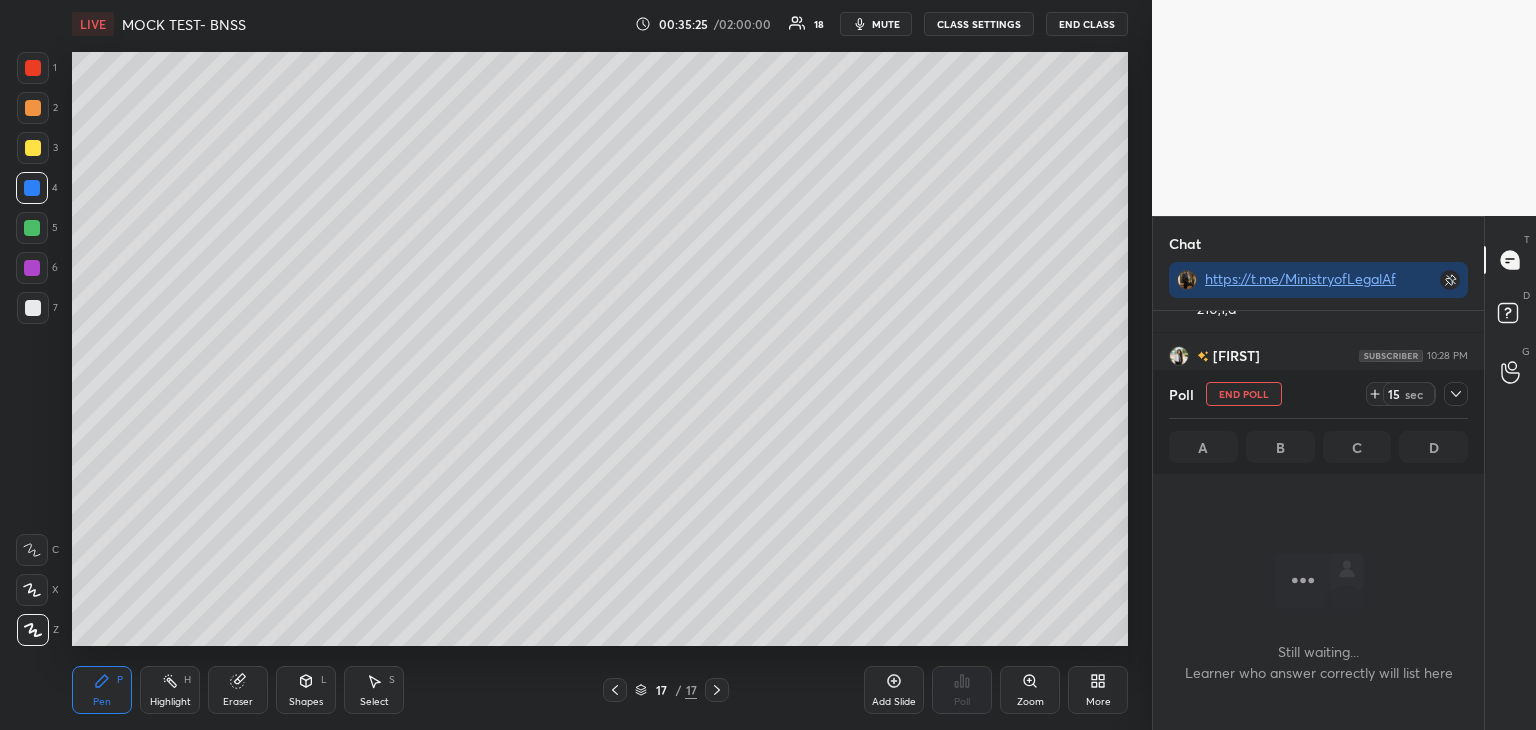 scroll, scrollTop: 342, scrollLeft: 325, axis: both 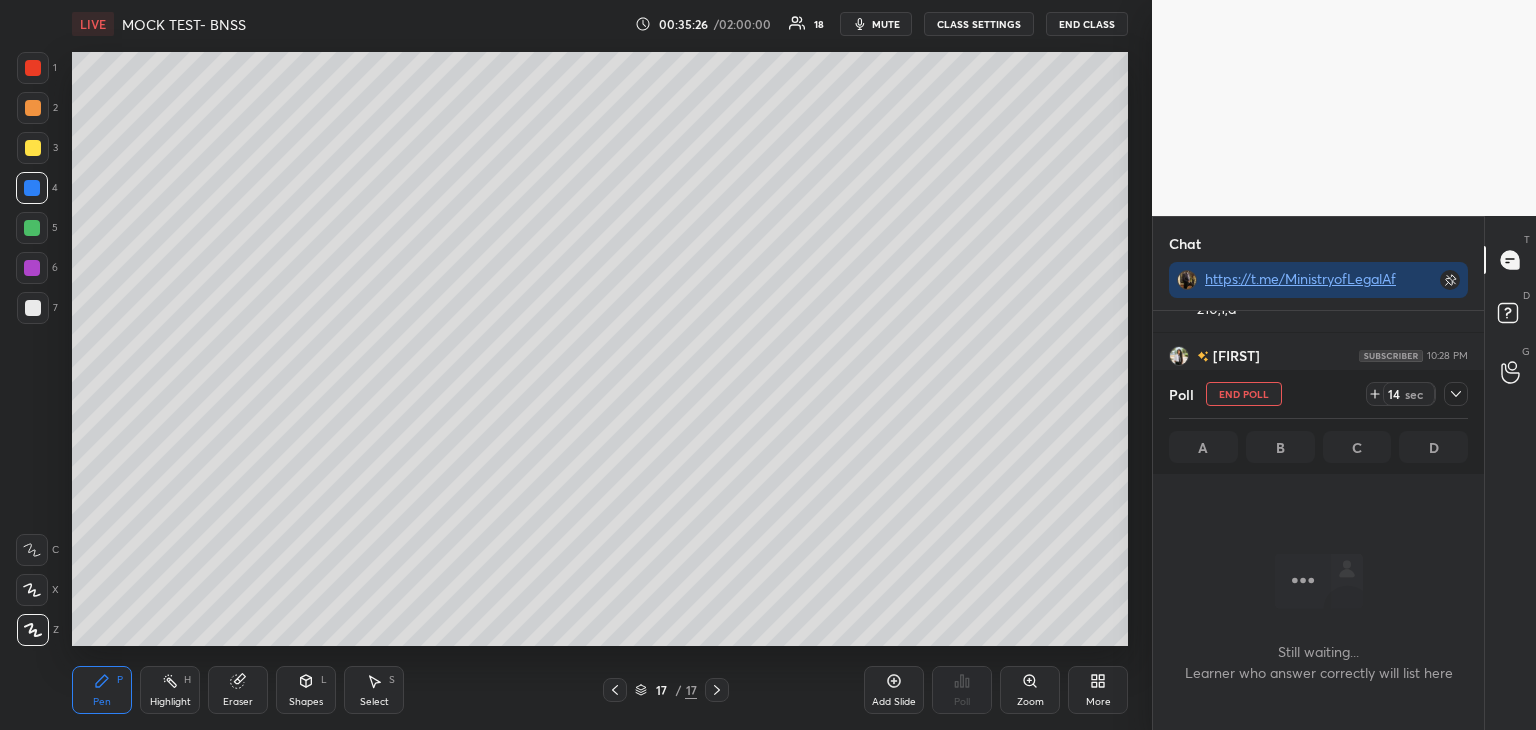 click at bounding box center (33, 68) 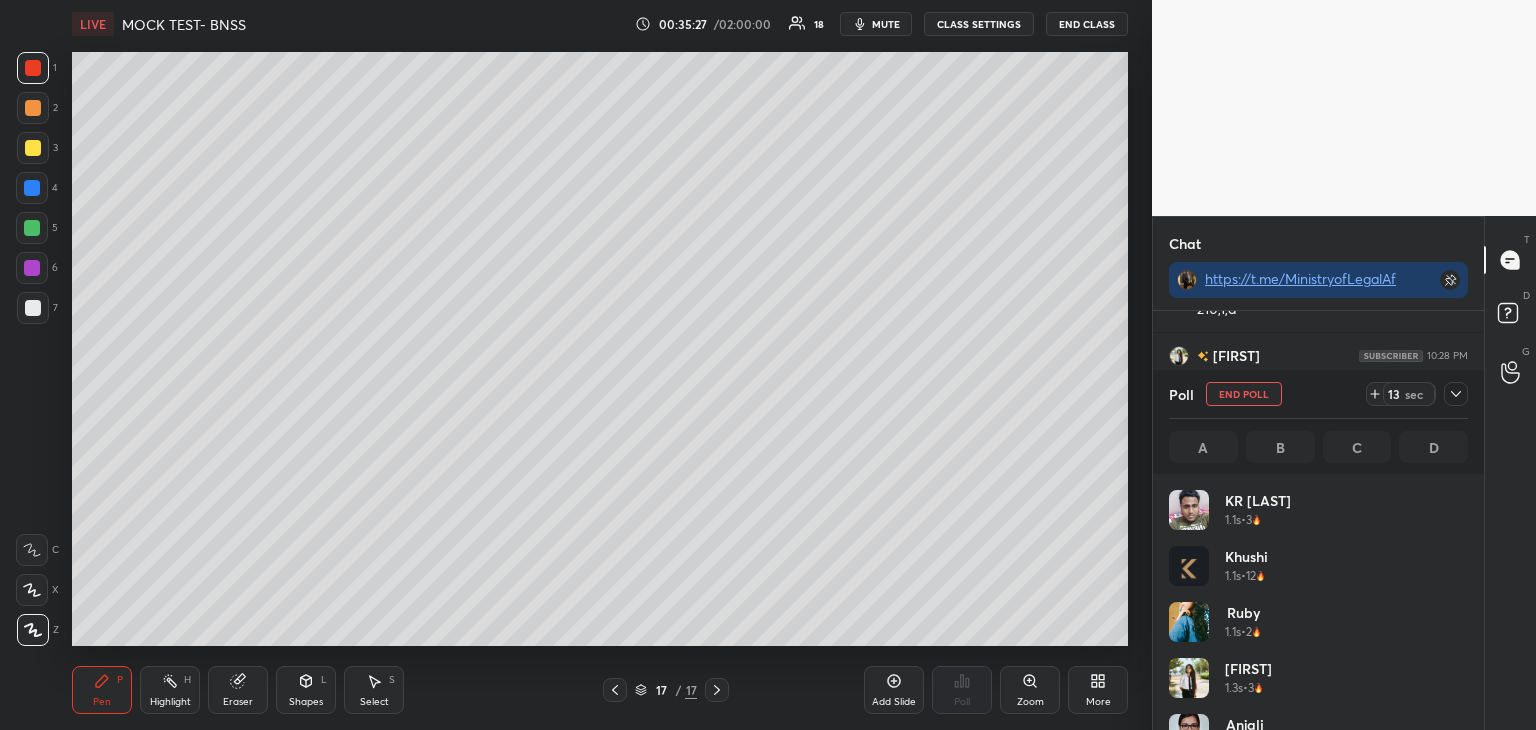 scroll, scrollTop: 6, scrollLeft: 6, axis: both 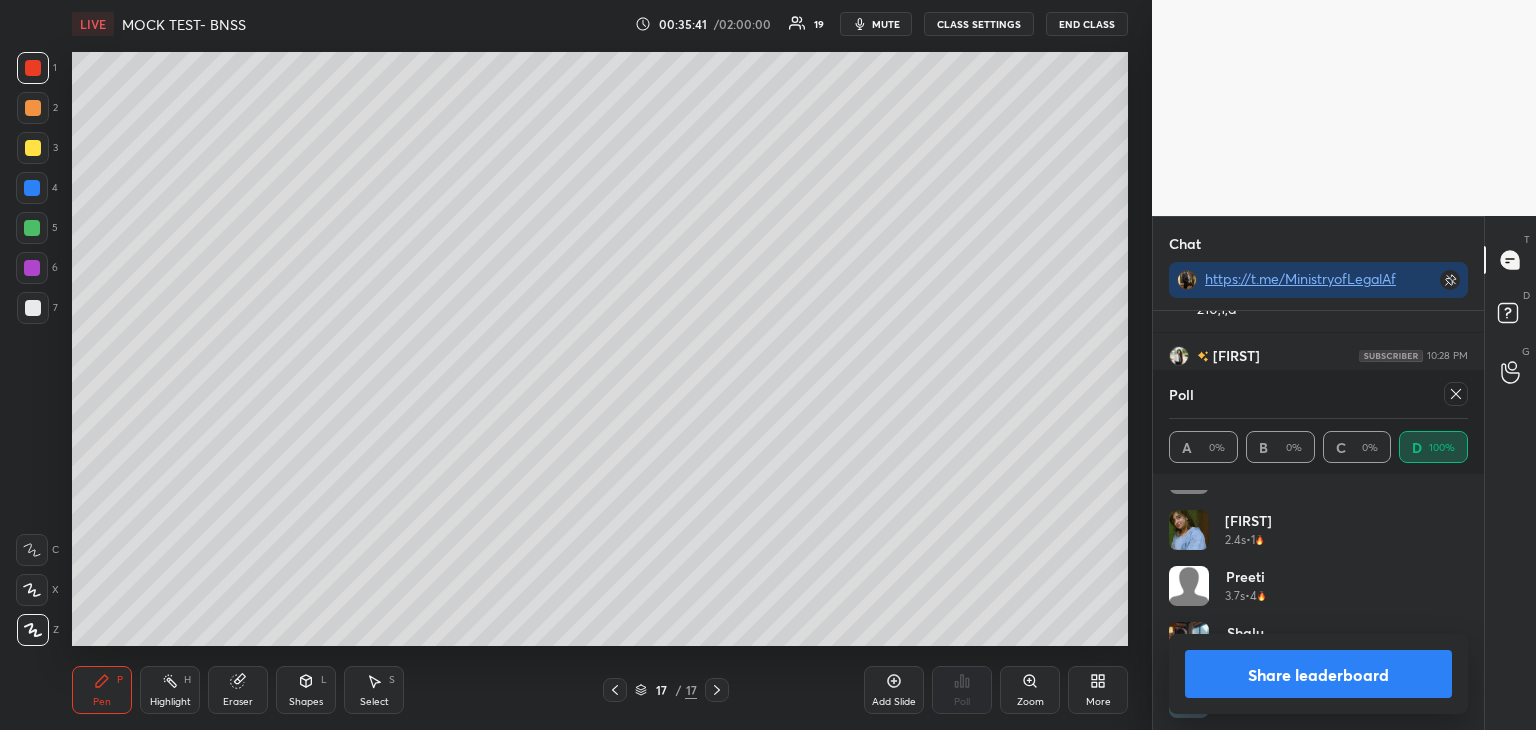click on "Share leaderboard" at bounding box center (1318, 674) 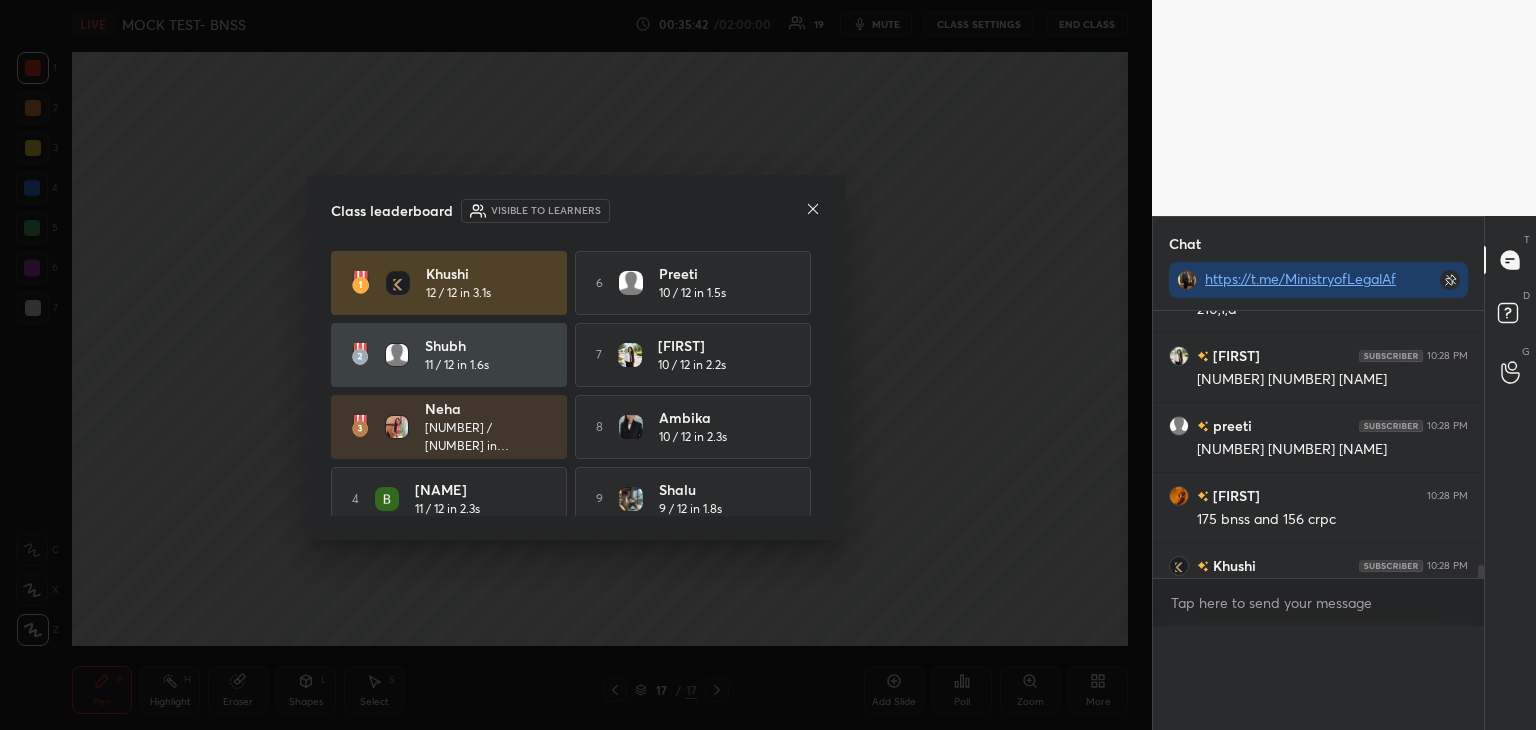 scroll, scrollTop: 0, scrollLeft: 0, axis: both 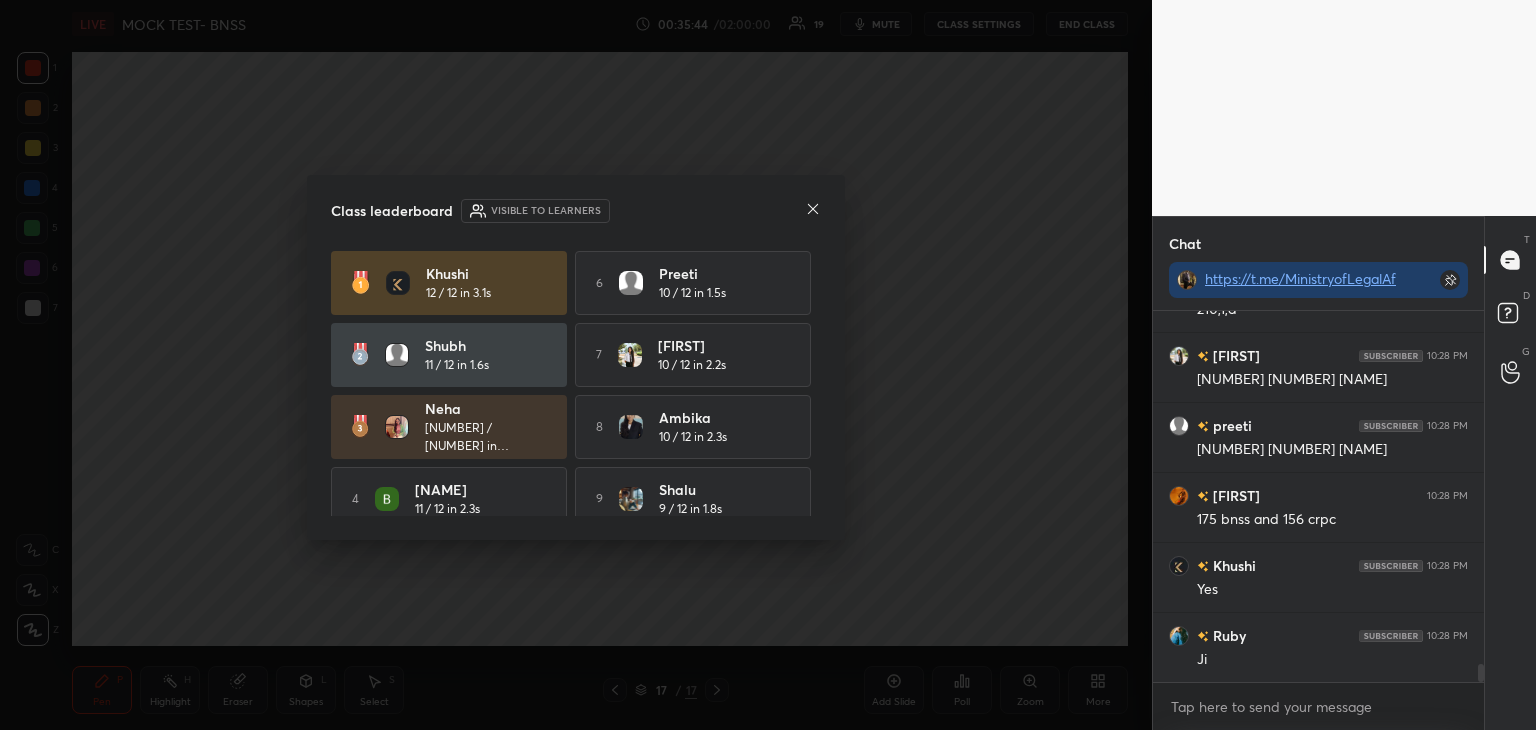 click 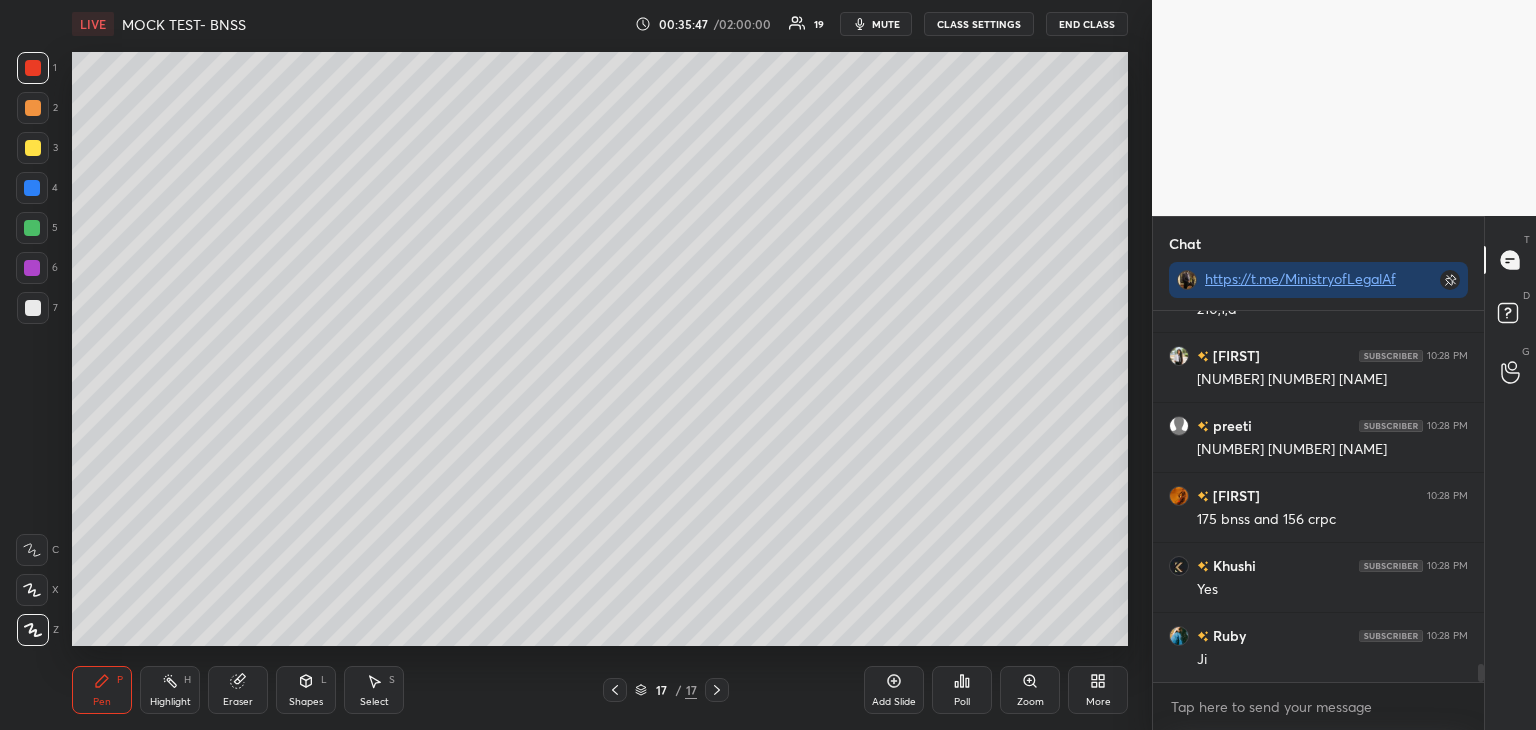 click on "Add Slide" at bounding box center (894, 690) 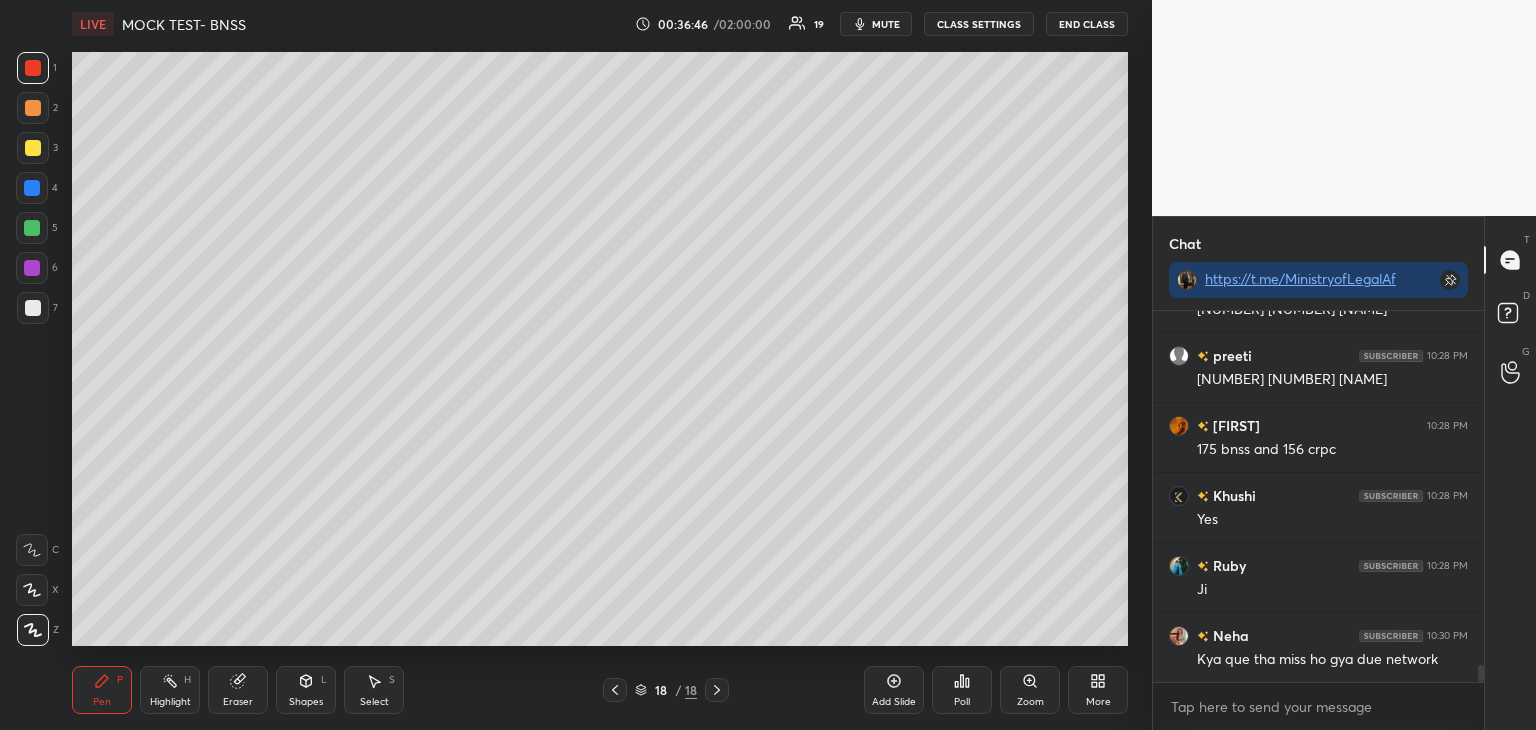 scroll, scrollTop: 7506, scrollLeft: 0, axis: vertical 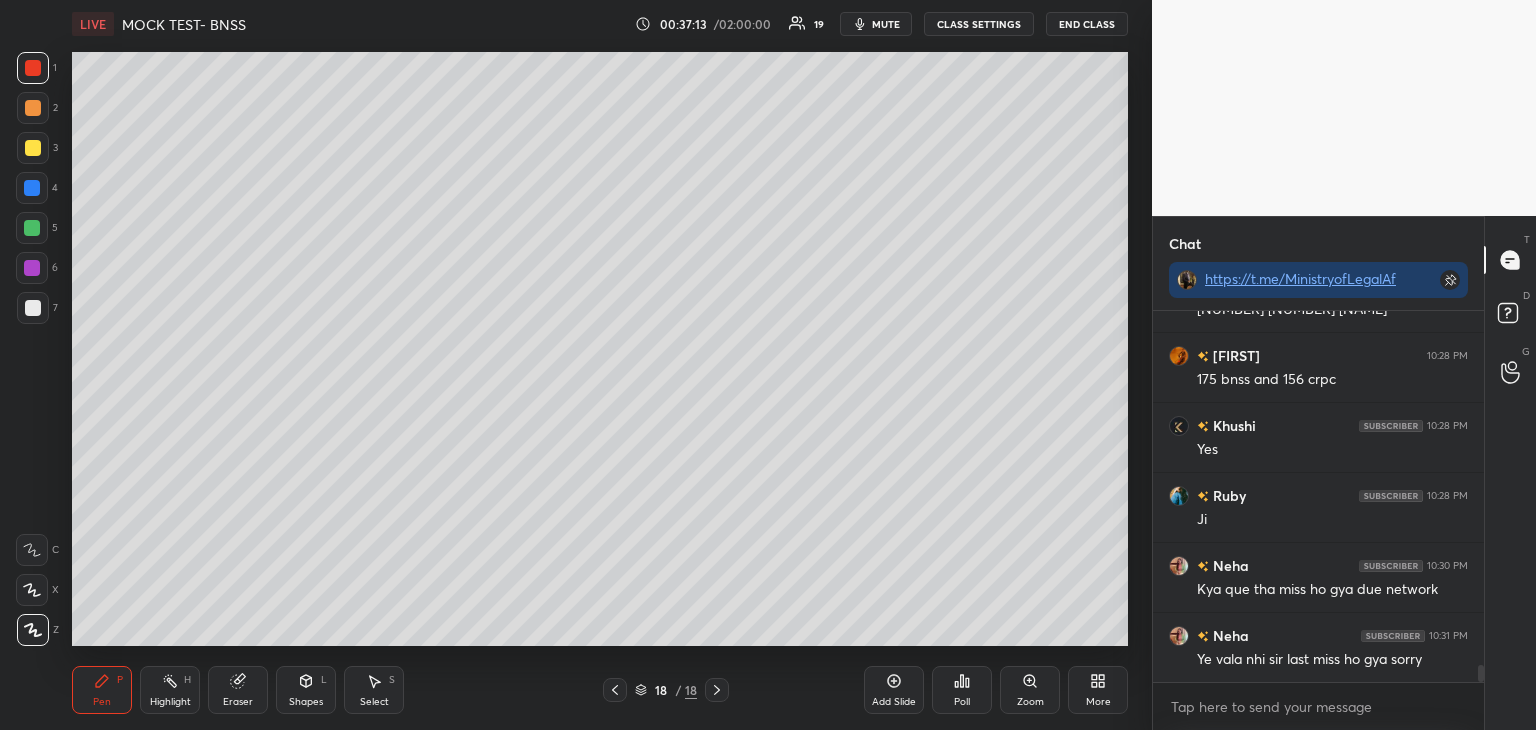 click on "Poll" at bounding box center [962, 690] 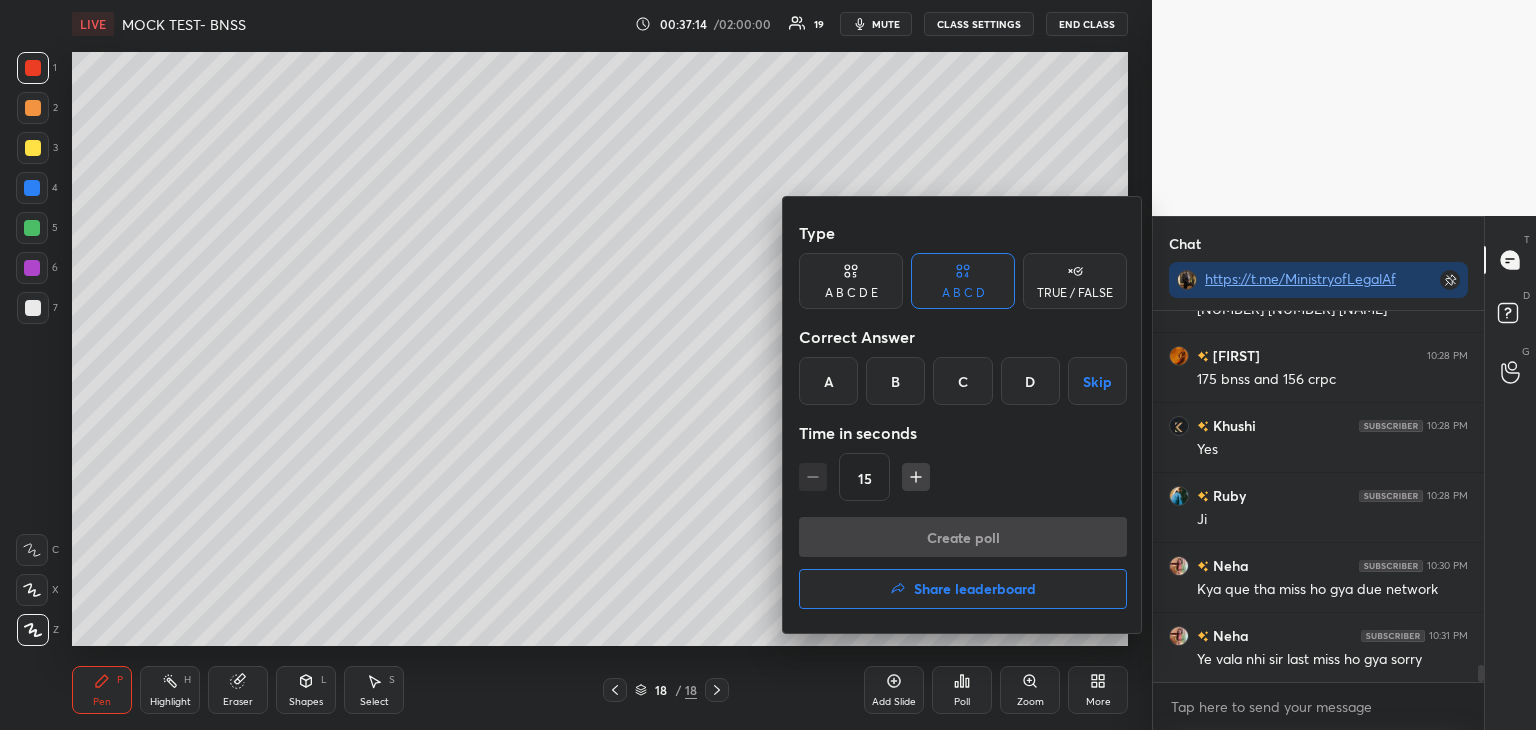 click on "B" at bounding box center [895, 381] 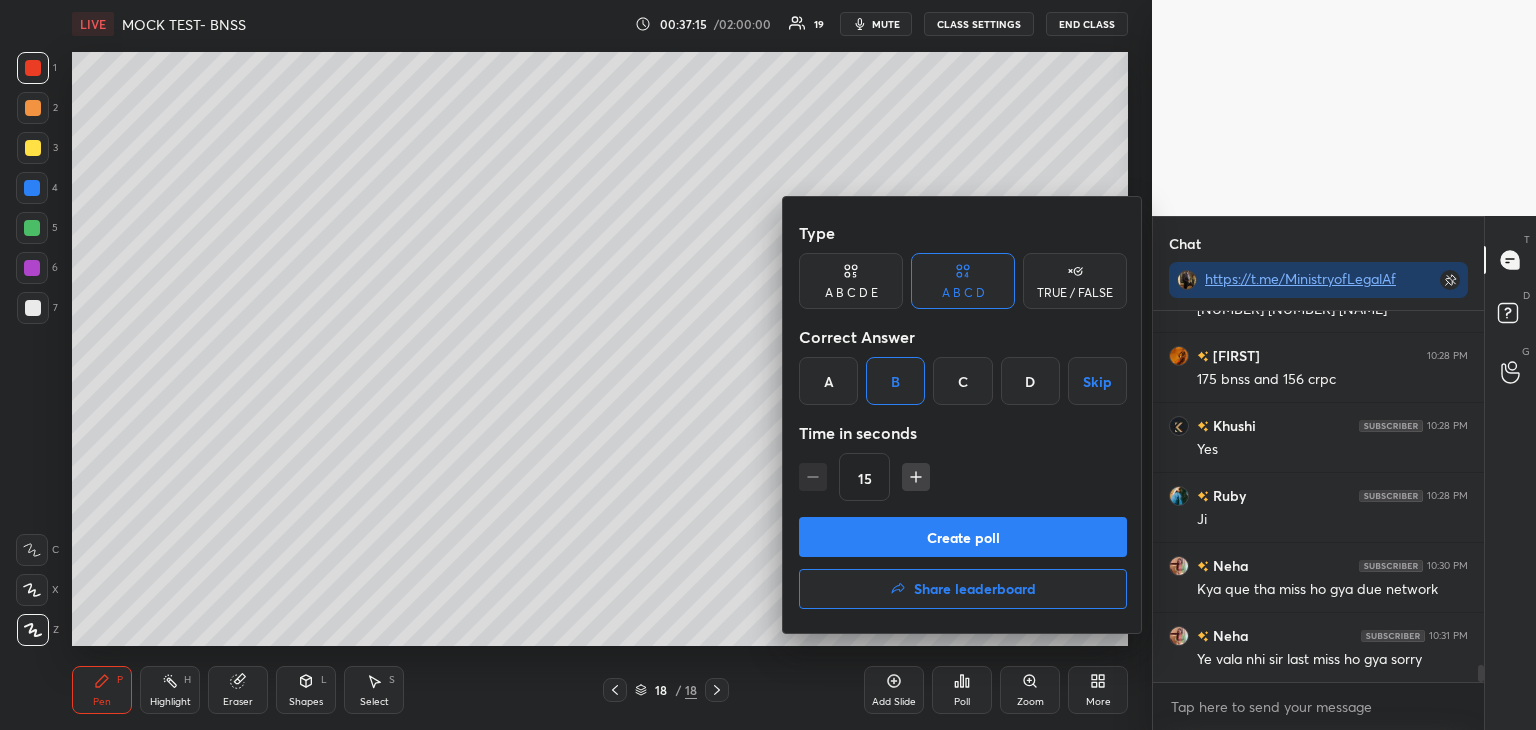 click on "A" at bounding box center [828, 381] 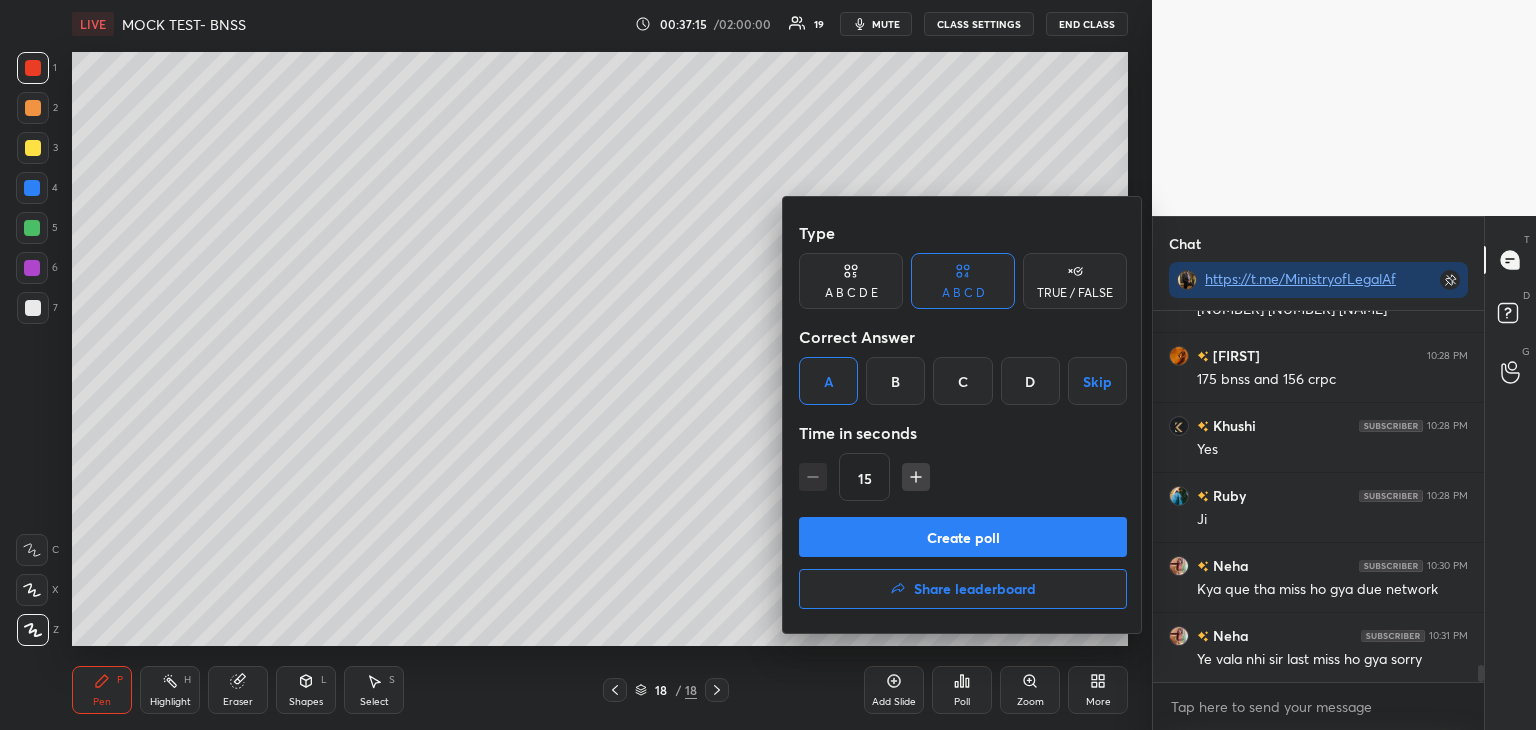 click on "Create poll" at bounding box center (963, 537) 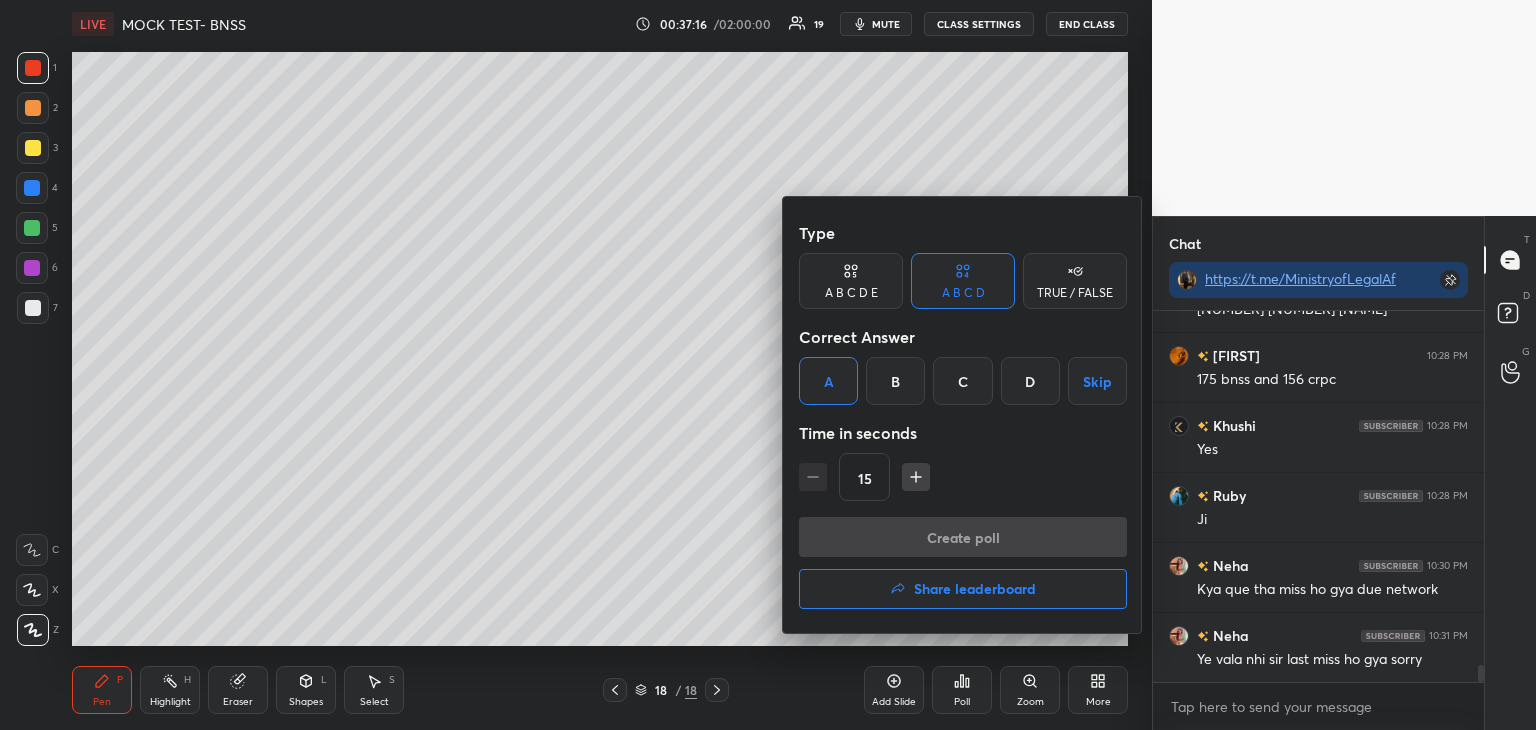 scroll, scrollTop: 333, scrollLeft: 325, axis: both 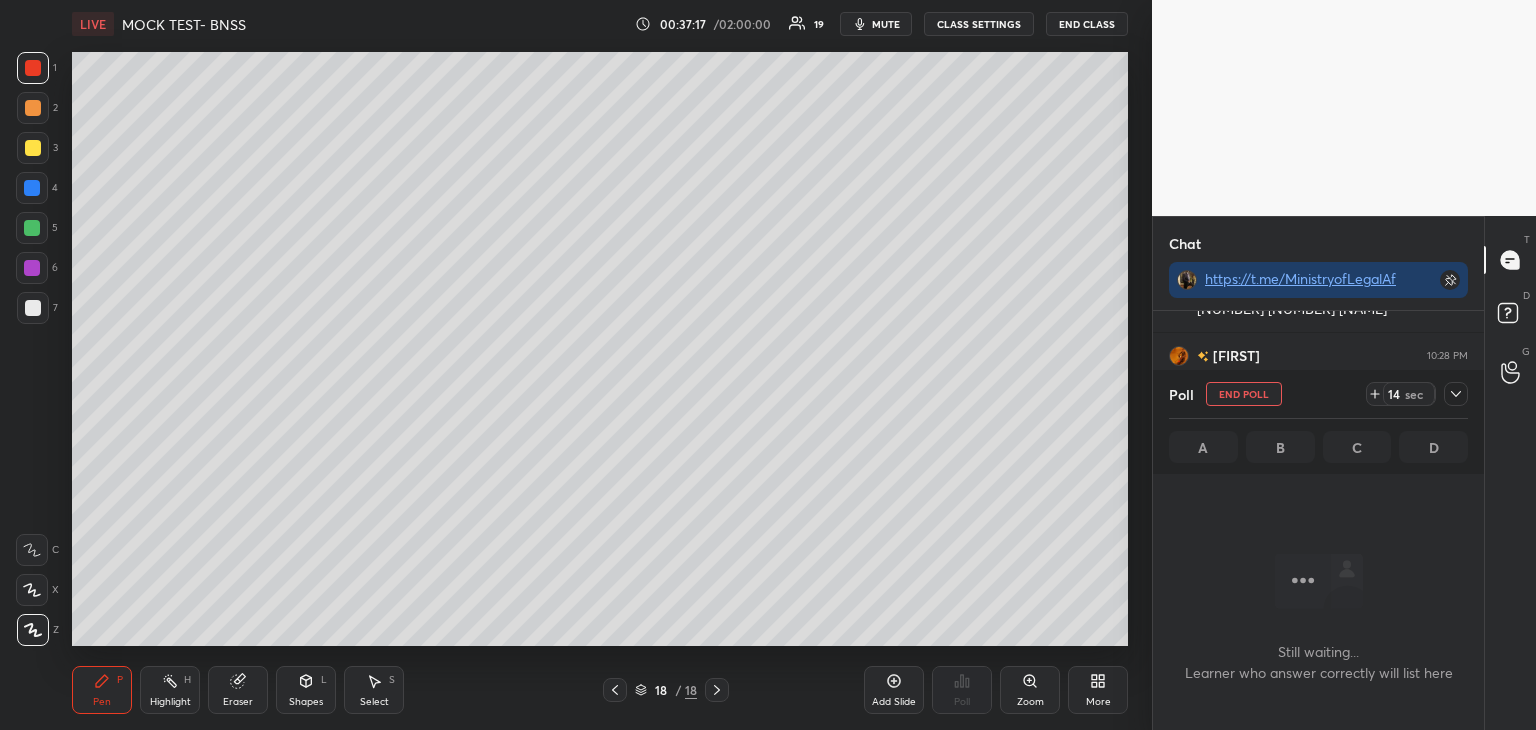 click on "2" at bounding box center (37, 112) 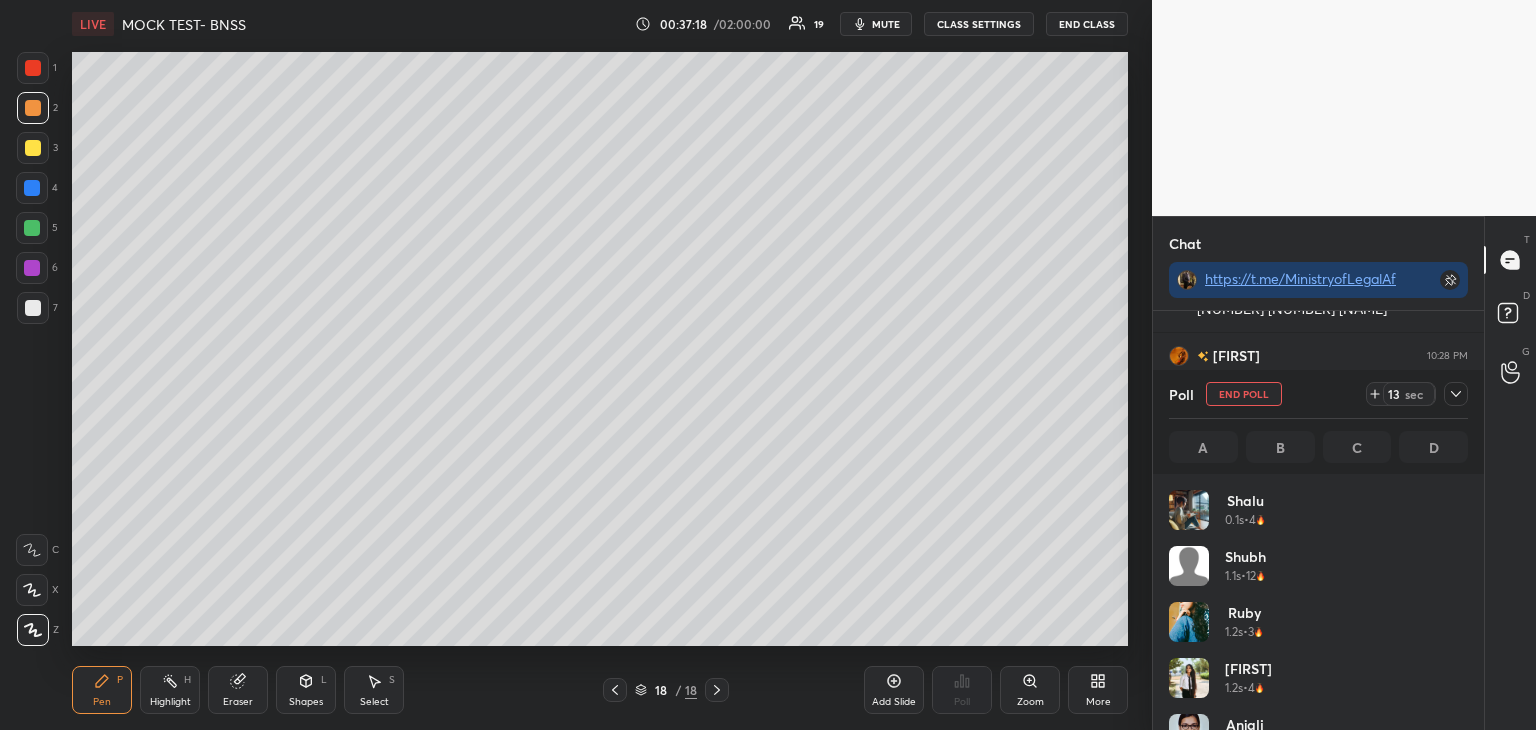 scroll, scrollTop: 6, scrollLeft: 6, axis: both 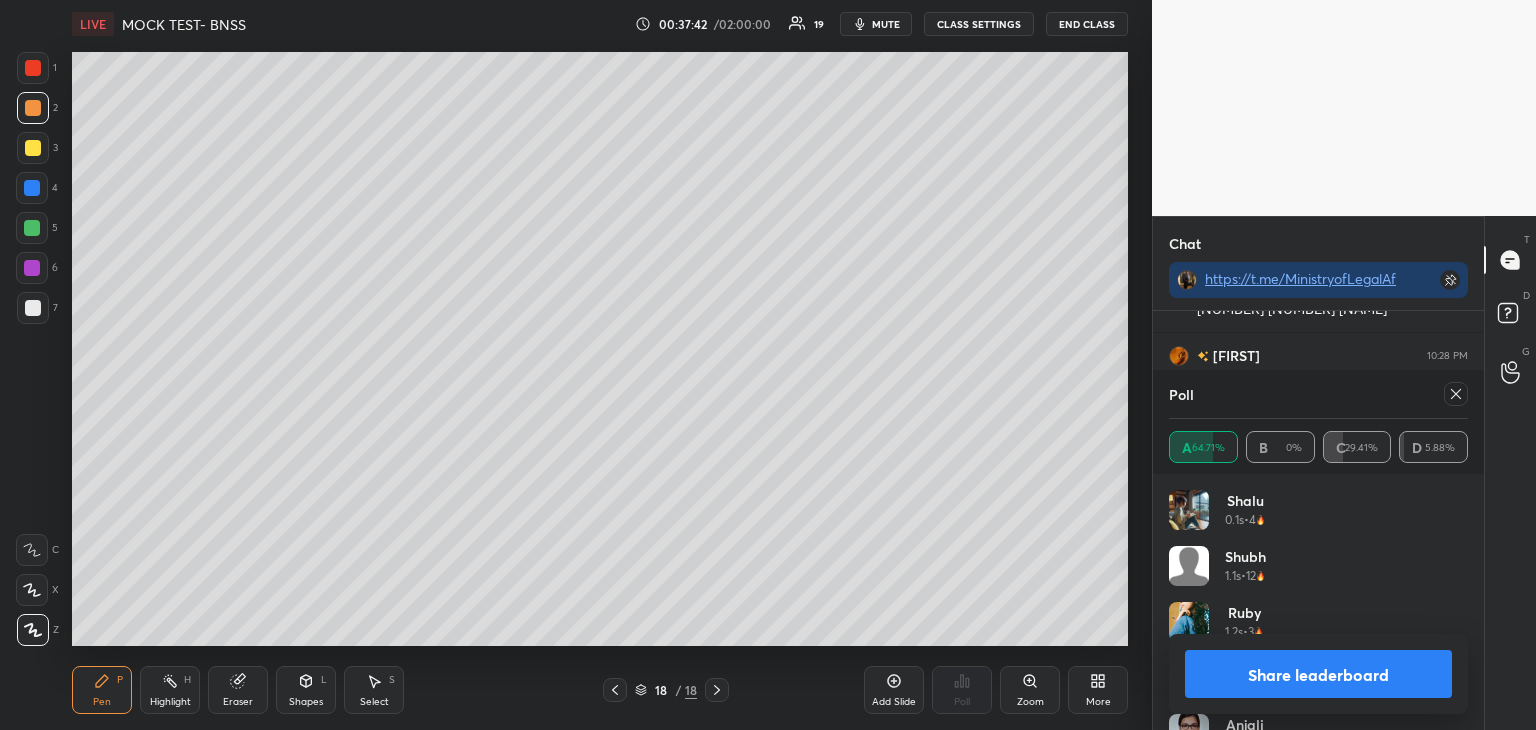 click at bounding box center [1452, 394] 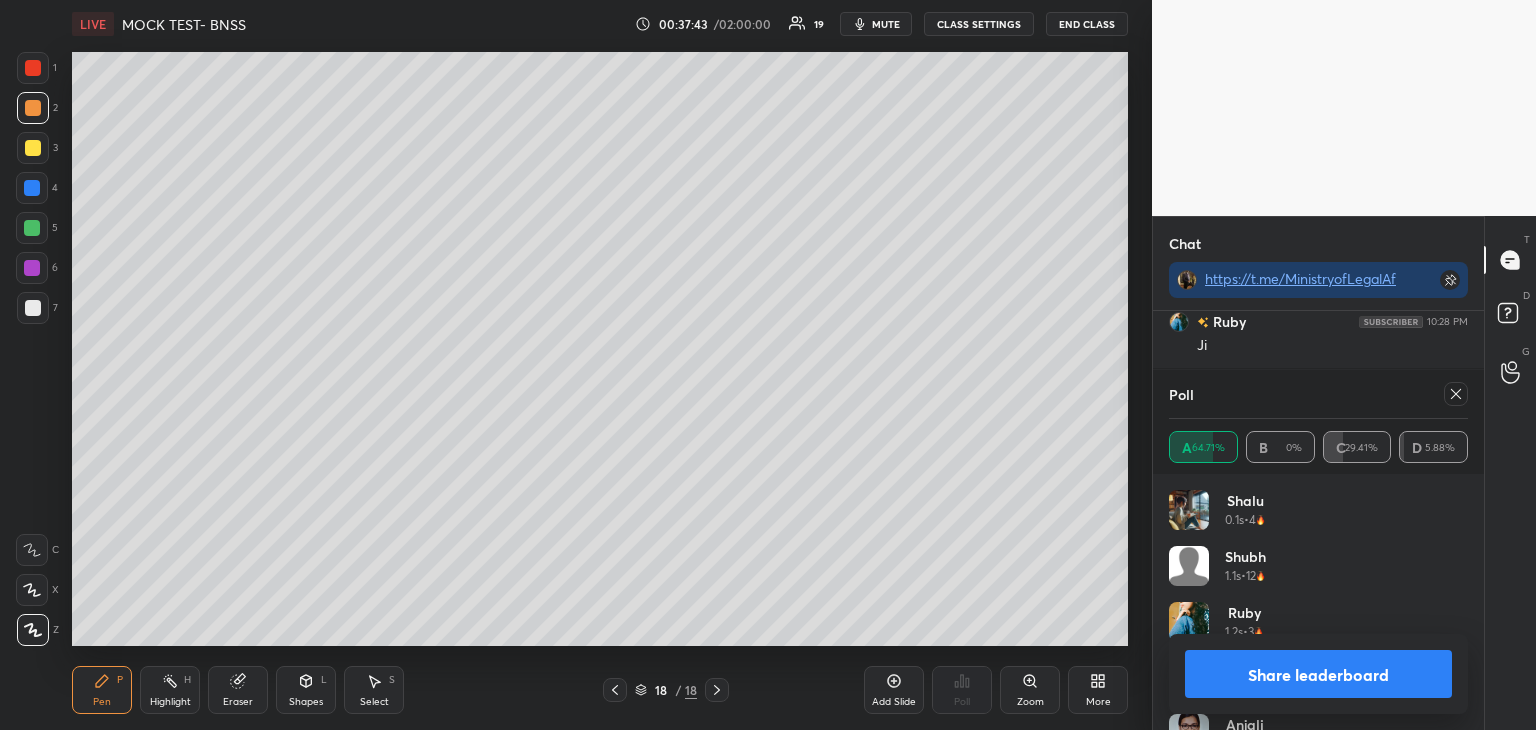 click 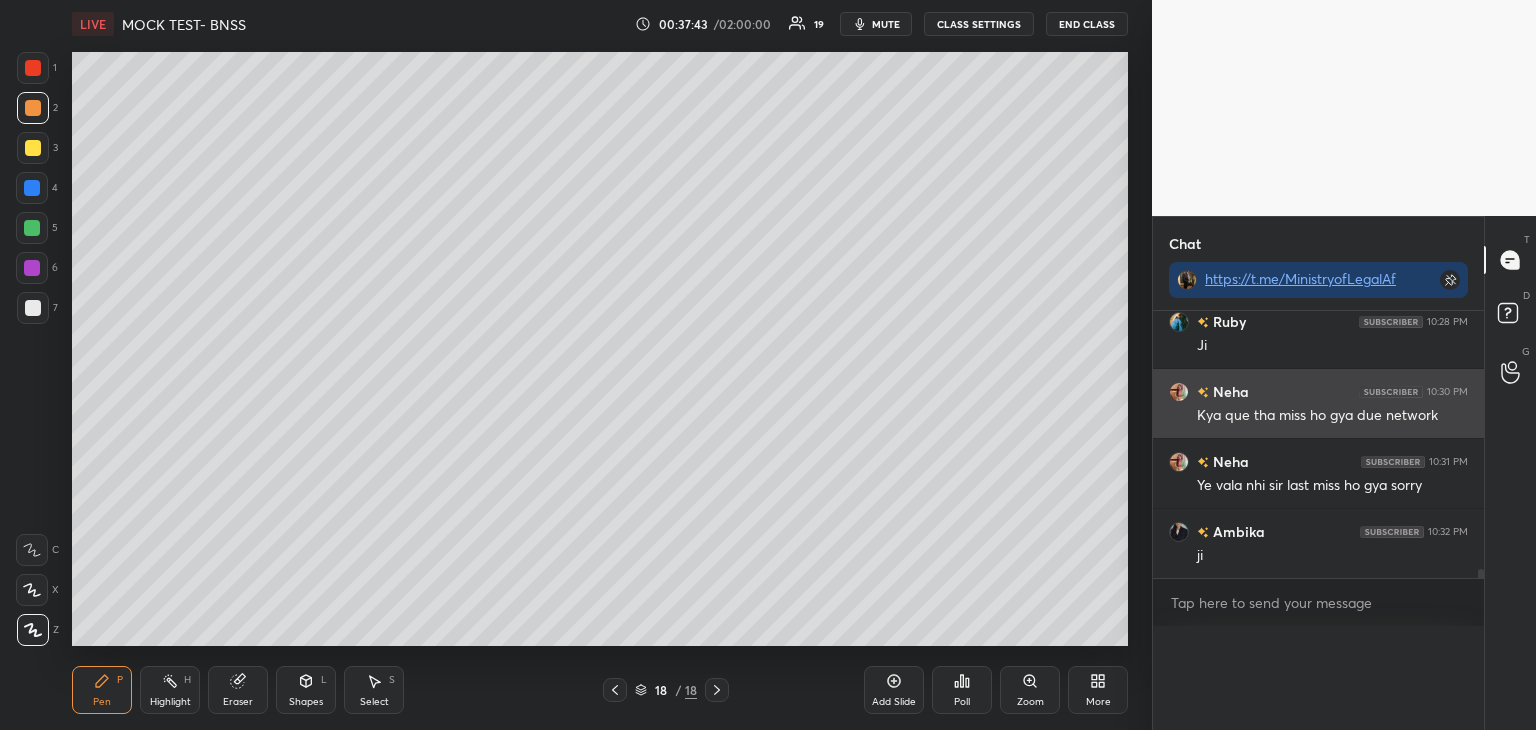 scroll, scrollTop: 88, scrollLeft: 293, axis: both 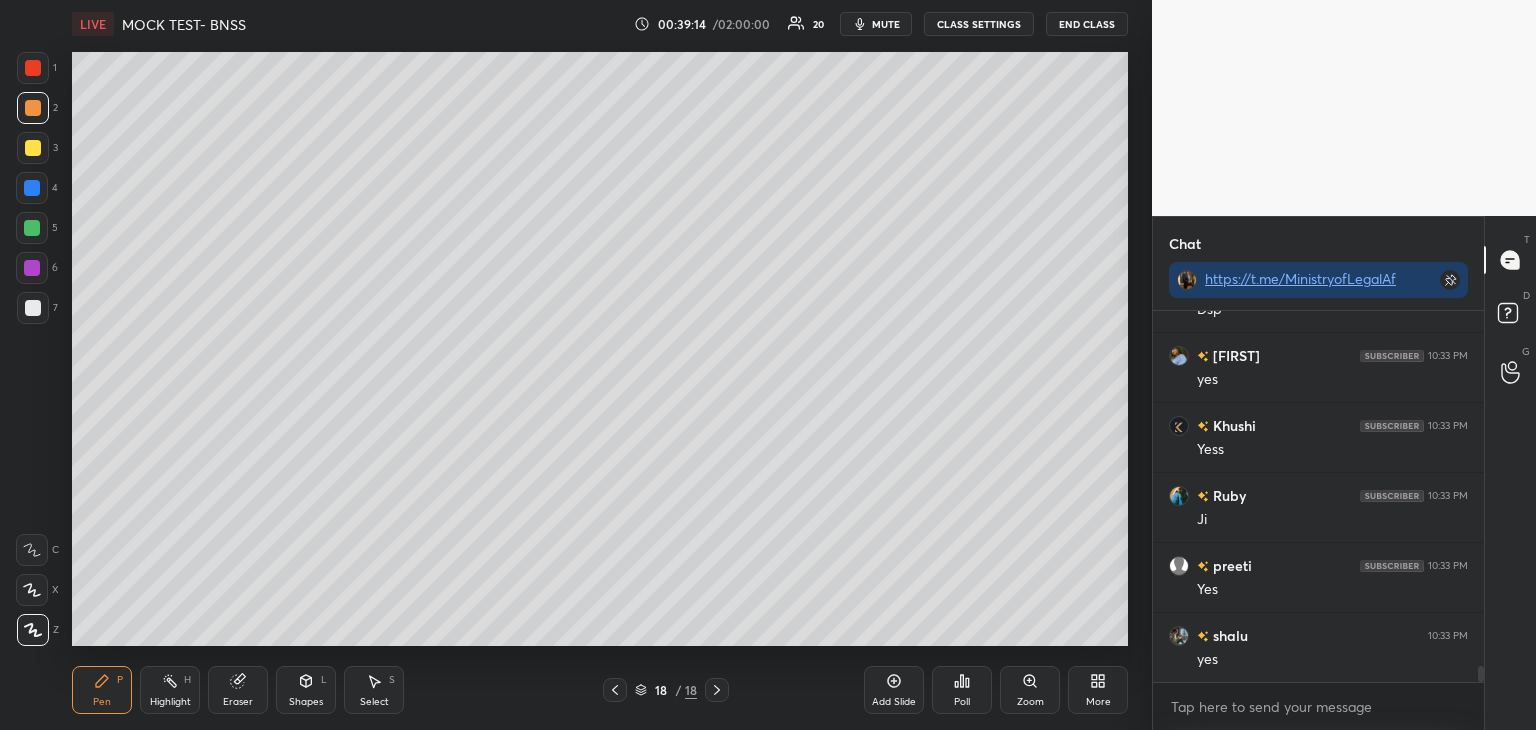 click on "Add Slide Poll Zoom More" at bounding box center (996, 690) 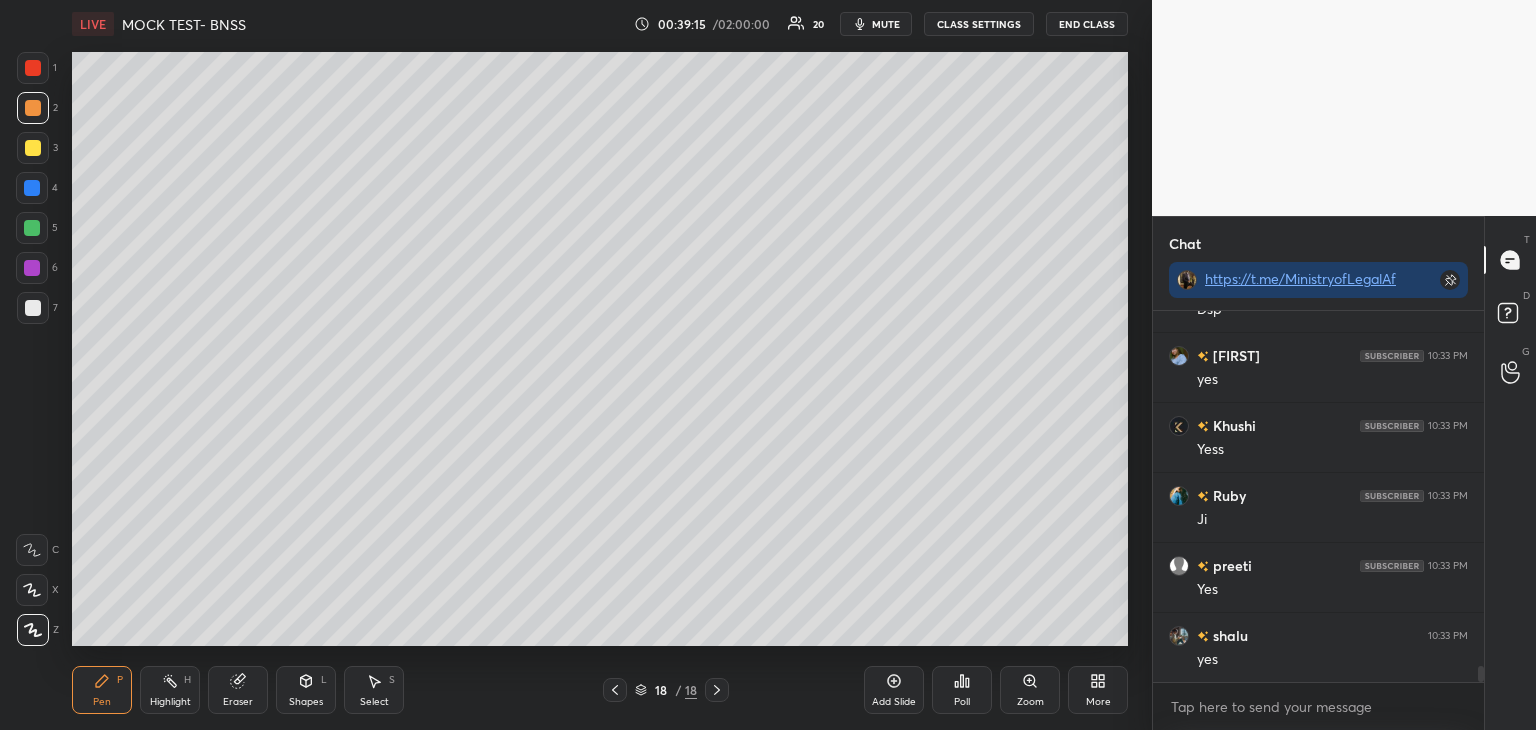 scroll, scrollTop: 8256, scrollLeft: 0, axis: vertical 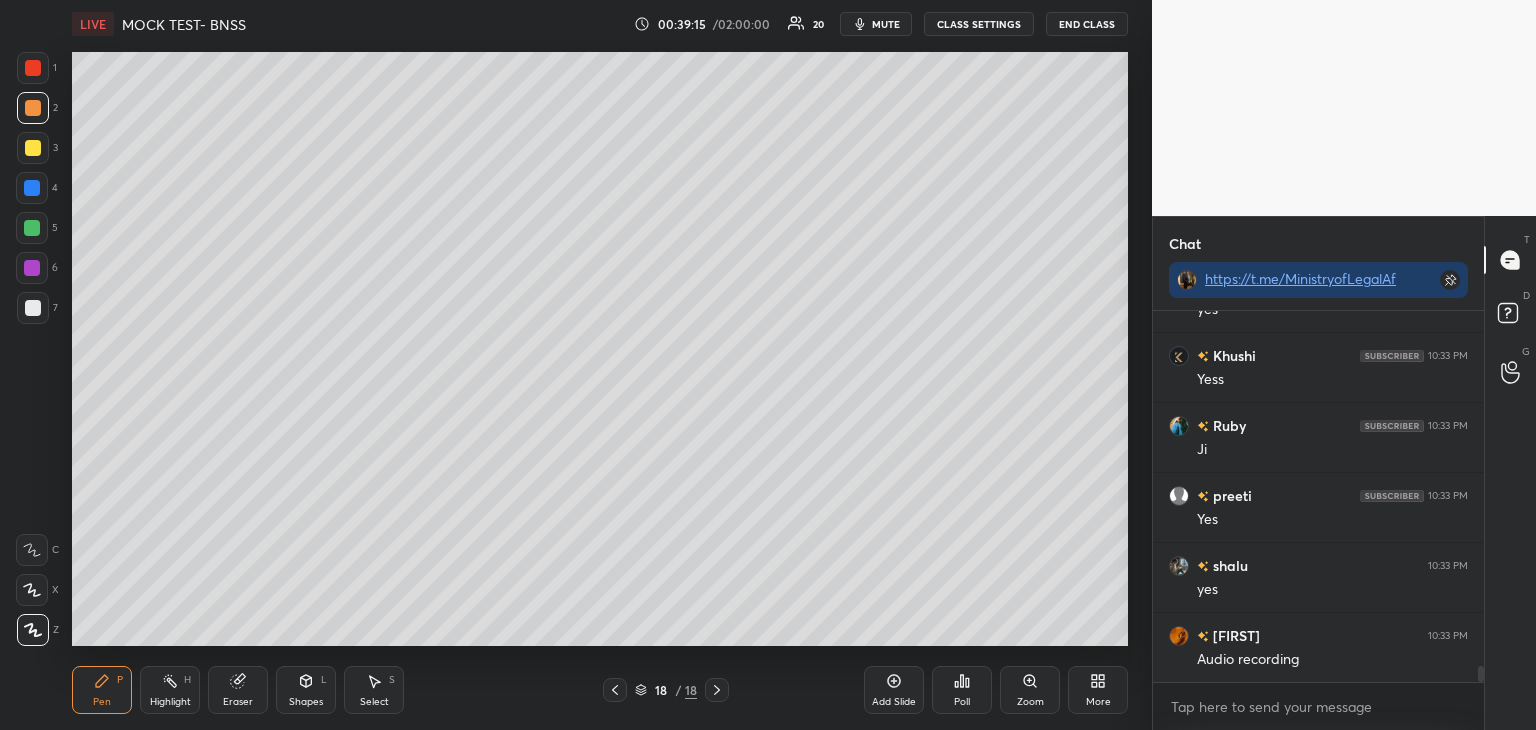 click 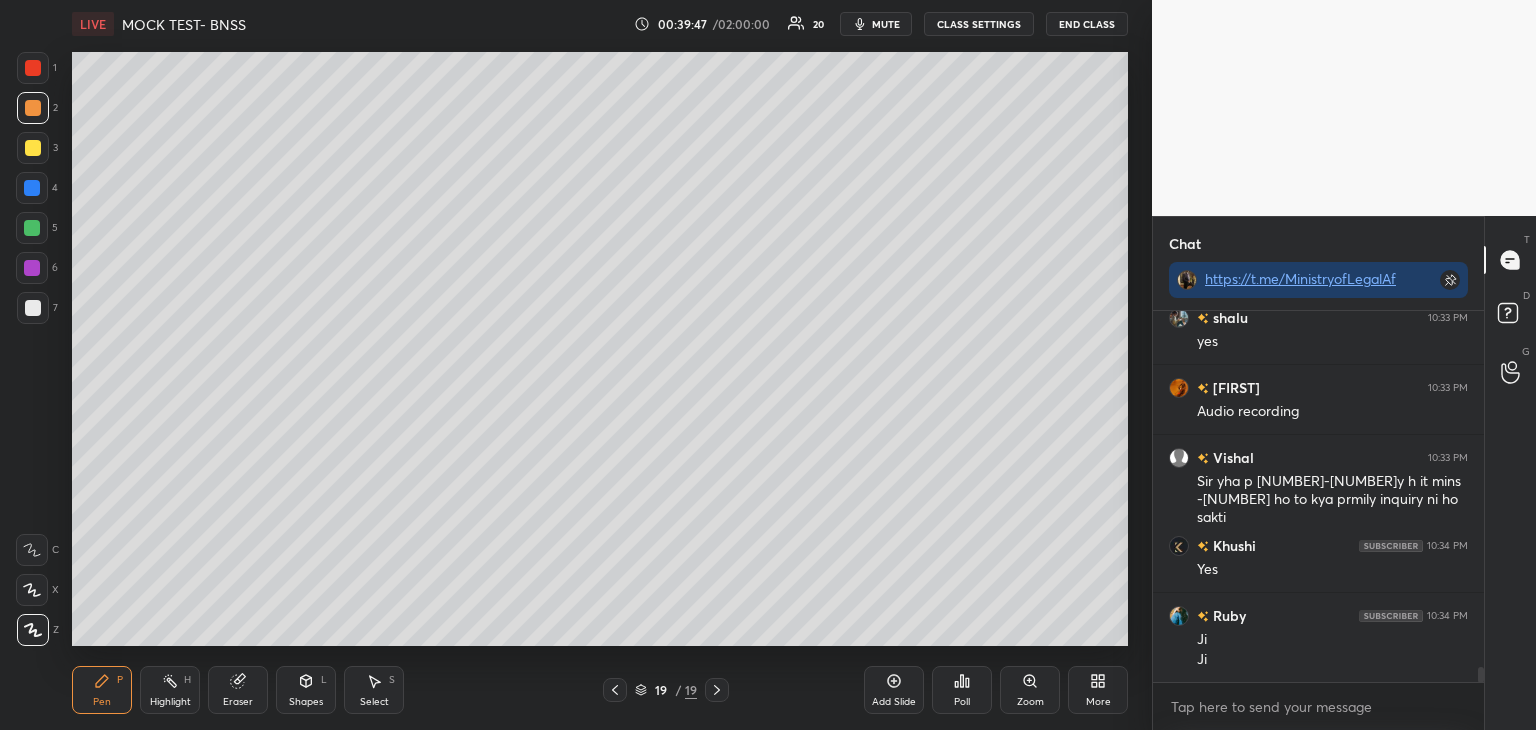 scroll, scrollTop: 8574, scrollLeft: 0, axis: vertical 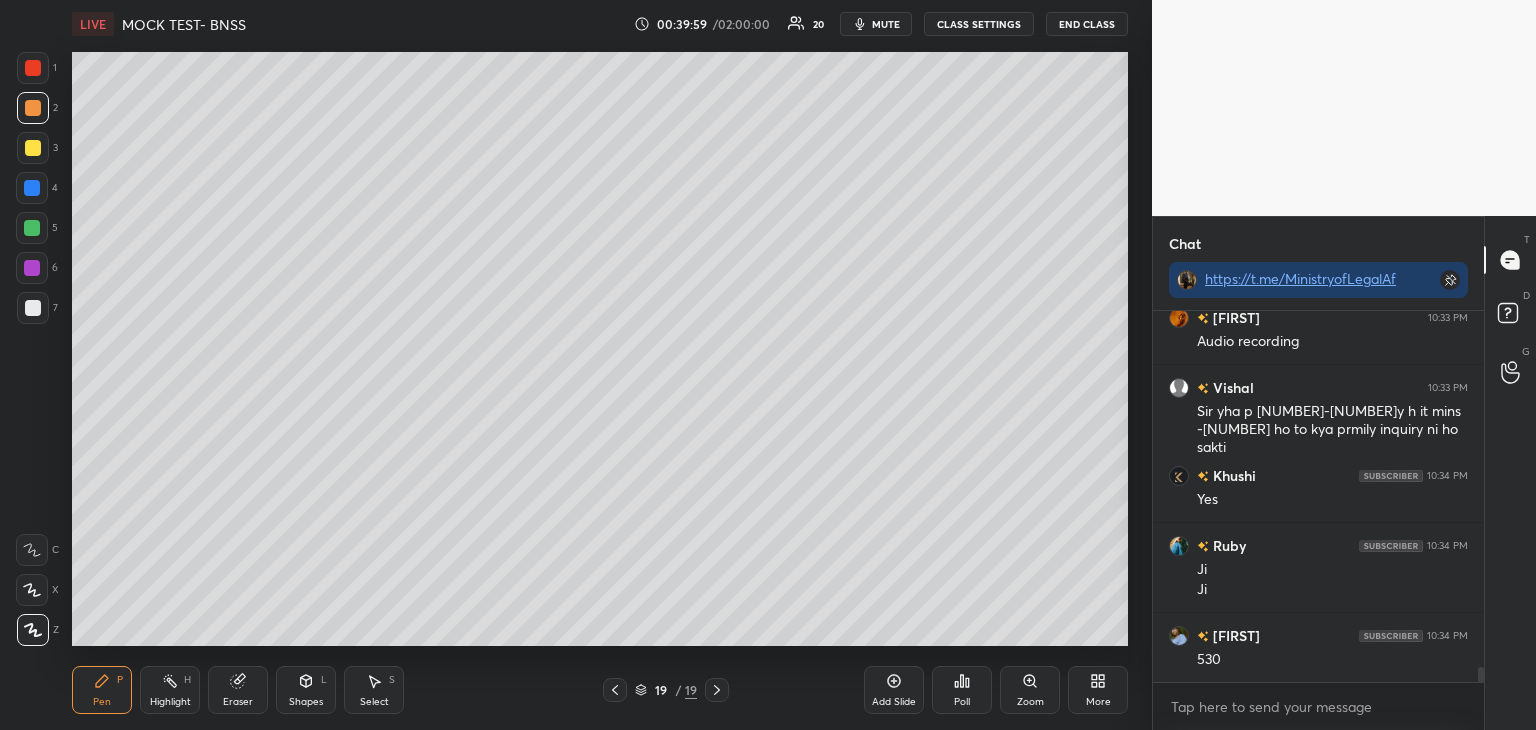 click on "Poll" at bounding box center [962, 690] 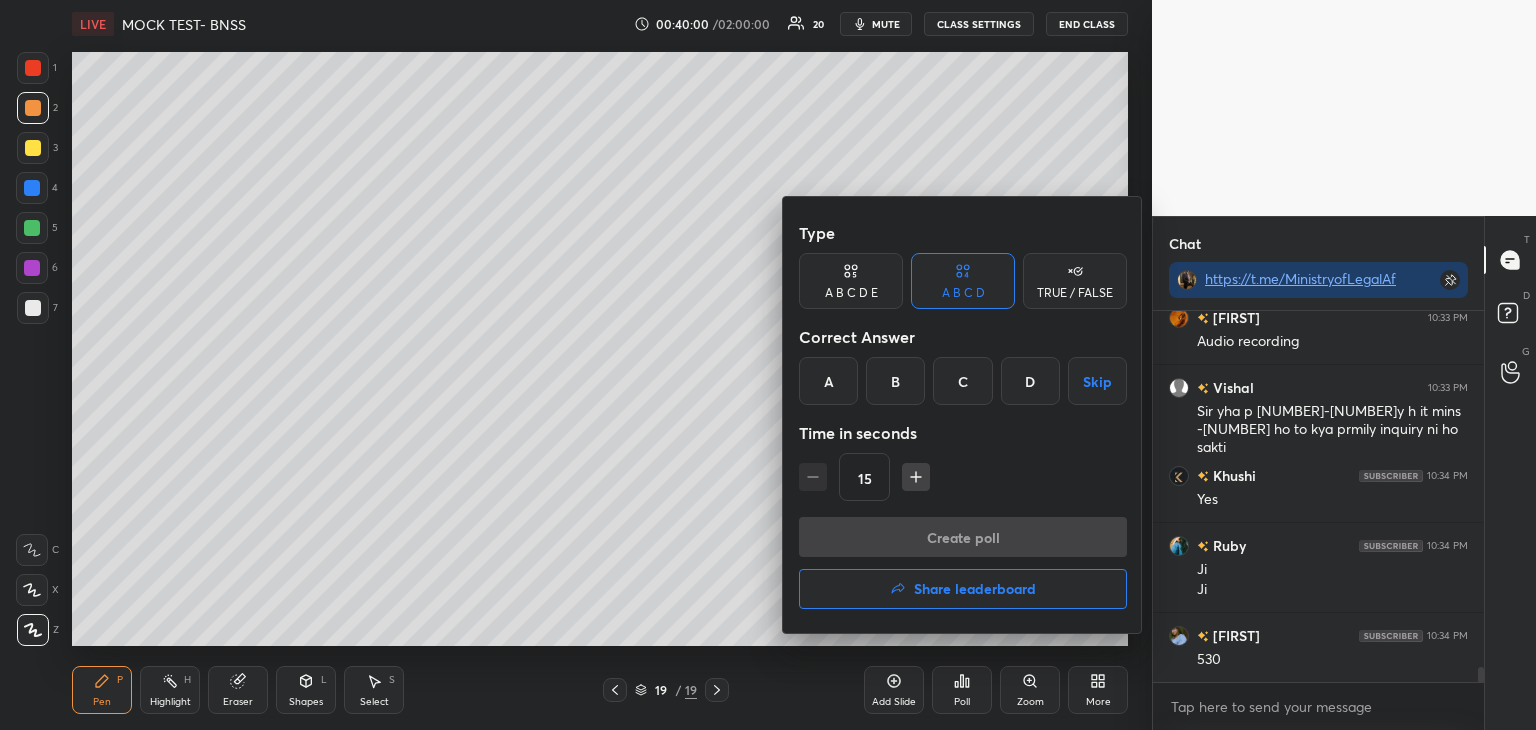 click on "C" at bounding box center (962, 381) 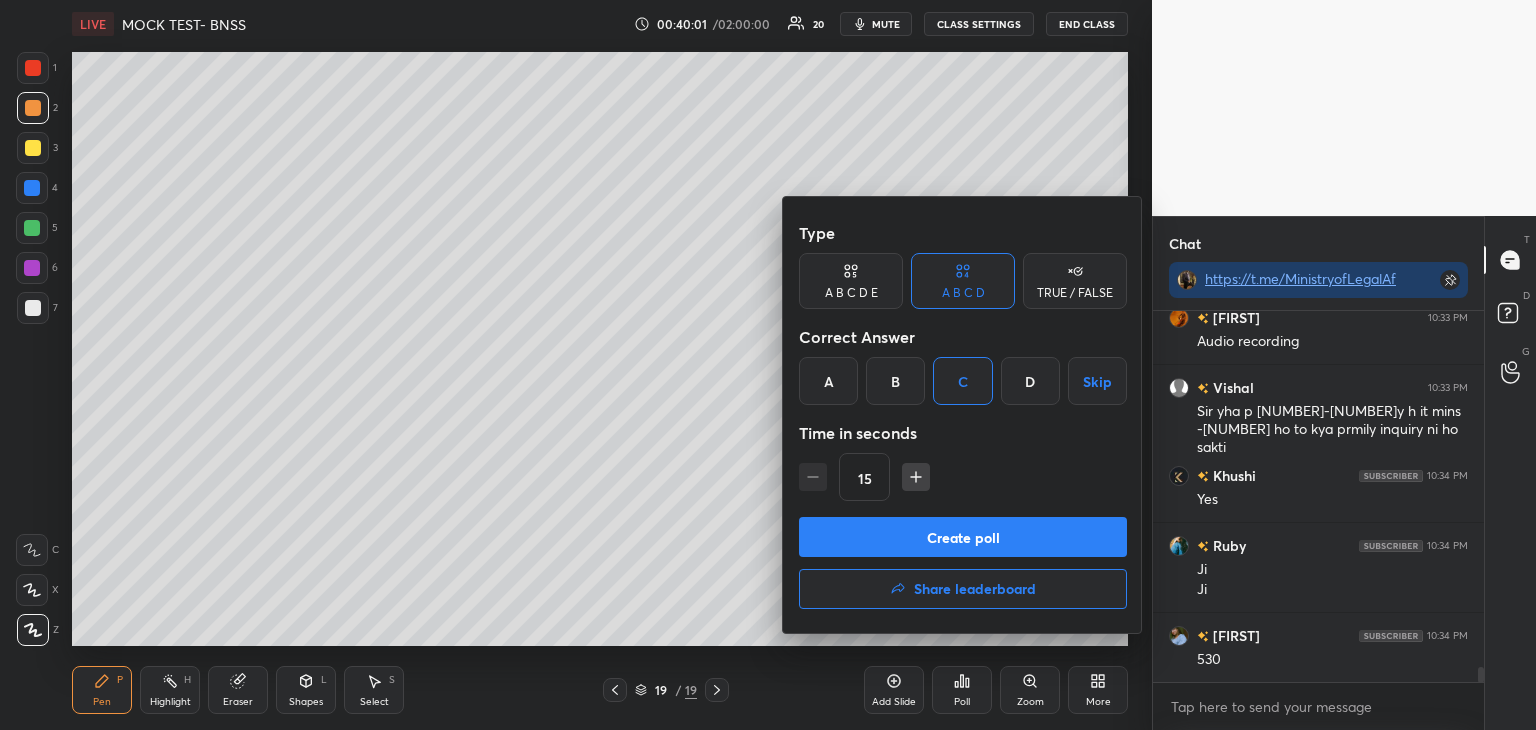 click on "Create poll" at bounding box center [963, 537] 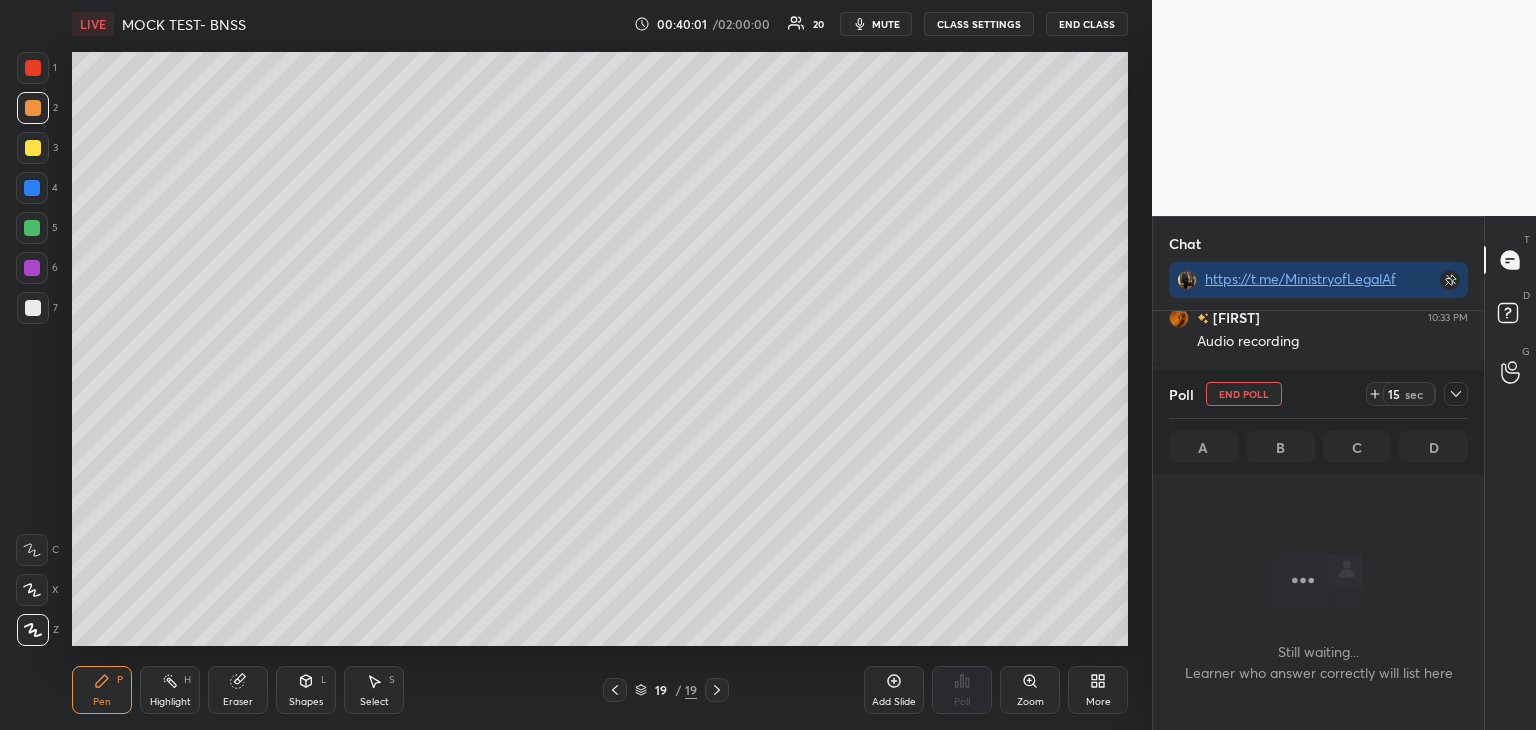 scroll, scrollTop: 267, scrollLeft: 325, axis: both 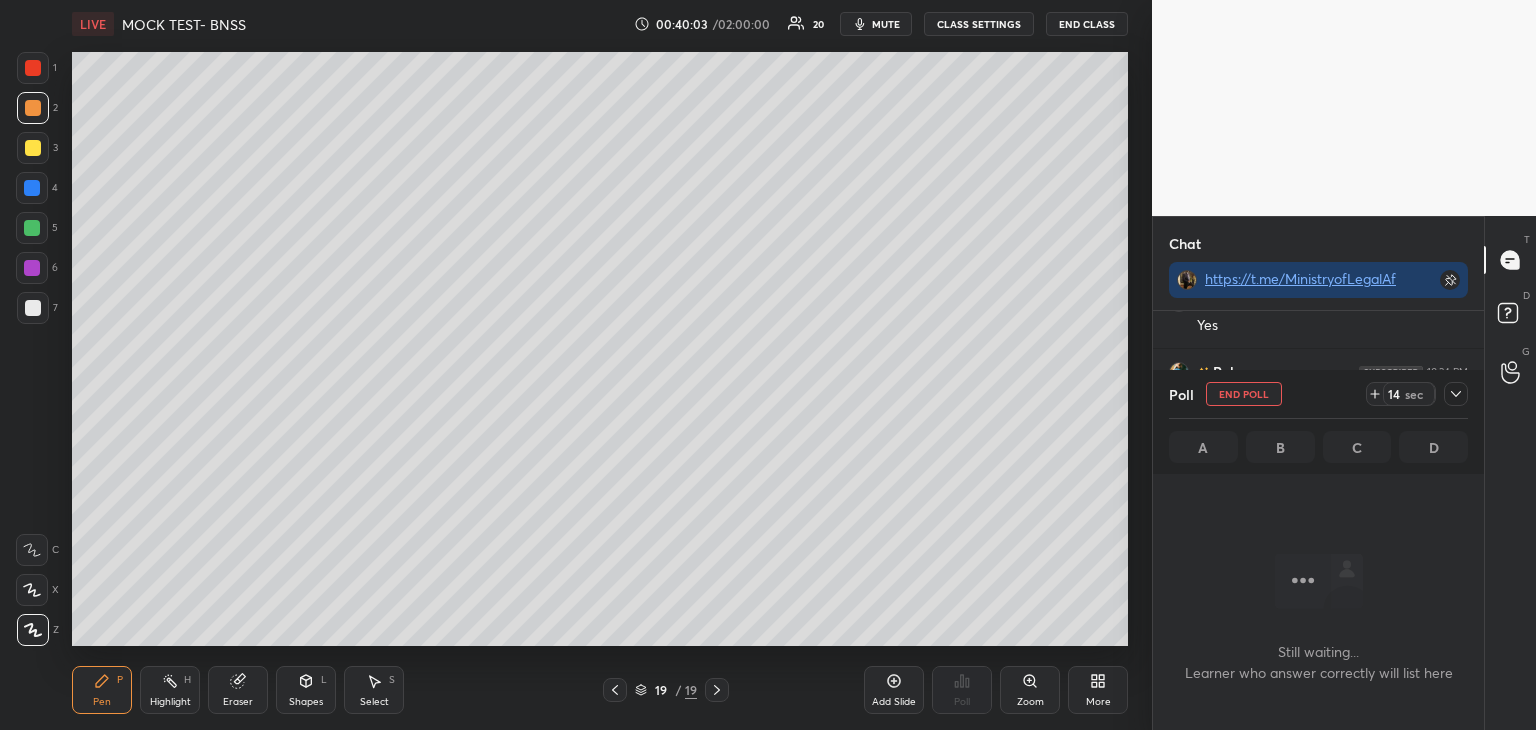 click on "1 2 3 4 5 6 7 C X Z C X Z E E Erase all   H H" at bounding box center (32, 349) 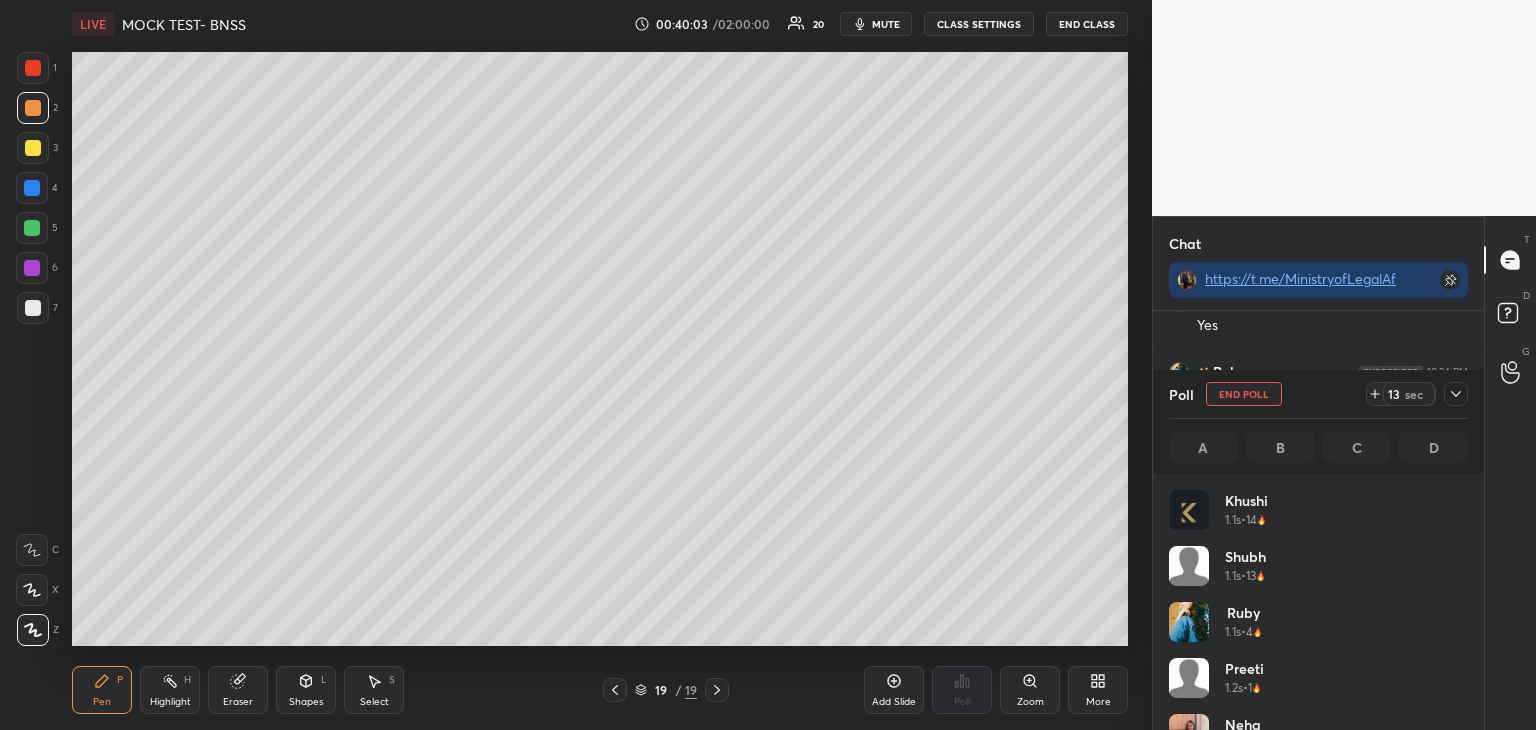 scroll, scrollTop: 6, scrollLeft: 6, axis: both 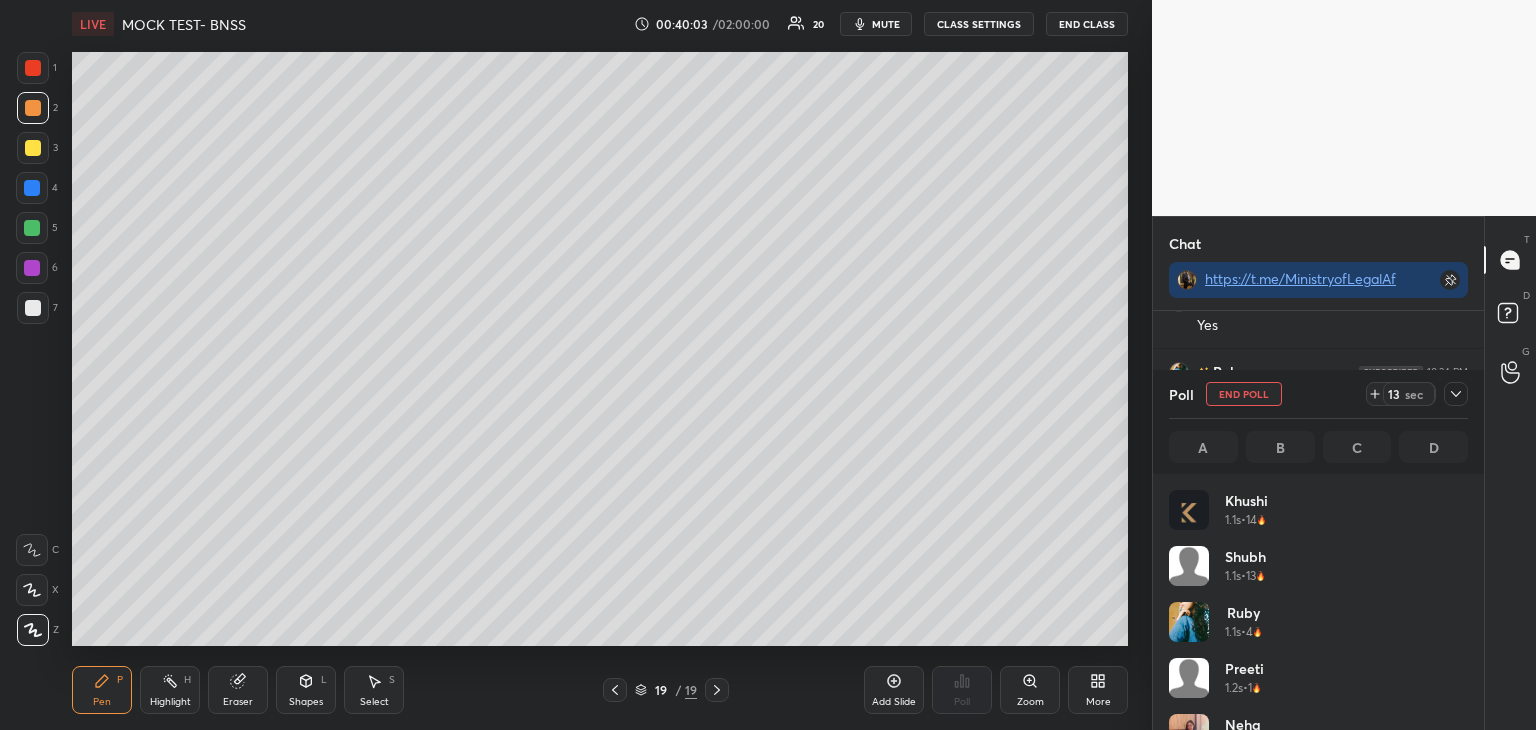 click on "5" at bounding box center [37, 228] 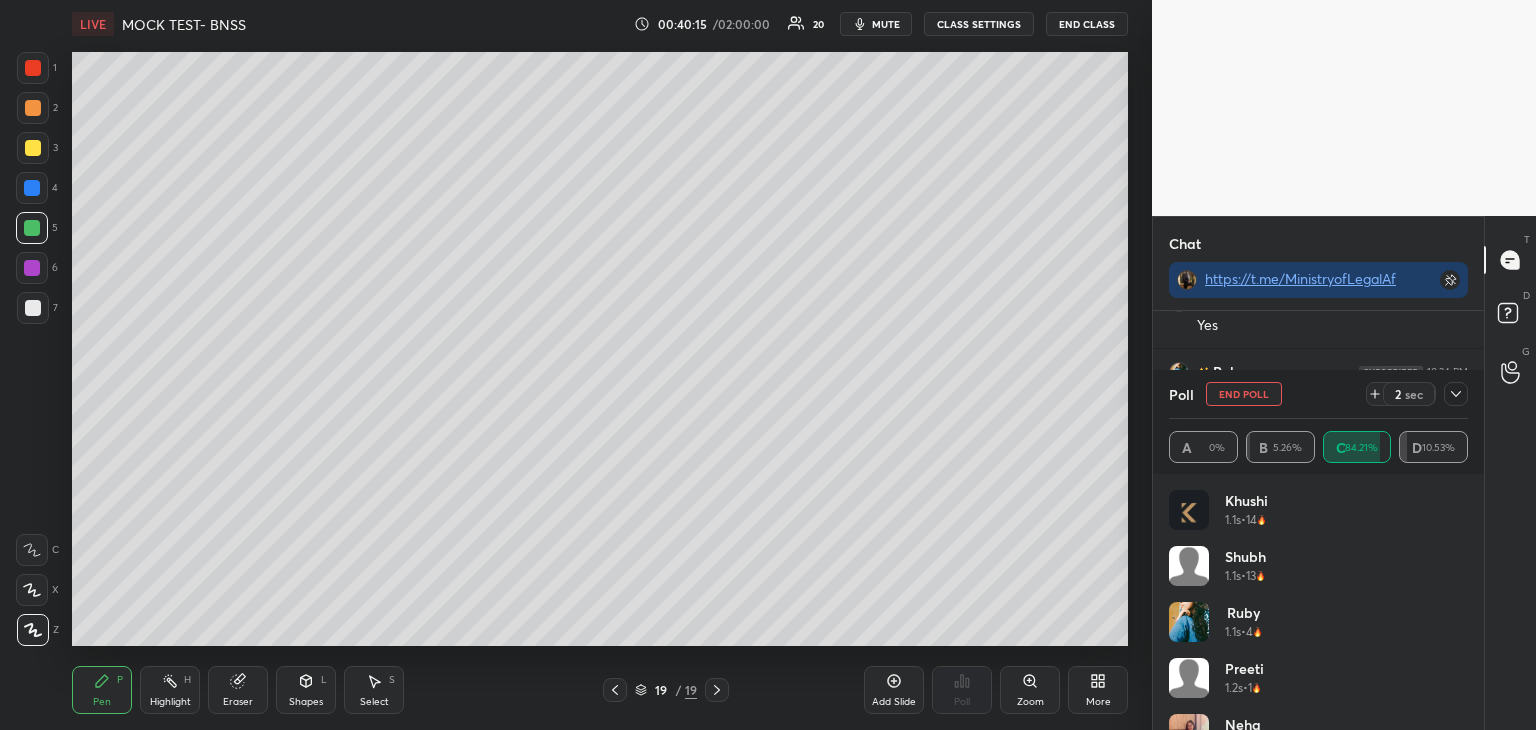 click 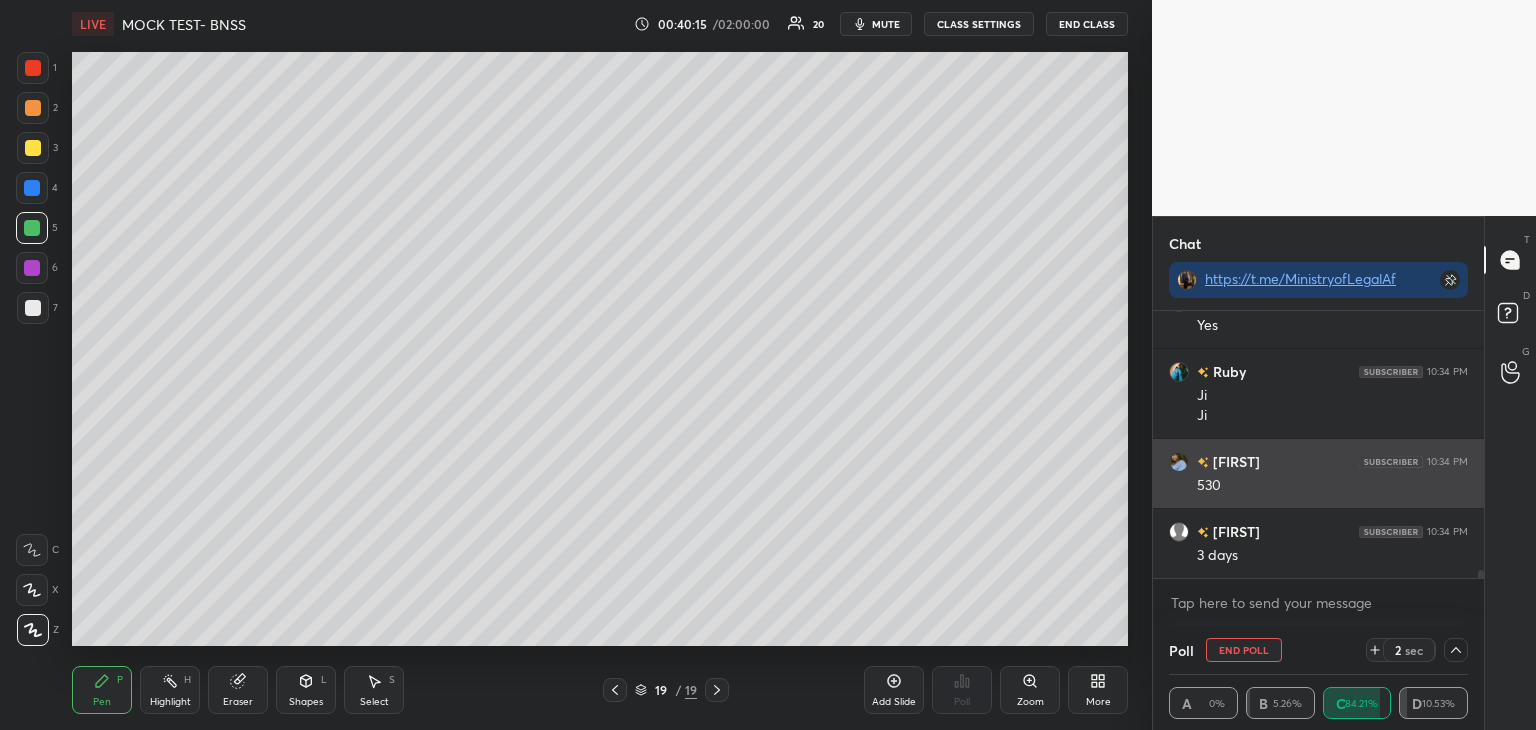 scroll, scrollTop: 131, scrollLeft: 293, axis: both 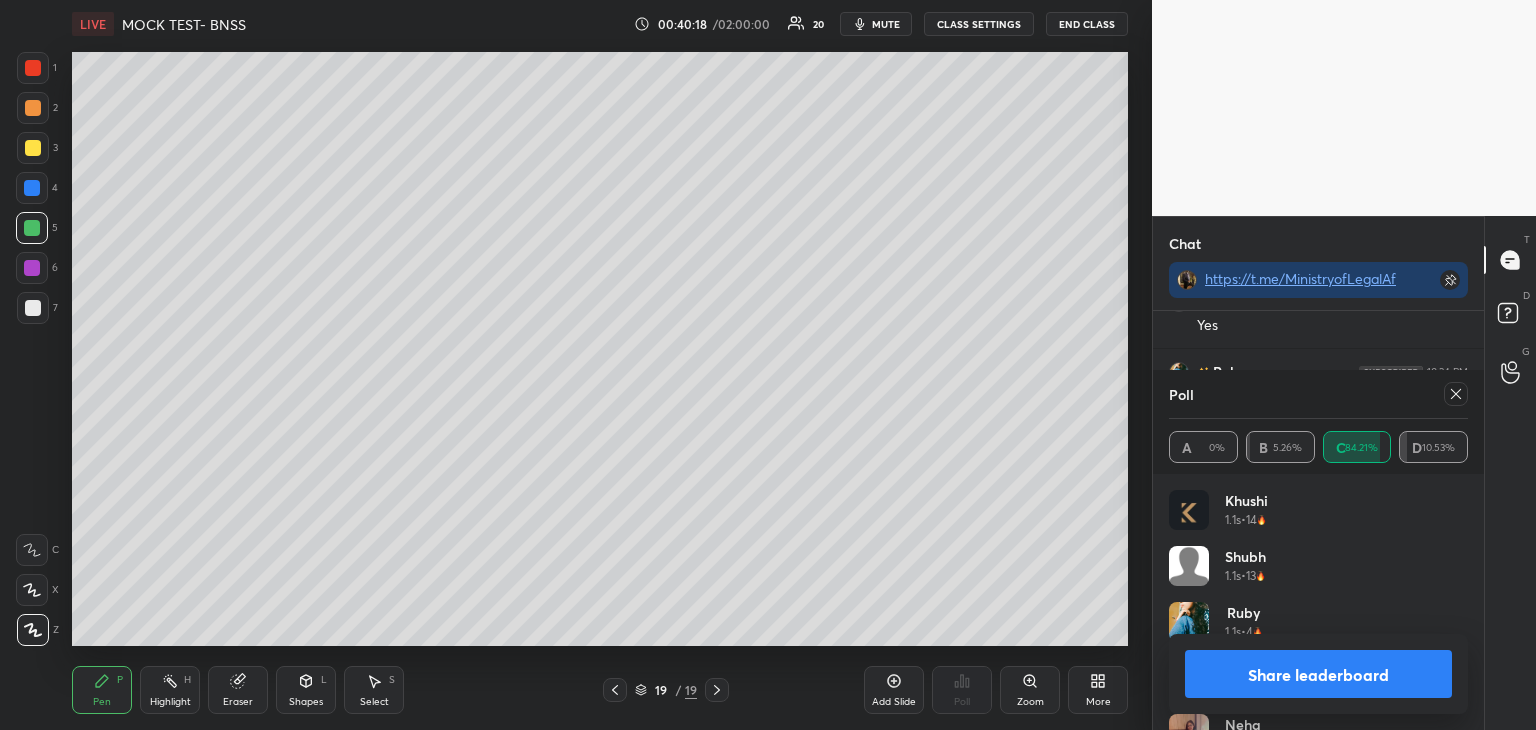 click 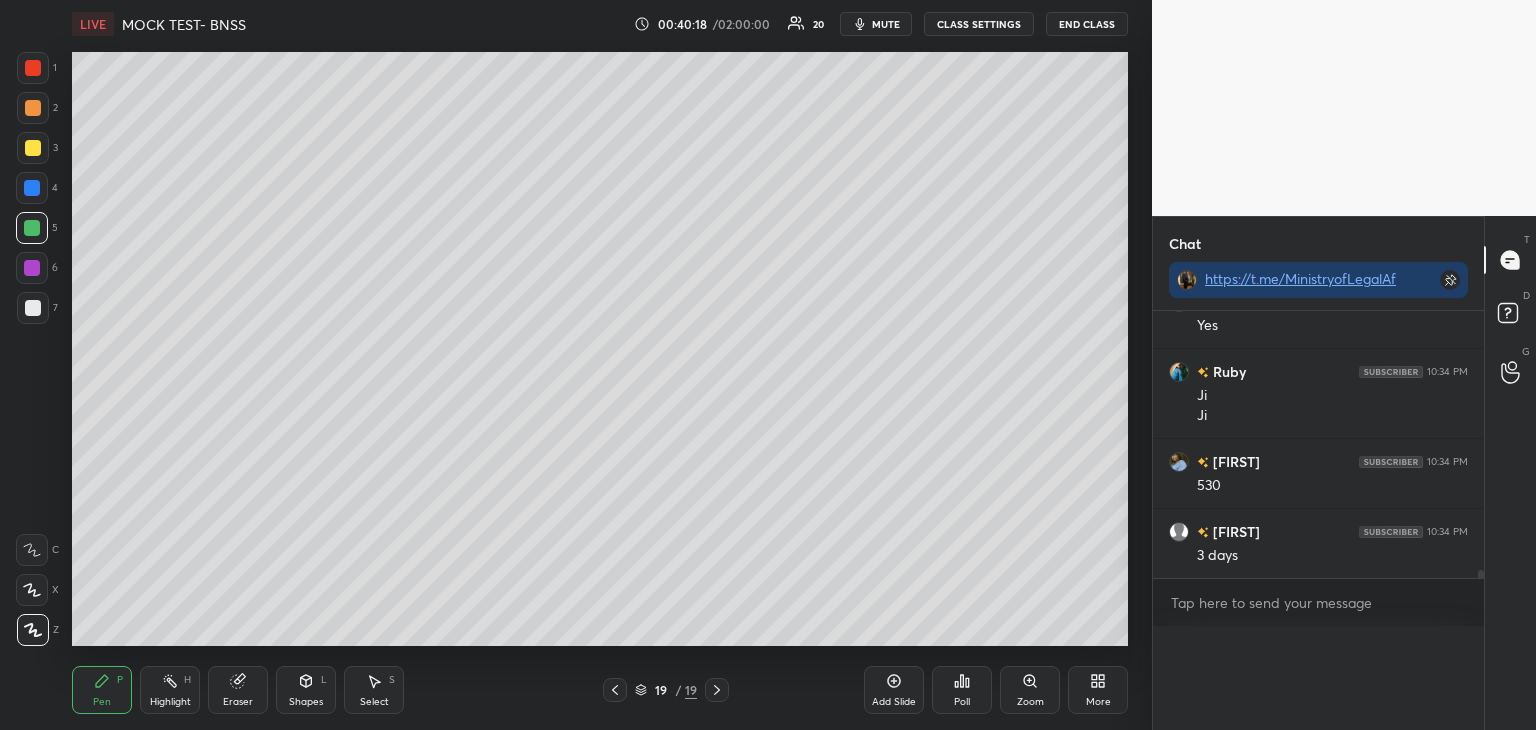 scroll, scrollTop: 88, scrollLeft: 293, axis: both 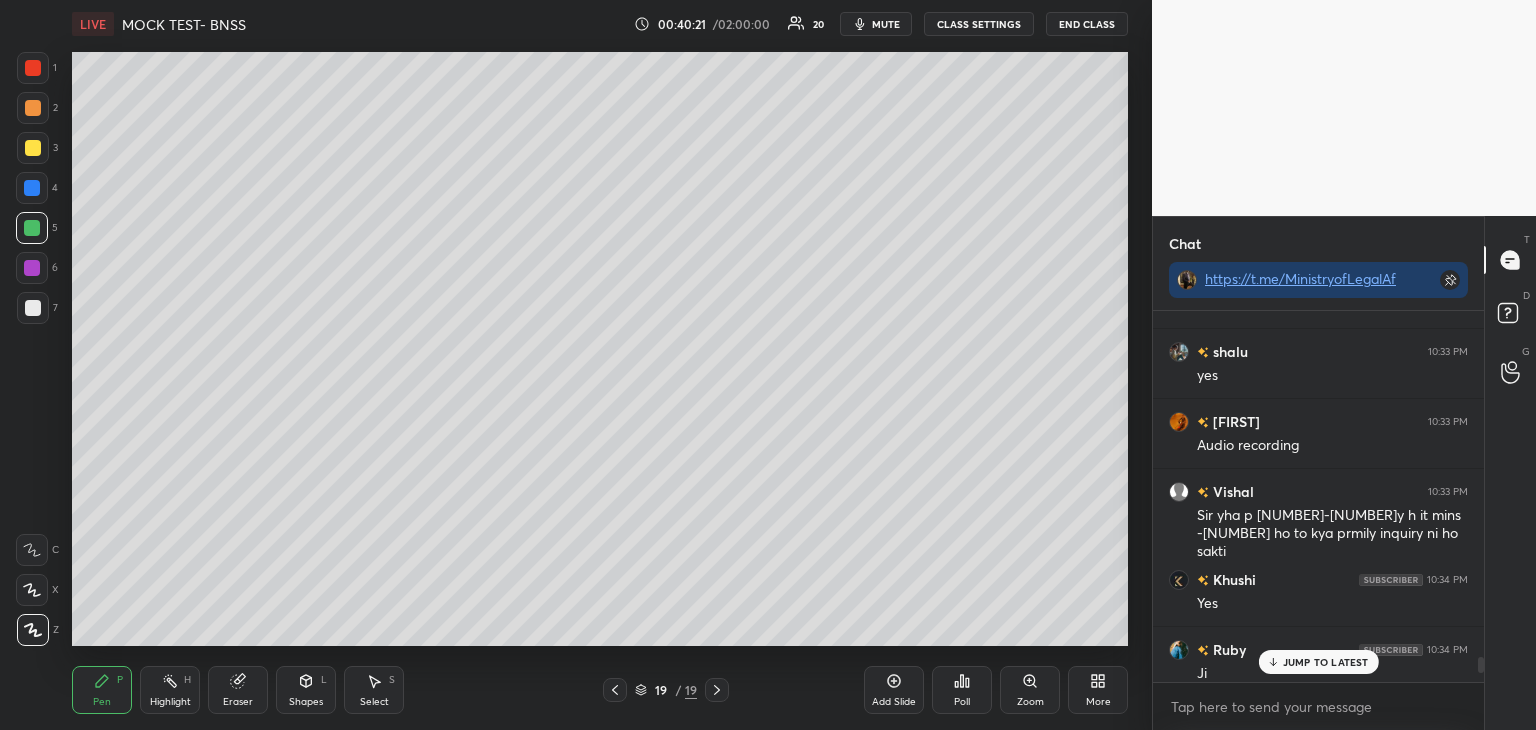 drag, startPoint x: 1480, startPoint y: 678, endPoint x: 1484, endPoint y: 668, distance: 10.770329 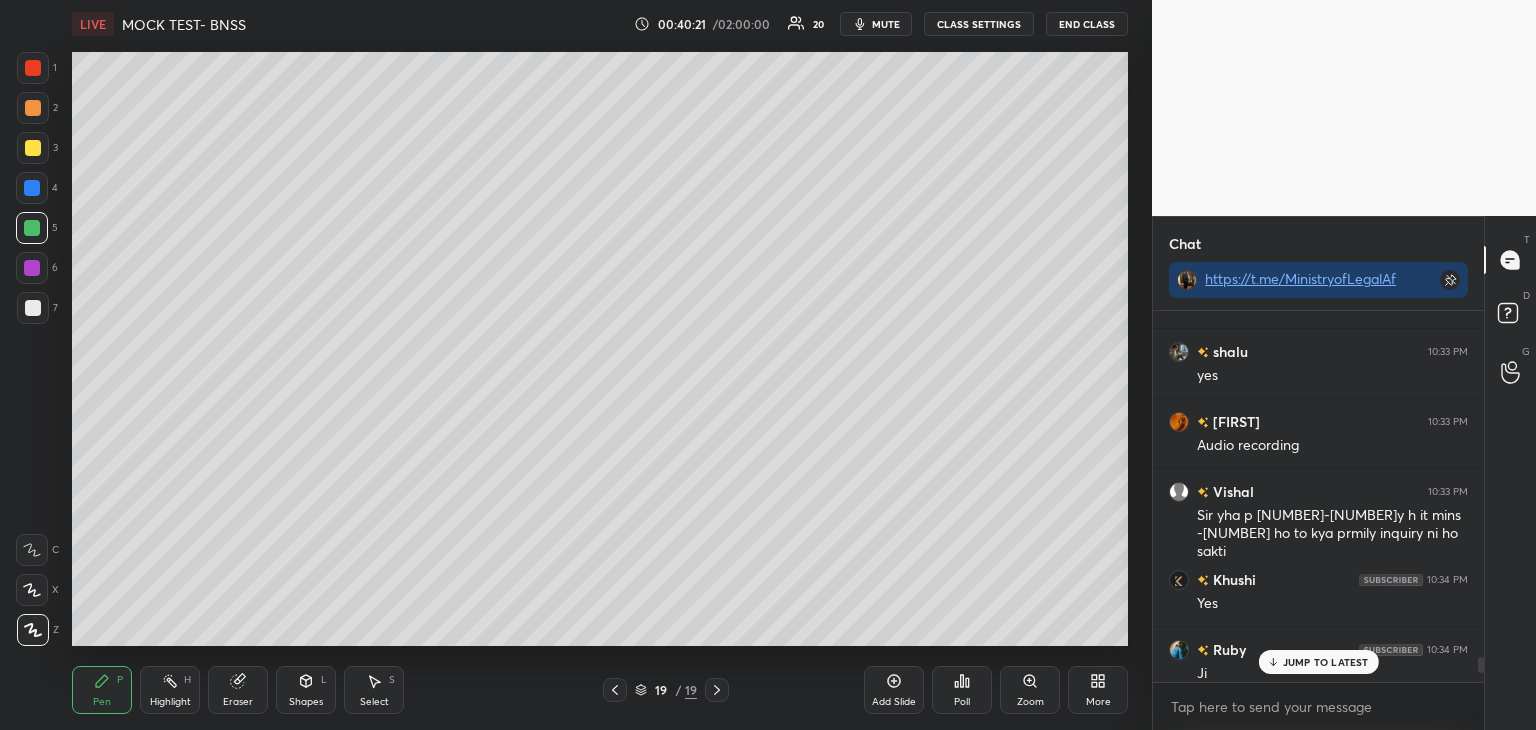 click on "Chat https://t.me/MinistryofLegalAffairs Shila joined Ambika 10:33 PM ji Ruby 10:33 PM Dsp Khushi 10:33 PM DSP Neha 10:33 PM Dsp Ambika 10:33 PM dsp preeti 10:33 PM Dsp Pushpanjal... 10:33 PM yes Khushi 10:33 PM Yess Ruby 10:33 PM Ji preeti 10:33 PM Yes shalu 10:33 PM yes Shridhar 10:33 PM Audio recording Vishal Sir yha p 3-7y h it mins -3 ho to kya prmily inquiry ni ho sakti Khushi 10:34 PM Yes Ruby 10:34 PM Ji Ji Pushpanjal... 10:34 PM 530 JUMP TO LATEST Enable hand raising Enable raise hand to speak to learners. Once enabled, chat will be turned off temporarily. Enable x Doubts asked by learners will show up here NEW DOUBTS ASKED No one has raised a hand yet Can't raise hand Looks like educator just invited you to speak. Please wait before you can raise your hand again. Got it T Messages (T) D Doubts (D) G Raise Hand (G)" at bounding box center [1344, 473] 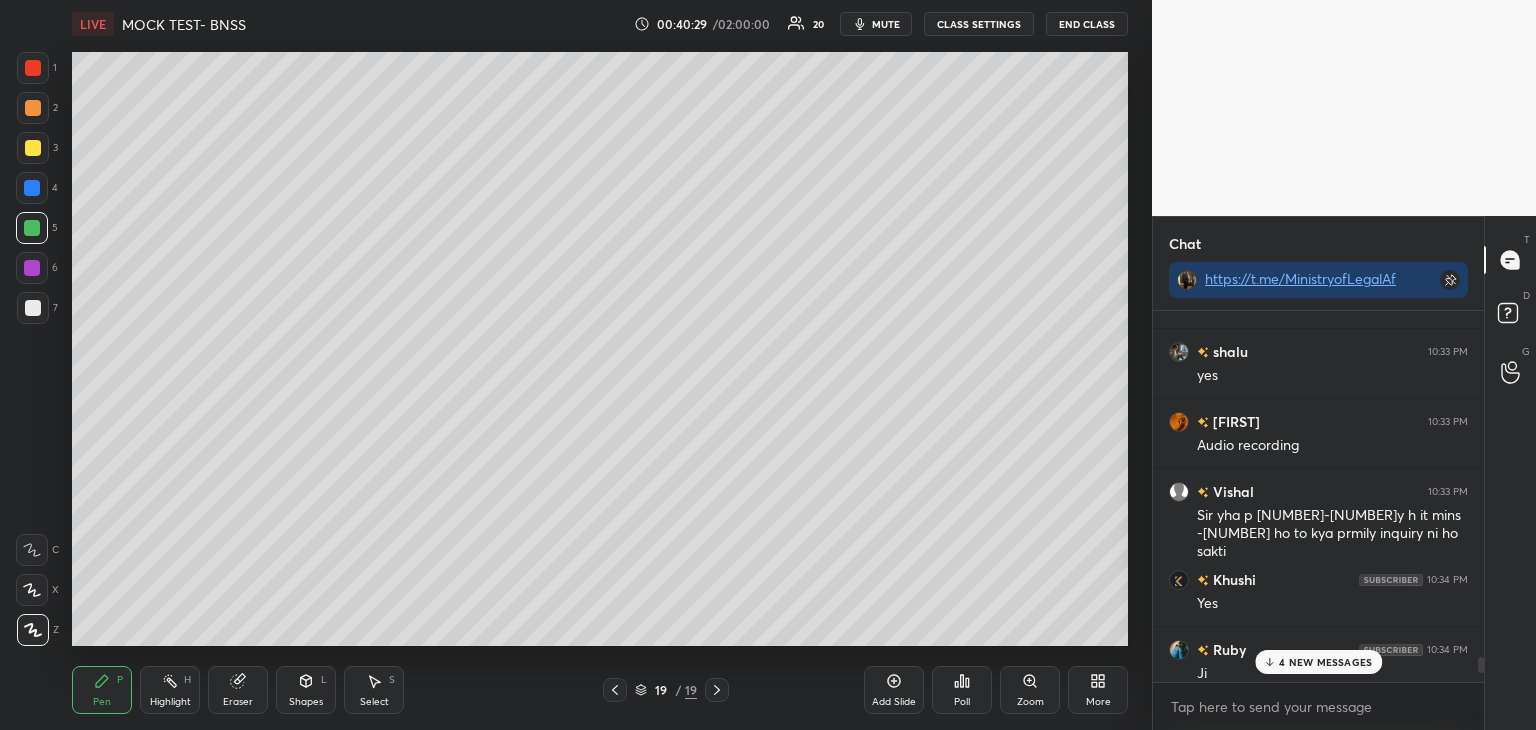 click on "4 NEW MESSAGES" at bounding box center (1325, 662) 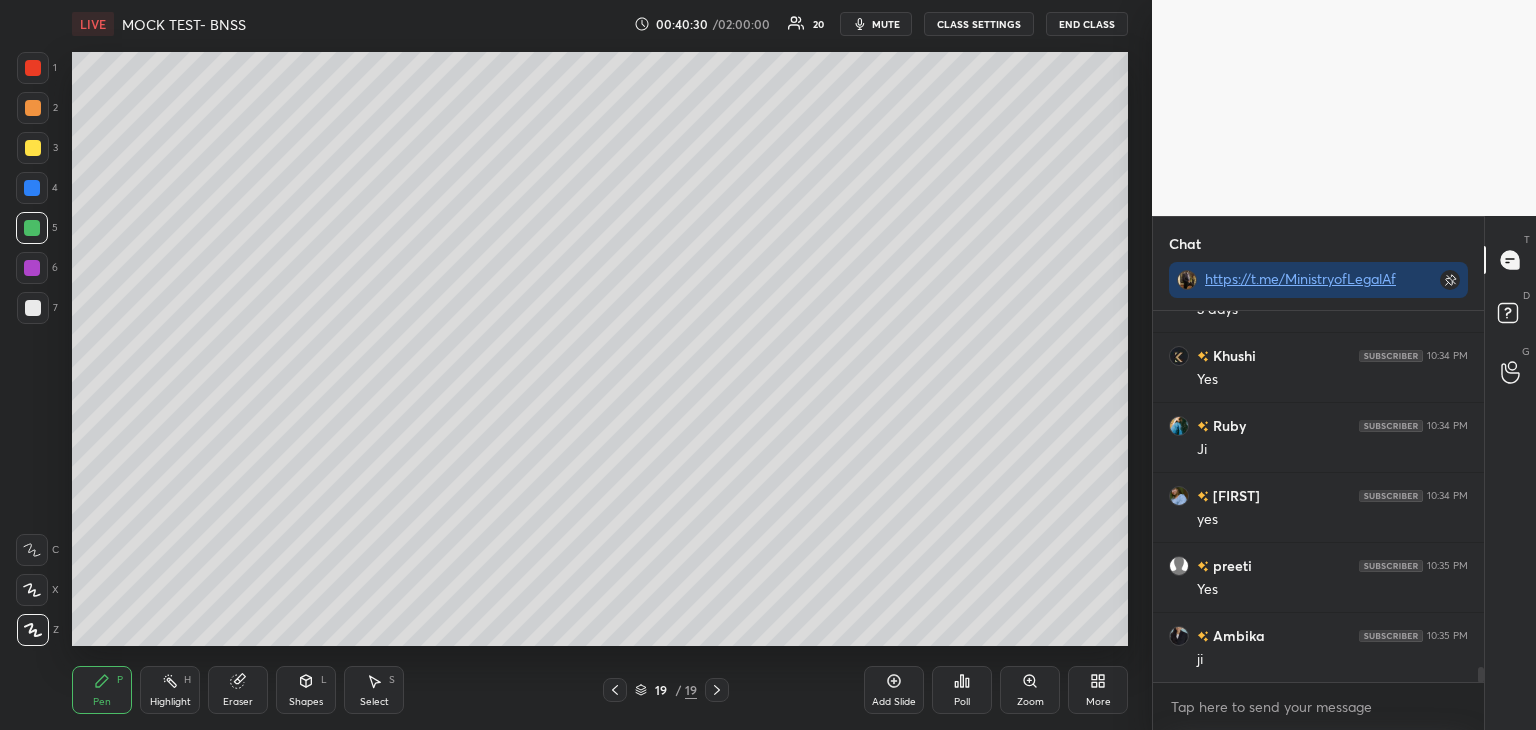 click on "Add Slide Poll Zoom More" at bounding box center [996, 690] 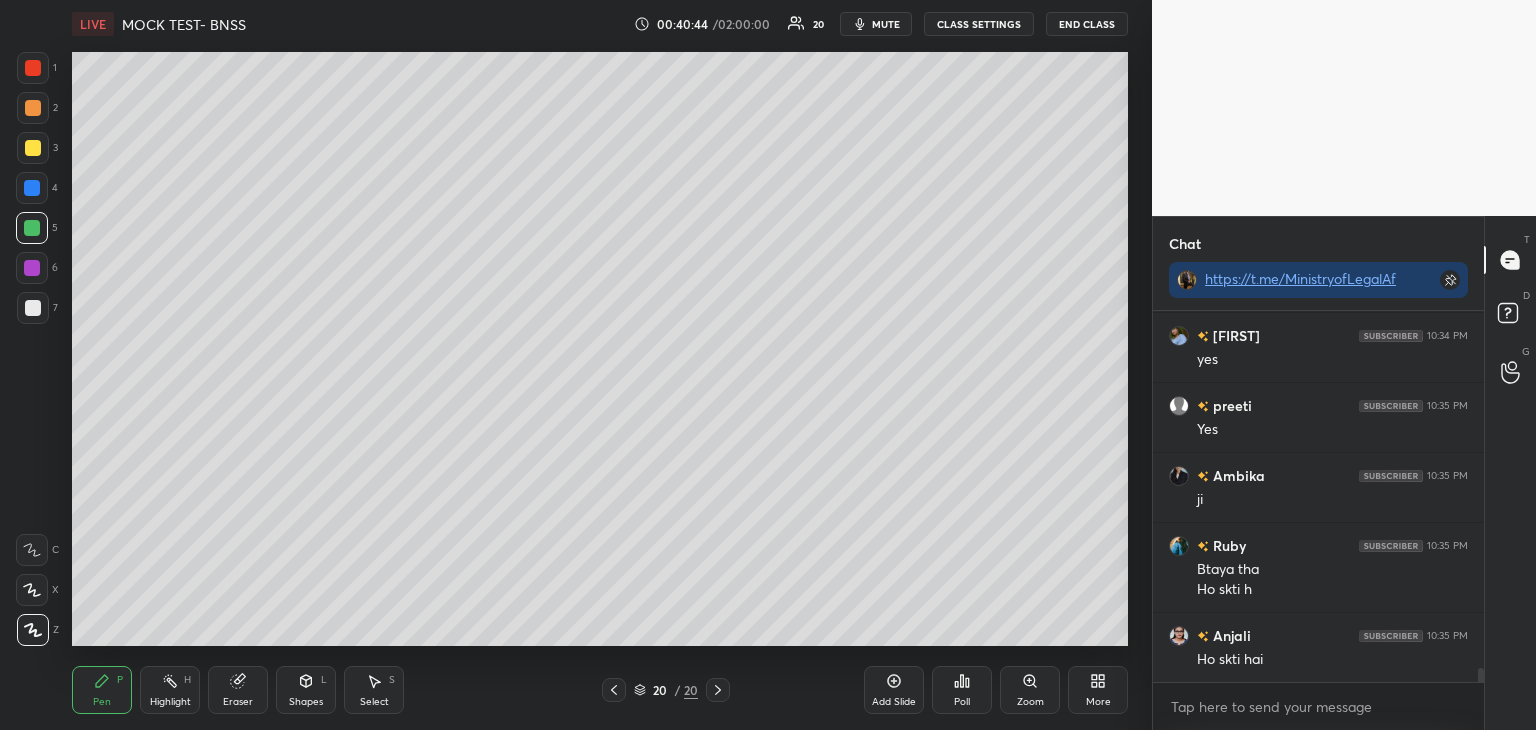 click on "Add Slide" at bounding box center (894, 702) 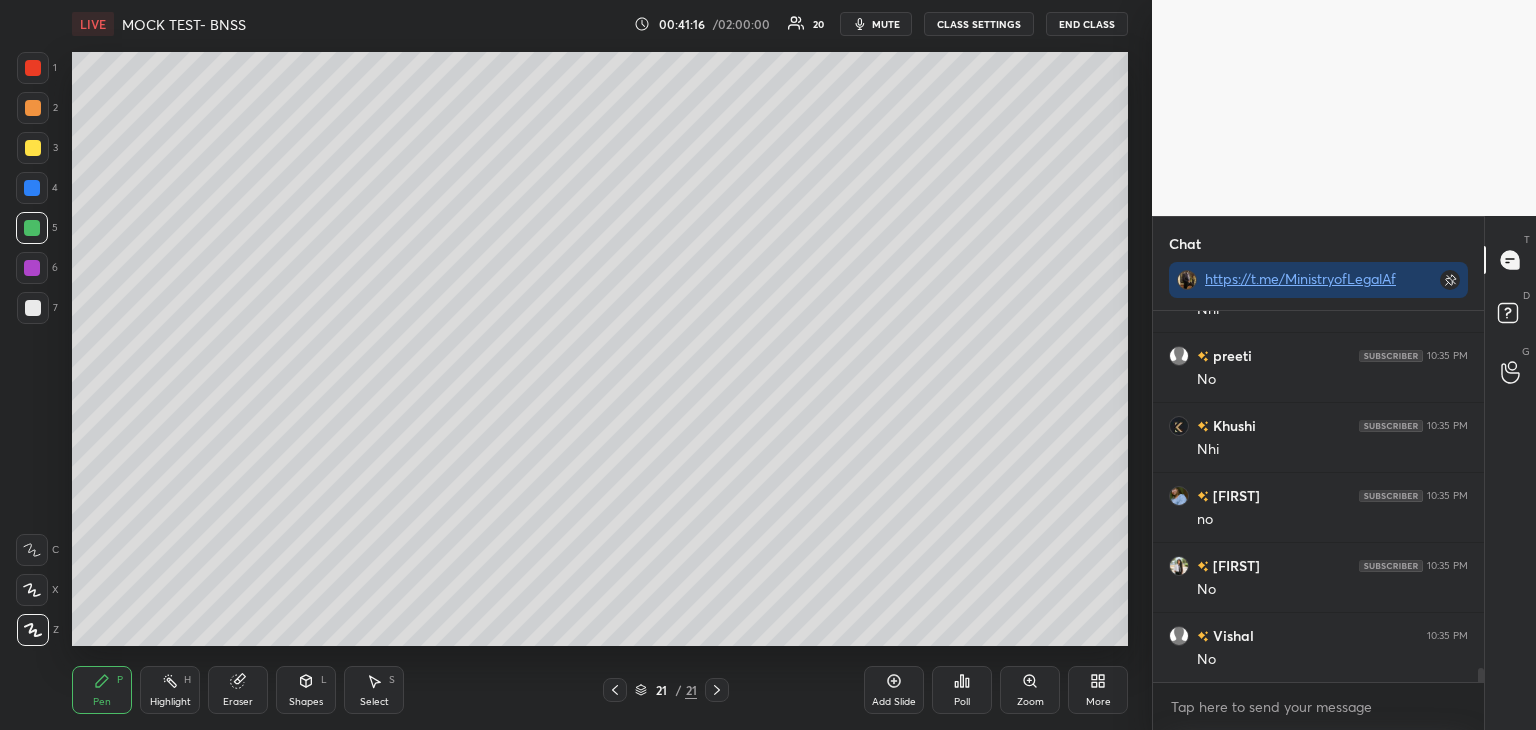scroll, scrollTop: 9614, scrollLeft: 0, axis: vertical 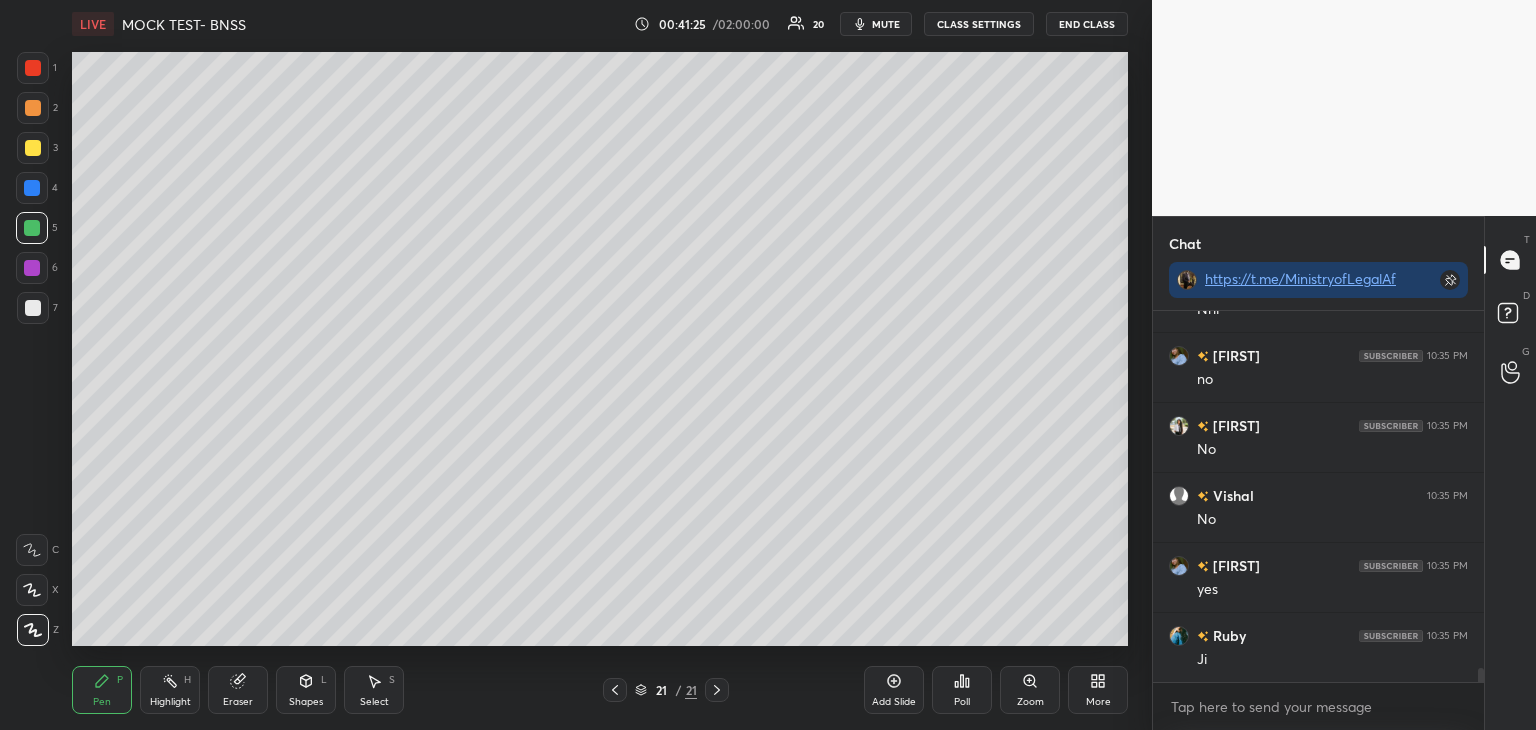 click at bounding box center (32, 268) 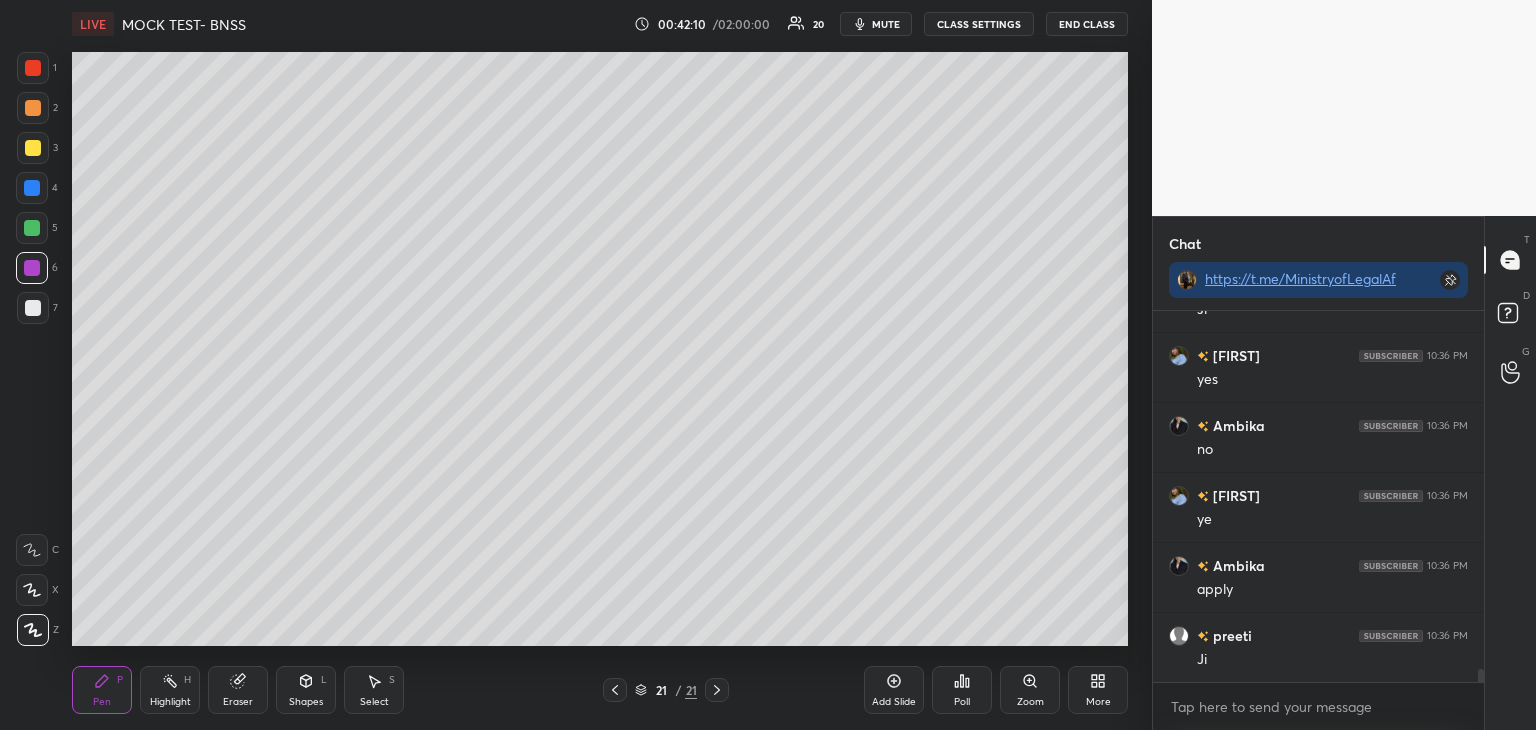 scroll, scrollTop: 10454, scrollLeft: 0, axis: vertical 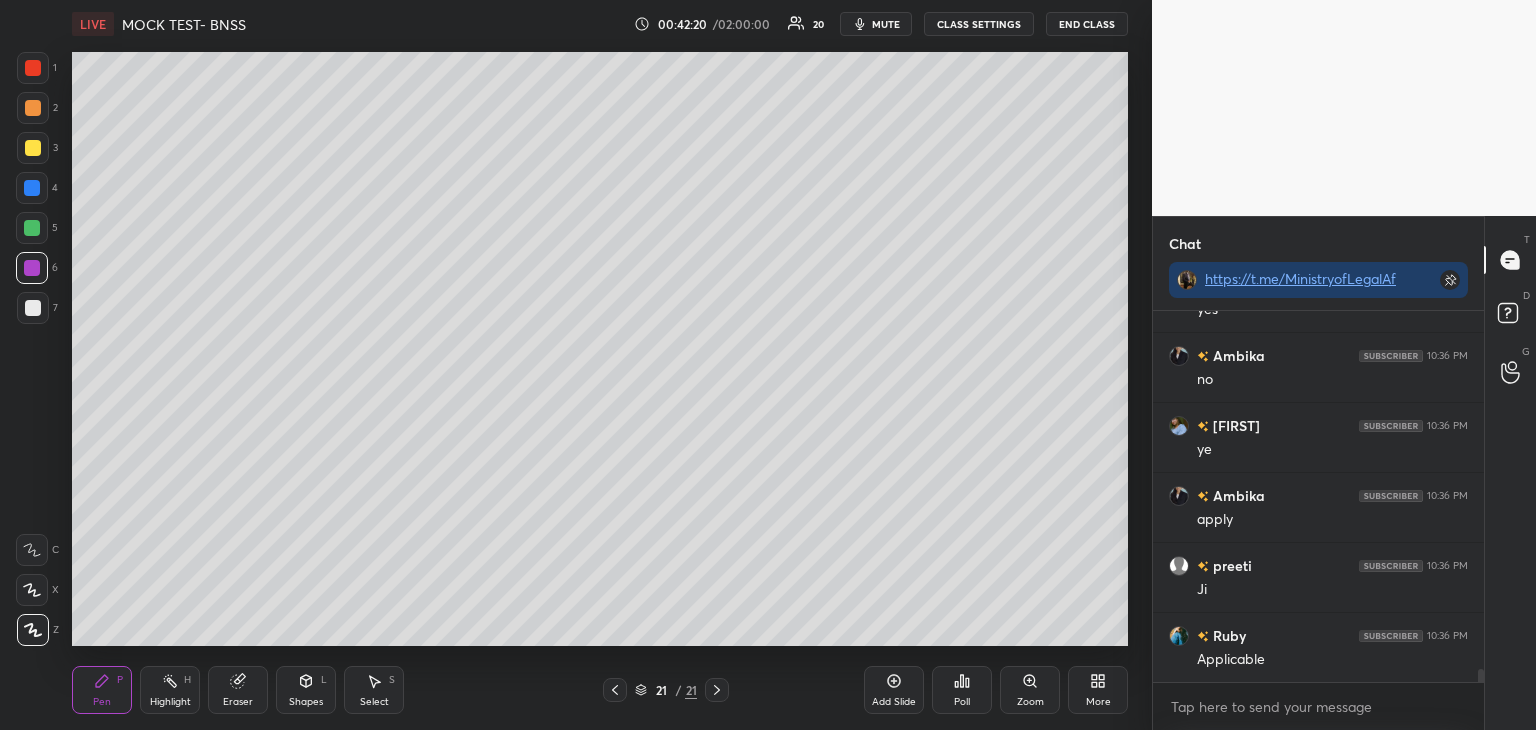 click at bounding box center (32, 188) 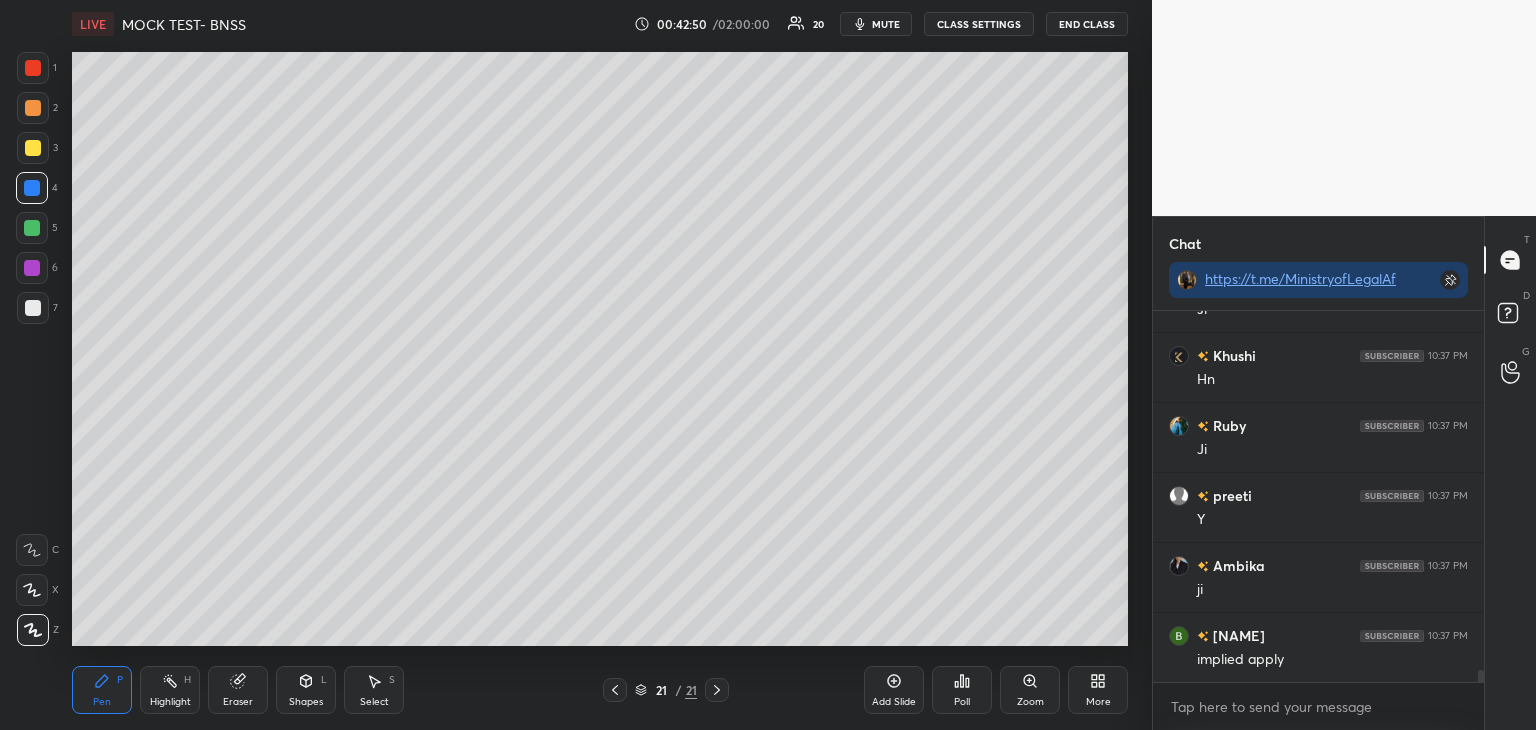 scroll, scrollTop: 10944, scrollLeft: 0, axis: vertical 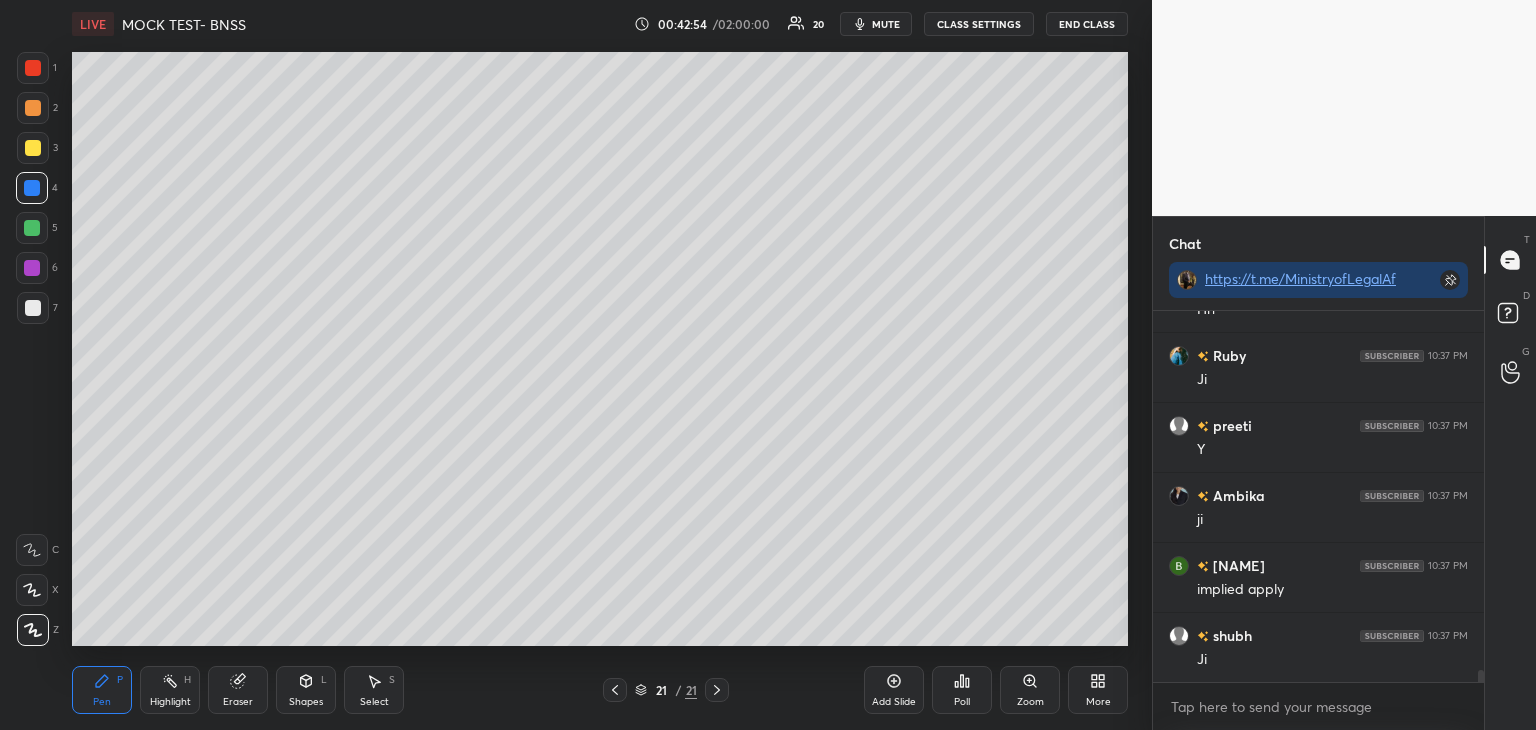 click at bounding box center [33, 108] 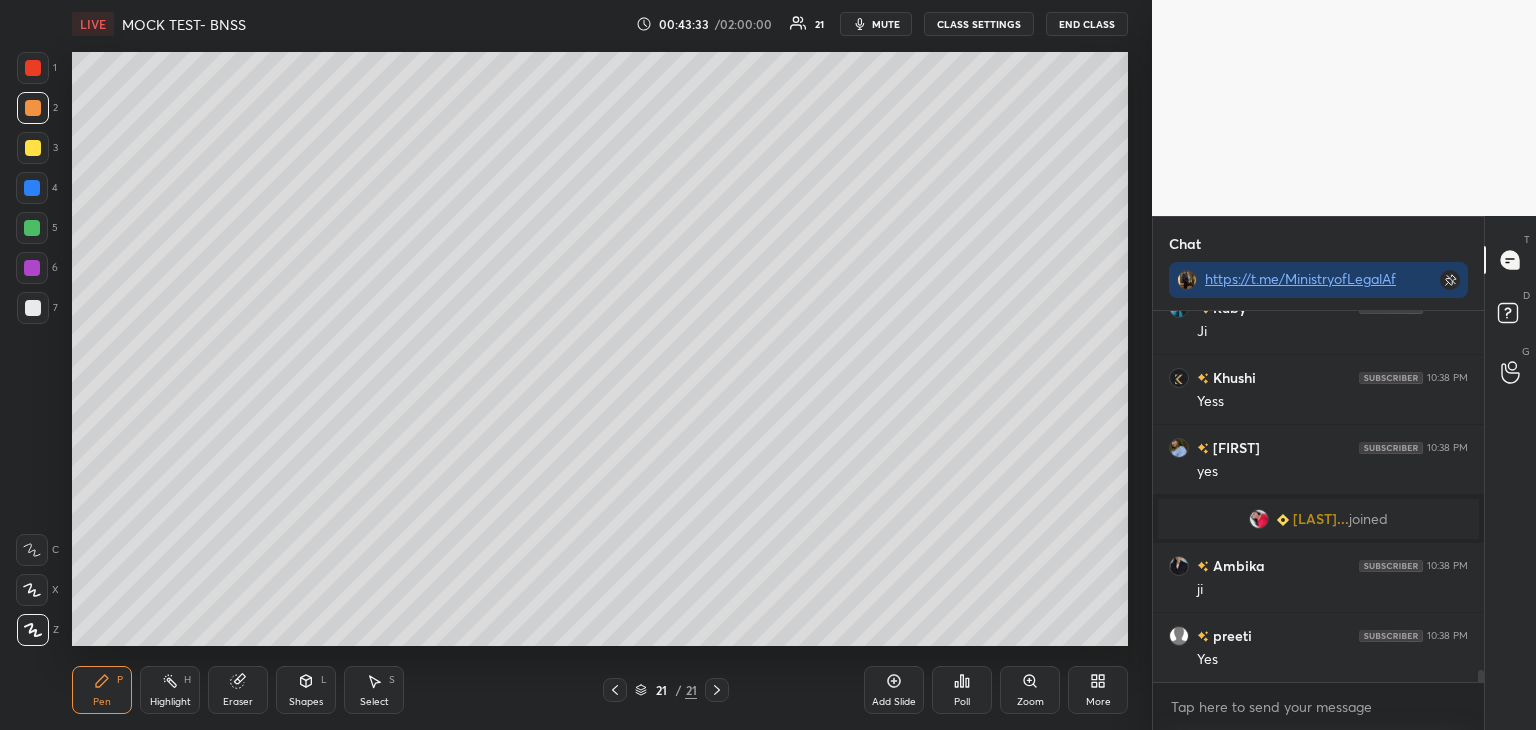 scroll, scrollTop: 10676, scrollLeft: 0, axis: vertical 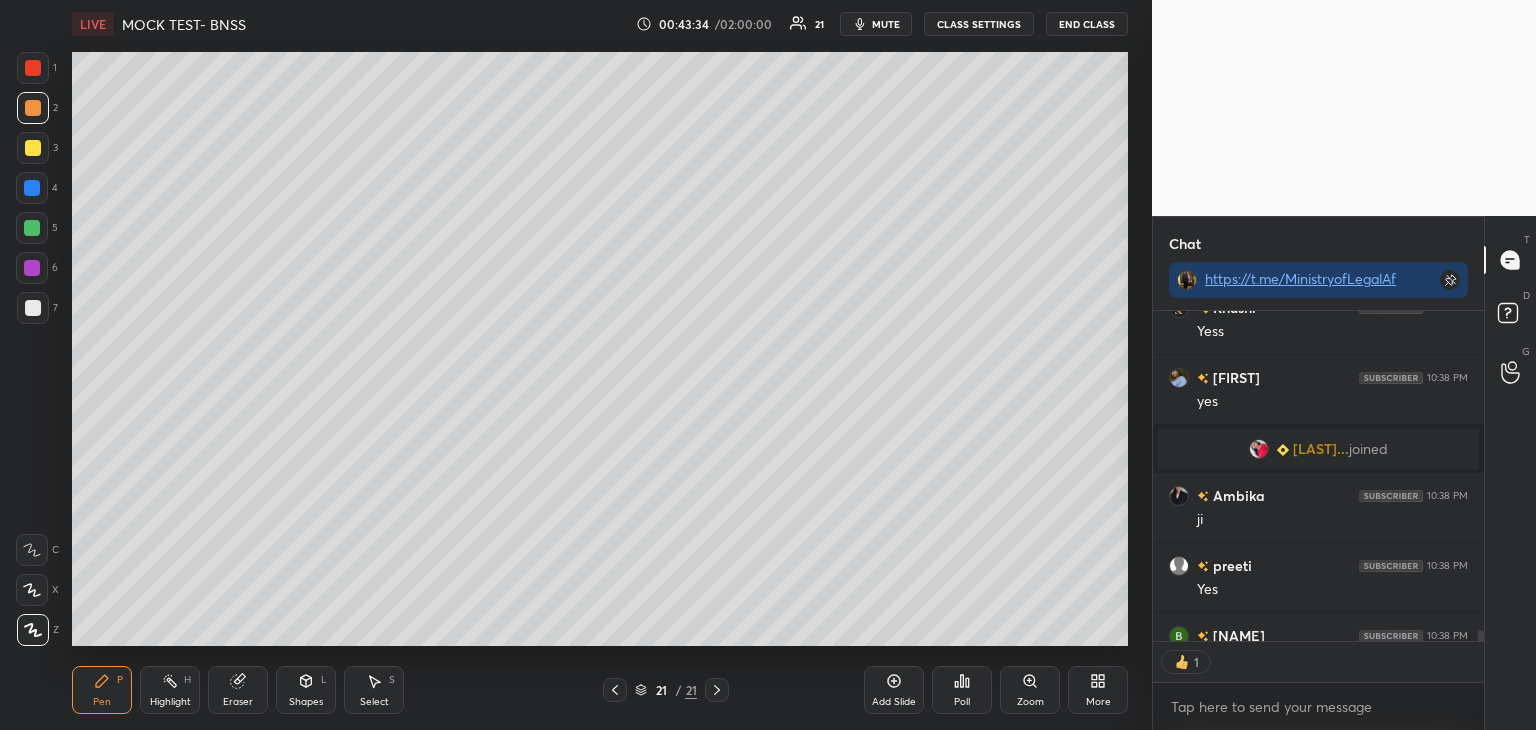click on "Add Slide" at bounding box center (894, 690) 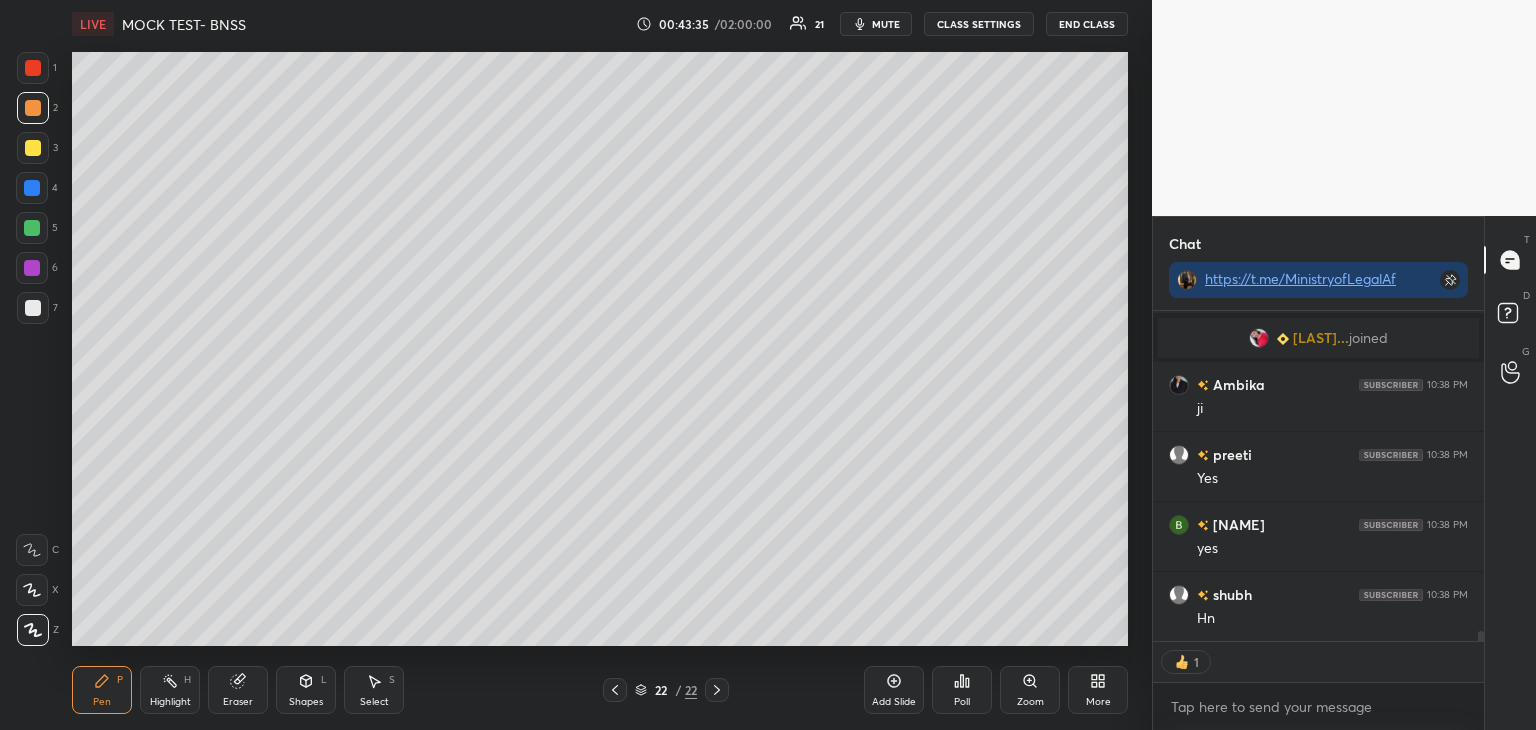scroll, scrollTop: 10856, scrollLeft: 0, axis: vertical 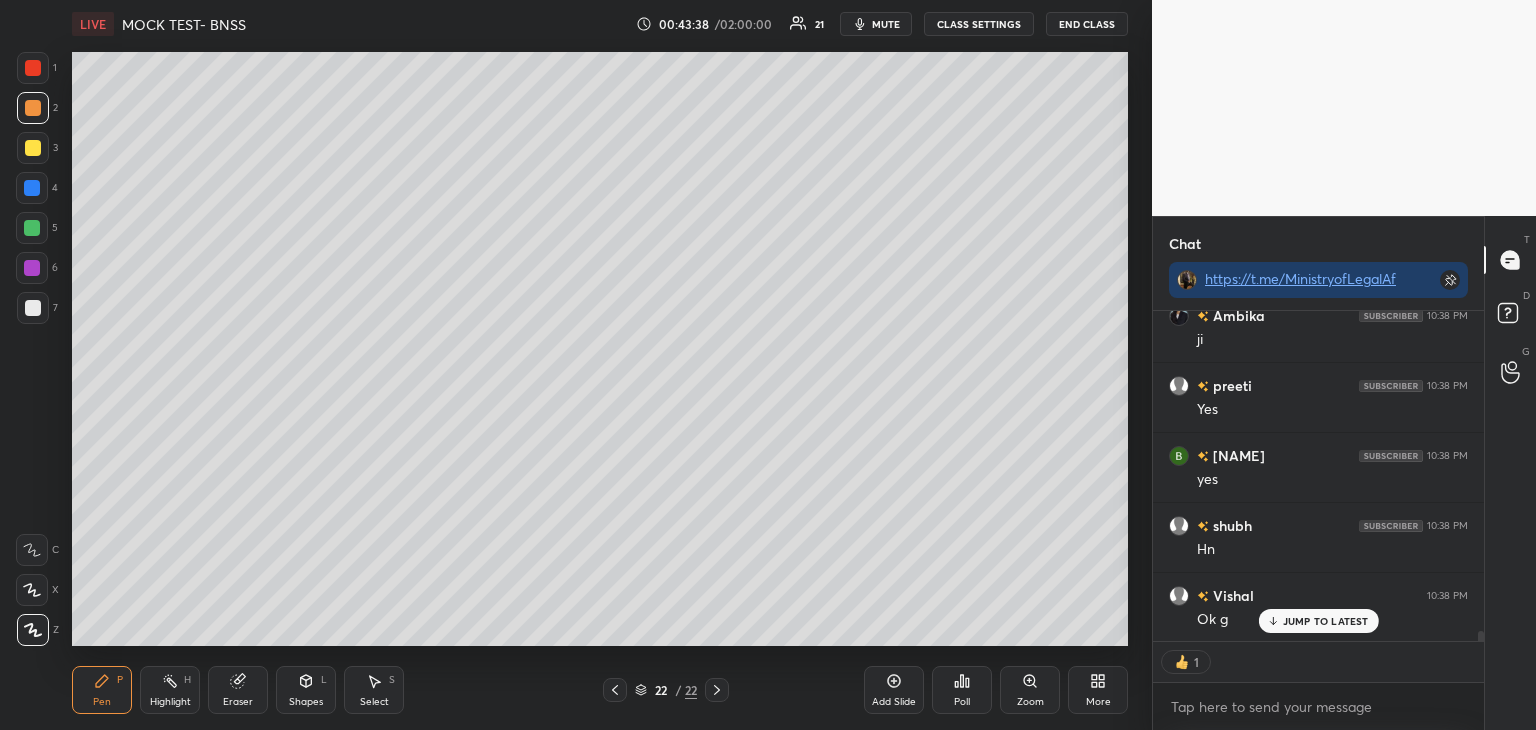 click at bounding box center (33, 148) 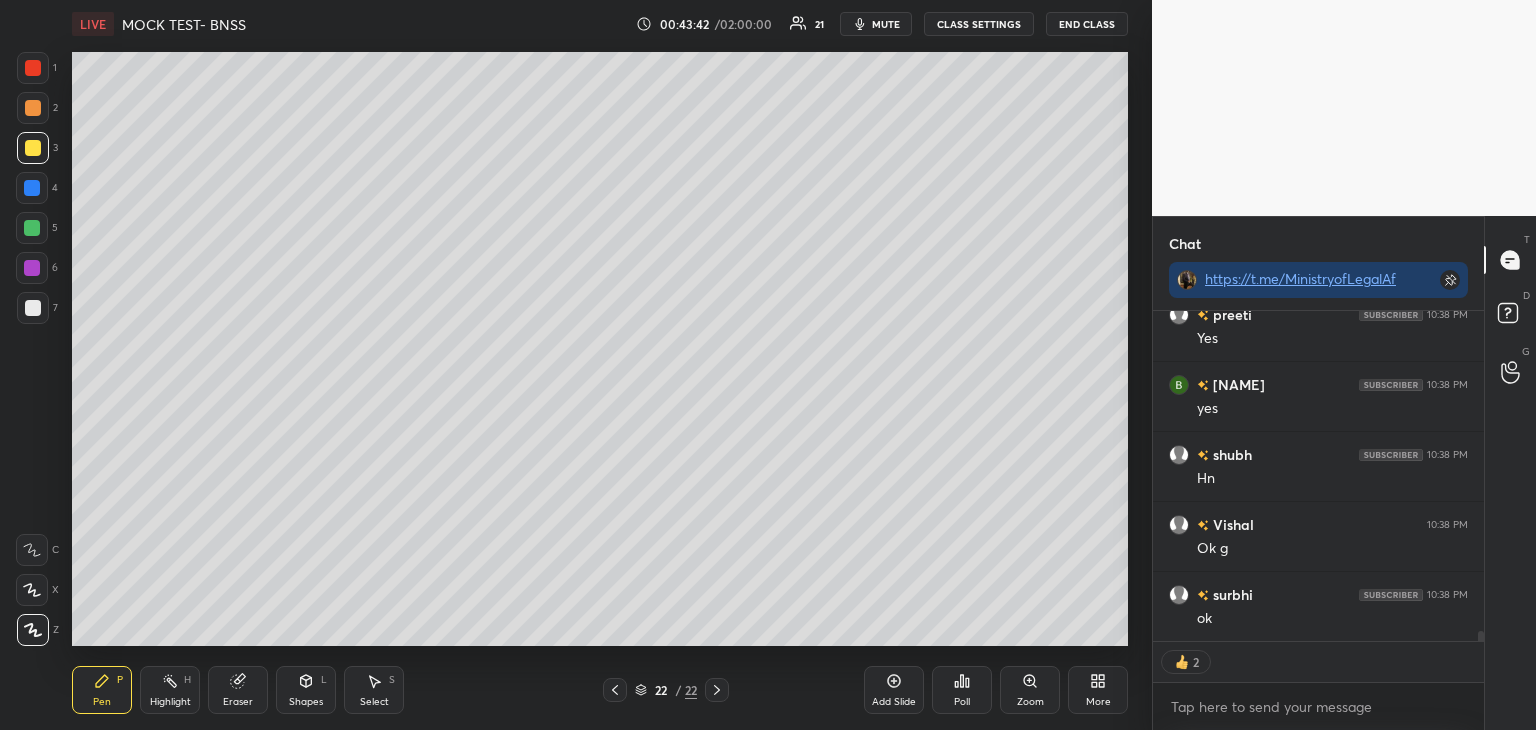 scroll, scrollTop: 10996, scrollLeft: 0, axis: vertical 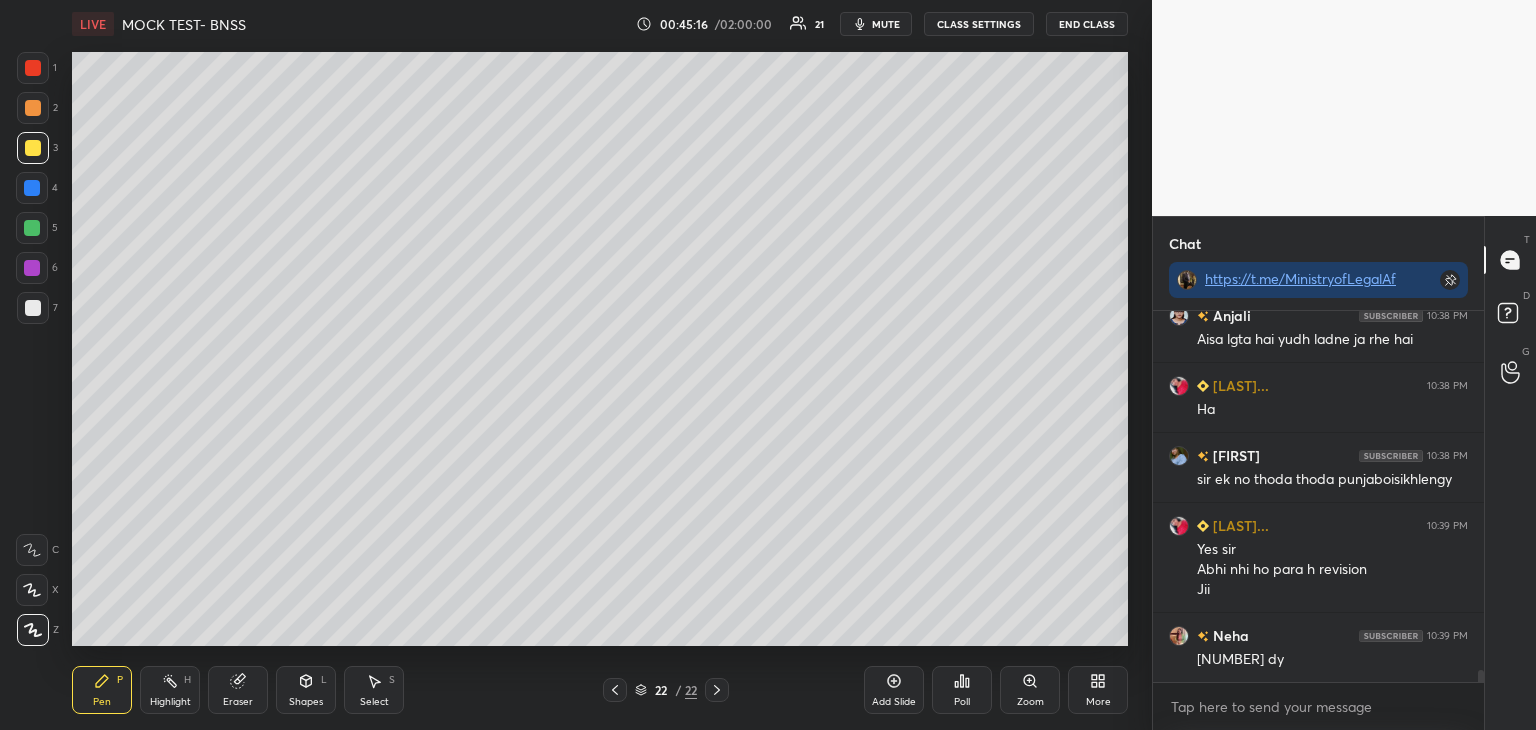 click at bounding box center (32, 188) 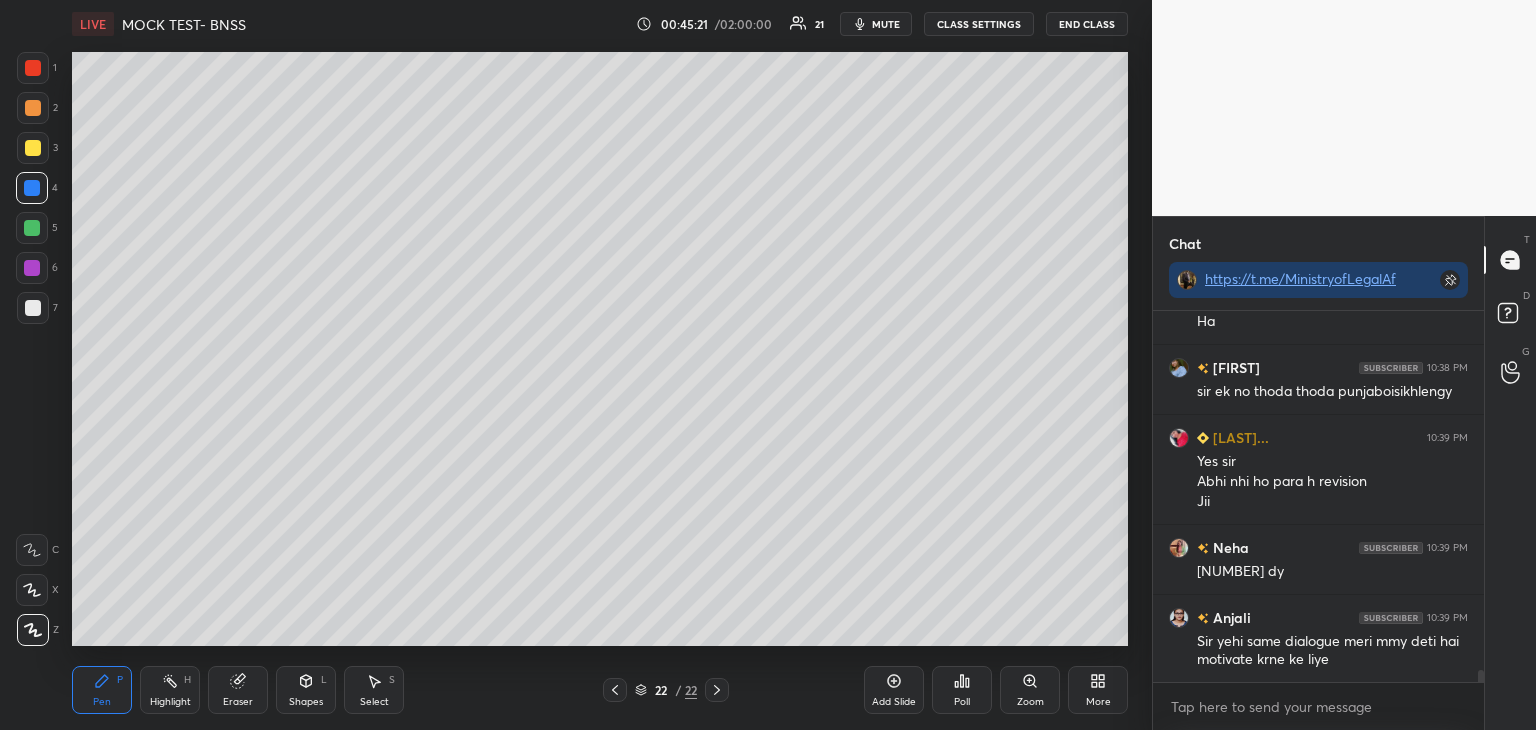 scroll, scrollTop: 11684, scrollLeft: 0, axis: vertical 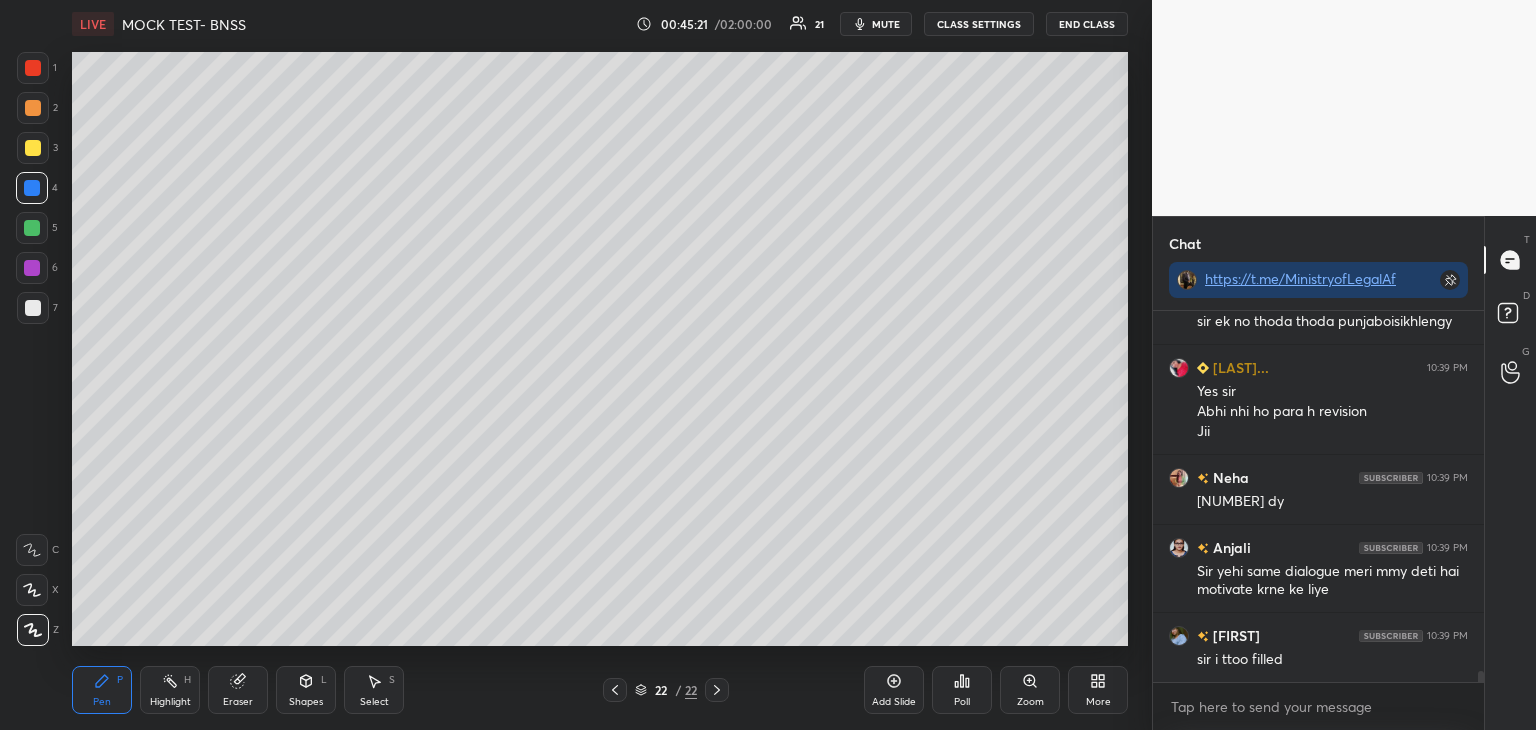 click on "5" at bounding box center [37, 228] 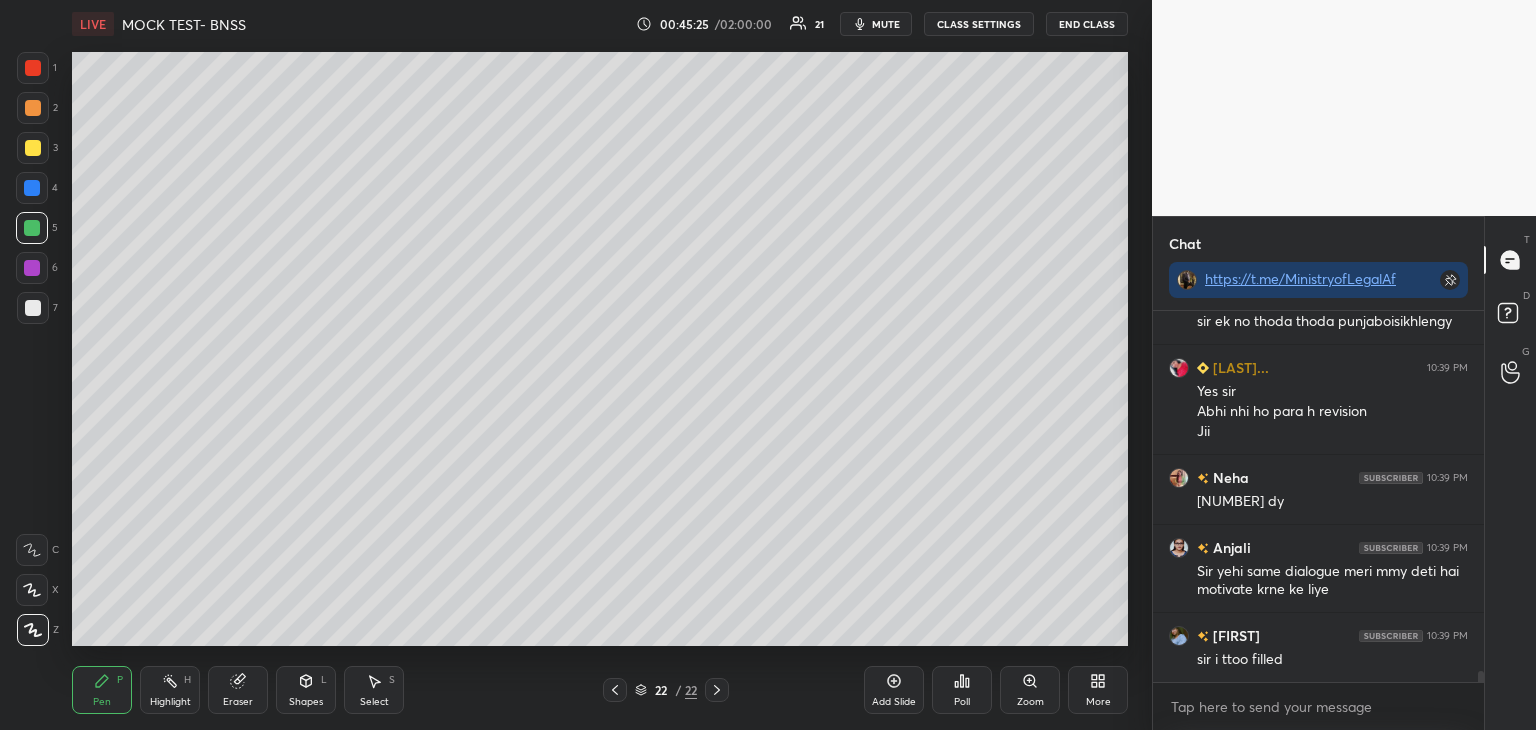 scroll, scrollTop: 11754, scrollLeft: 0, axis: vertical 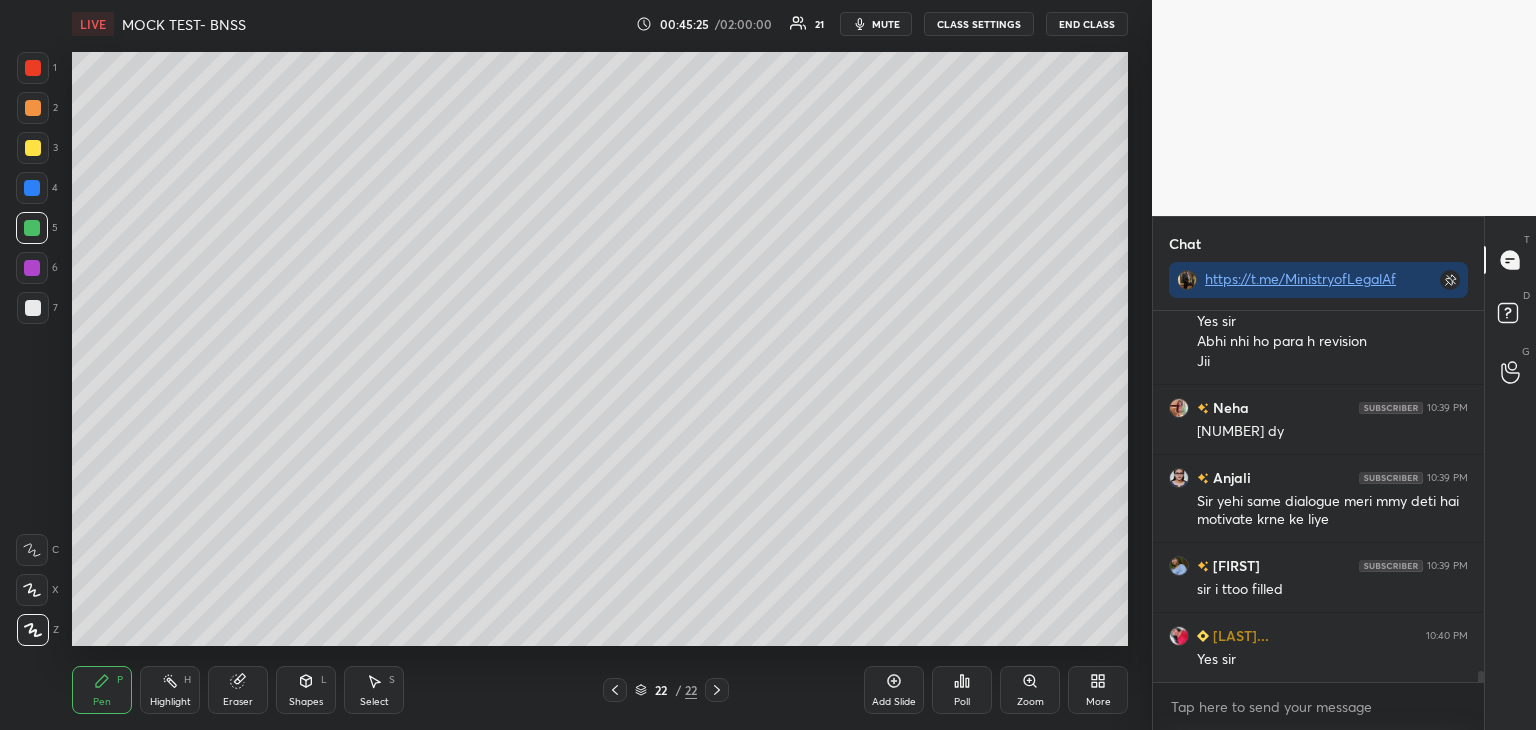 click on "4" at bounding box center [37, 188] 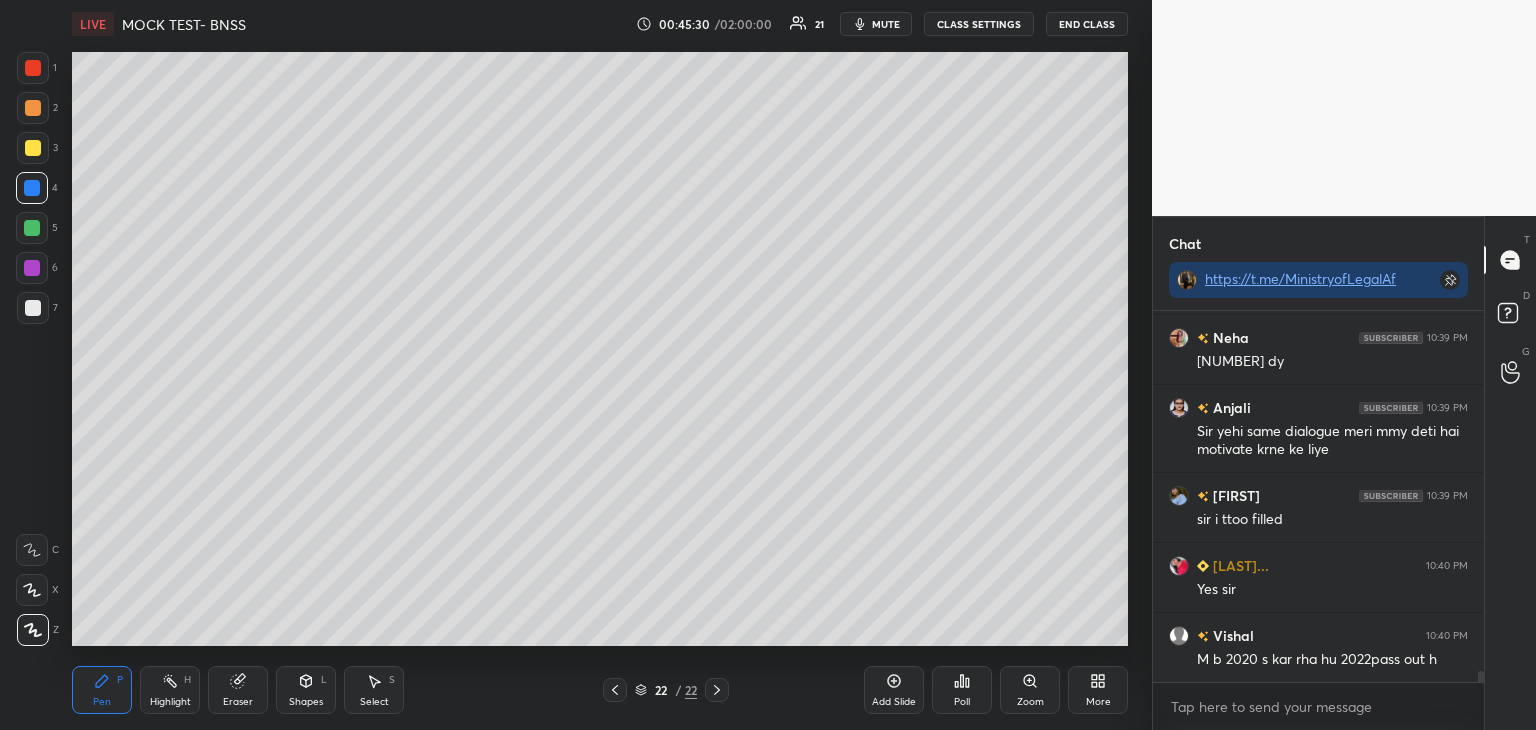 scroll, scrollTop: 11894, scrollLeft: 0, axis: vertical 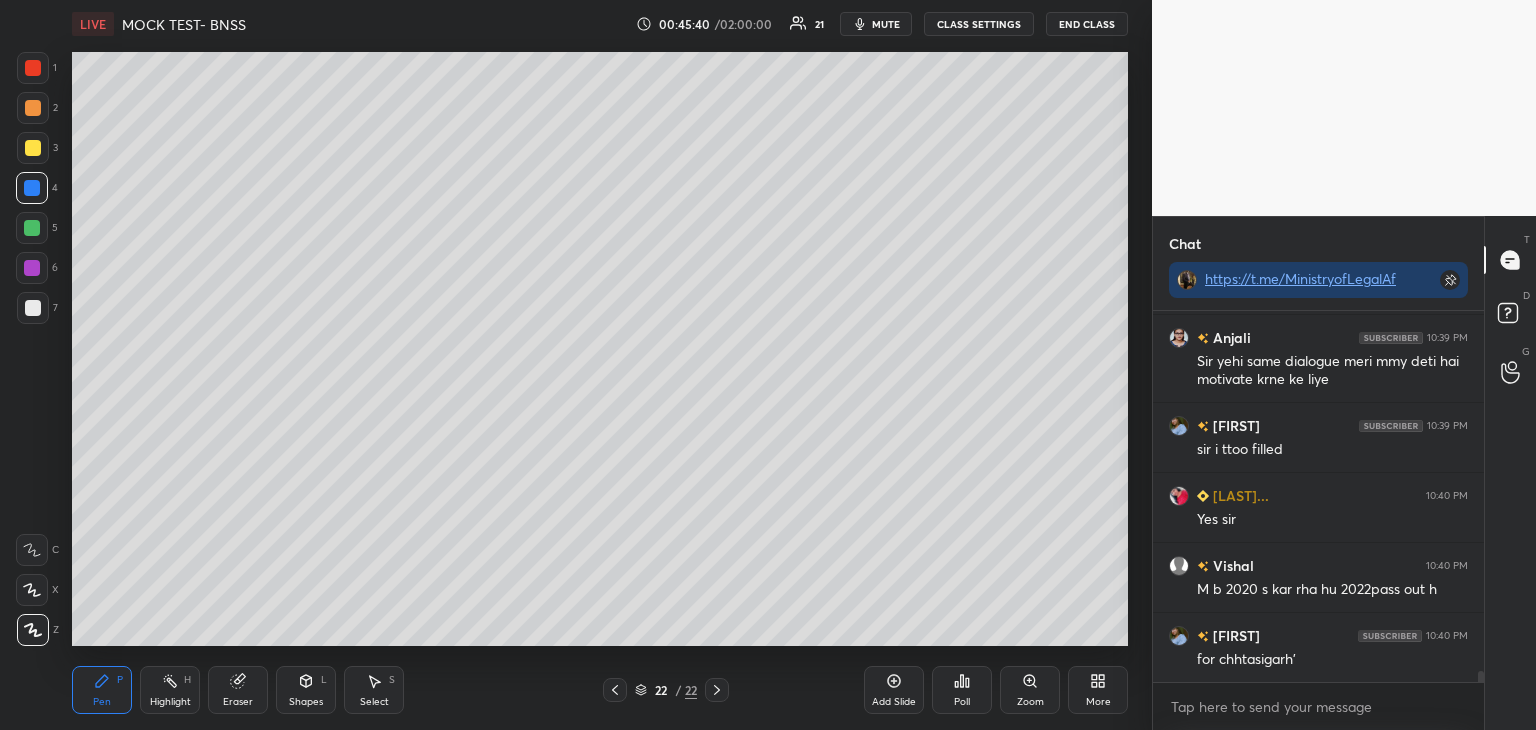 click on "5" at bounding box center [37, 232] 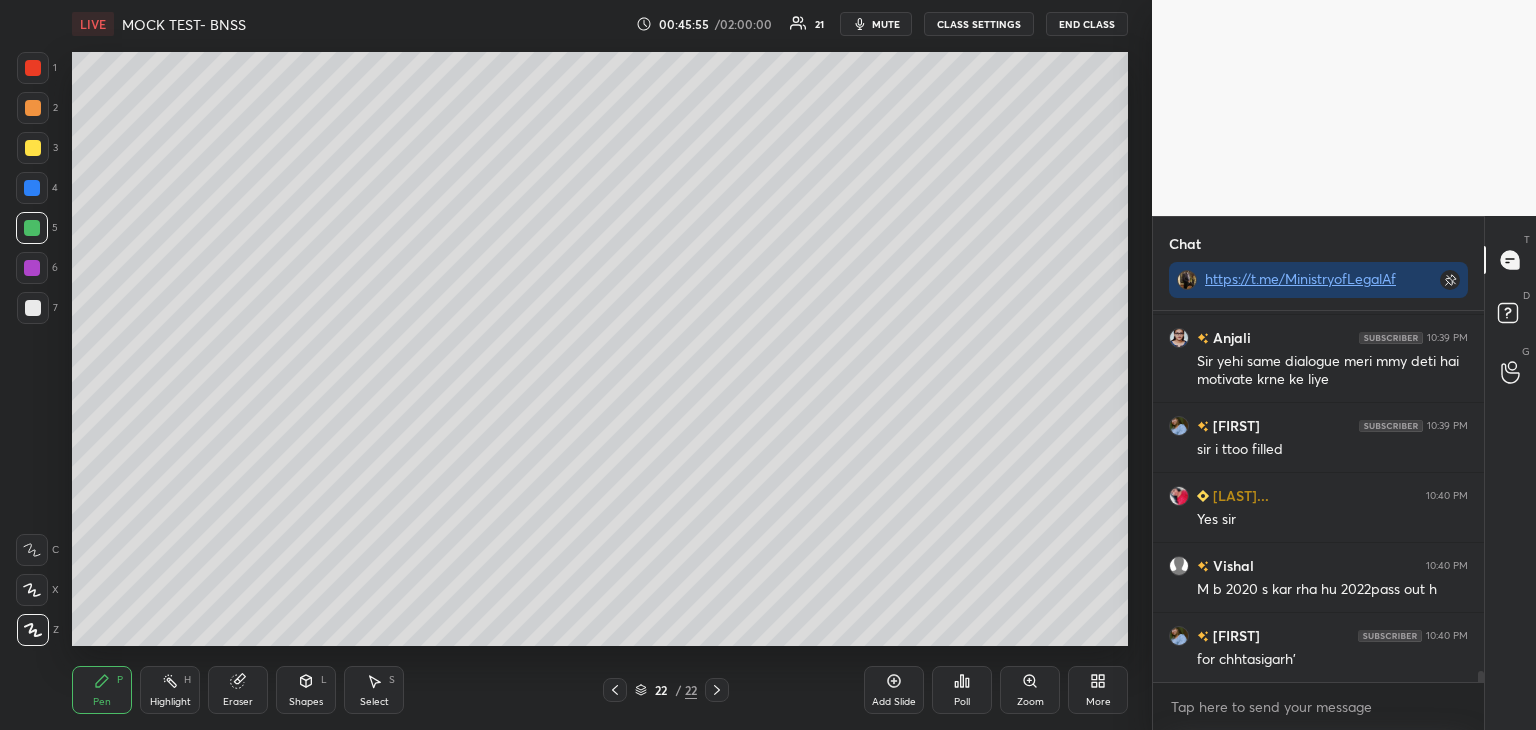 click at bounding box center (32, 228) 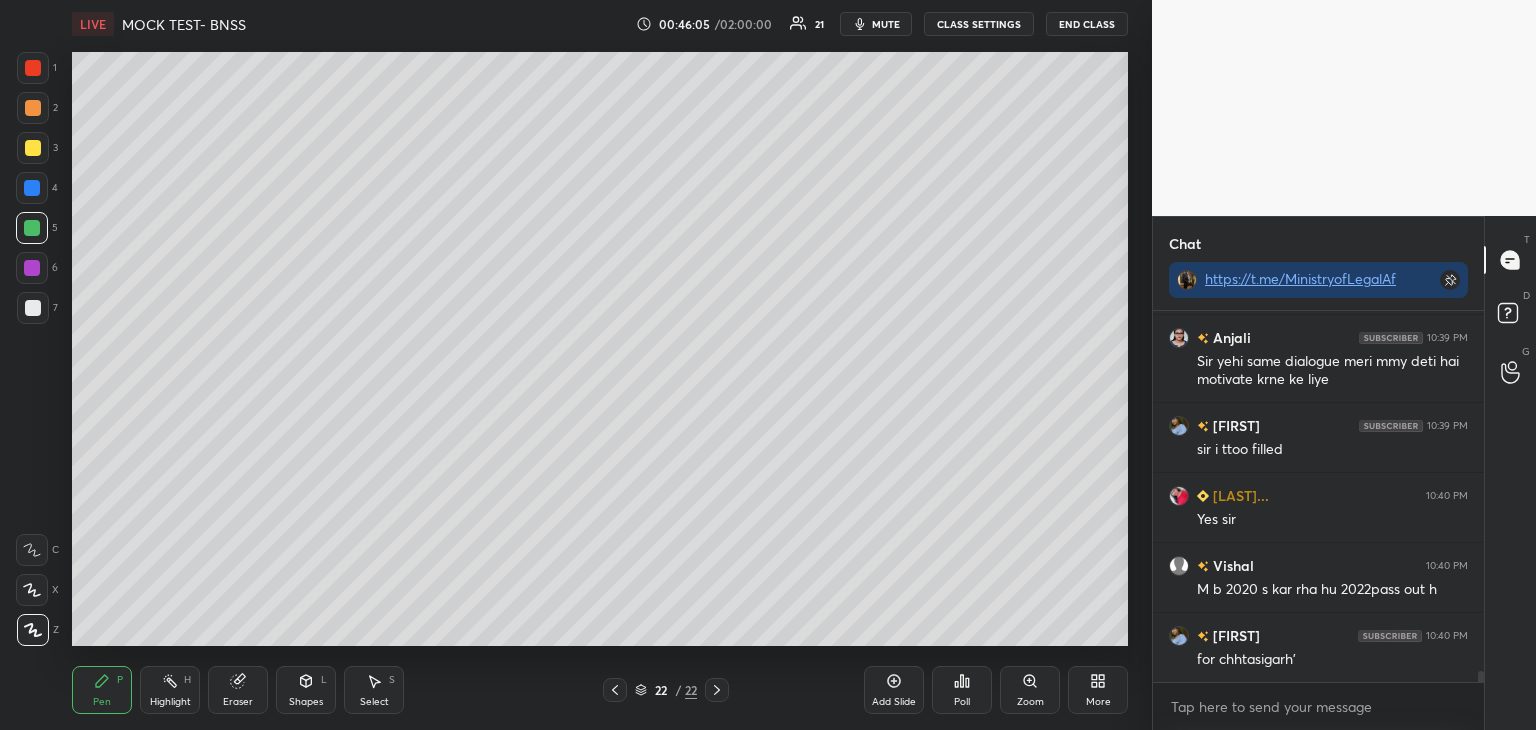 click on "7" at bounding box center (37, 308) 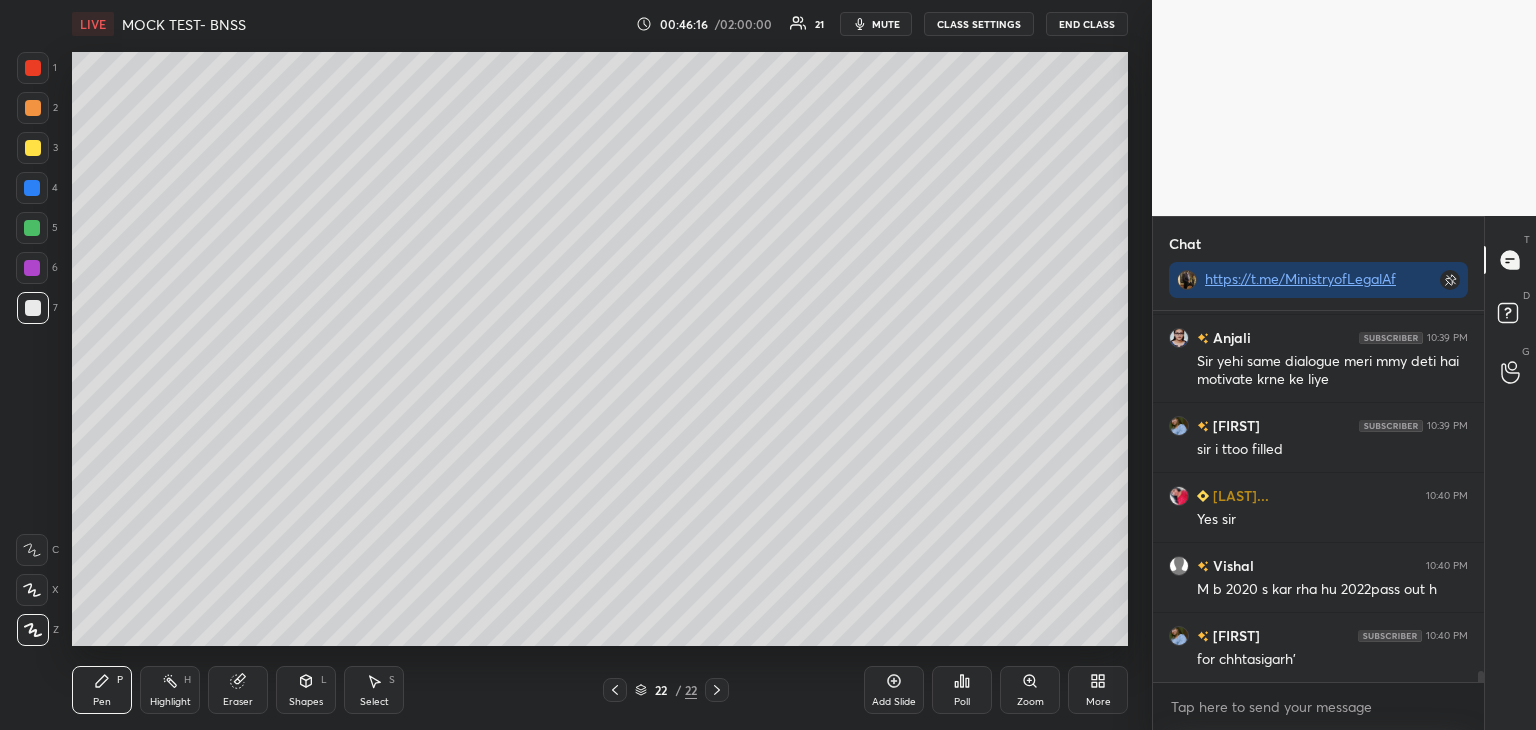 scroll, scrollTop: 11964, scrollLeft: 0, axis: vertical 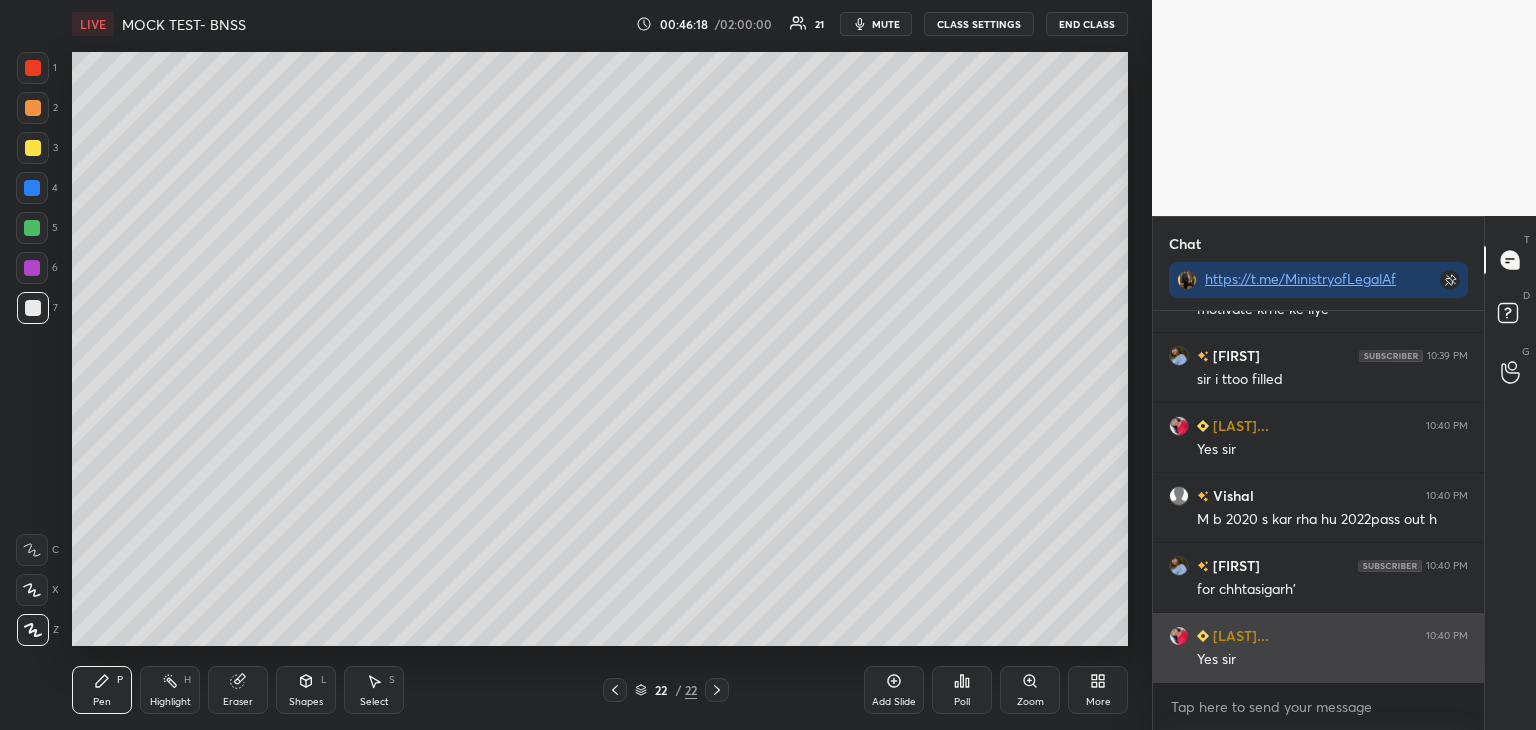 click on "Yes sir" at bounding box center (1332, 660) 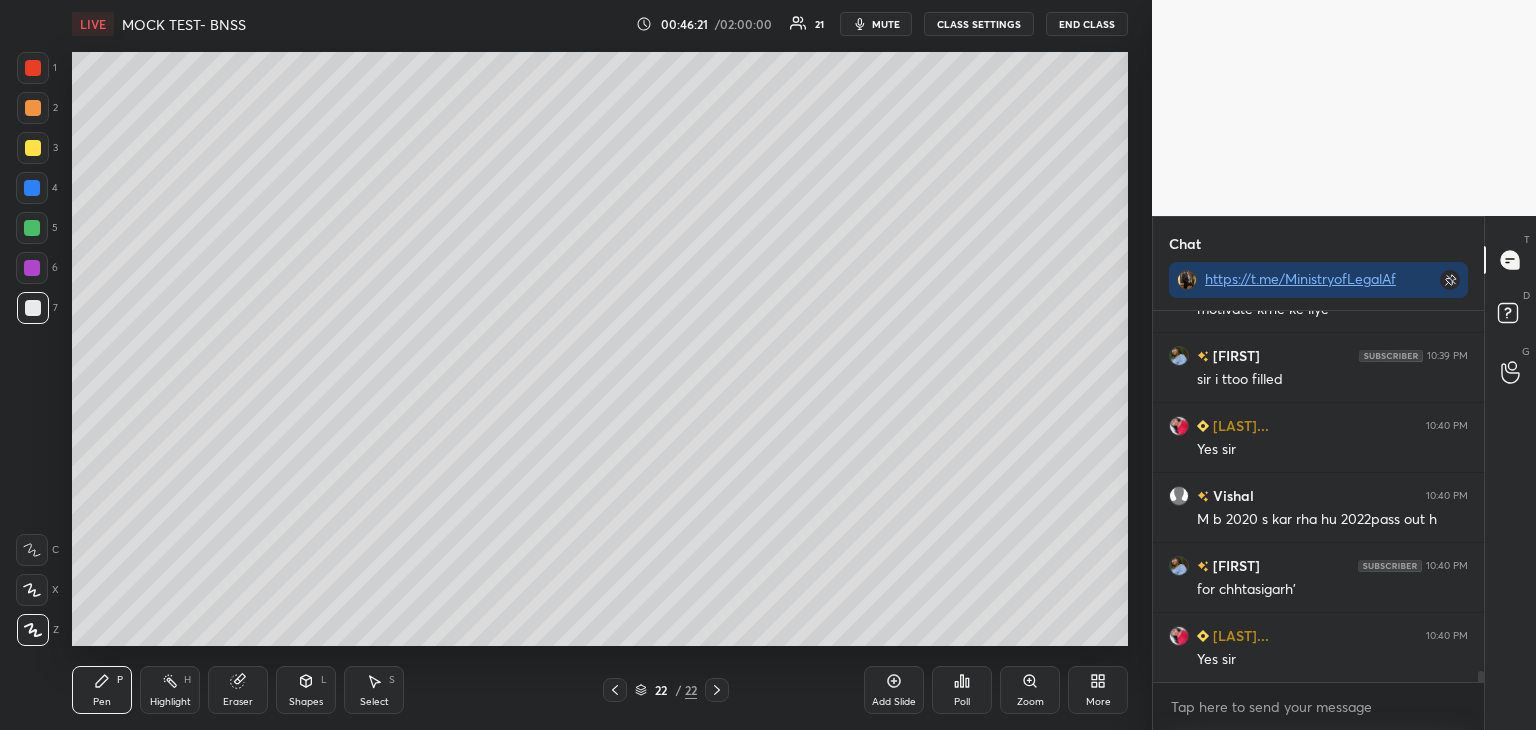 click at bounding box center (32, 268) 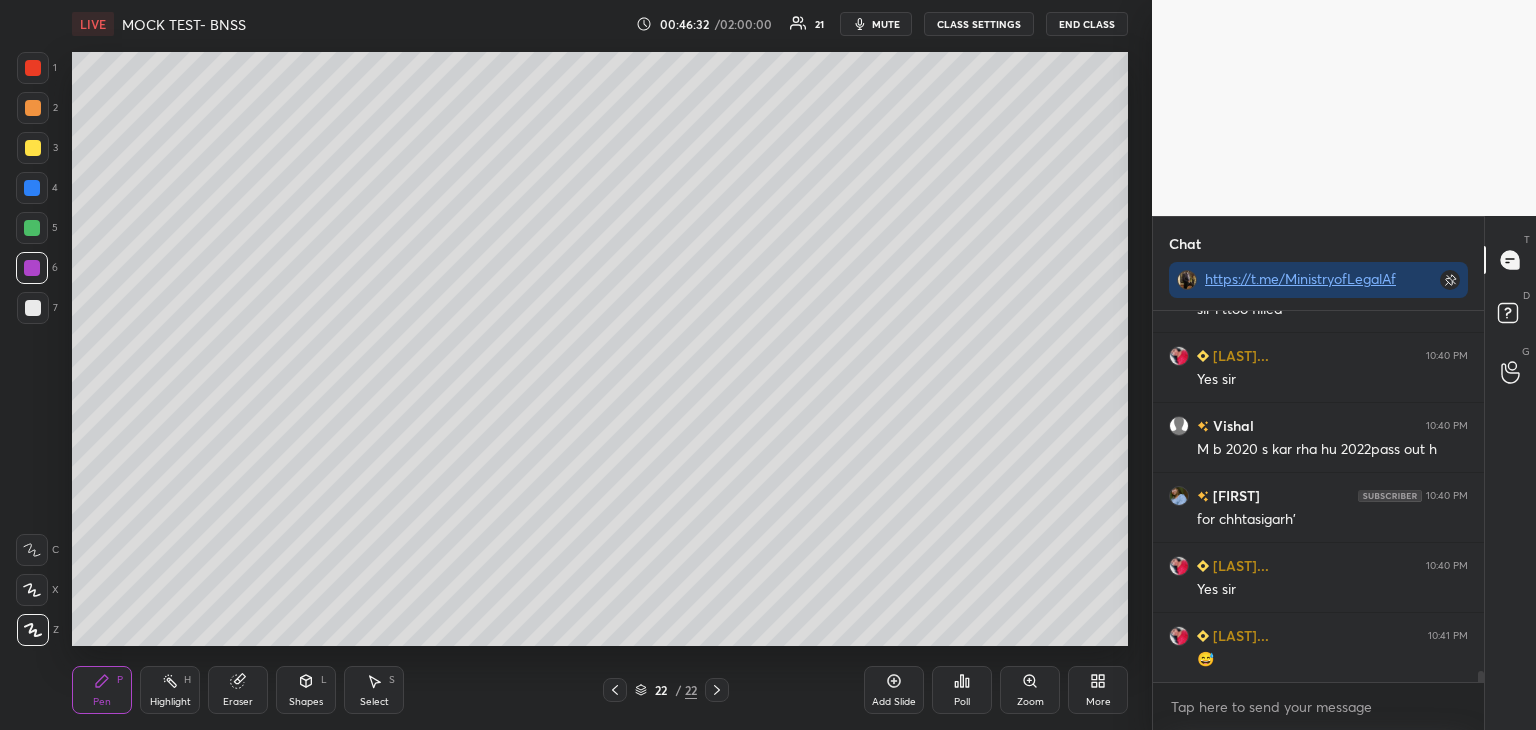 scroll, scrollTop: 12104, scrollLeft: 0, axis: vertical 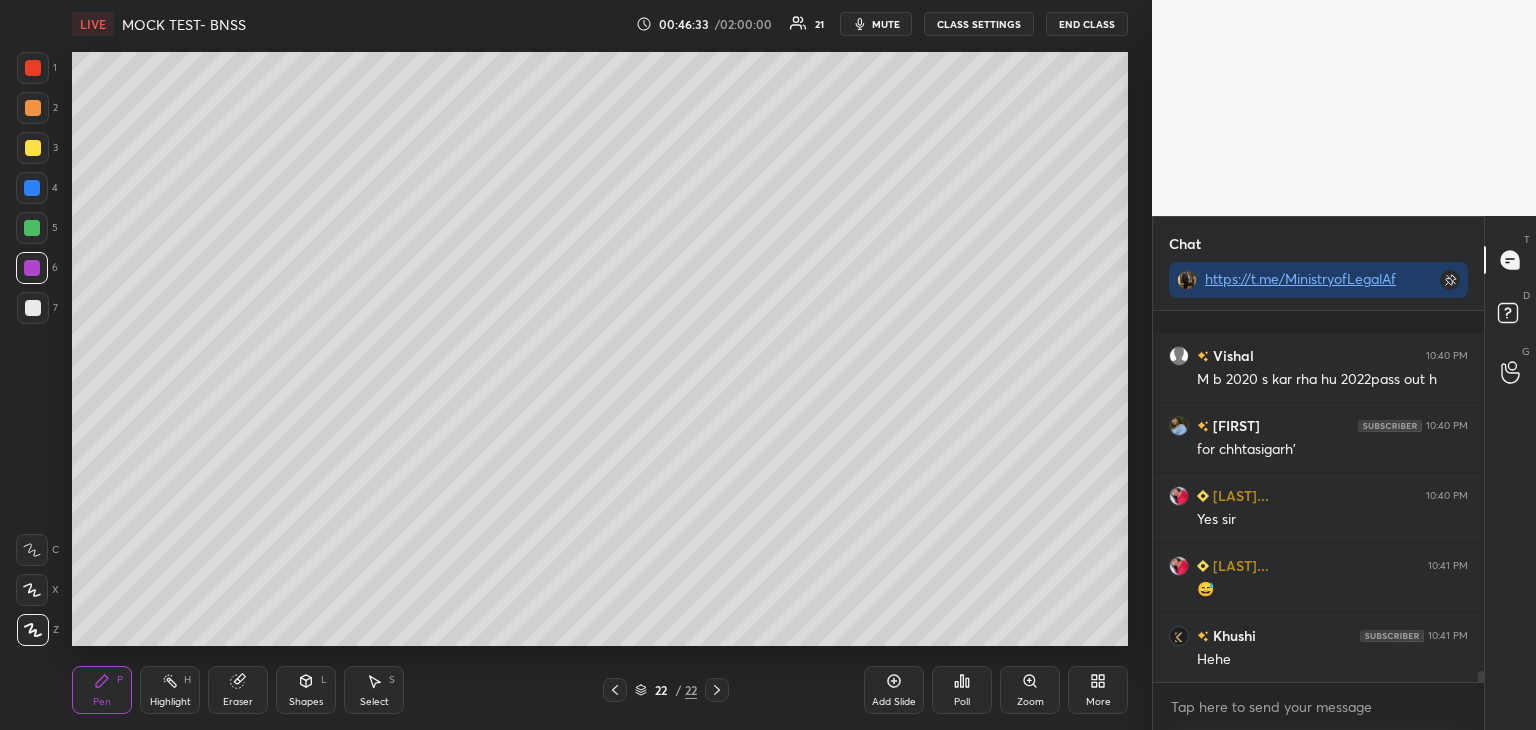 click on "Add Slide" at bounding box center (894, 702) 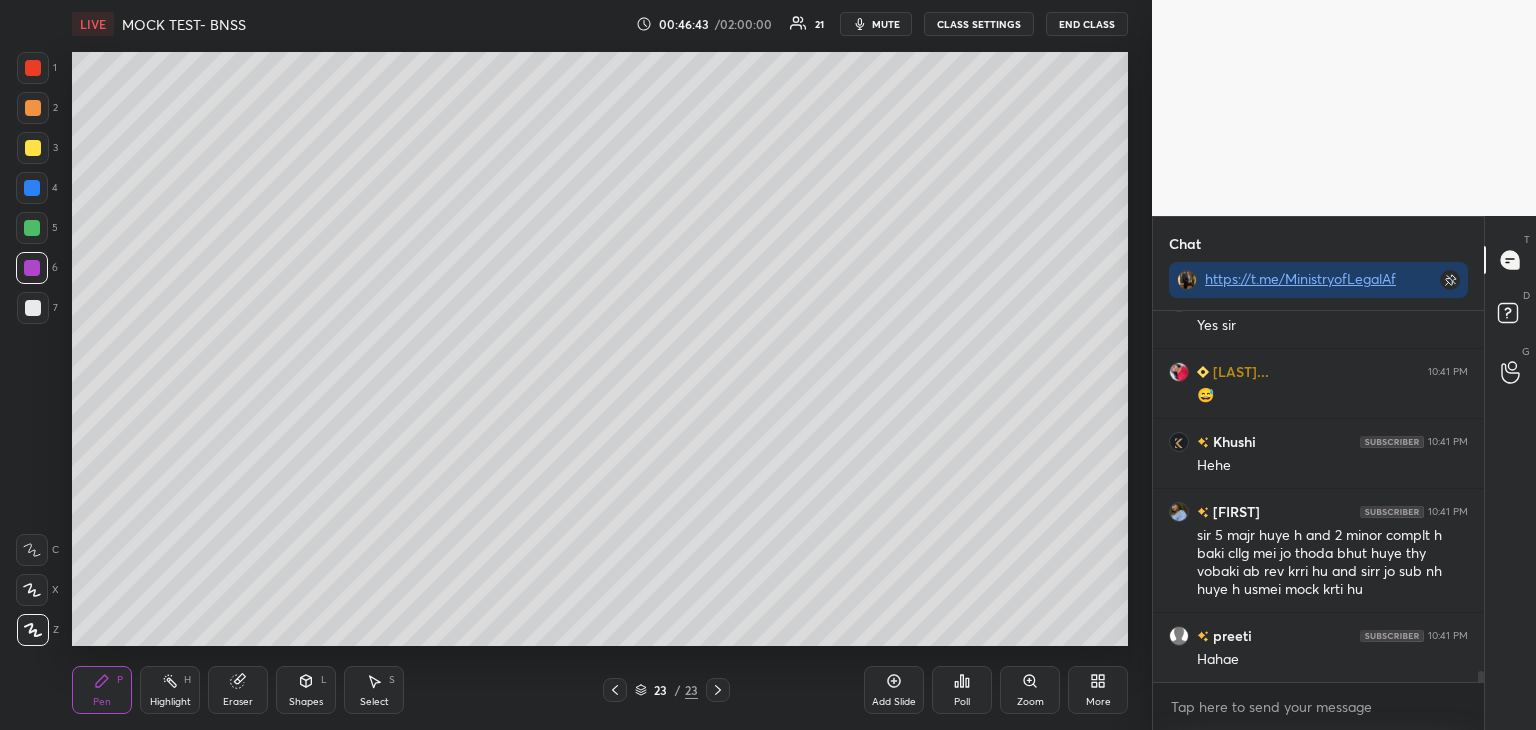 scroll, scrollTop: 12368, scrollLeft: 0, axis: vertical 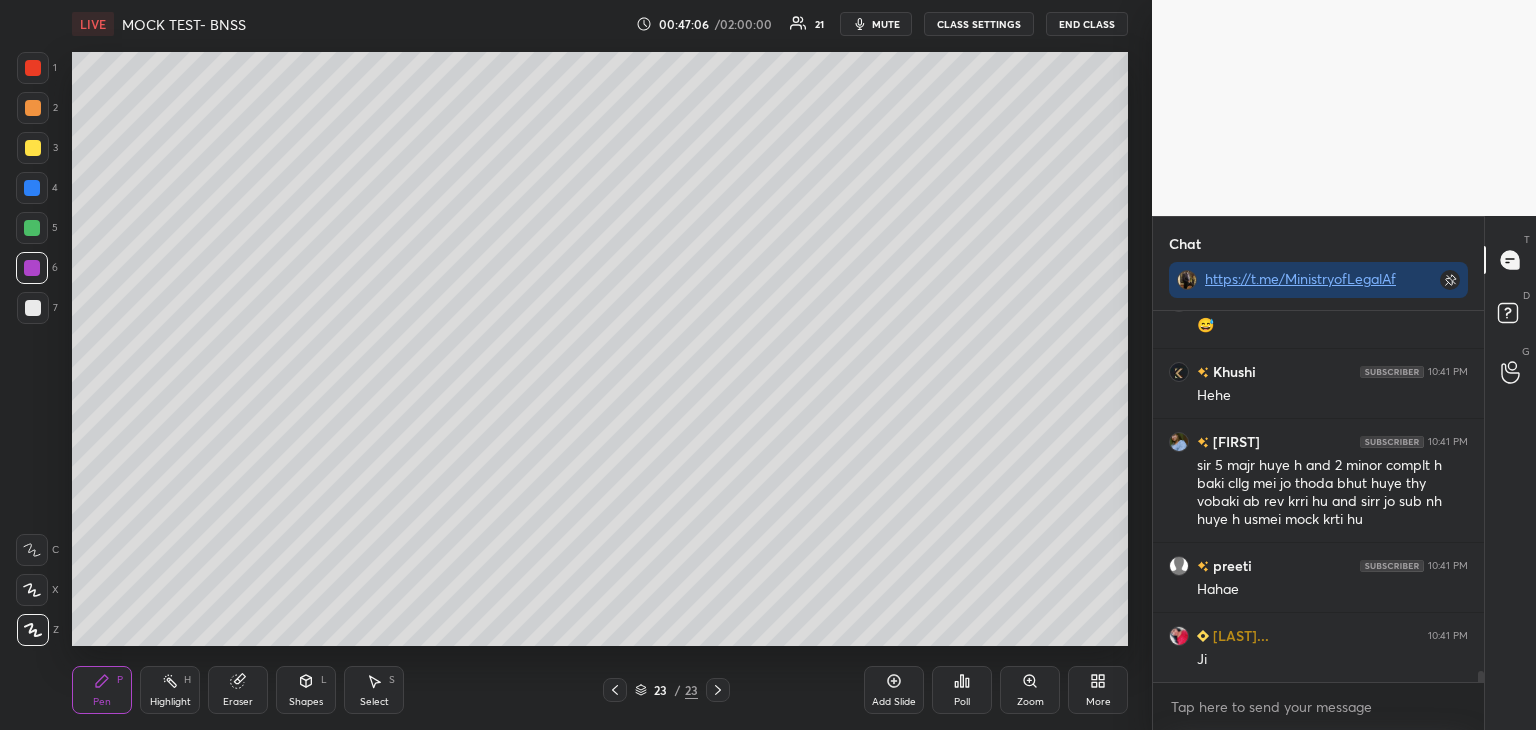 click at bounding box center (32, 228) 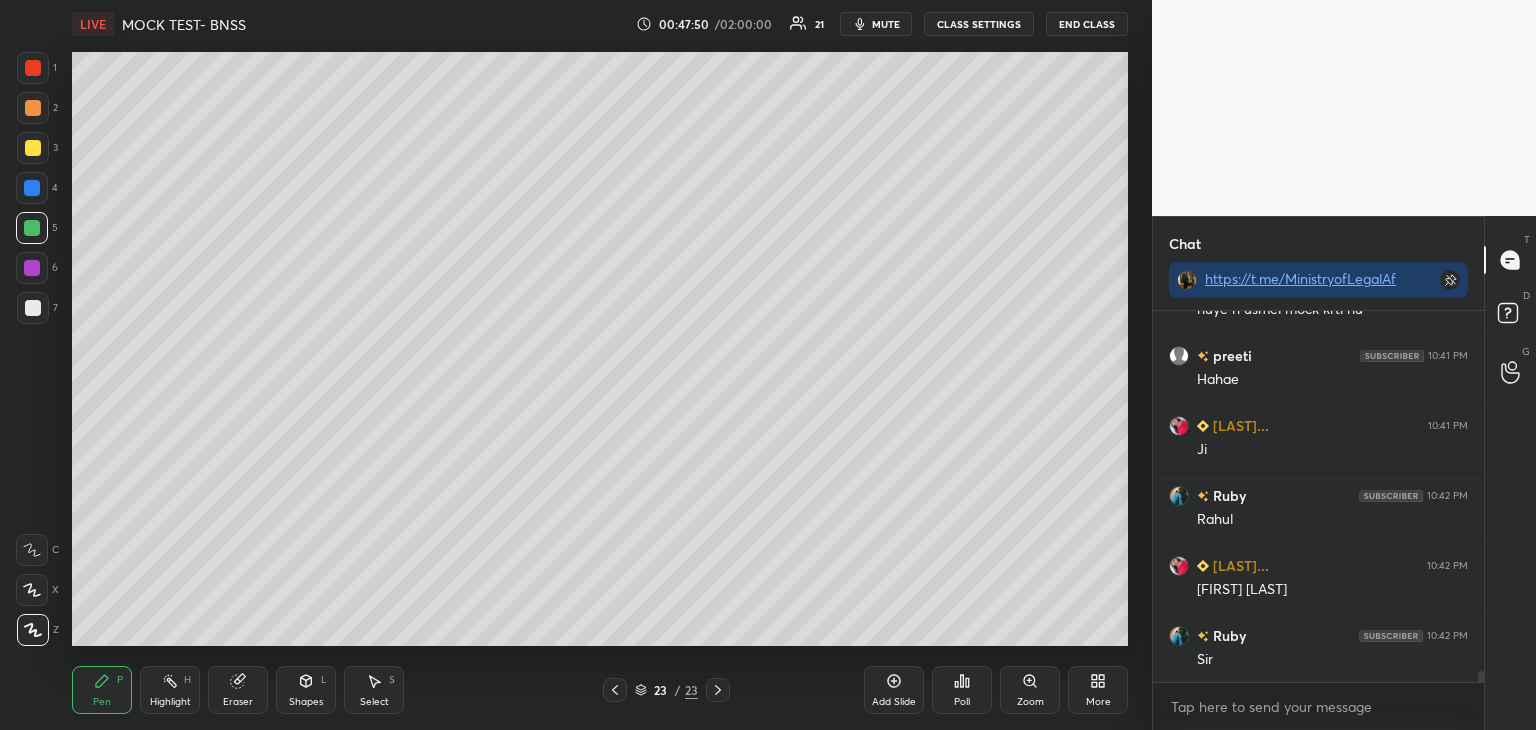 scroll, scrollTop: 12648, scrollLeft: 0, axis: vertical 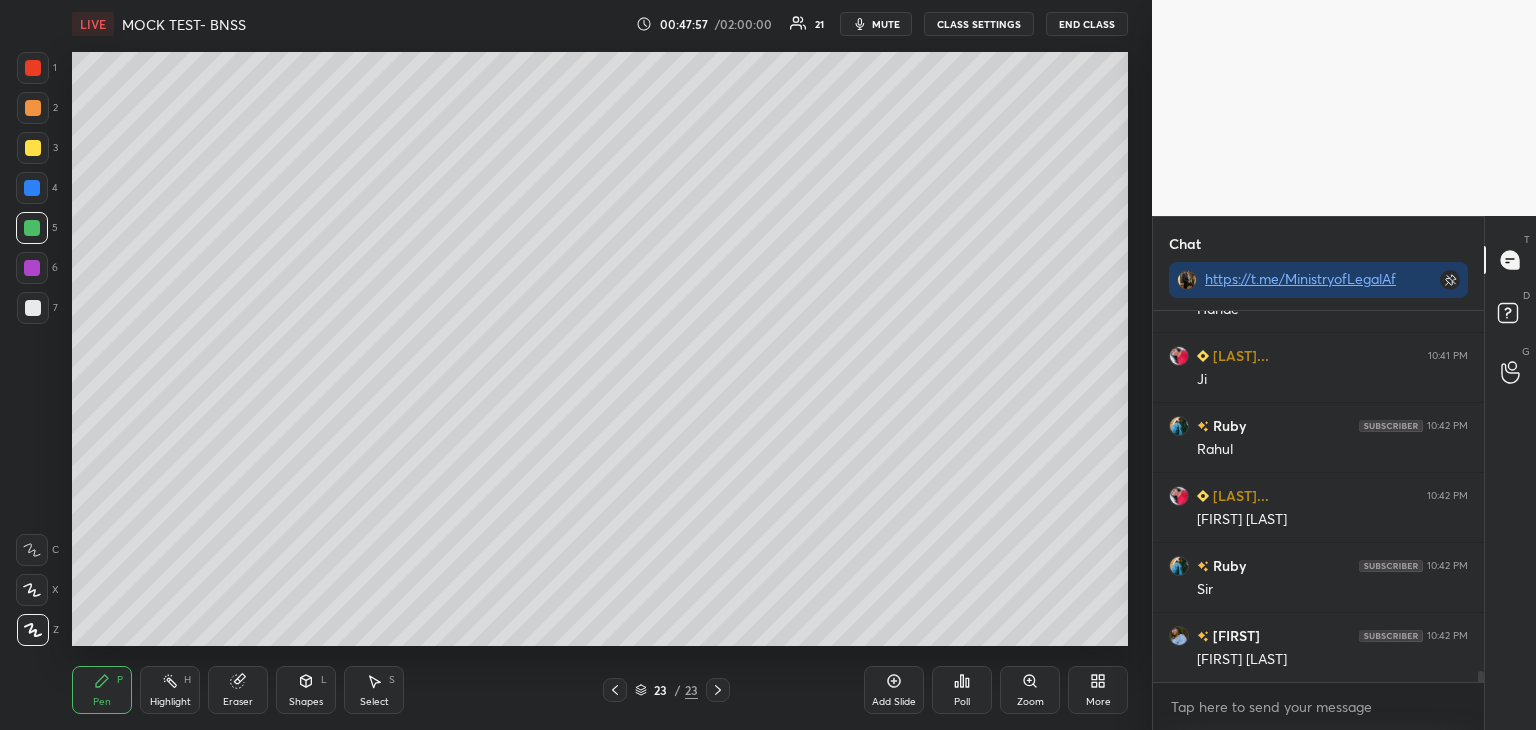 click at bounding box center [33, 308] 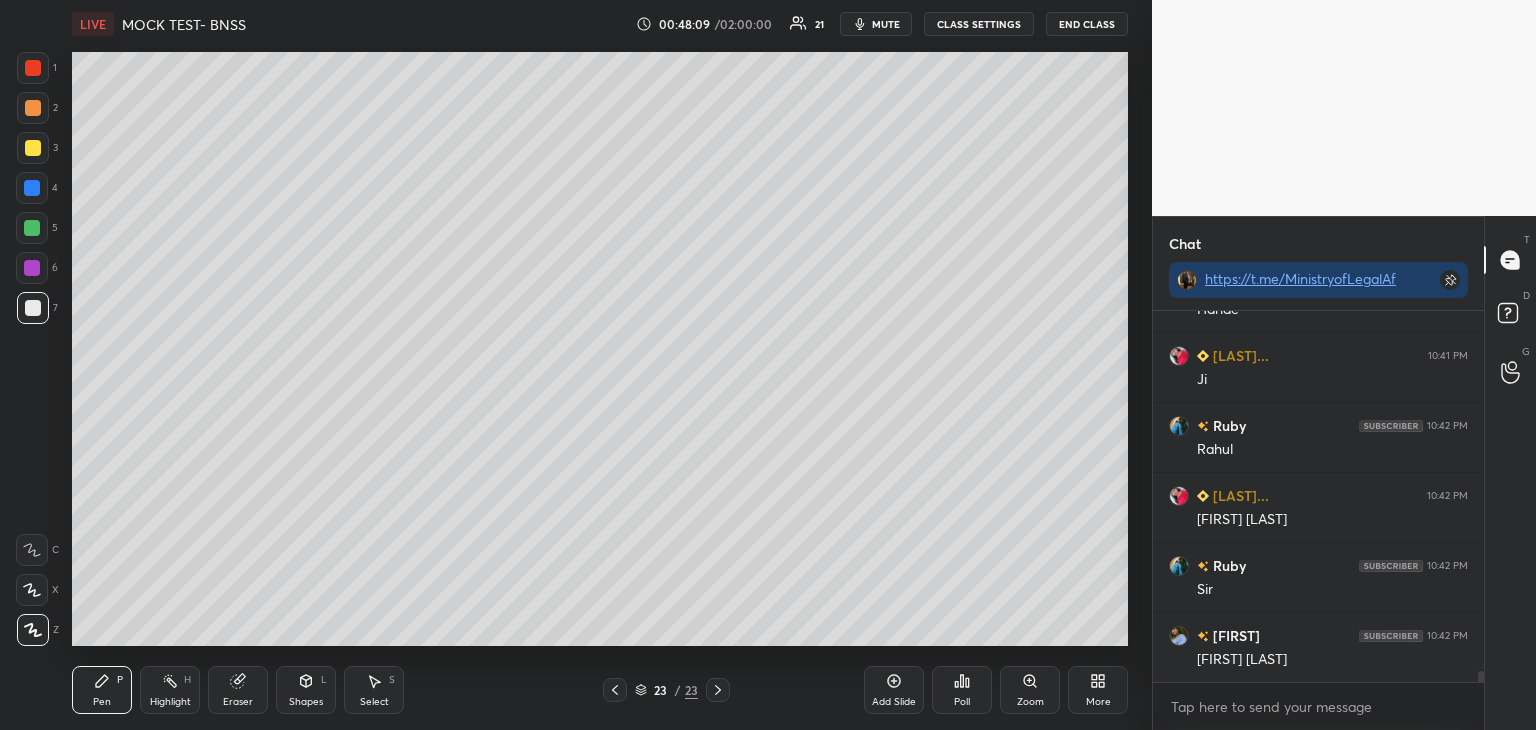 scroll, scrollTop: 12718, scrollLeft: 0, axis: vertical 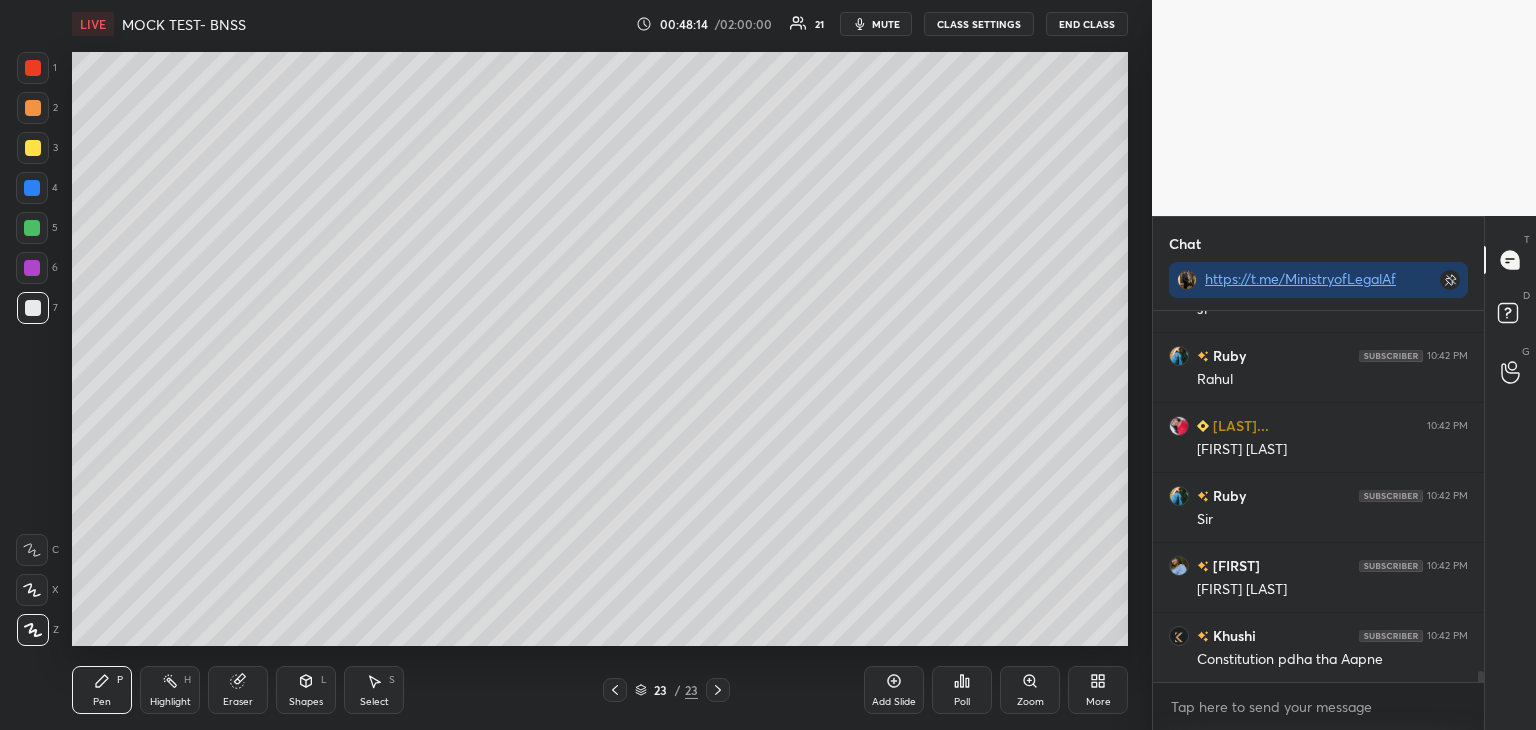 click on "6" at bounding box center (37, 272) 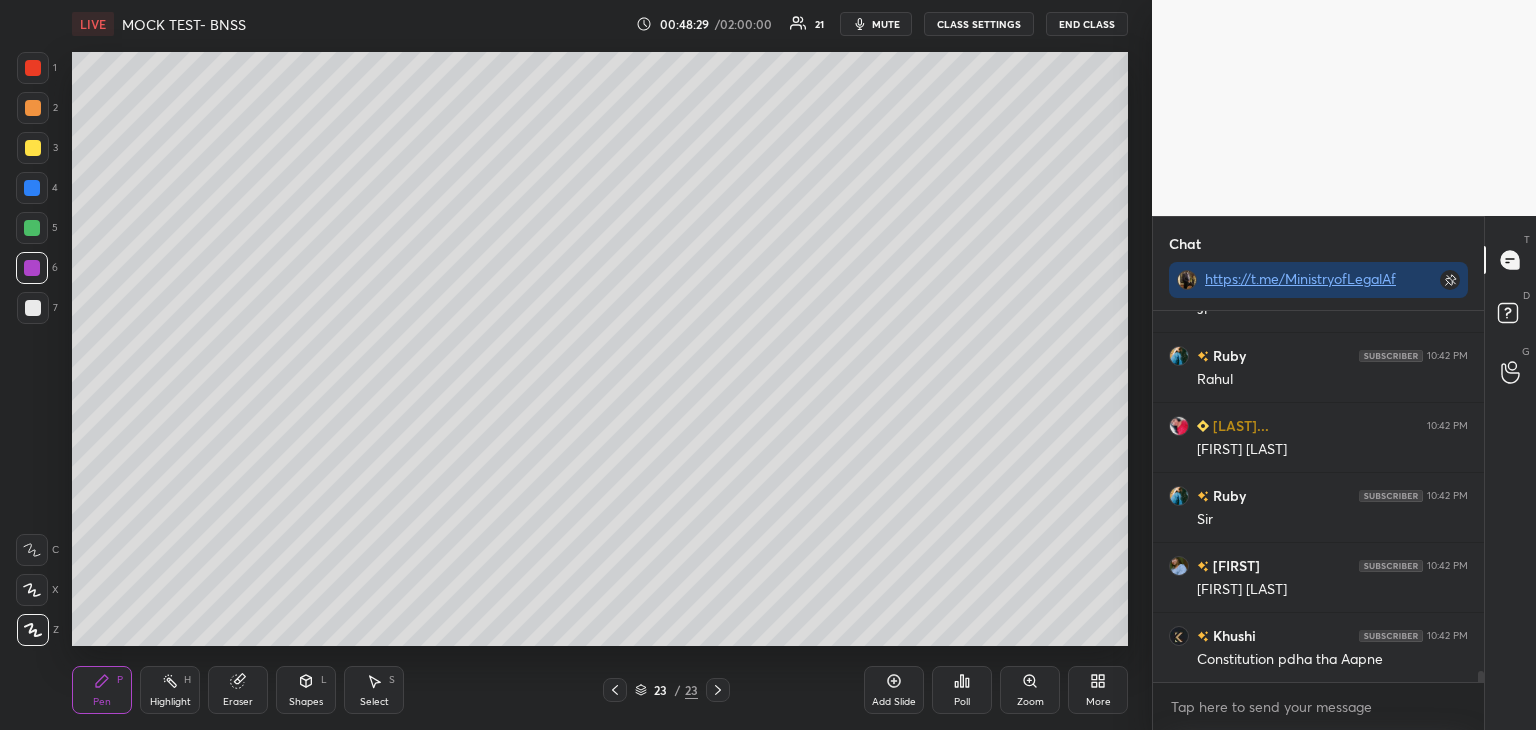 click at bounding box center (33, 308) 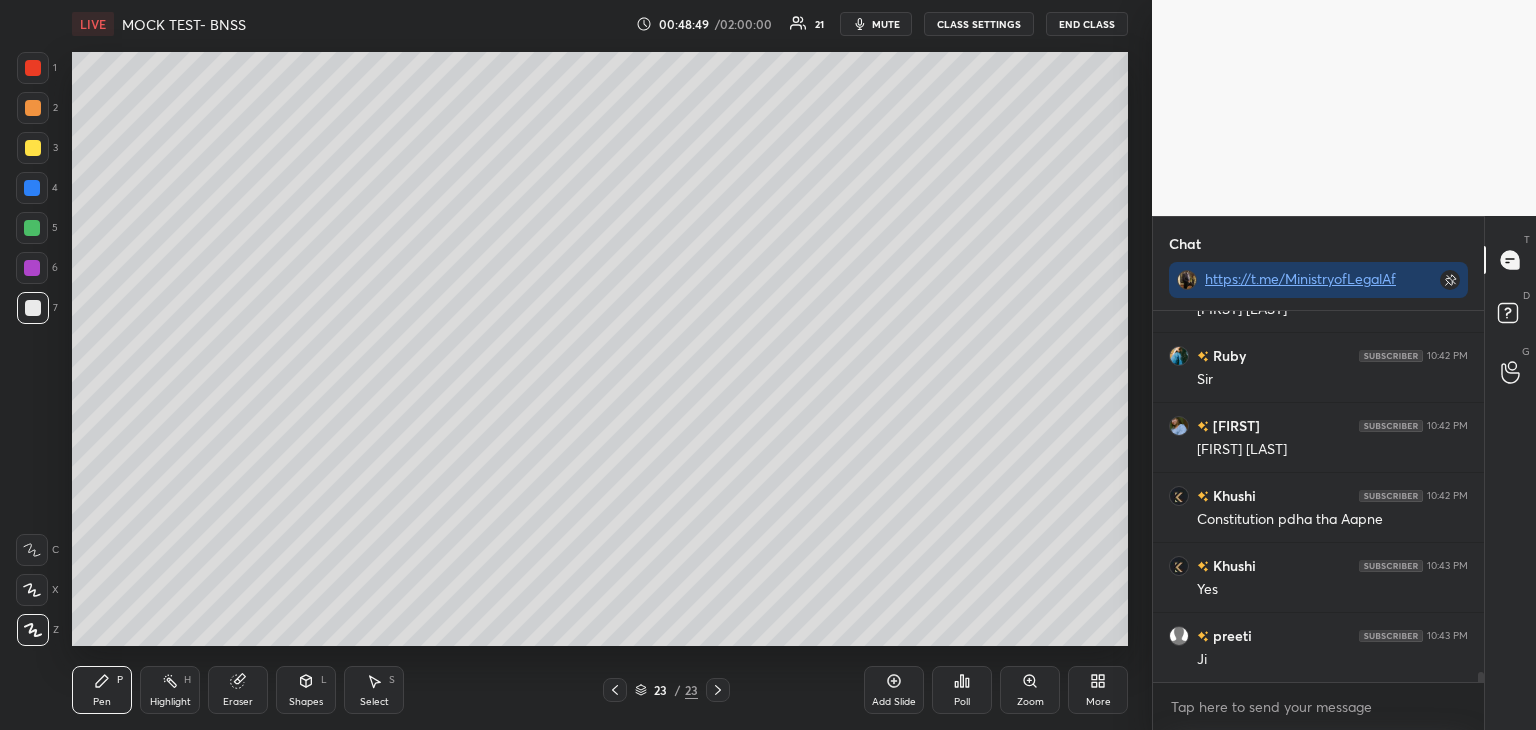 scroll, scrollTop: 12928, scrollLeft: 0, axis: vertical 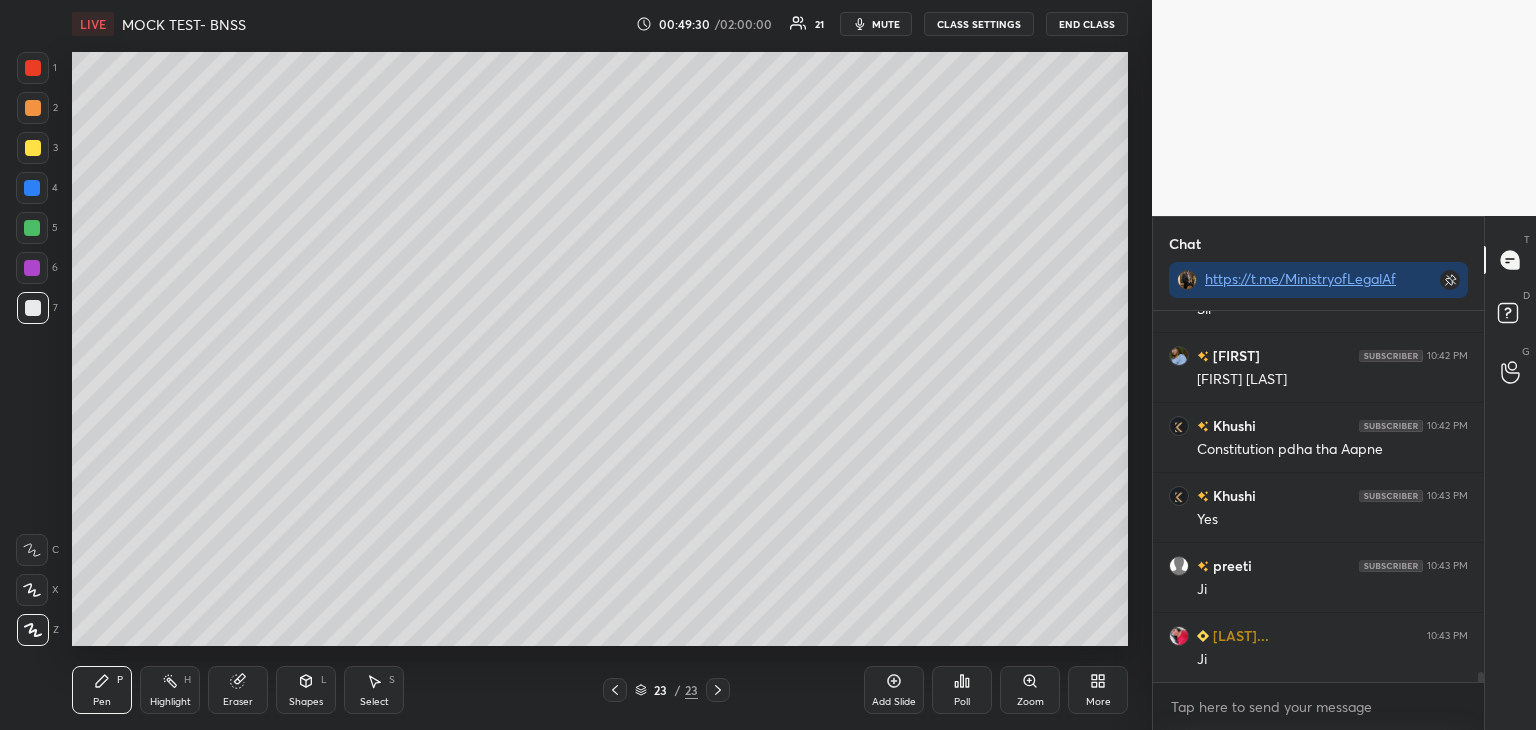 click on "7" at bounding box center [37, 312] 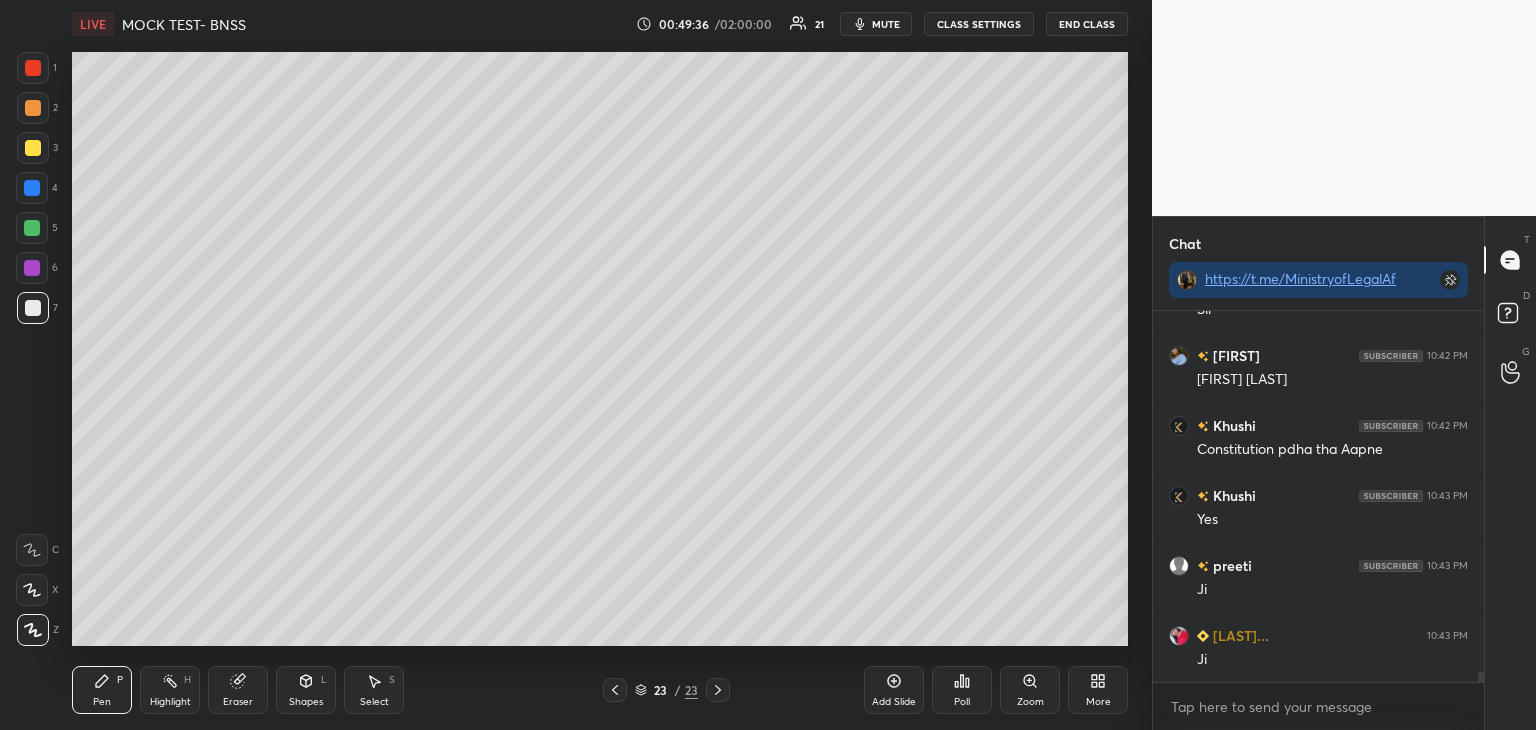 click at bounding box center (32, 188) 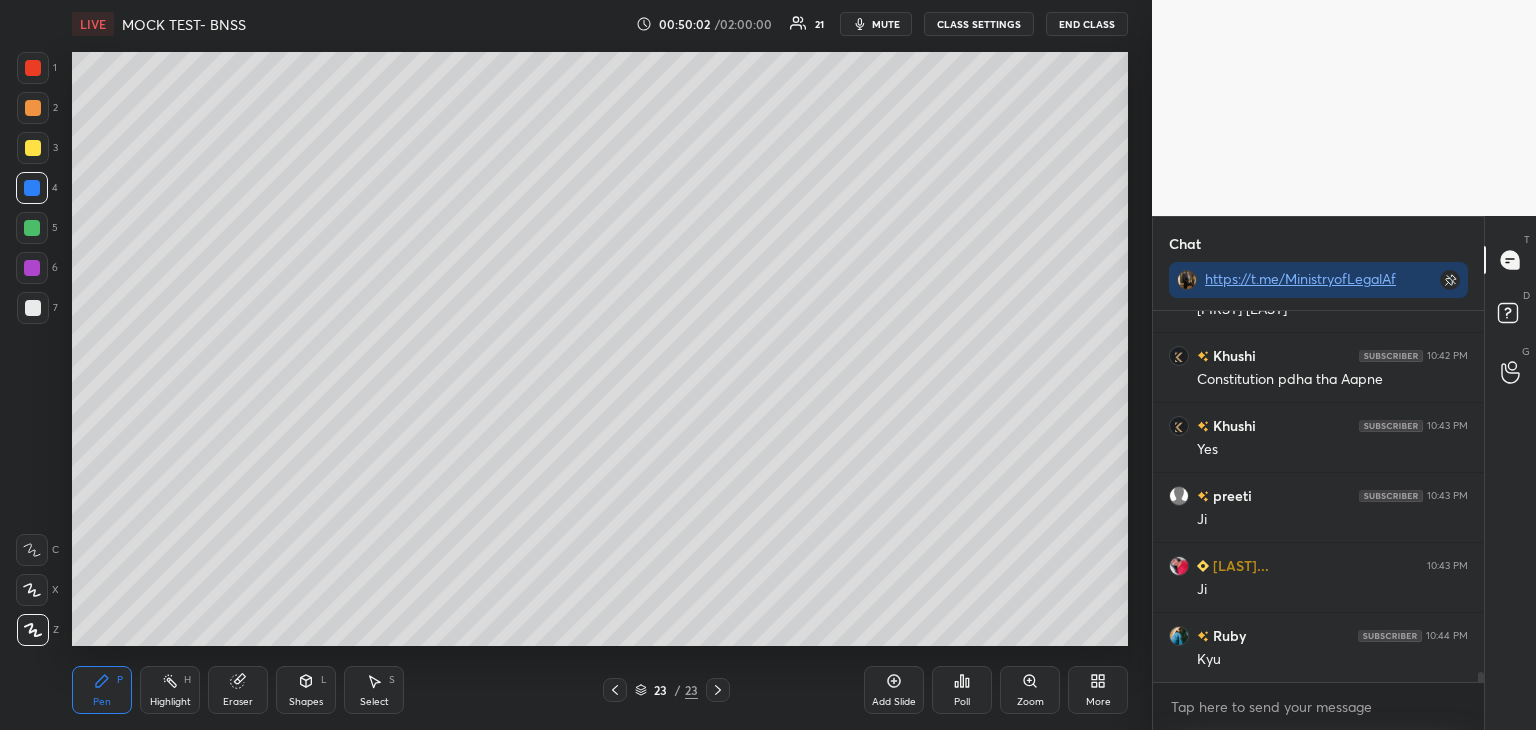 scroll, scrollTop: 13068, scrollLeft: 0, axis: vertical 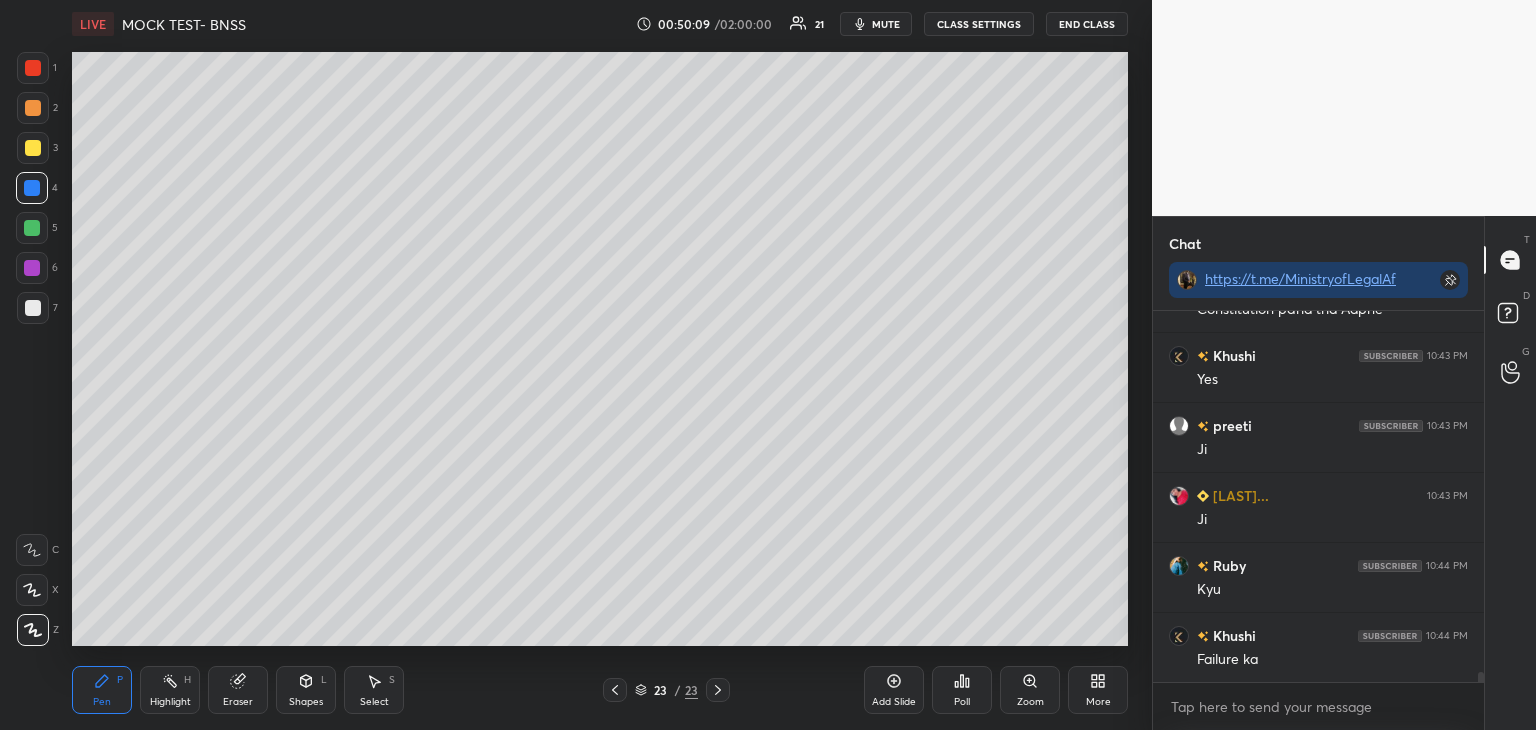 click at bounding box center [32, 228] 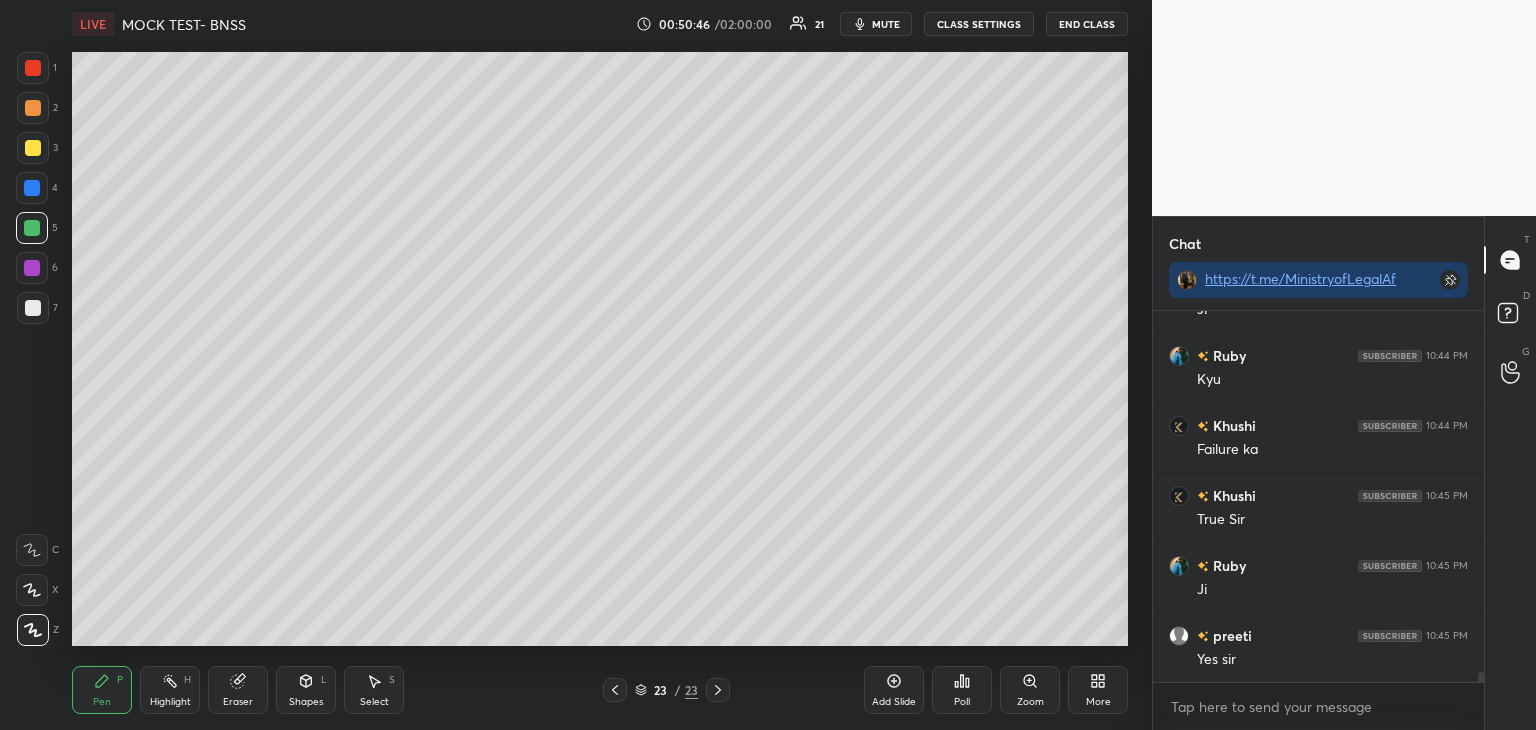 scroll, scrollTop: 13348, scrollLeft: 0, axis: vertical 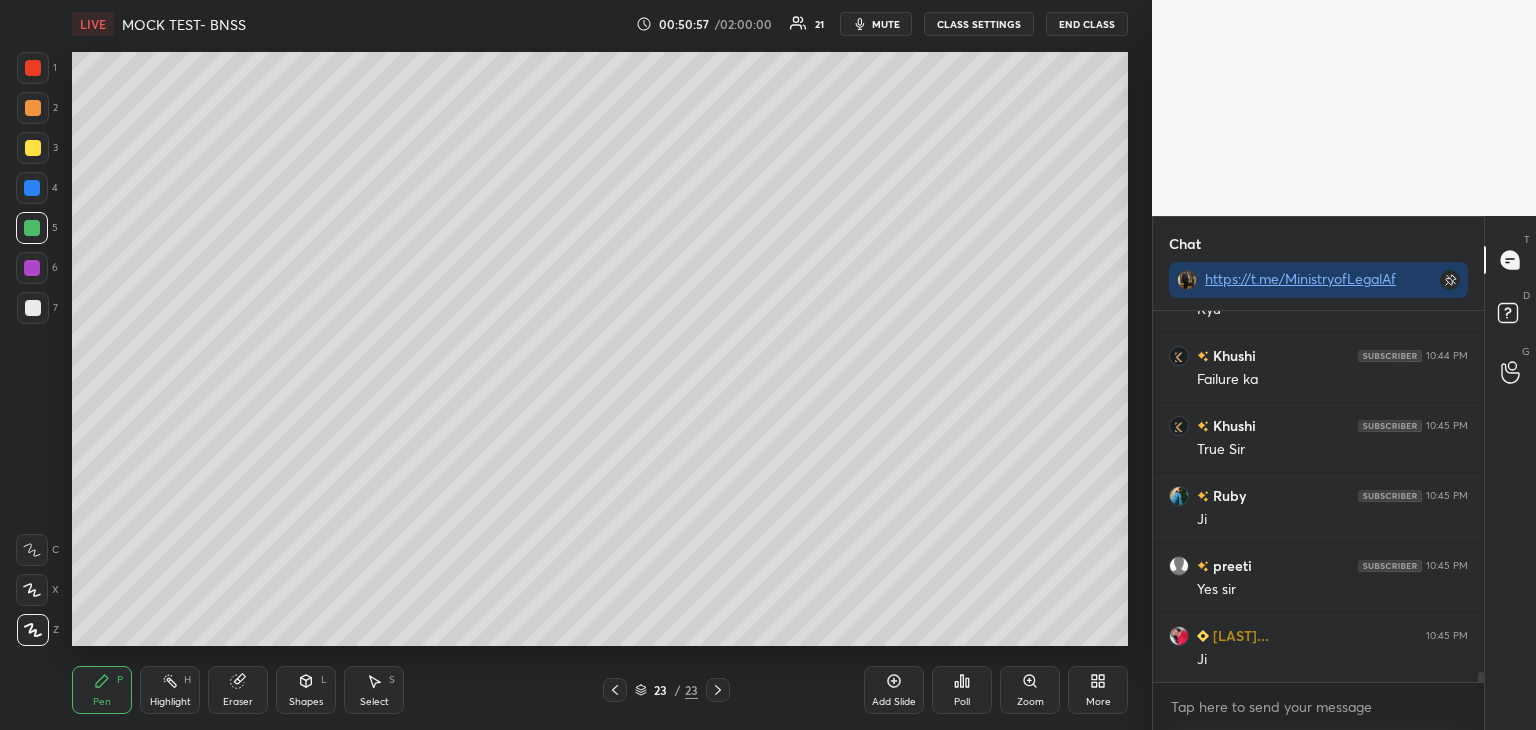 click on "7" at bounding box center (37, 312) 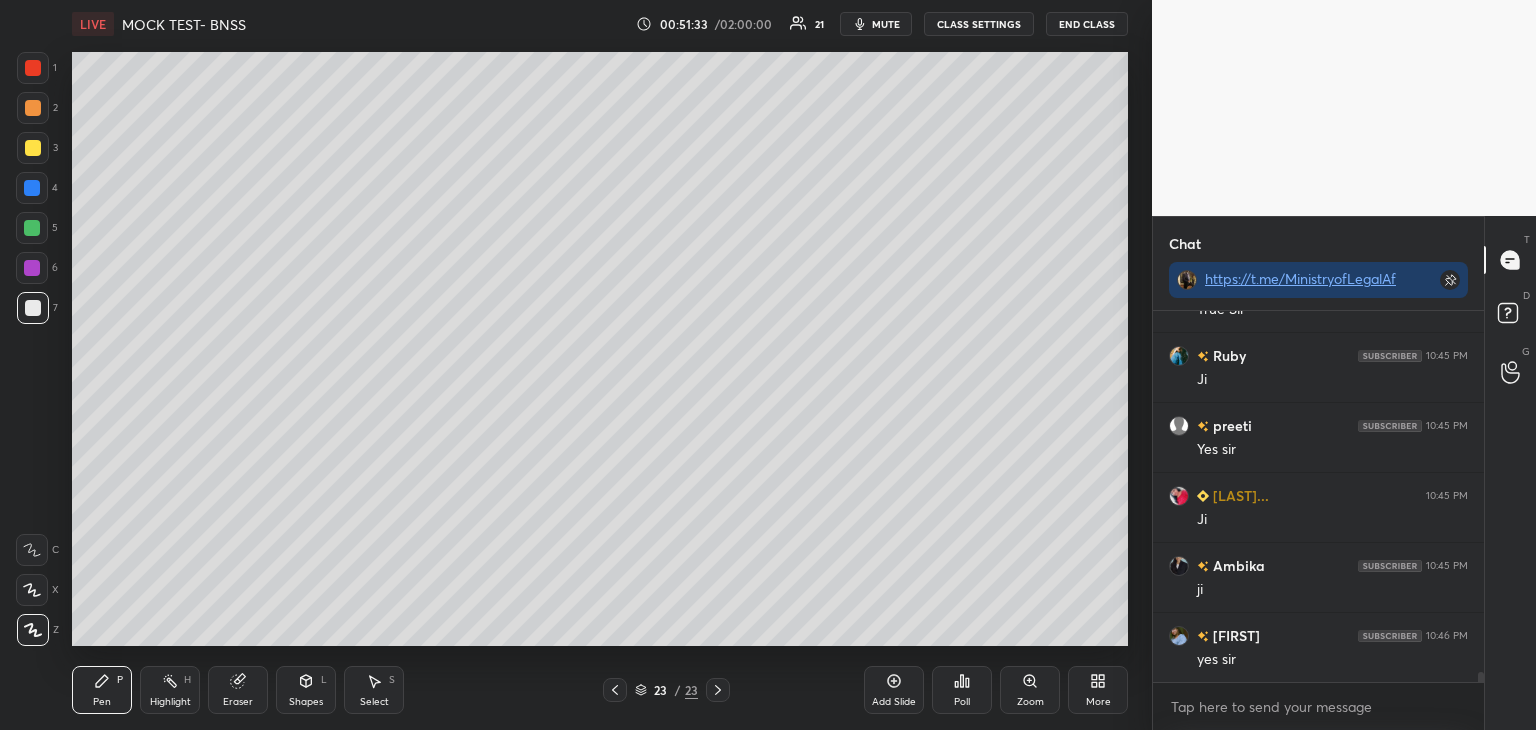 scroll, scrollTop: 13558, scrollLeft: 0, axis: vertical 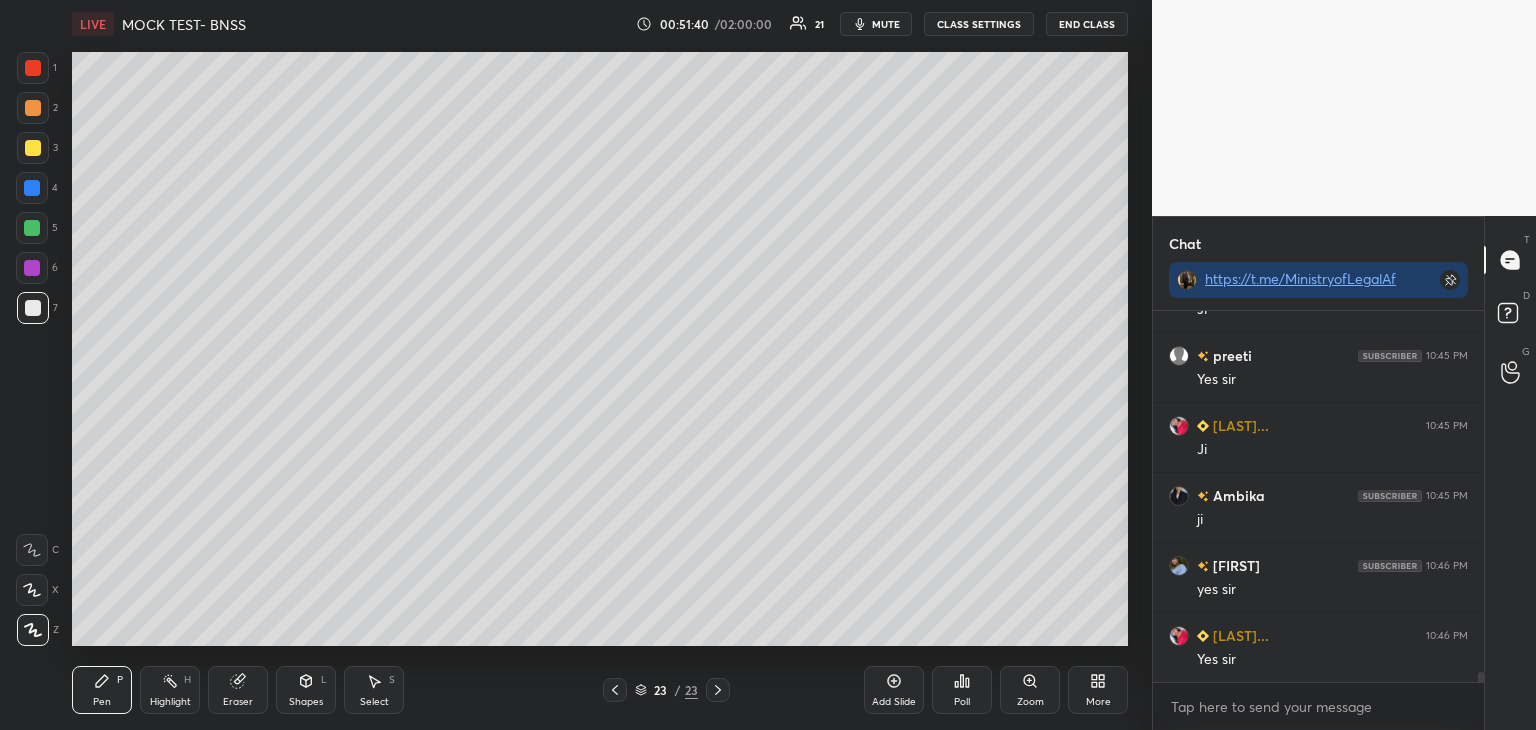 click on "Add Slide Poll Zoom More" at bounding box center [996, 690] 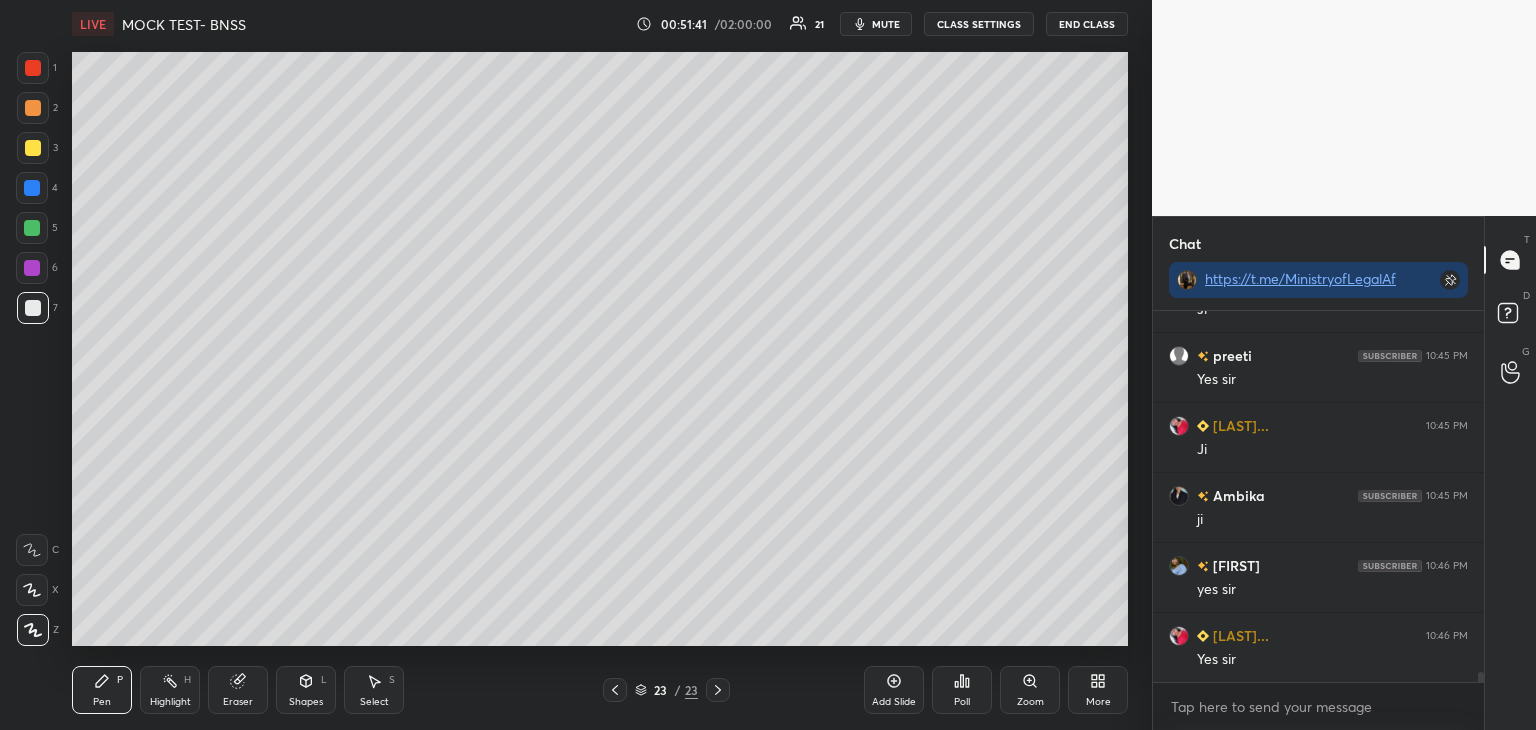 click on "Add Slide" at bounding box center (894, 690) 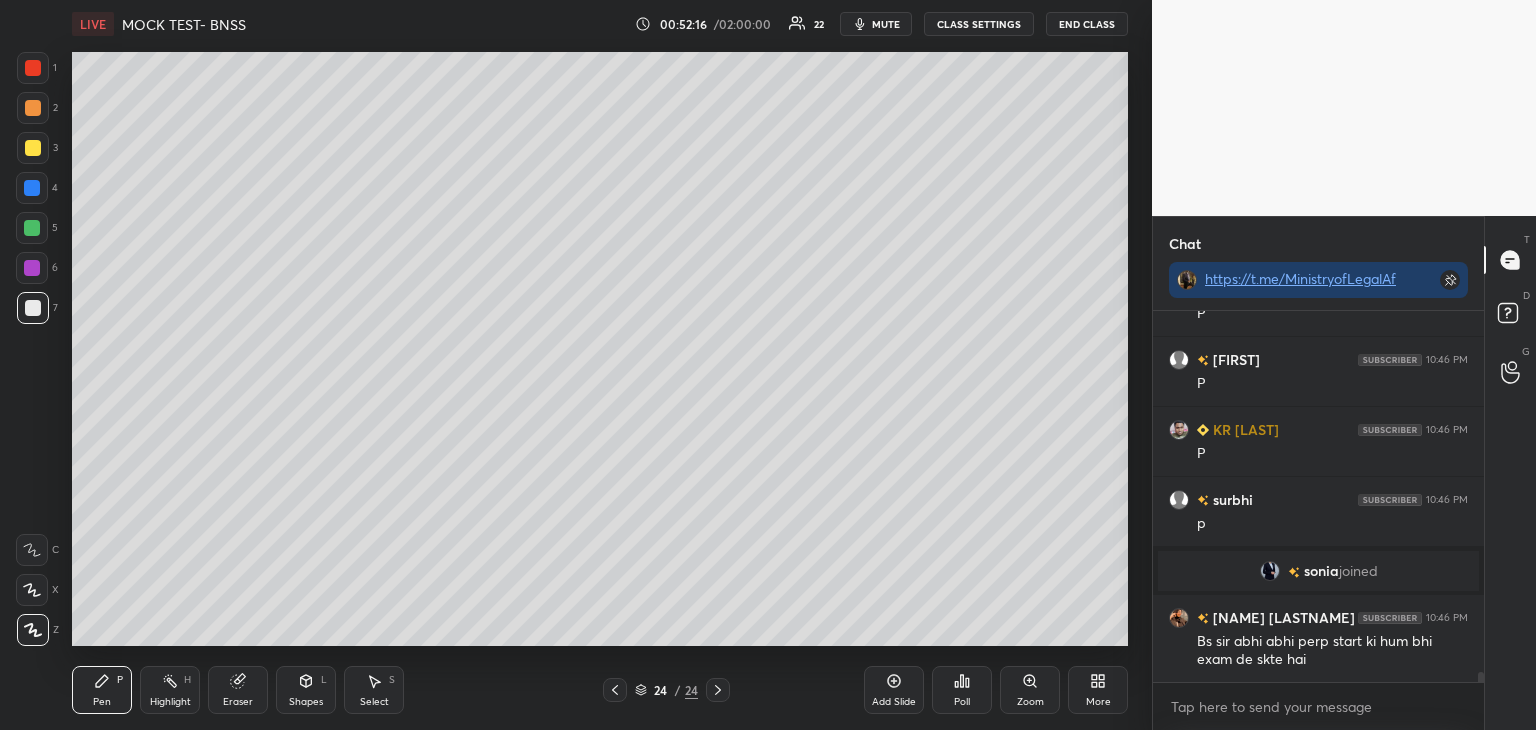 scroll, scrollTop: 13634, scrollLeft: 0, axis: vertical 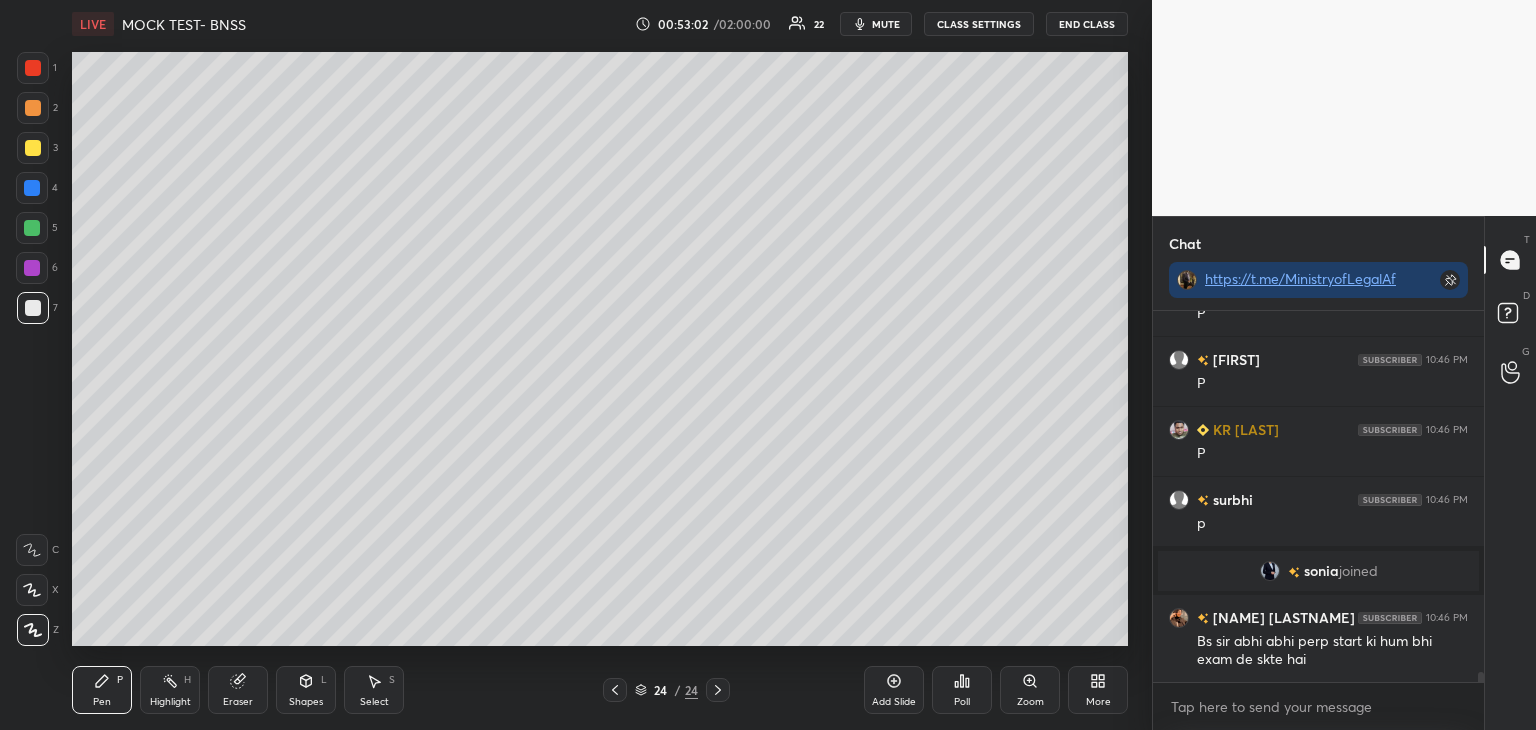click on "Poll" at bounding box center [962, 690] 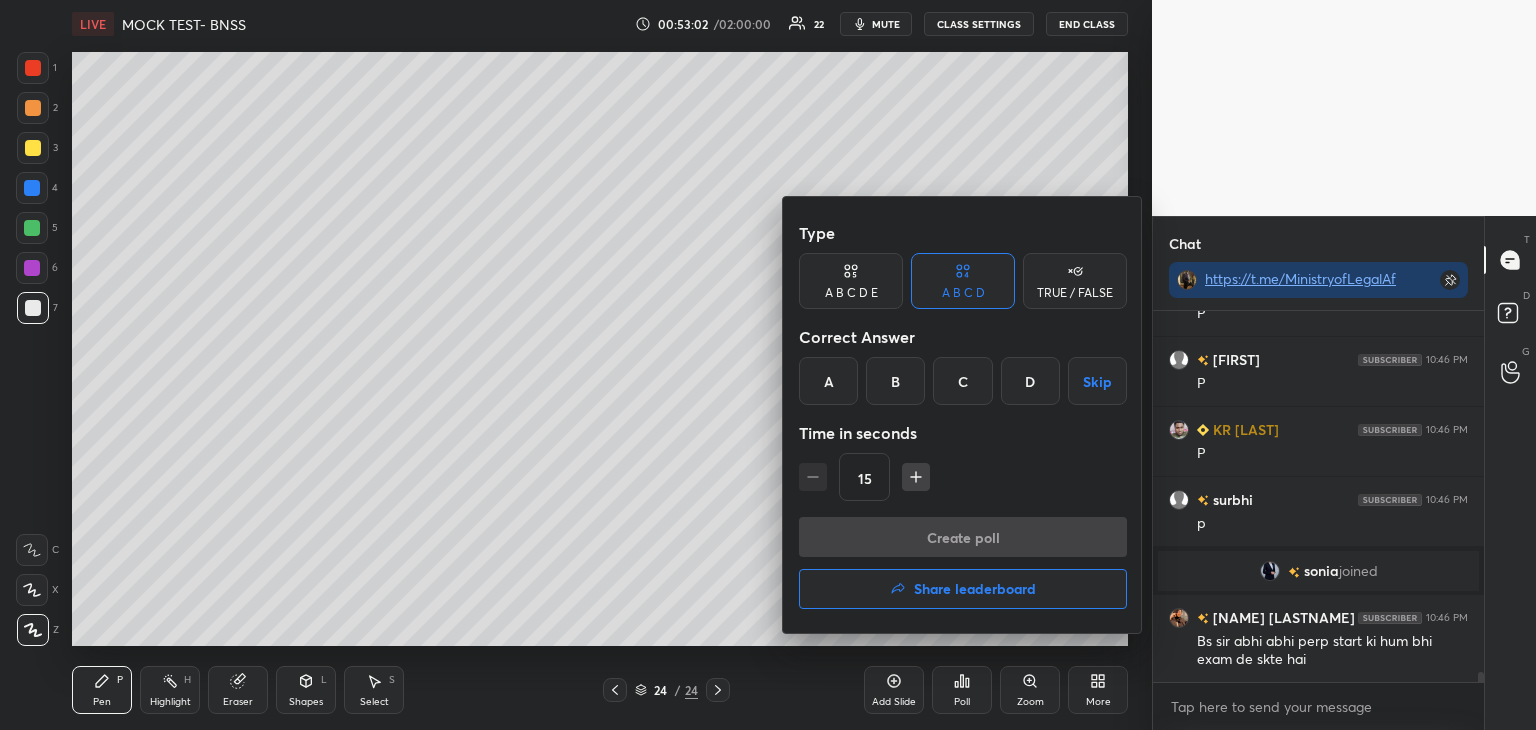 click on "D" at bounding box center (1030, 381) 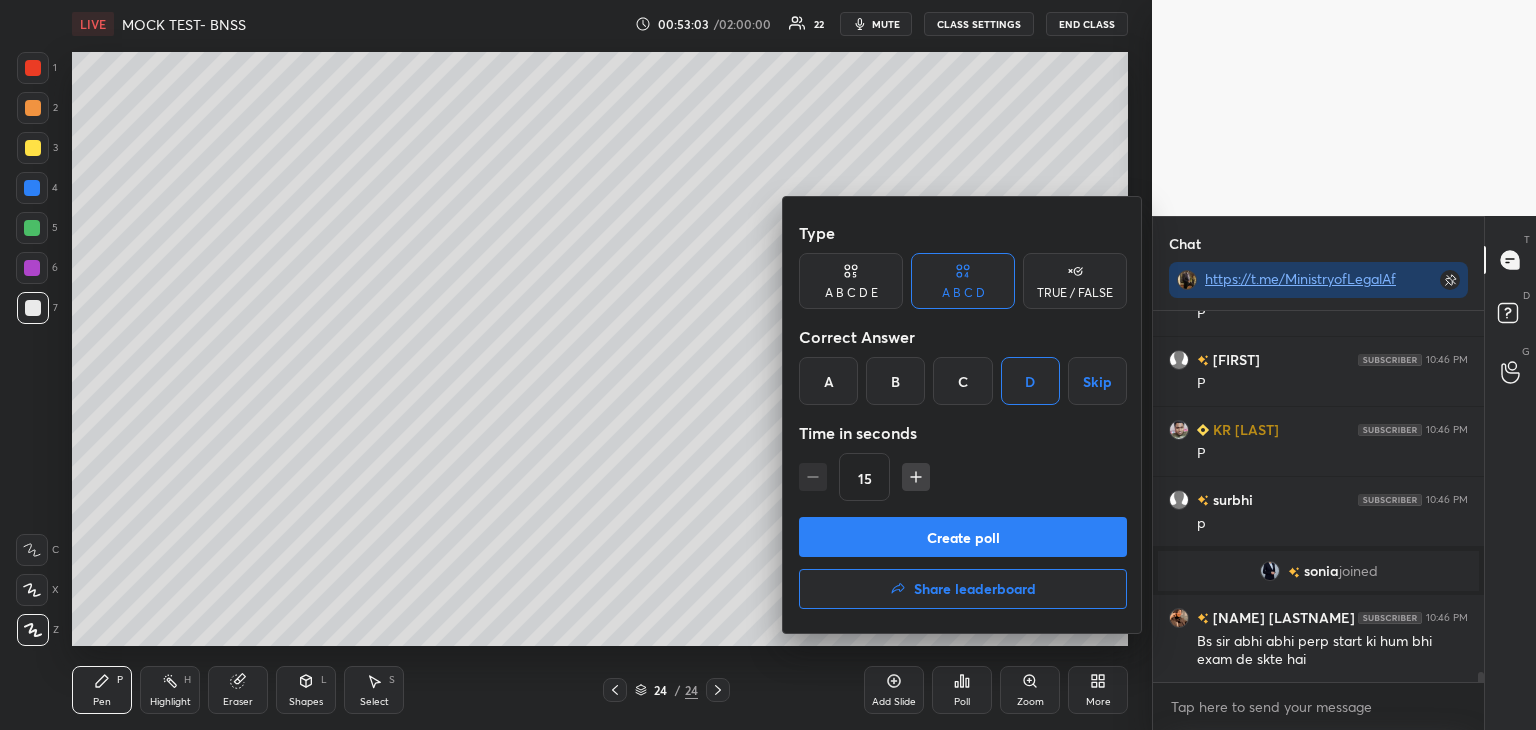 click on "Create poll" at bounding box center (963, 537) 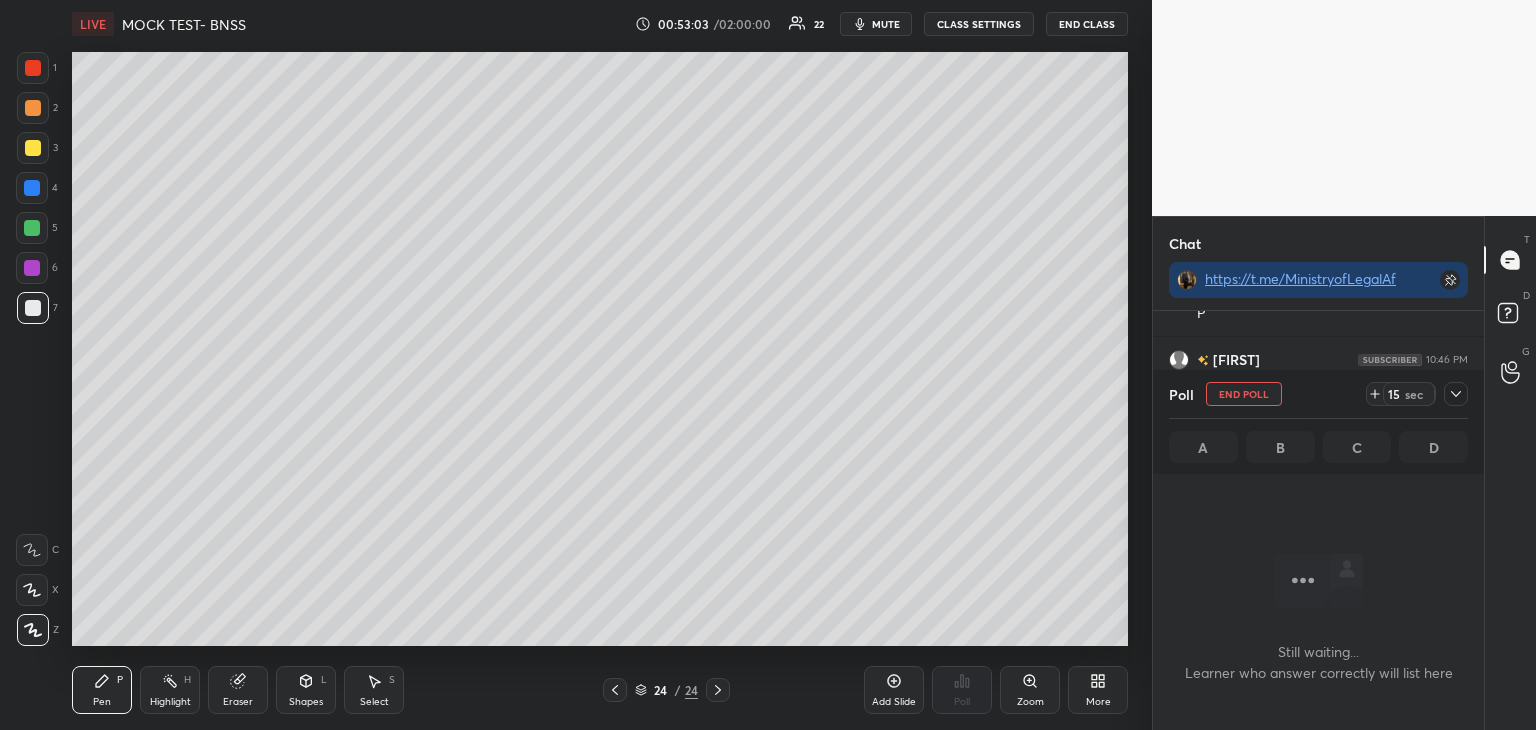 scroll, scrollTop: 342, scrollLeft: 325, axis: both 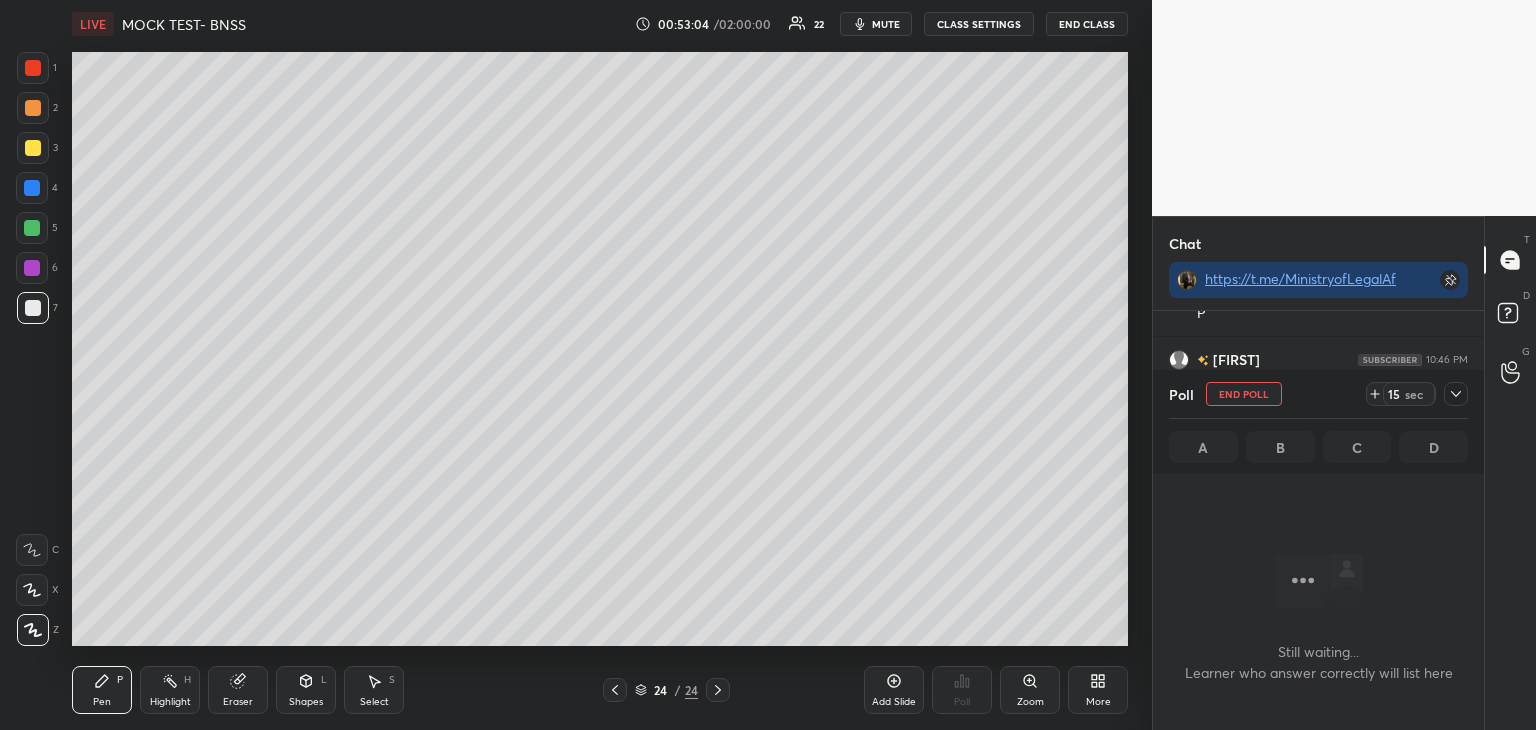 click at bounding box center (33, 68) 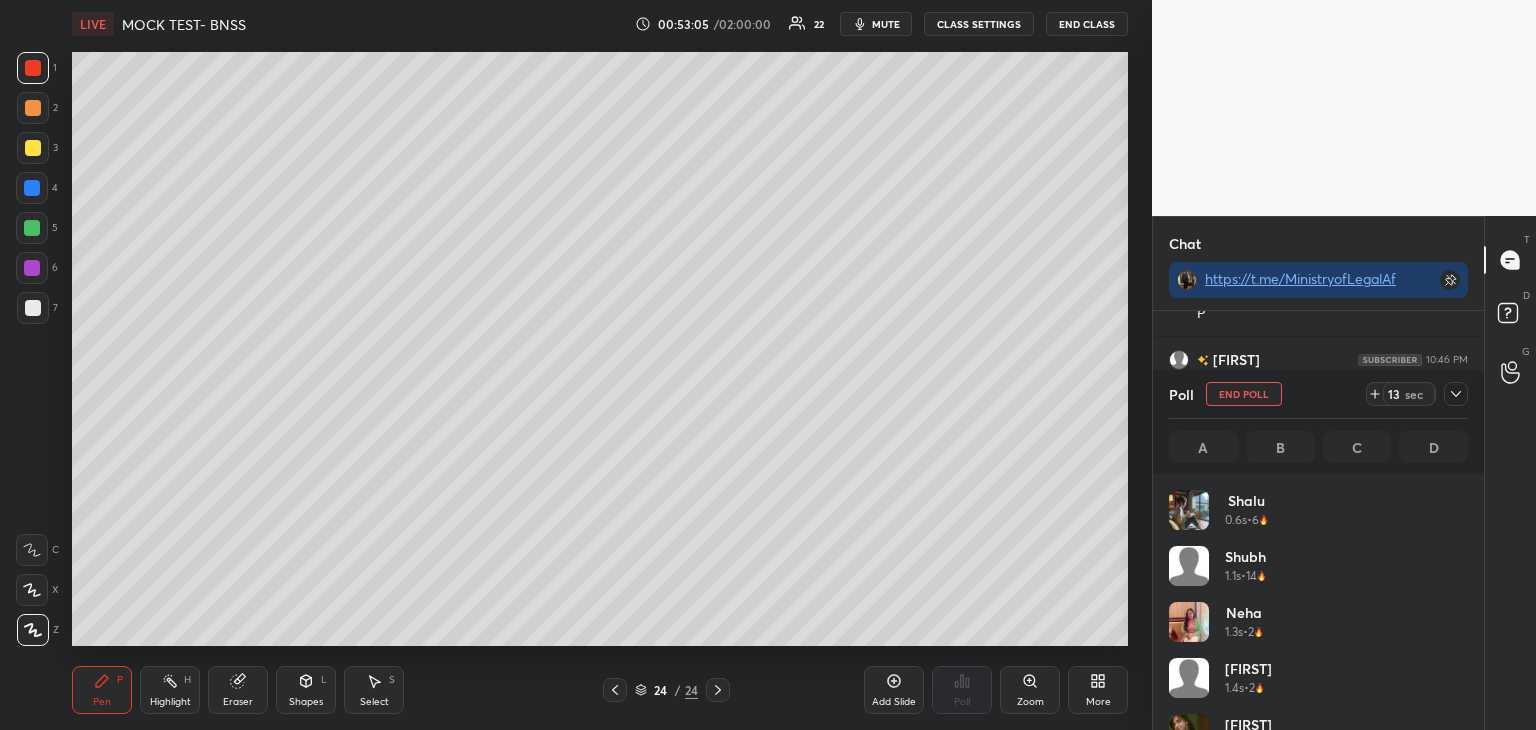scroll, scrollTop: 6, scrollLeft: 6, axis: both 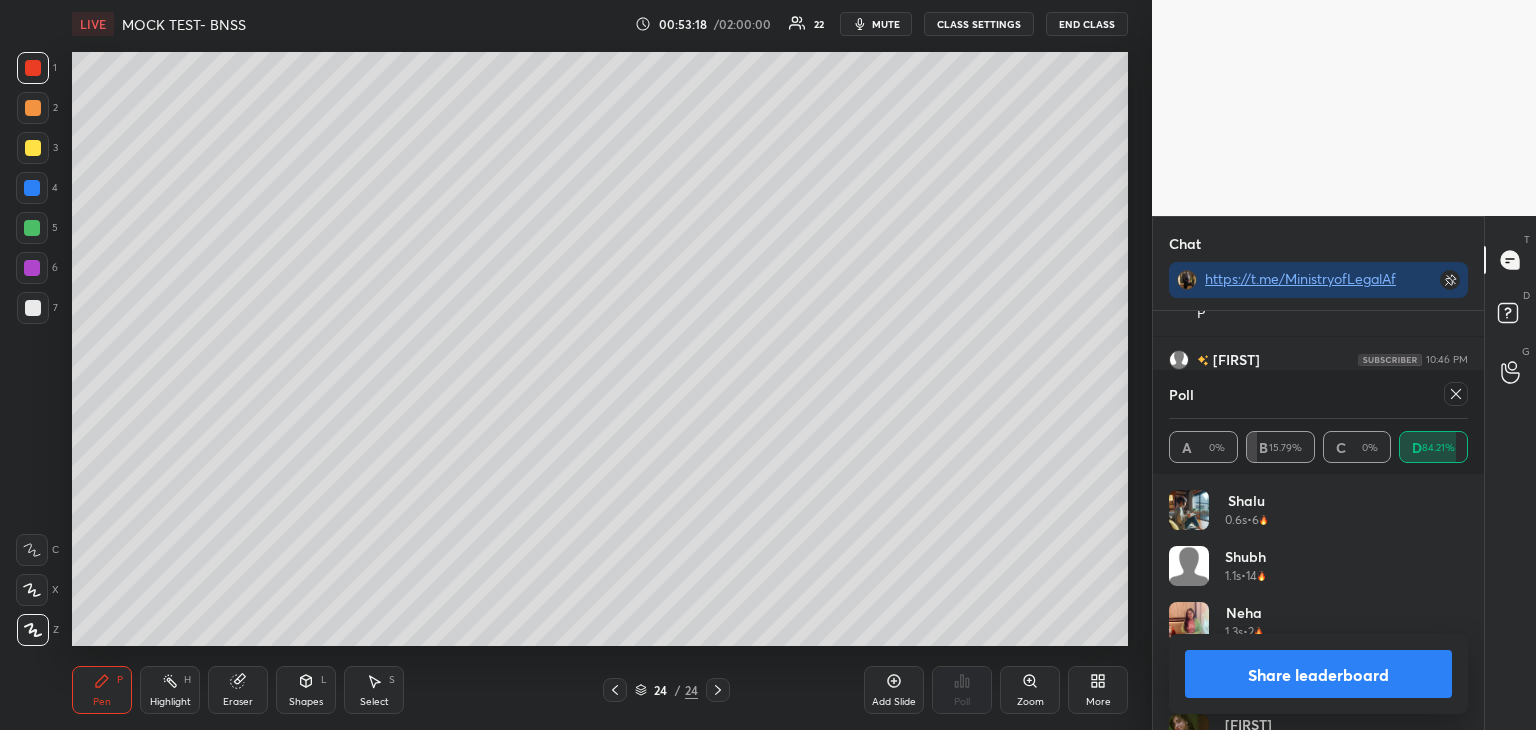click 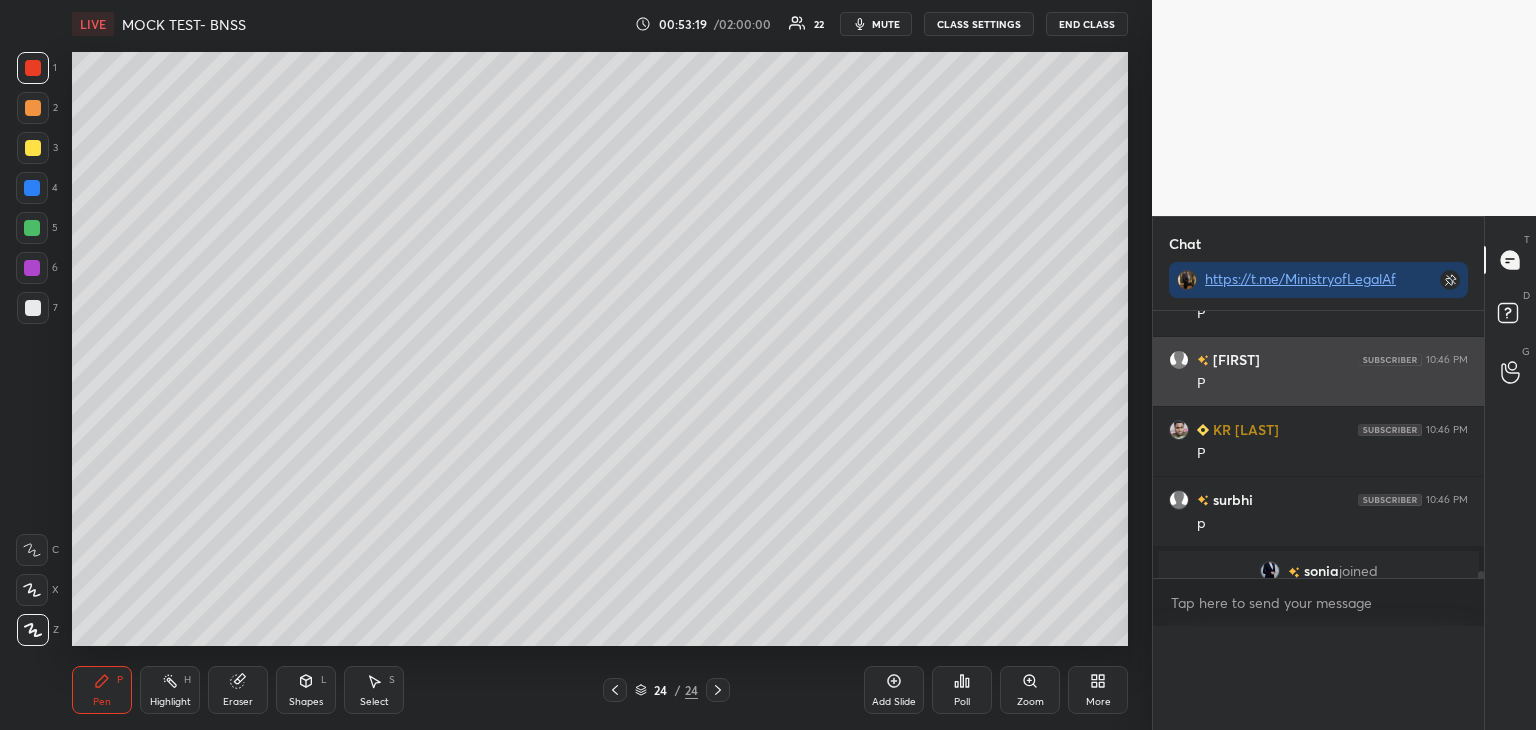 scroll, scrollTop: 121, scrollLeft: 293, axis: both 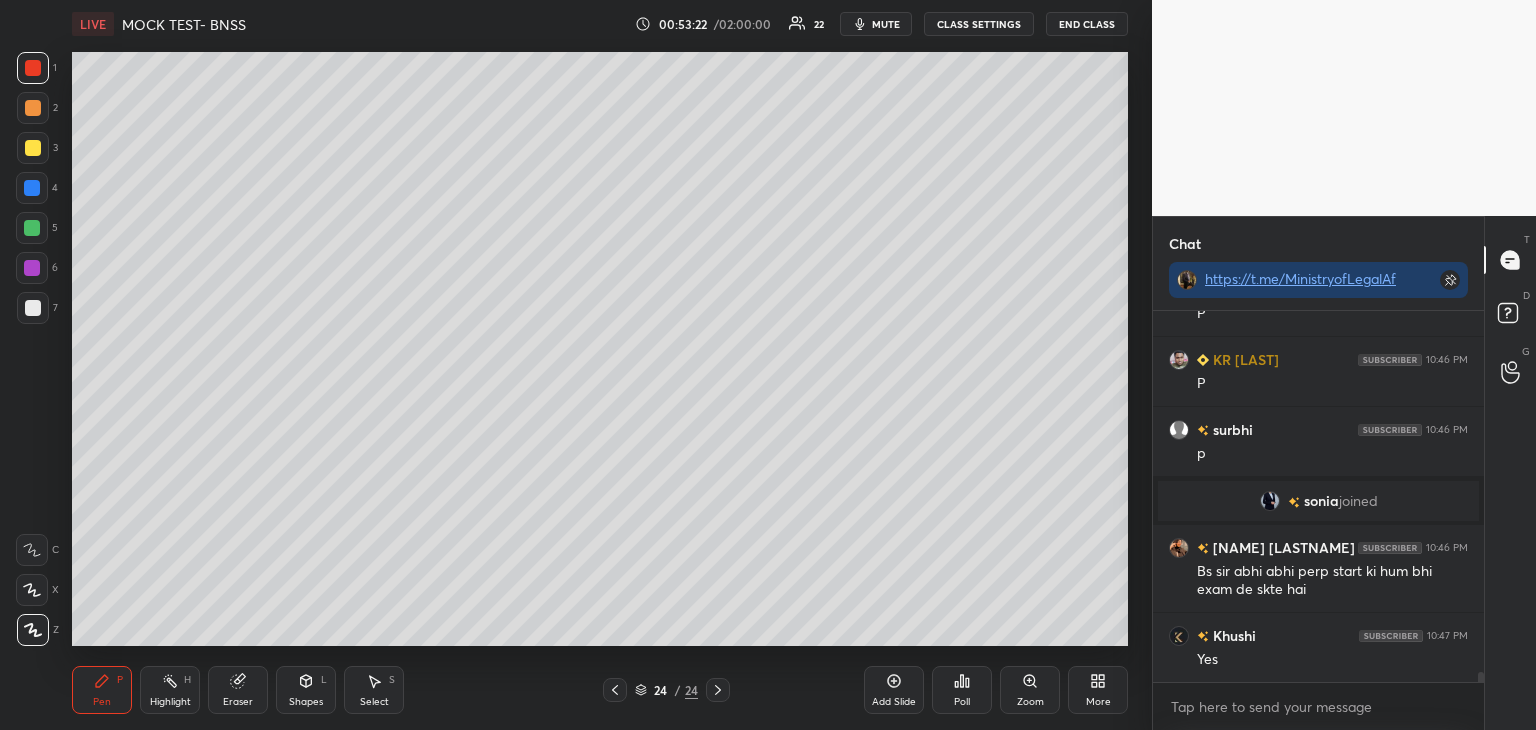 click 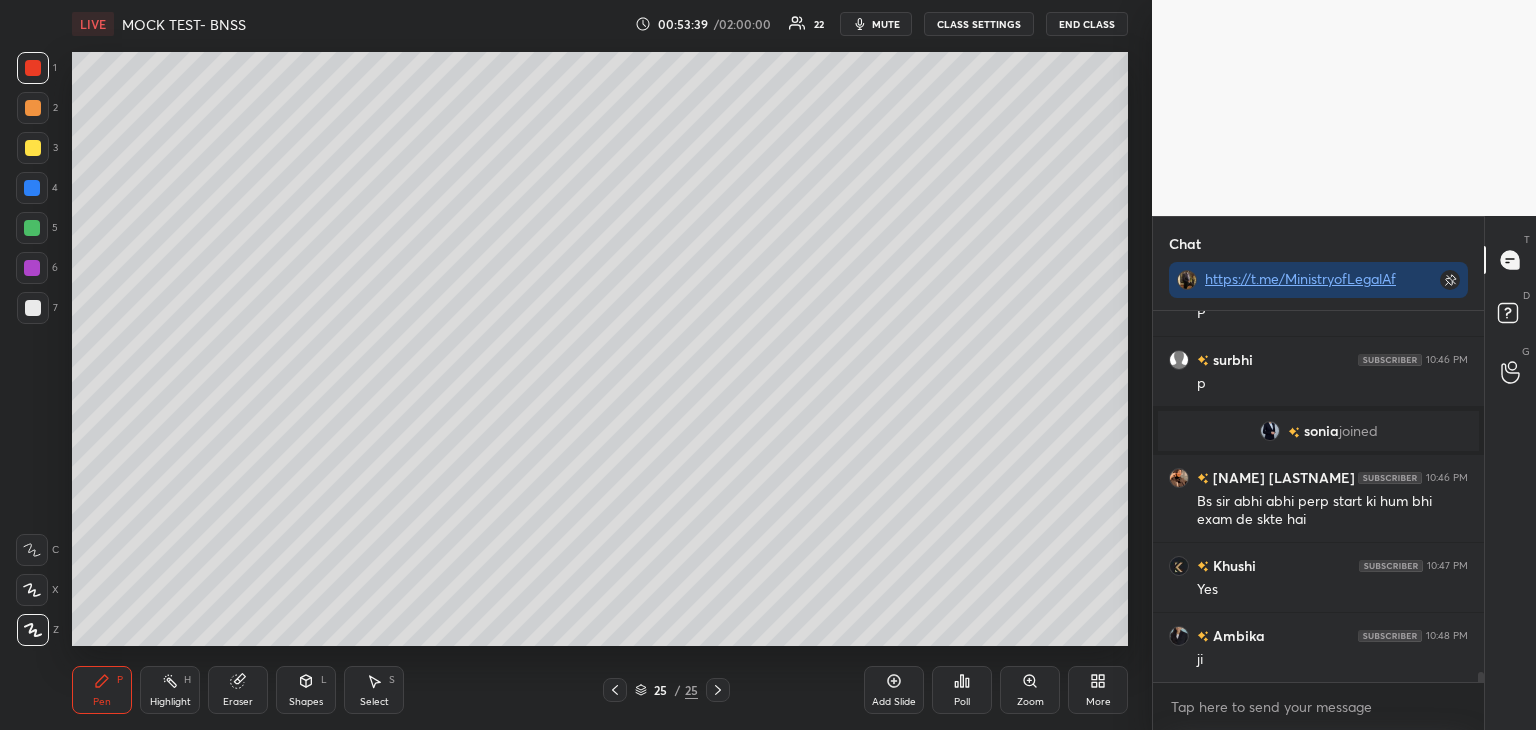 scroll, scrollTop: 13844, scrollLeft: 0, axis: vertical 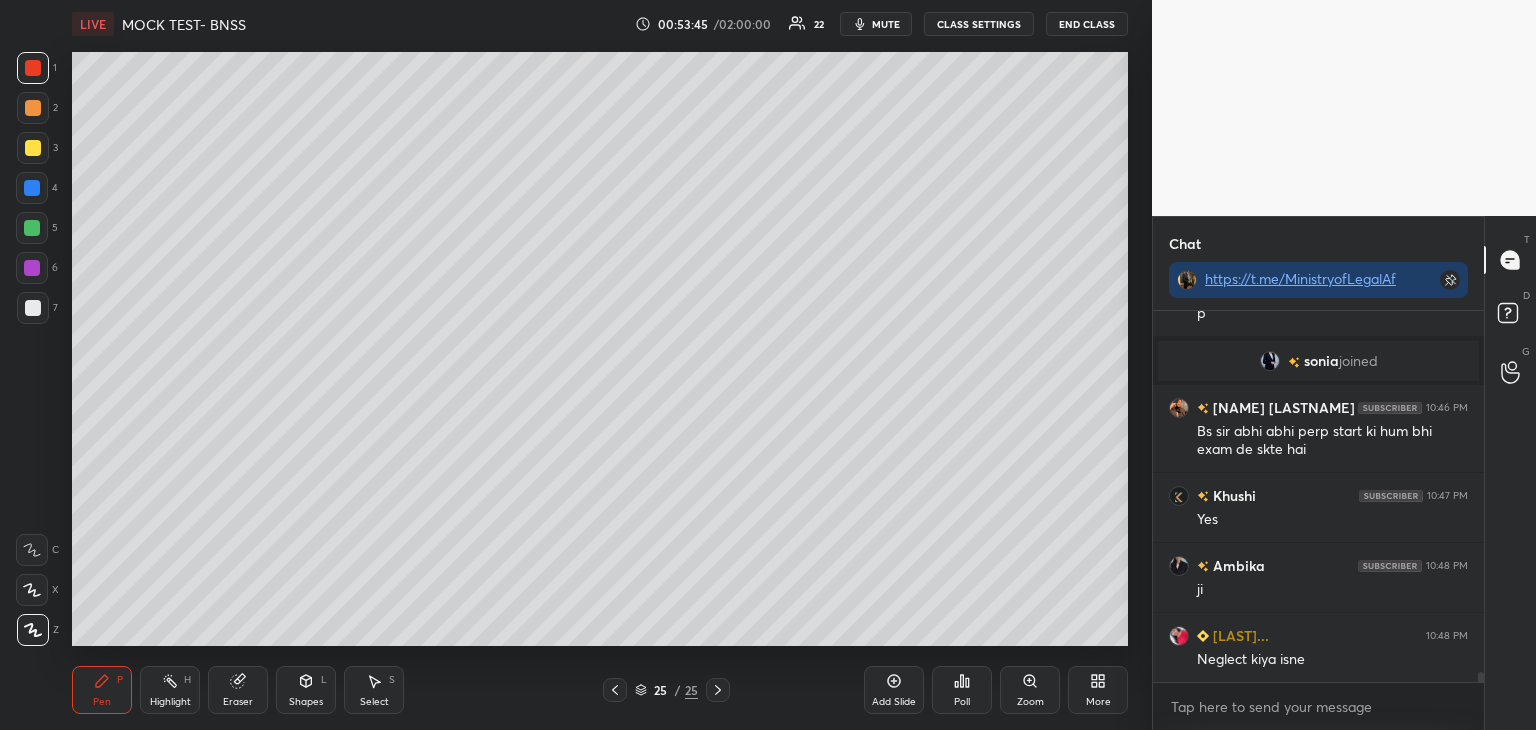 click at bounding box center (32, 228) 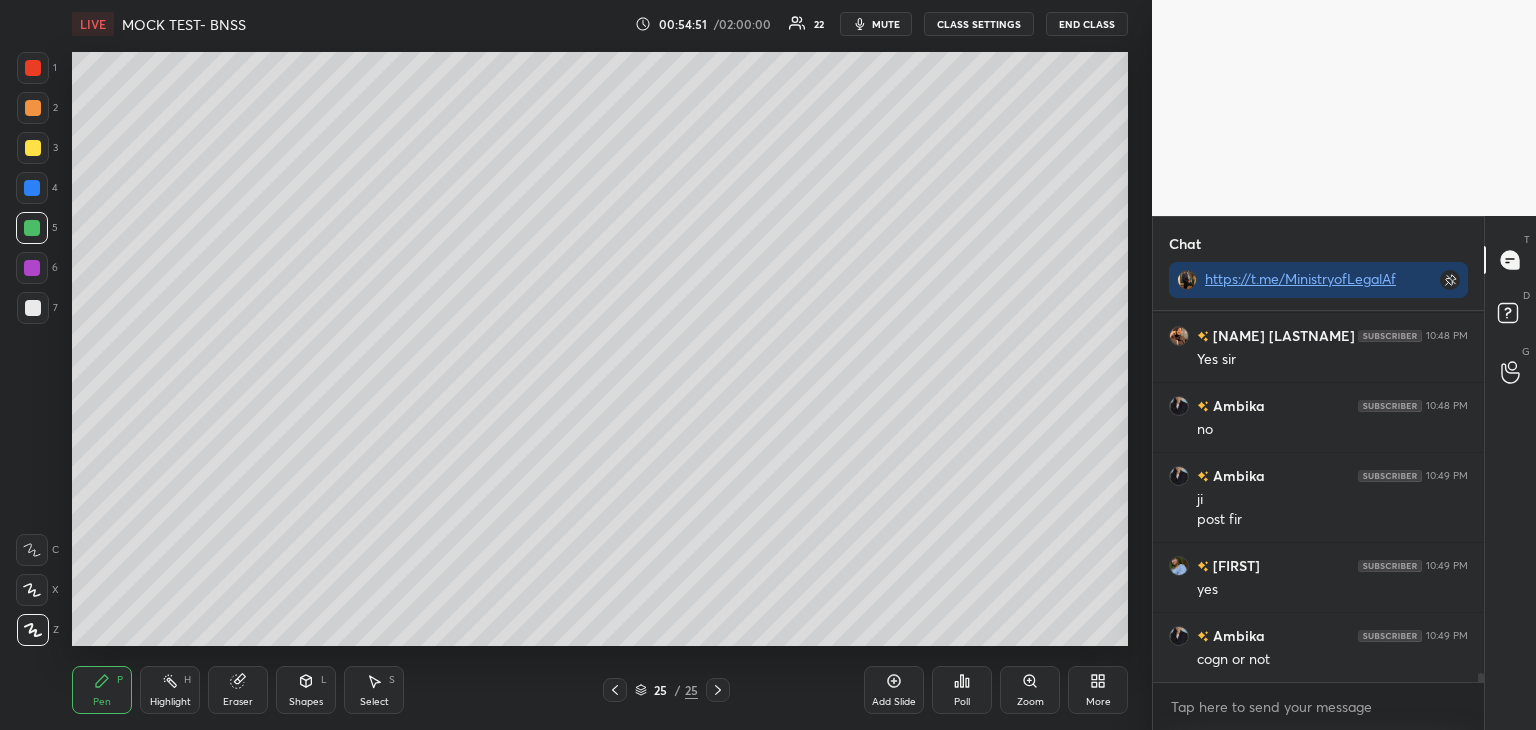 scroll, scrollTop: 14494, scrollLeft: 0, axis: vertical 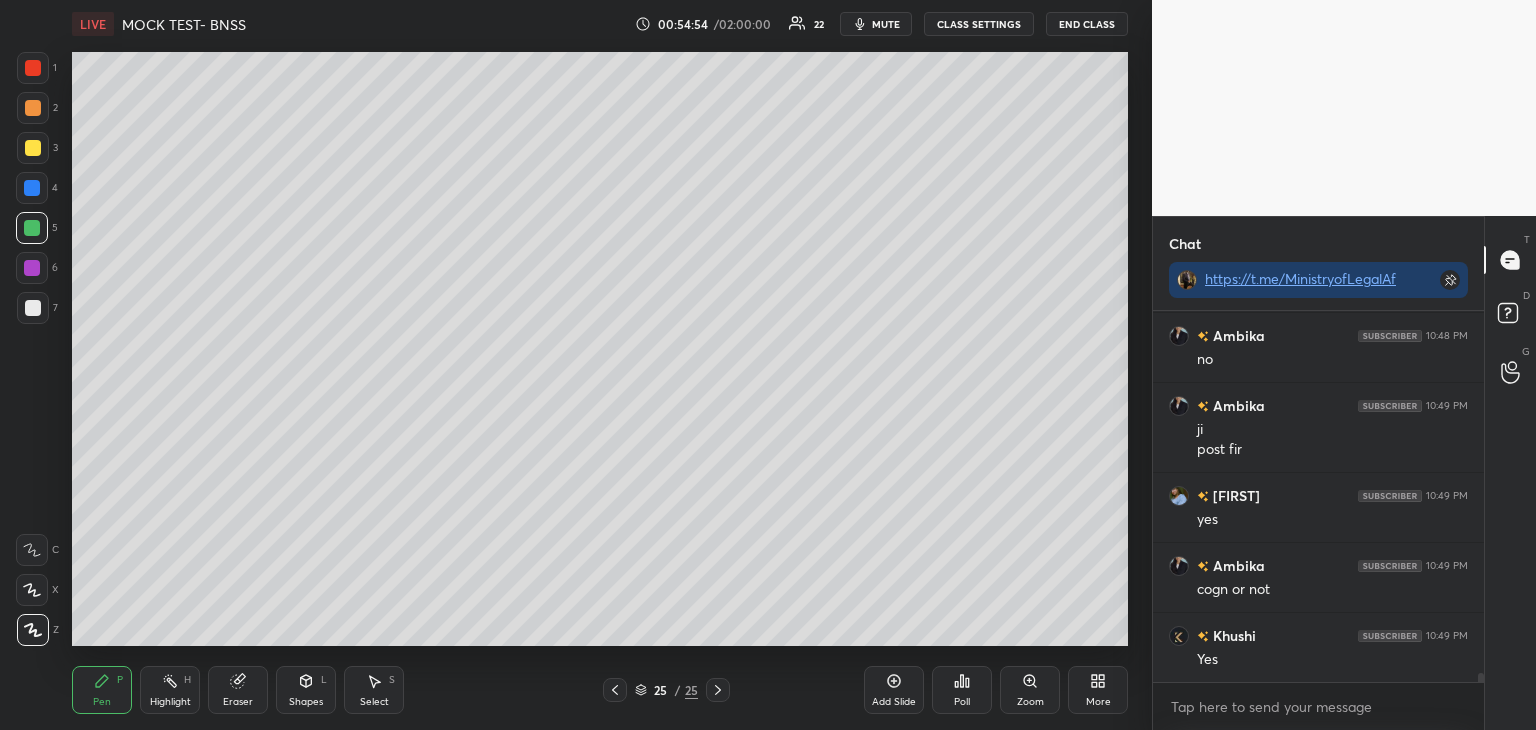 click at bounding box center [33, 308] 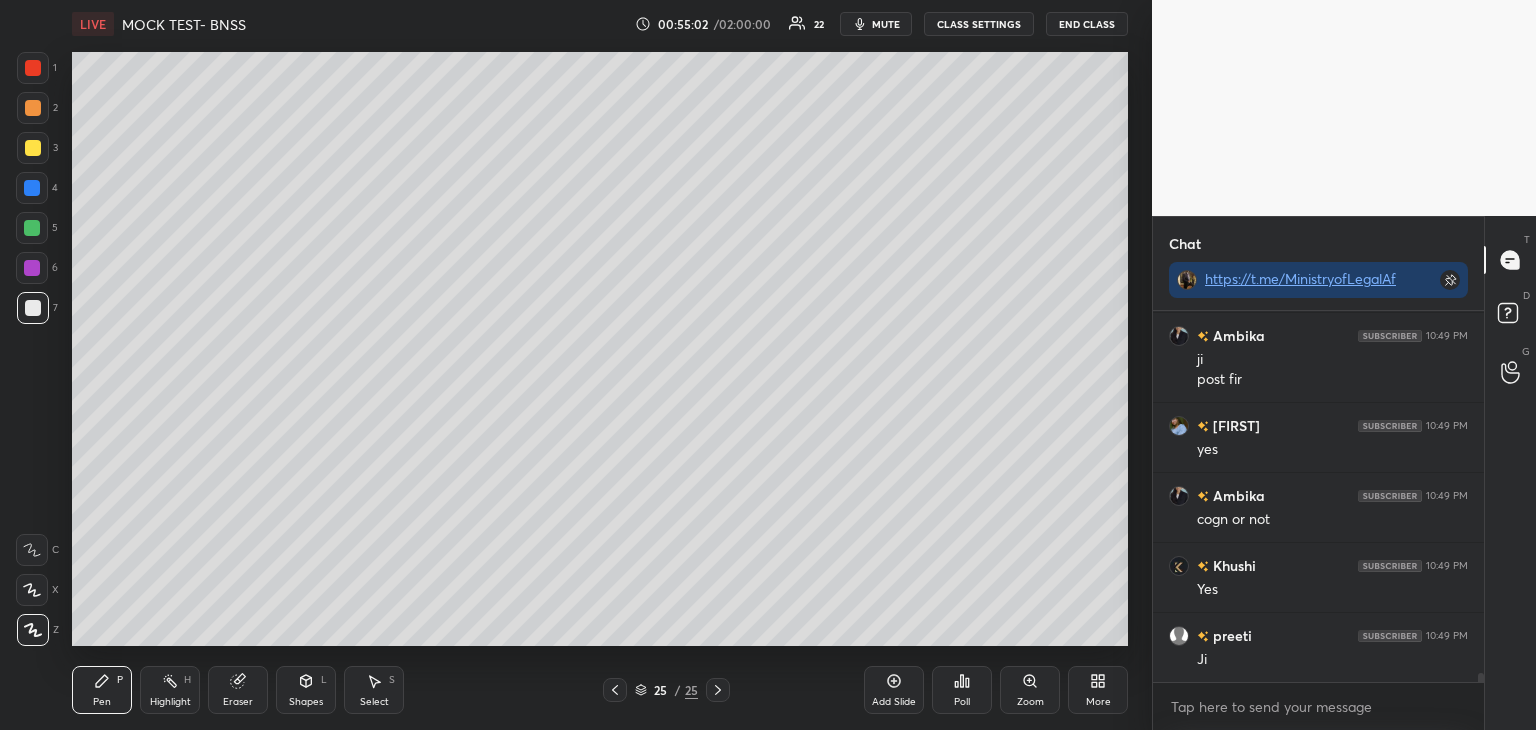 scroll, scrollTop: 14634, scrollLeft: 0, axis: vertical 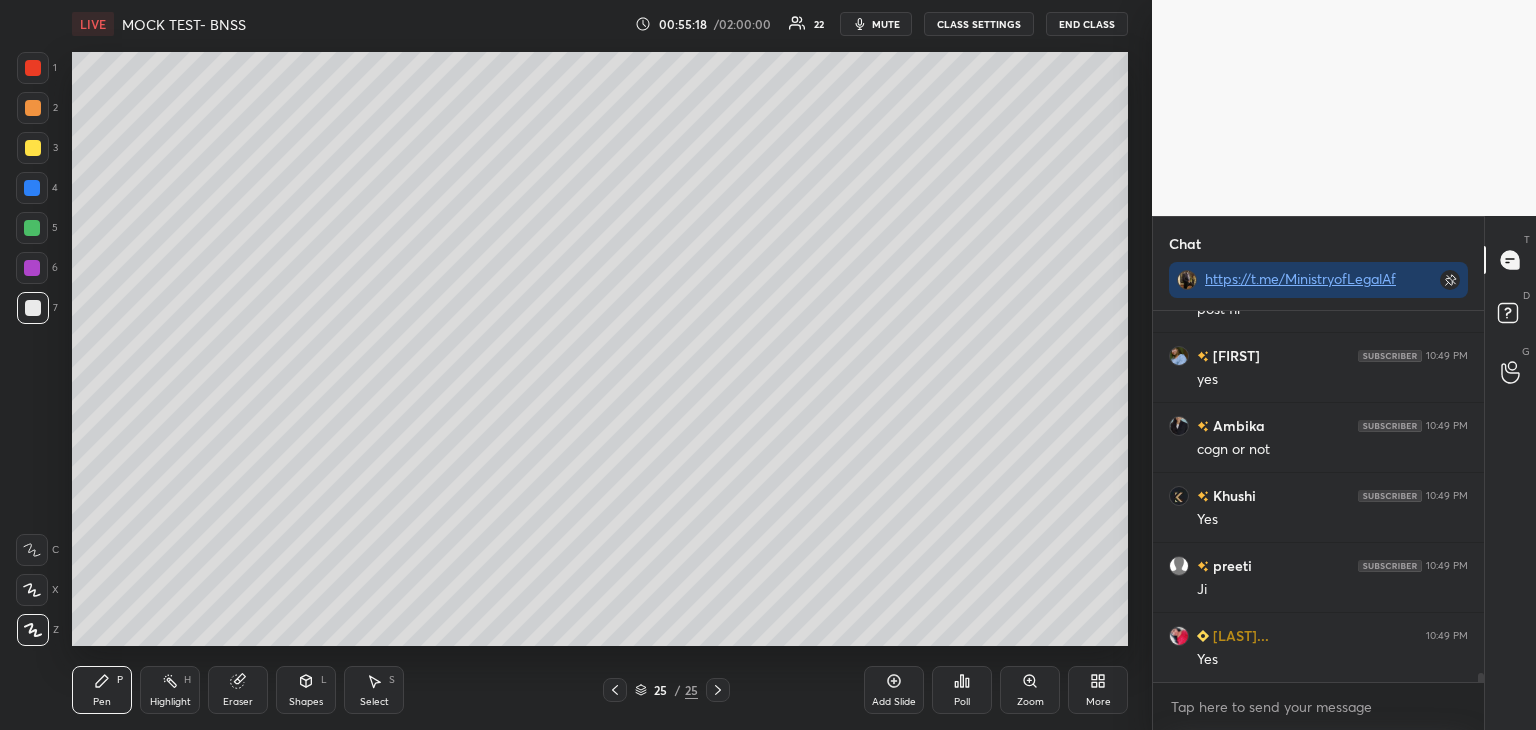 click on "Add Slide" at bounding box center (894, 702) 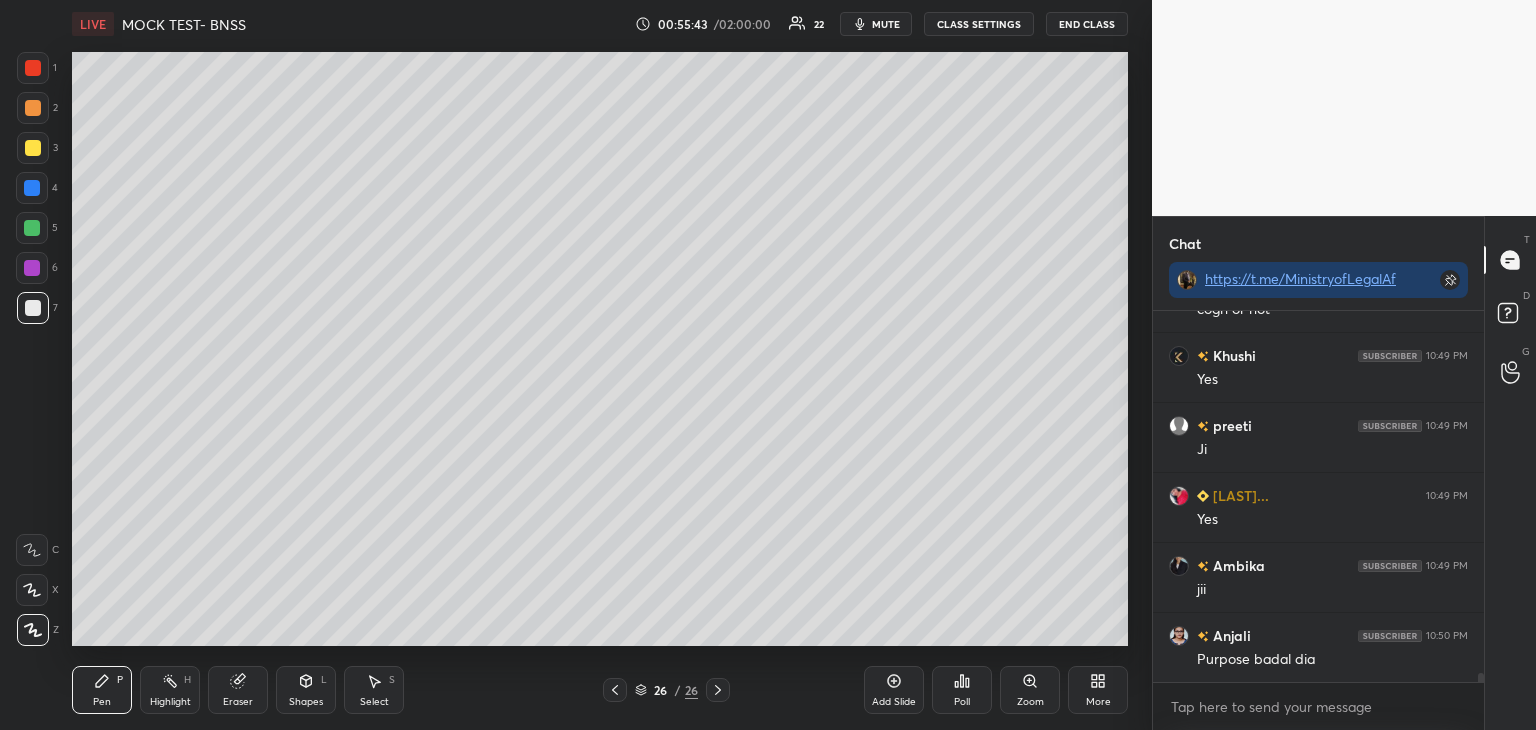 scroll, scrollTop: 14844, scrollLeft: 0, axis: vertical 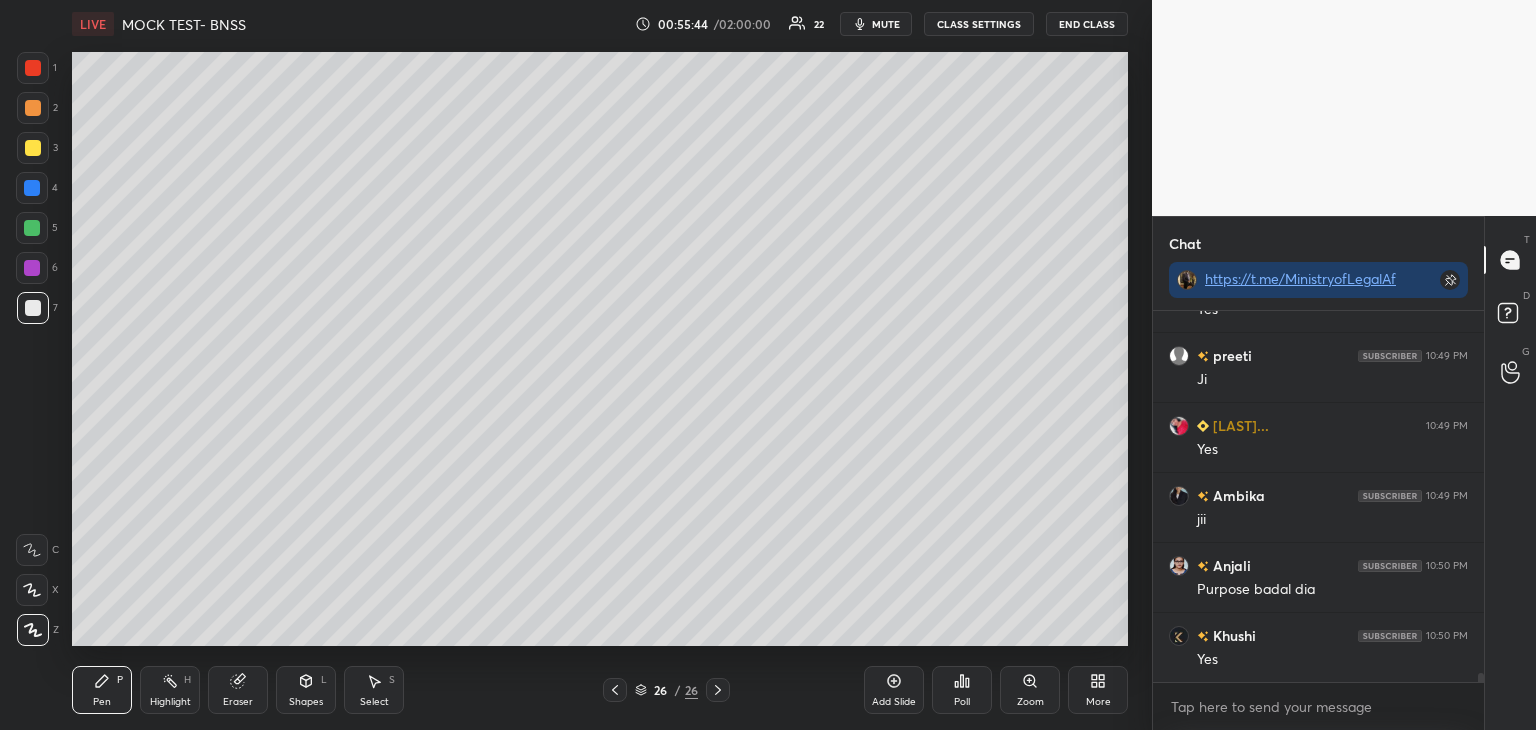 click on "6" at bounding box center [37, 268] 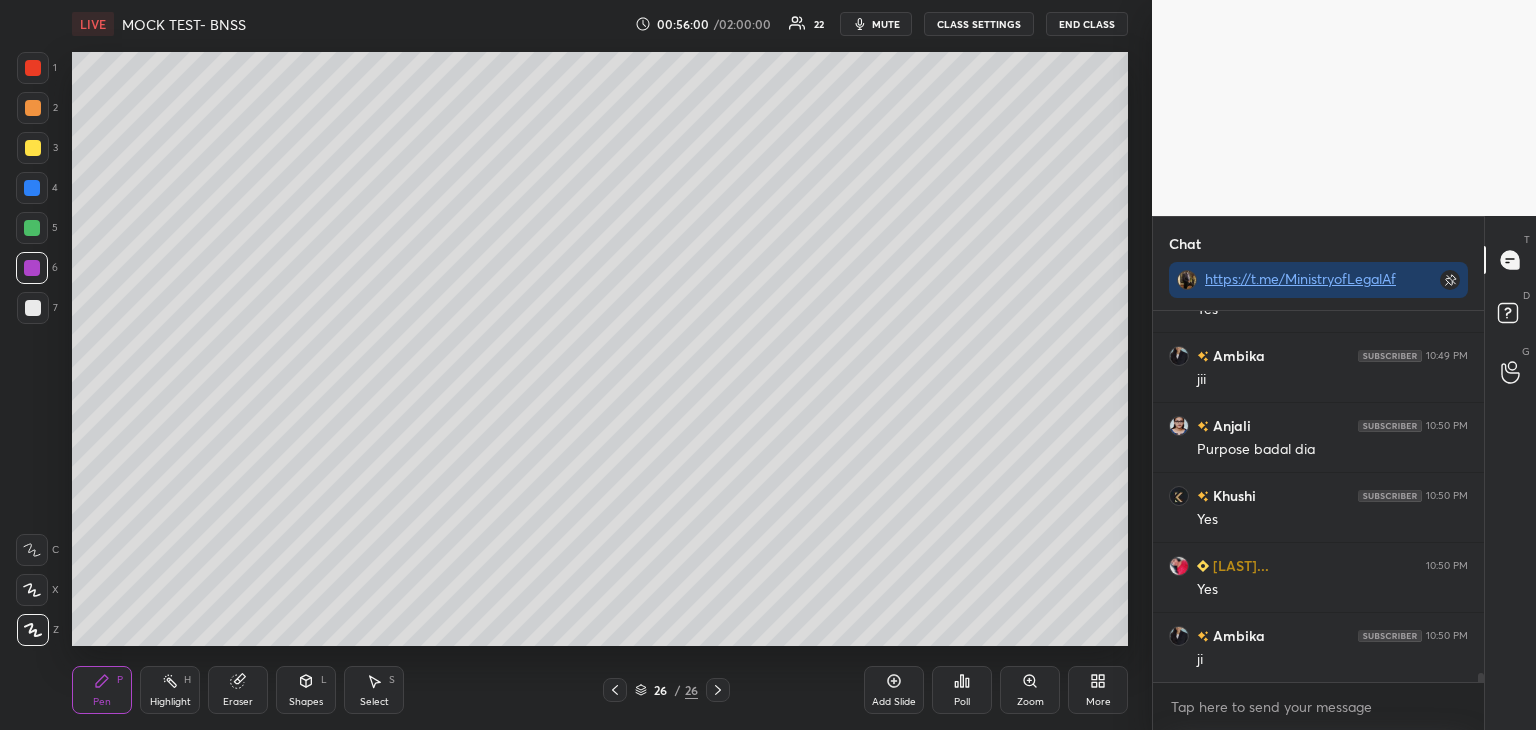scroll, scrollTop: 15054, scrollLeft: 0, axis: vertical 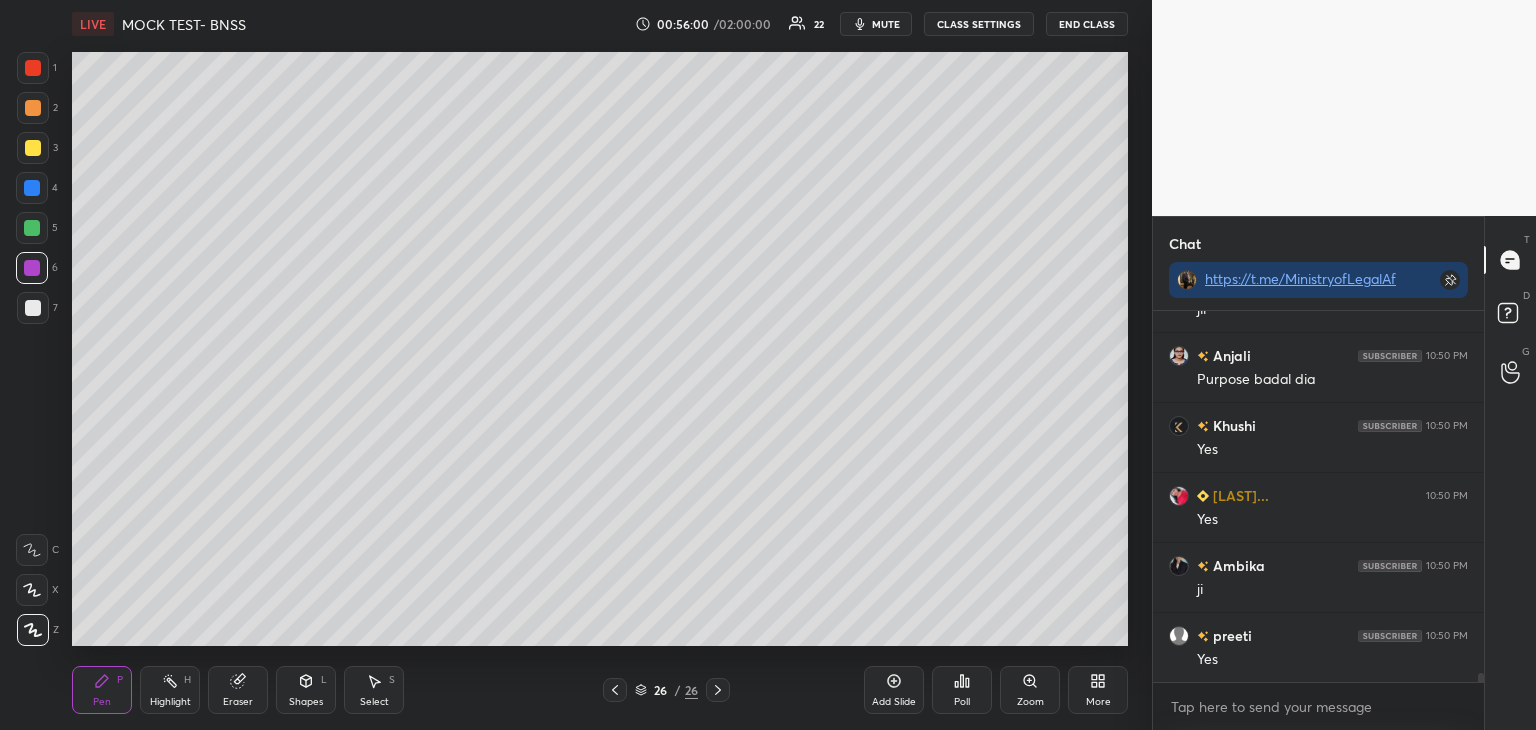 click on "Add Slide" at bounding box center [894, 690] 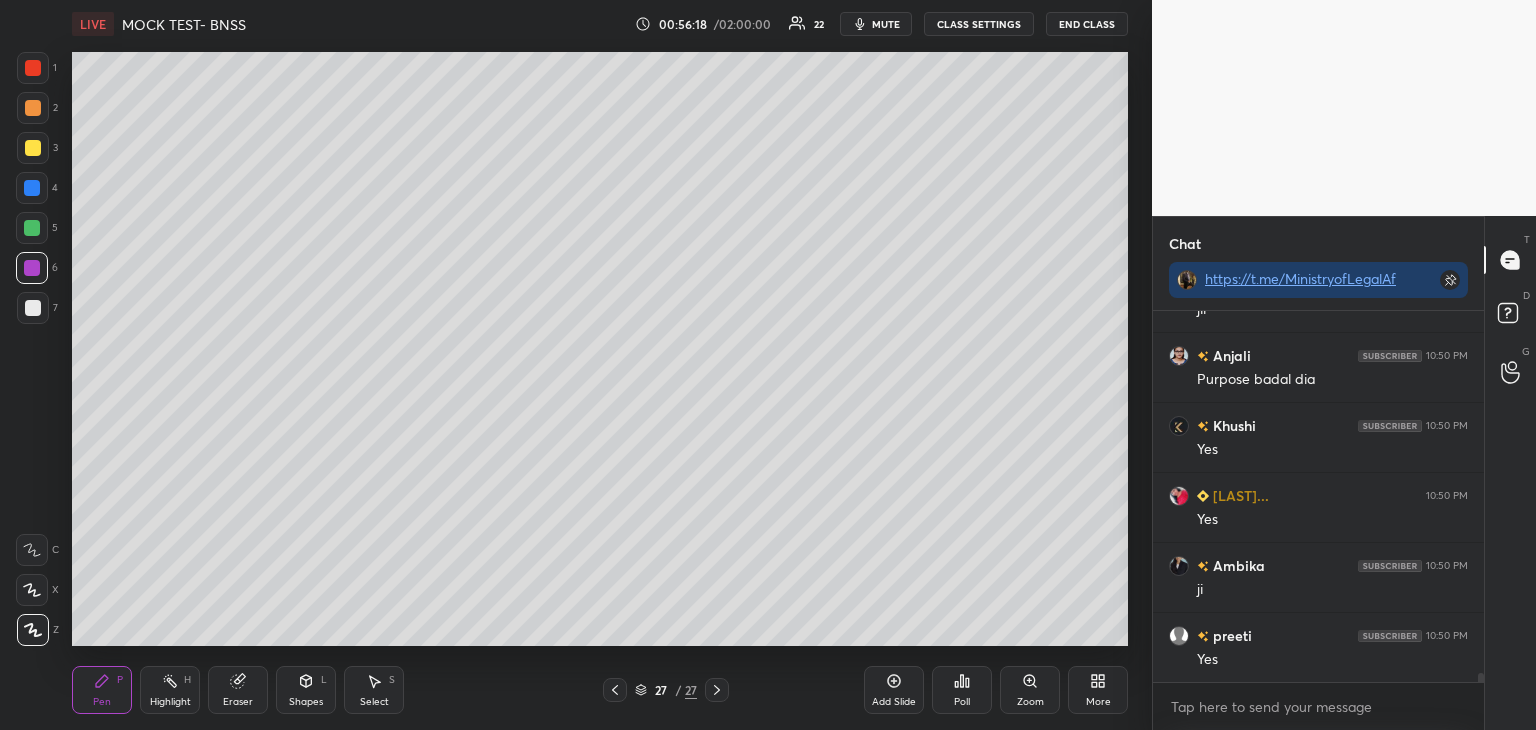 click on "Poll" at bounding box center (962, 690) 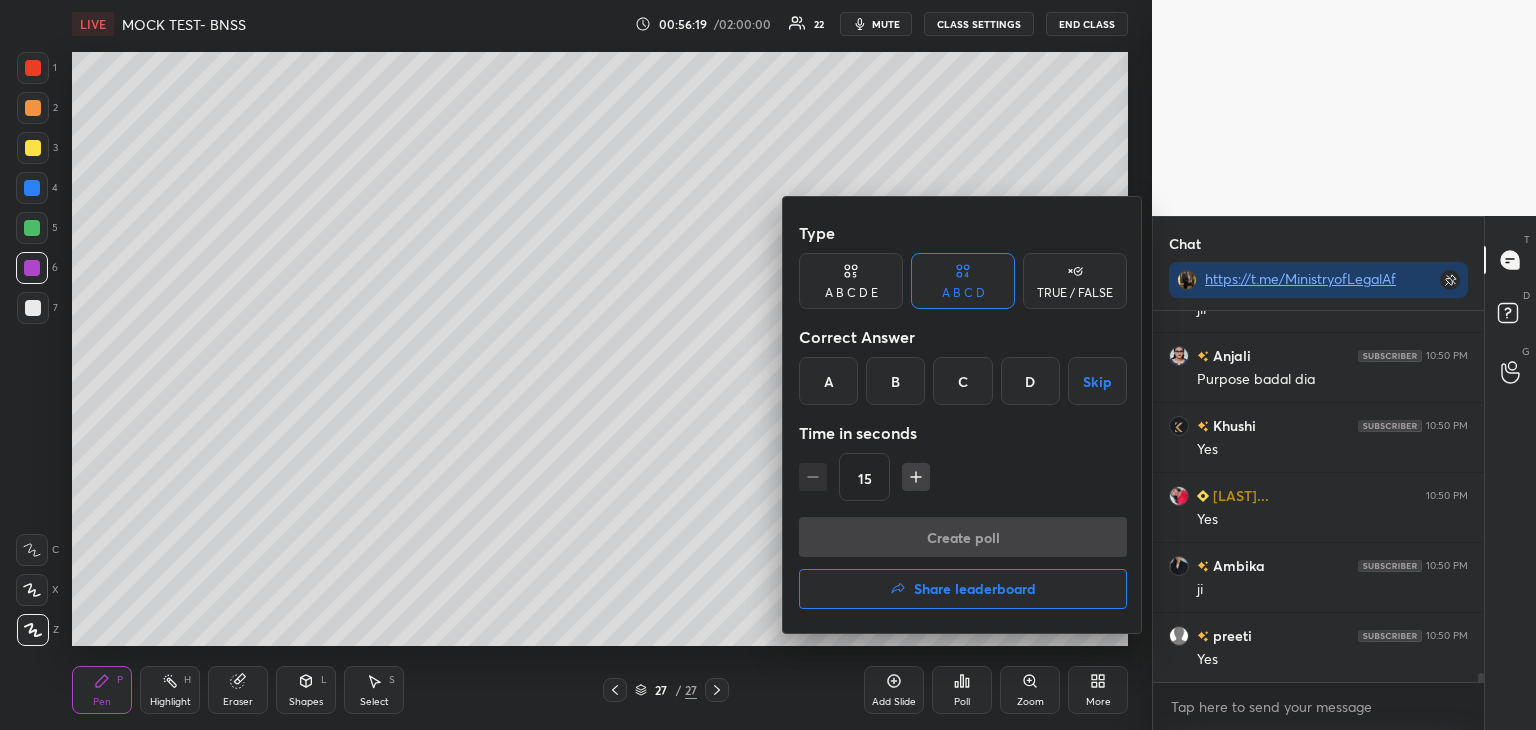 click on "D" at bounding box center (1030, 381) 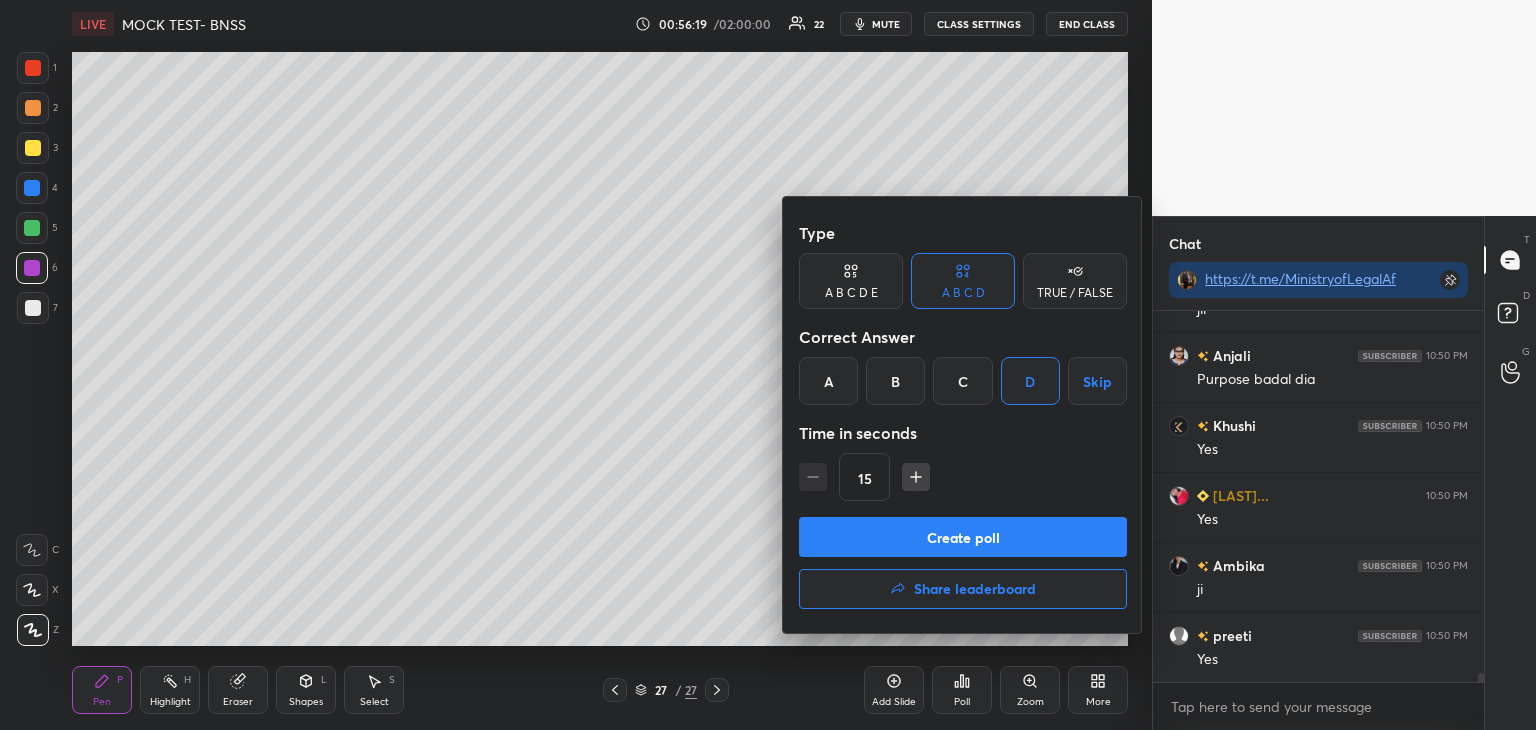 click on "Create poll" at bounding box center [963, 537] 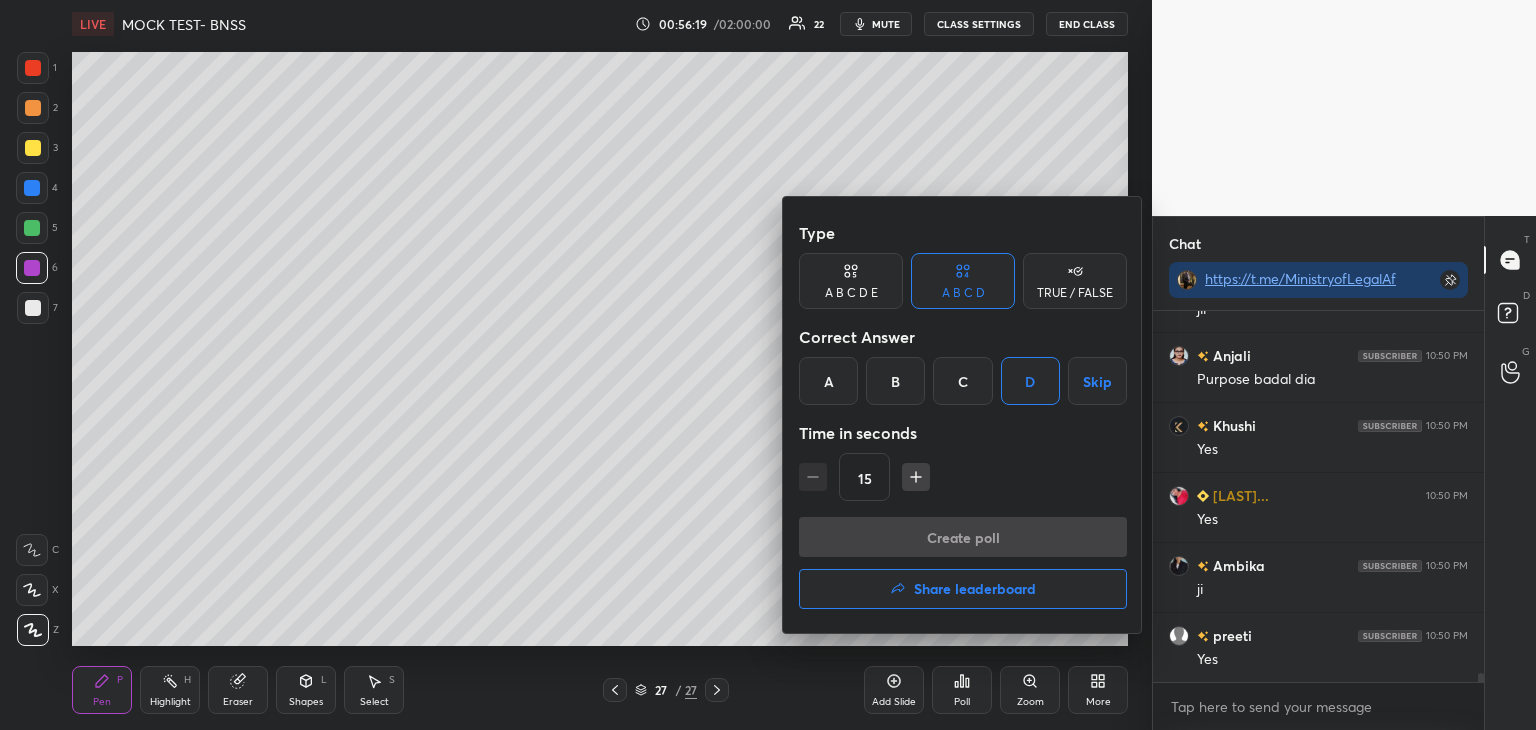 scroll, scrollTop: 324, scrollLeft: 325, axis: both 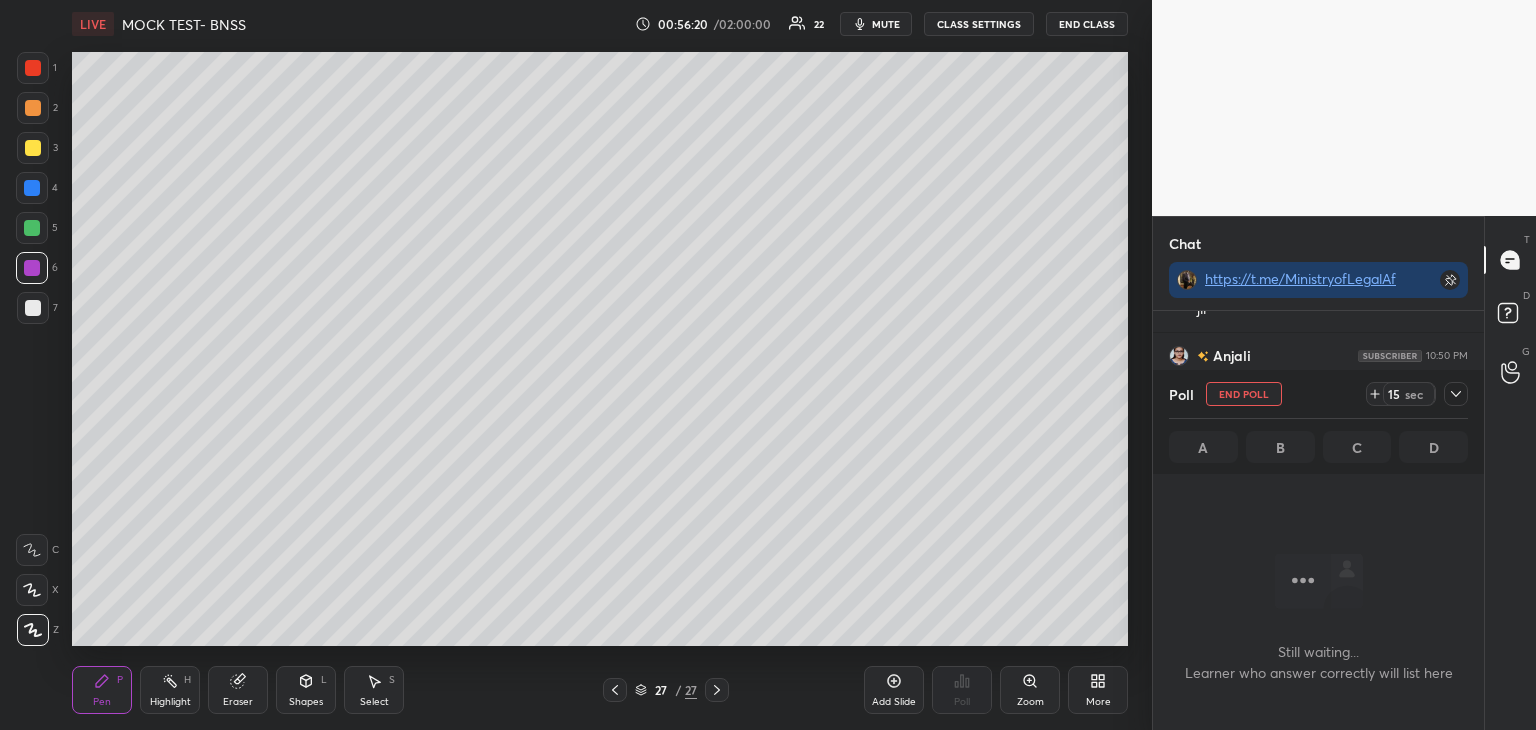 click at bounding box center [33, 308] 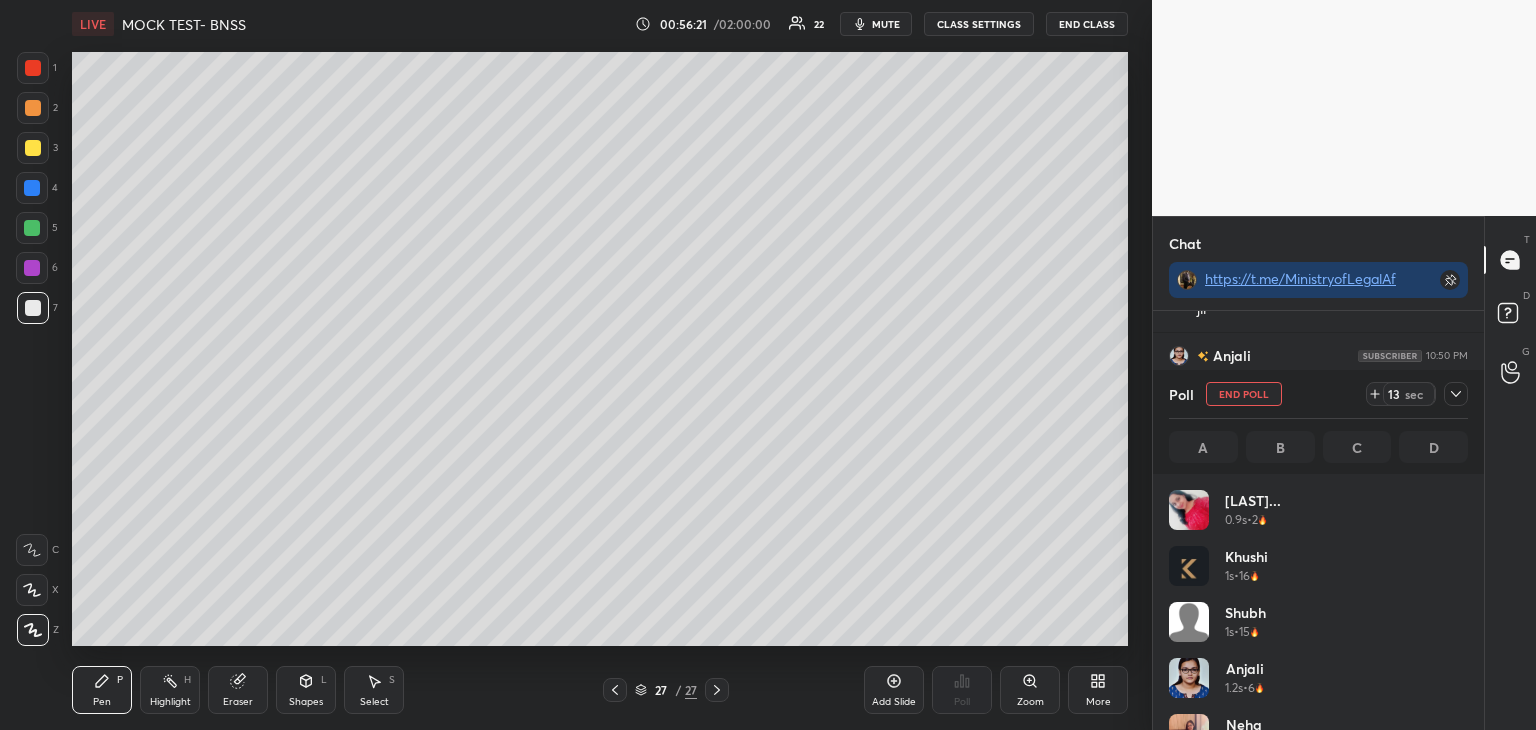 scroll, scrollTop: 6, scrollLeft: 6, axis: both 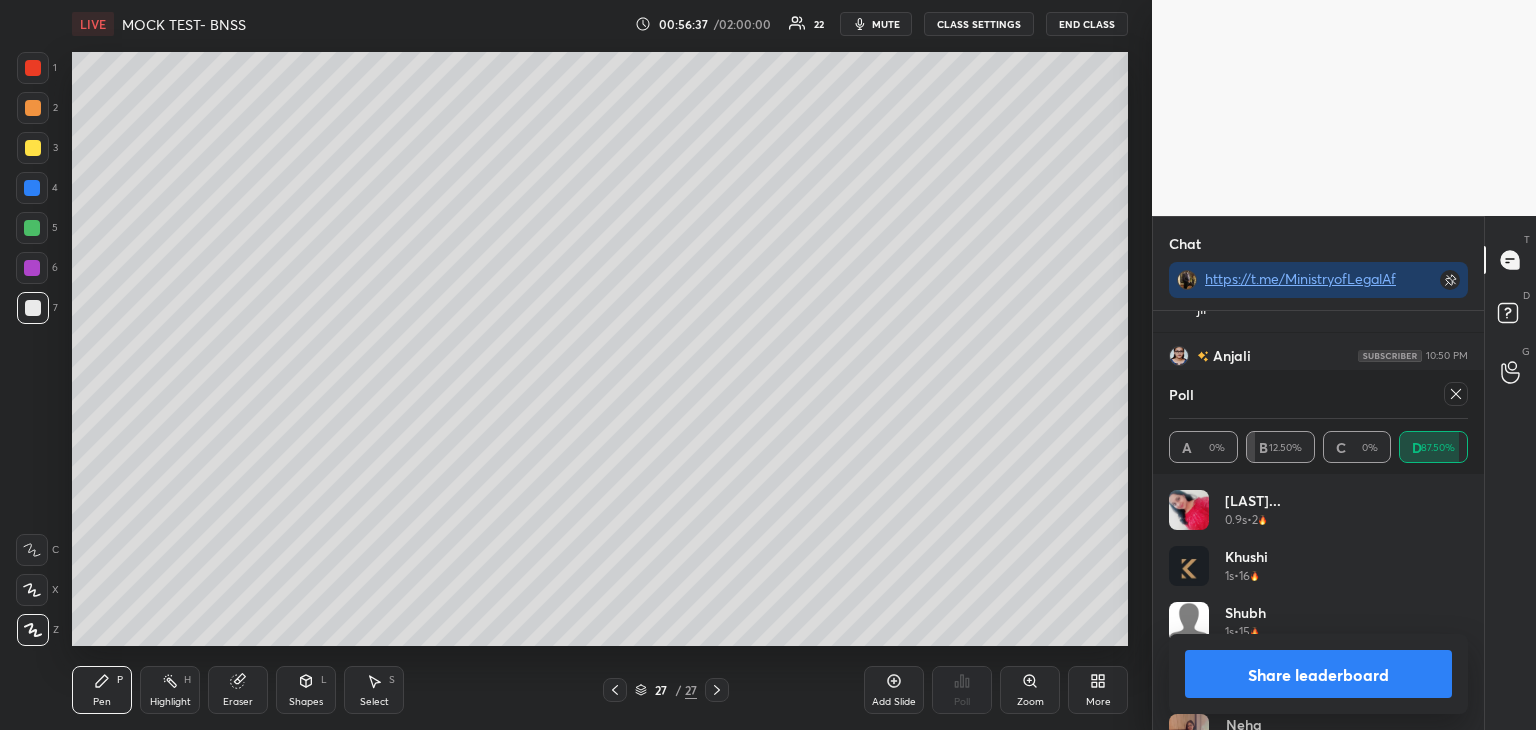 click on "Share leaderboard" at bounding box center [1318, 674] 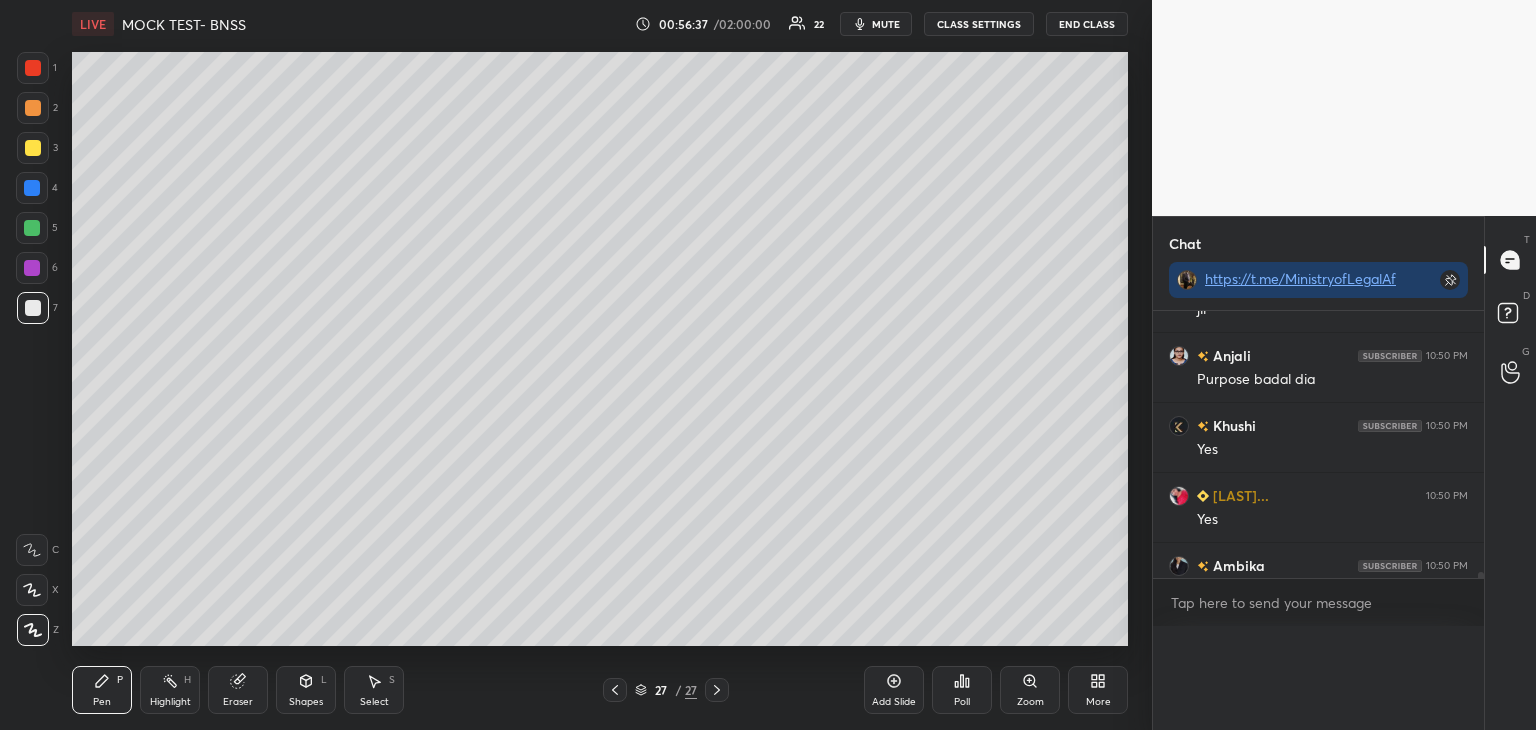 scroll, scrollTop: 0, scrollLeft: 0, axis: both 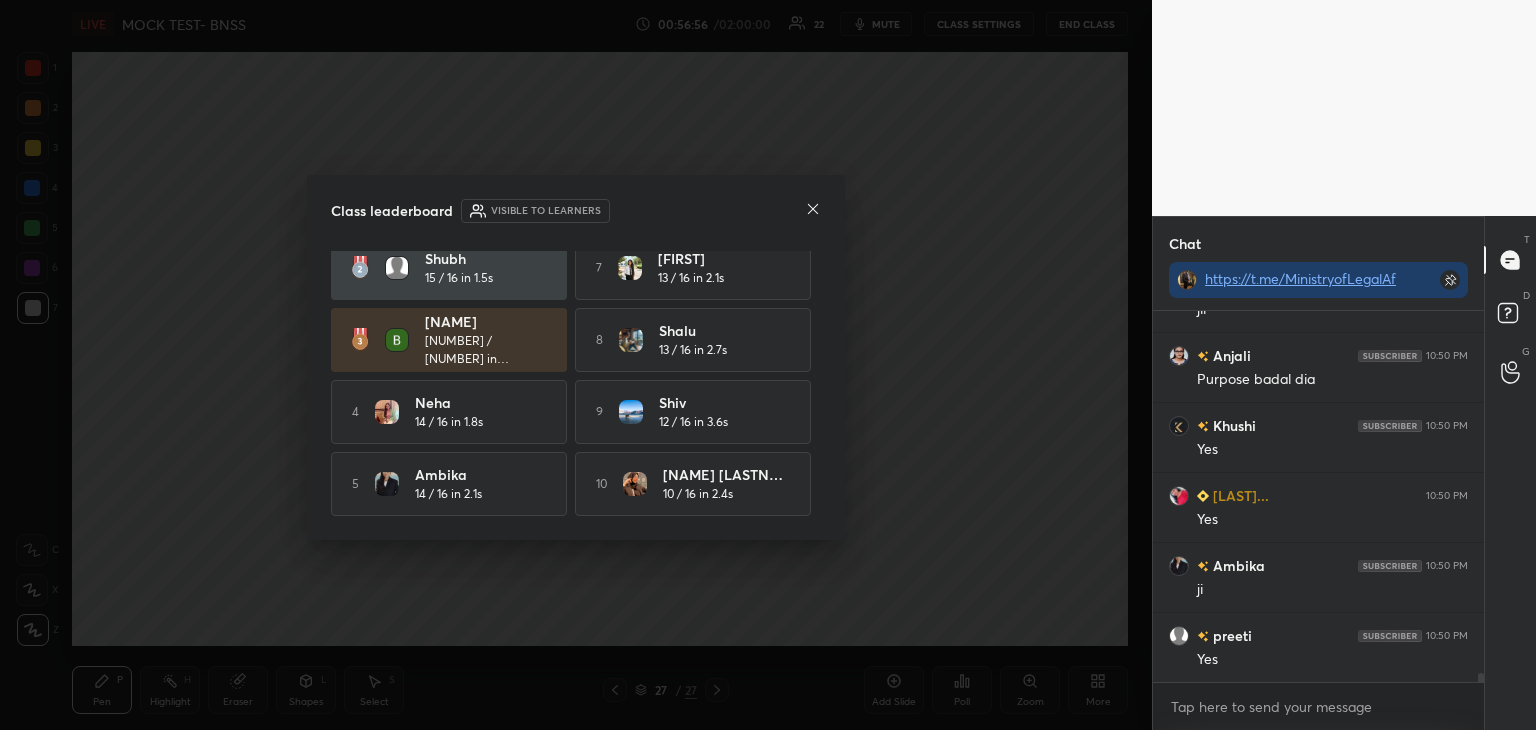 click at bounding box center (813, 210) 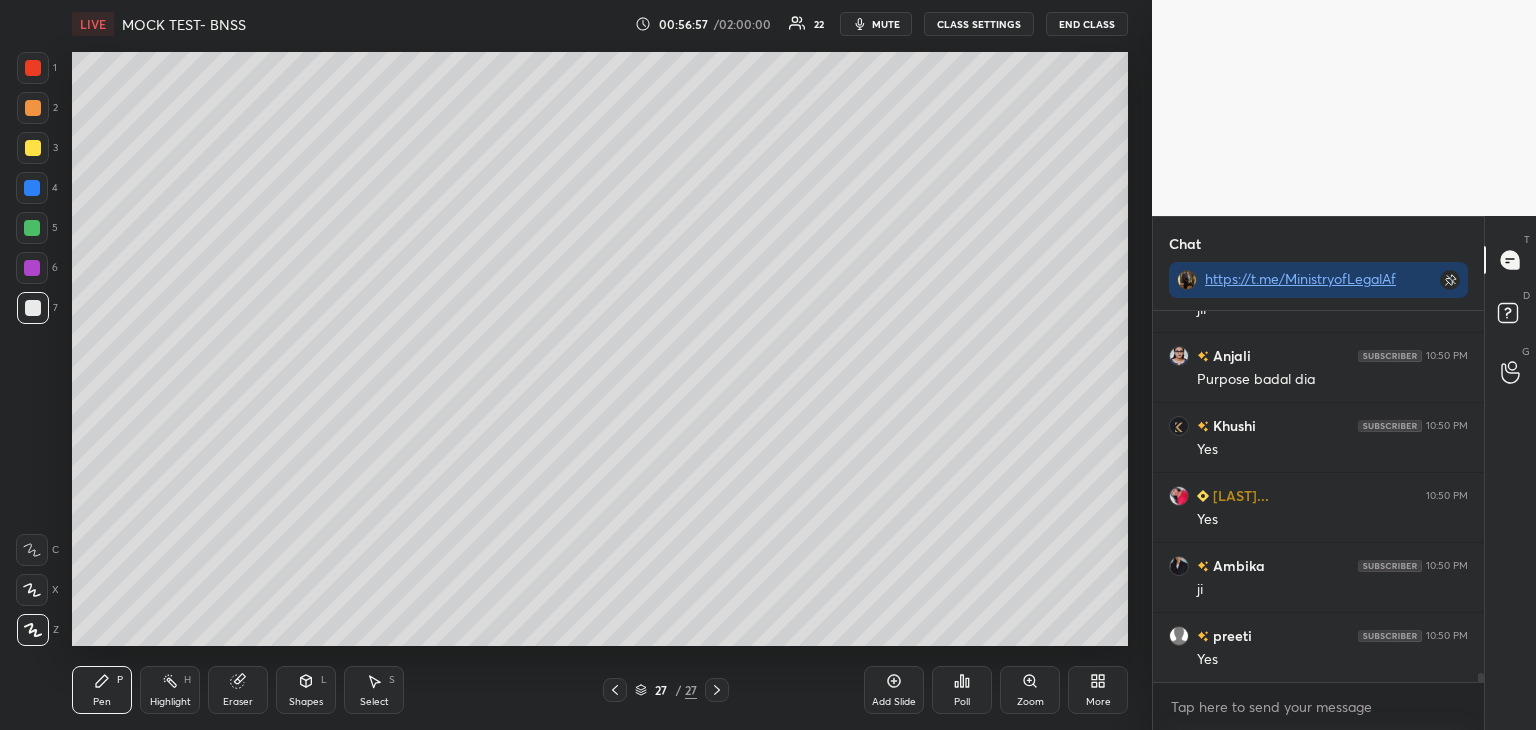 click on "Add Slide Poll Zoom More" at bounding box center (996, 690) 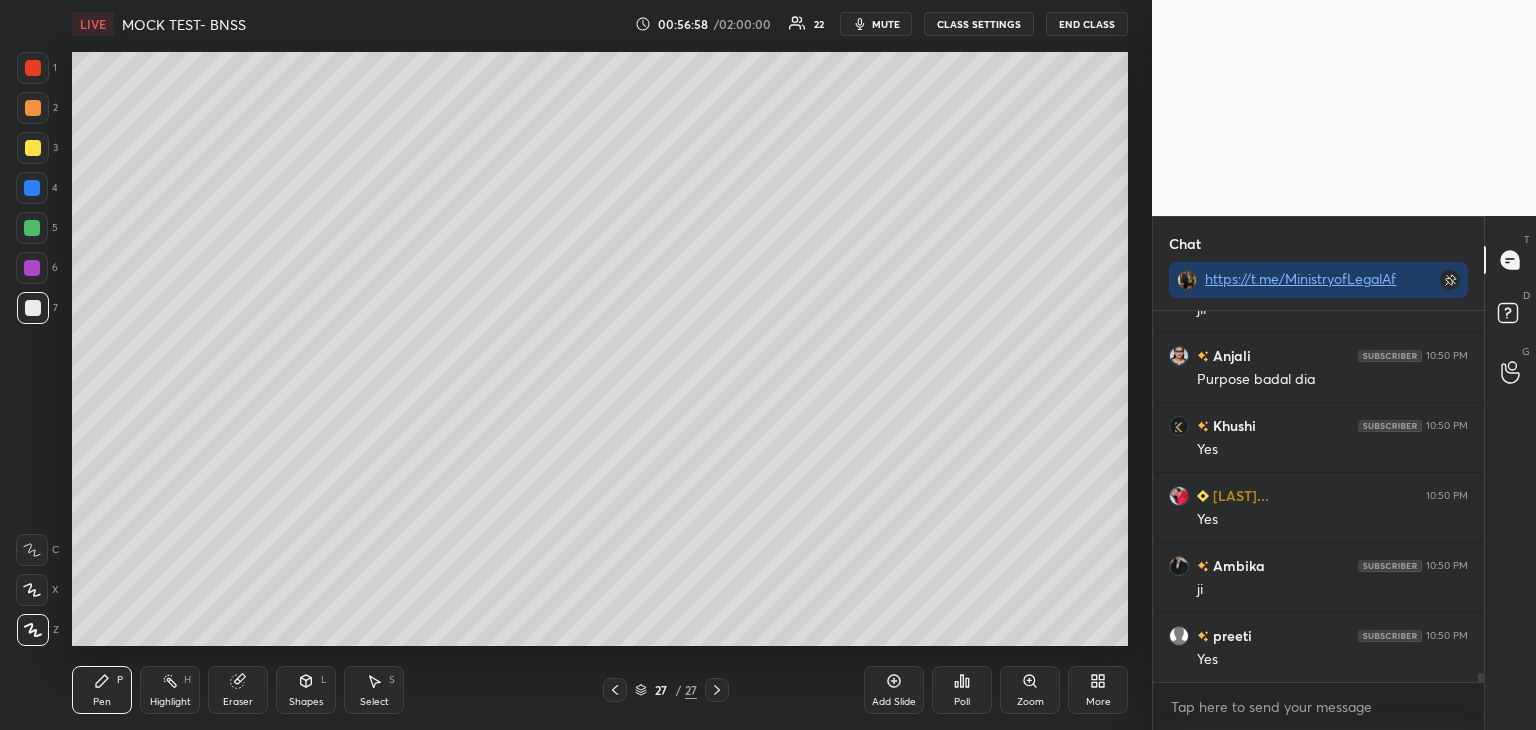 click on "Add Slide" at bounding box center (894, 702) 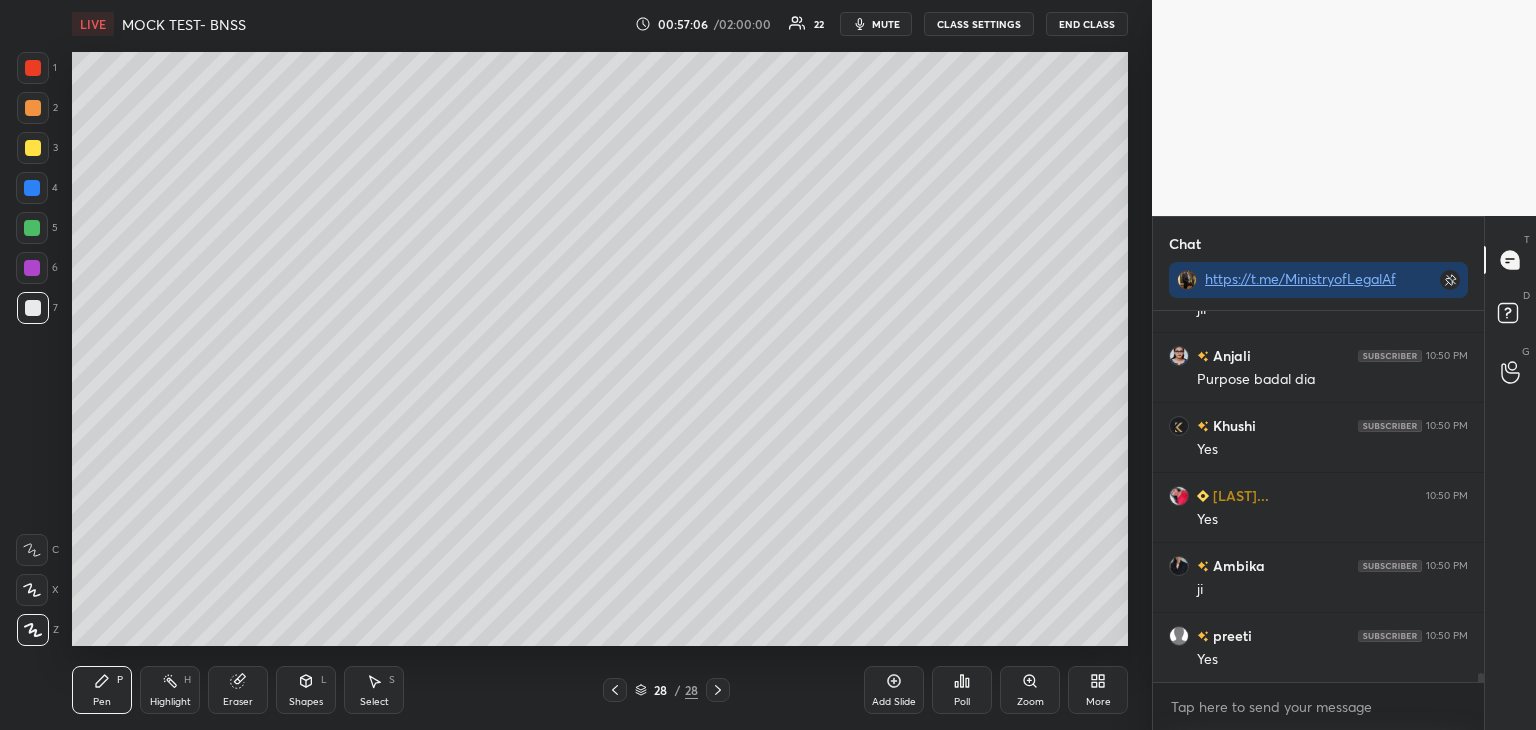 scroll, scrollTop: 15124, scrollLeft: 0, axis: vertical 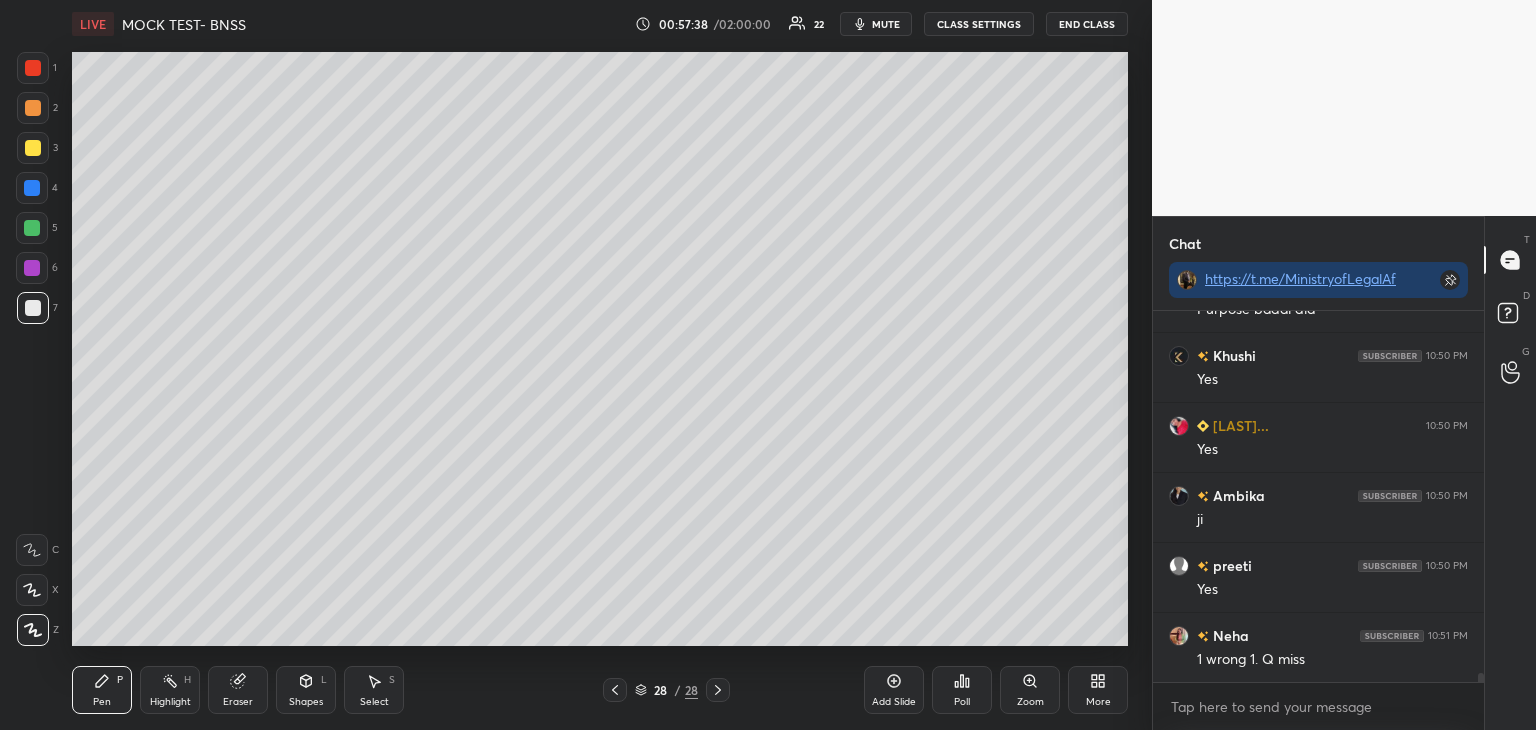 click on "Poll" at bounding box center (962, 690) 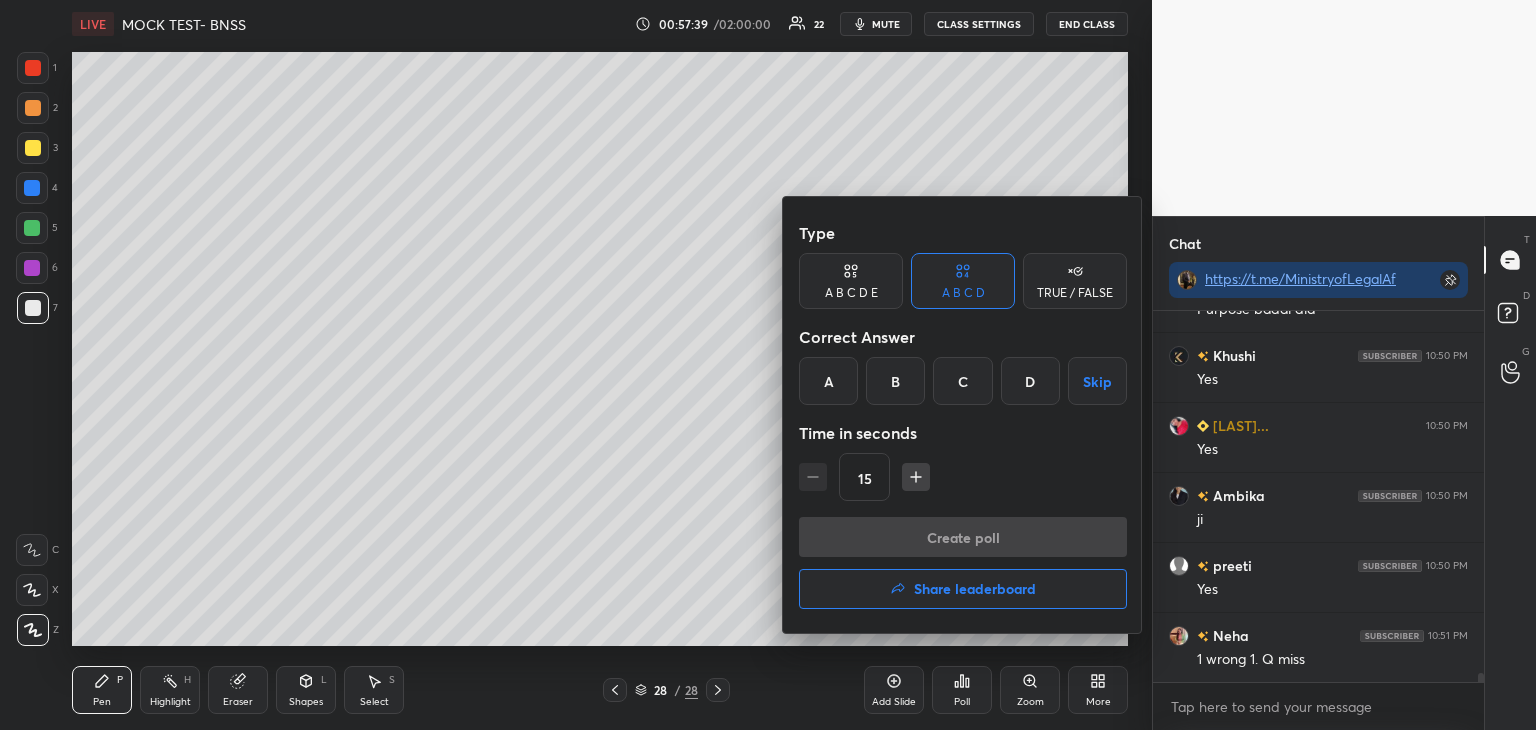 click on "D" at bounding box center [1030, 381] 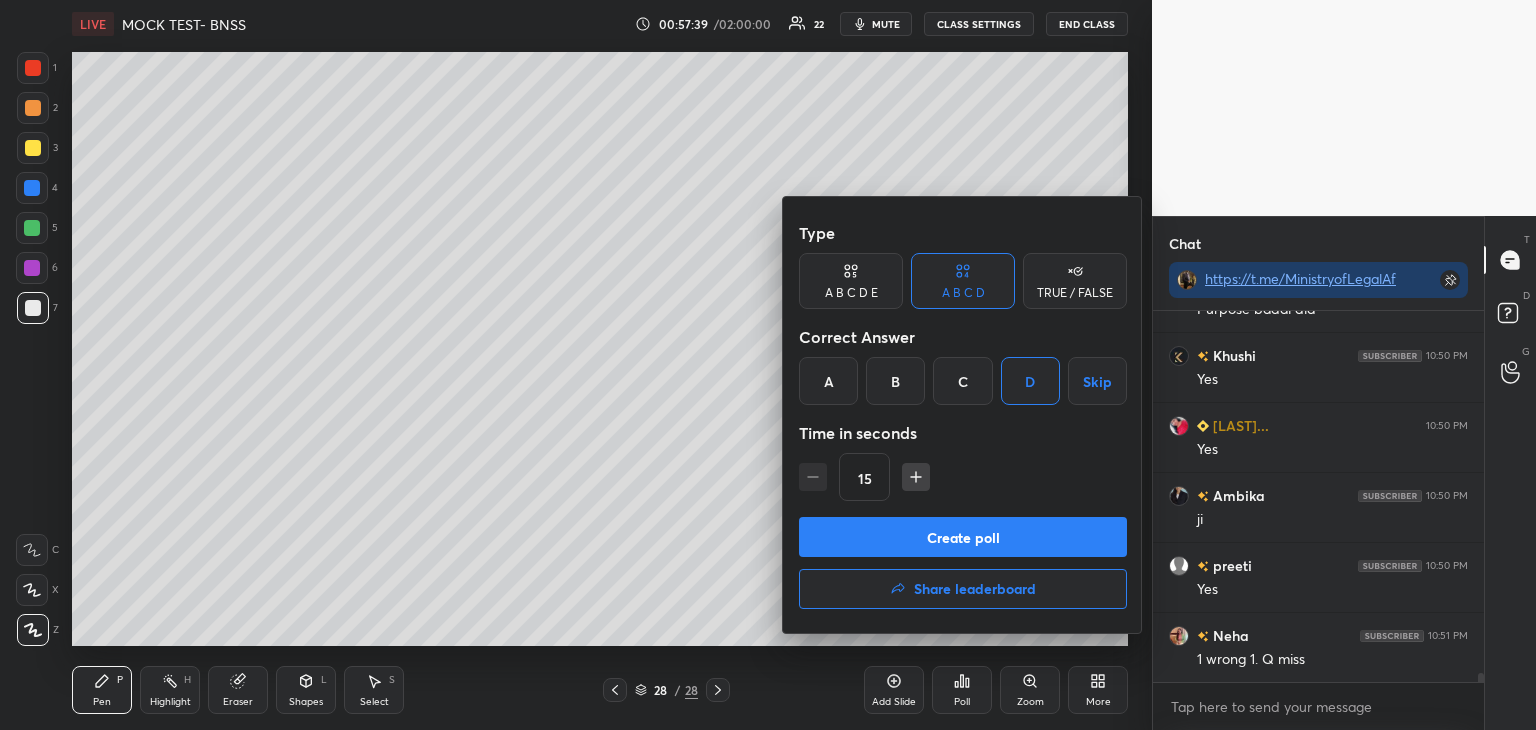 click on "Create poll" at bounding box center [963, 537] 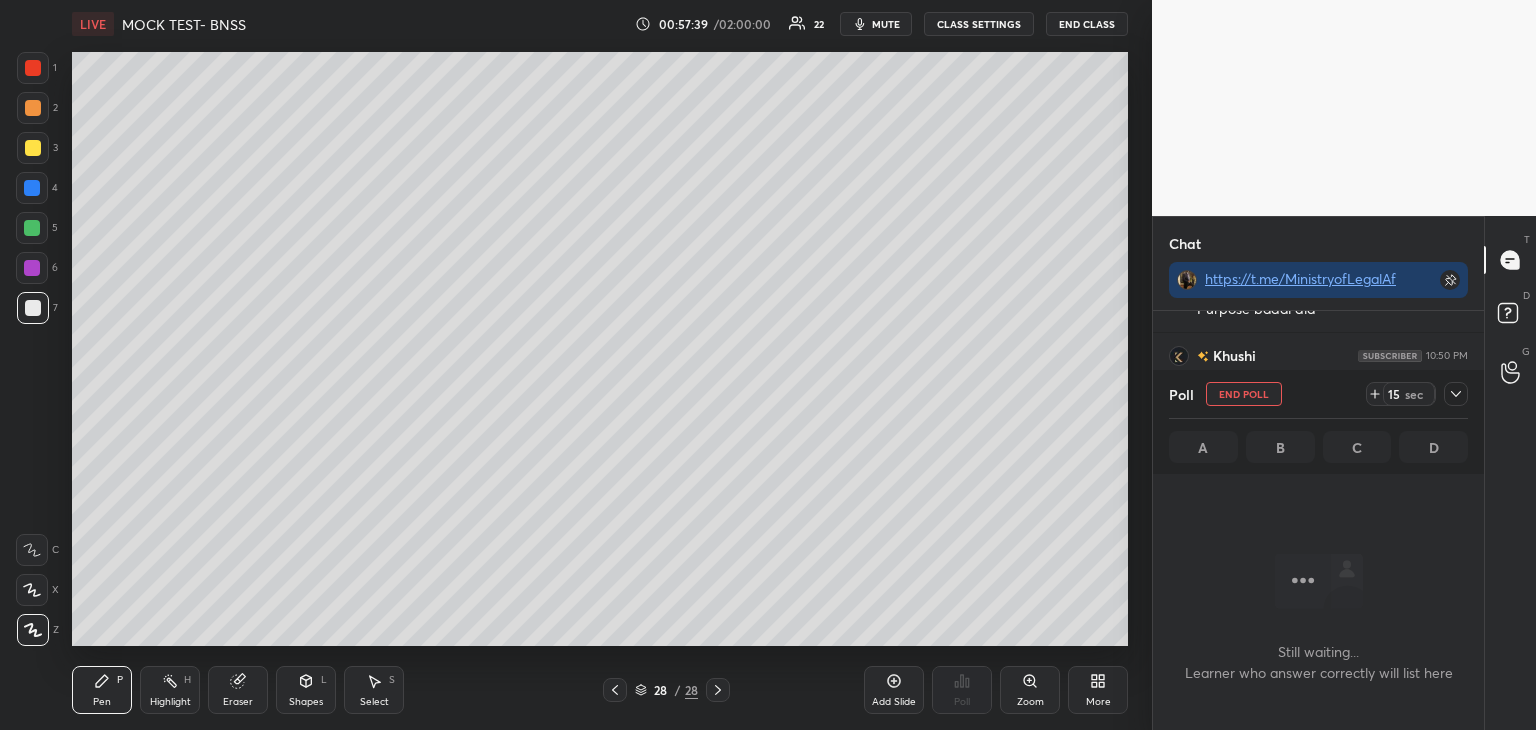 scroll, scrollTop: 332, scrollLeft: 325, axis: both 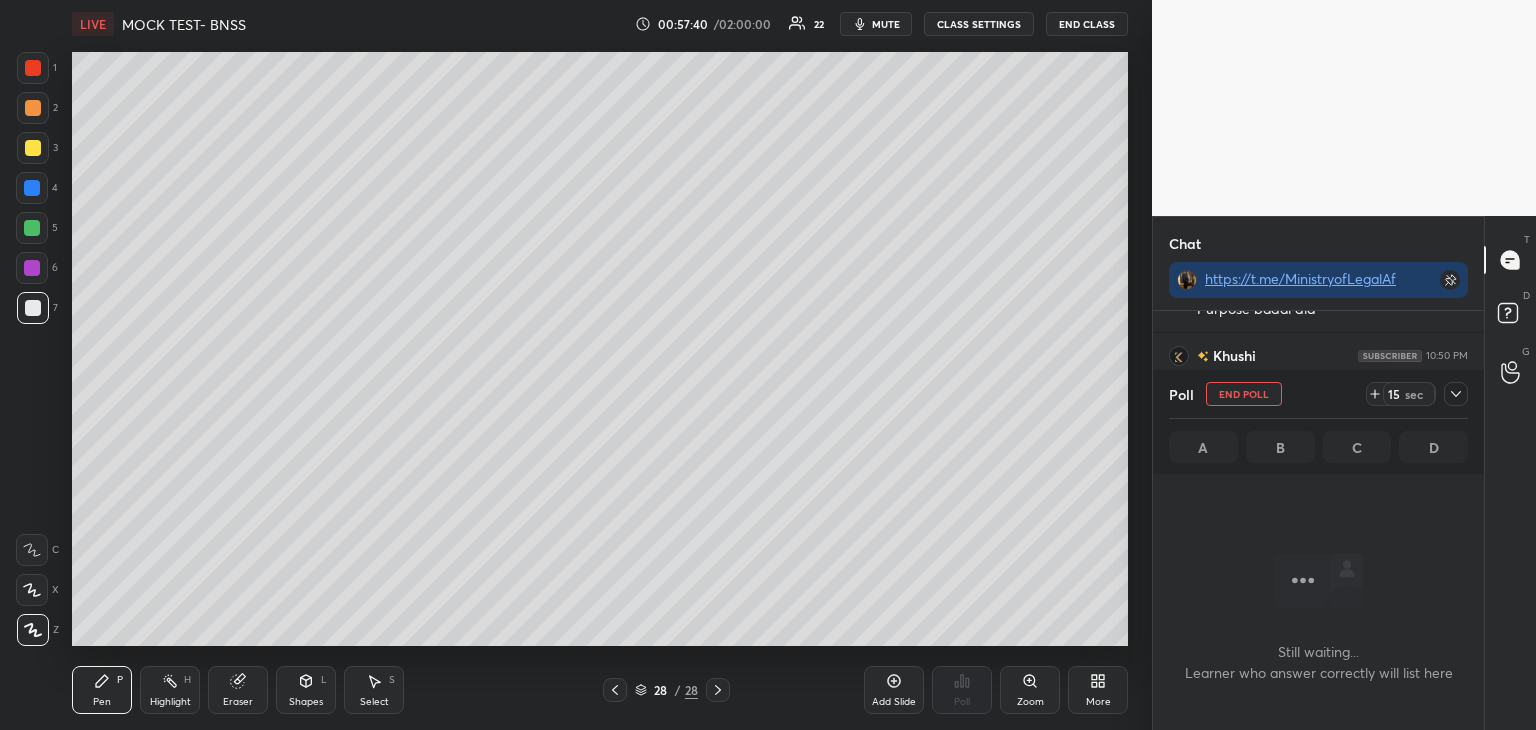 click at bounding box center (32, 188) 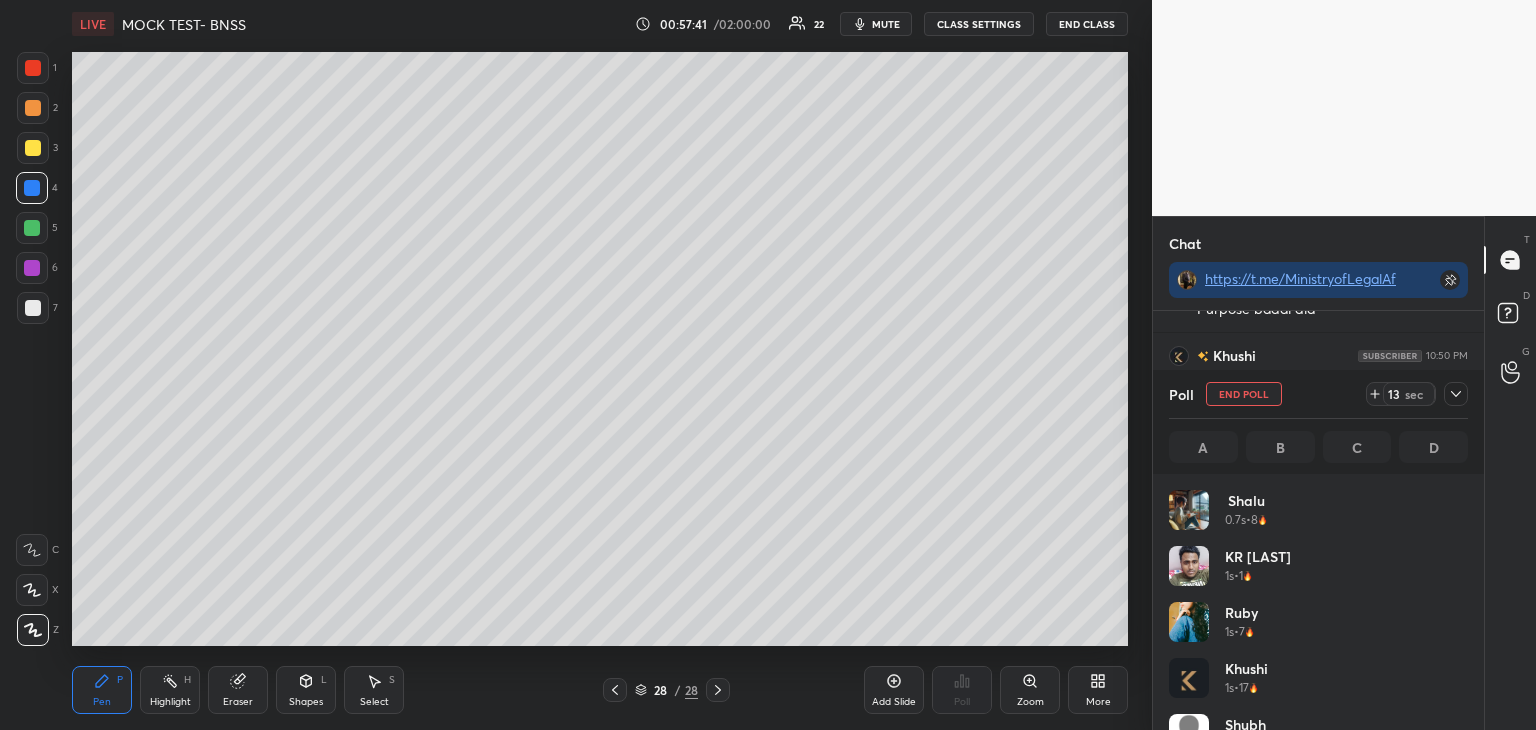 scroll, scrollTop: 6, scrollLeft: 6, axis: both 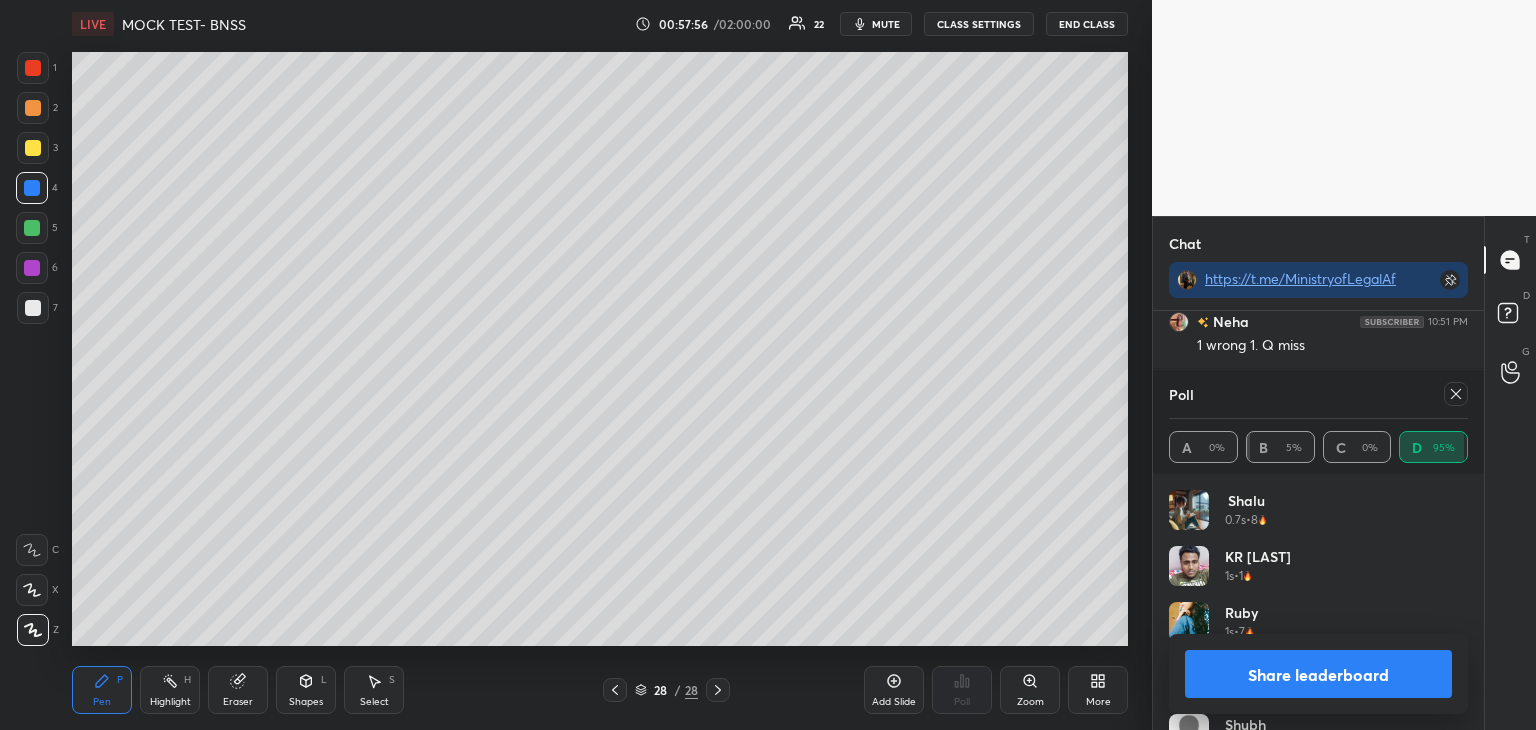 click 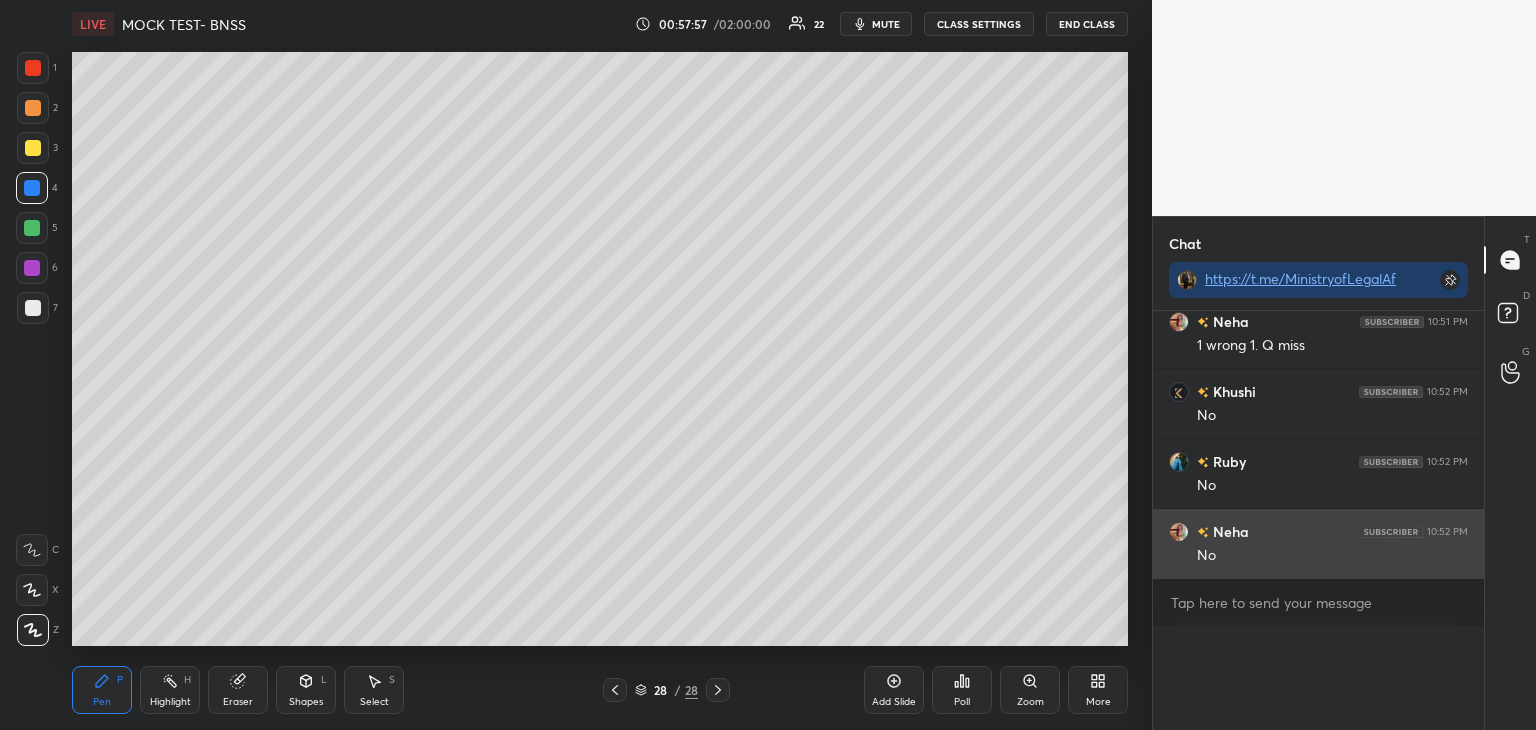 scroll, scrollTop: 0, scrollLeft: 0, axis: both 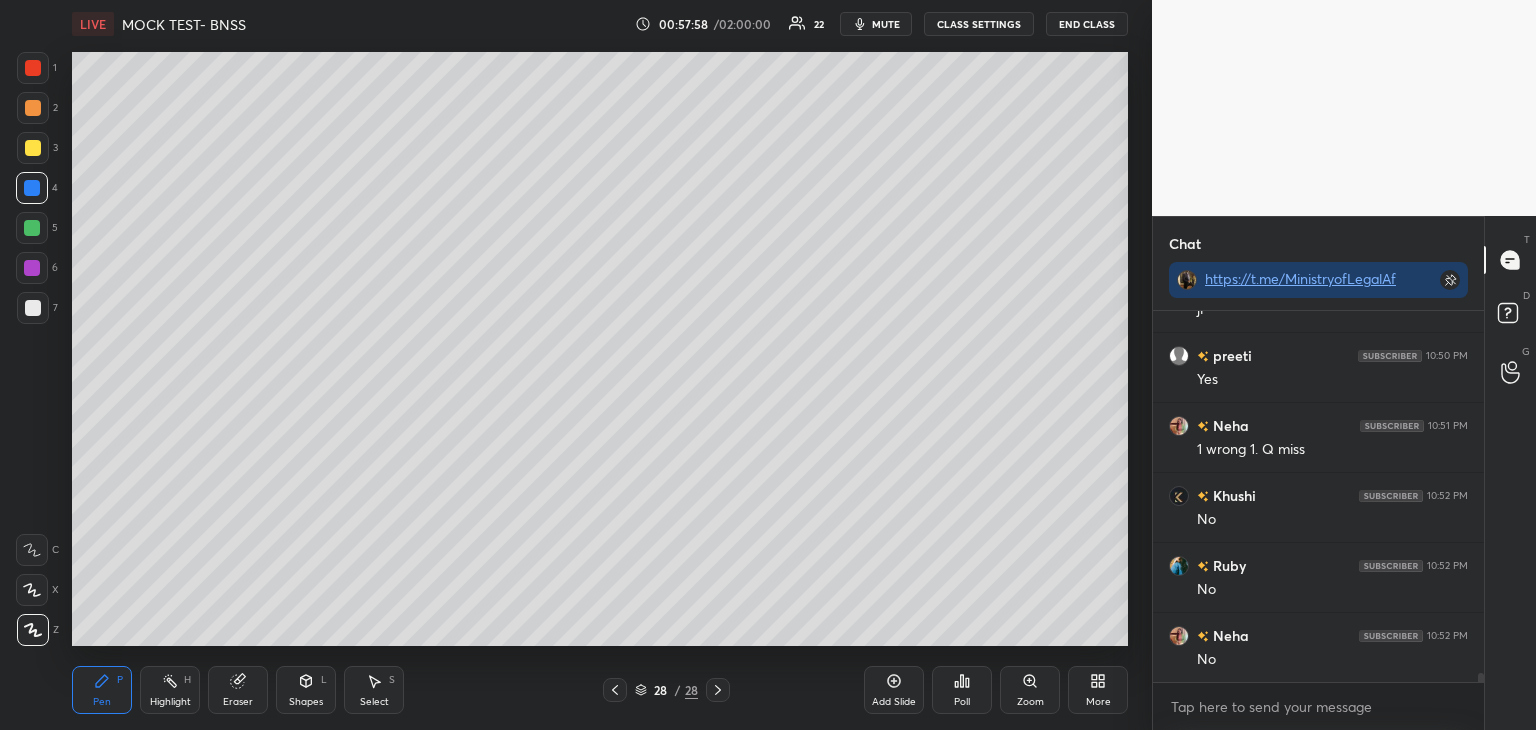 click on "Add Slide" at bounding box center (894, 690) 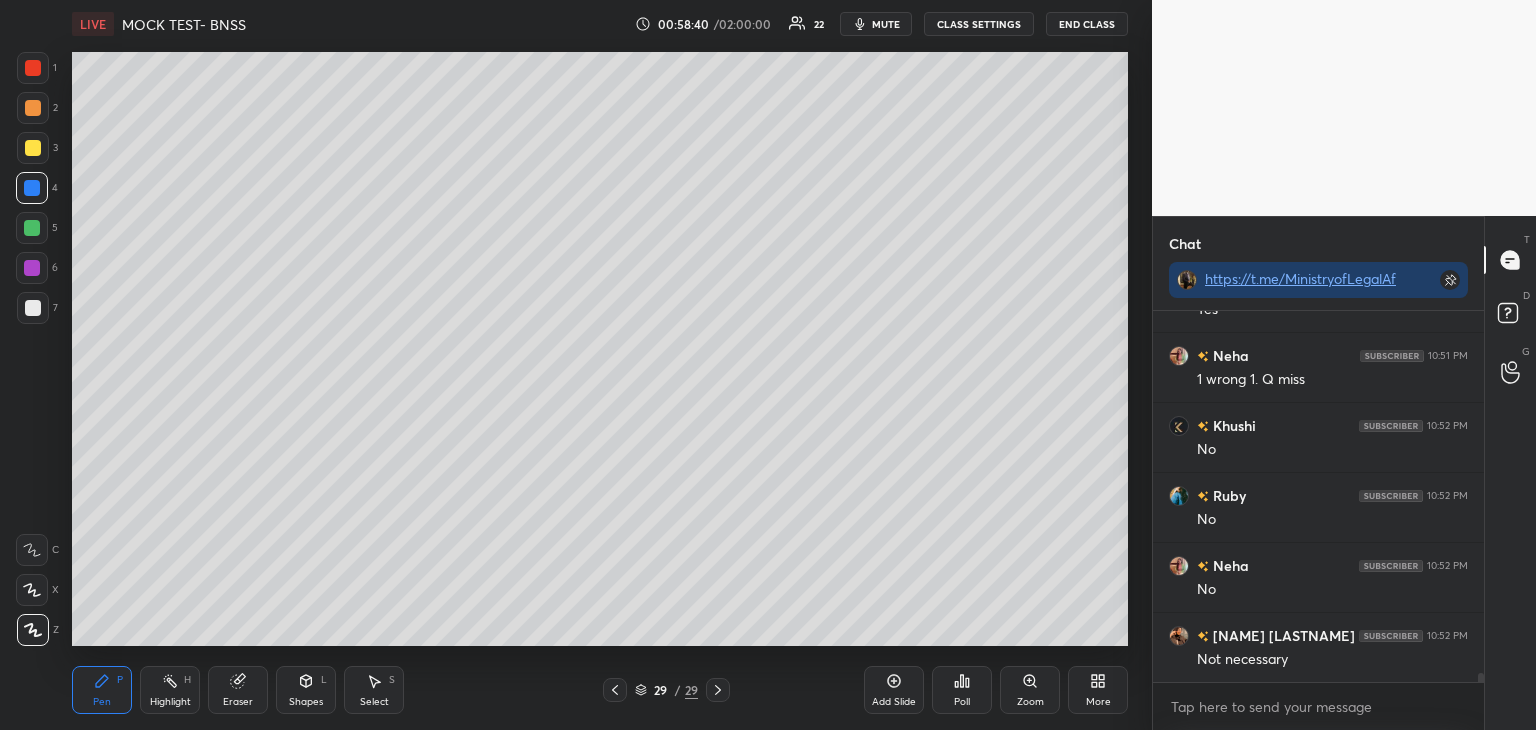 click on "Poll" at bounding box center (962, 690) 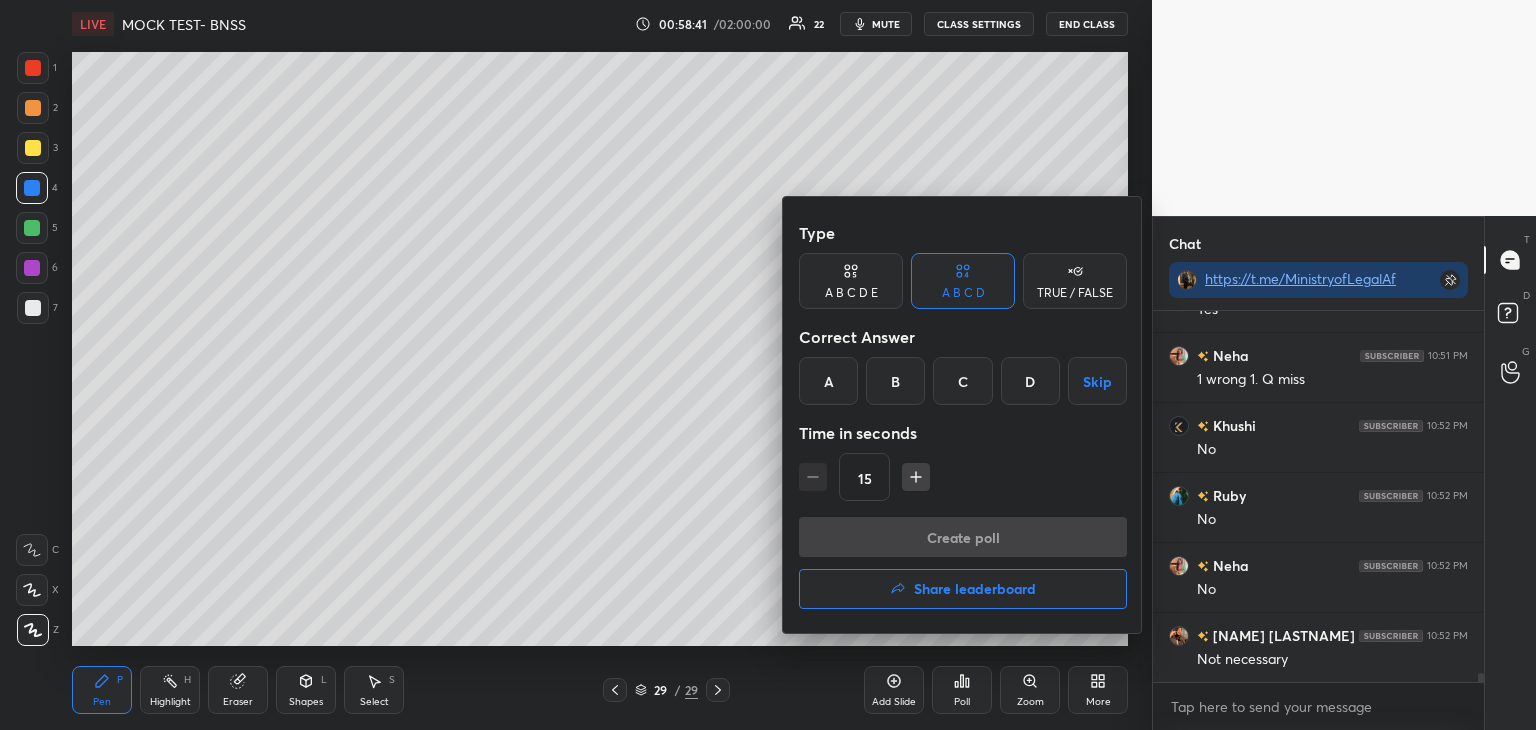 click on "A" at bounding box center [828, 381] 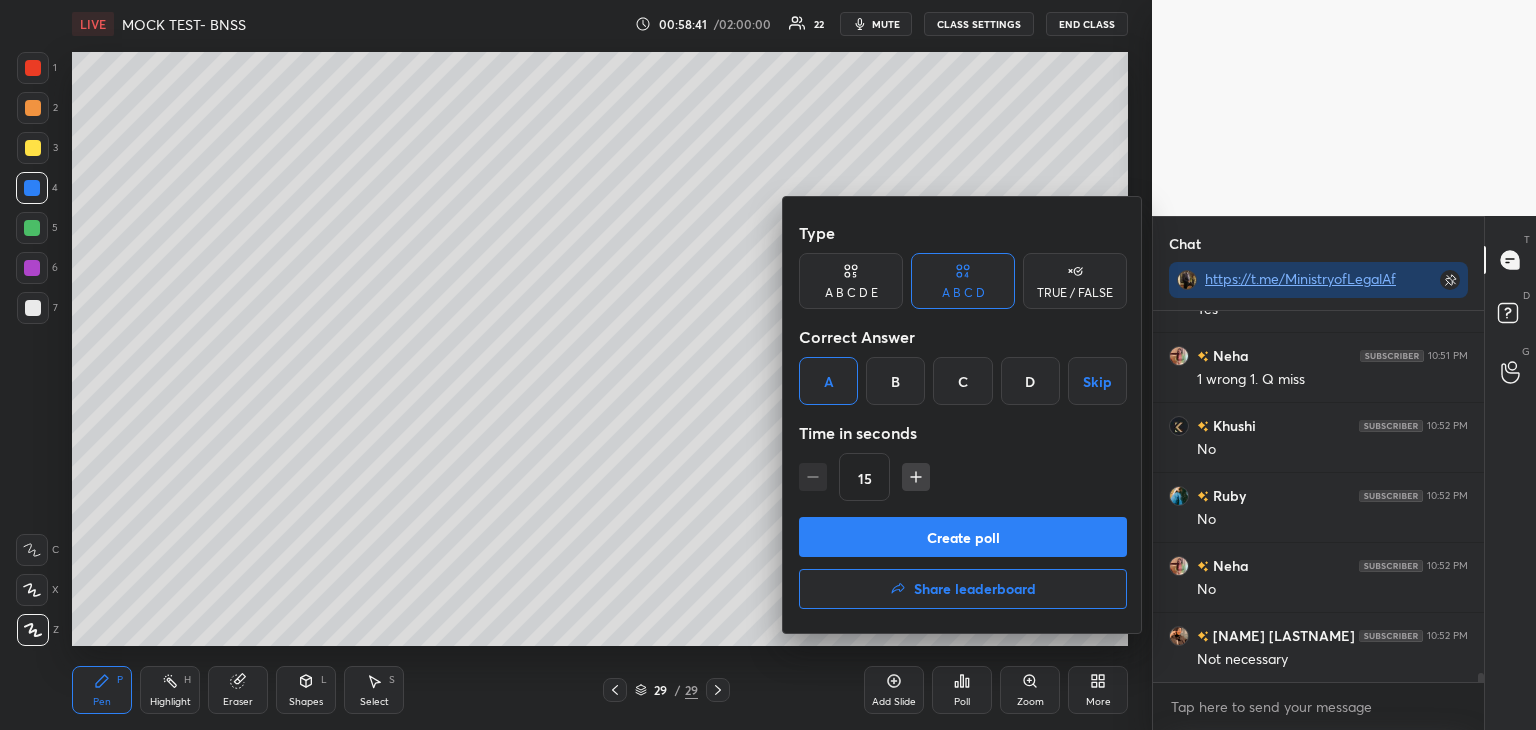 click on "Create poll" at bounding box center (963, 537) 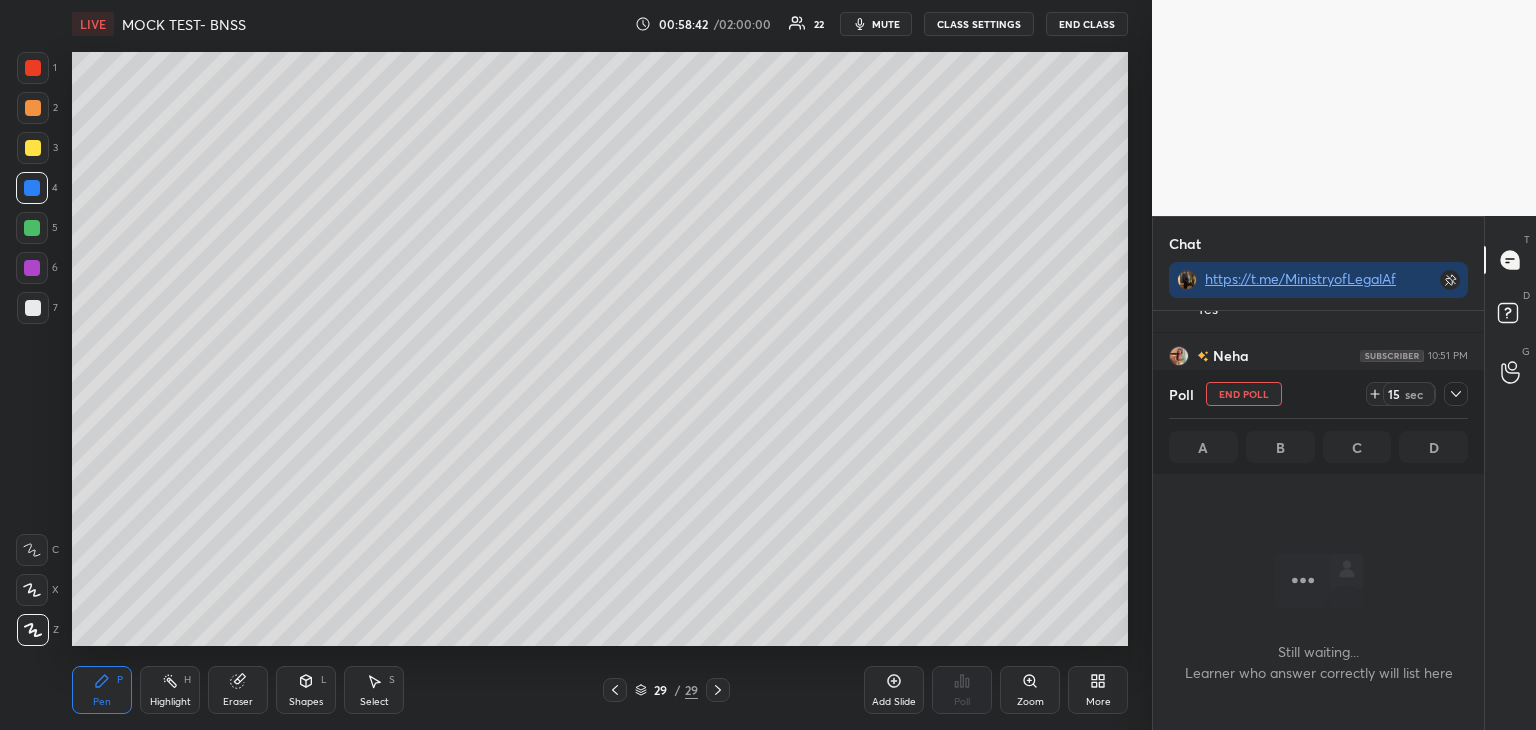 scroll, scrollTop: 324, scrollLeft: 325, axis: both 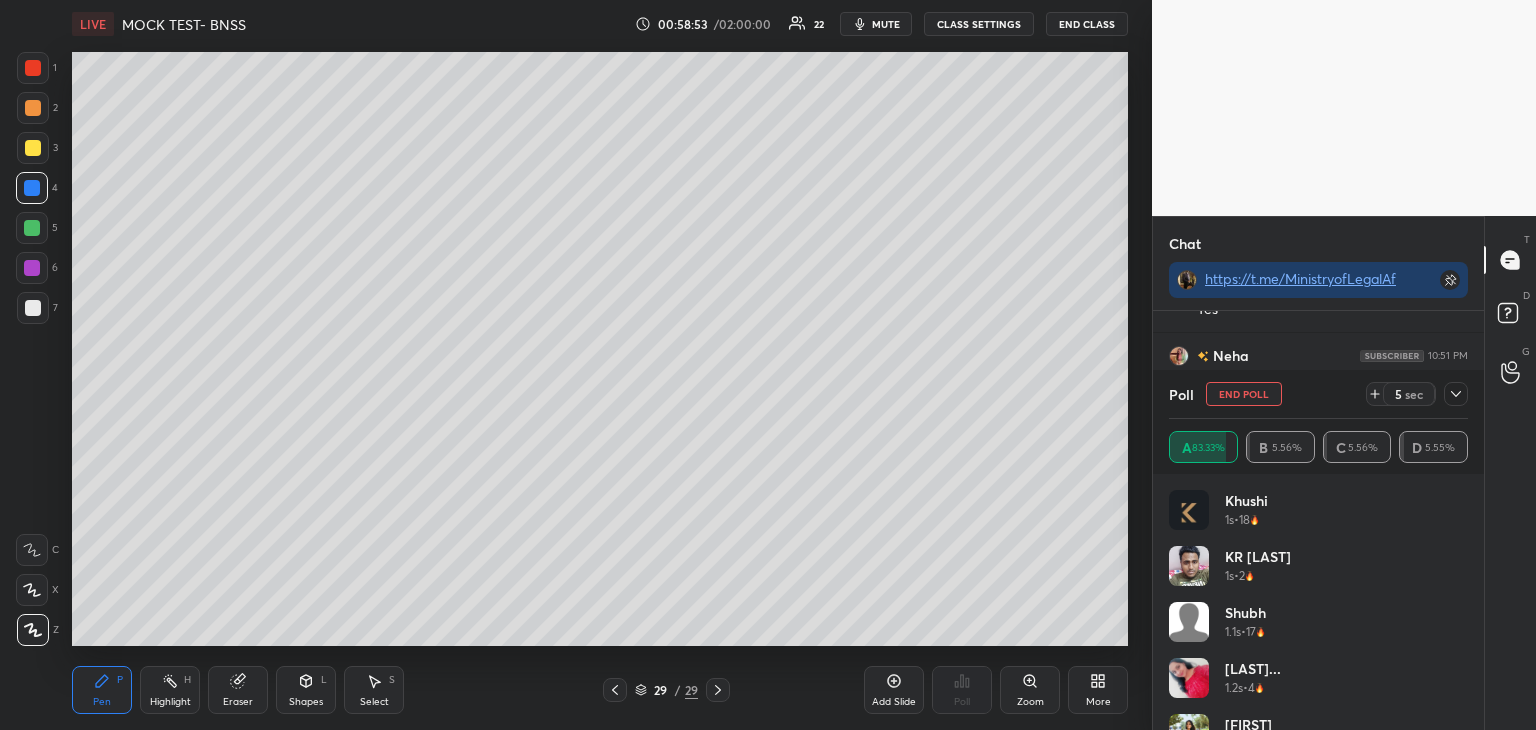 click on "Add Slide" at bounding box center [894, 702] 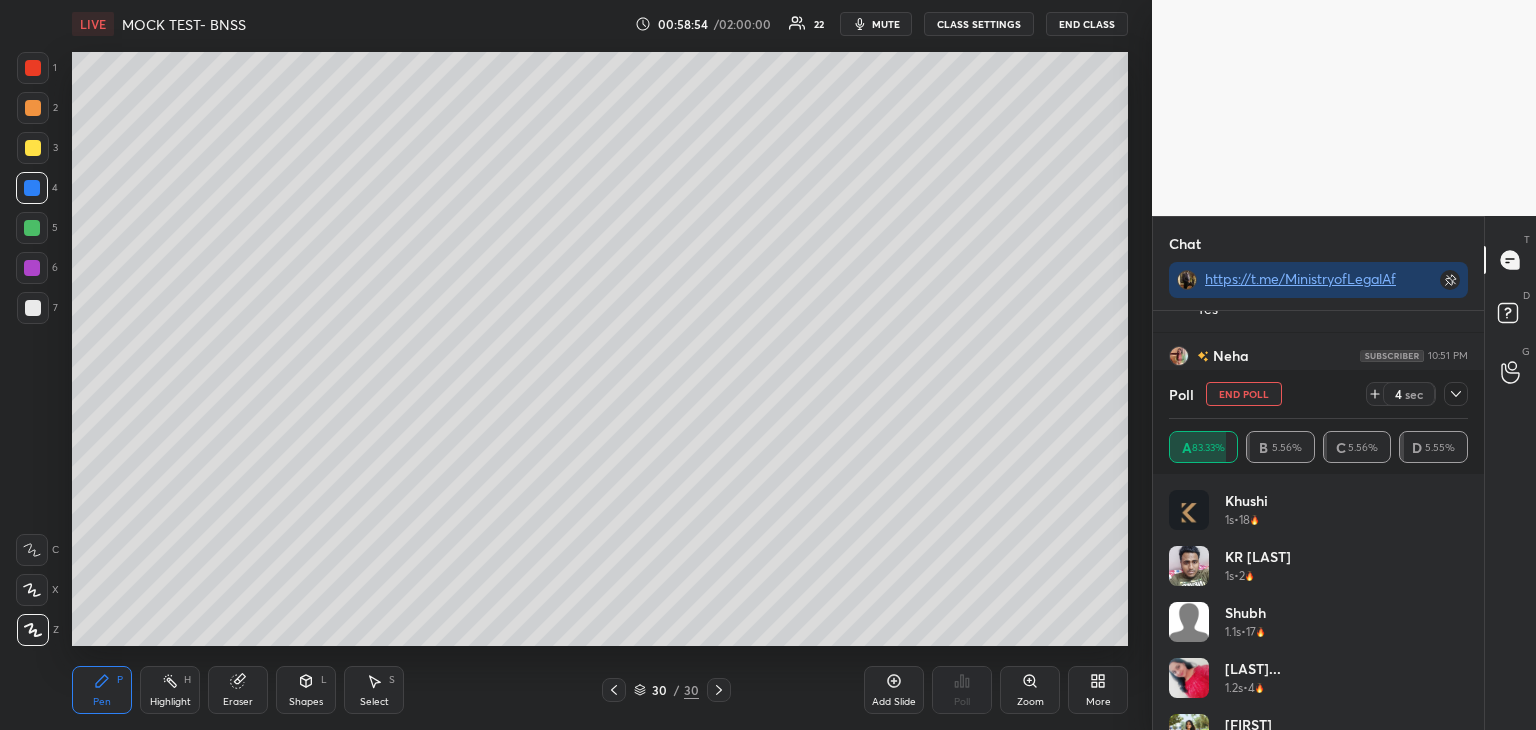 click at bounding box center [33, 148] 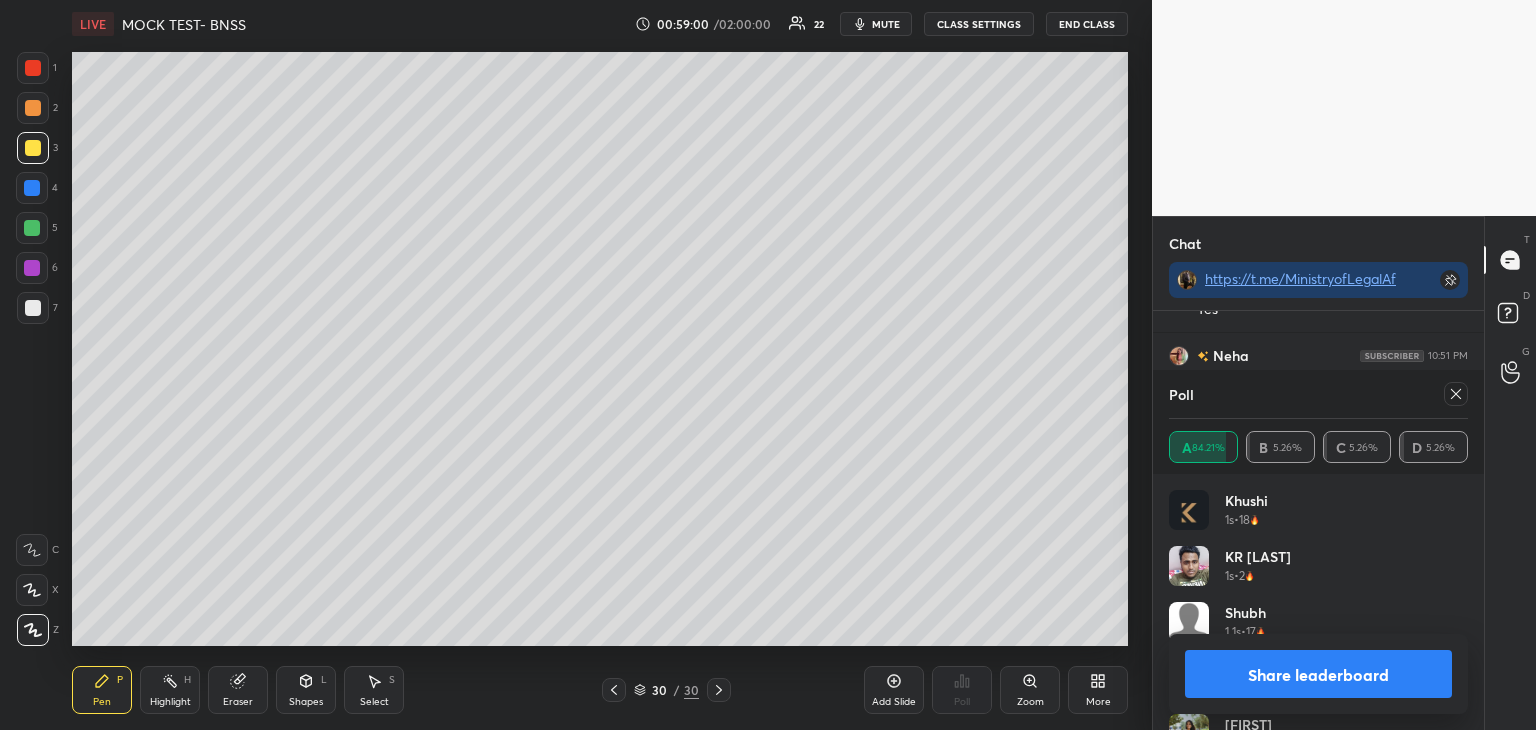 click 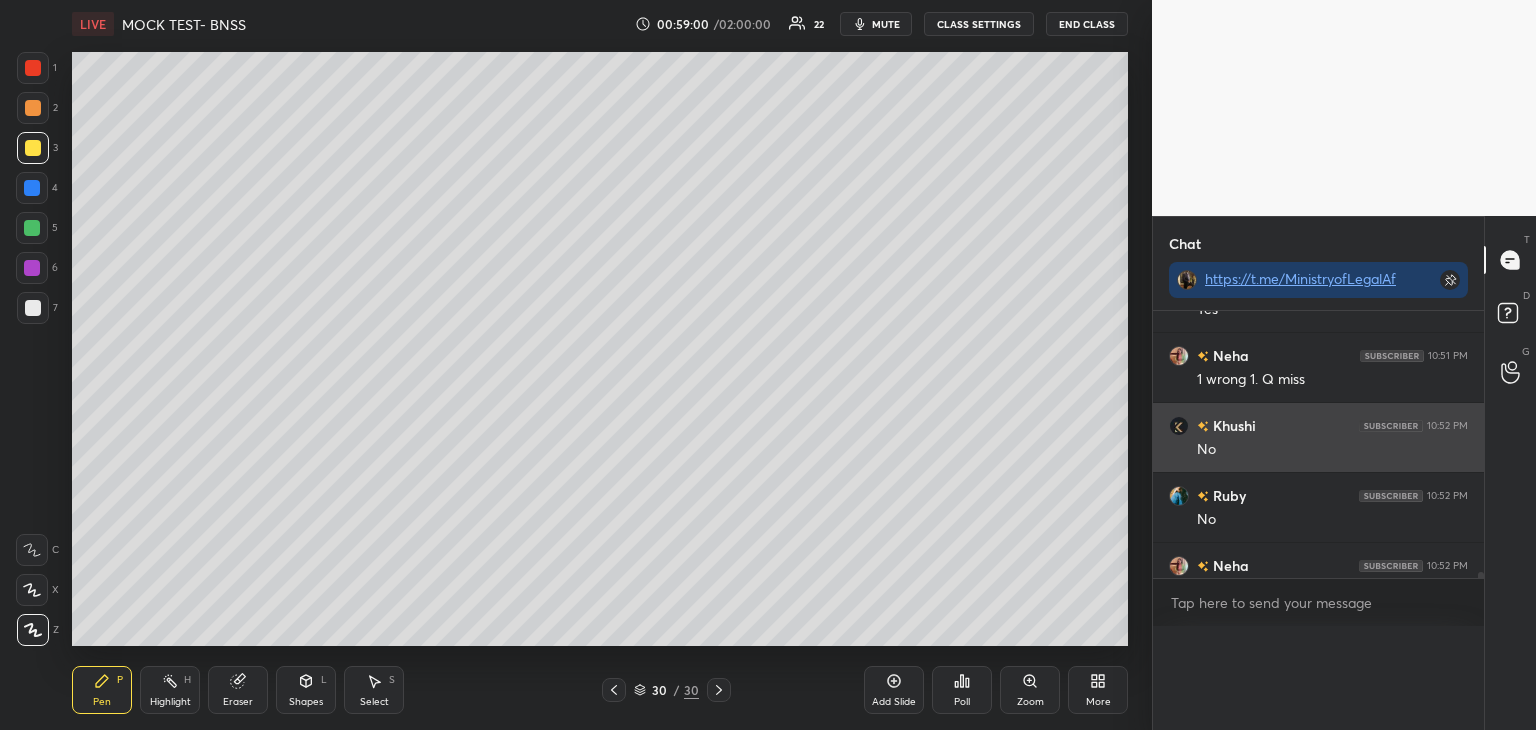 scroll, scrollTop: 0, scrollLeft: 6, axis: horizontal 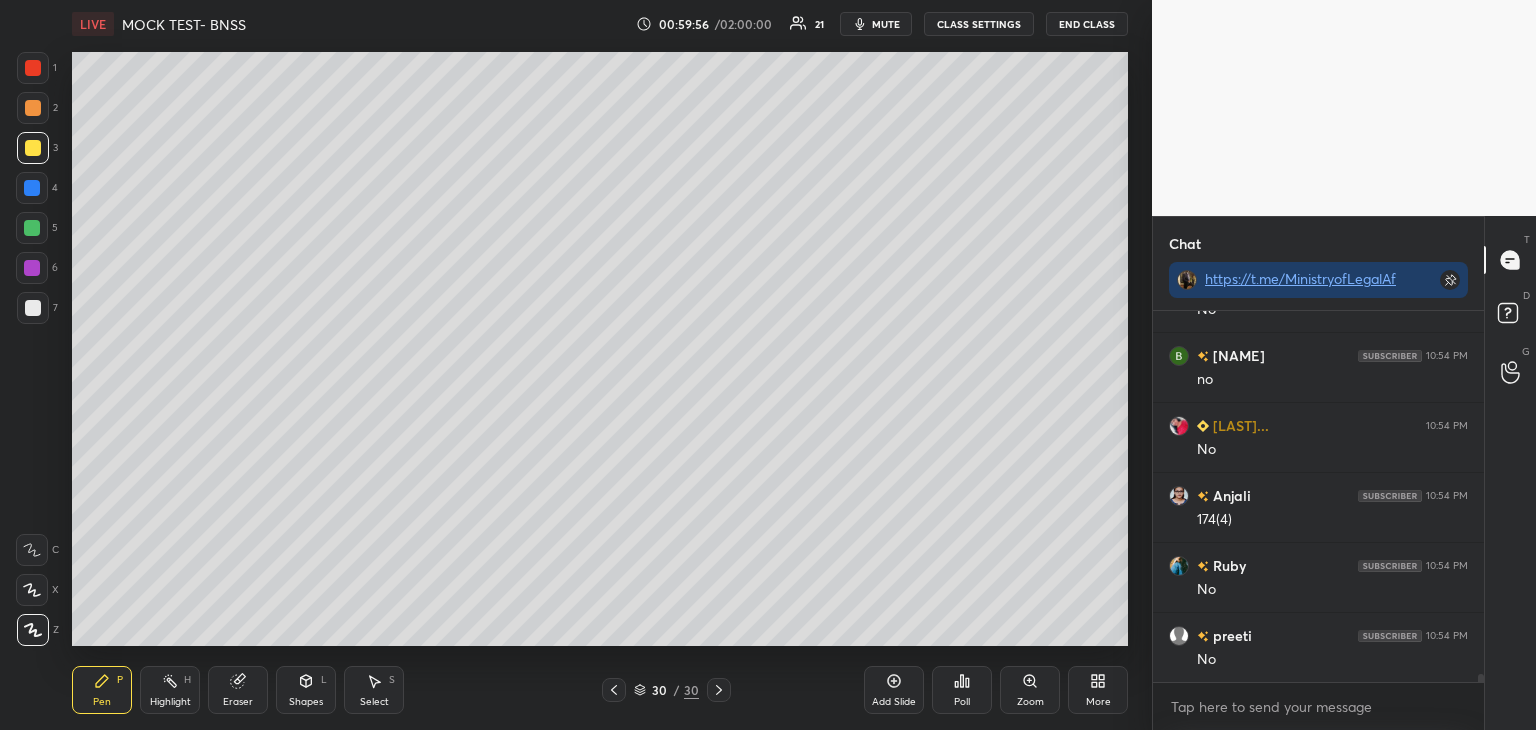 click at bounding box center (32, 228) 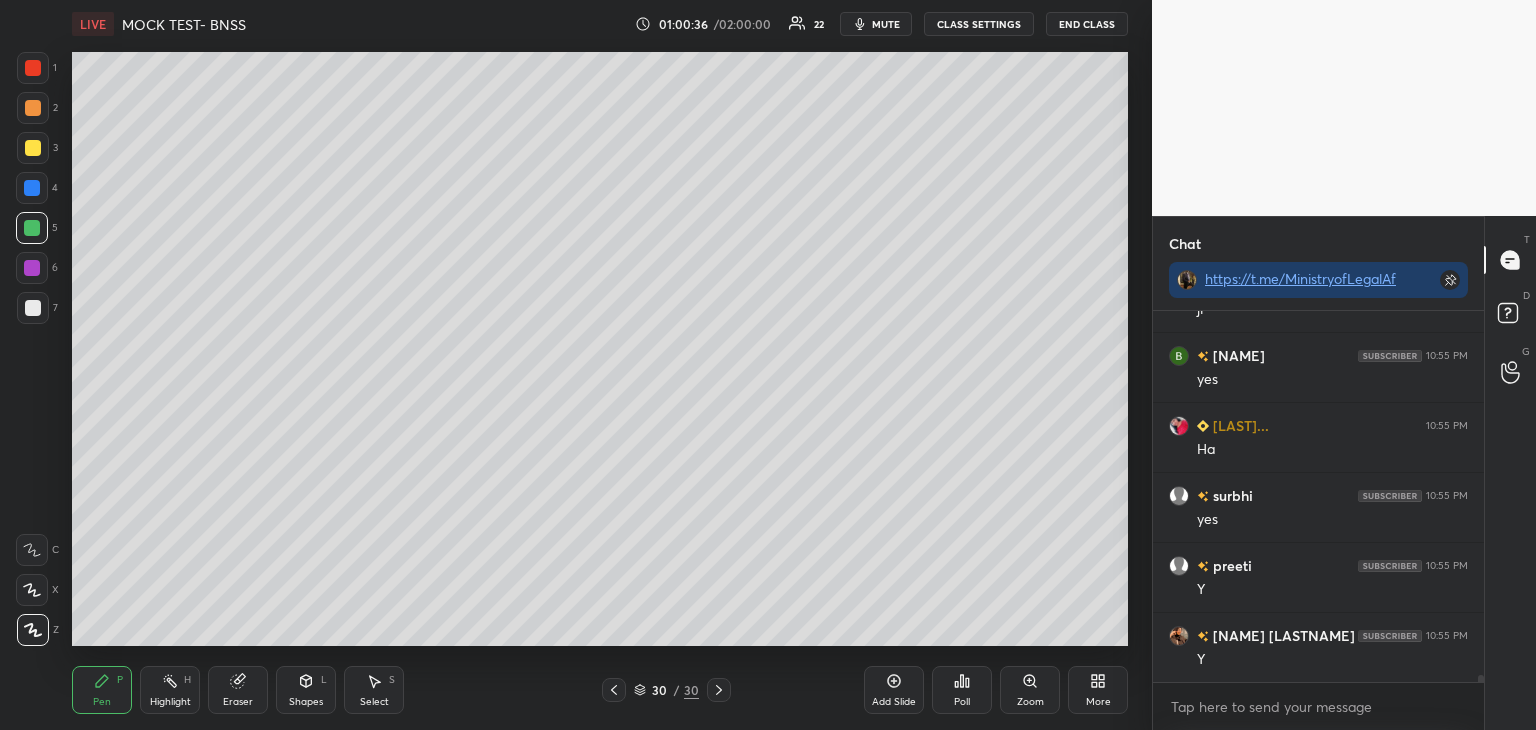 scroll, scrollTop: 18554, scrollLeft: 0, axis: vertical 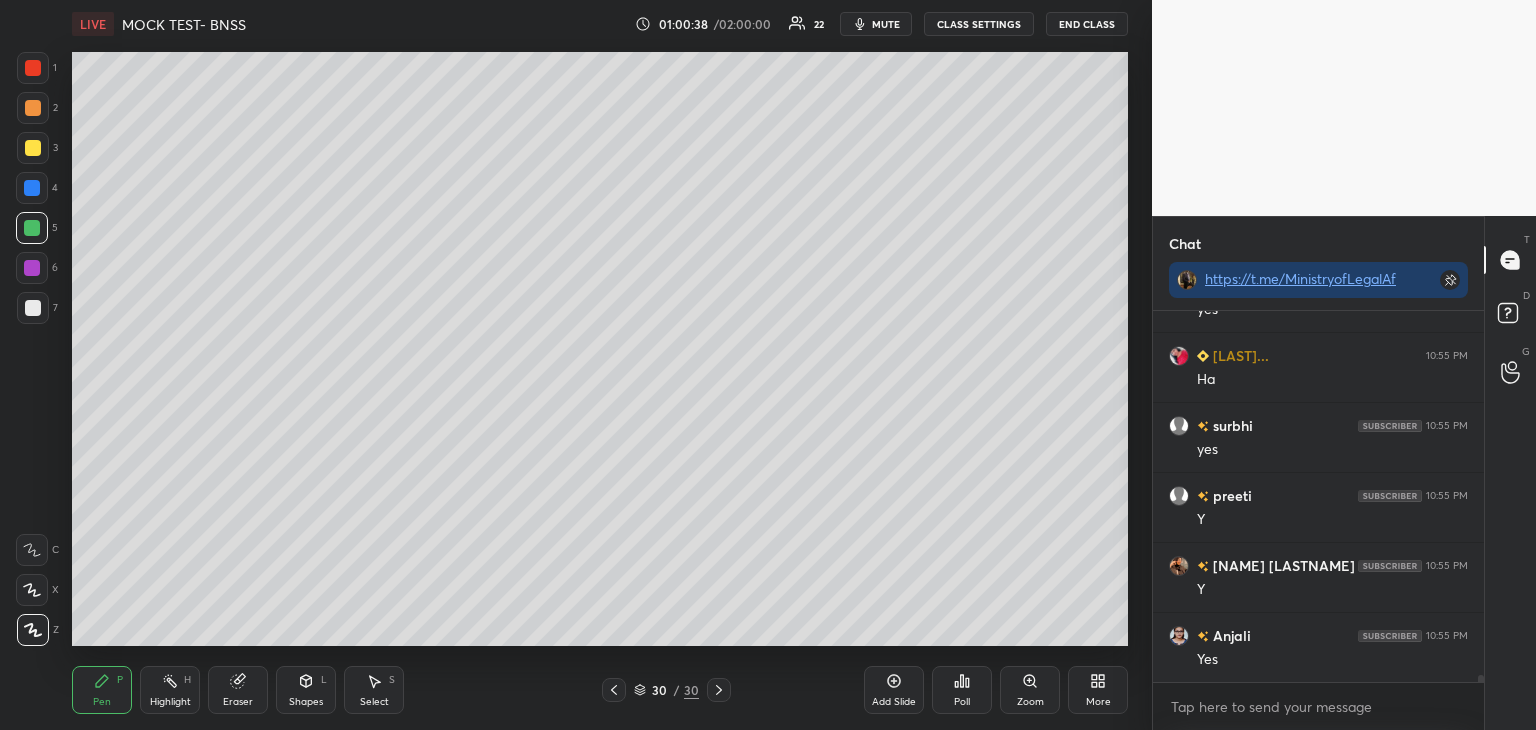 click at bounding box center [33, 308] 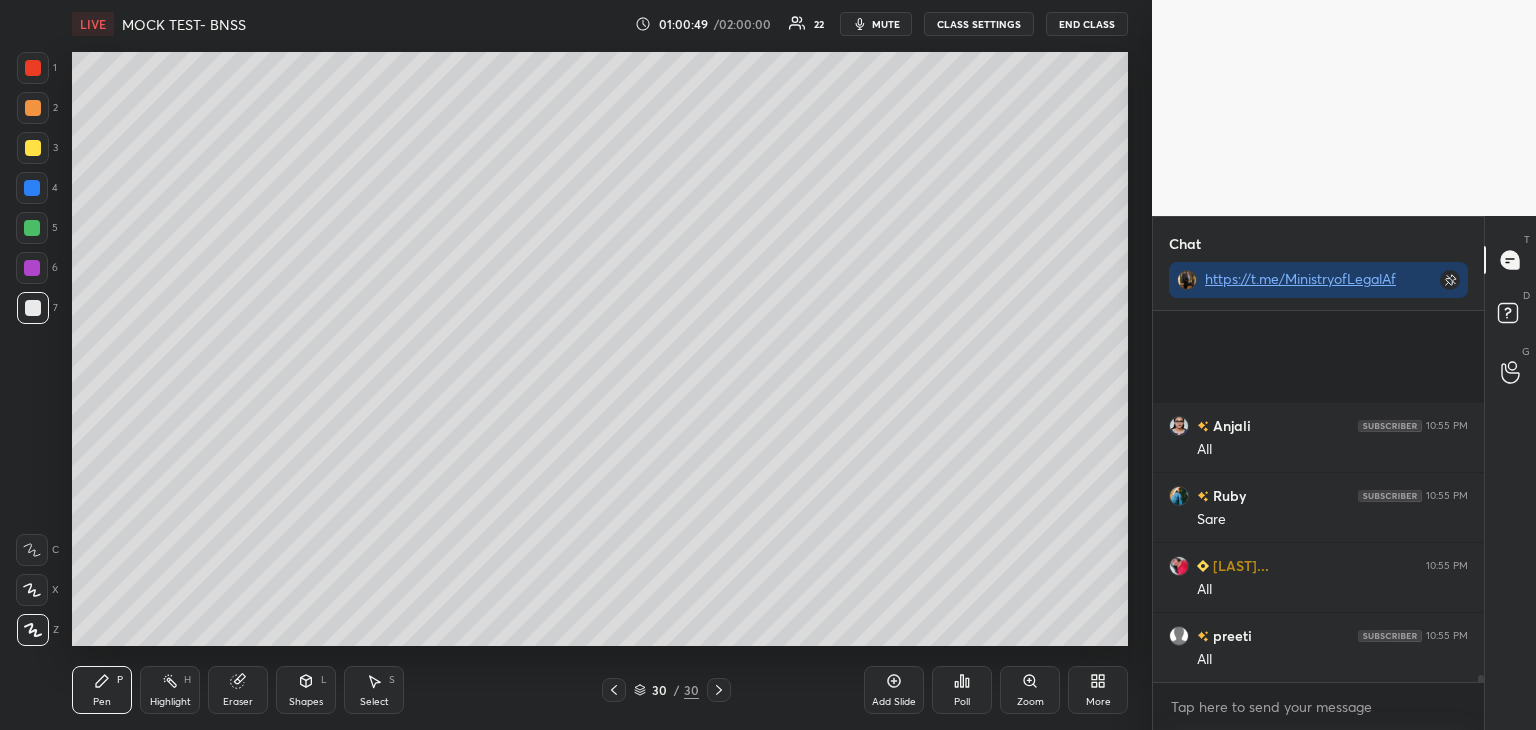 scroll, scrollTop: 19324, scrollLeft: 0, axis: vertical 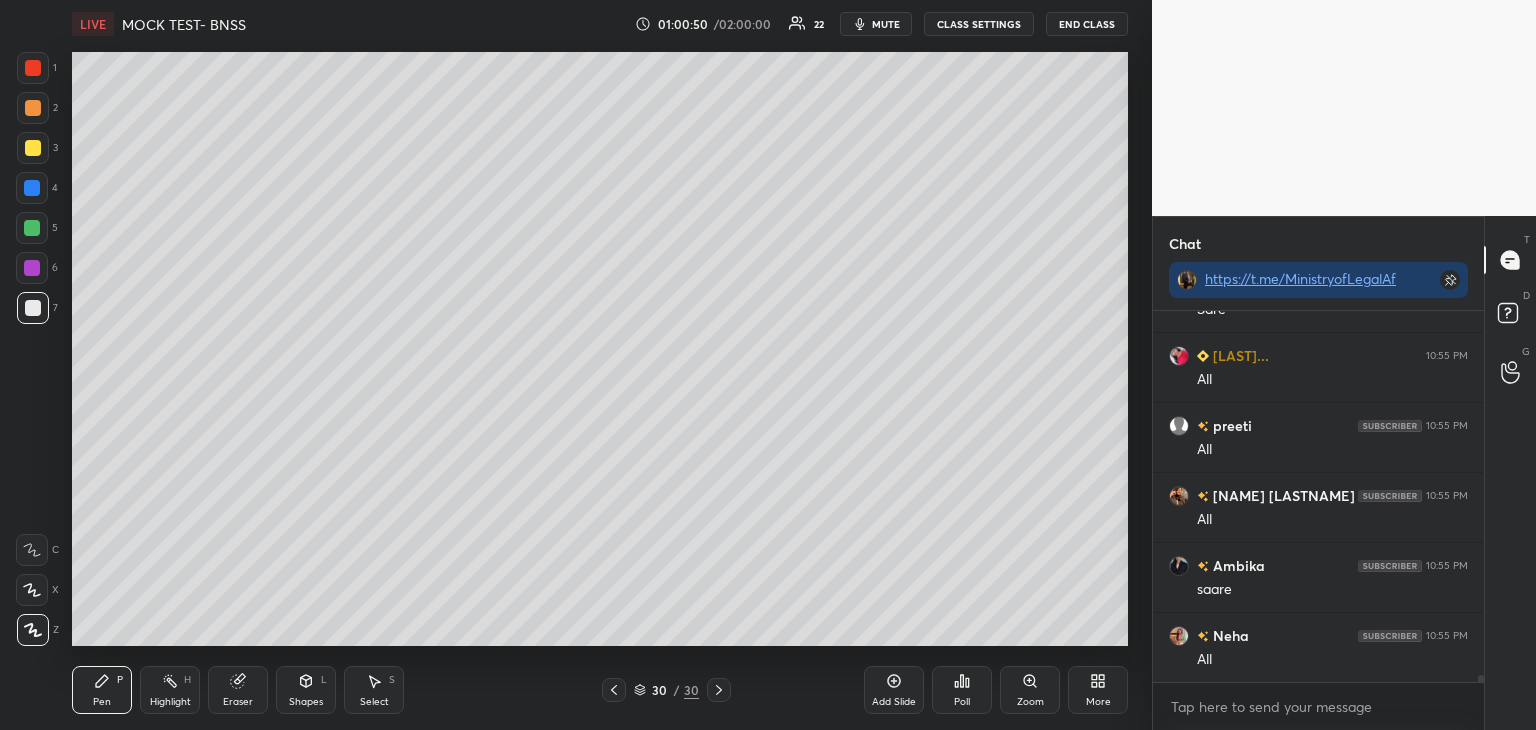 click on "Add Slide" at bounding box center [894, 702] 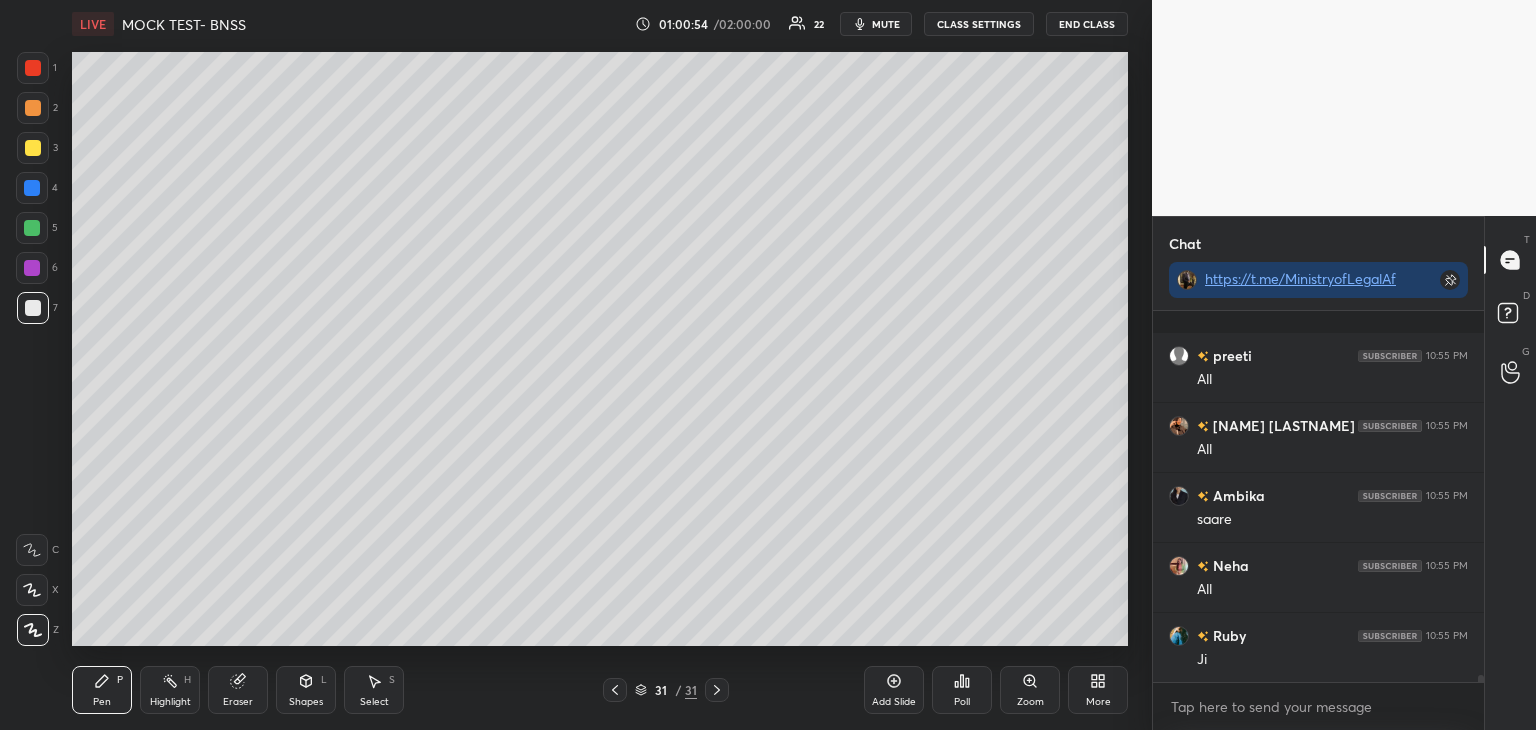 scroll, scrollTop: 19534, scrollLeft: 0, axis: vertical 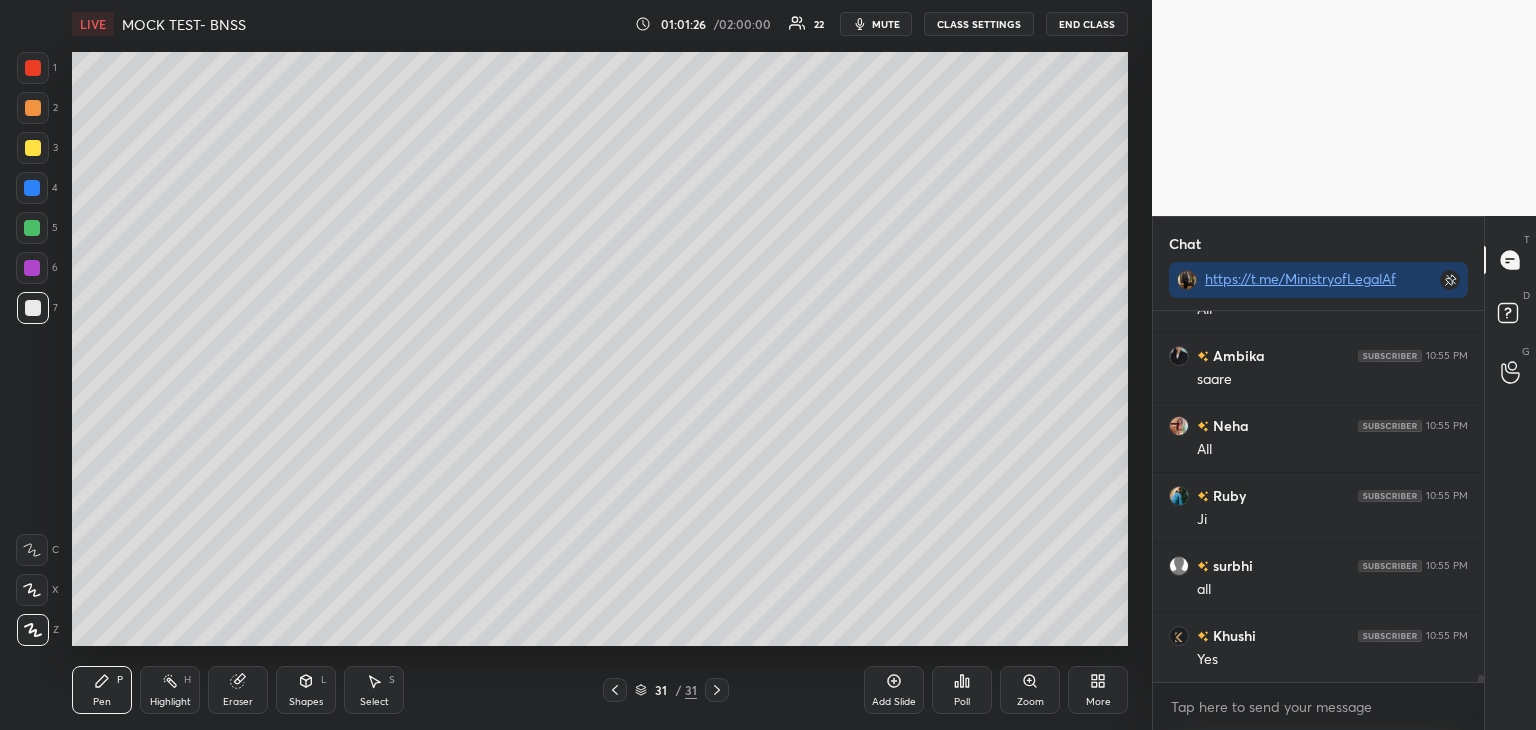 click at bounding box center [32, 268] 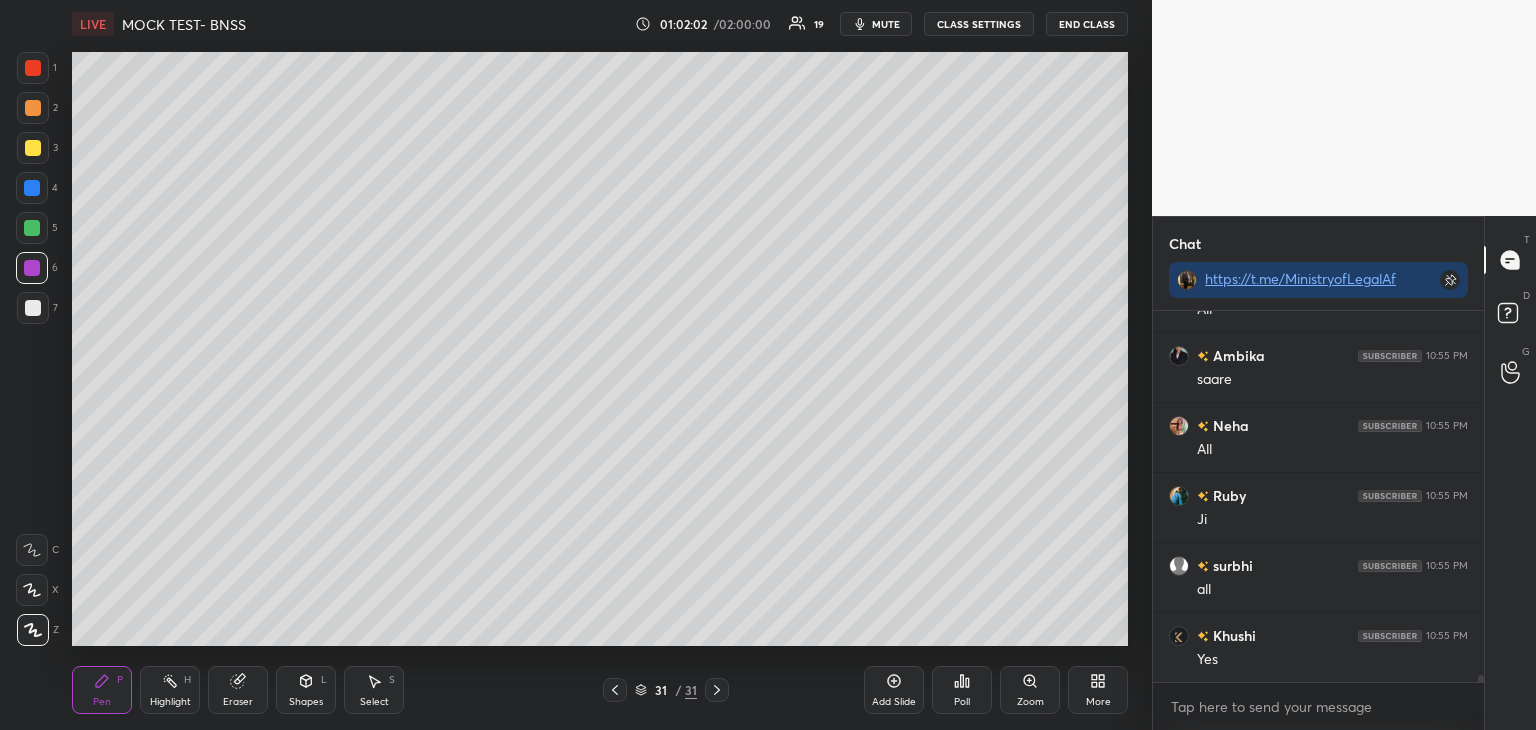 click on "Poll" at bounding box center (962, 690) 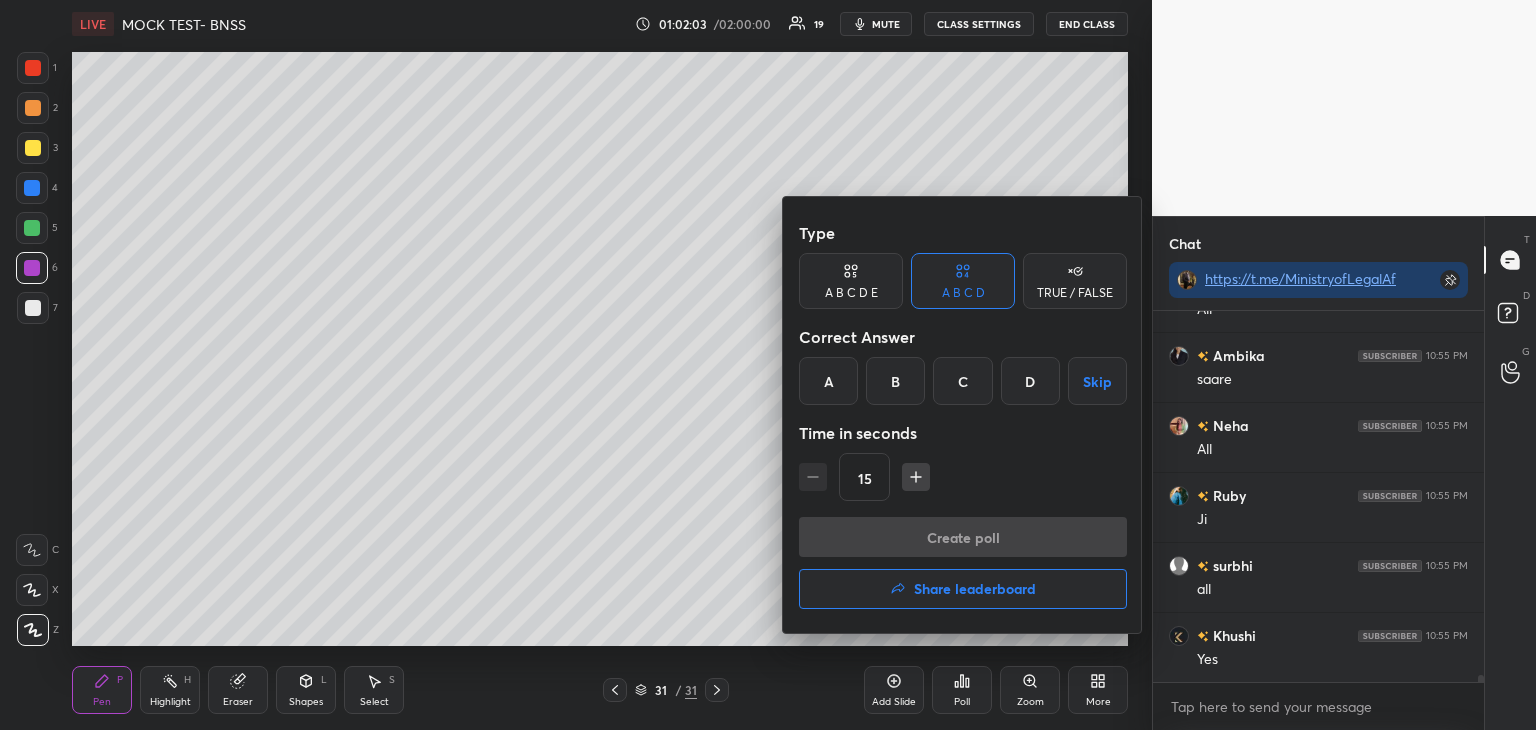 click on "A" at bounding box center [828, 381] 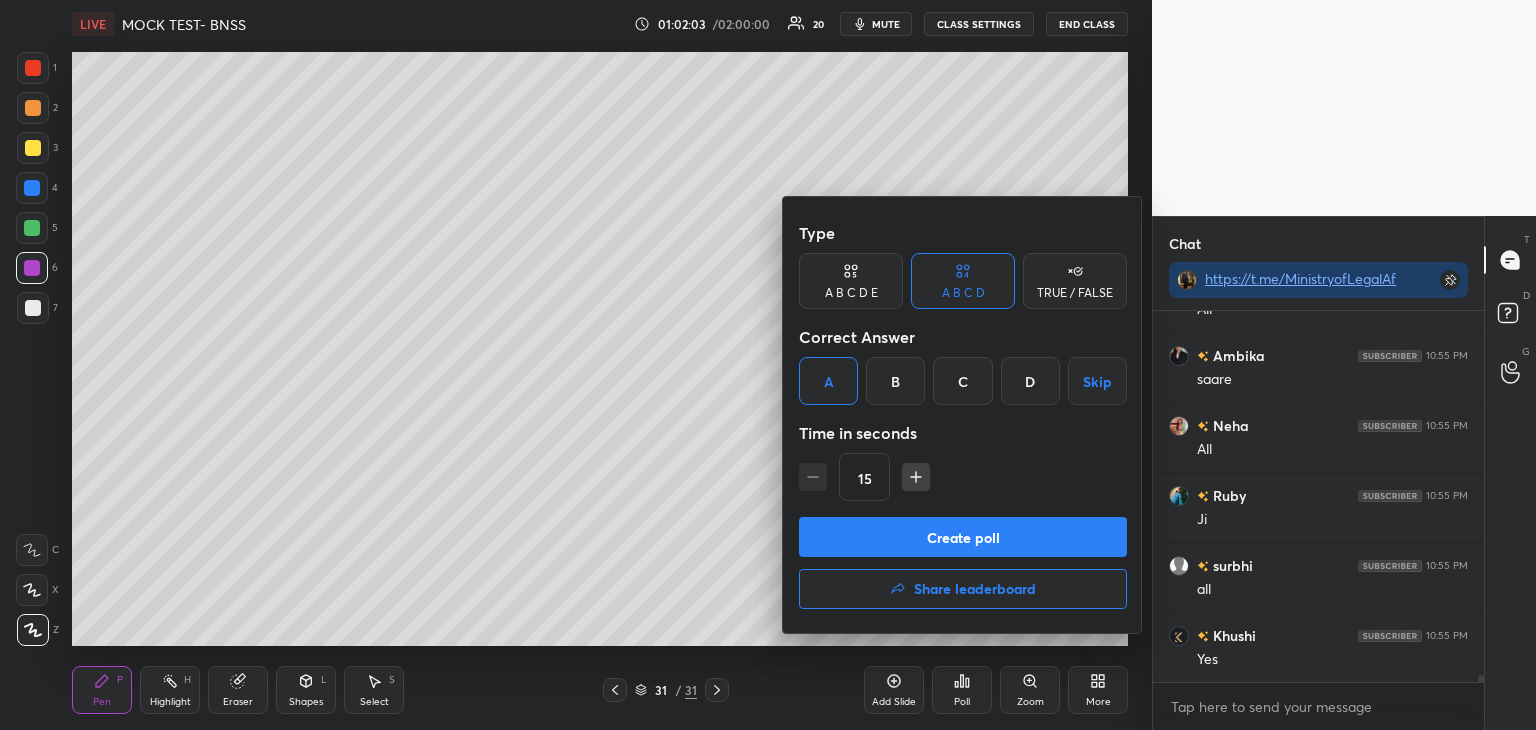 click on "Create poll" at bounding box center [963, 537] 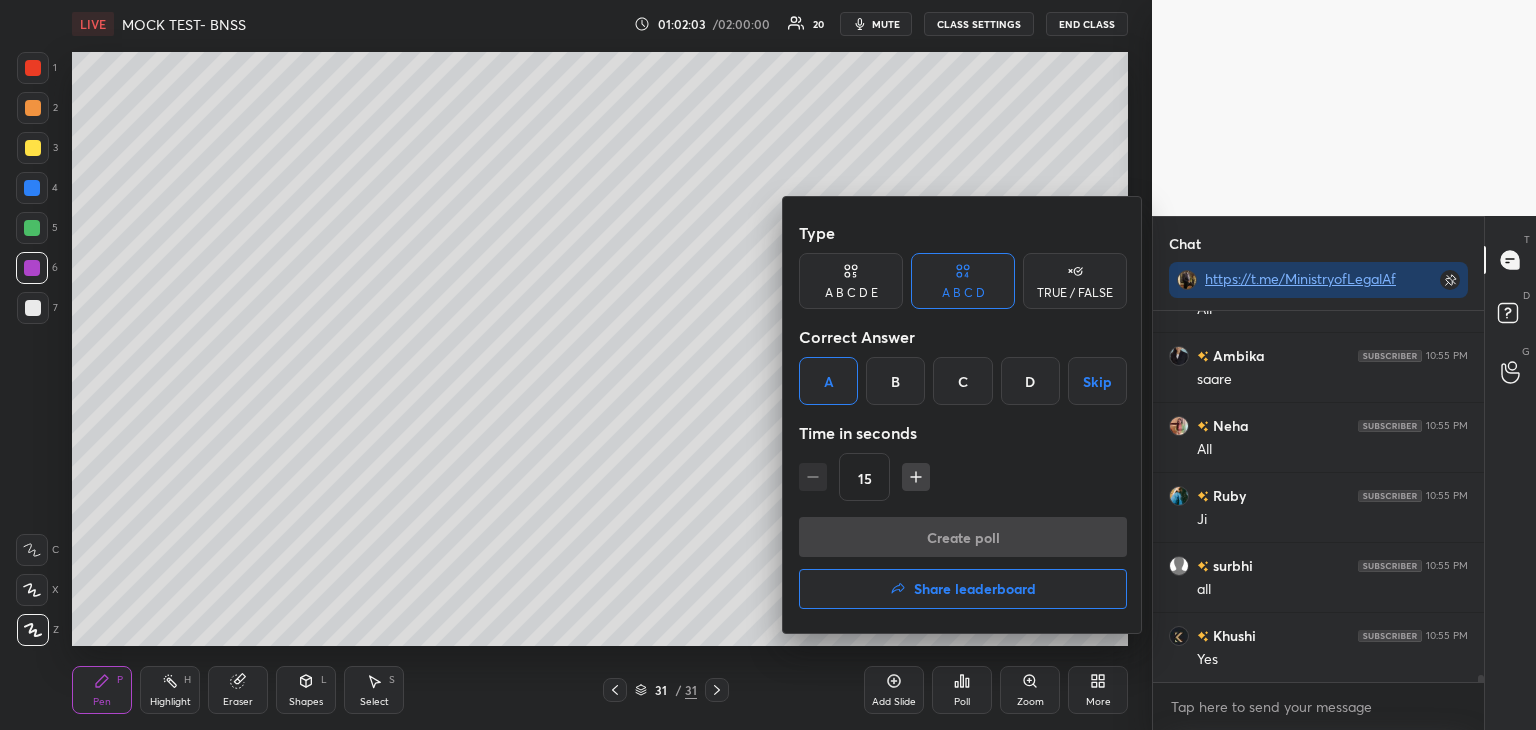 scroll, scrollTop: 332, scrollLeft: 325, axis: both 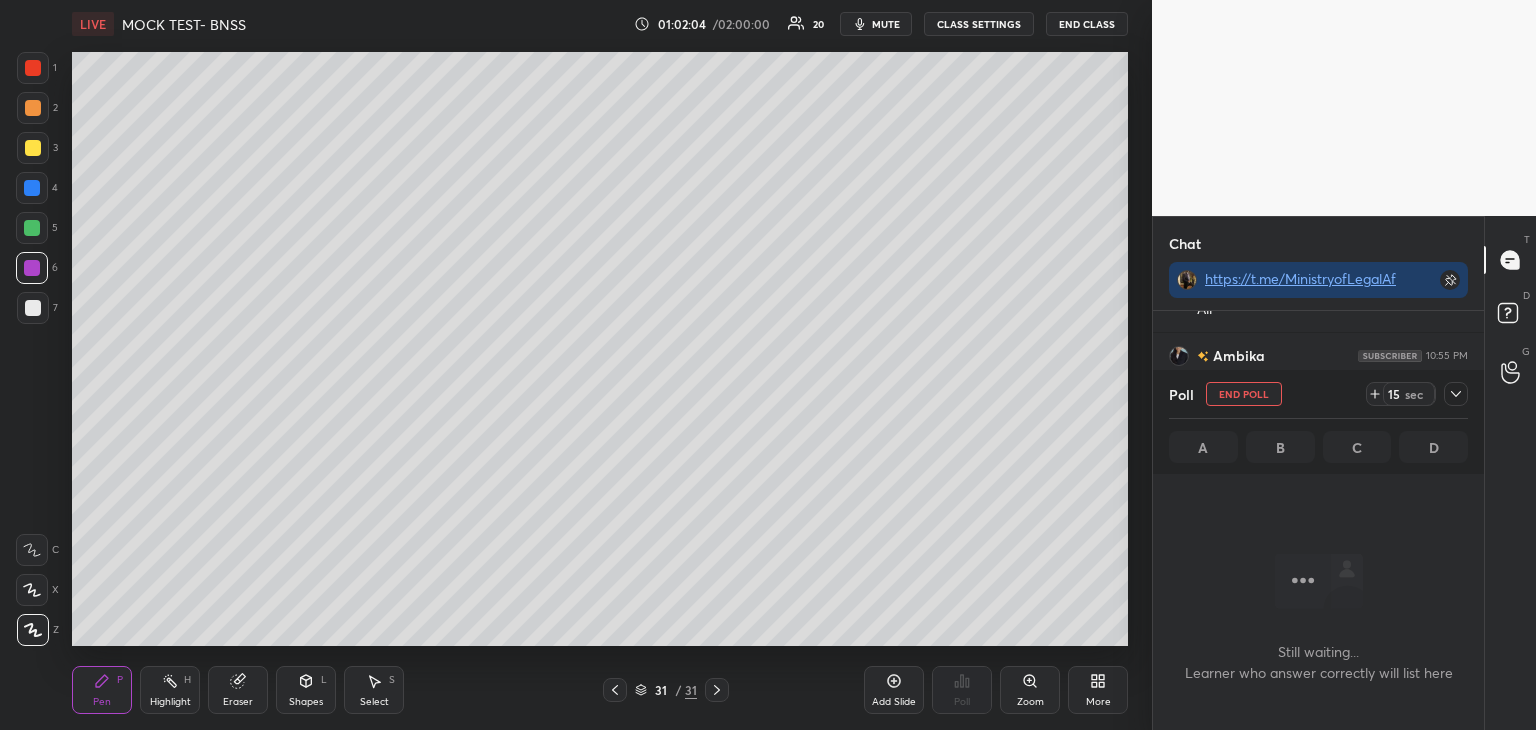 click at bounding box center (33, 68) 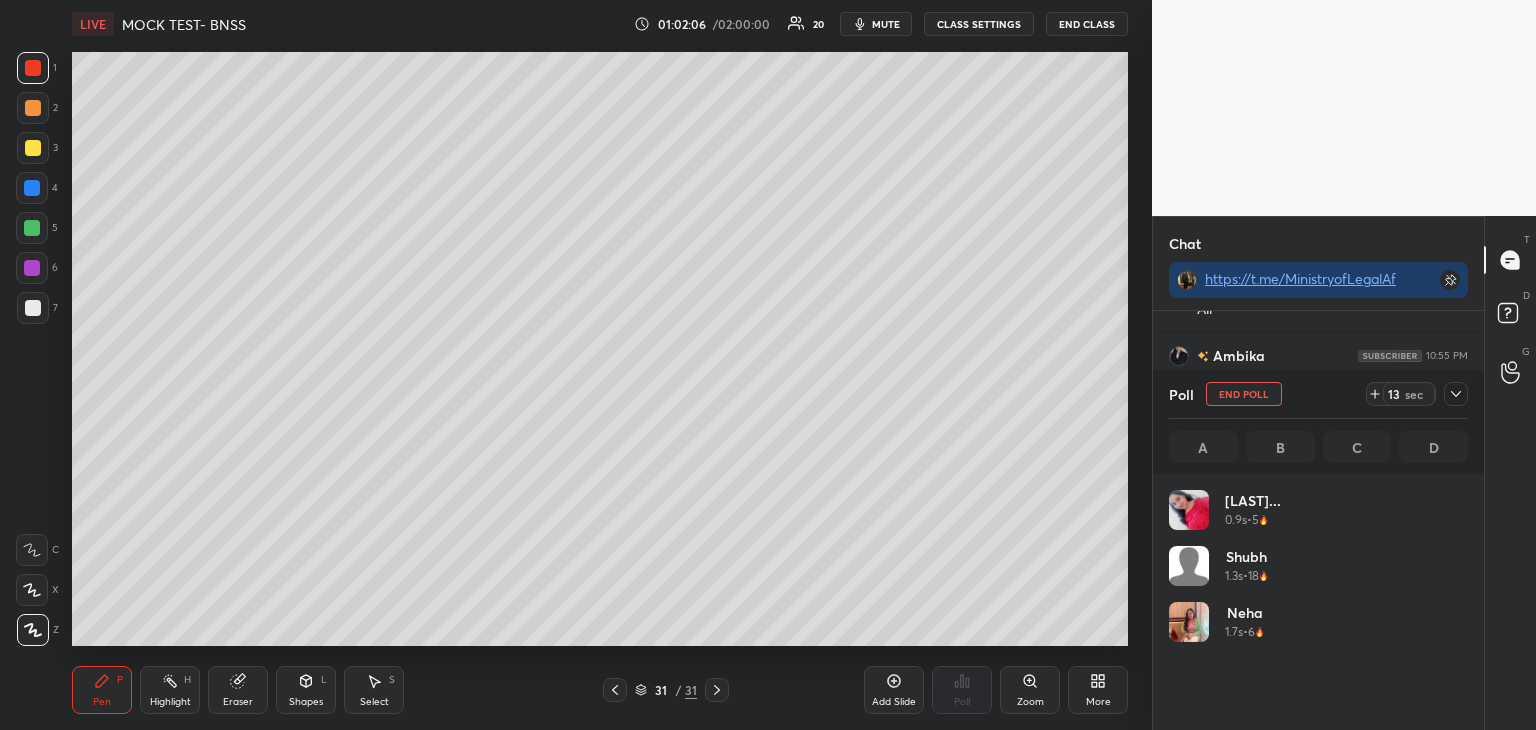 scroll, scrollTop: 6, scrollLeft: 6, axis: both 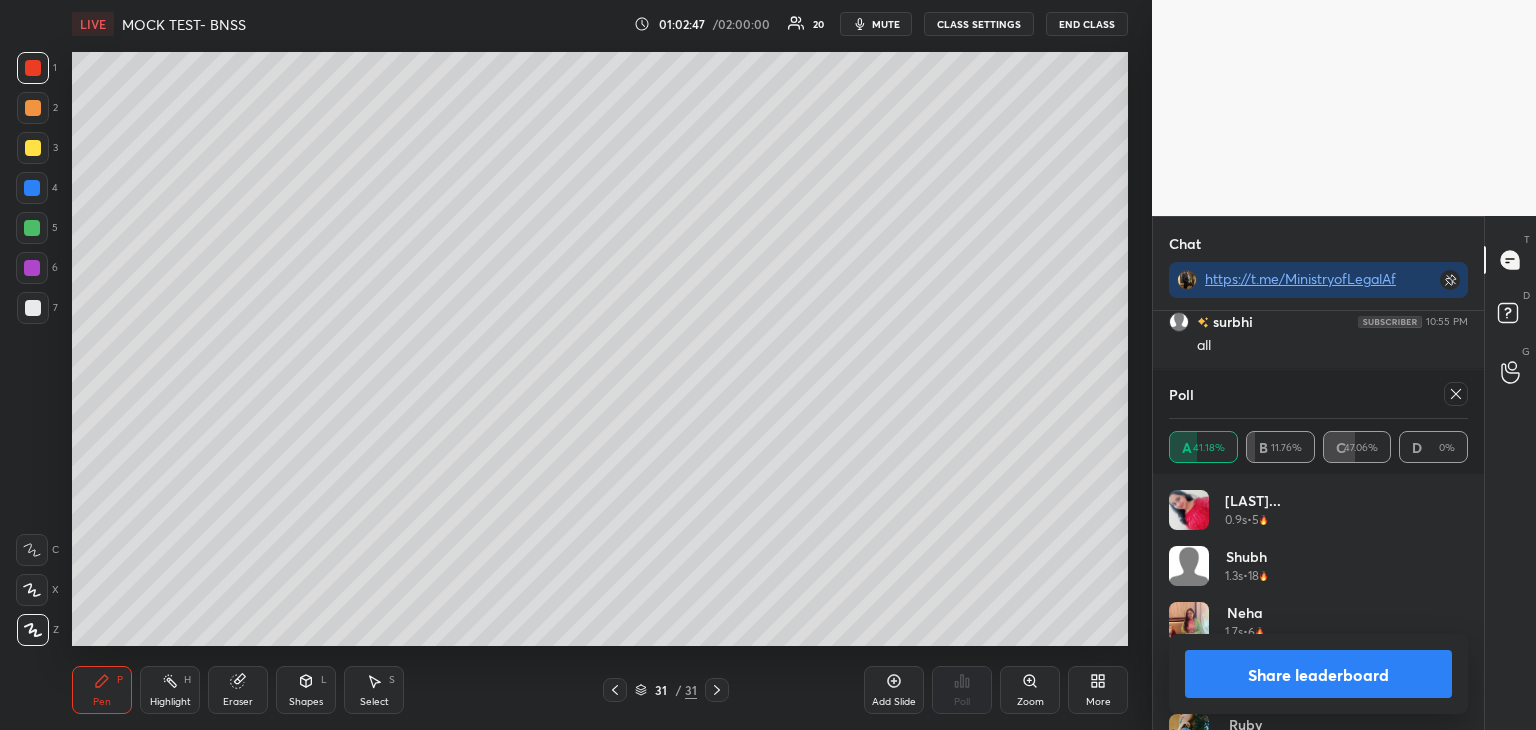 click at bounding box center (1456, 394) 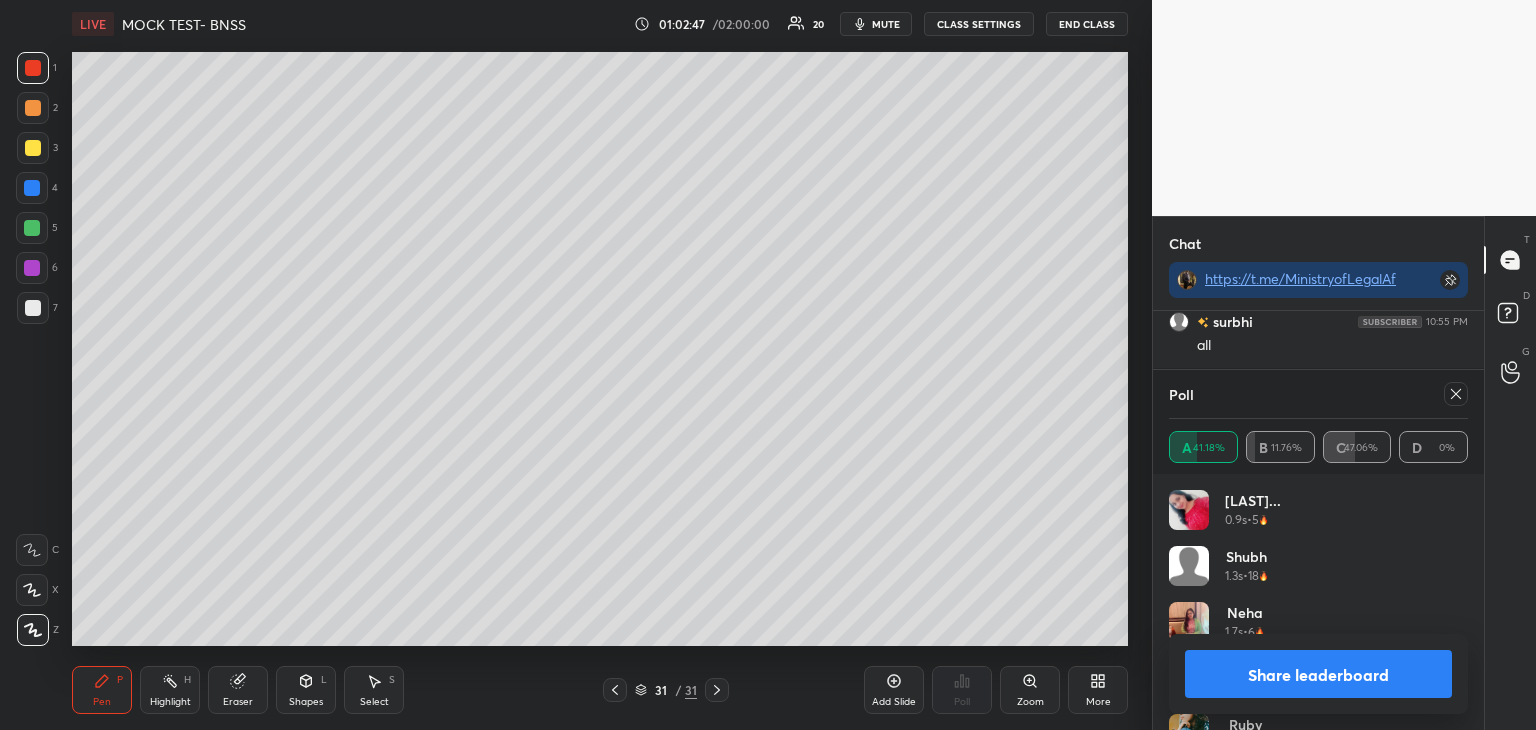 scroll, scrollTop: 120, scrollLeft: 293, axis: both 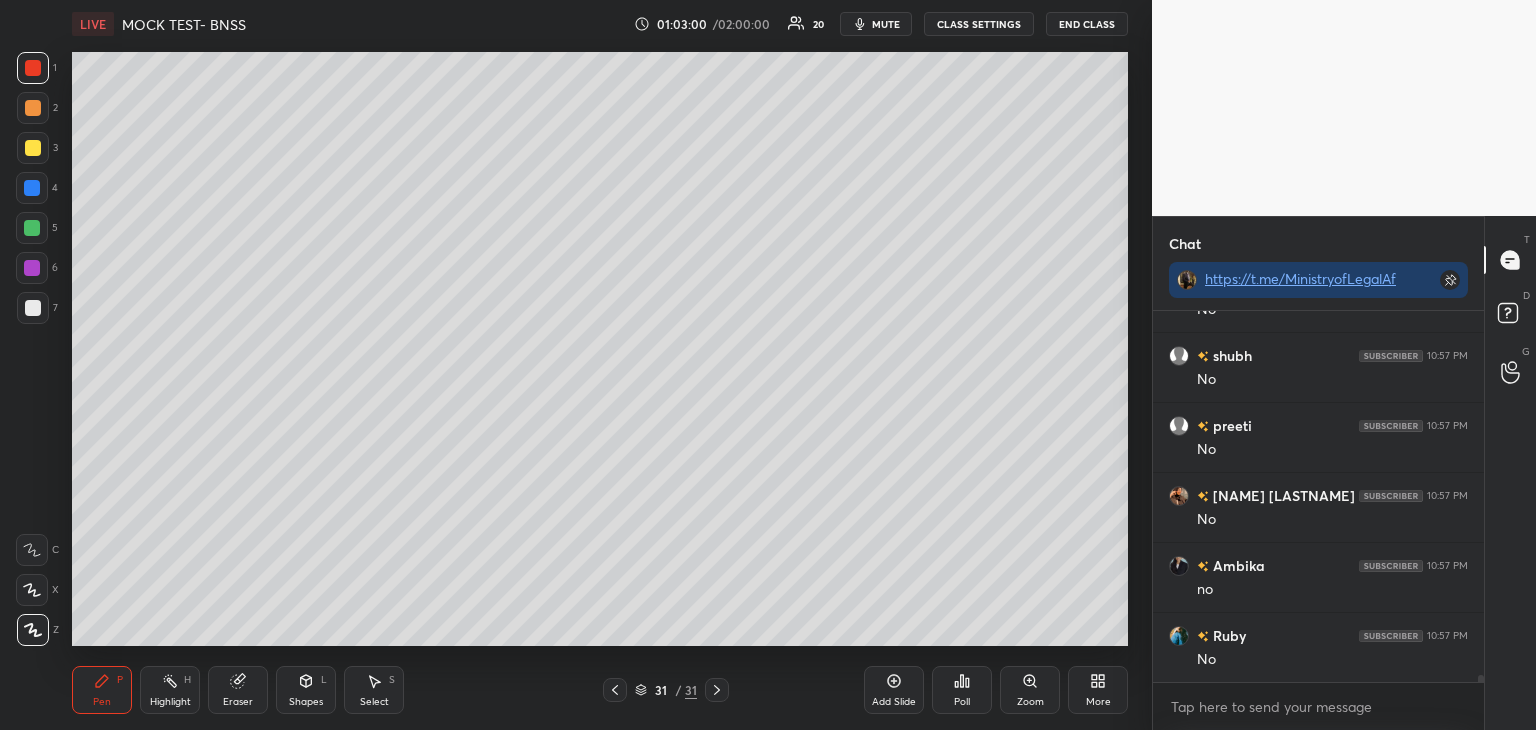 click on "Add Slide" at bounding box center [894, 702] 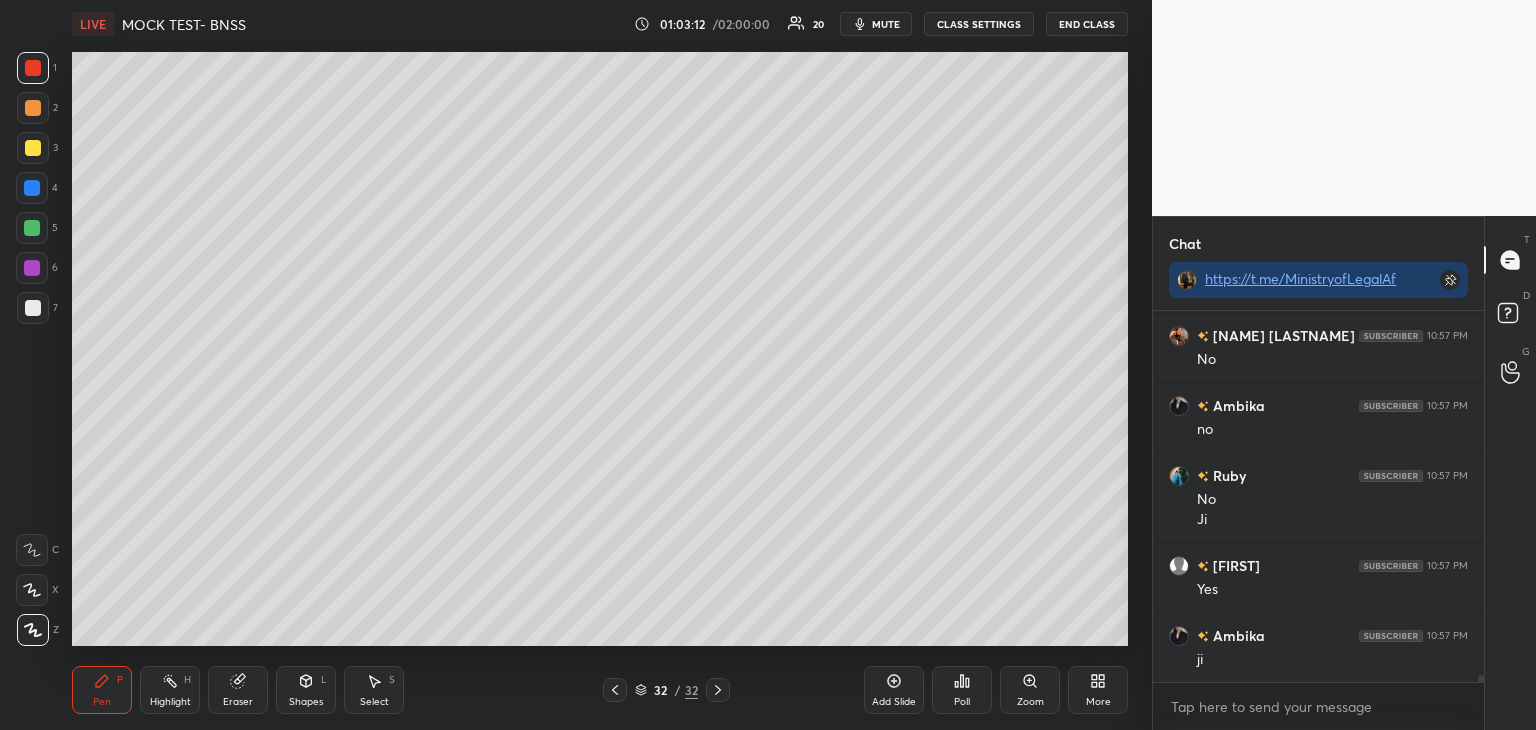 scroll, scrollTop: 20324, scrollLeft: 0, axis: vertical 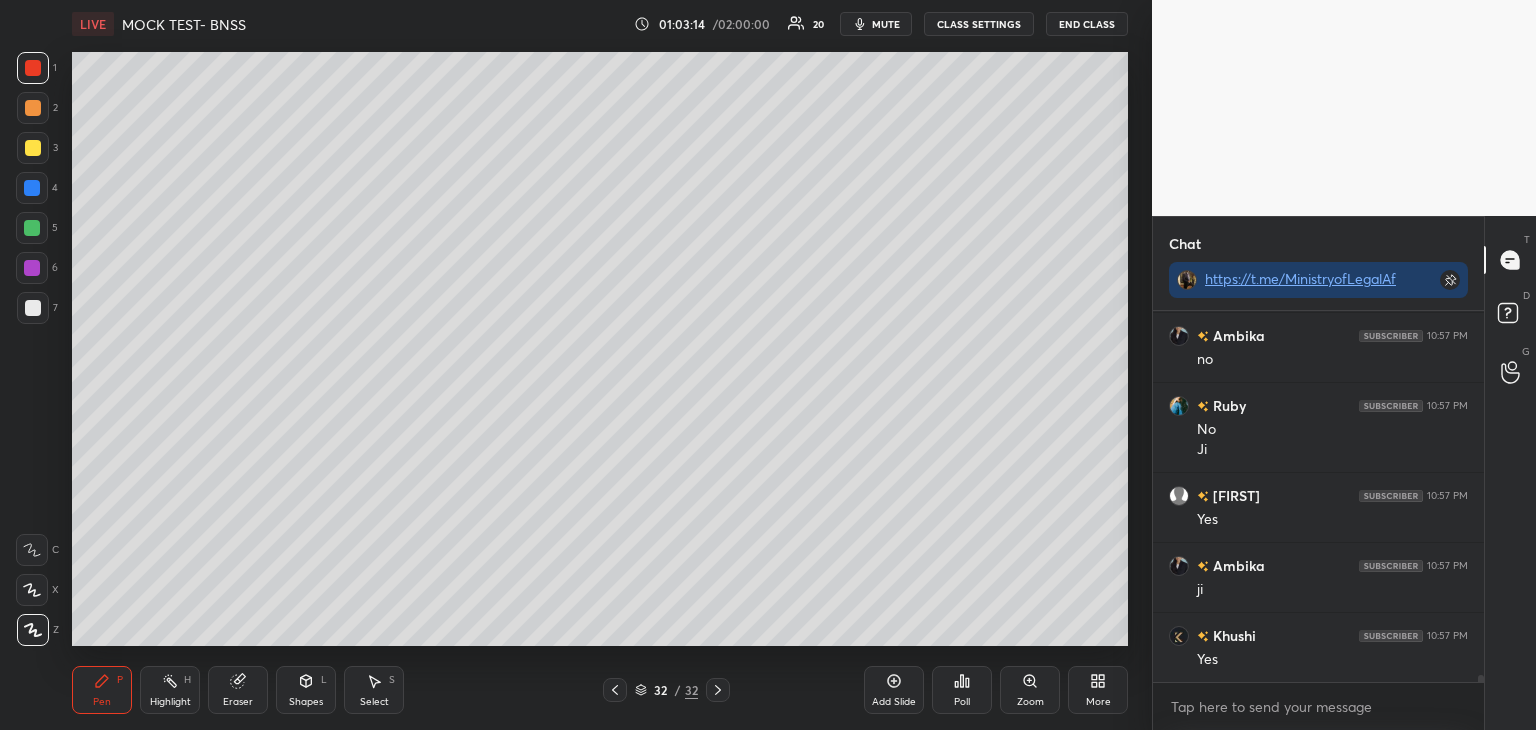 click at bounding box center (32, 268) 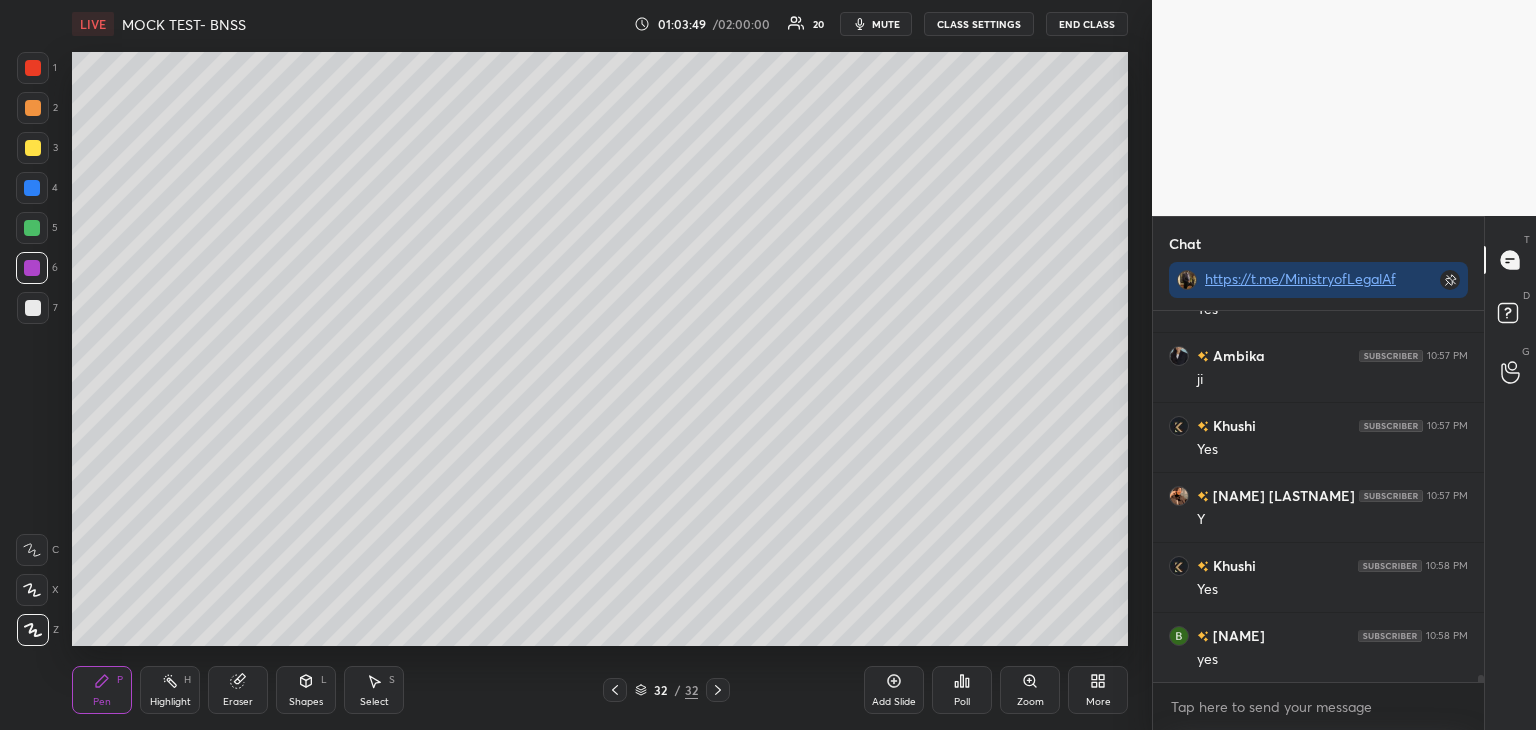 scroll, scrollTop: 20604, scrollLeft: 0, axis: vertical 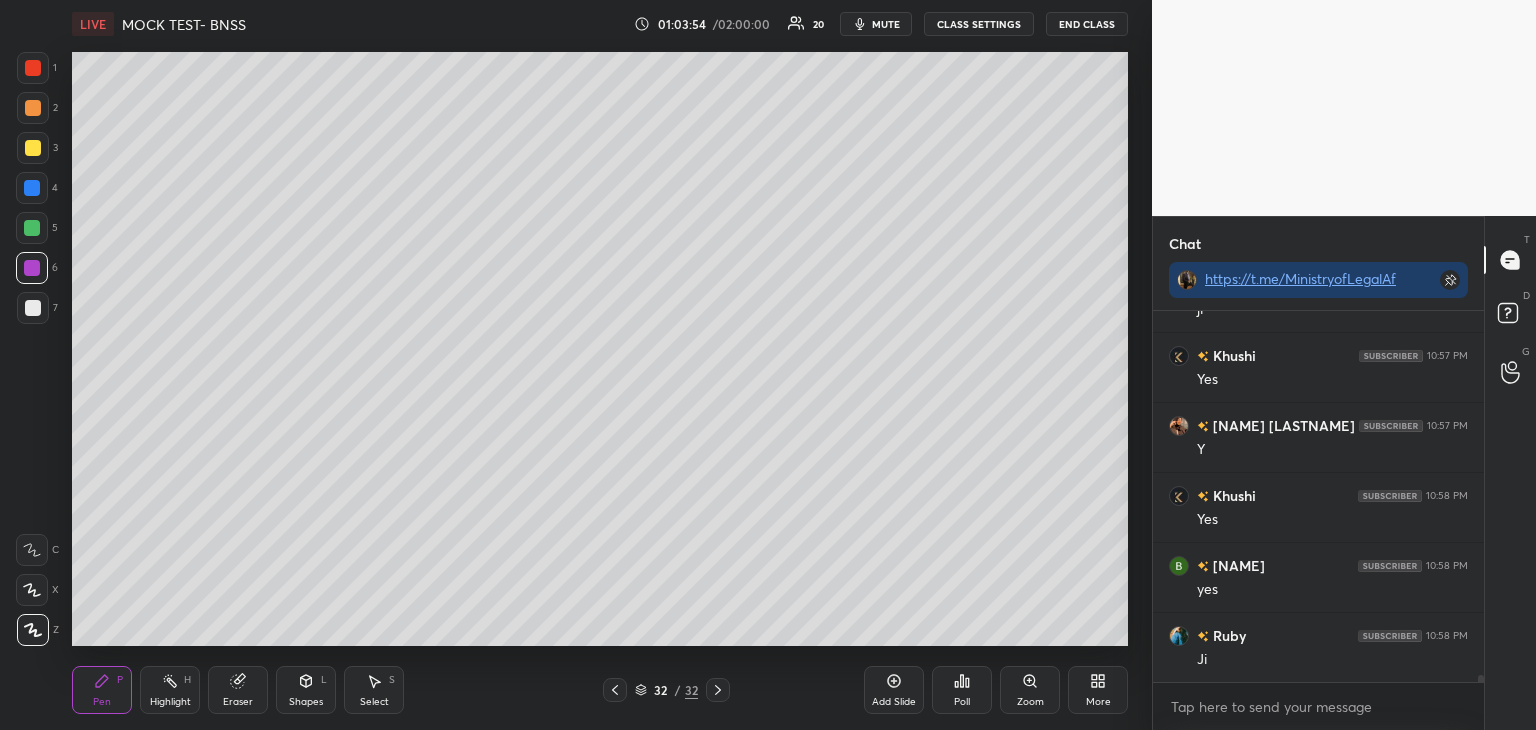 click at bounding box center [33, 308] 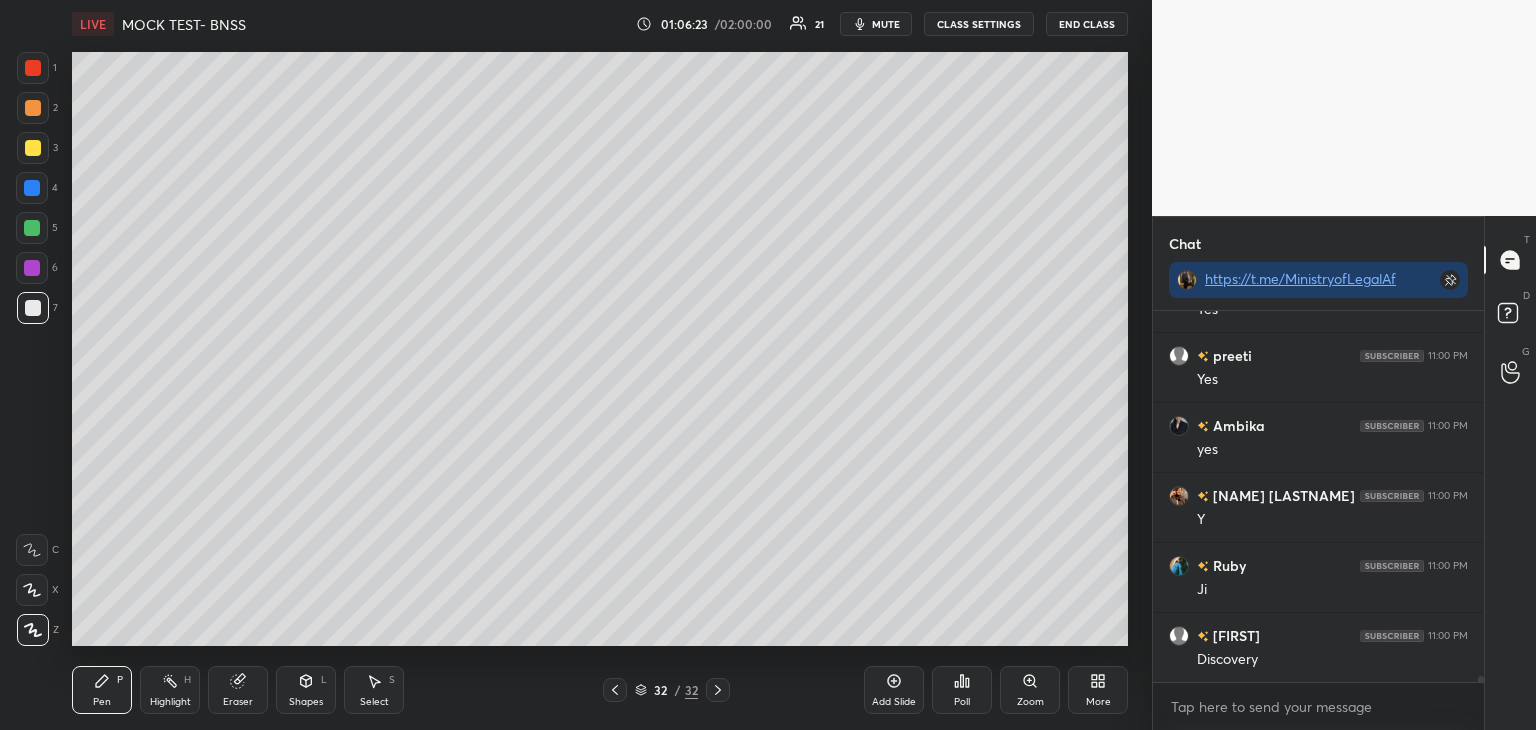 scroll, scrollTop: 20916, scrollLeft: 0, axis: vertical 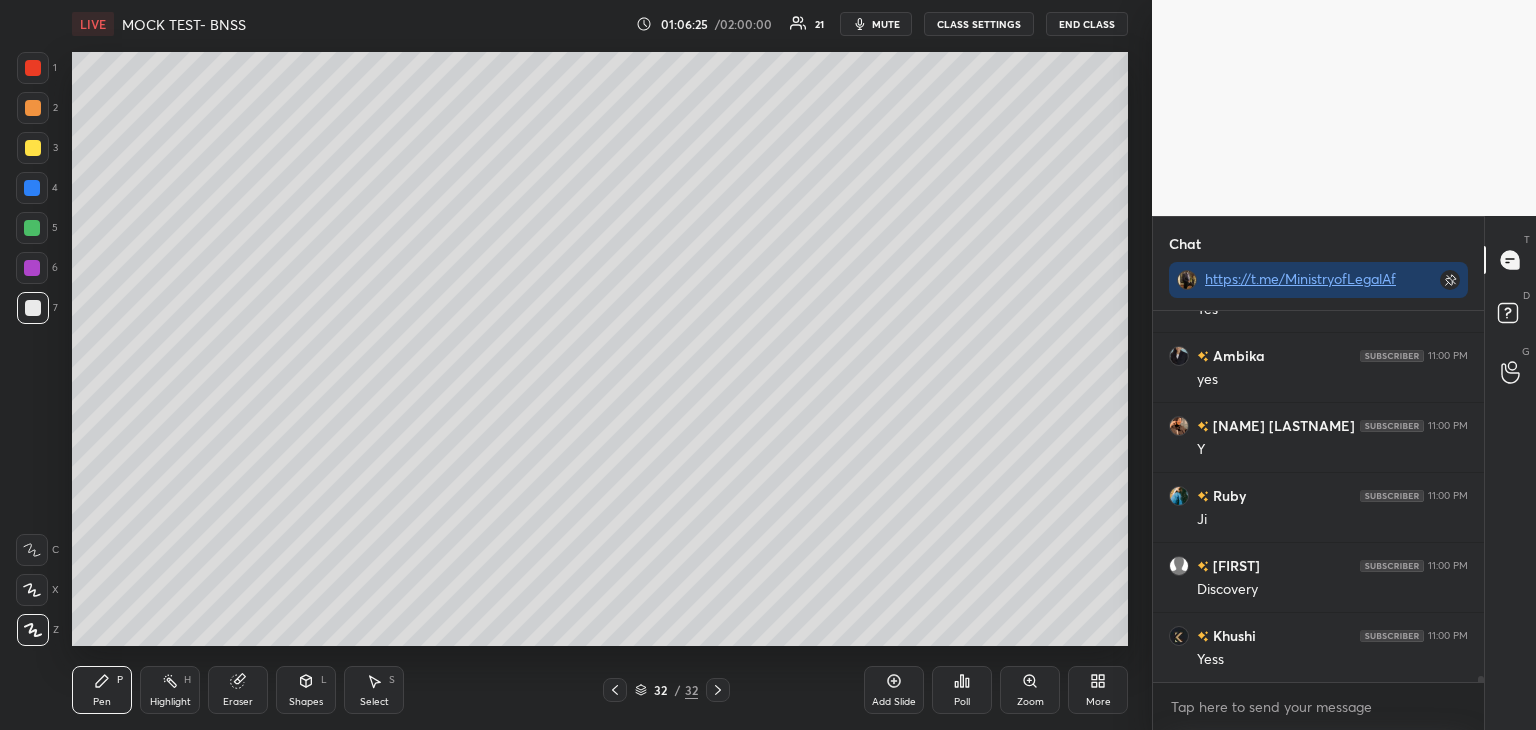 click at bounding box center [32, 268] 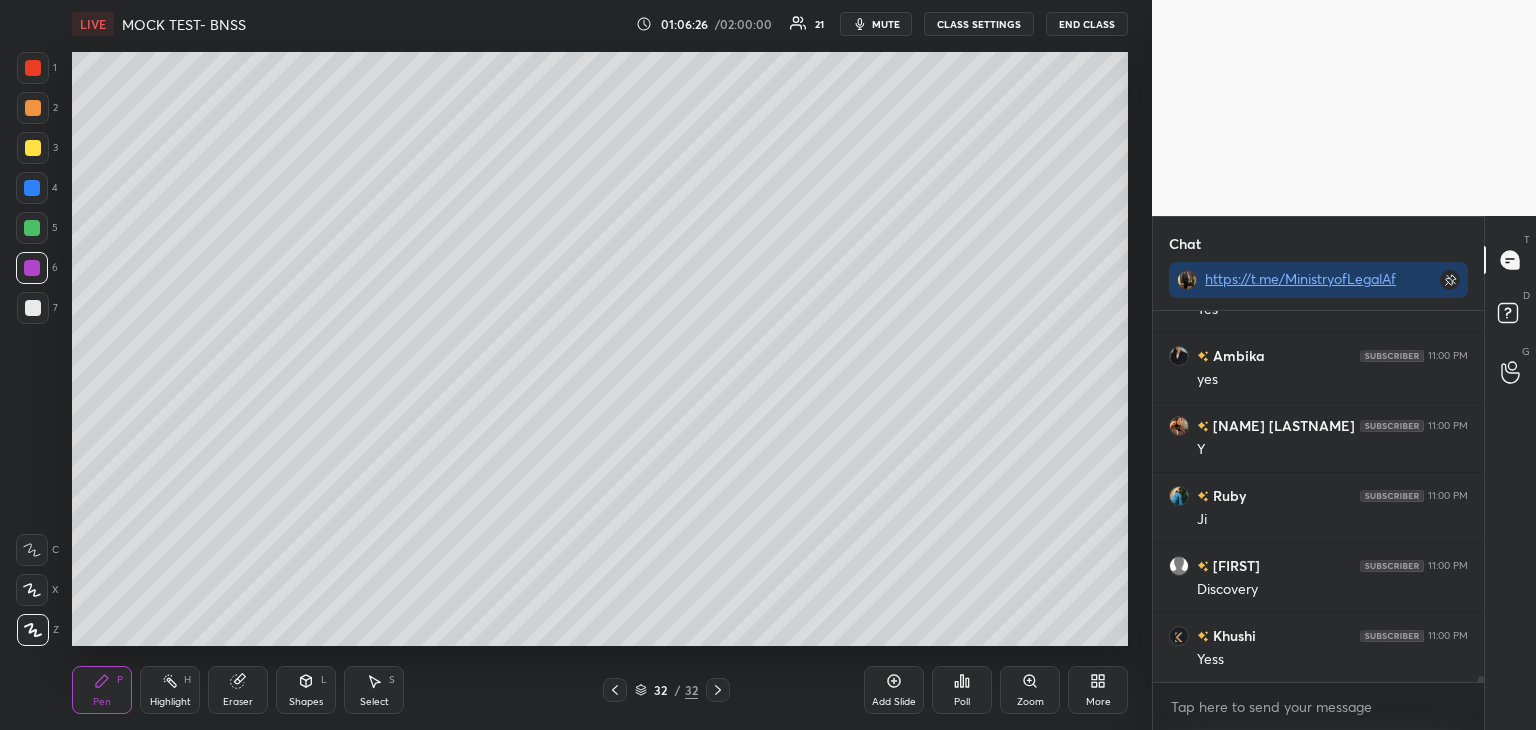 click at bounding box center [32, 228] 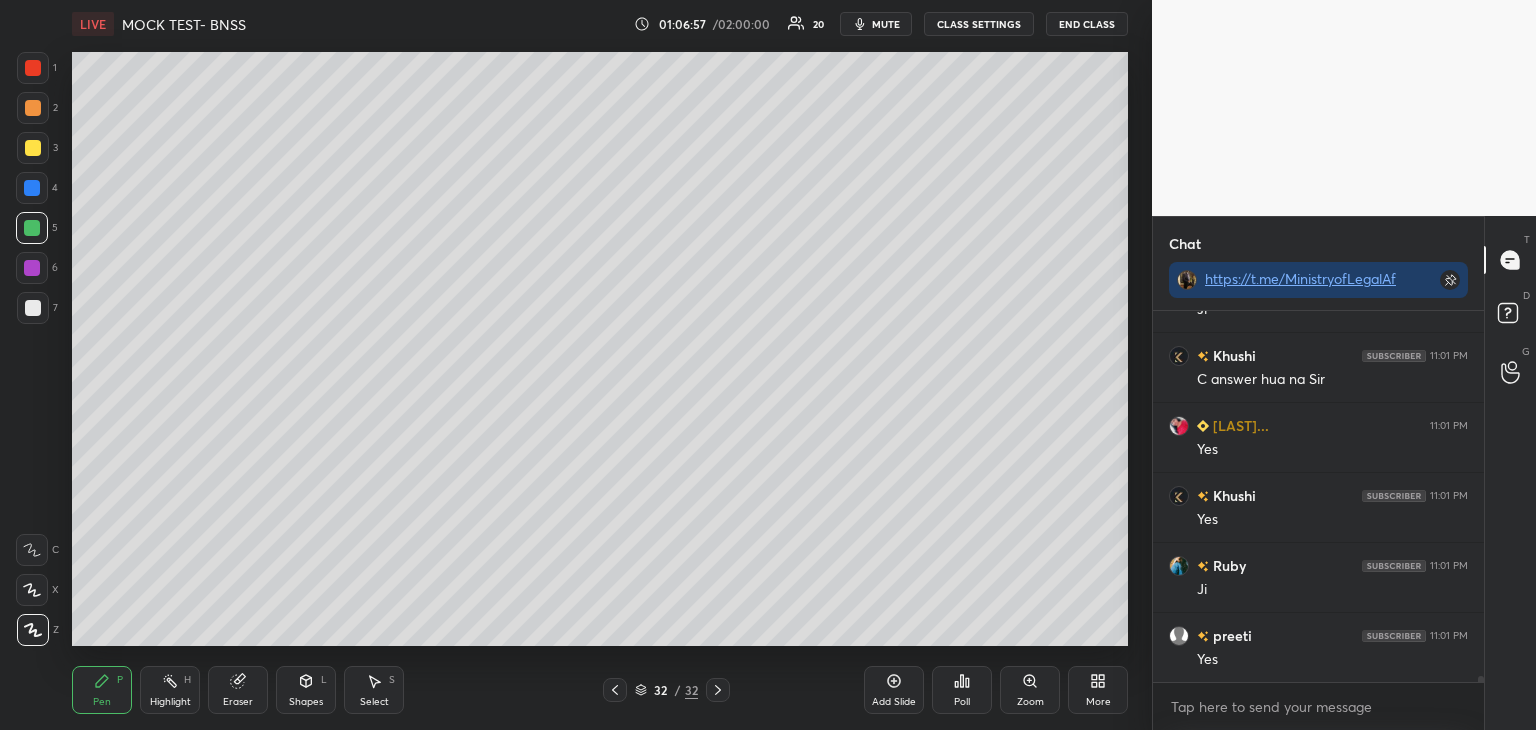 scroll, scrollTop: 21406, scrollLeft: 0, axis: vertical 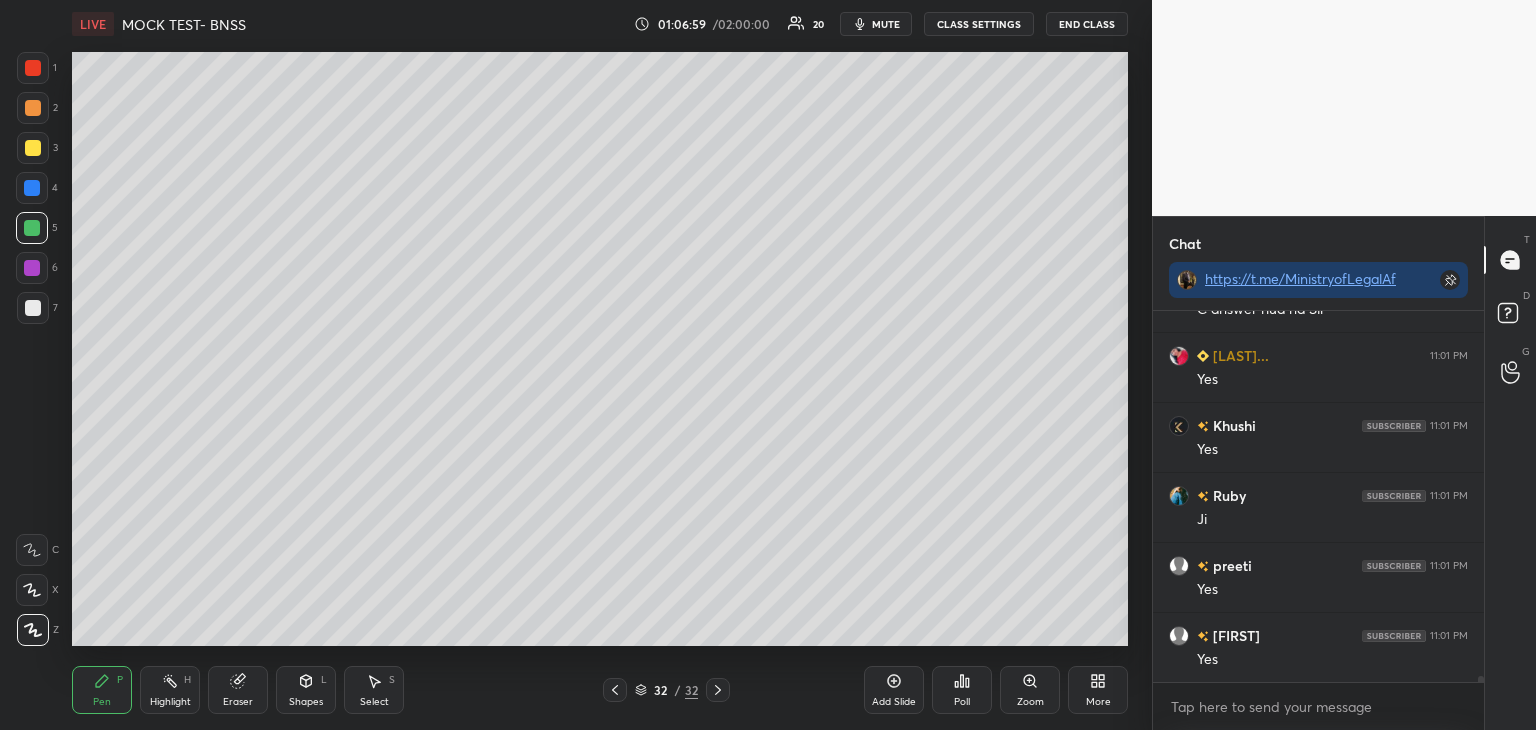 click 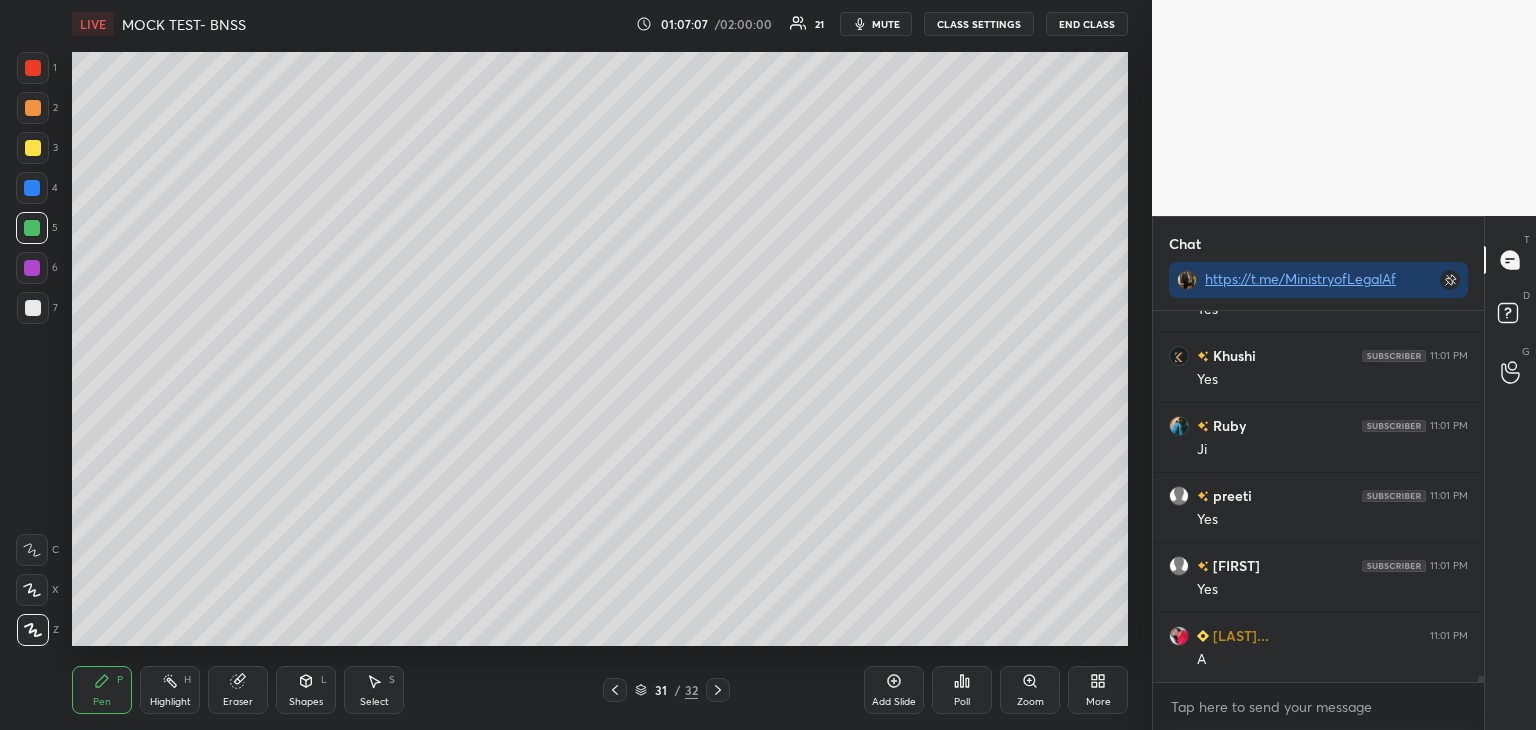 scroll, scrollTop: 21546, scrollLeft: 0, axis: vertical 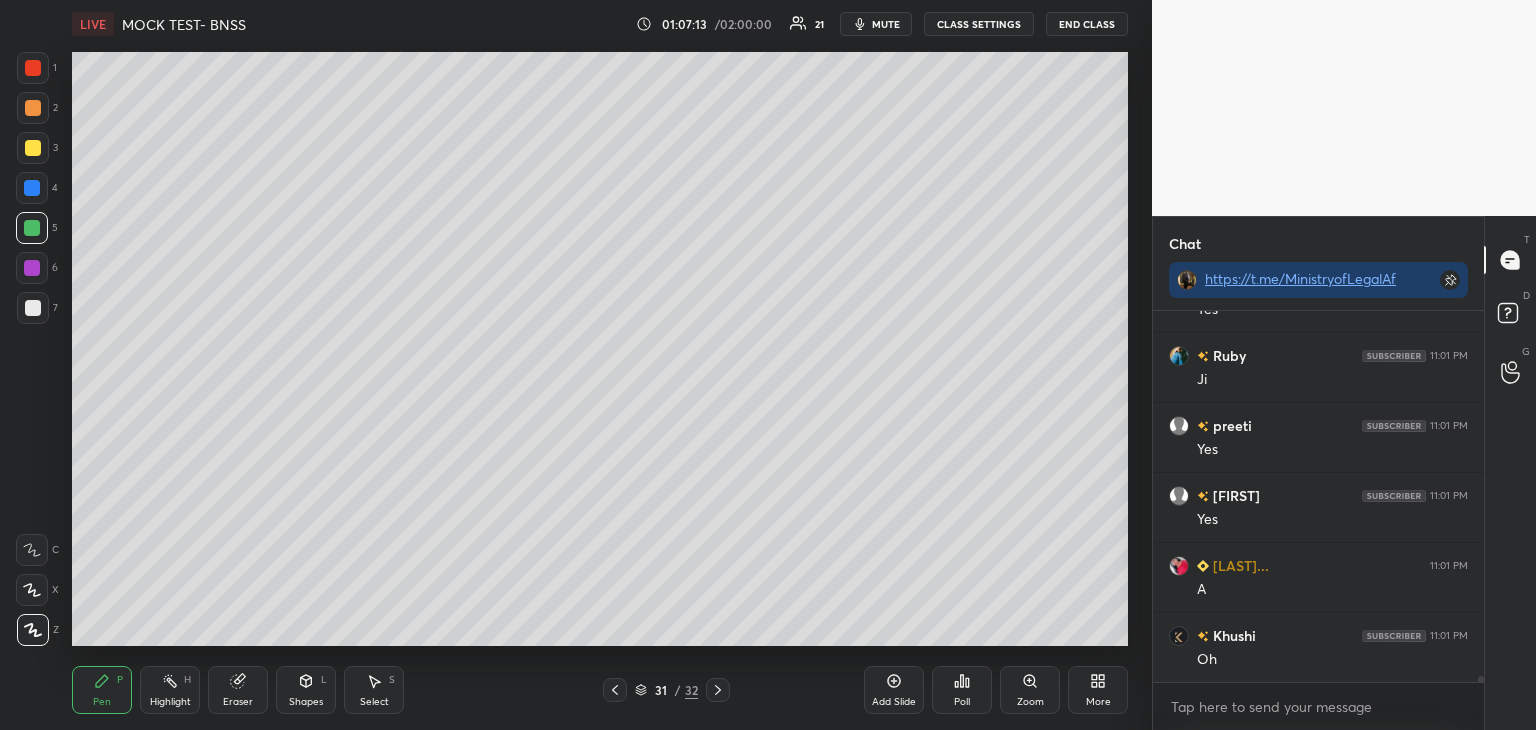 click at bounding box center (33, 308) 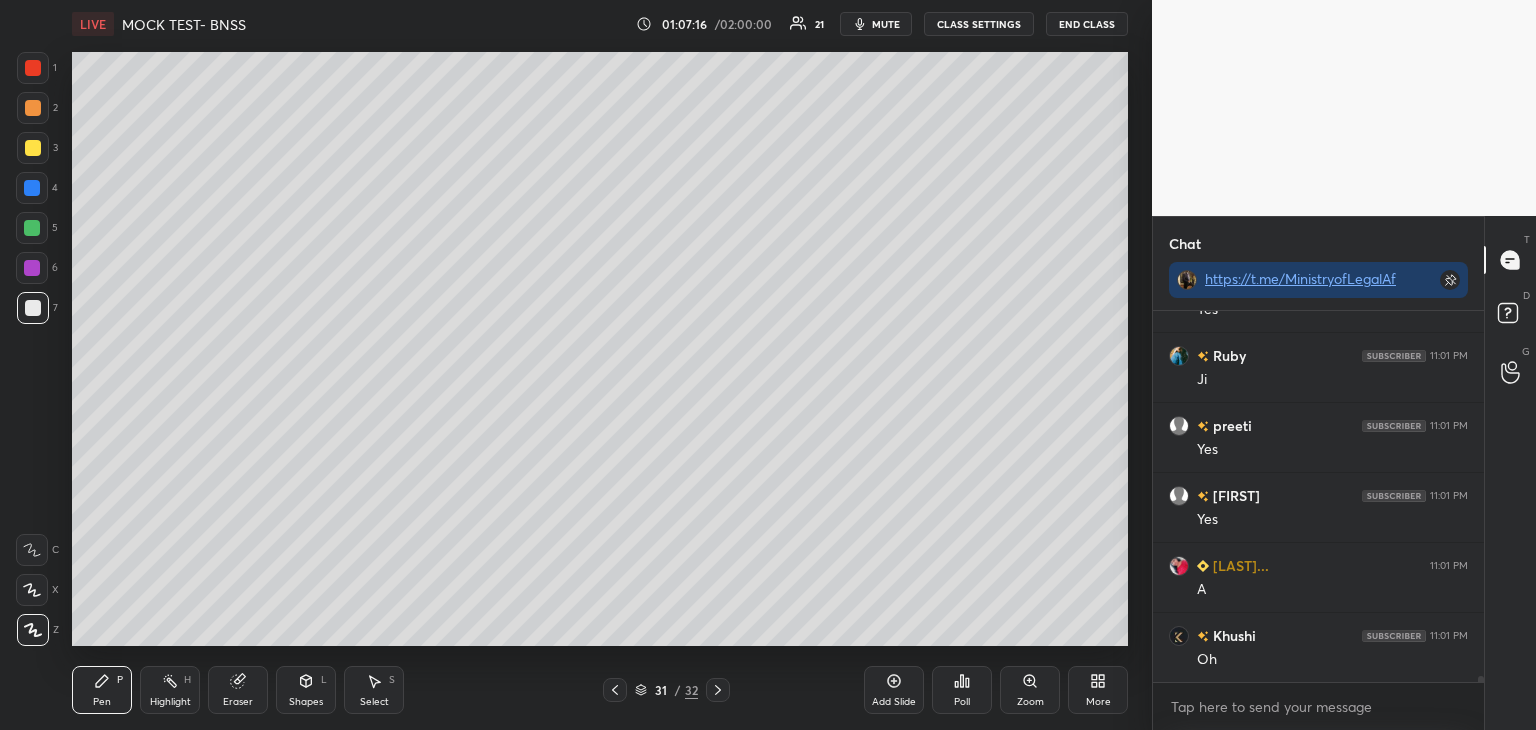 scroll, scrollTop: 21616, scrollLeft: 0, axis: vertical 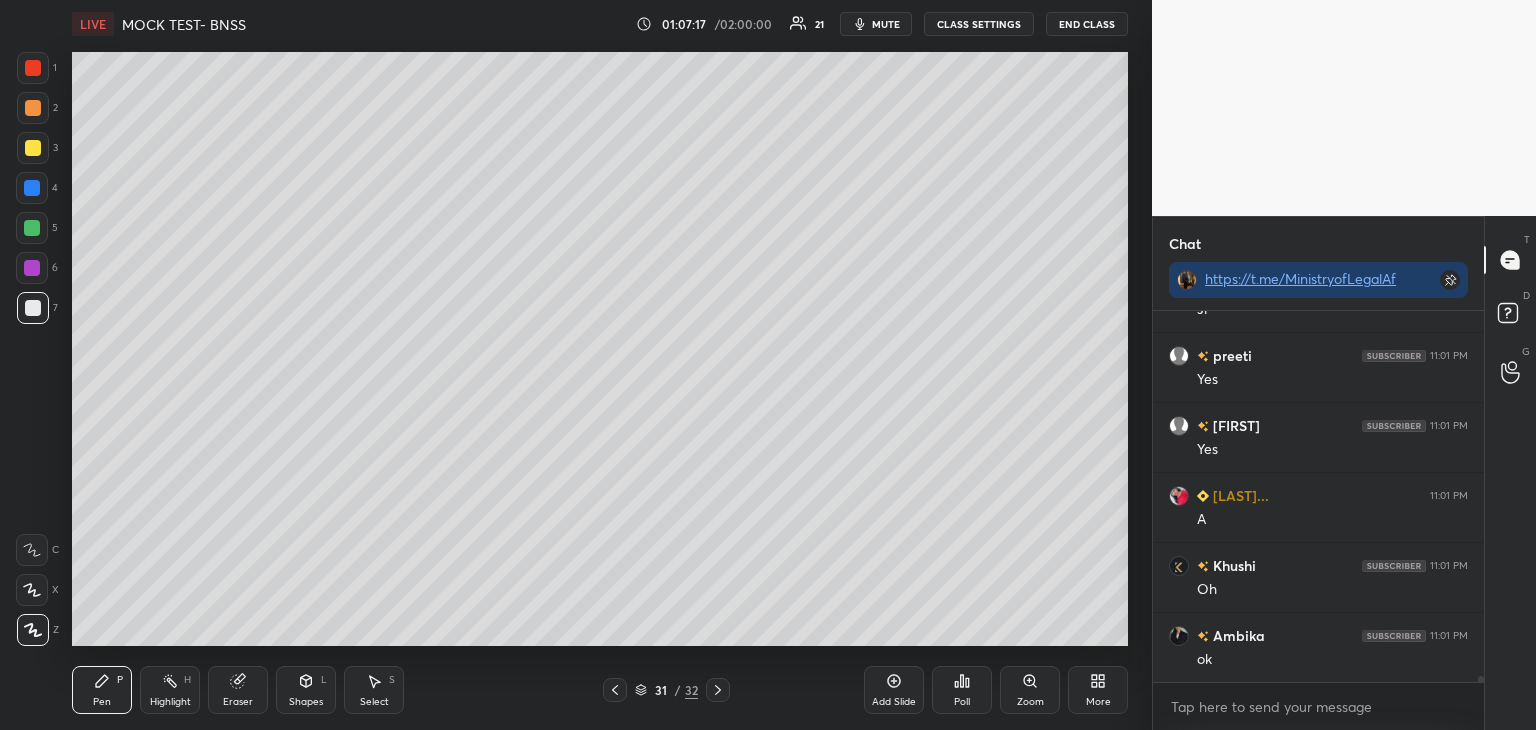 click 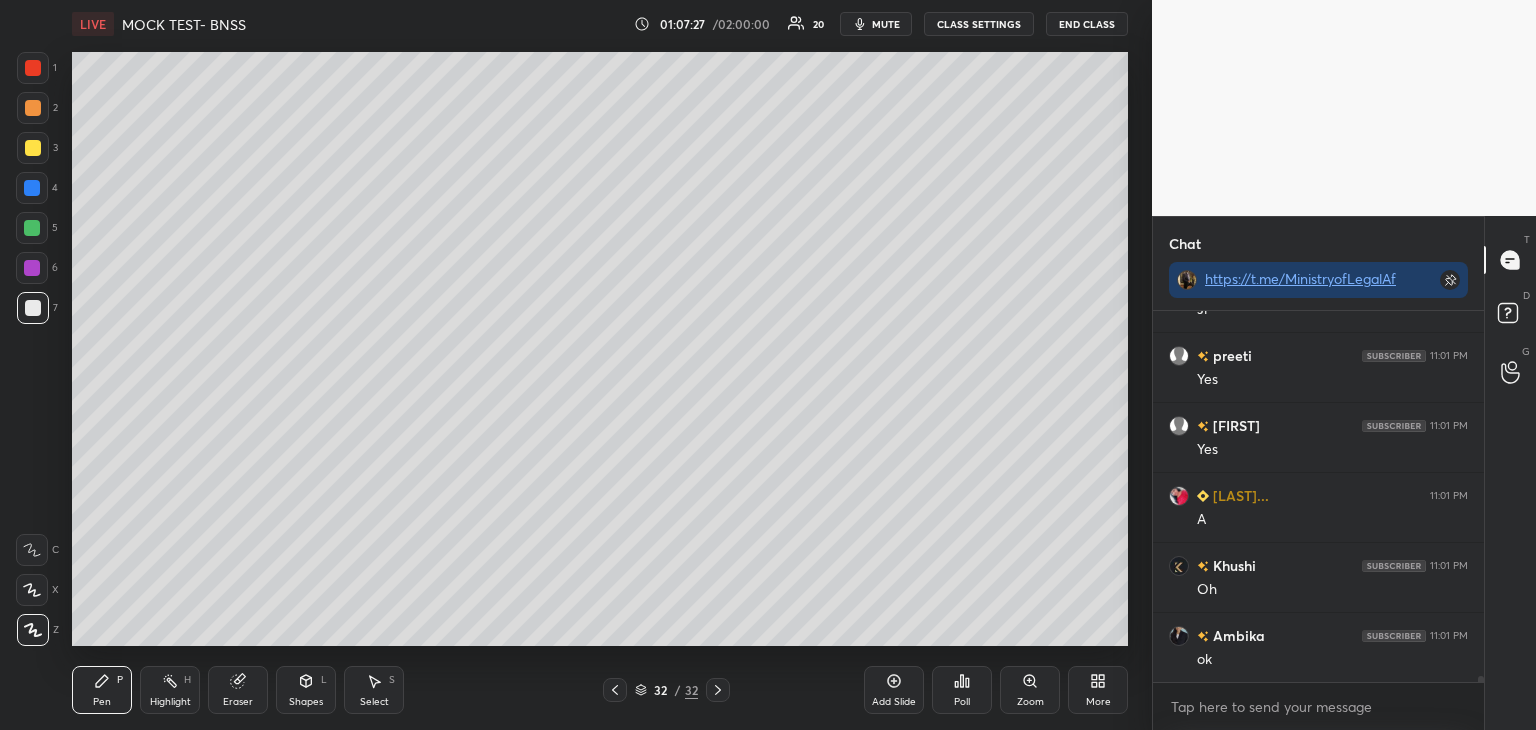 click 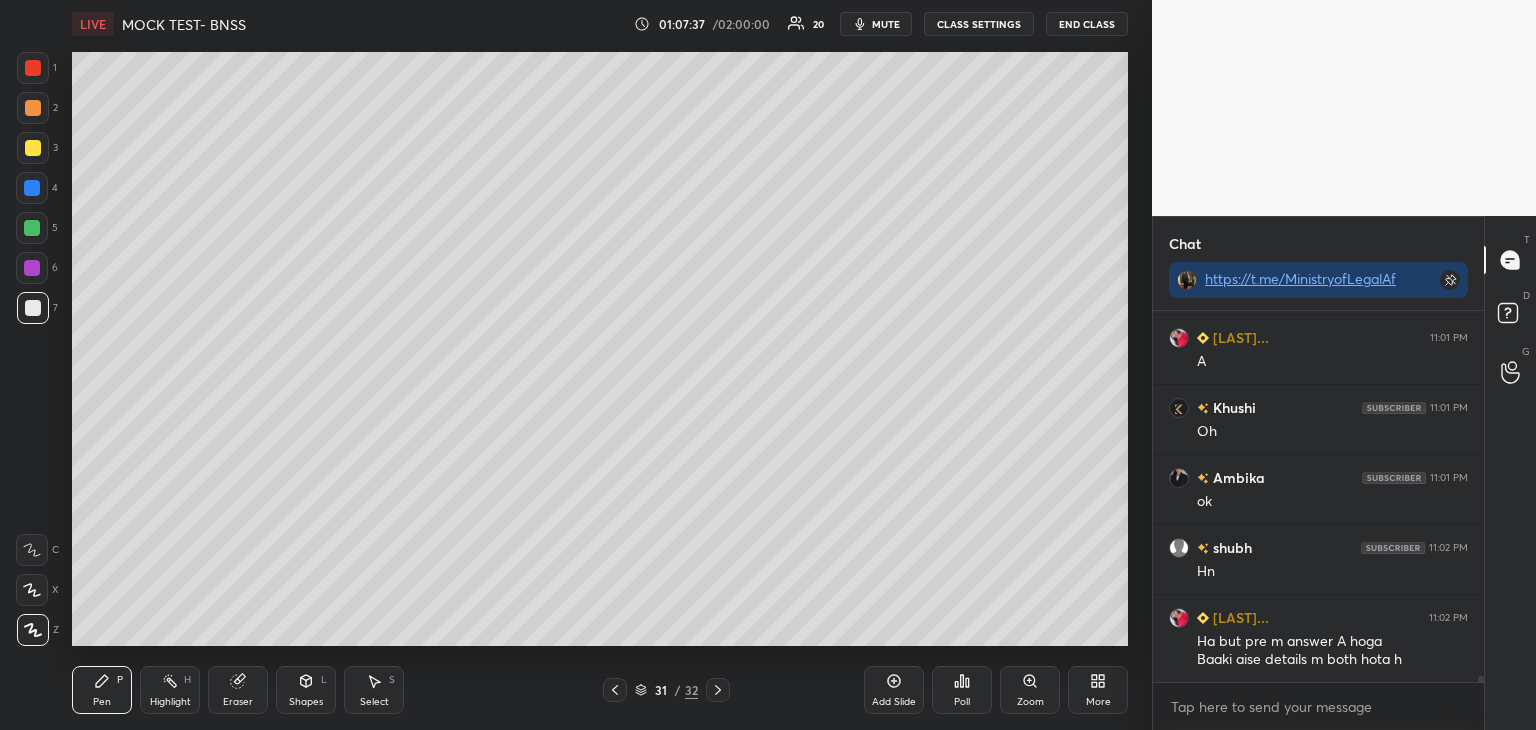 scroll, scrollTop: 21844, scrollLeft: 0, axis: vertical 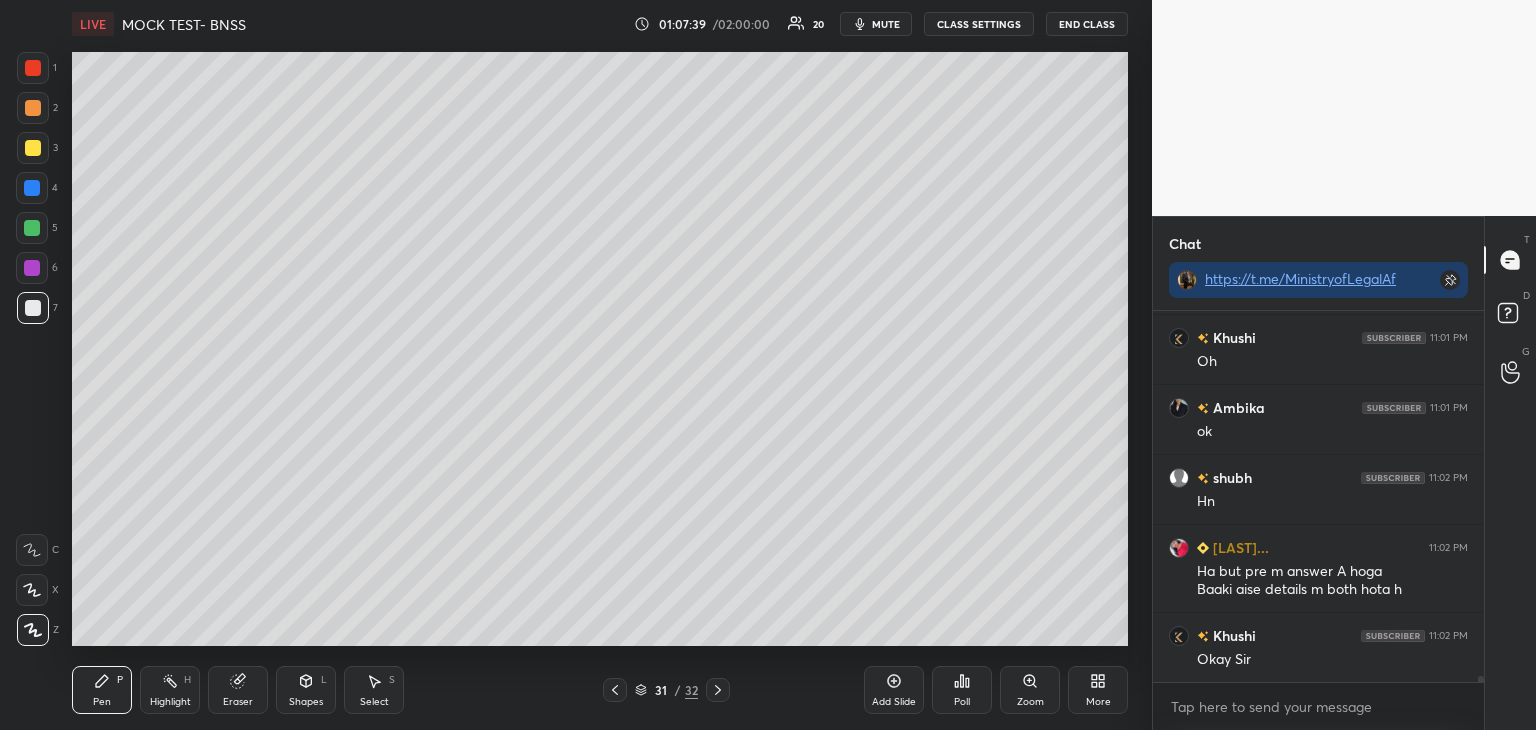 click 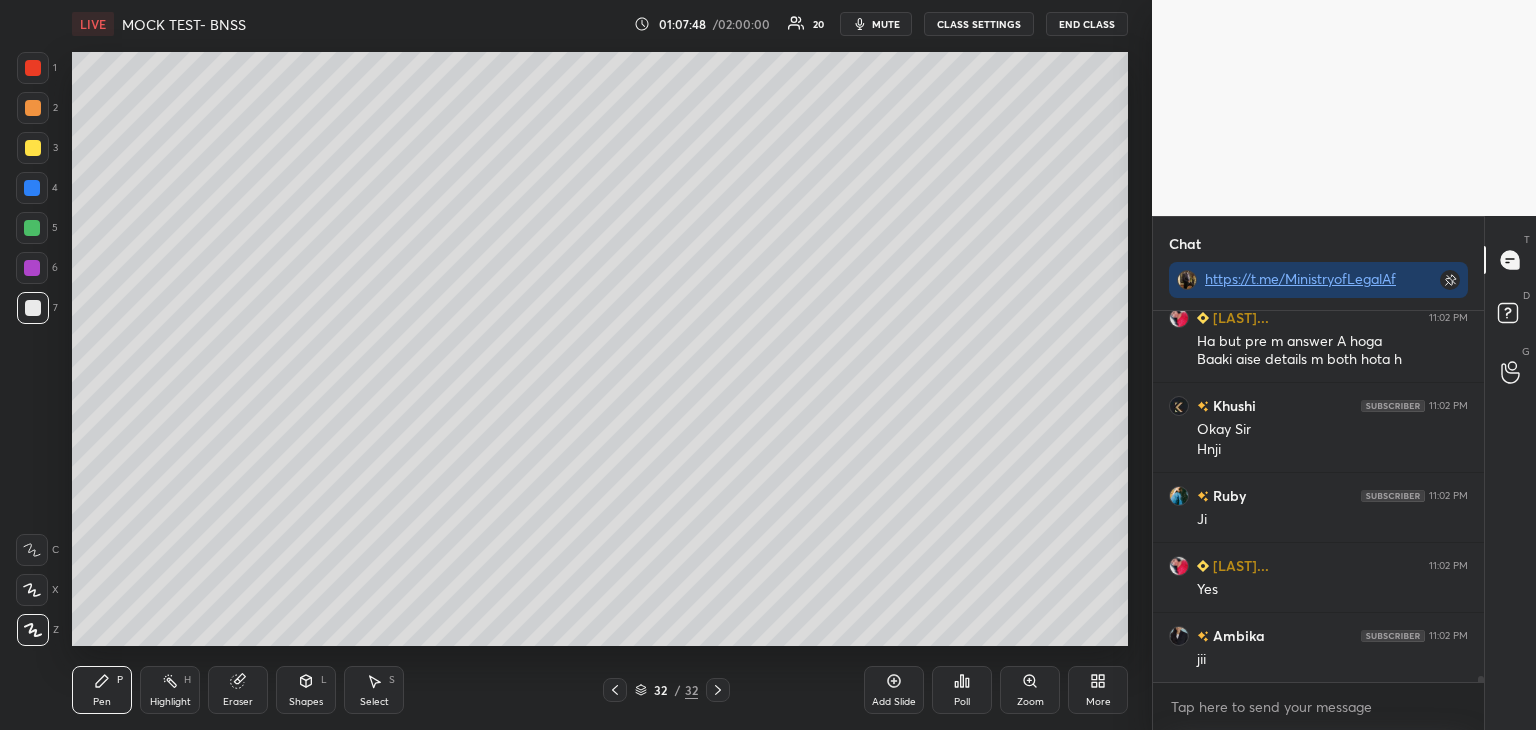 scroll, scrollTop: 22144, scrollLeft: 0, axis: vertical 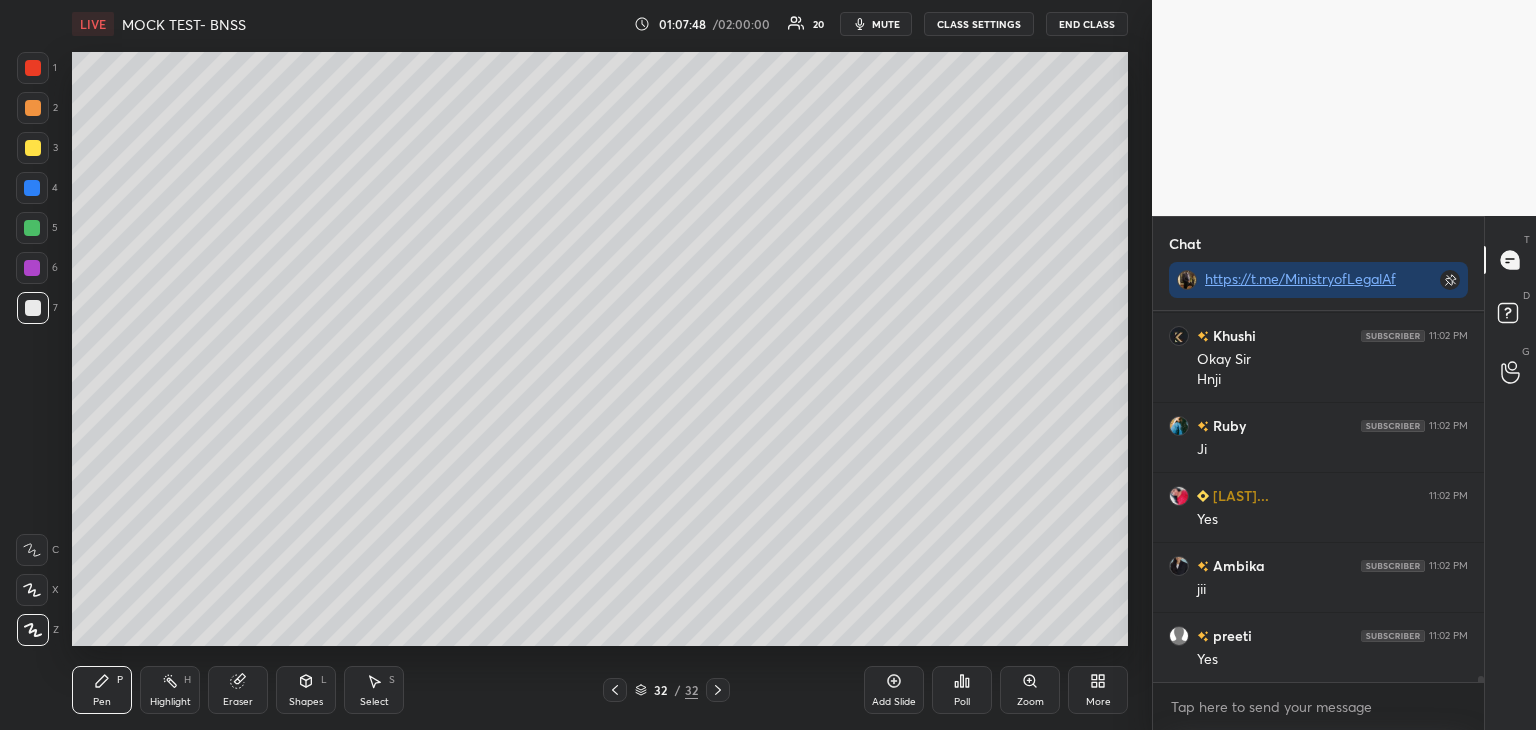 click at bounding box center [615, 690] 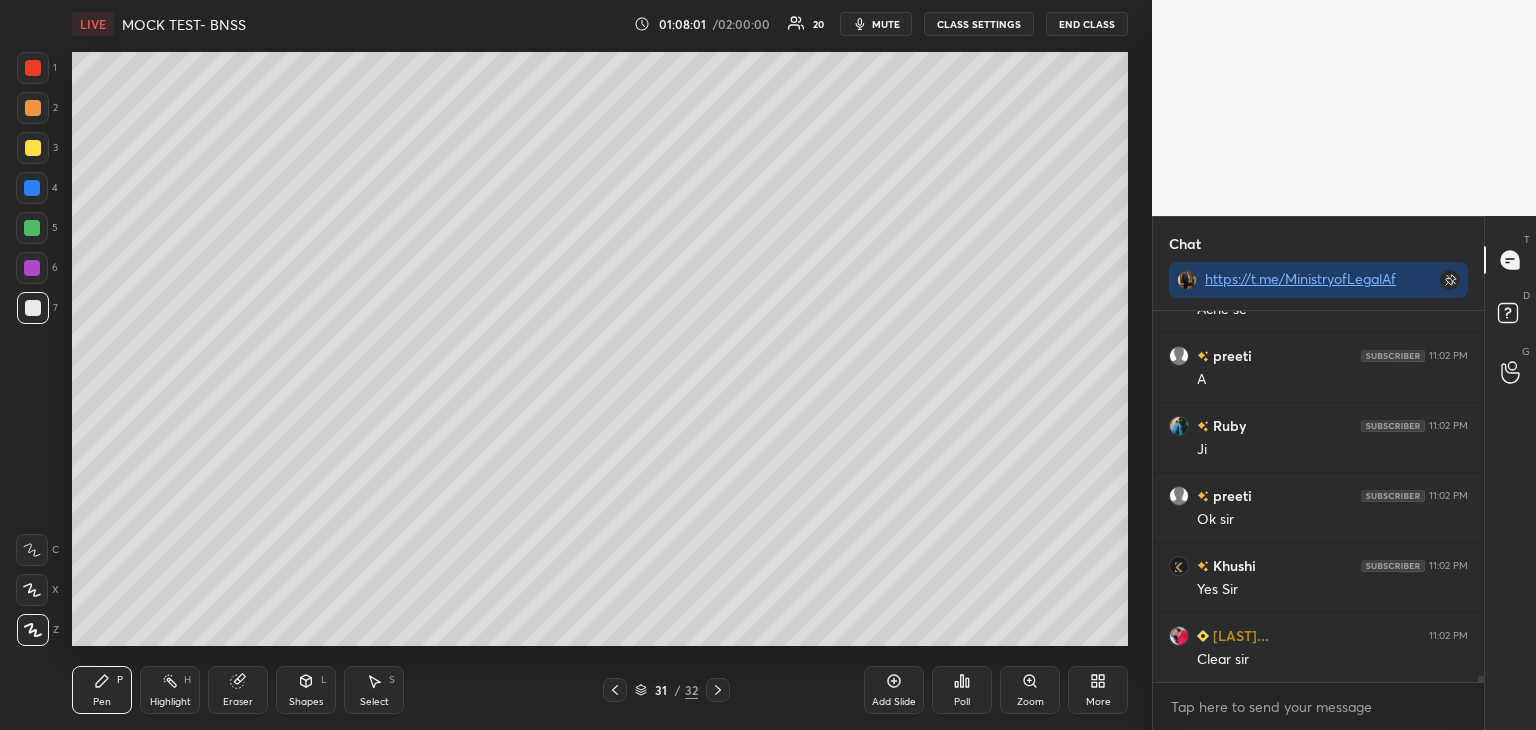 scroll, scrollTop: 22634, scrollLeft: 0, axis: vertical 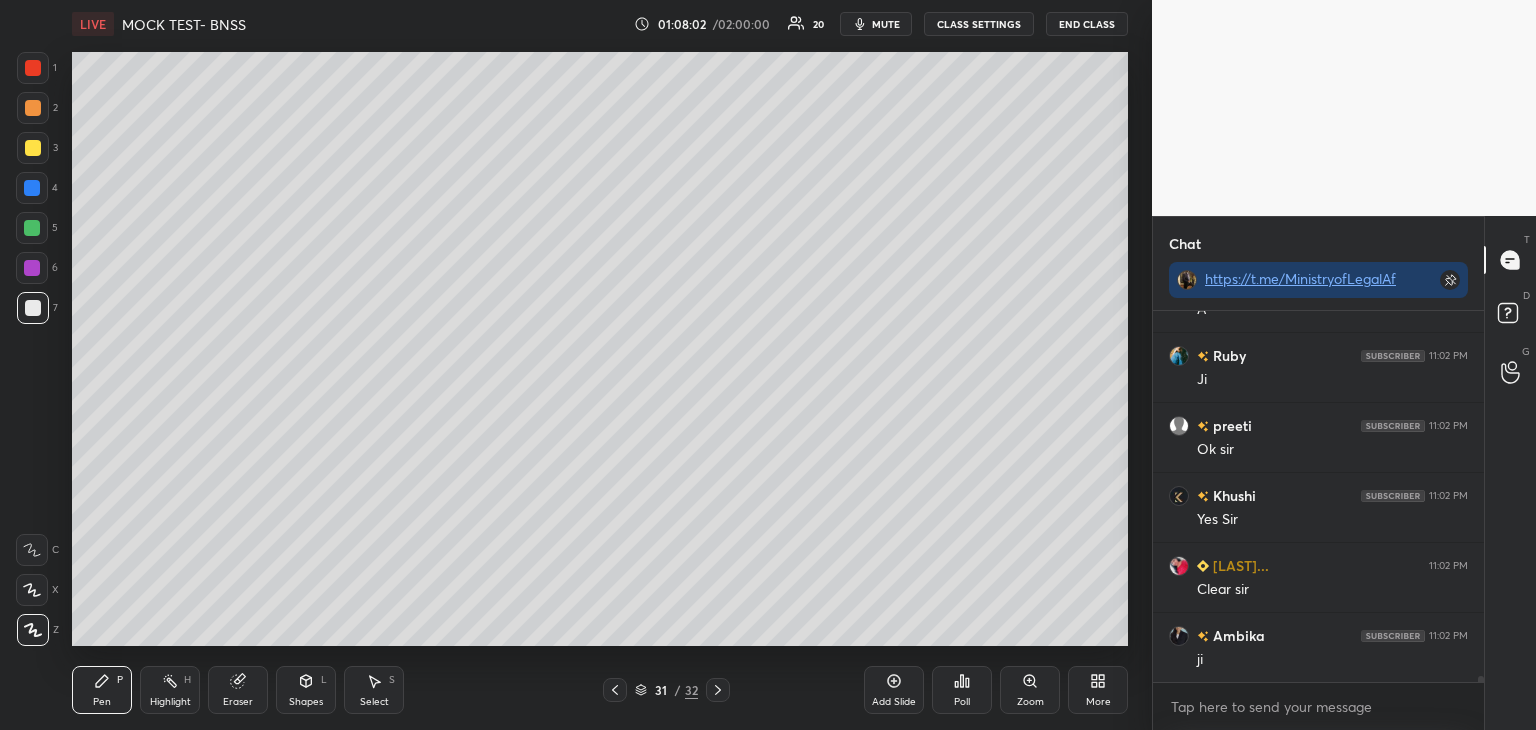 click on "Add Slide" at bounding box center (894, 702) 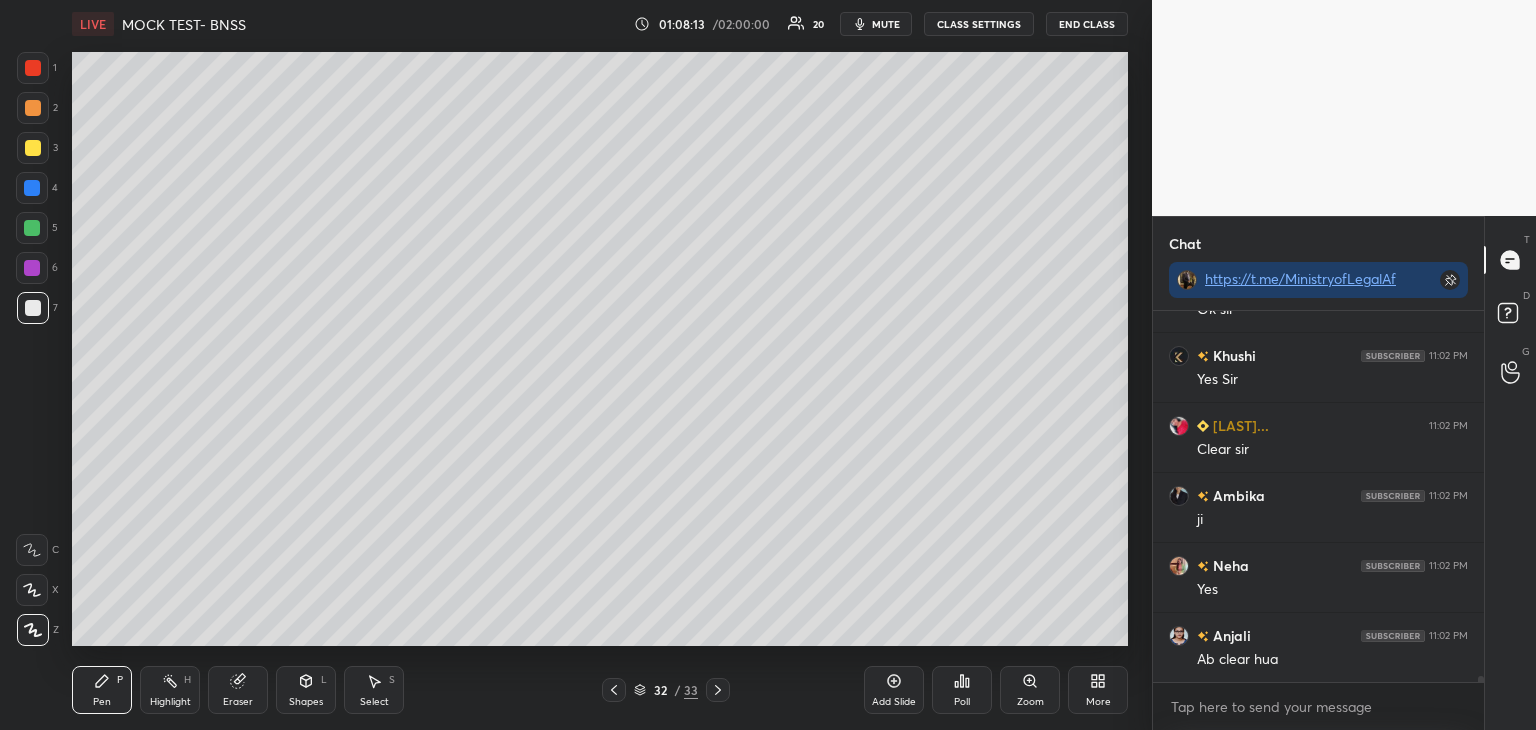 scroll, scrollTop: 22844, scrollLeft: 0, axis: vertical 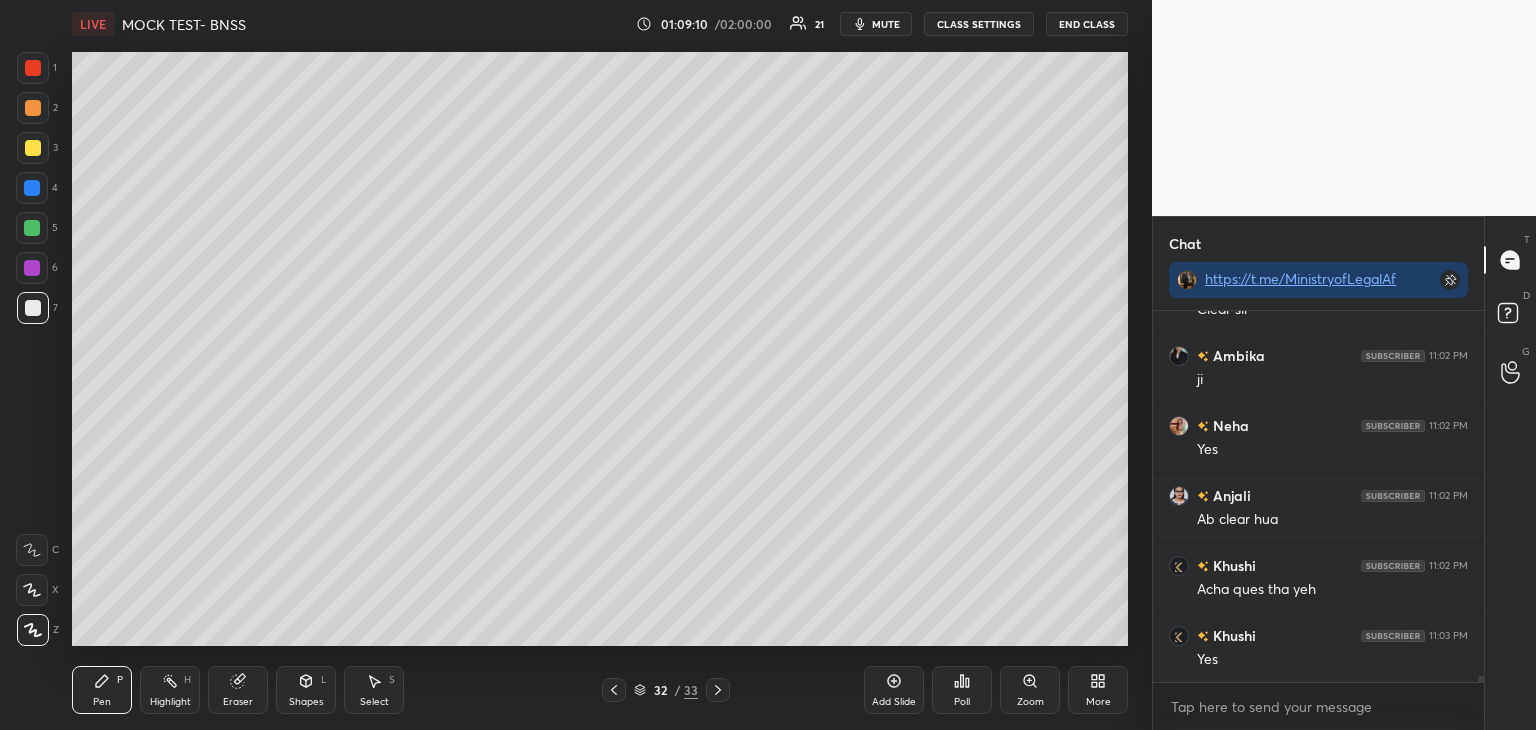 click at bounding box center [32, 268] 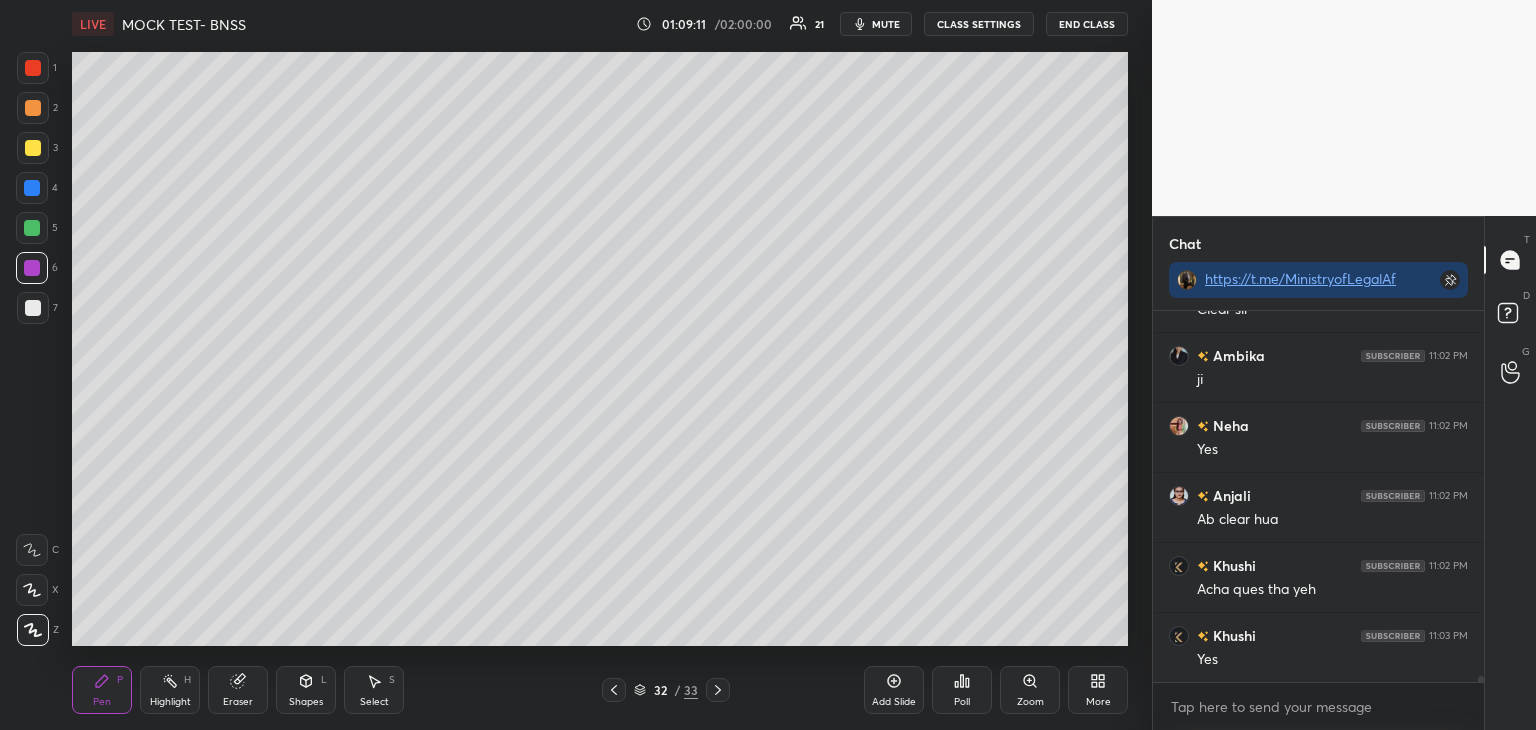 scroll, scrollTop: 22984, scrollLeft: 0, axis: vertical 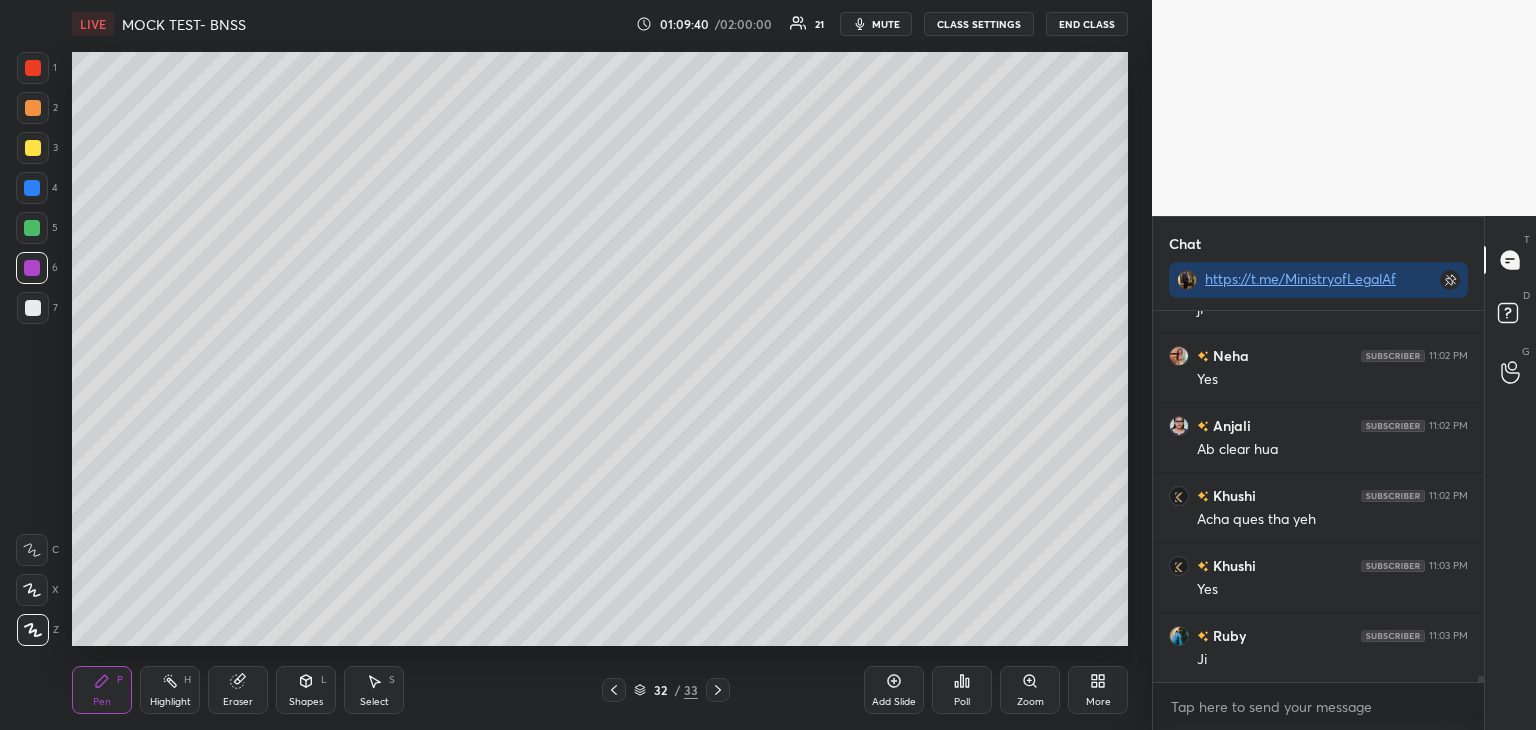 click 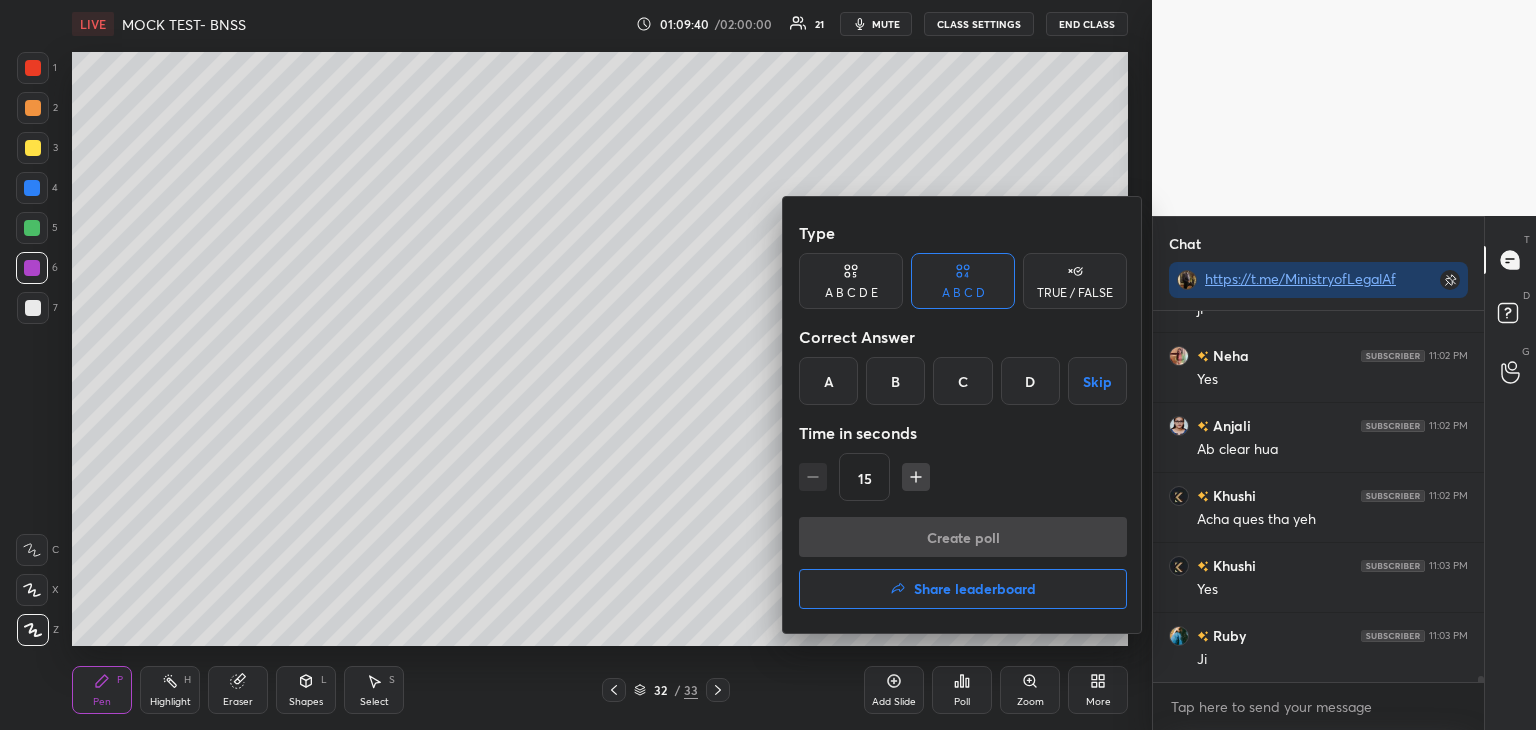 click on "D" at bounding box center [1030, 381] 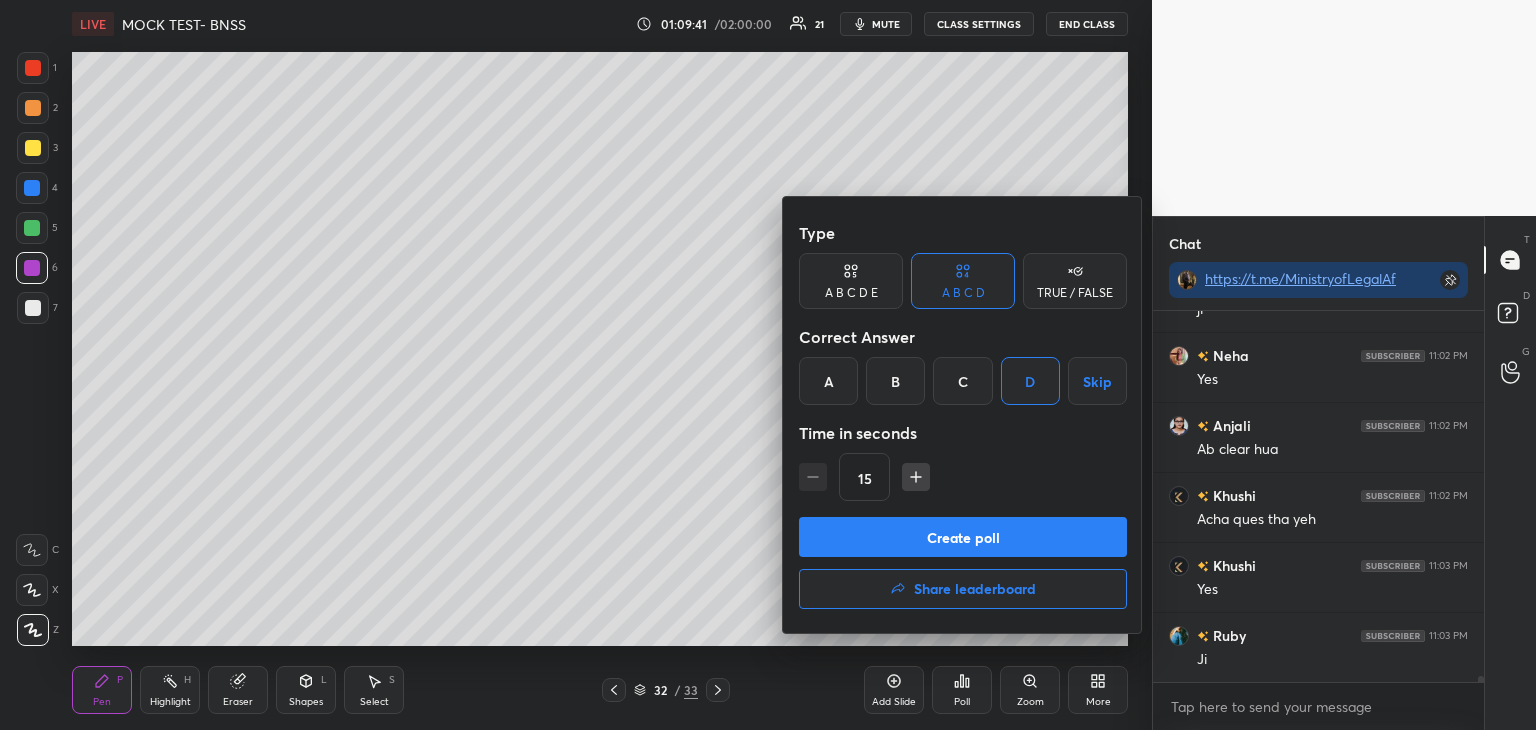 click on "Create poll" at bounding box center [963, 537] 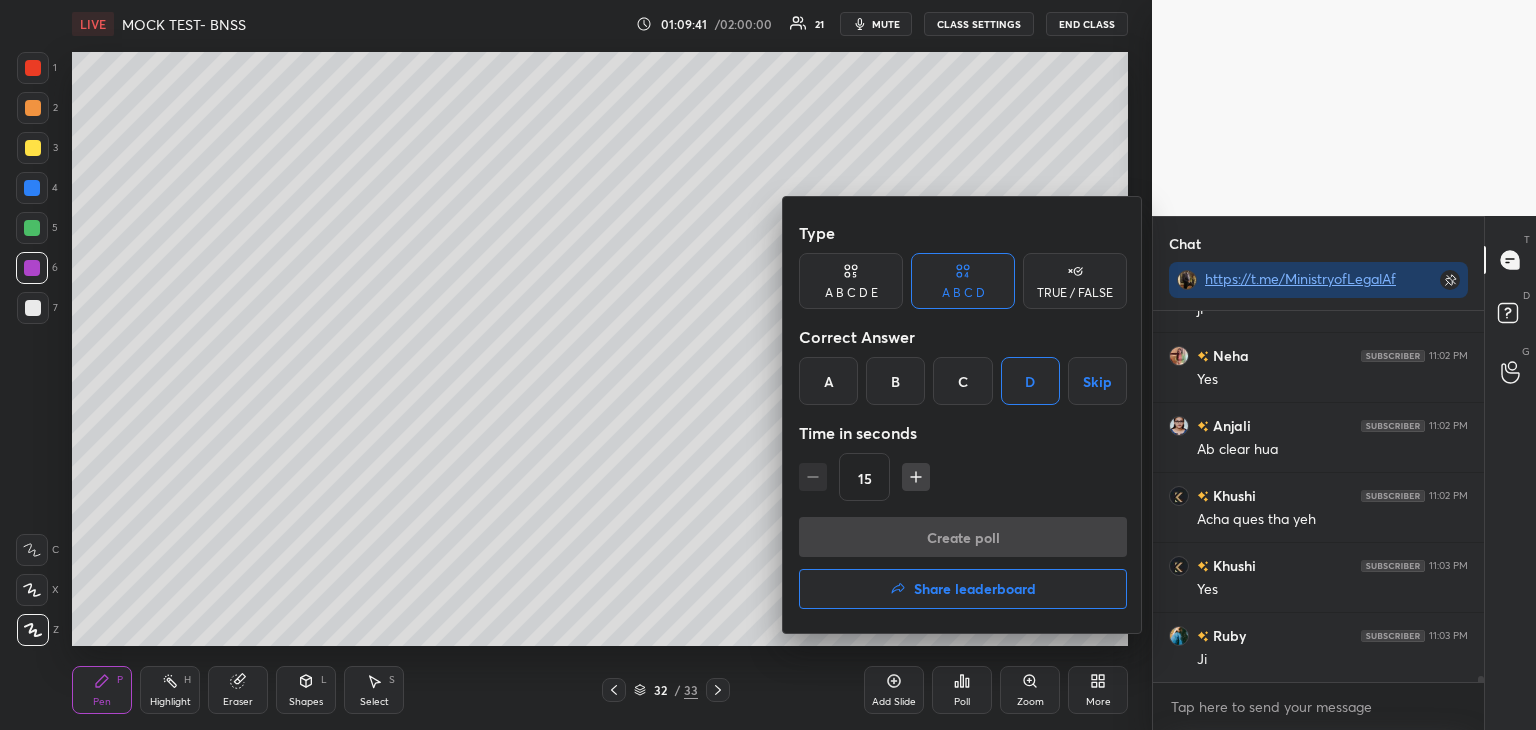 scroll, scrollTop: 324, scrollLeft: 325, axis: both 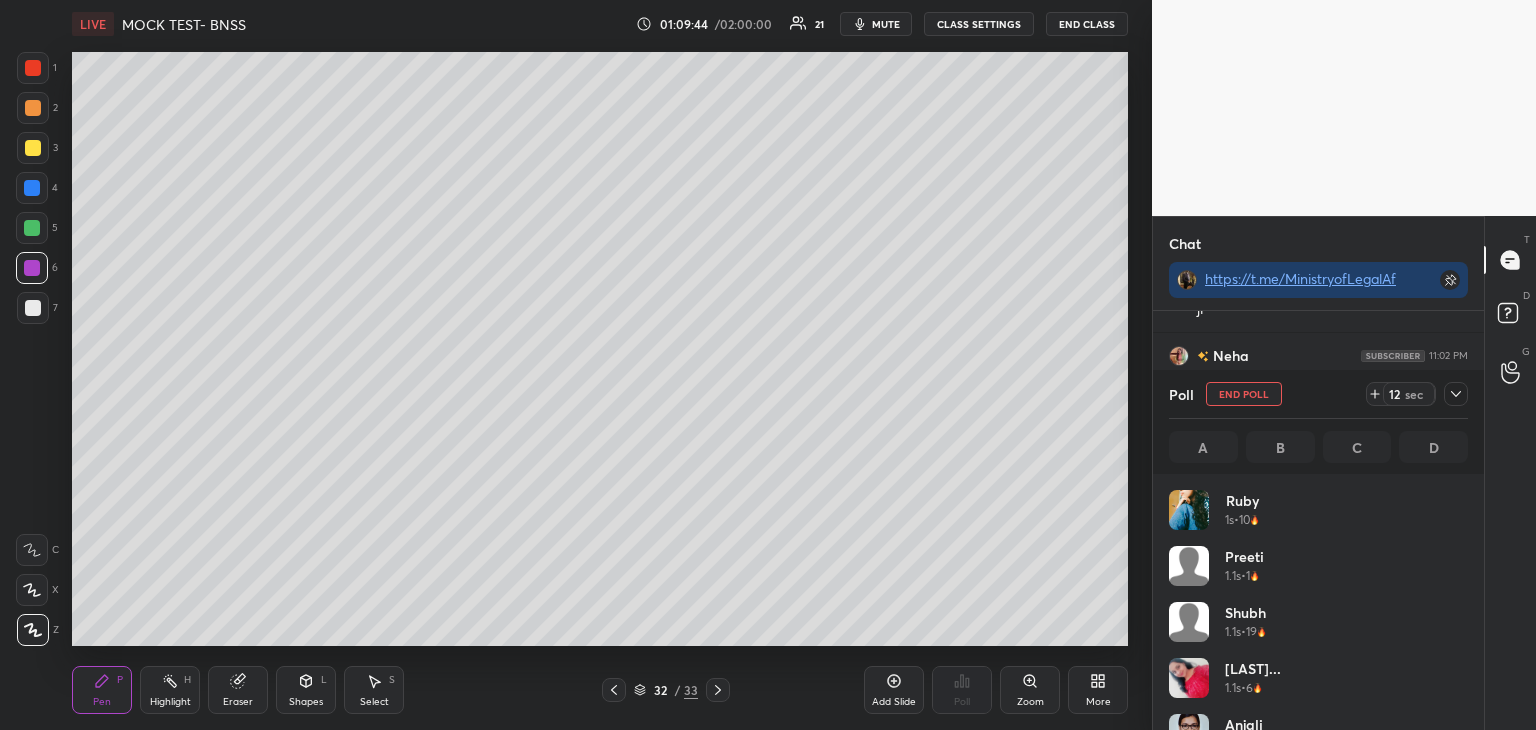 click at bounding box center [32, 188] 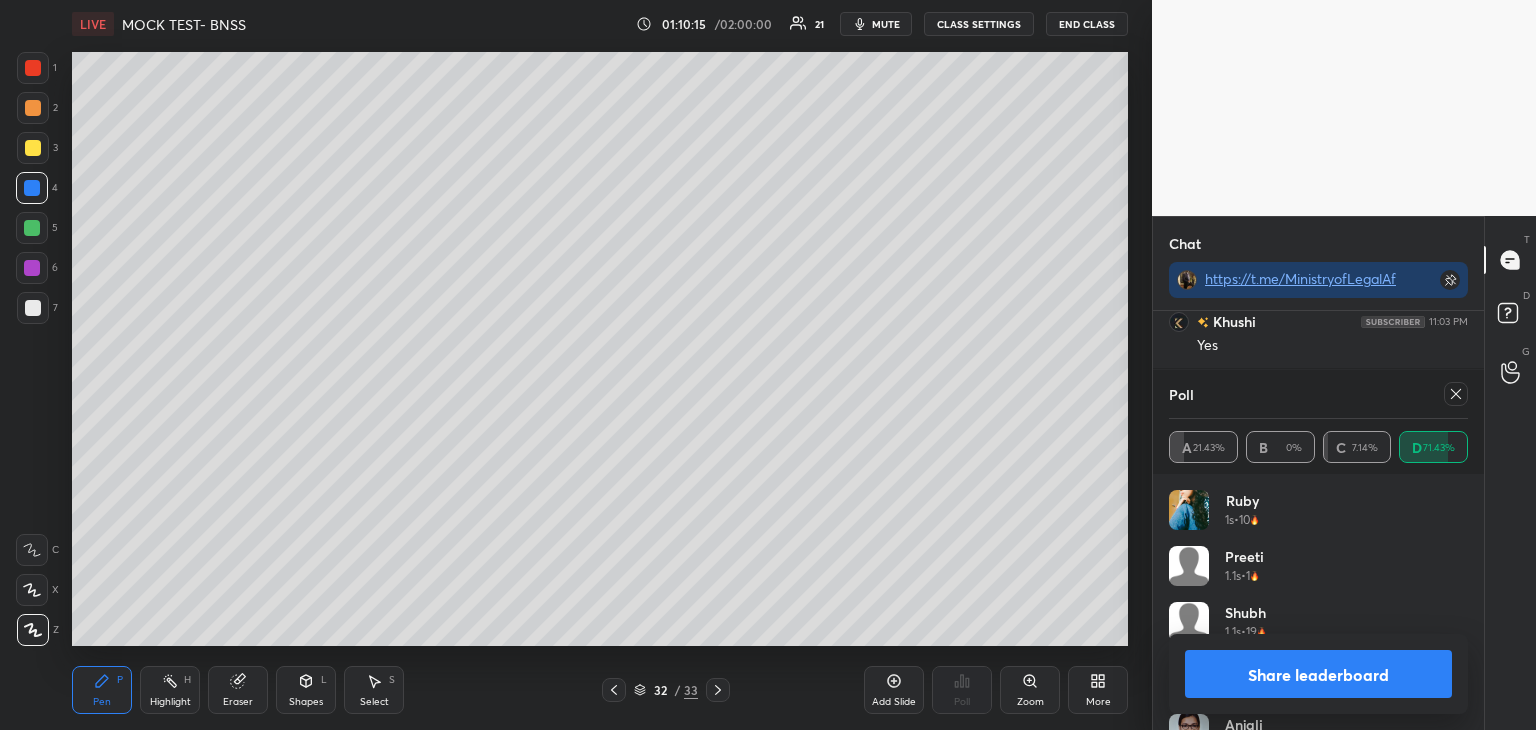 scroll, scrollTop: 23298, scrollLeft: 0, axis: vertical 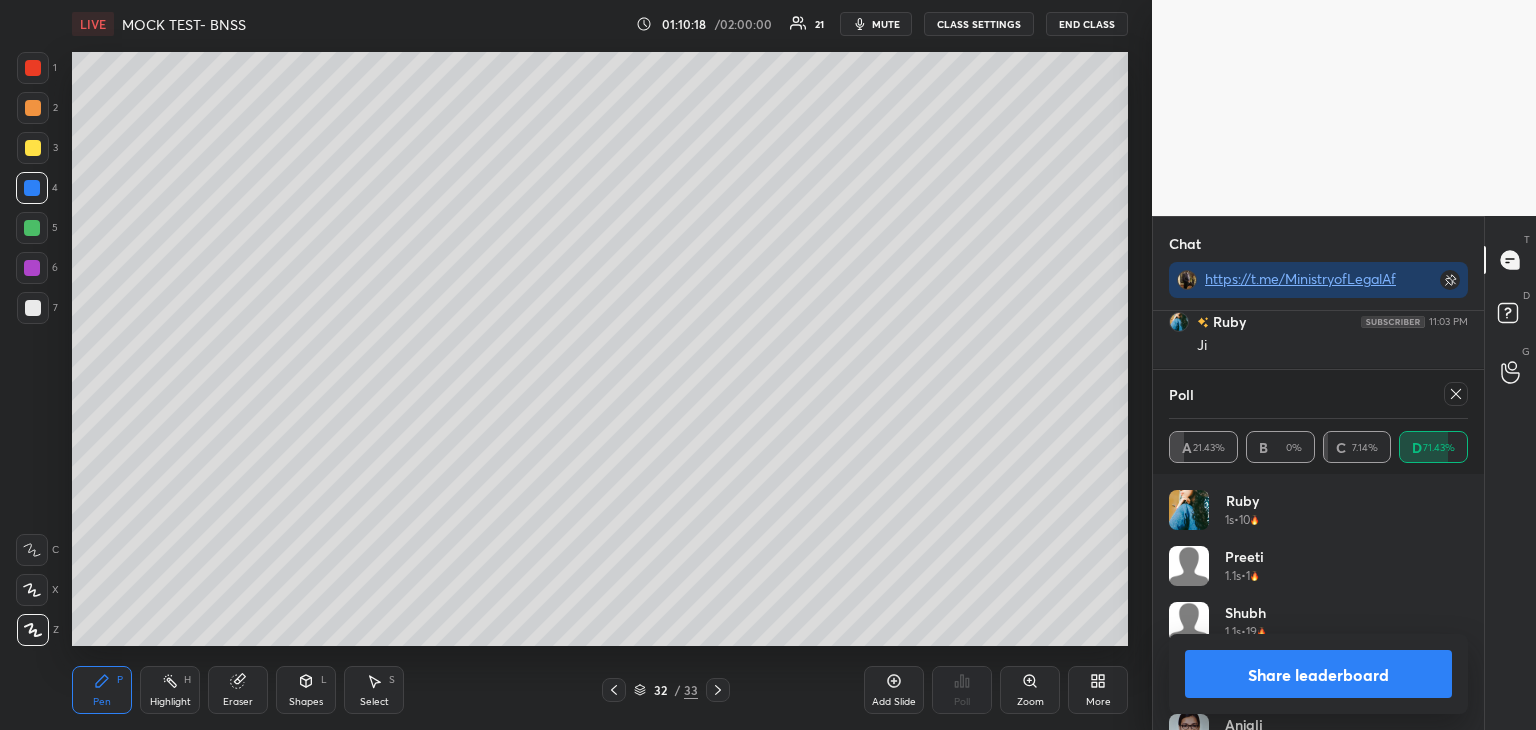 click at bounding box center (1456, 394) 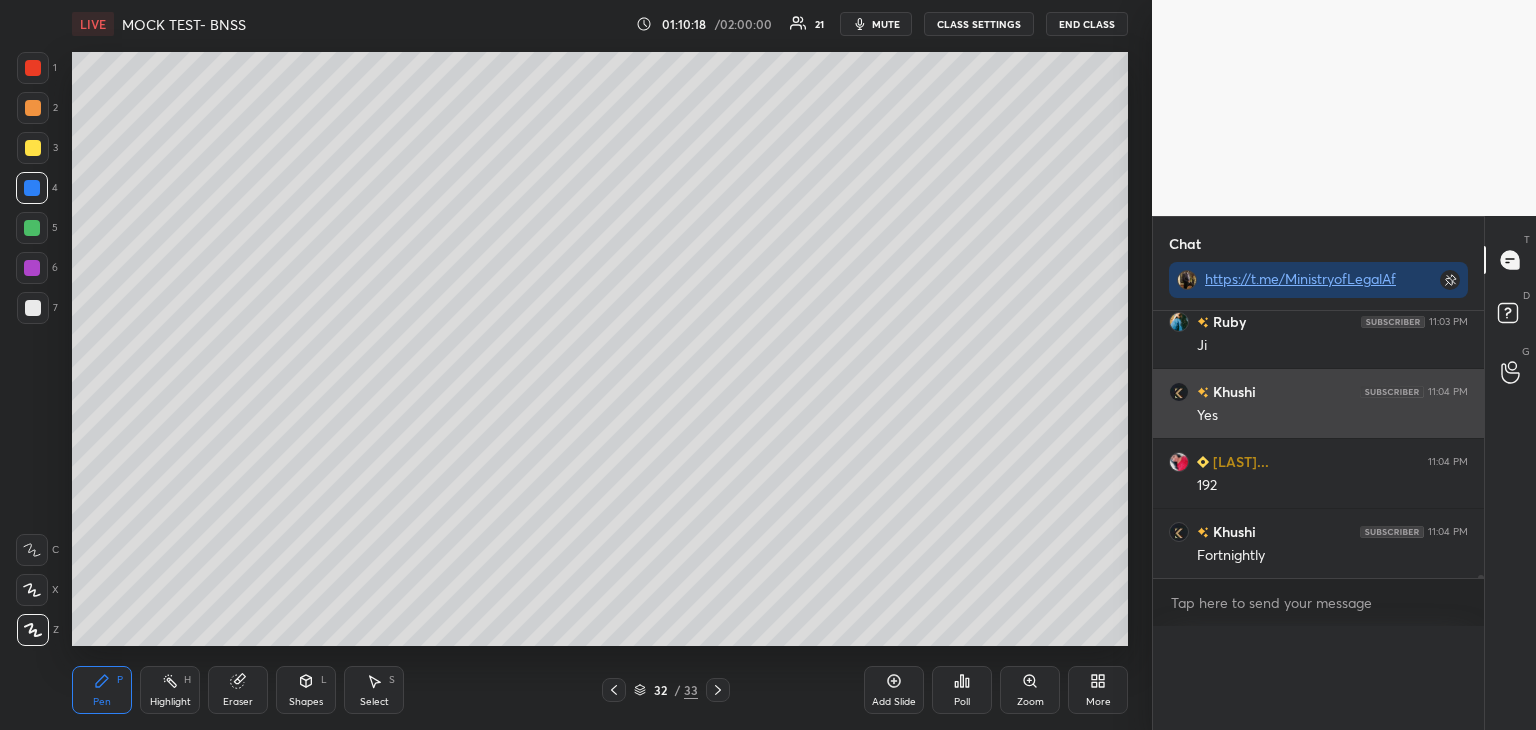 scroll, scrollTop: 88, scrollLeft: 293, axis: both 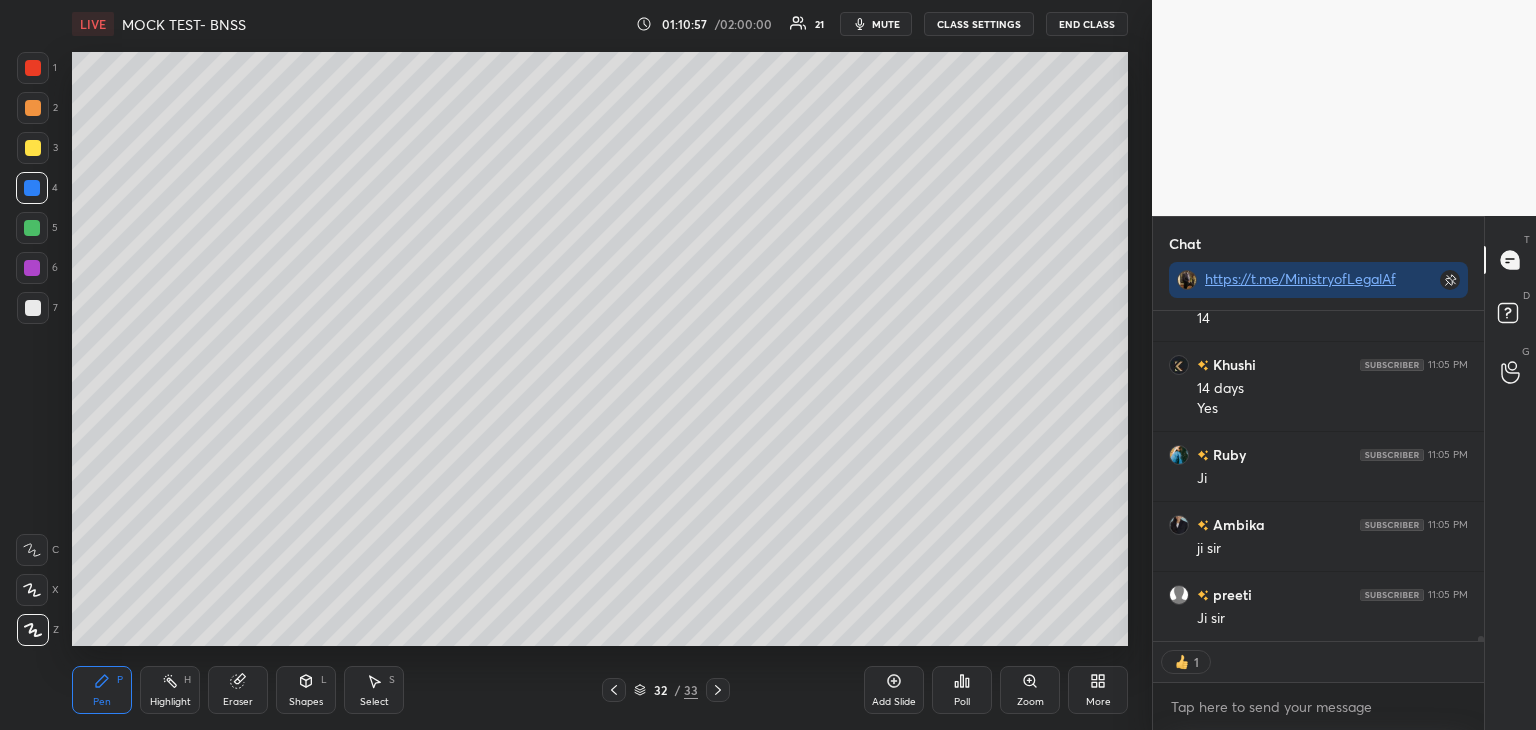 click on "Add Slide" at bounding box center (894, 690) 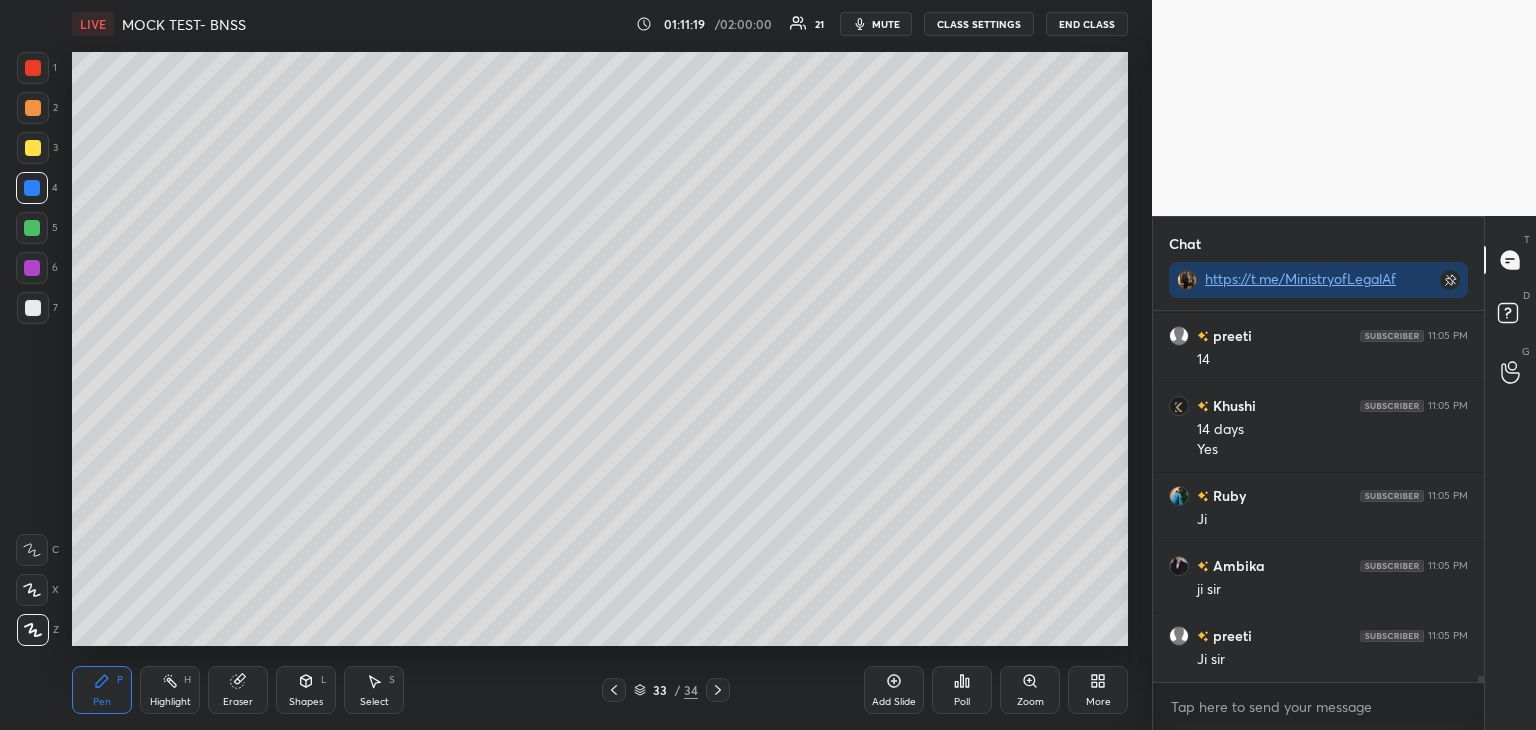 click 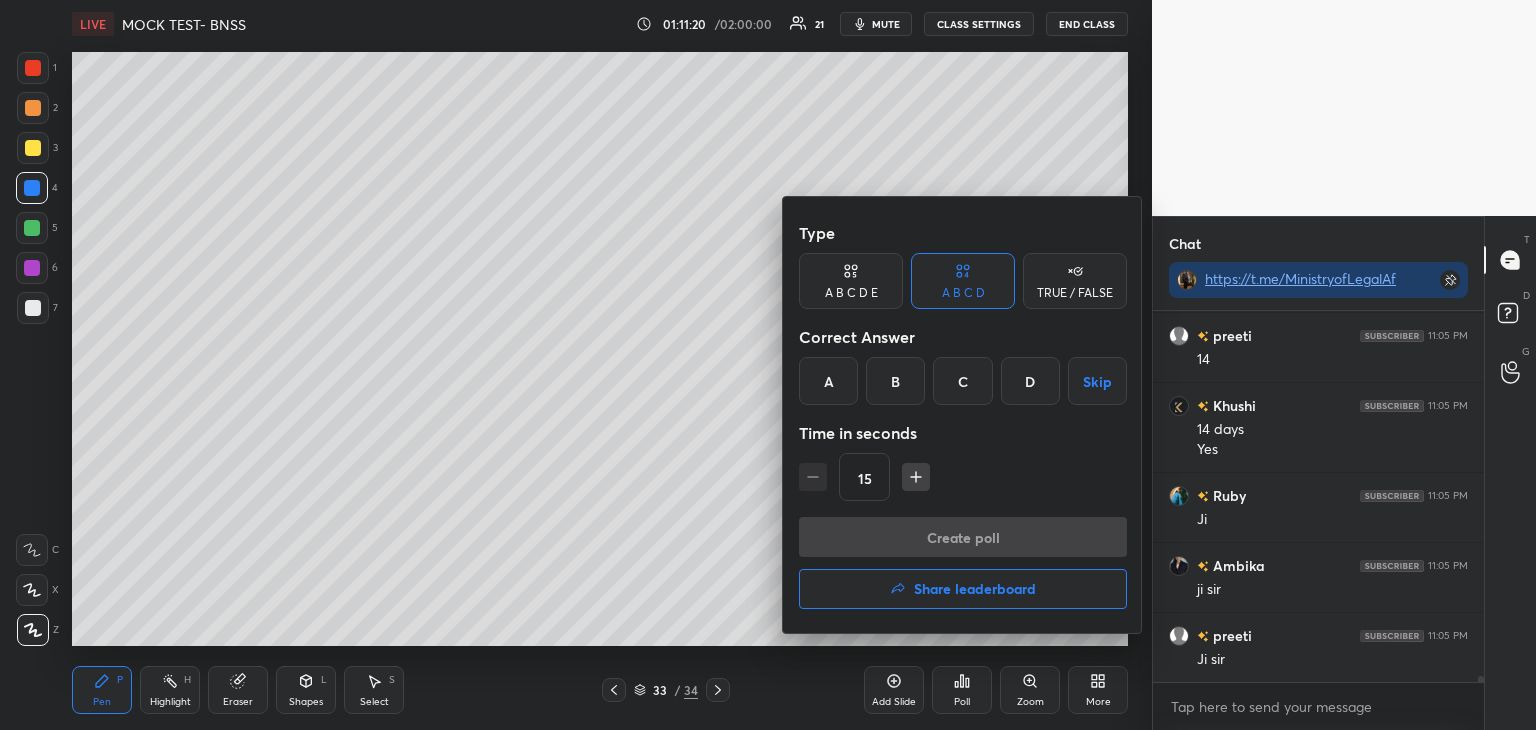 click on "D" at bounding box center [1030, 381] 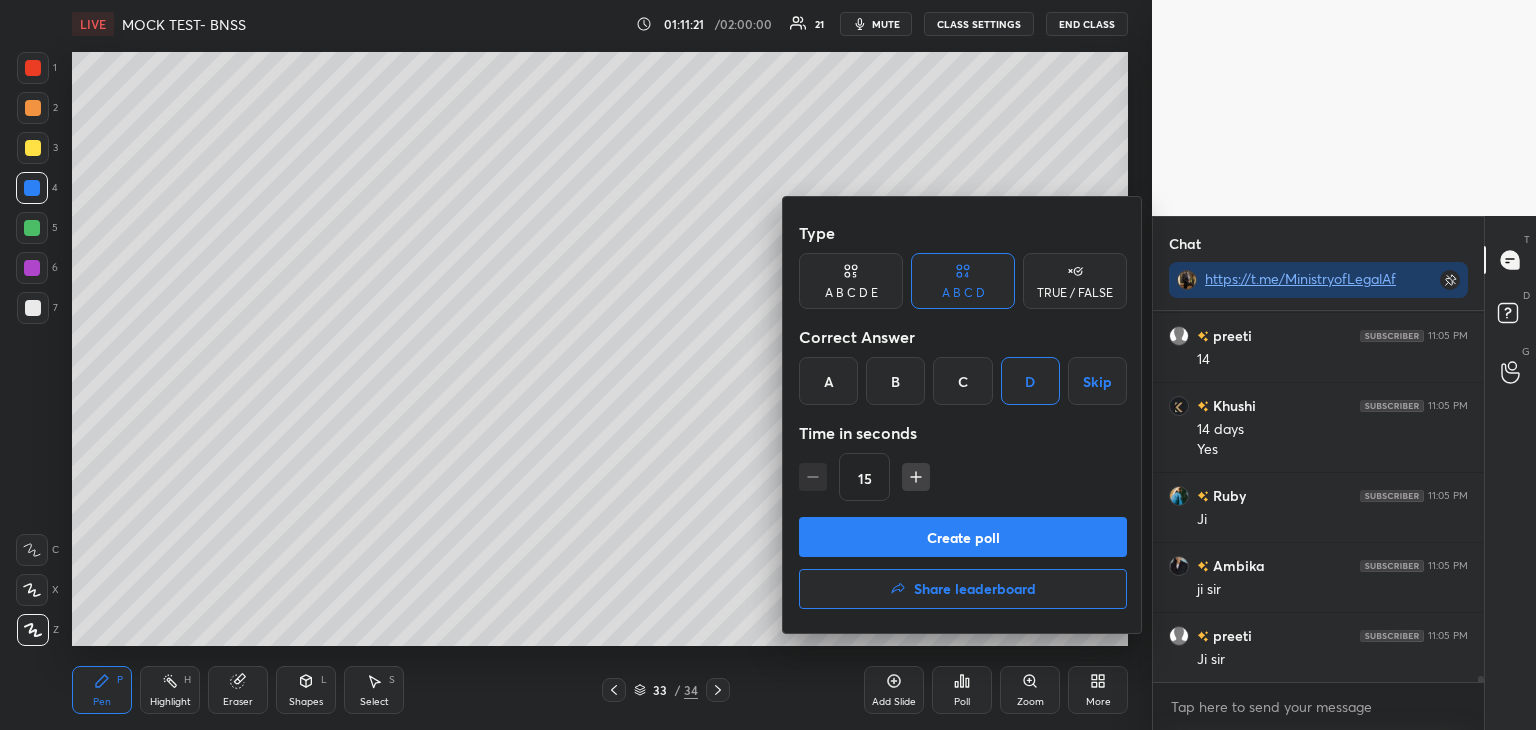 click on "Create poll Share leaderboard" at bounding box center [963, 567] 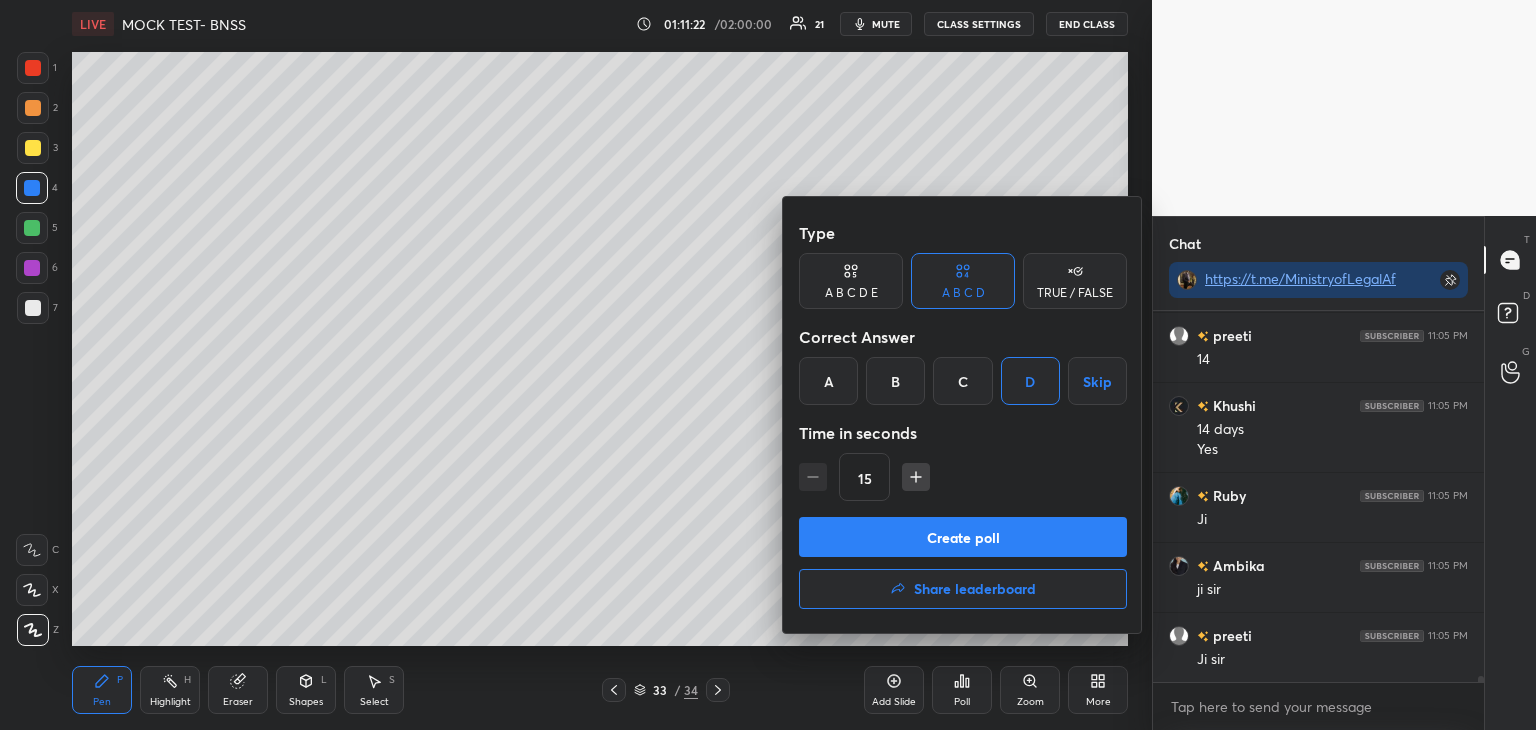 click on "Create poll" at bounding box center (963, 537) 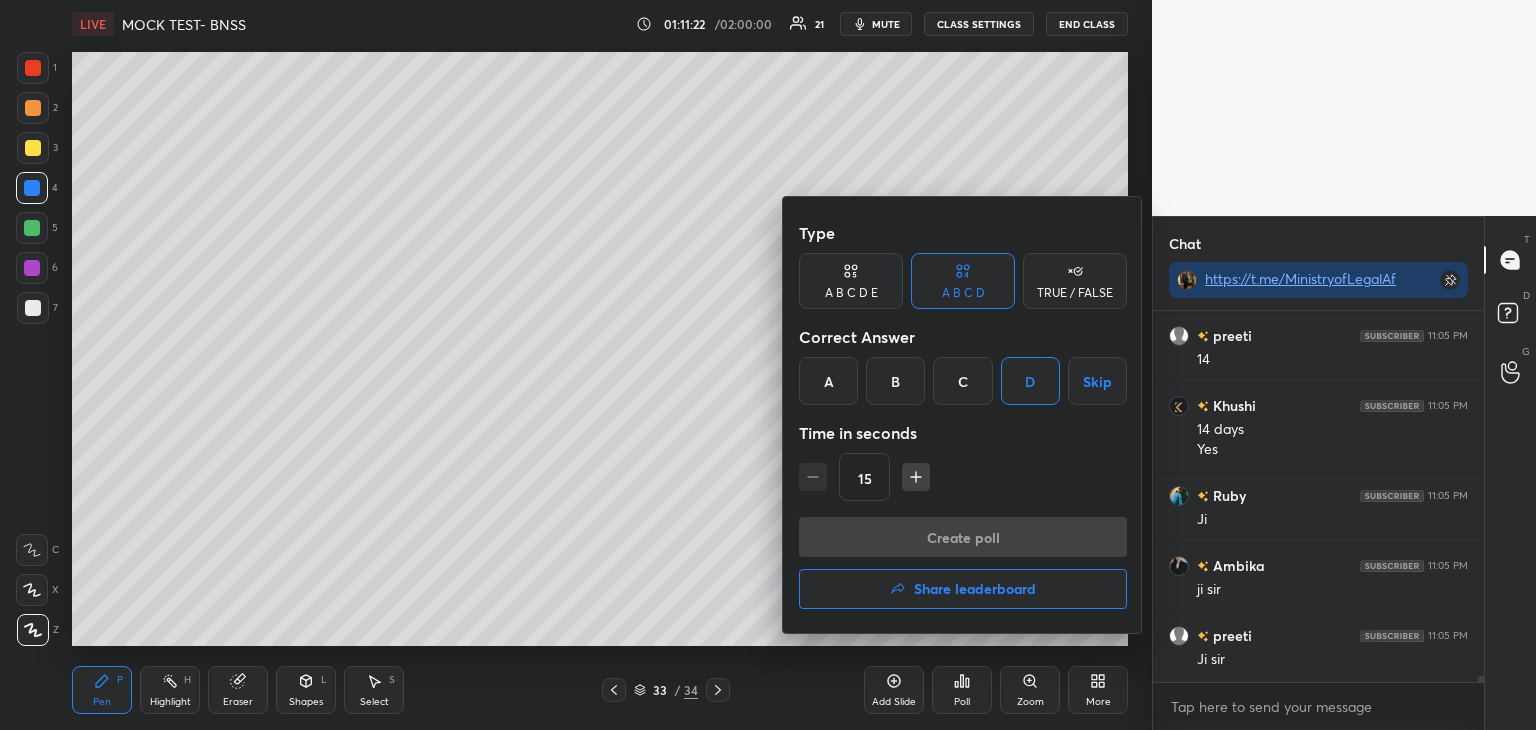 scroll, scrollTop: 324, scrollLeft: 325, axis: both 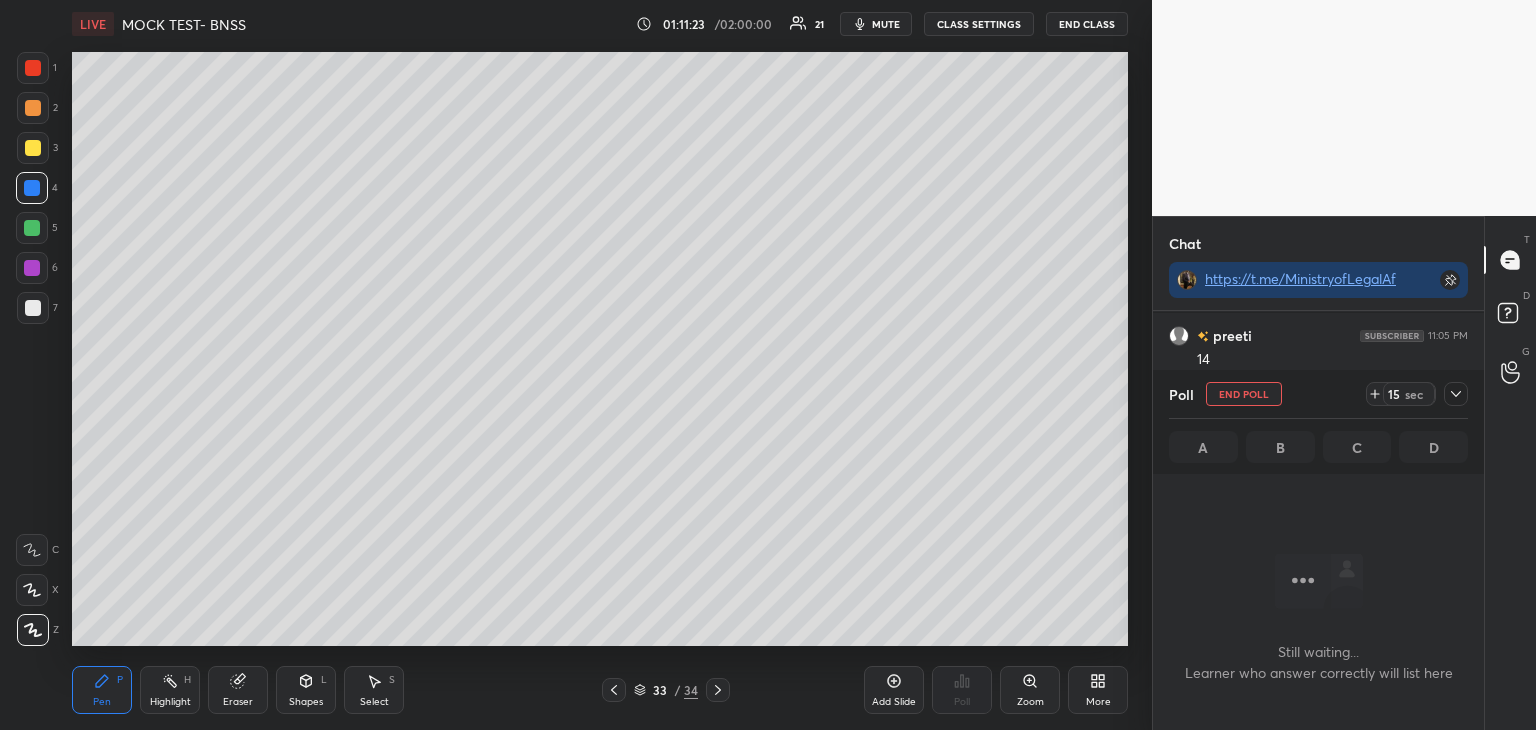 click at bounding box center [32, 268] 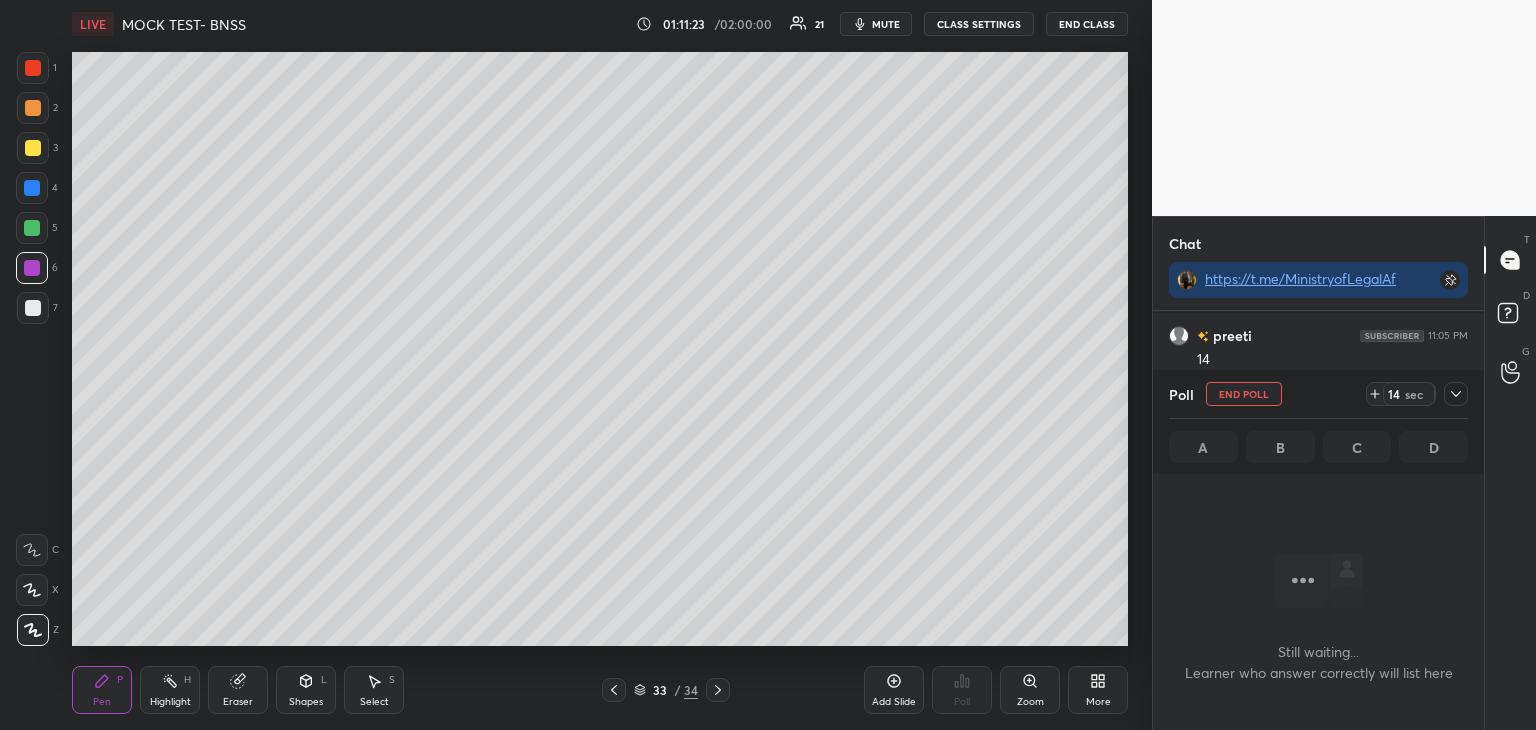 scroll, scrollTop: 23948, scrollLeft: 0, axis: vertical 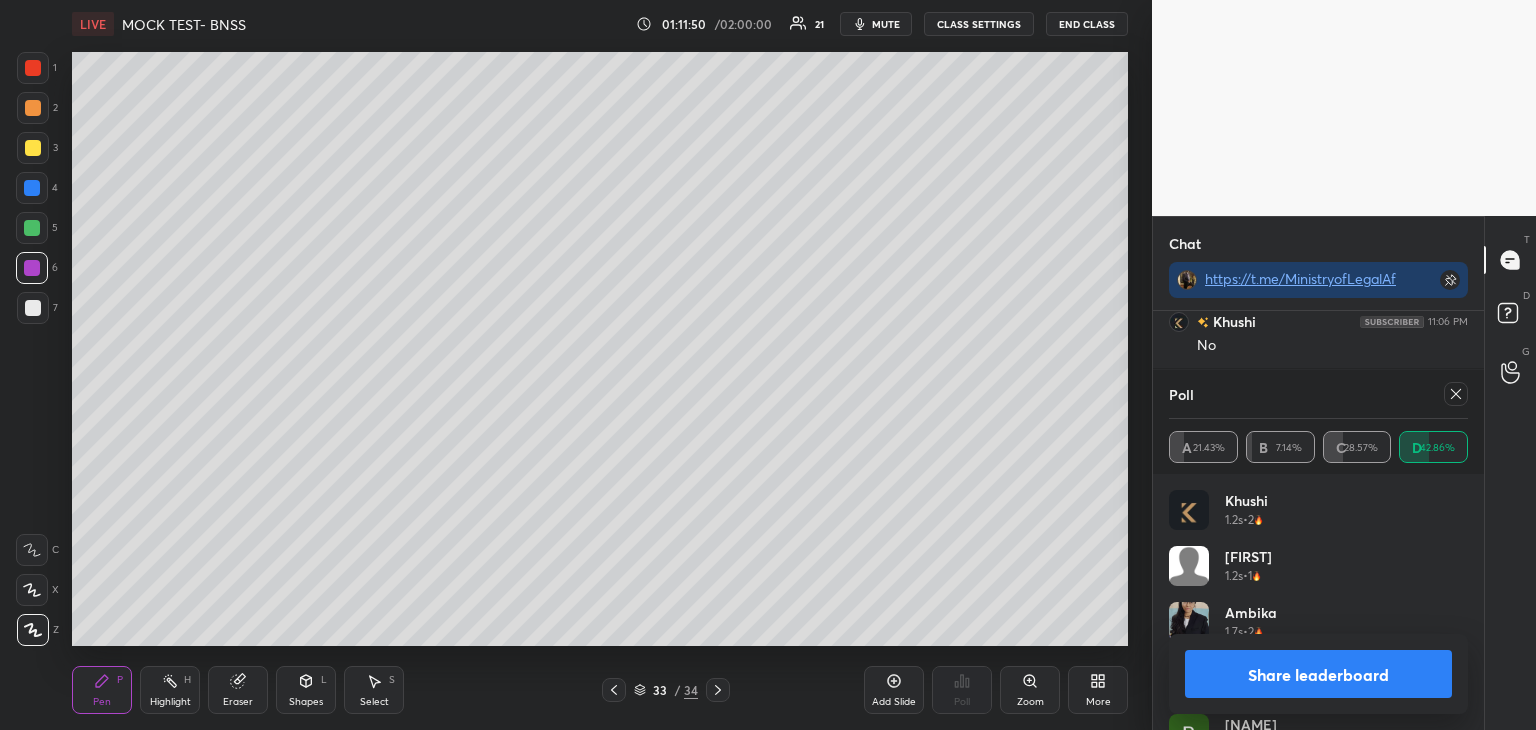click 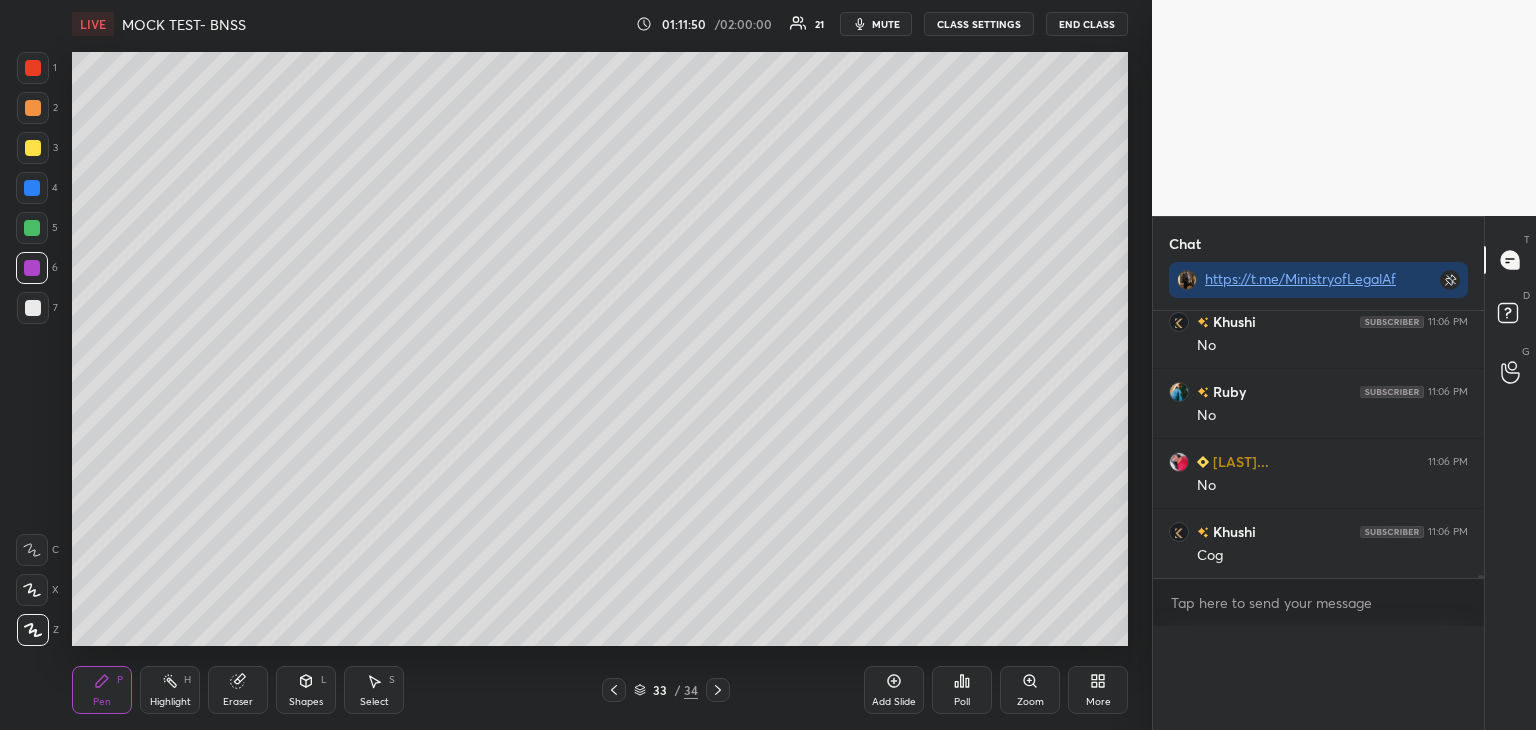 scroll, scrollTop: 0, scrollLeft: 6, axis: horizontal 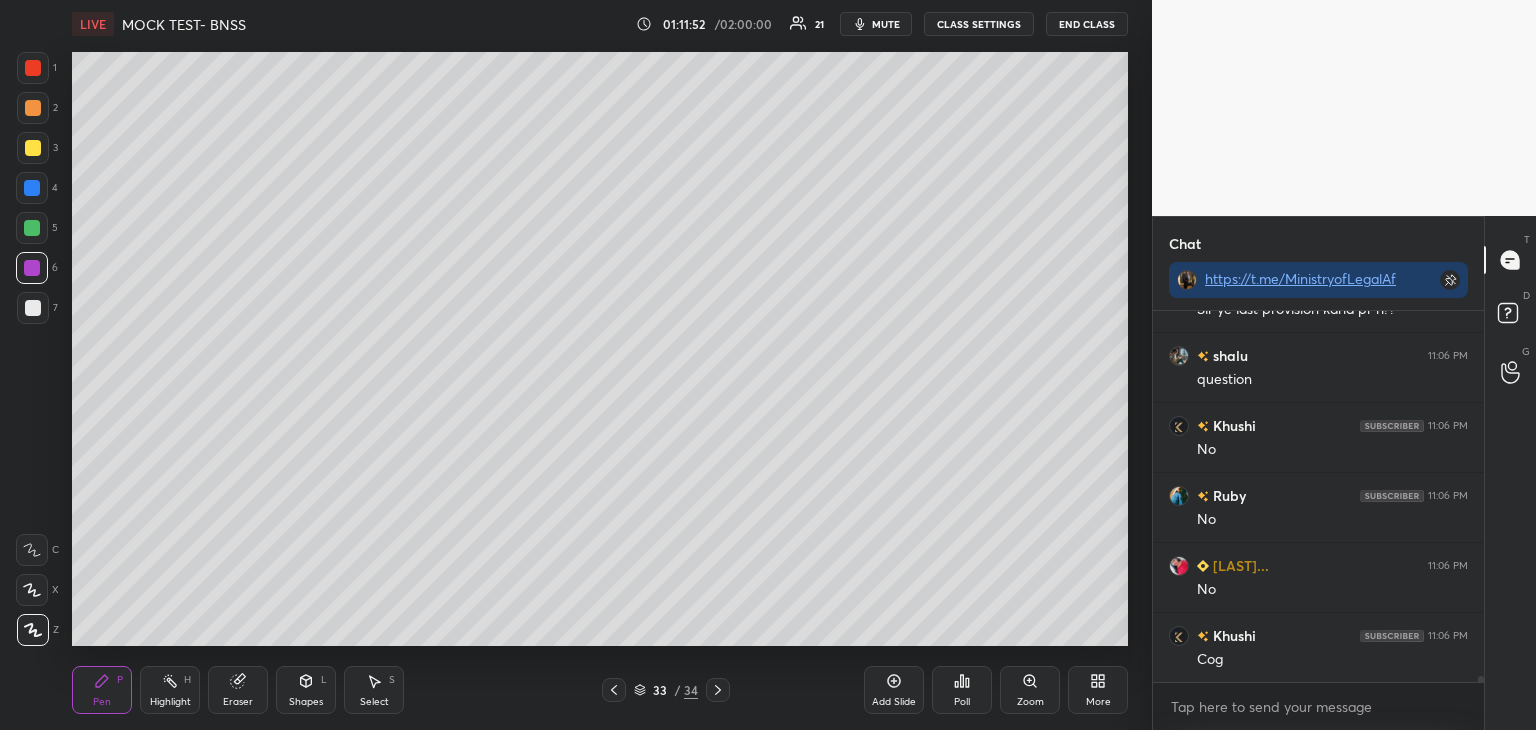 click on "Add Slide" at bounding box center [894, 690] 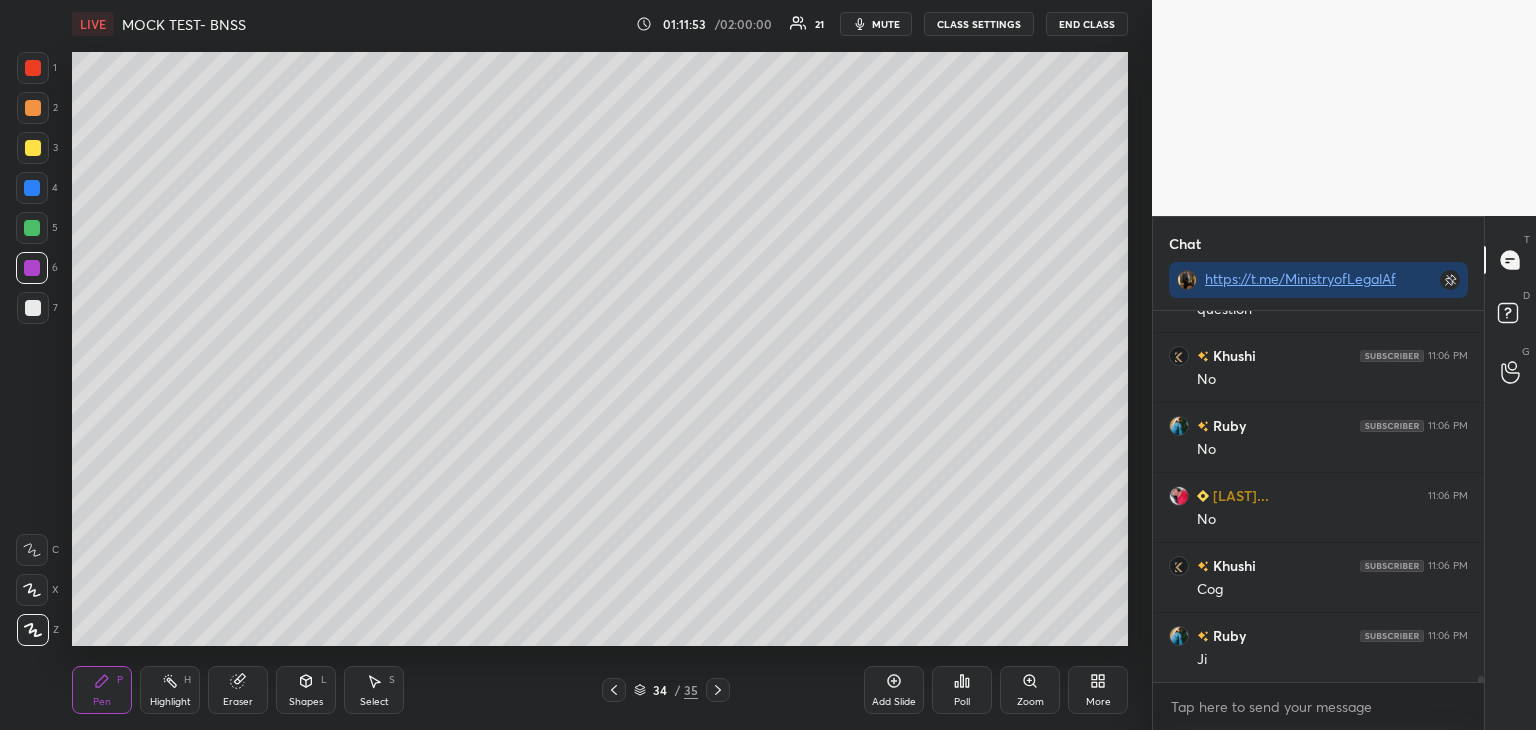 click at bounding box center [33, 68] 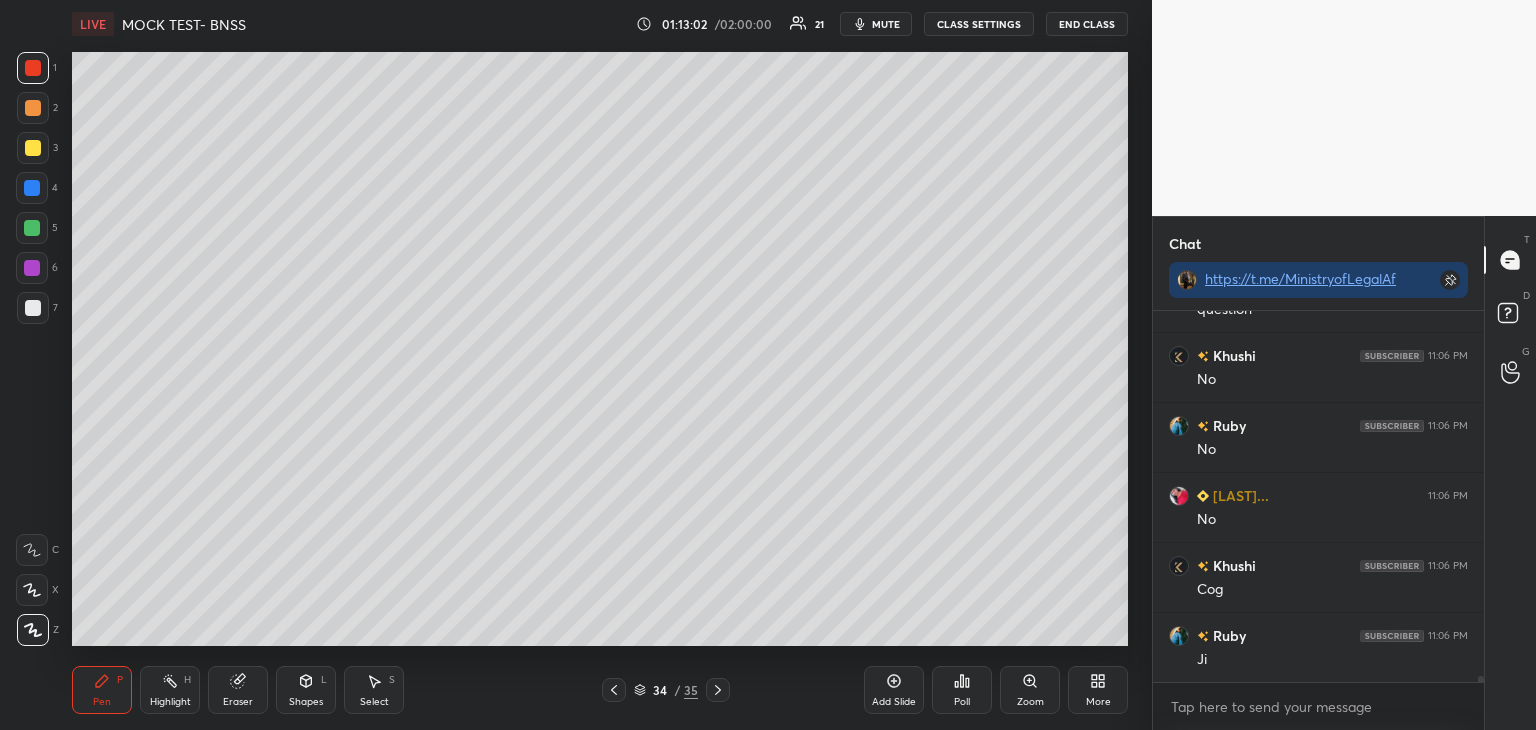 click on "Poll" at bounding box center (962, 702) 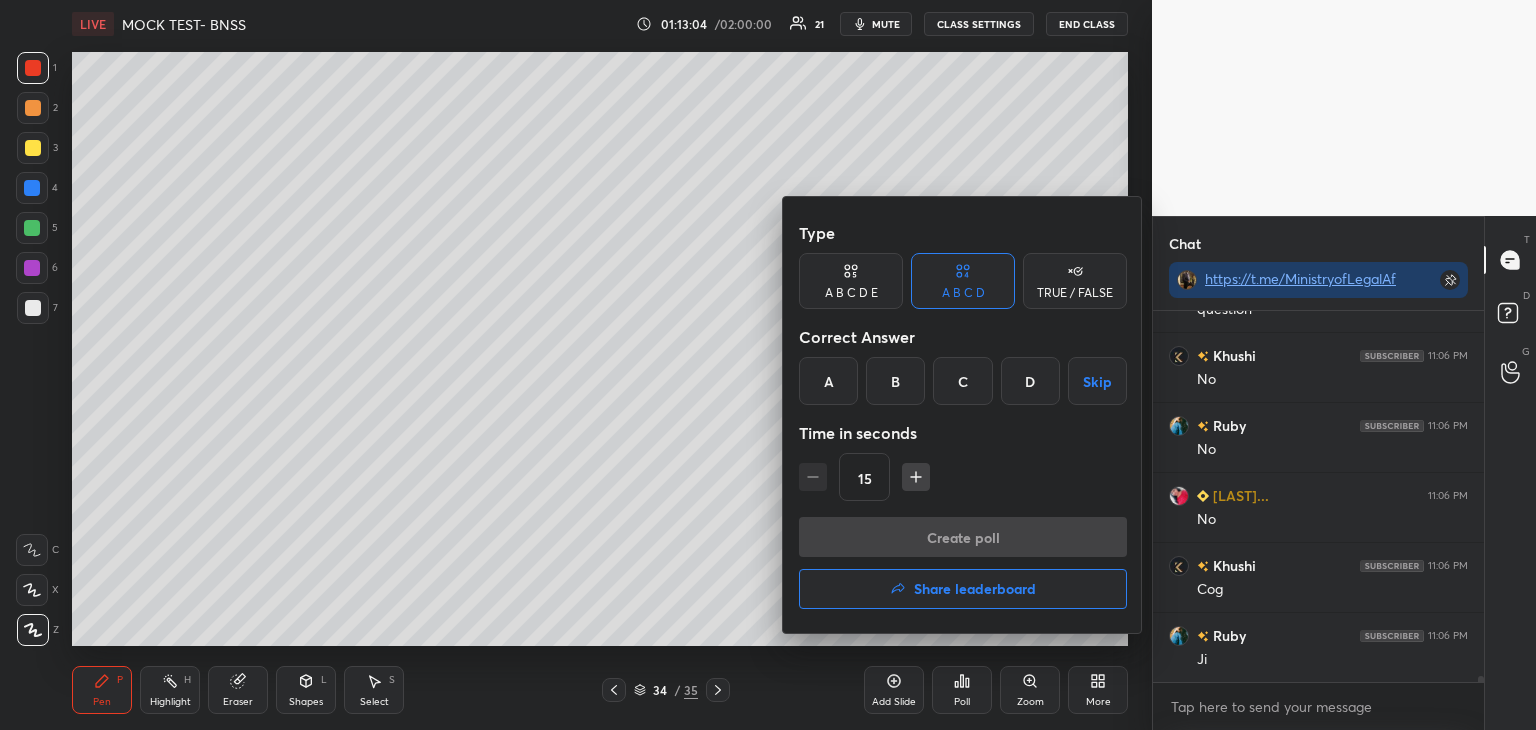 click on "B" at bounding box center (895, 381) 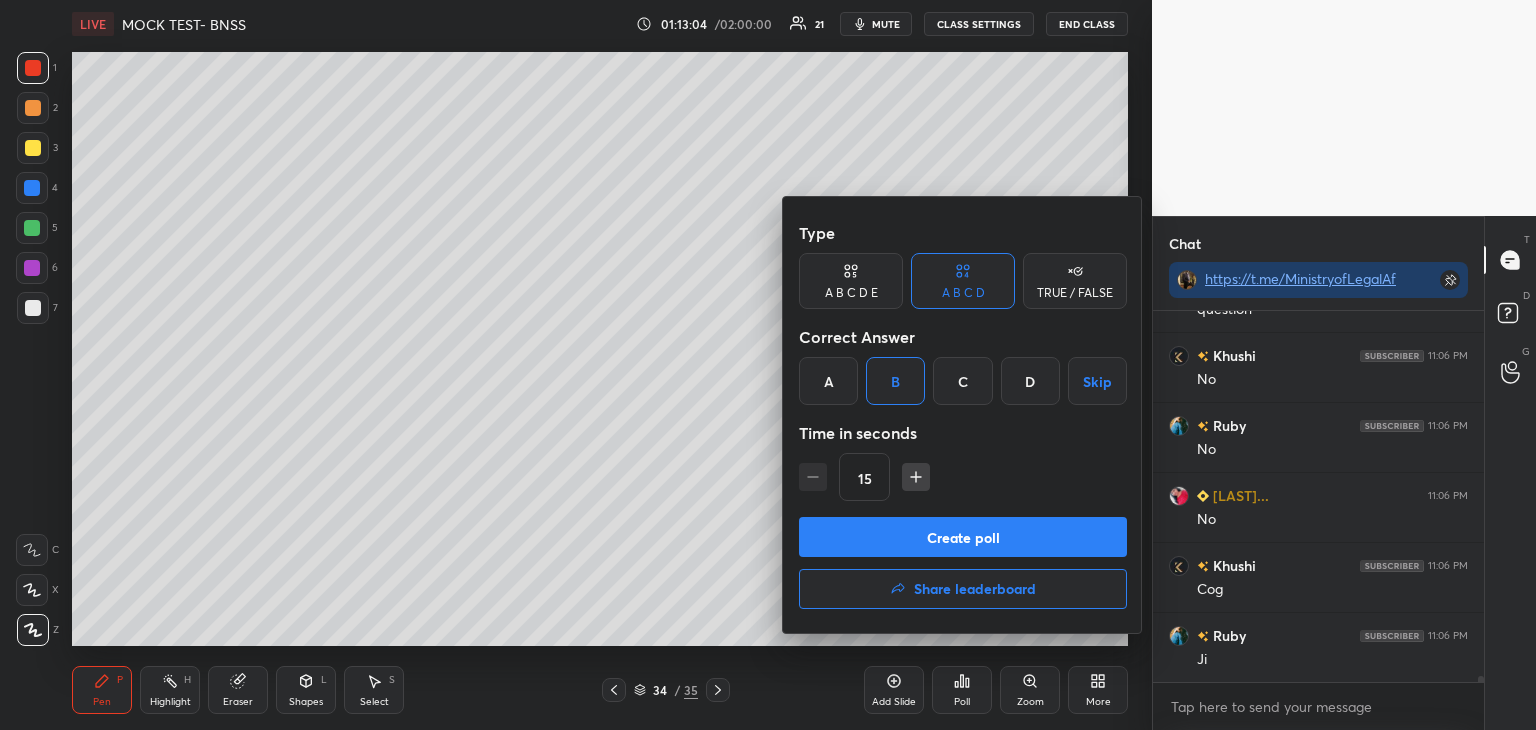 click on "Create poll" at bounding box center [963, 537] 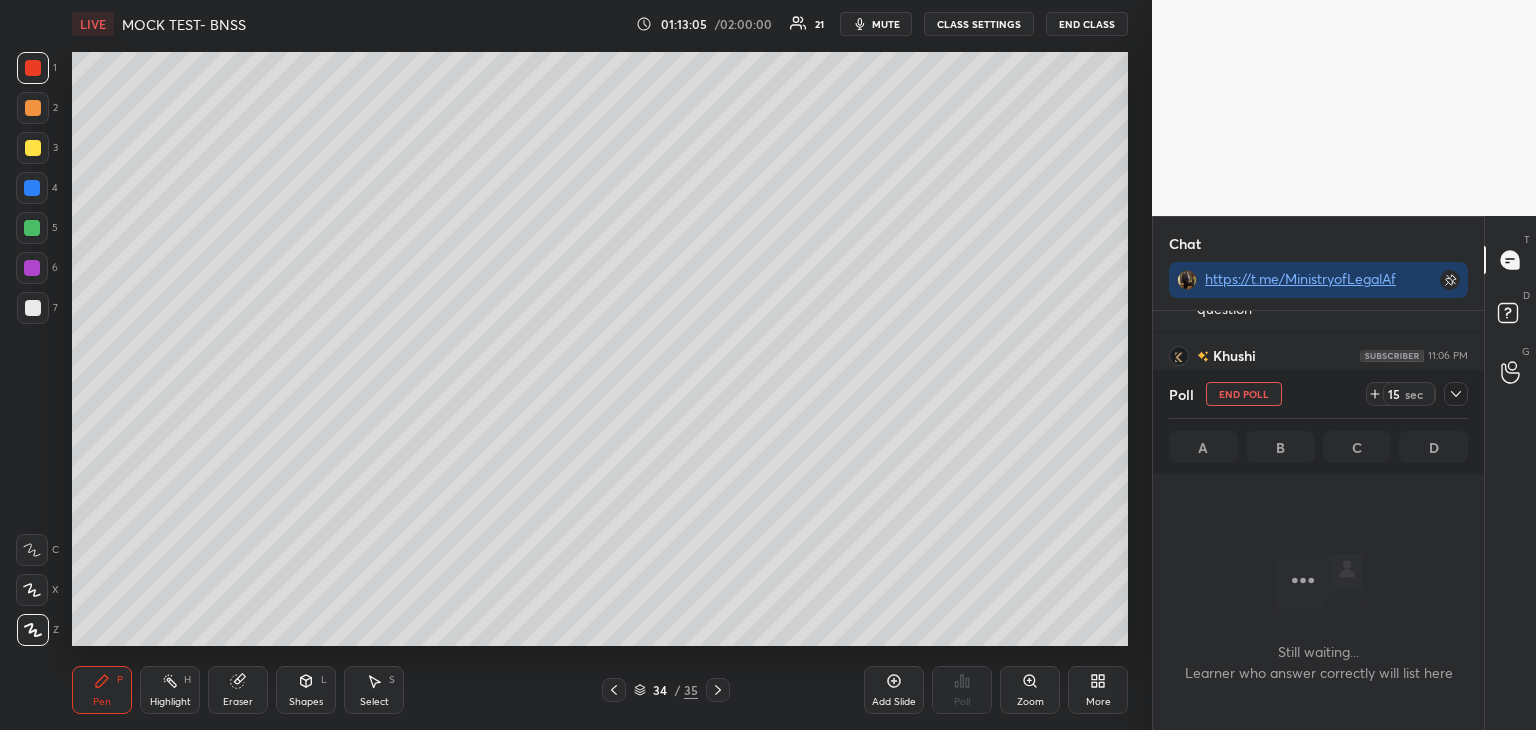 scroll, scrollTop: 323, scrollLeft: 325, axis: both 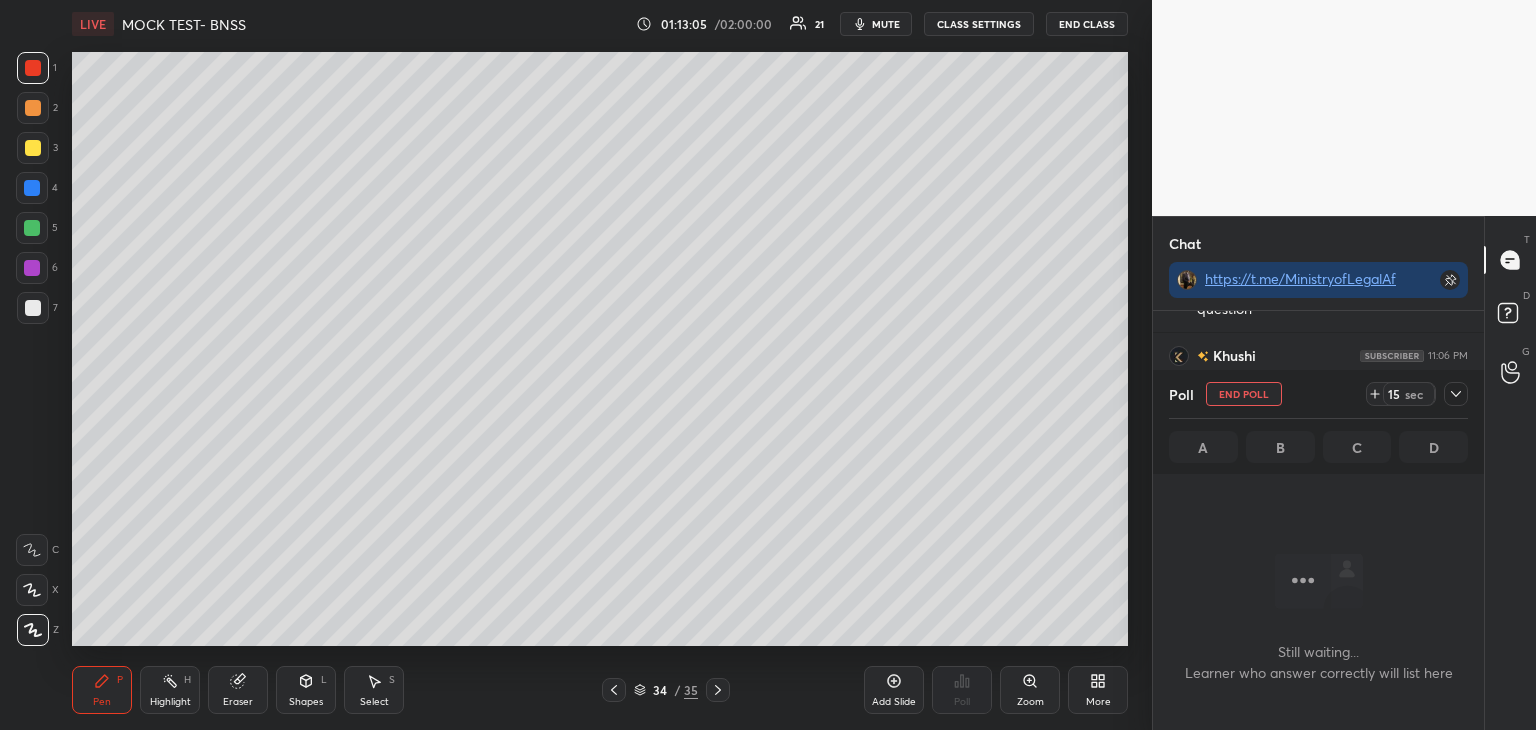 click on "mute" at bounding box center (876, 24) 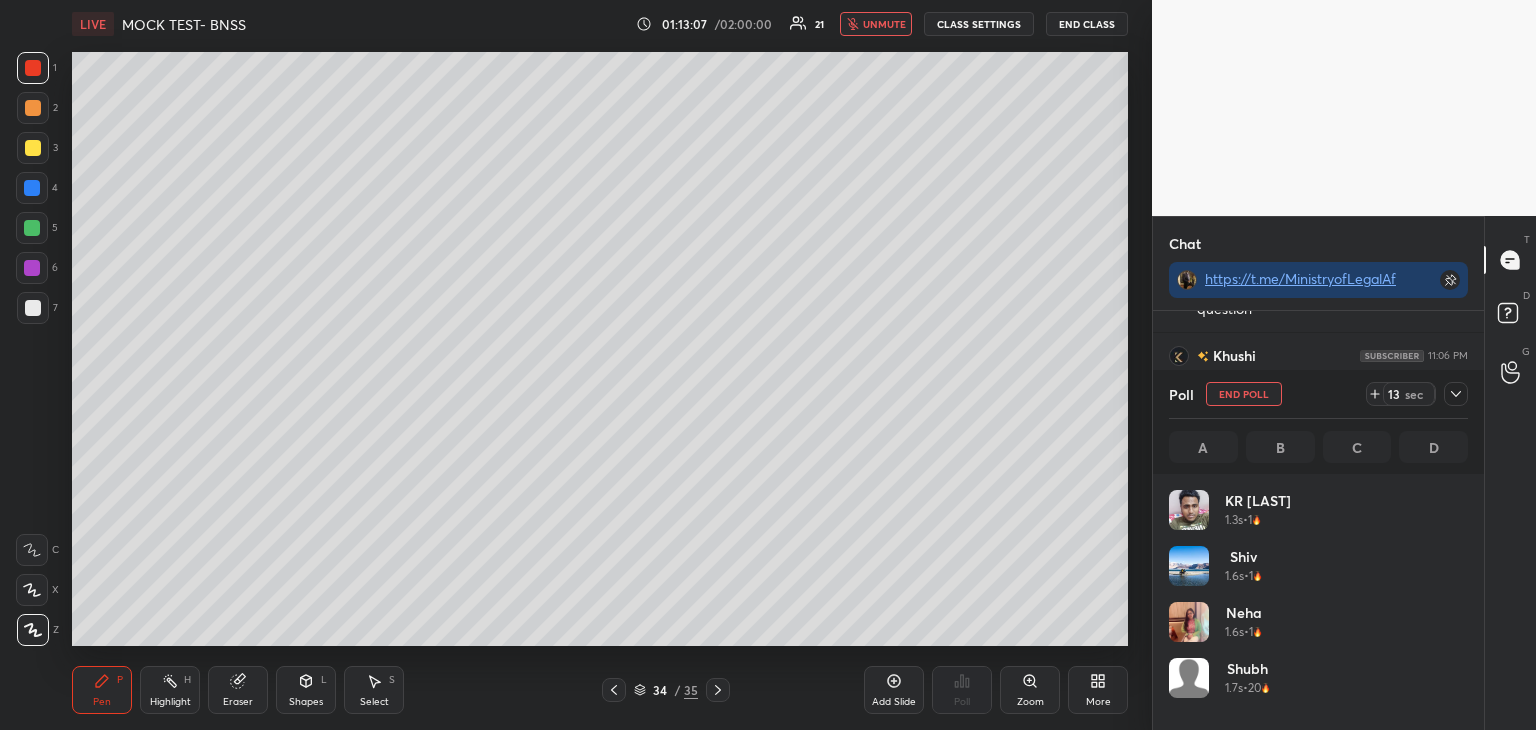 scroll, scrollTop: 6, scrollLeft: 6, axis: both 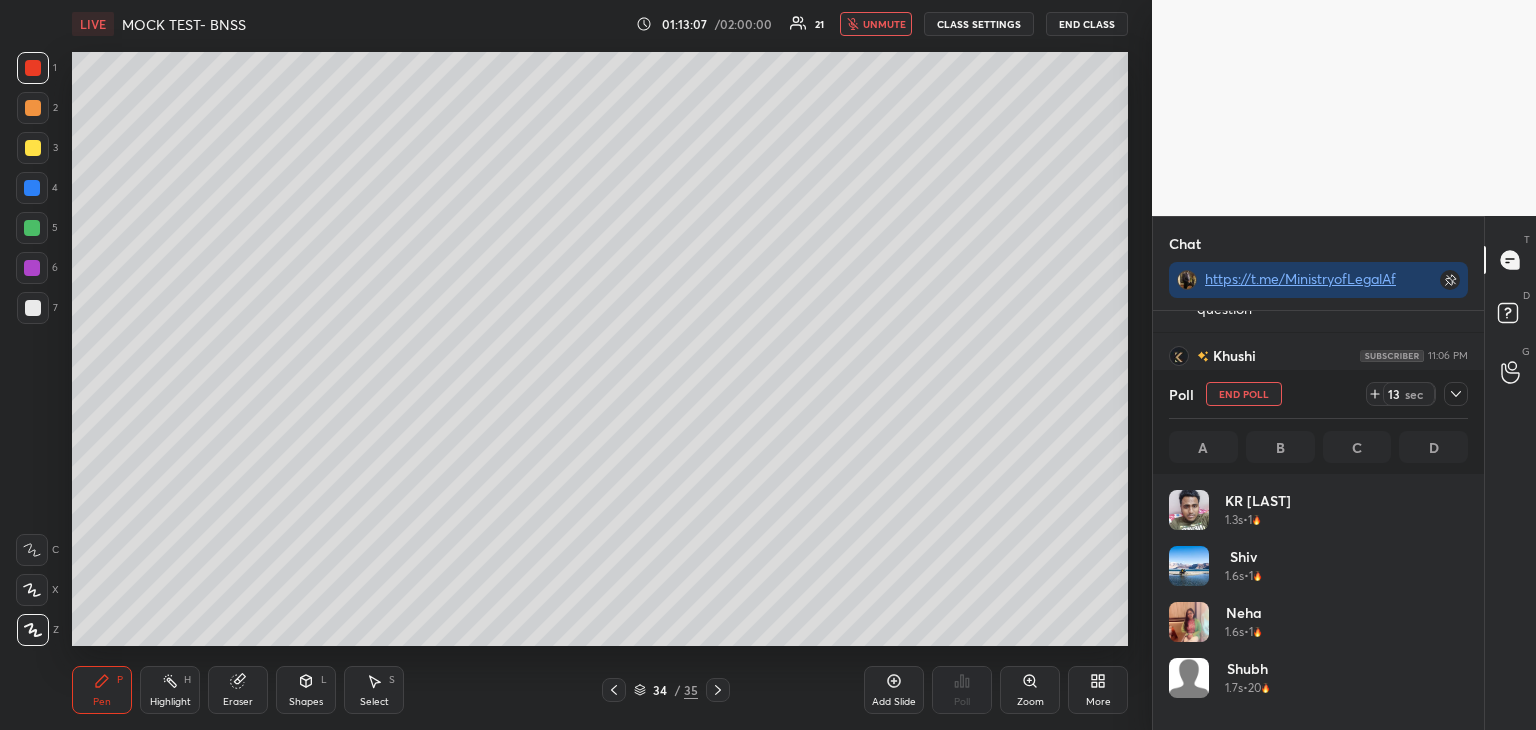 click on "unmute" at bounding box center (884, 24) 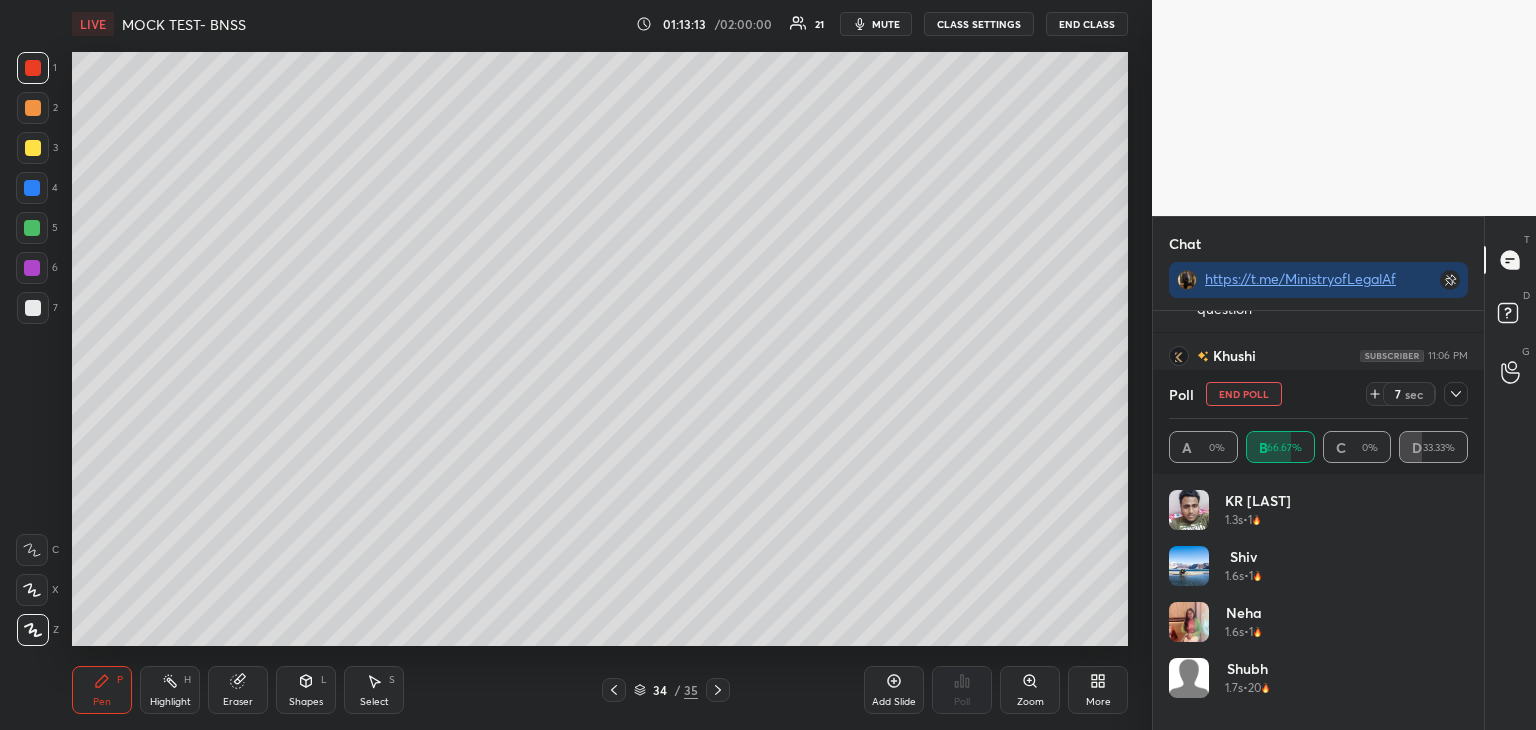 click at bounding box center (32, 228) 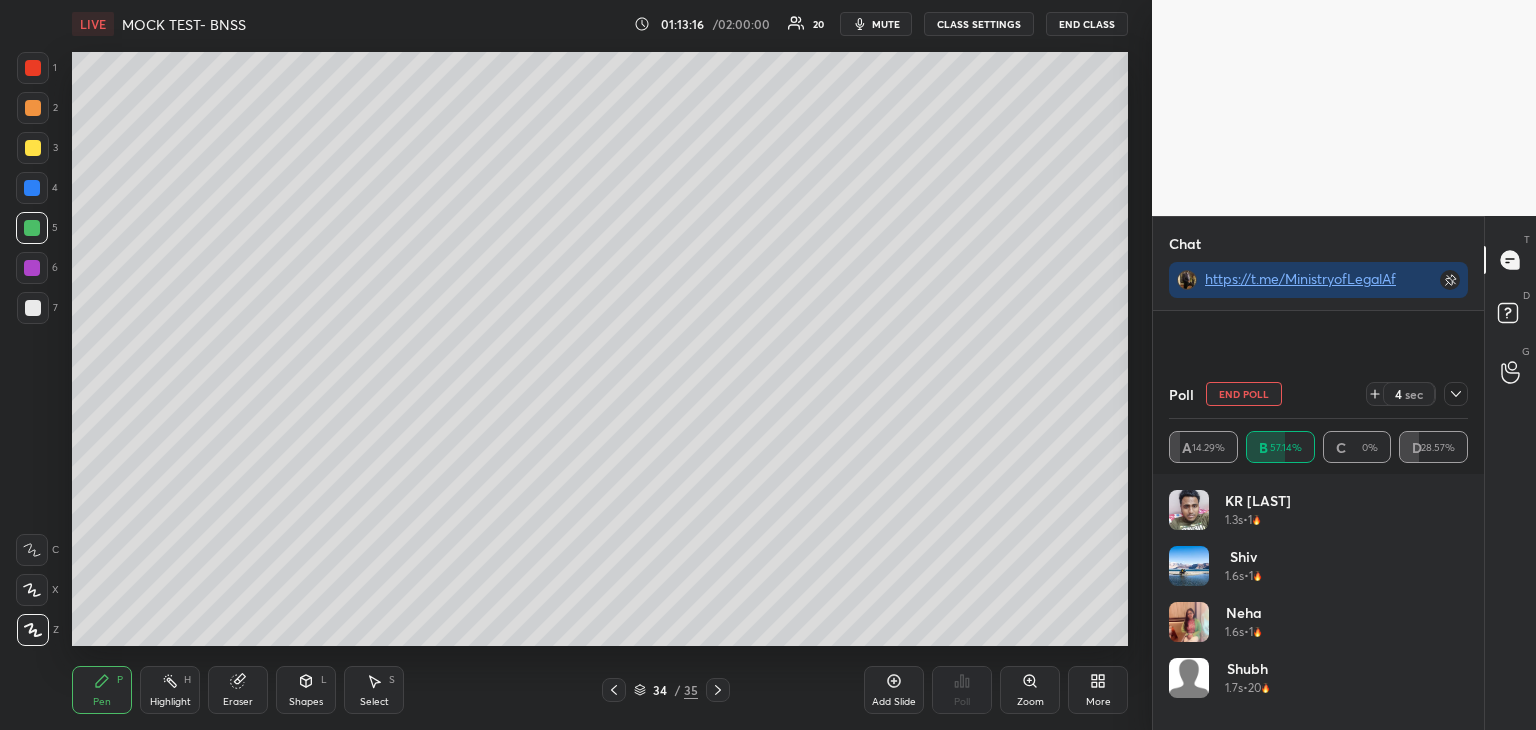 scroll, scrollTop: 24438, scrollLeft: 0, axis: vertical 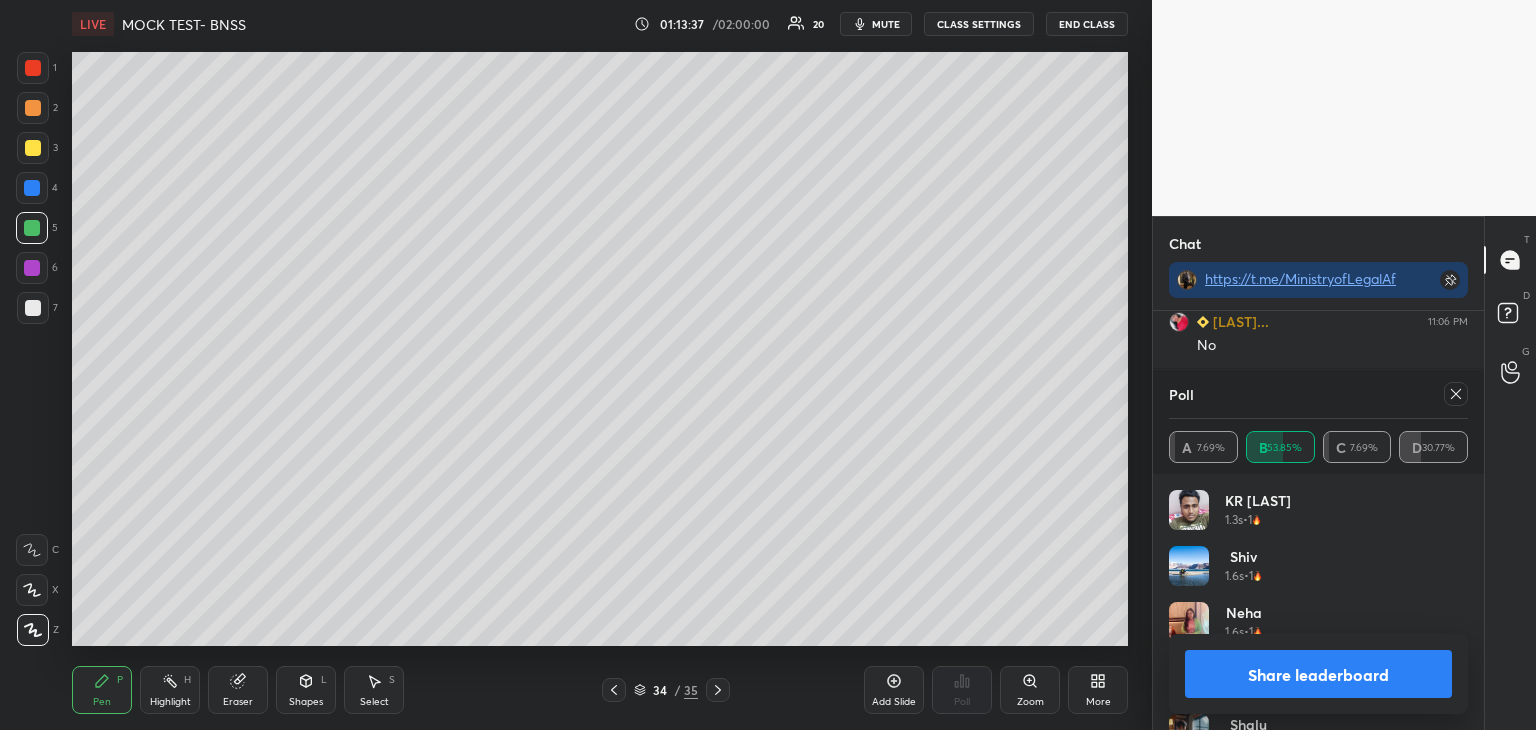 click at bounding box center [1452, 394] 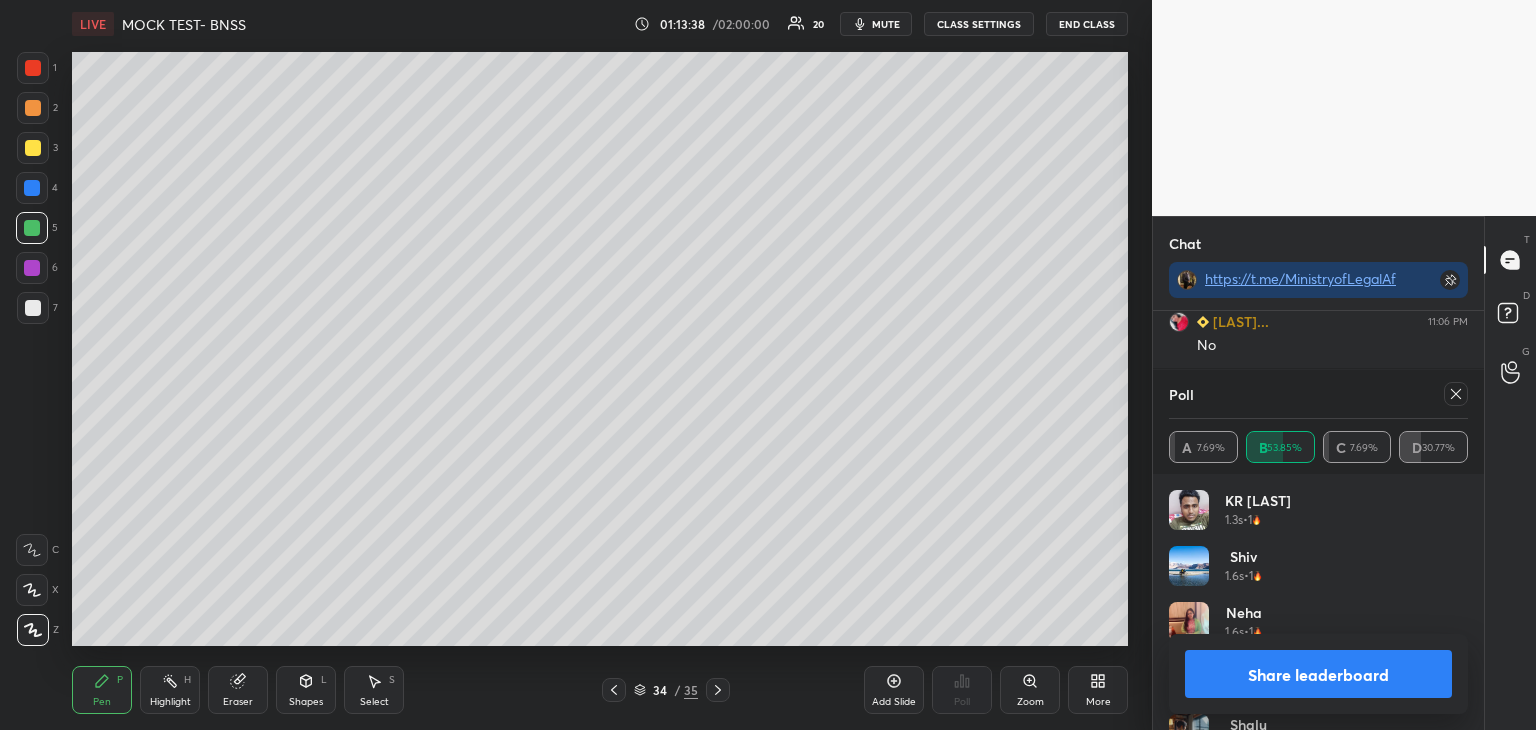 click 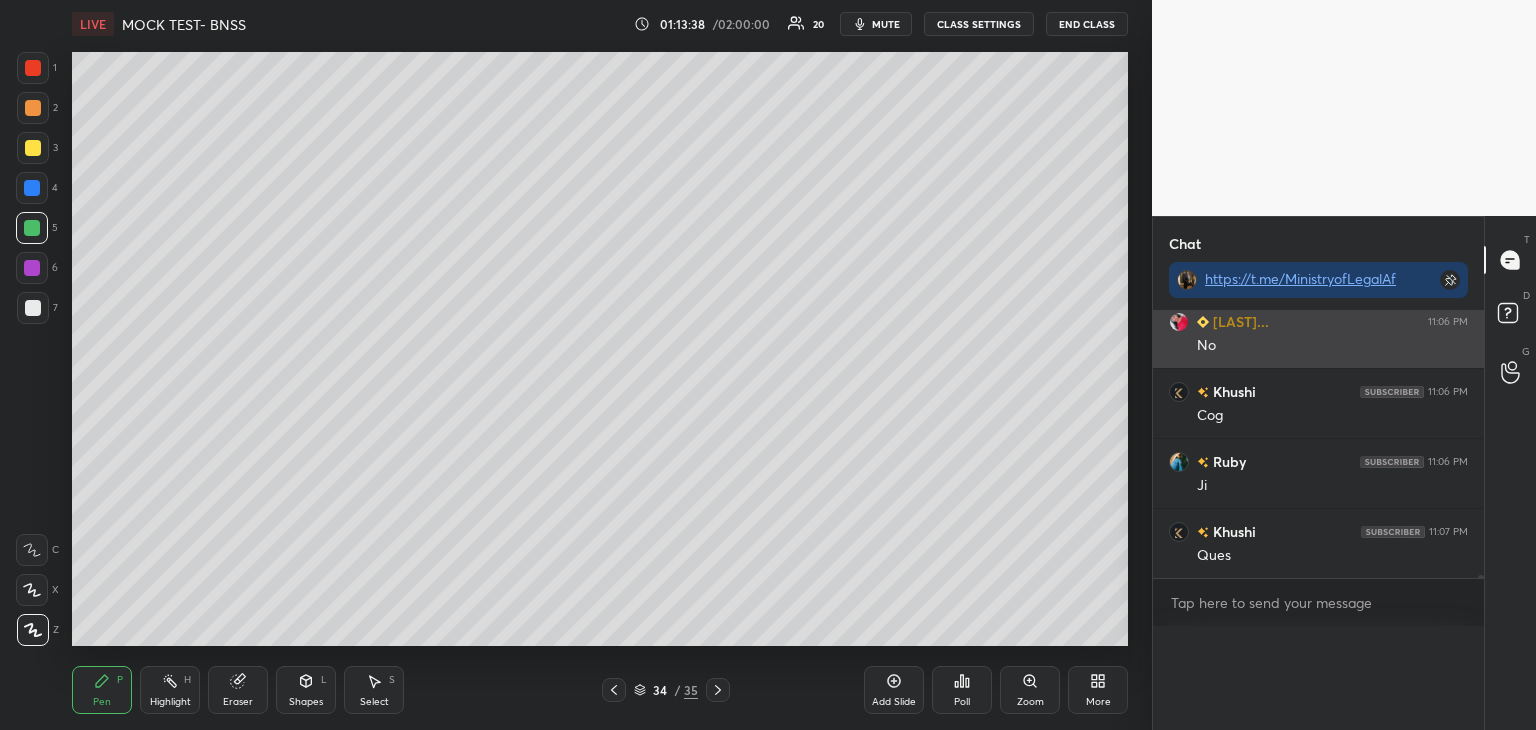 scroll, scrollTop: 120, scrollLeft: 293, axis: both 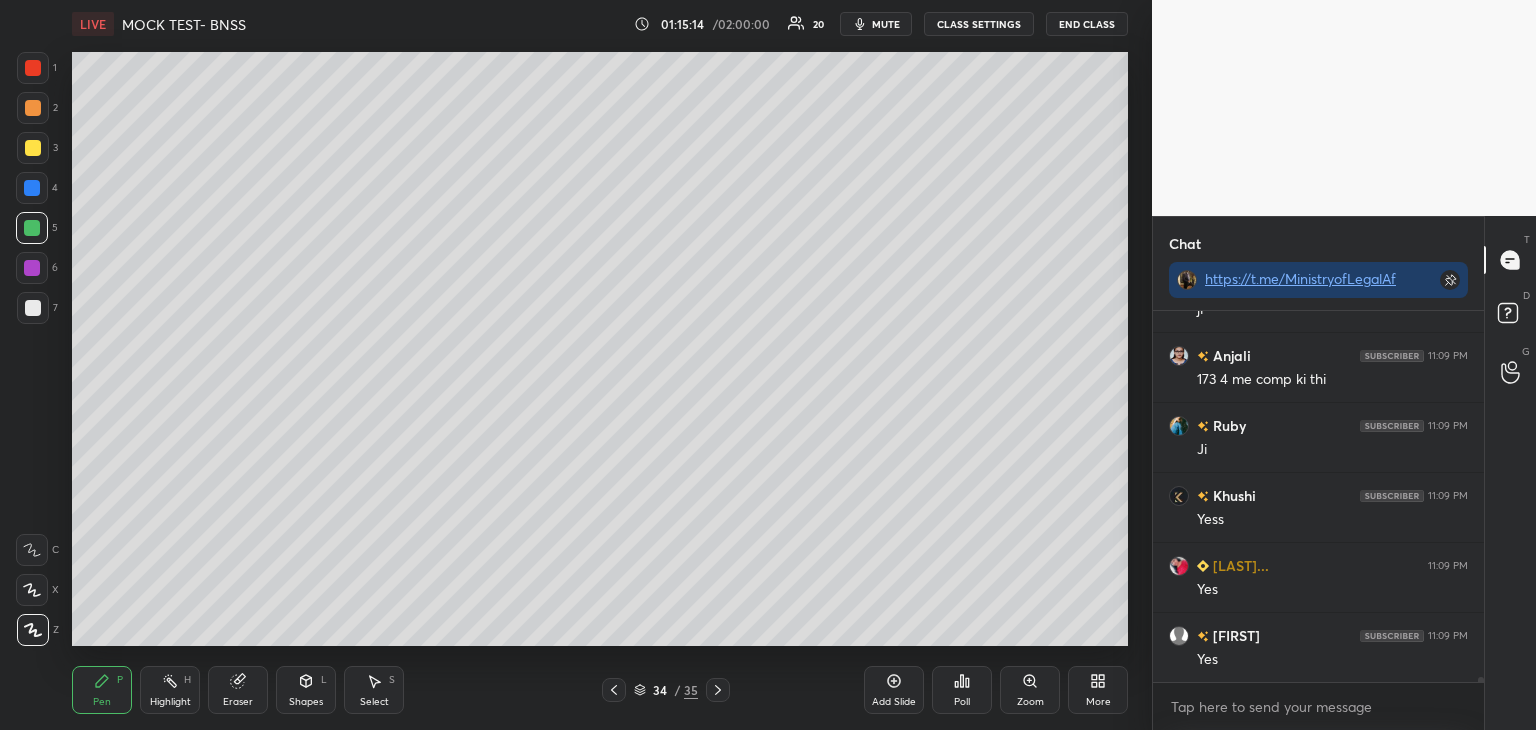 click on "Add Slide" at bounding box center (894, 690) 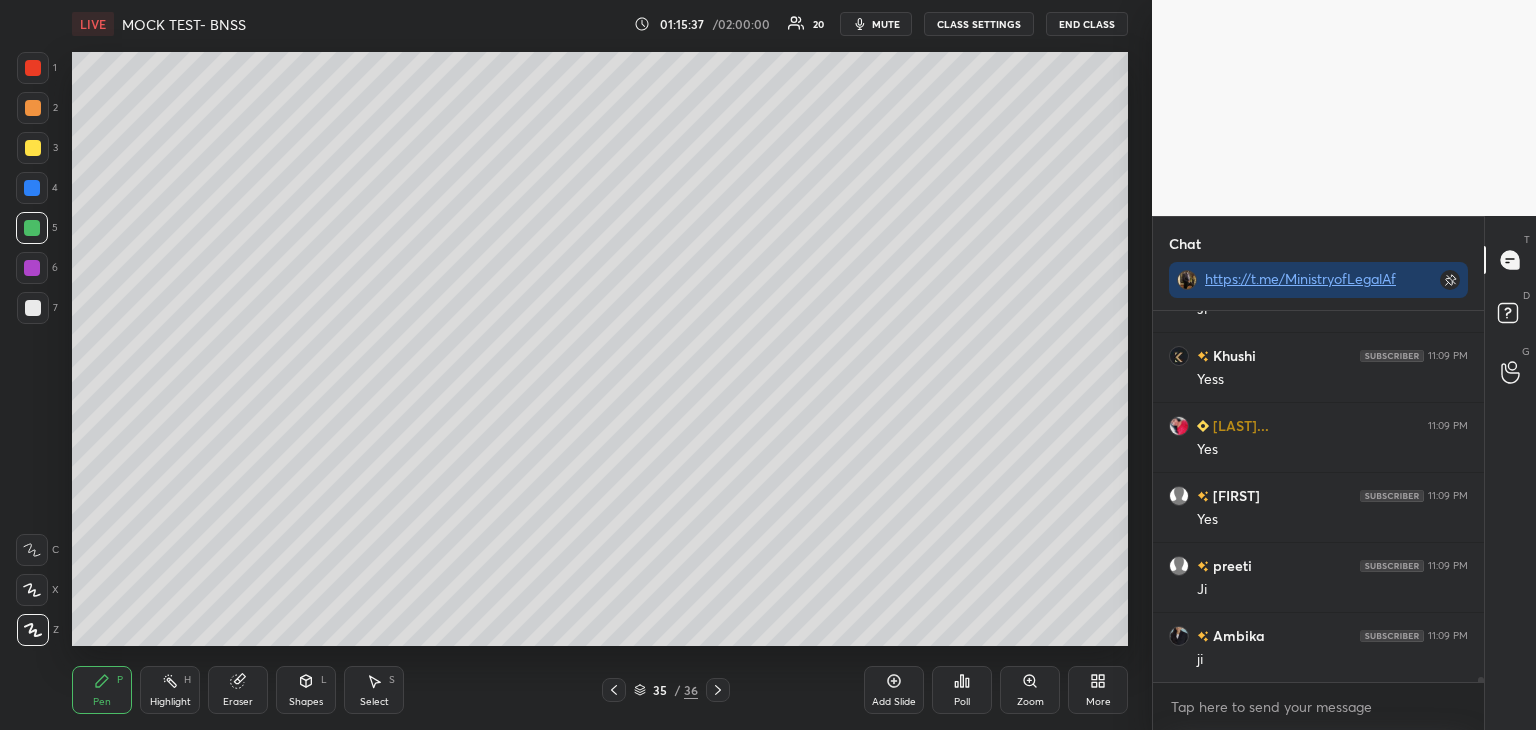 scroll, scrollTop: 25152, scrollLeft: 0, axis: vertical 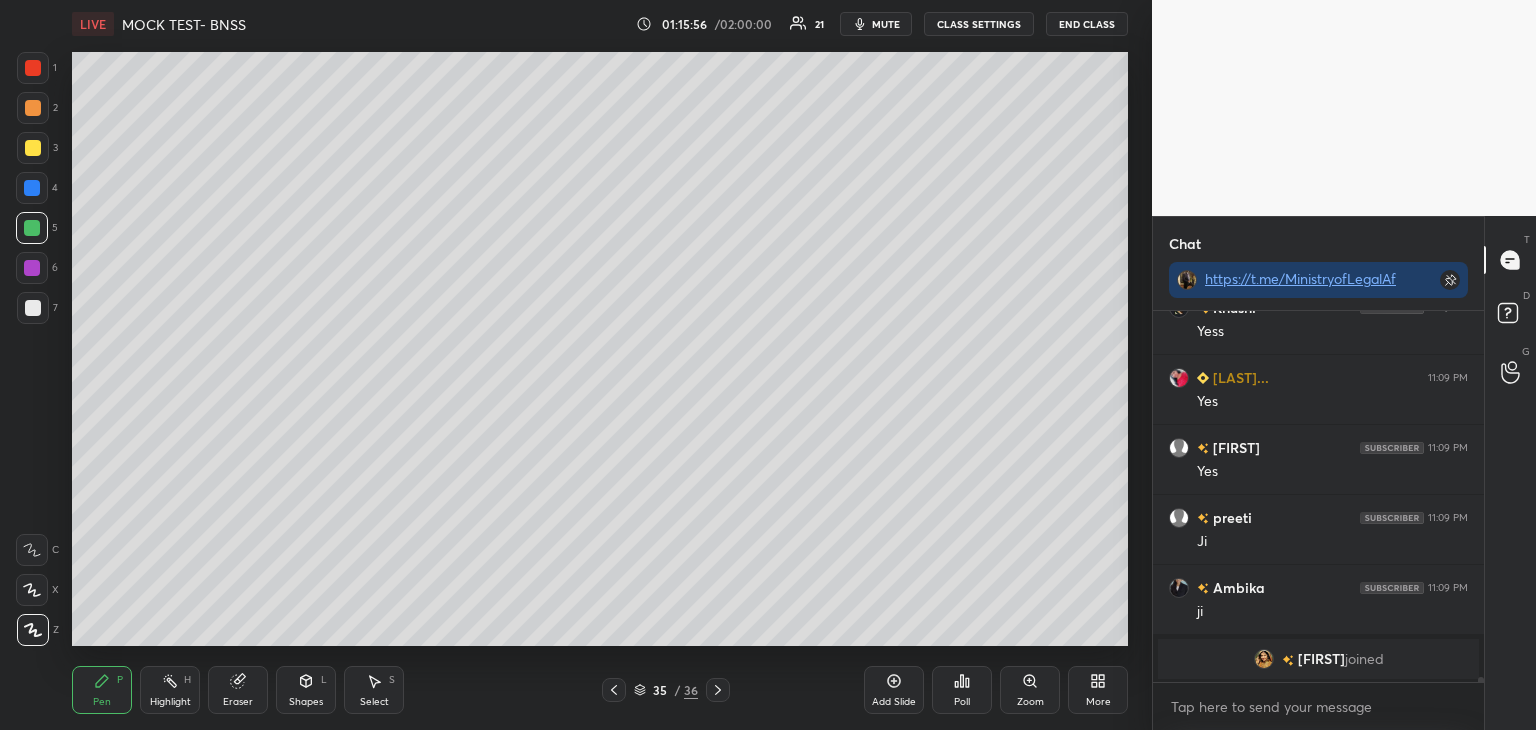 click on "Poll" at bounding box center [962, 690] 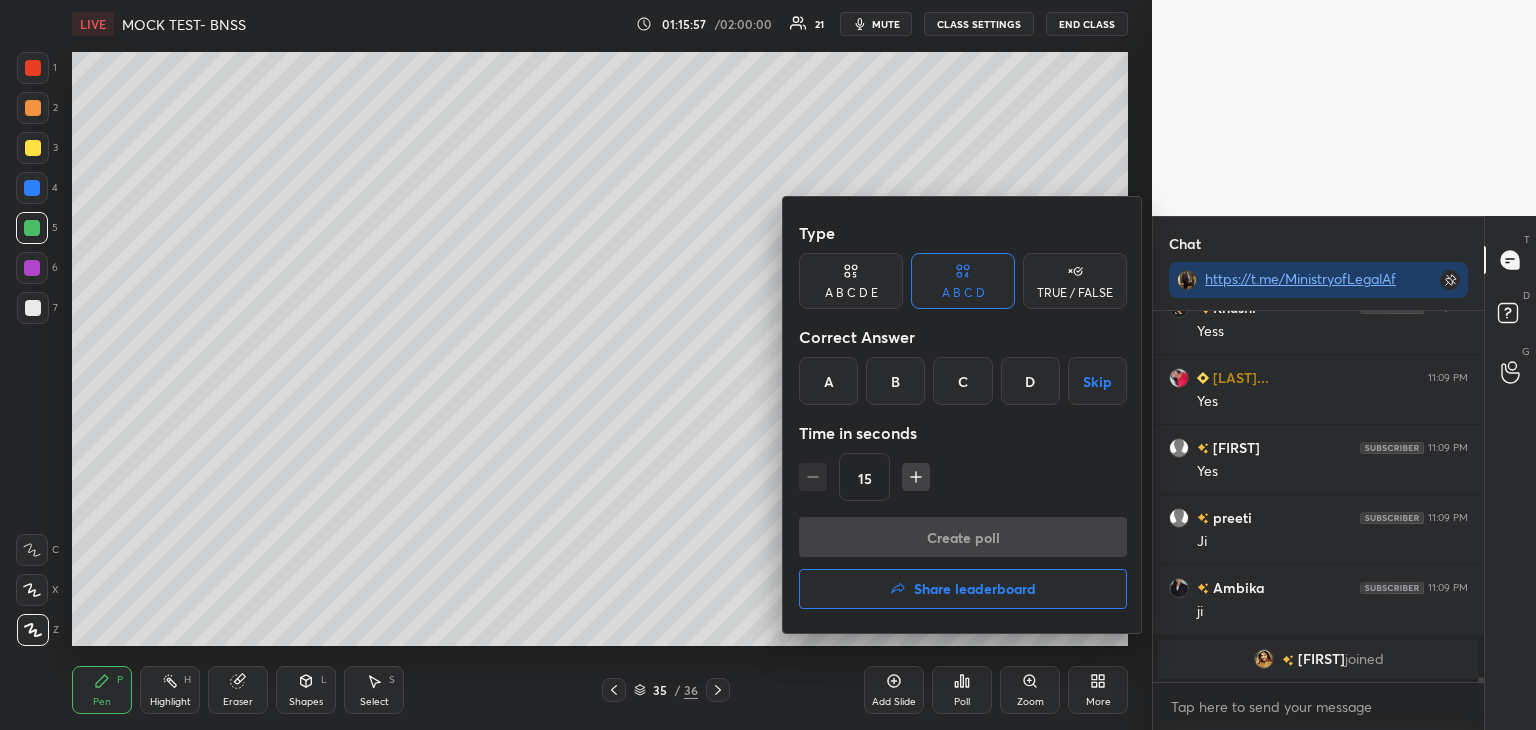 click on "D" at bounding box center (1030, 381) 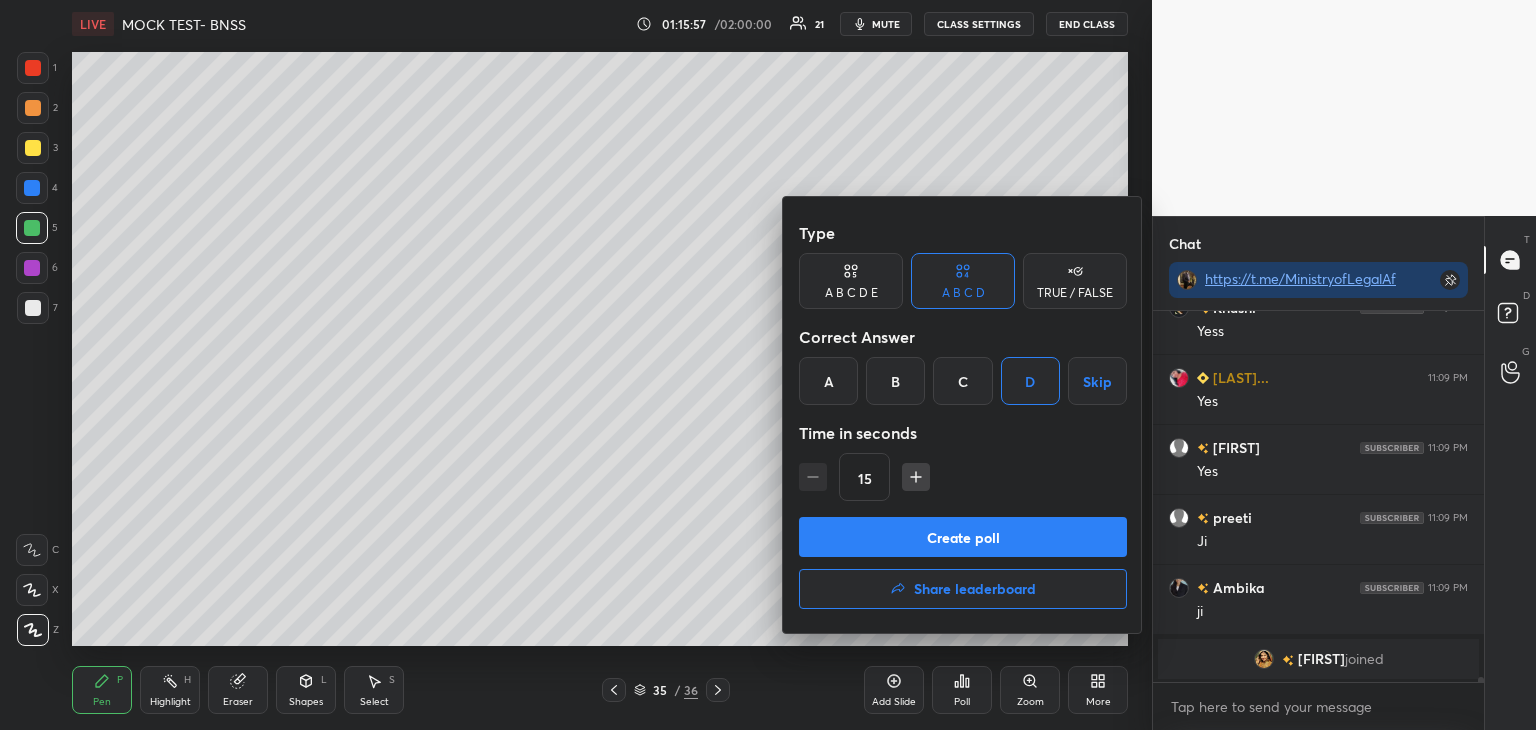 click on "Create poll" at bounding box center [963, 537] 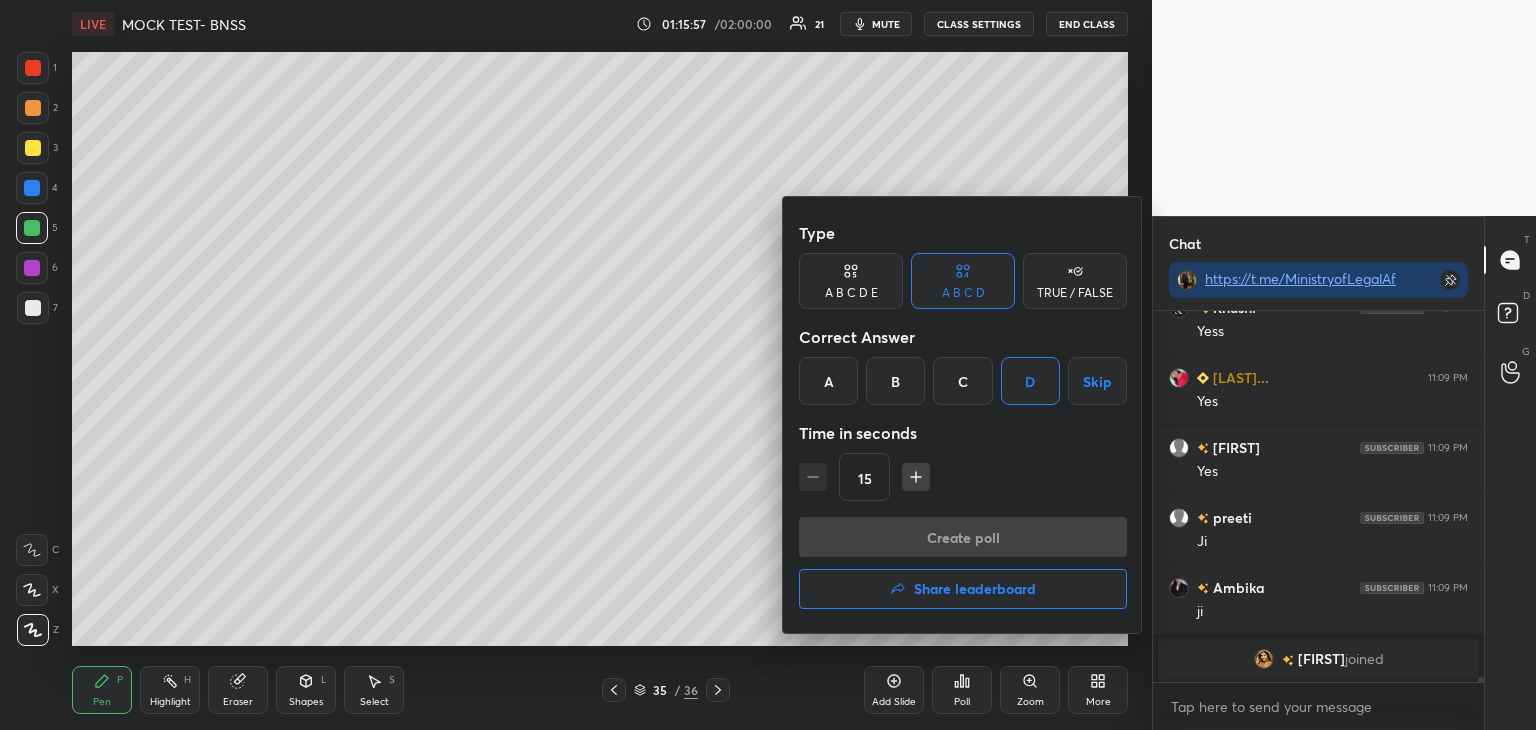 scroll, scrollTop: 332, scrollLeft: 325, axis: both 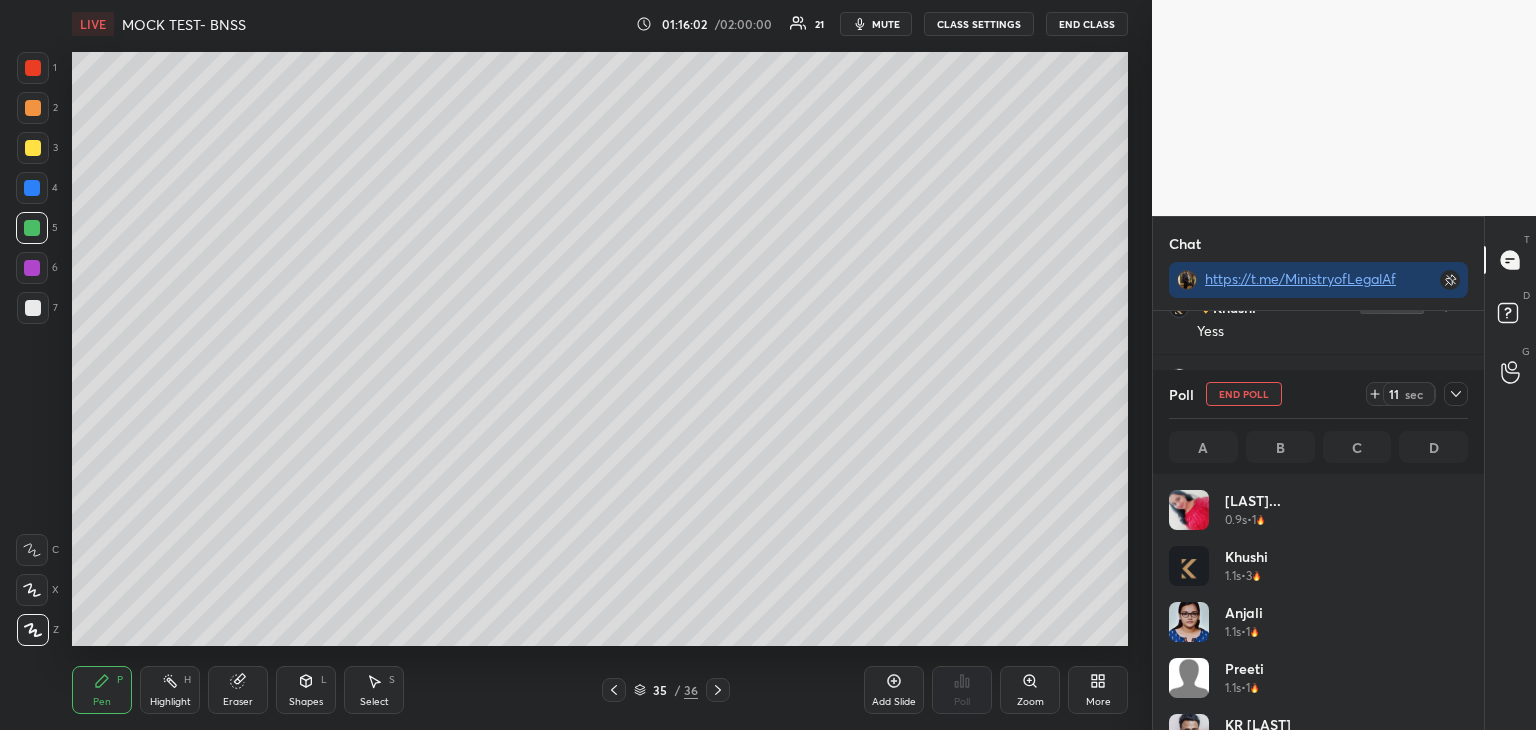 click on "1" at bounding box center [37, 72] 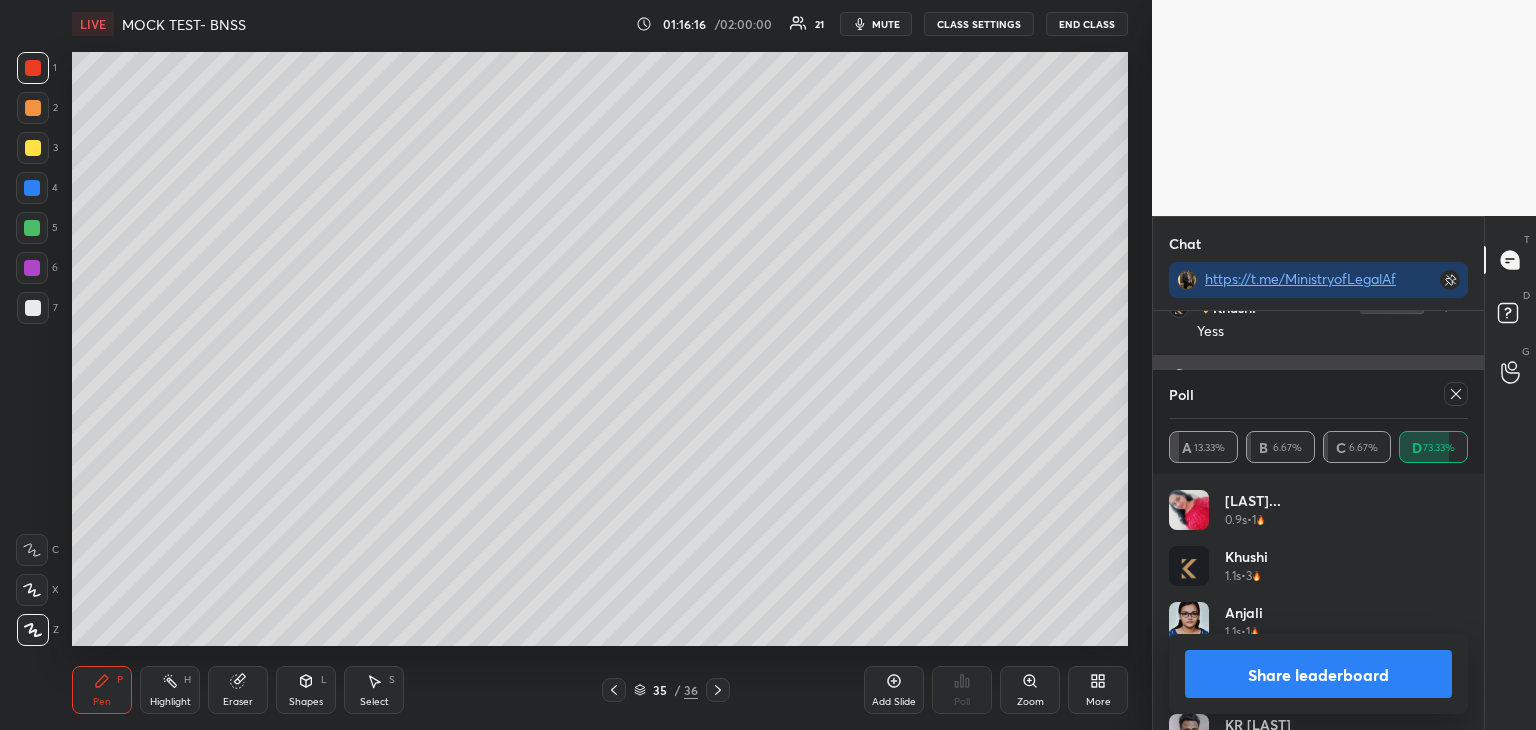 click at bounding box center [1456, 394] 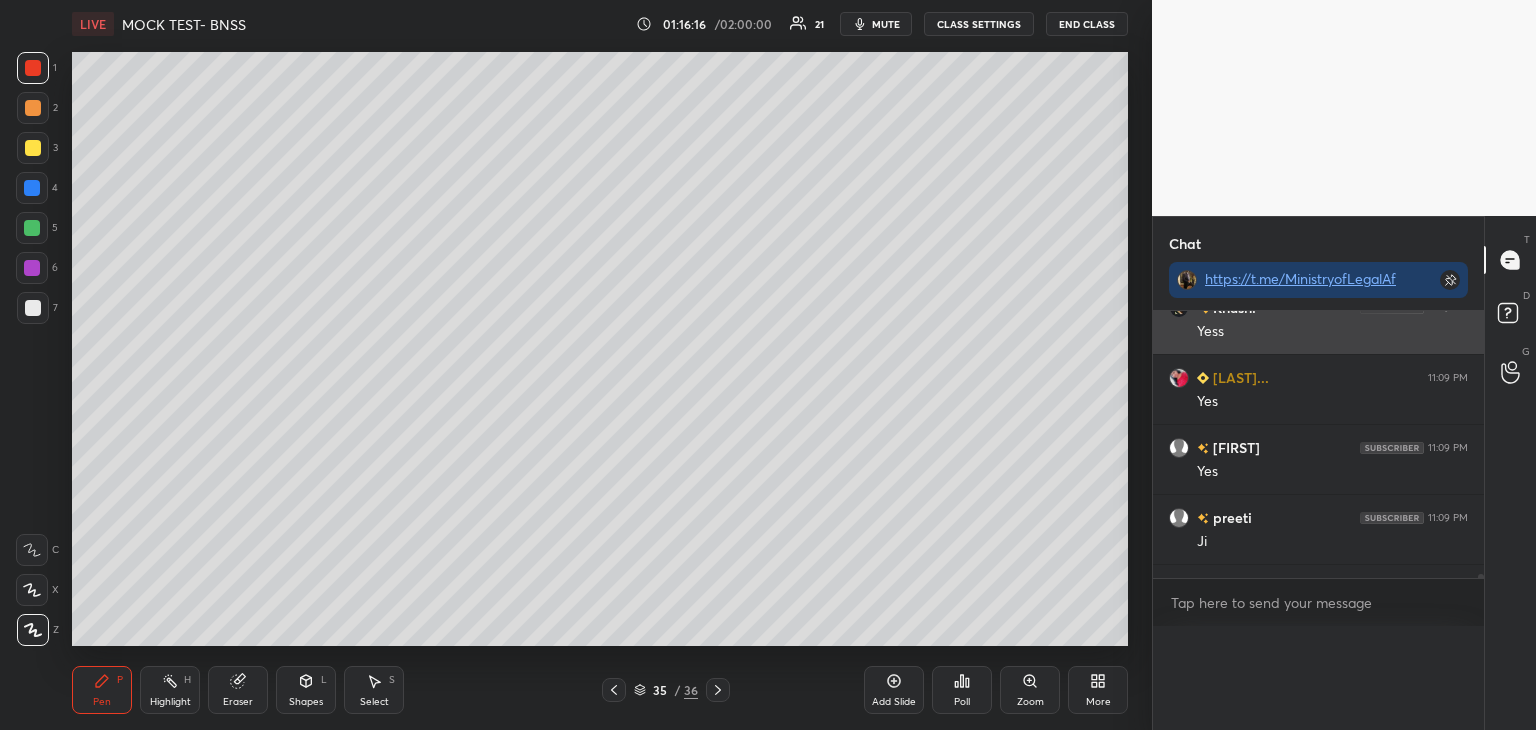 scroll, scrollTop: 7, scrollLeft: 6, axis: both 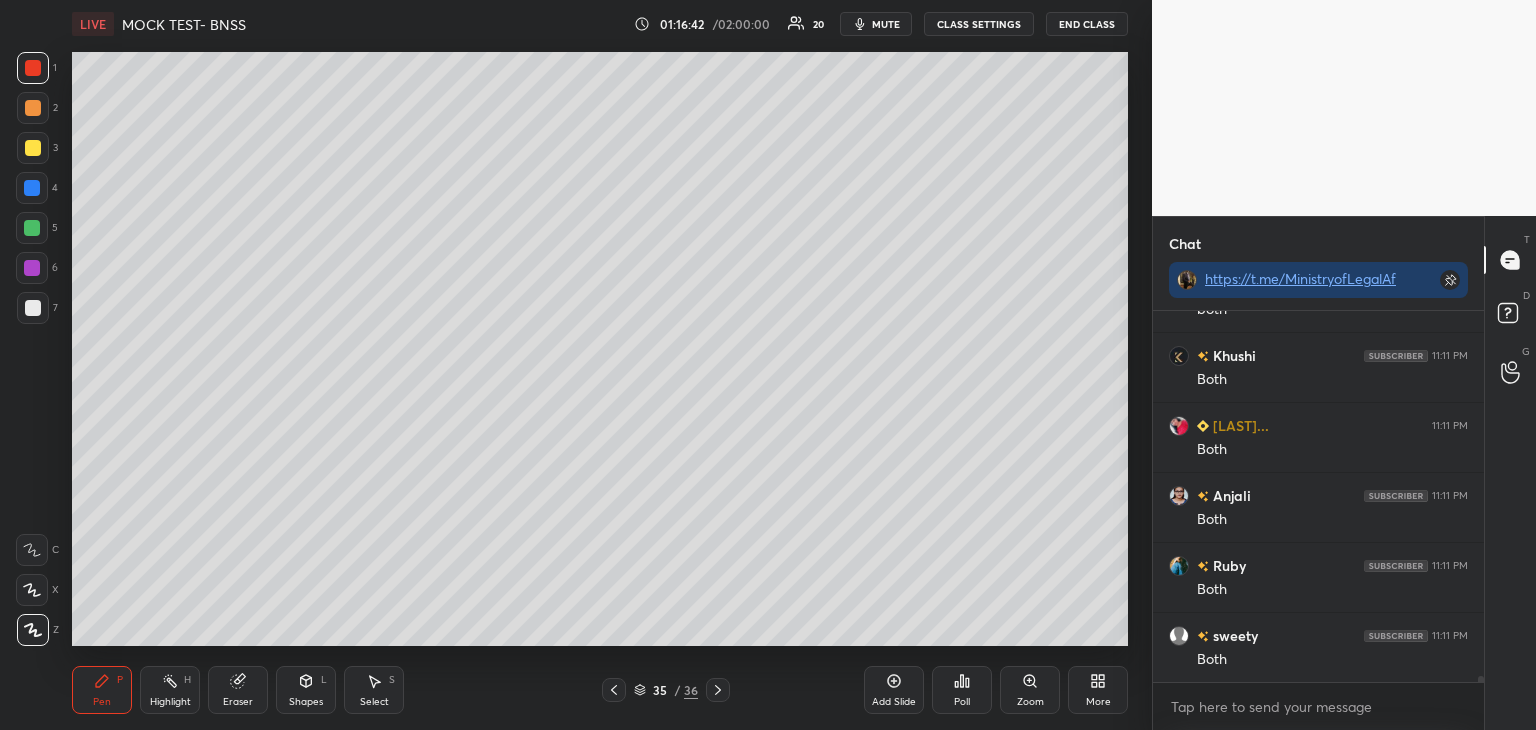 click on "Add Slide" at bounding box center [894, 702] 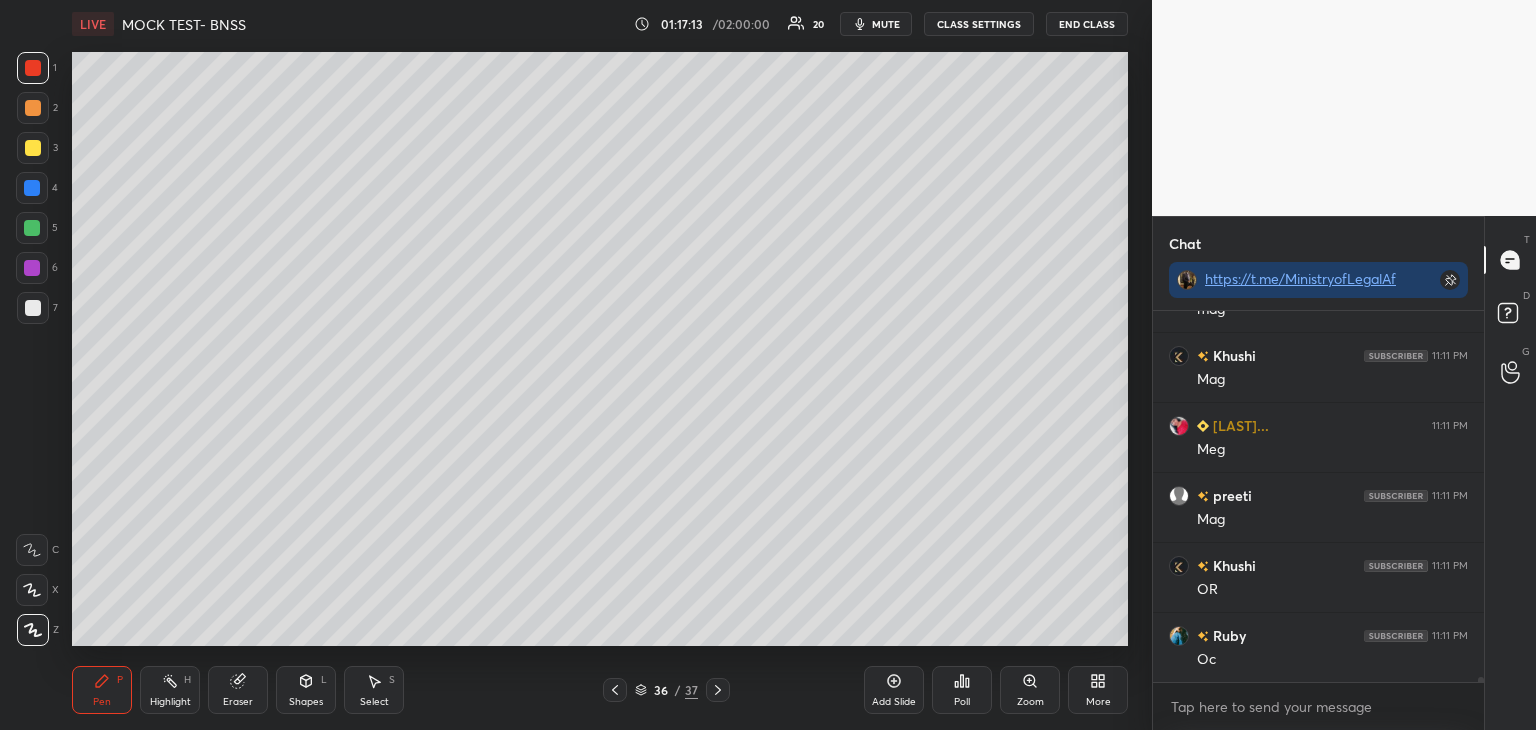 scroll, scrollTop: 25086, scrollLeft: 0, axis: vertical 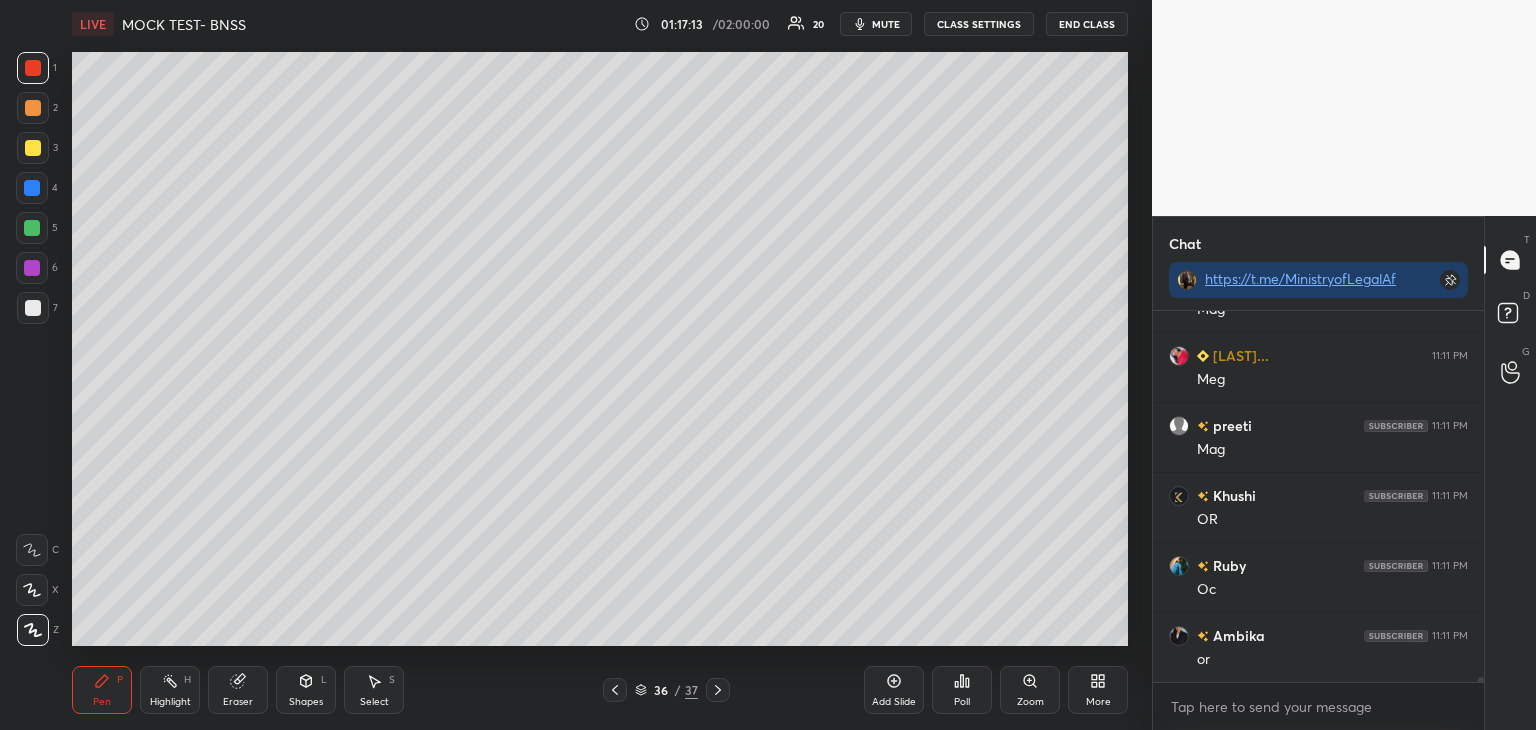 click at bounding box center [32, 268] 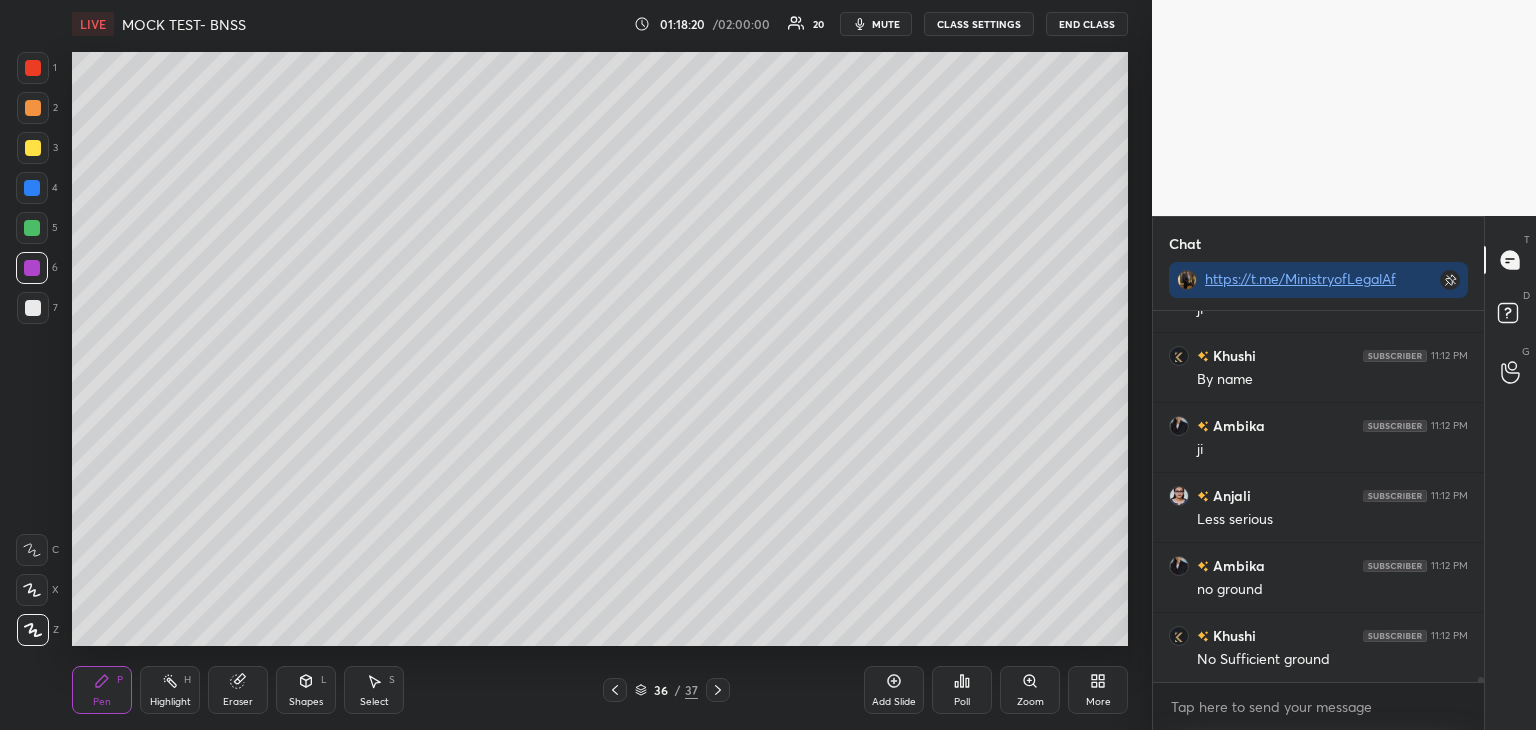 scroll, scrollTop: 26346, scrollLeft: 0, axis: vertical 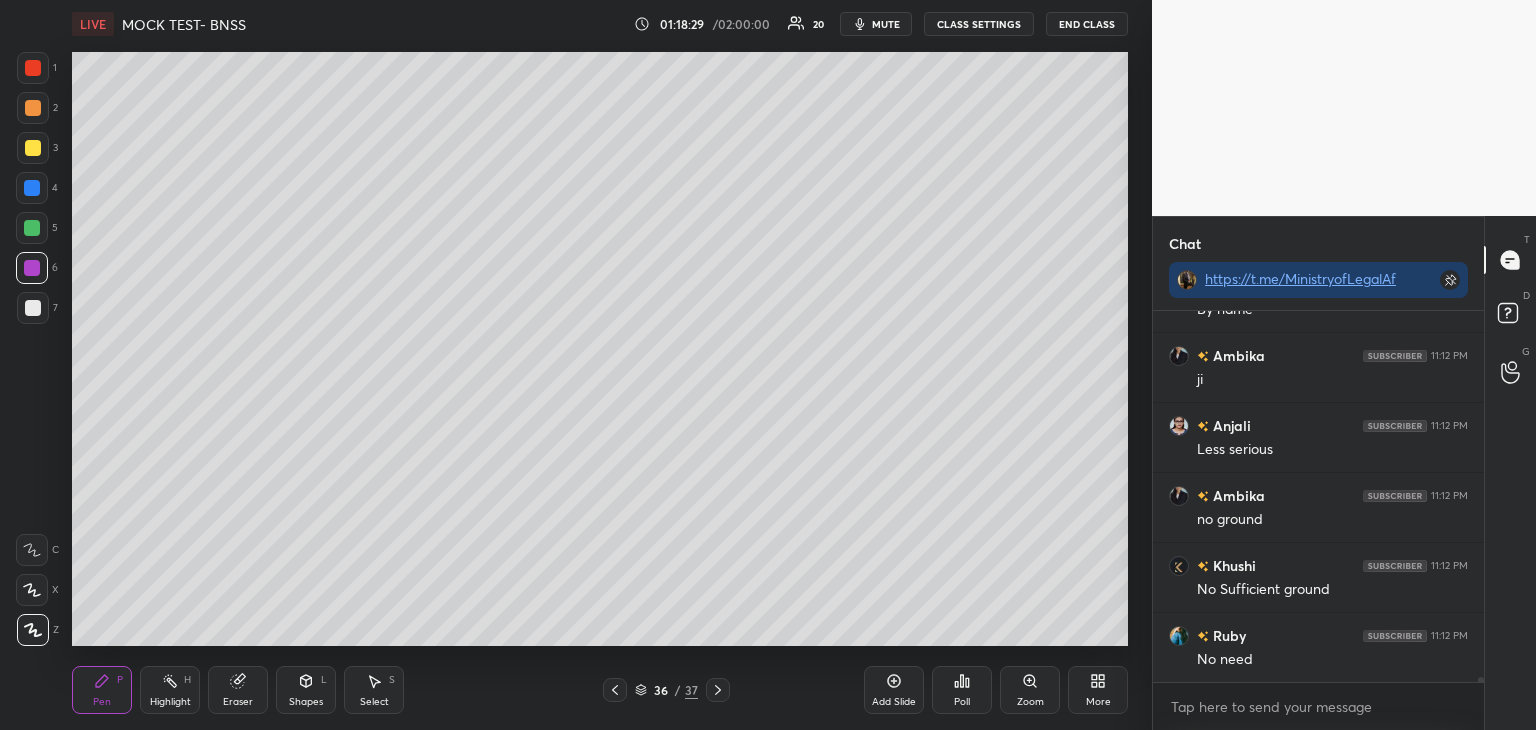 click at bounding box center (33, 308) 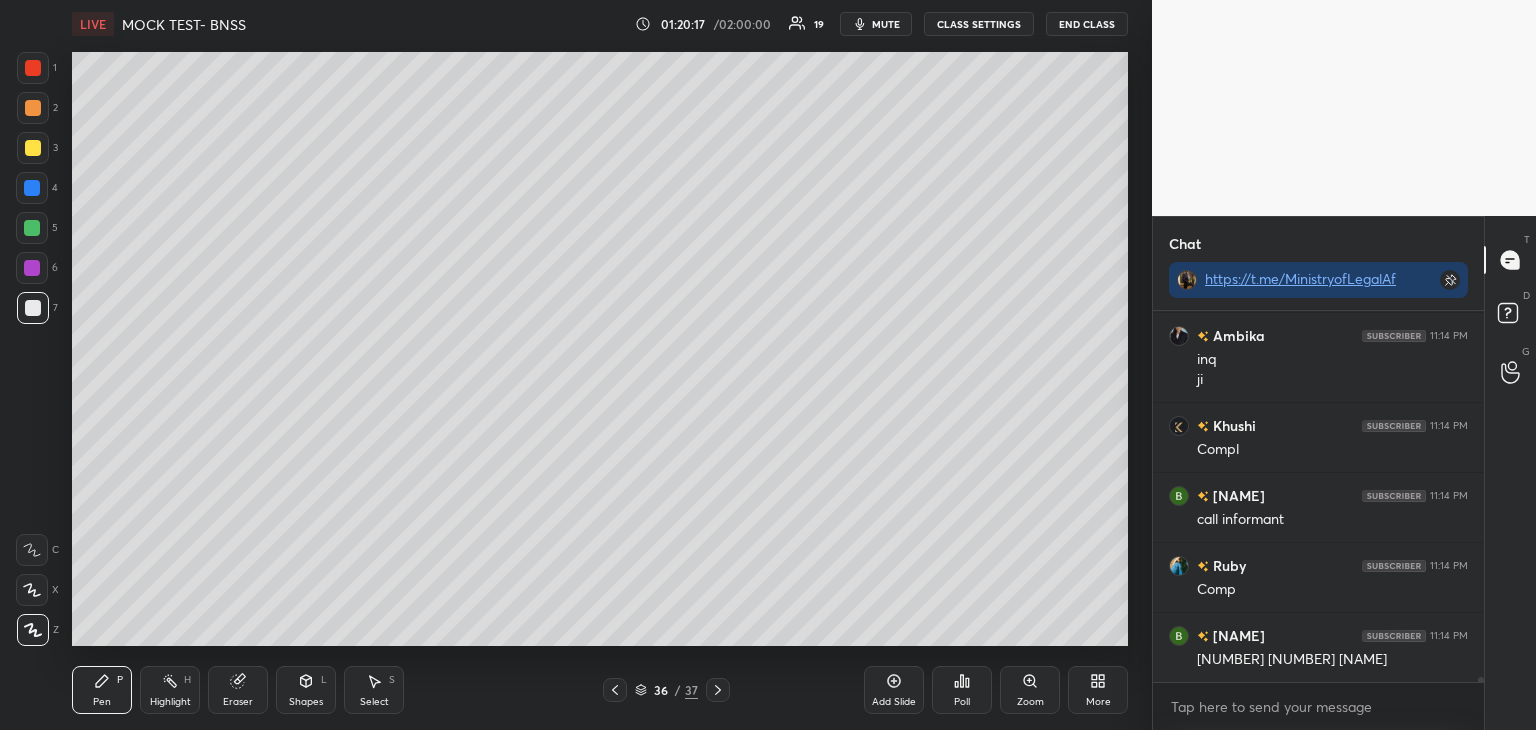 scroll, scrollTop: 27976, scrollLeft: 0, axis: vertical 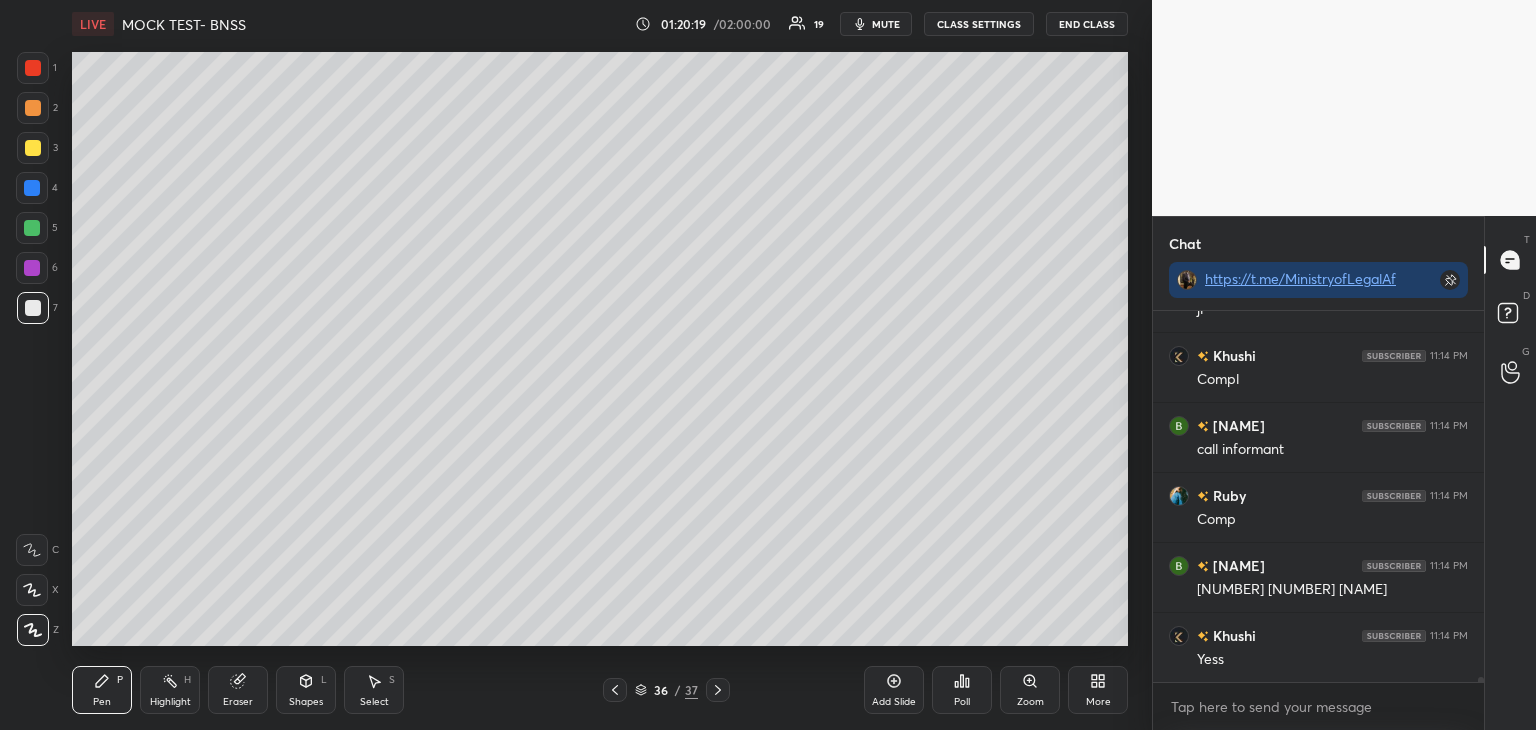 click on "1 2 3 4 5 6 7 C X Z C X Z E E Erase all H H LIVE MOCK TEST- BNSS 01:20:19 / 02:00:00 19 mute CLASS SETTINGS End Class Setting up your live class Poll for secs No correct answer Start poll Back MOCK TEST- BNSS [FIRST] [LAST] Pen P Highlight H Eraser Shapes L Select S 36 / 37 Add Slide Poll Zoom More" at bounding box center (576, 365) 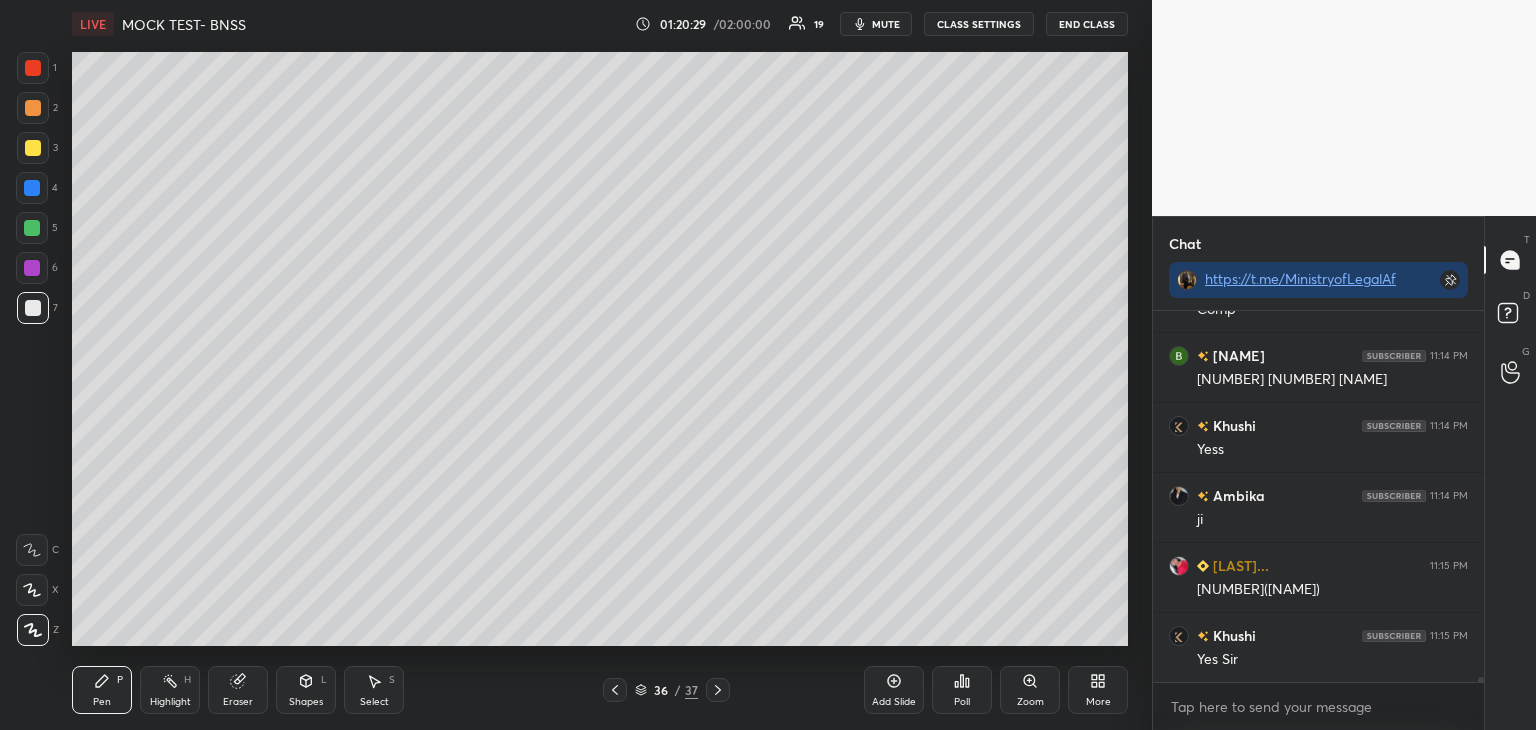 scroll, scrollTop: 28256, scrollLeft: 0, axis: vertical 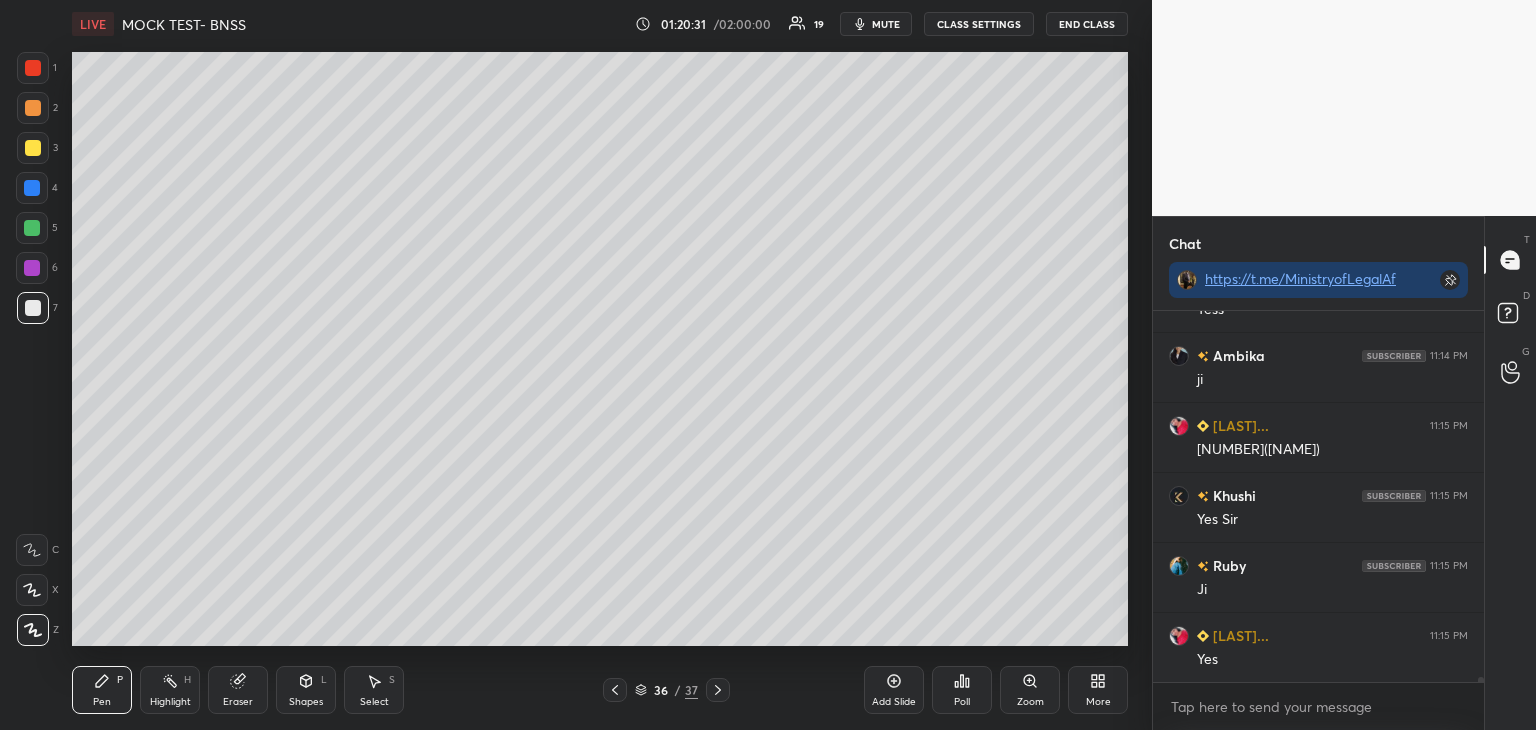 click on "Add Slide" at bounding box center [894, 690] 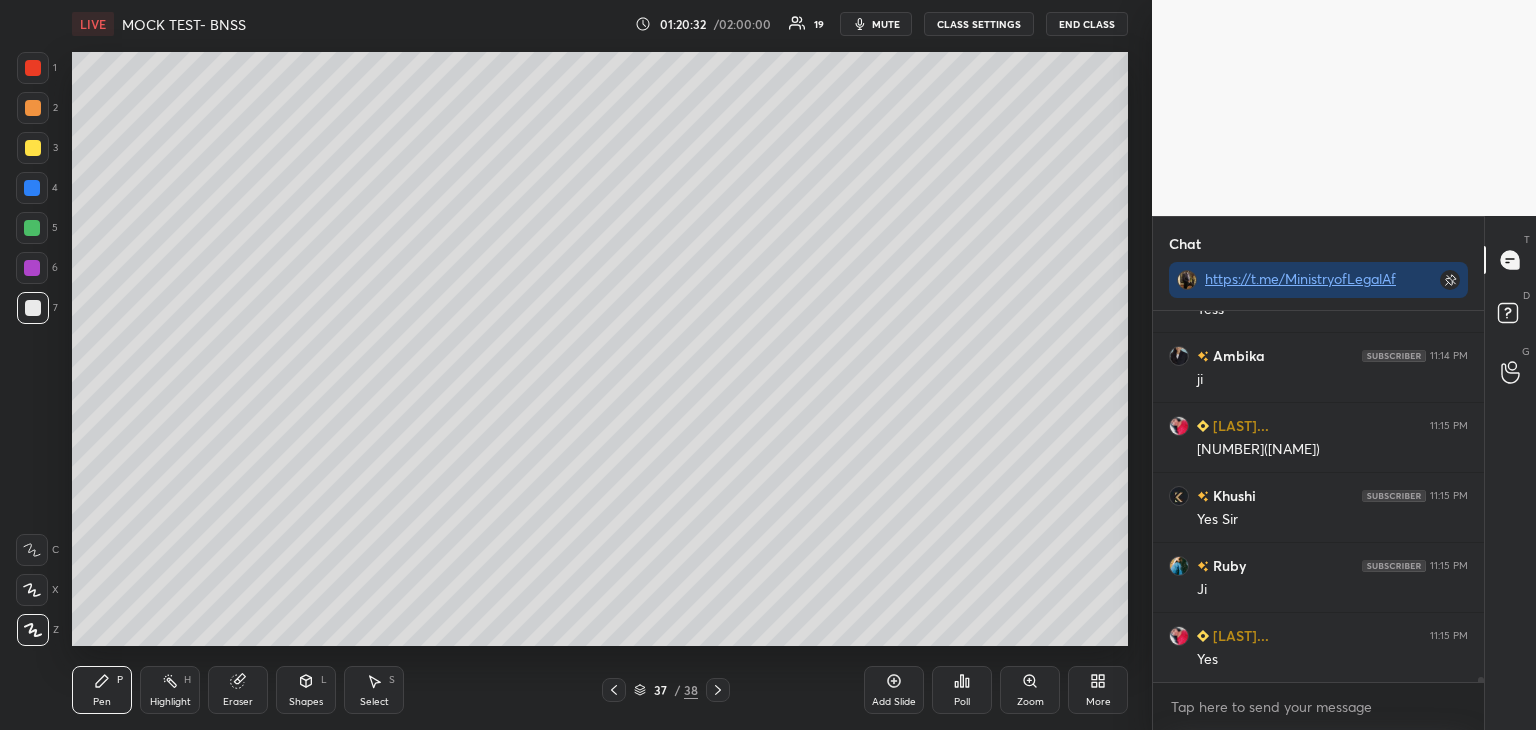 scroll, scrollTop: 28466, scrollLeft: 0, axis: vertical 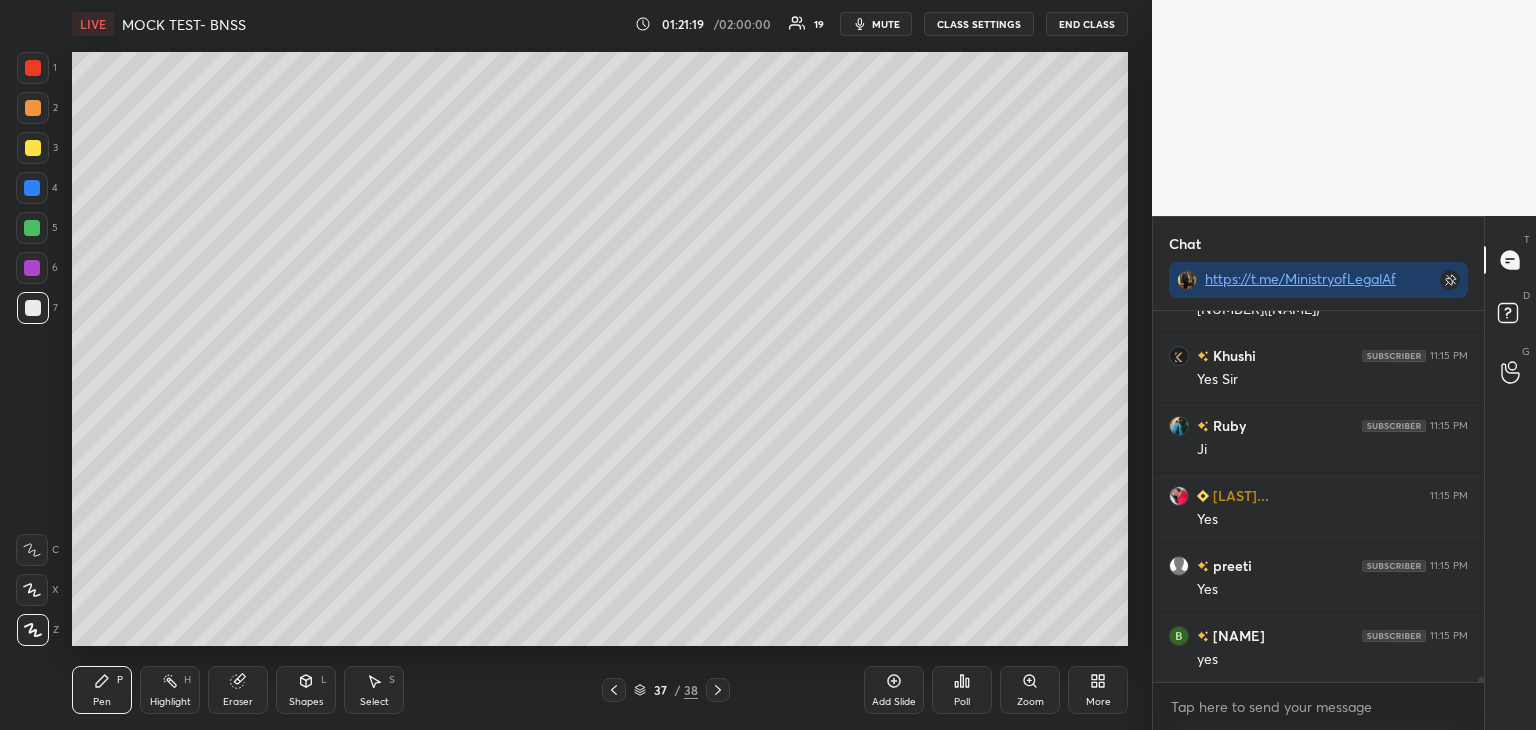 click at bounding box center [32, 188] 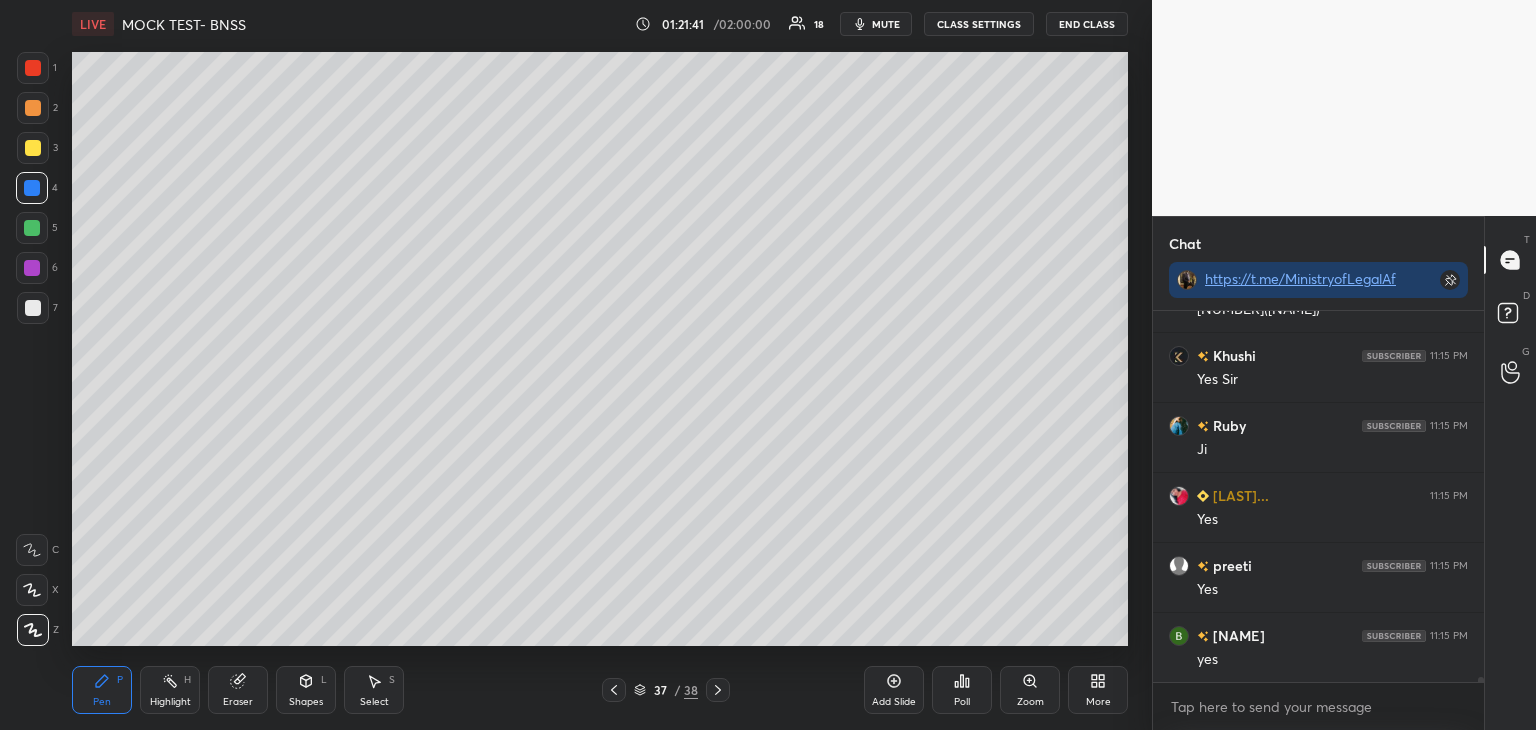 click 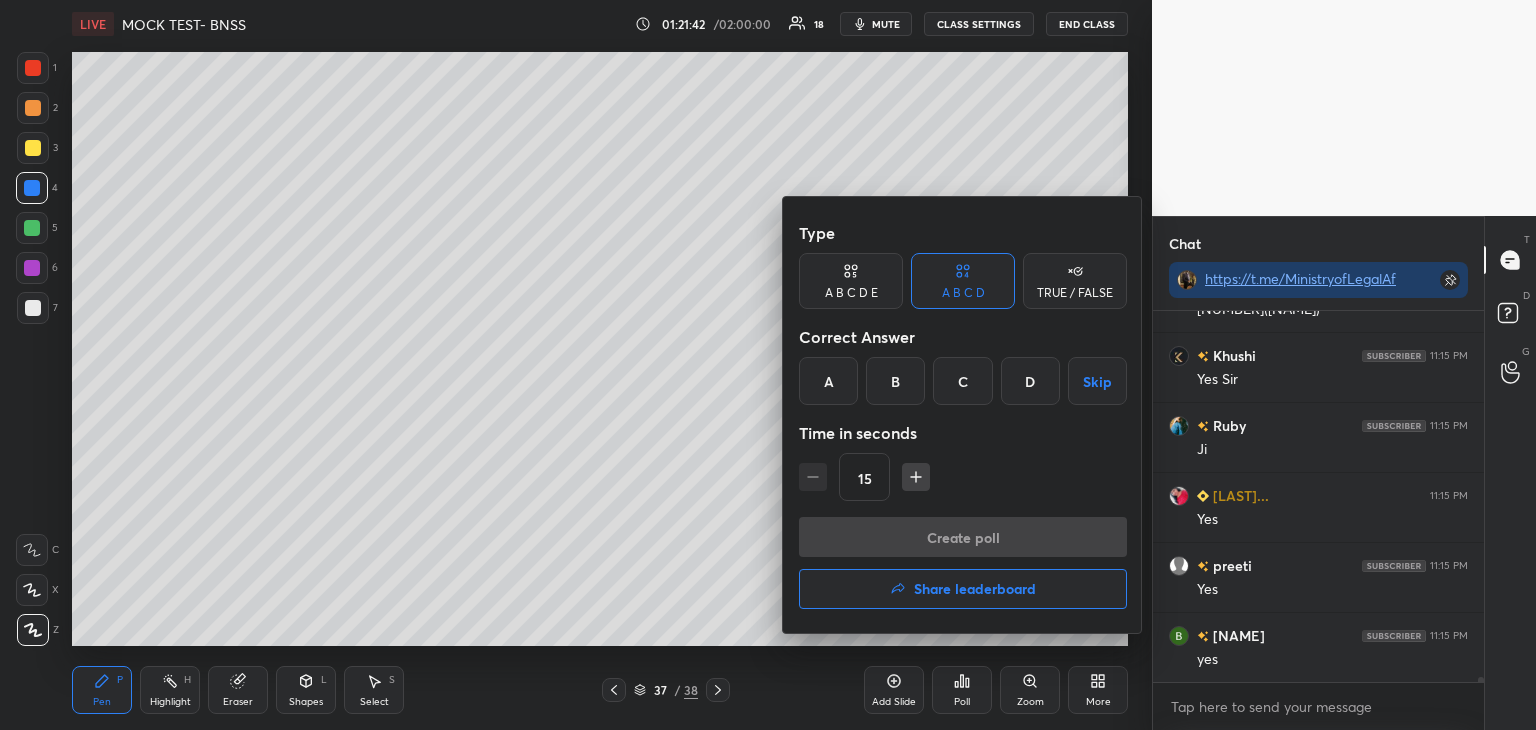 click on "D" at bounding box center (1030, 381) 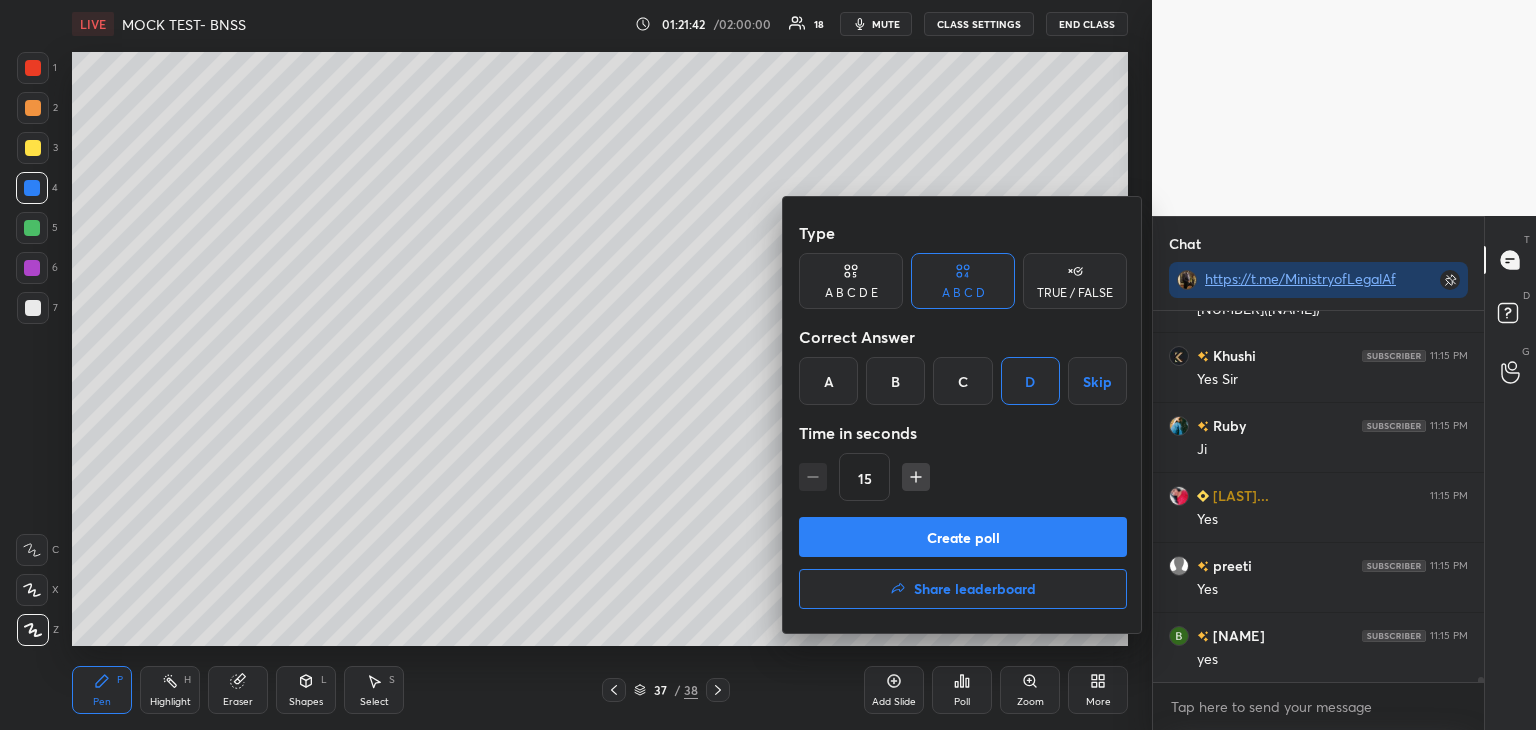 click on "Create poll Share leaderboard" at bounding box center [963, 567] 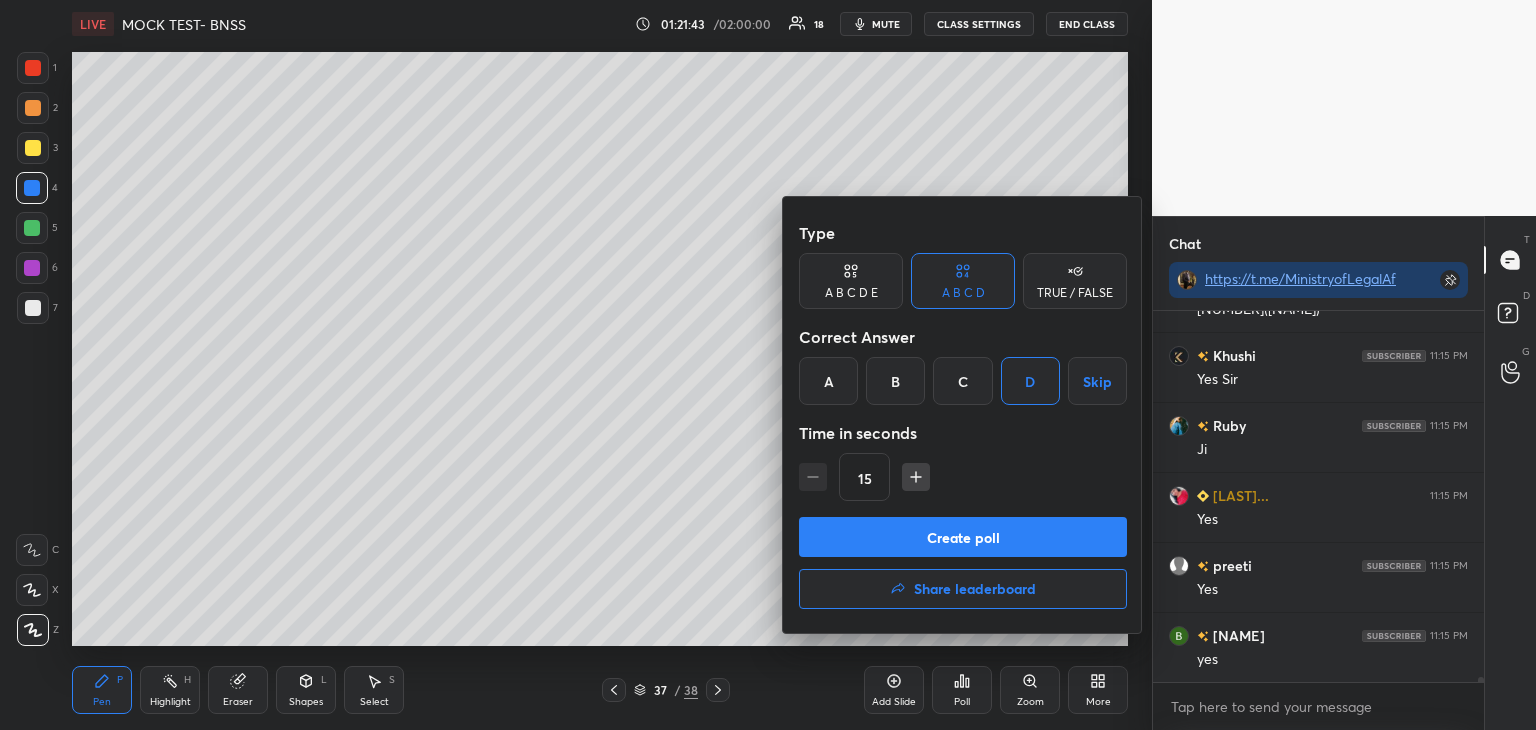 click on "Create poll" at bounding box center [963, 537] 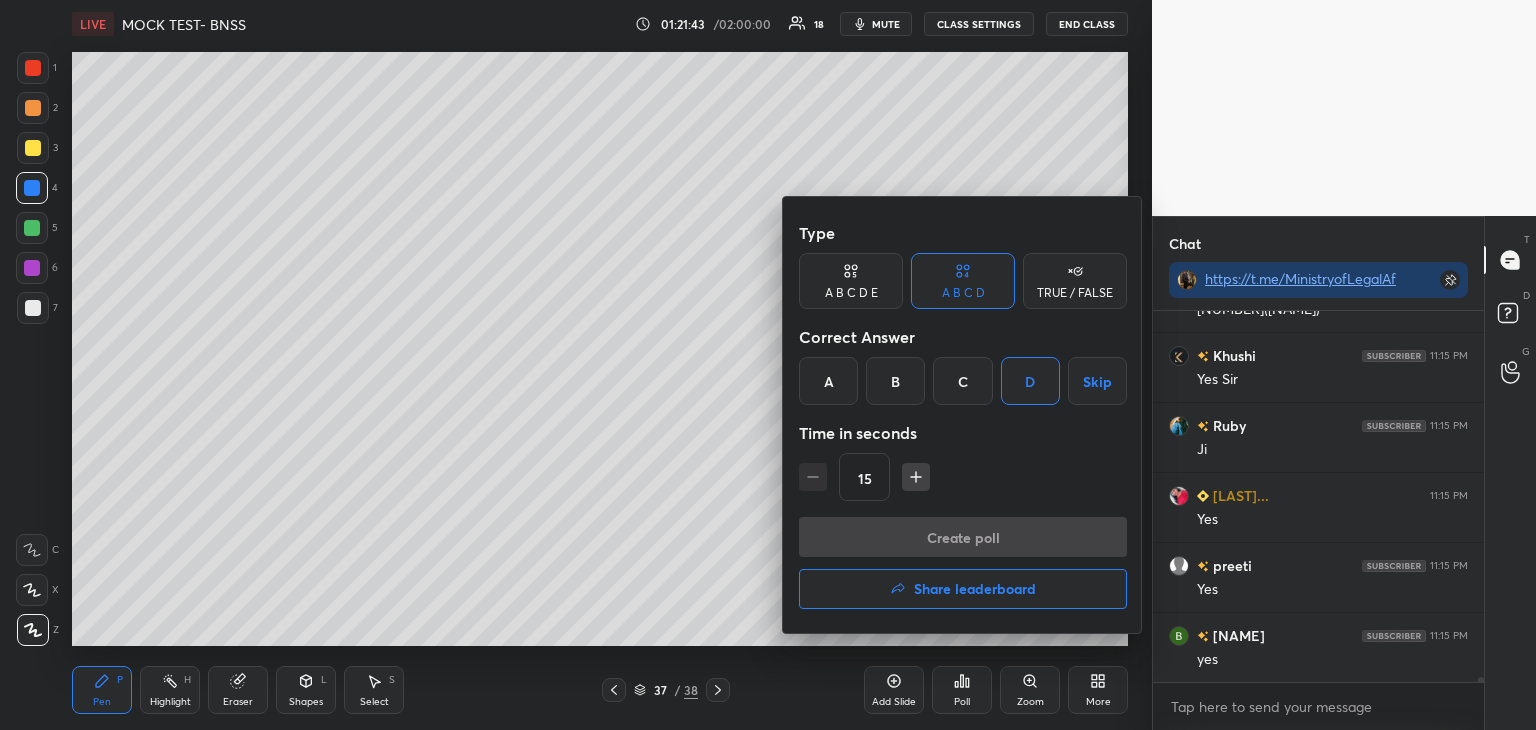 scroll, scrollTop: 324, scrollLeft: 325, axis: both 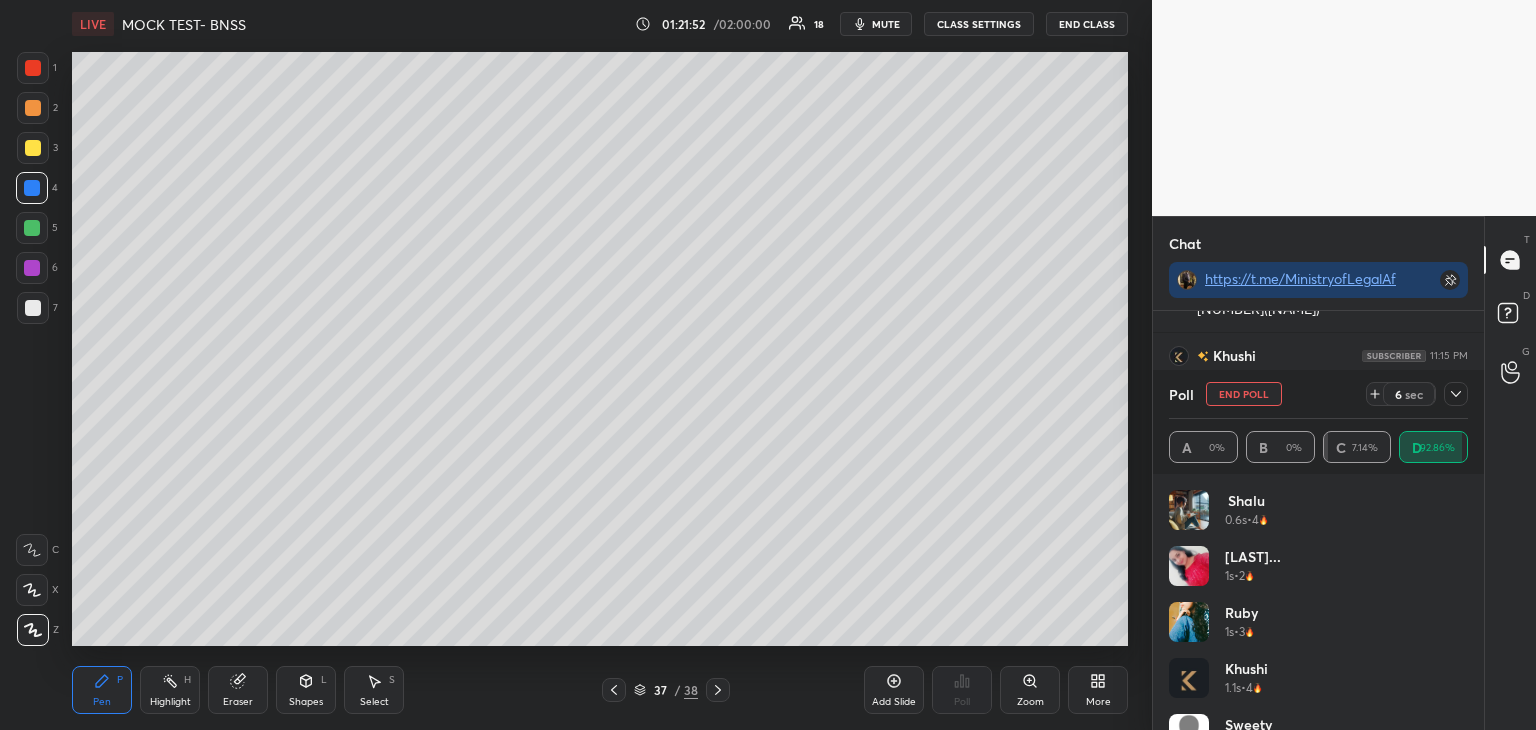 click at bounding box center (32, 268) 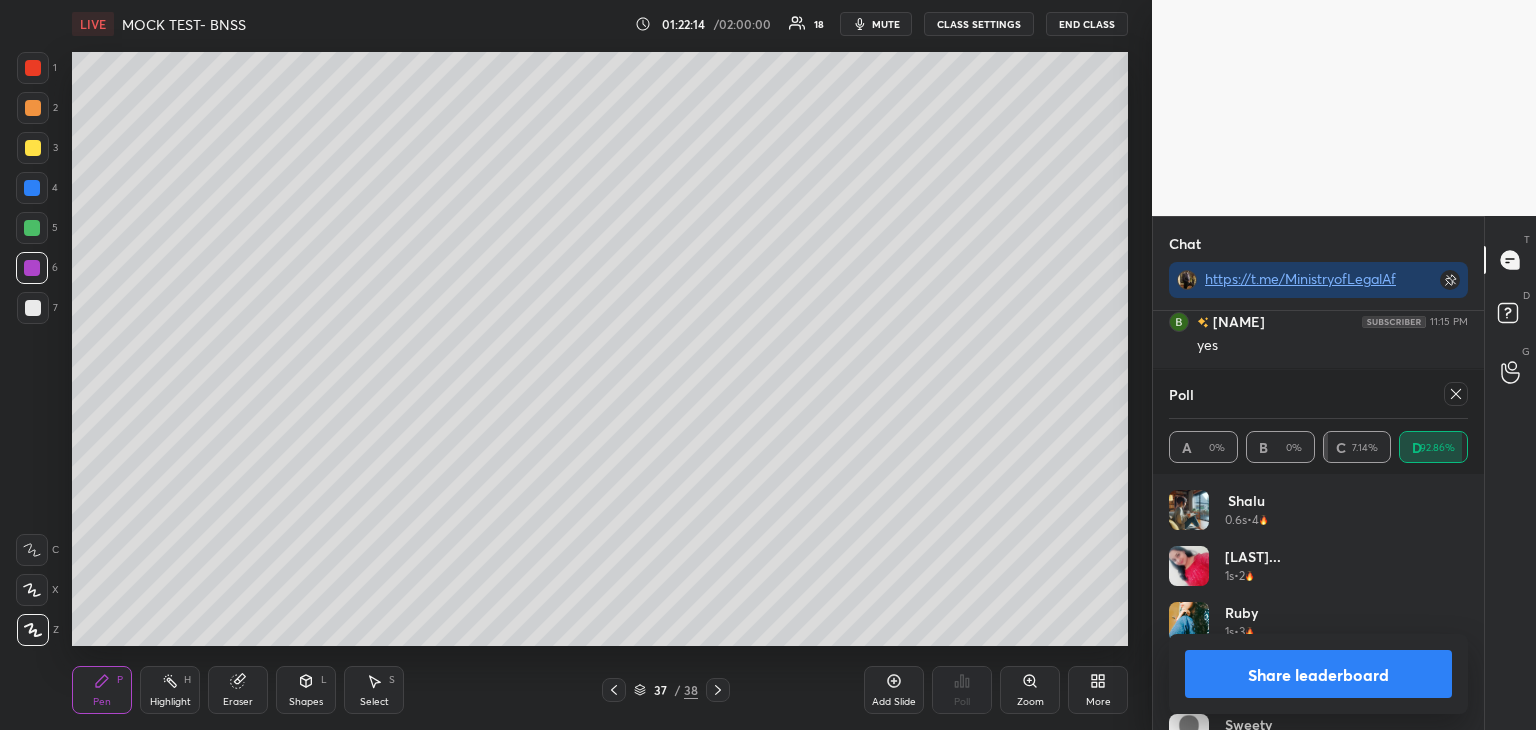 scroll, scrollTop: 28850, scrollLeft: 0, axis: vertical 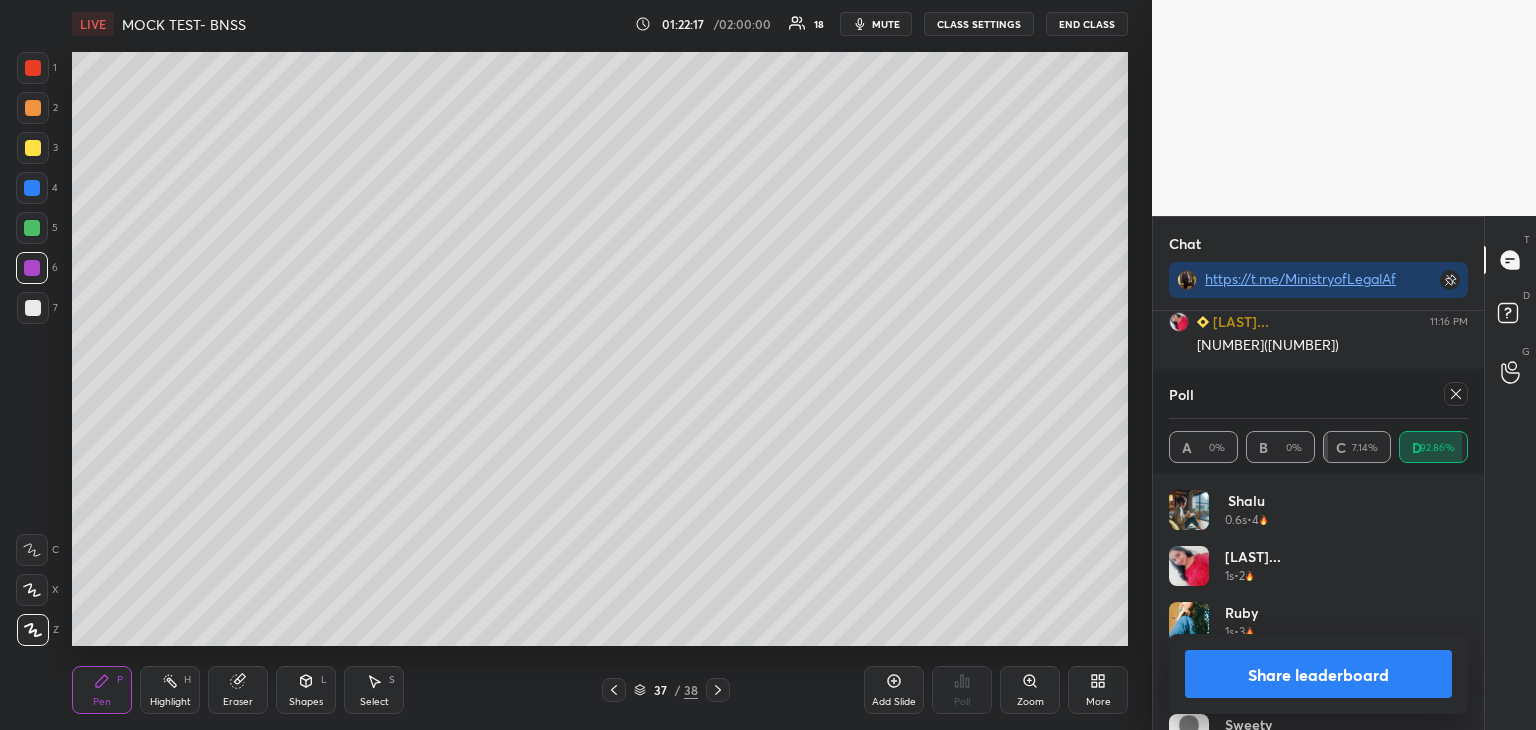 click at bounding box center (1452, 394) 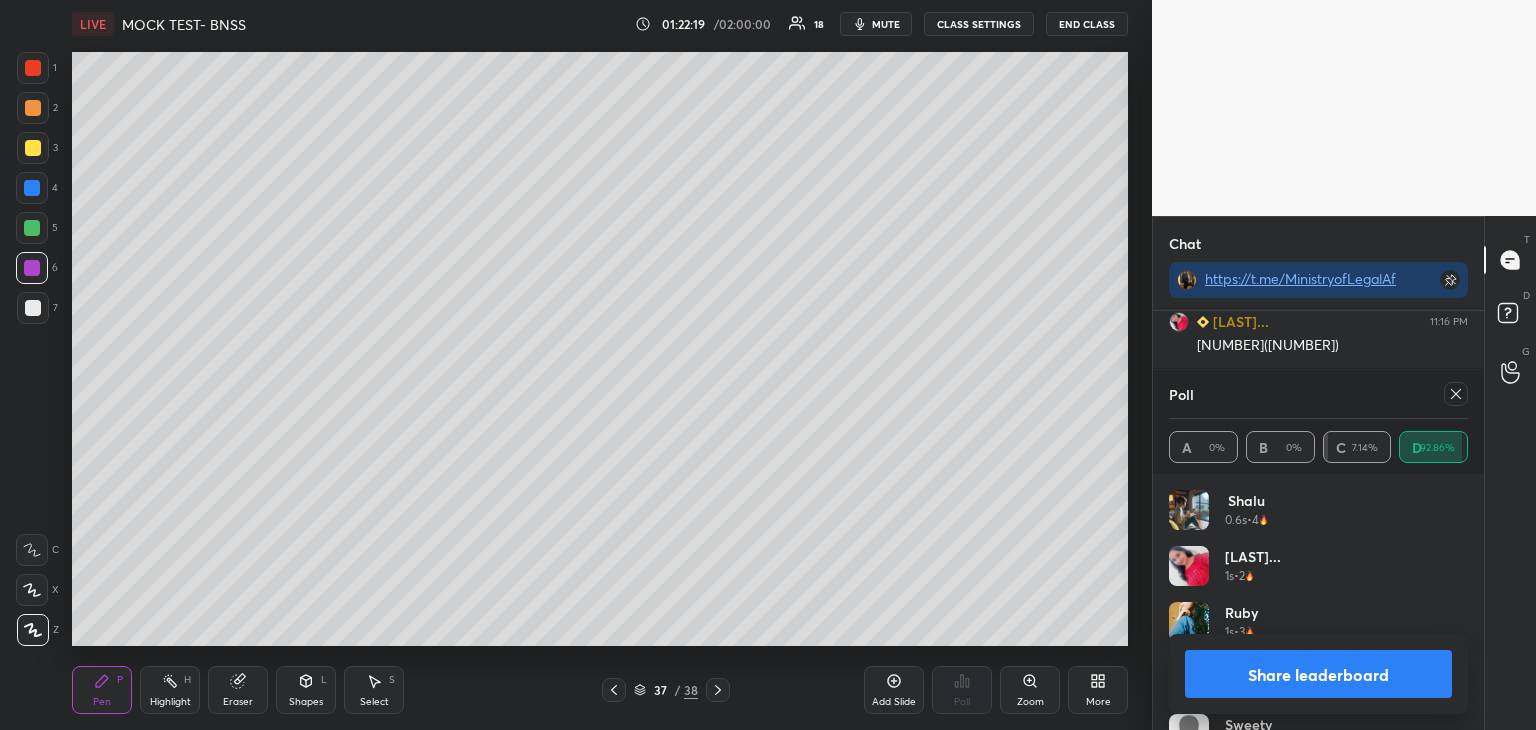 click 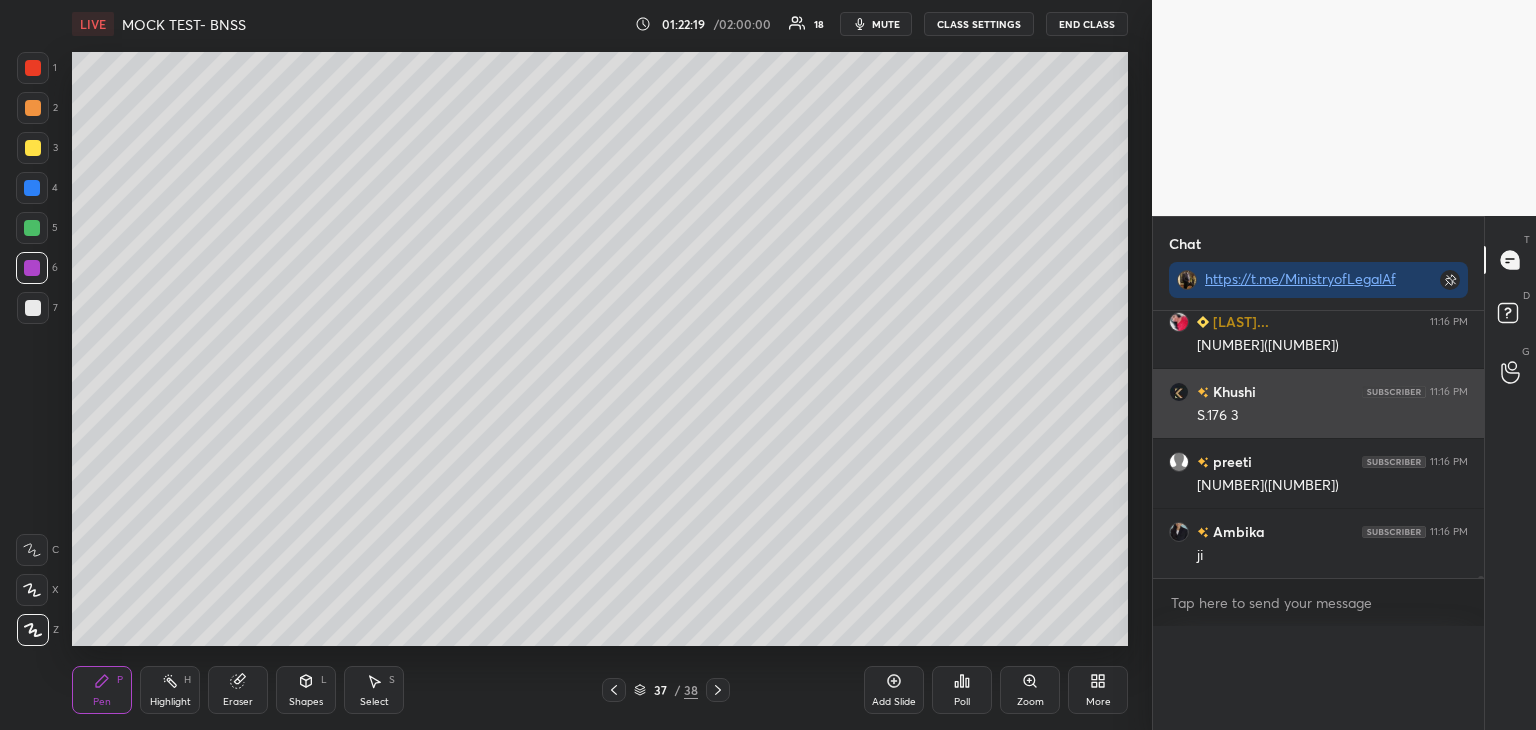 scroll, scrollTop: 88, scrollLeft: 293, axis: both 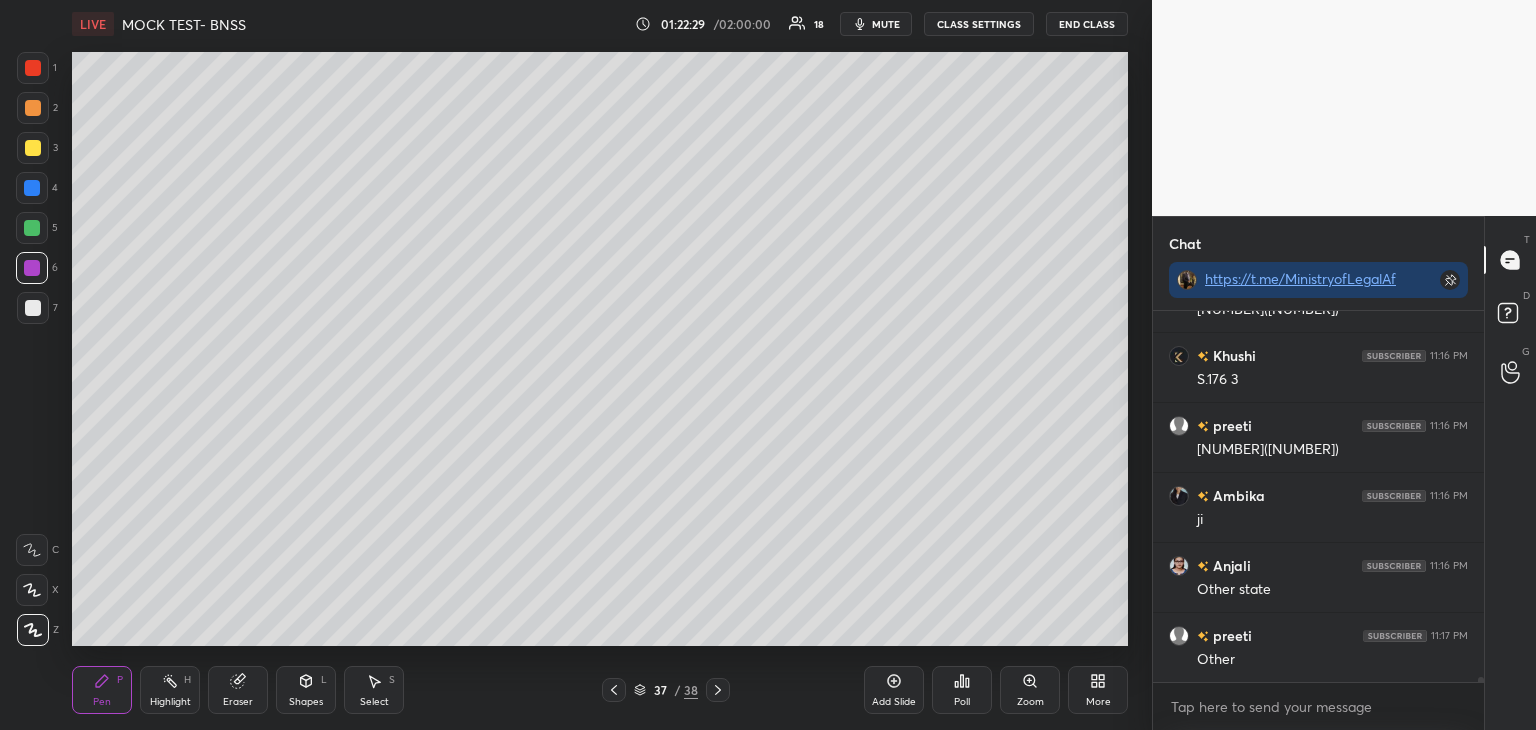 click on "Add Slide" at bounding box center (894, 702) 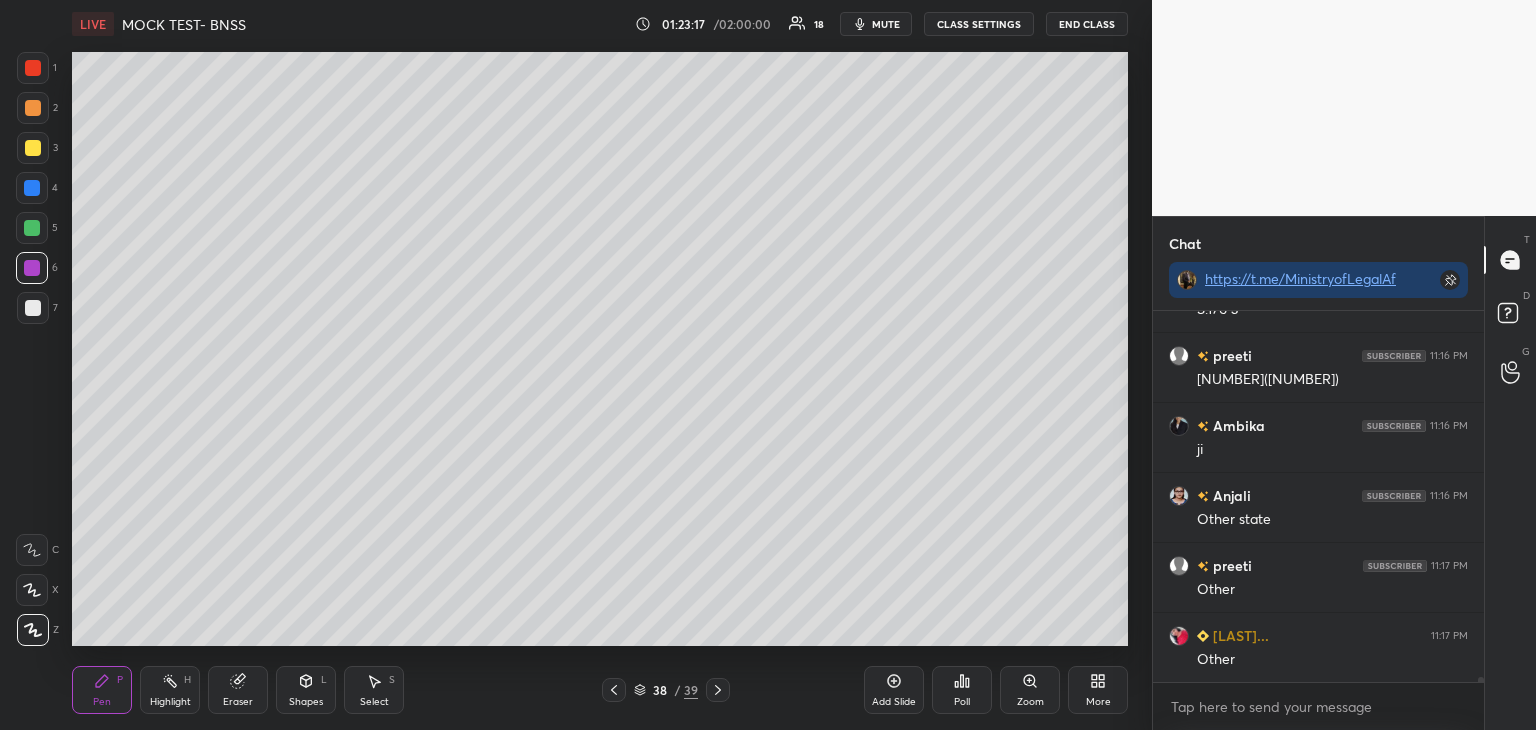 click on "Poll" at bounding box center (962, 690) 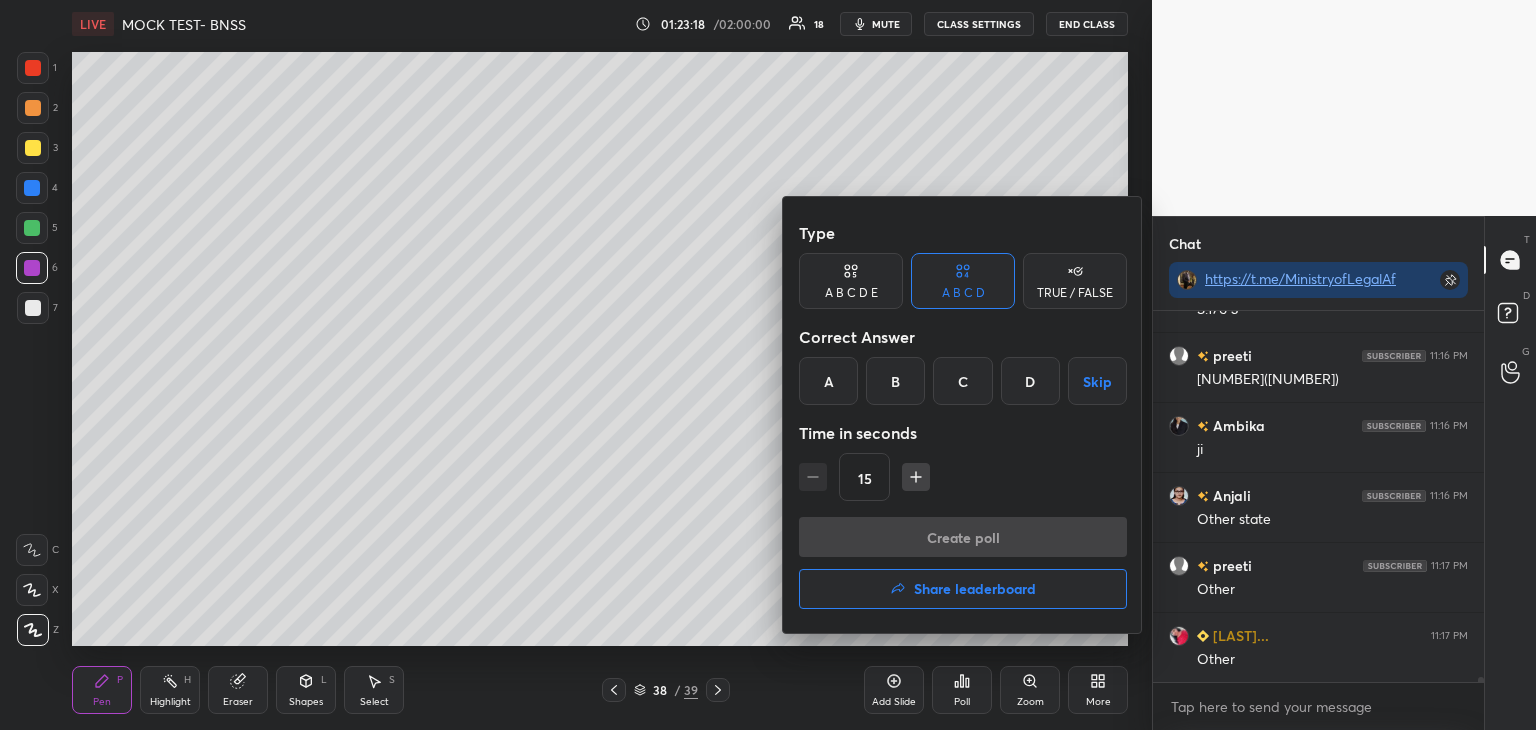 click on "A" at bounding box center (828, 381) 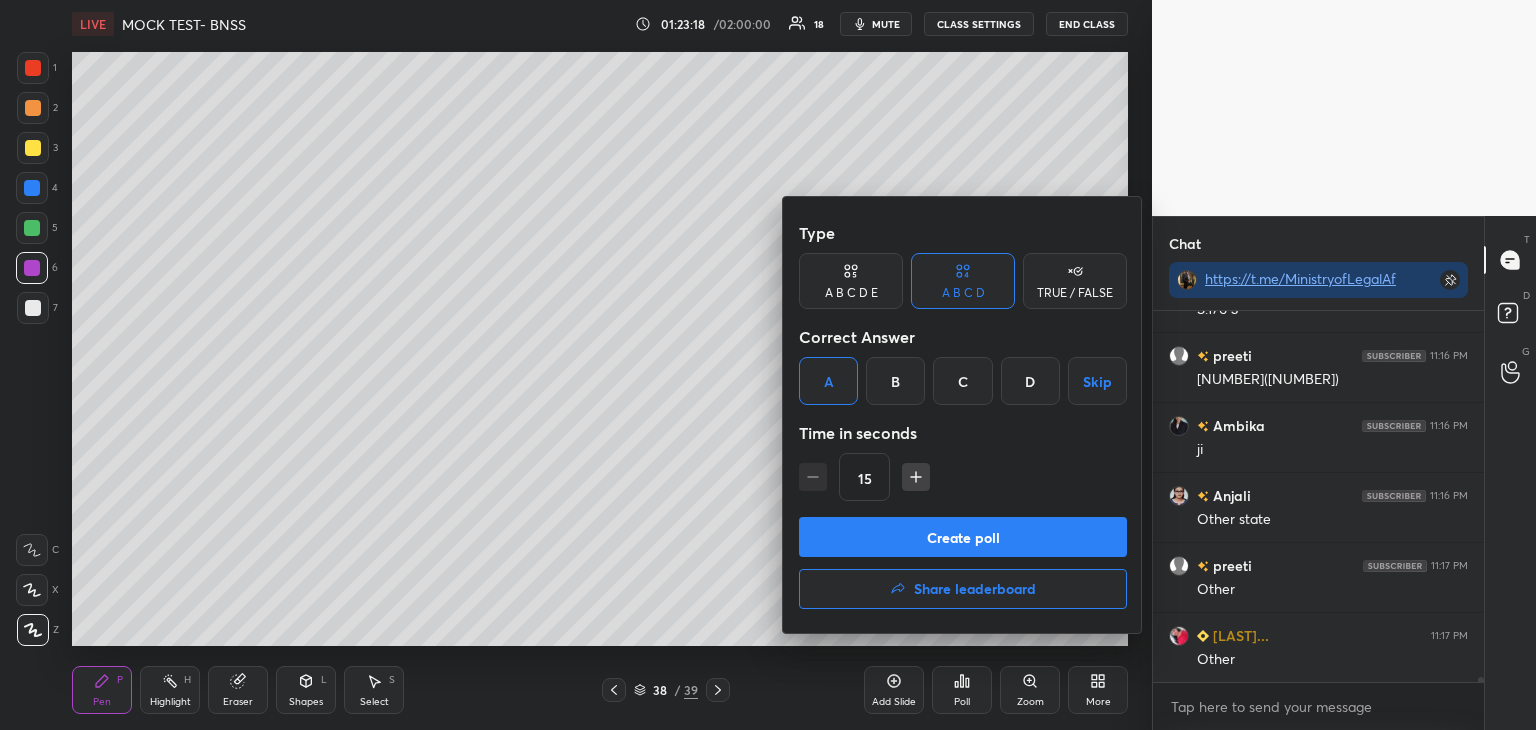 click on "Create poll" at bounding box center (963, 537) 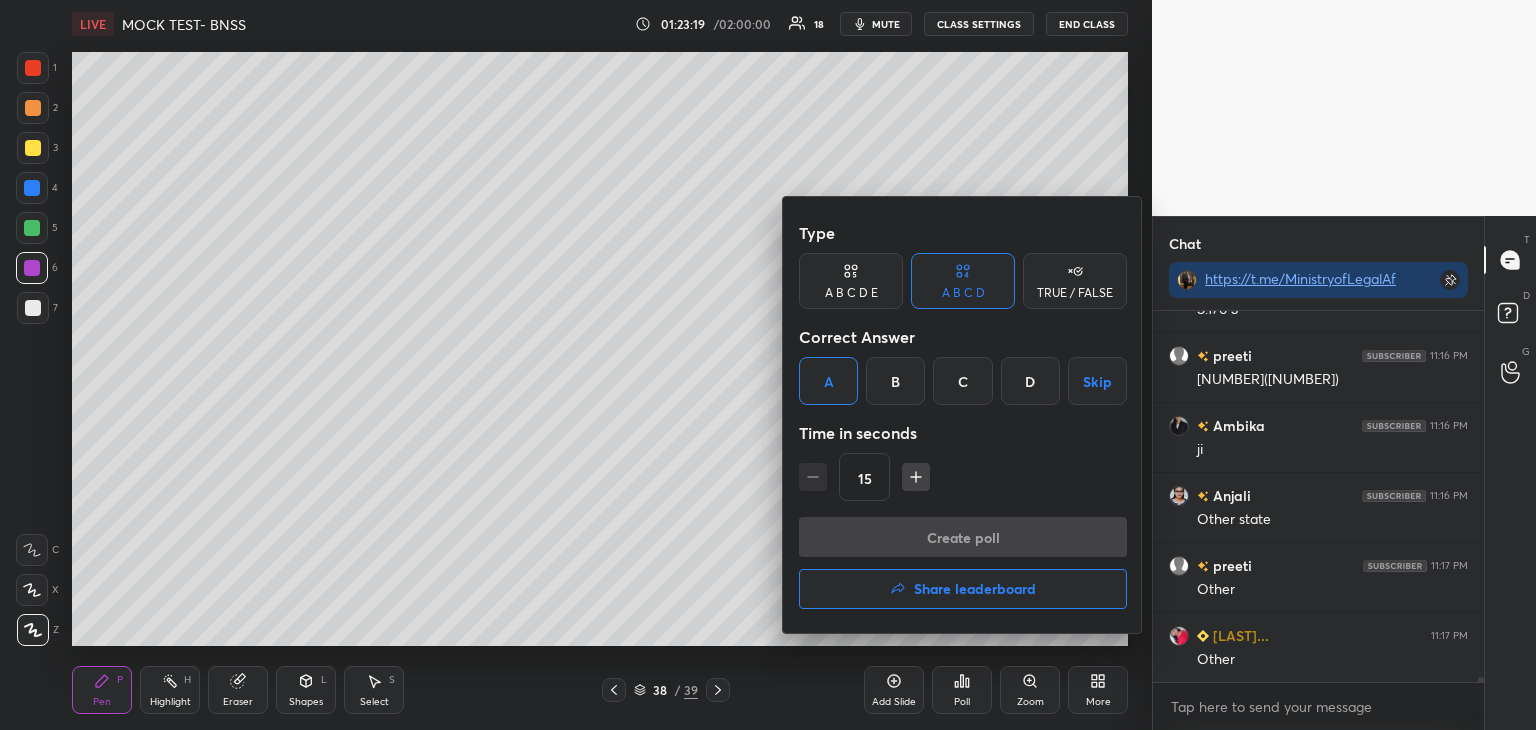 scroll, scrollTop: 324, scrollLeft: 325, axis: both 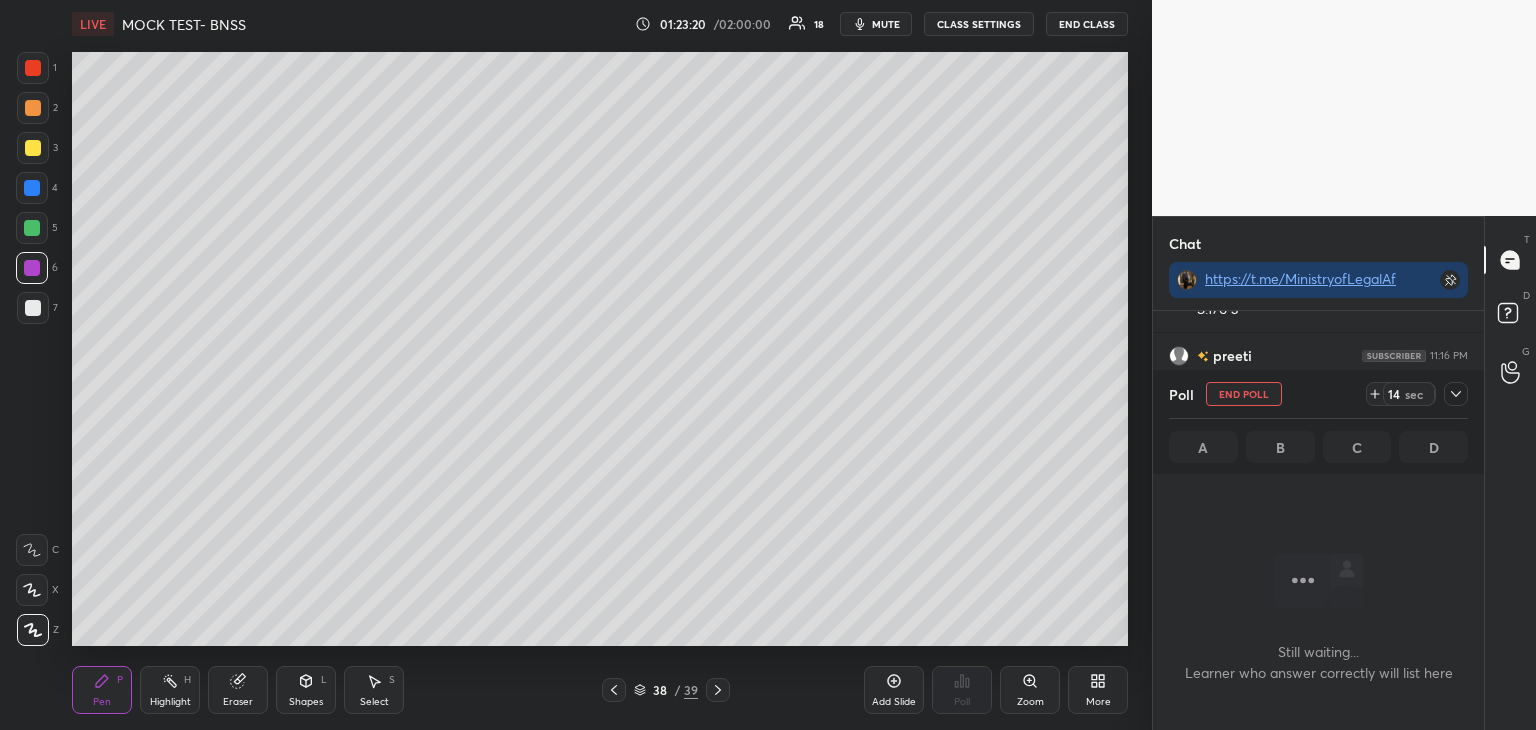 click at bounding box center [32, 228] 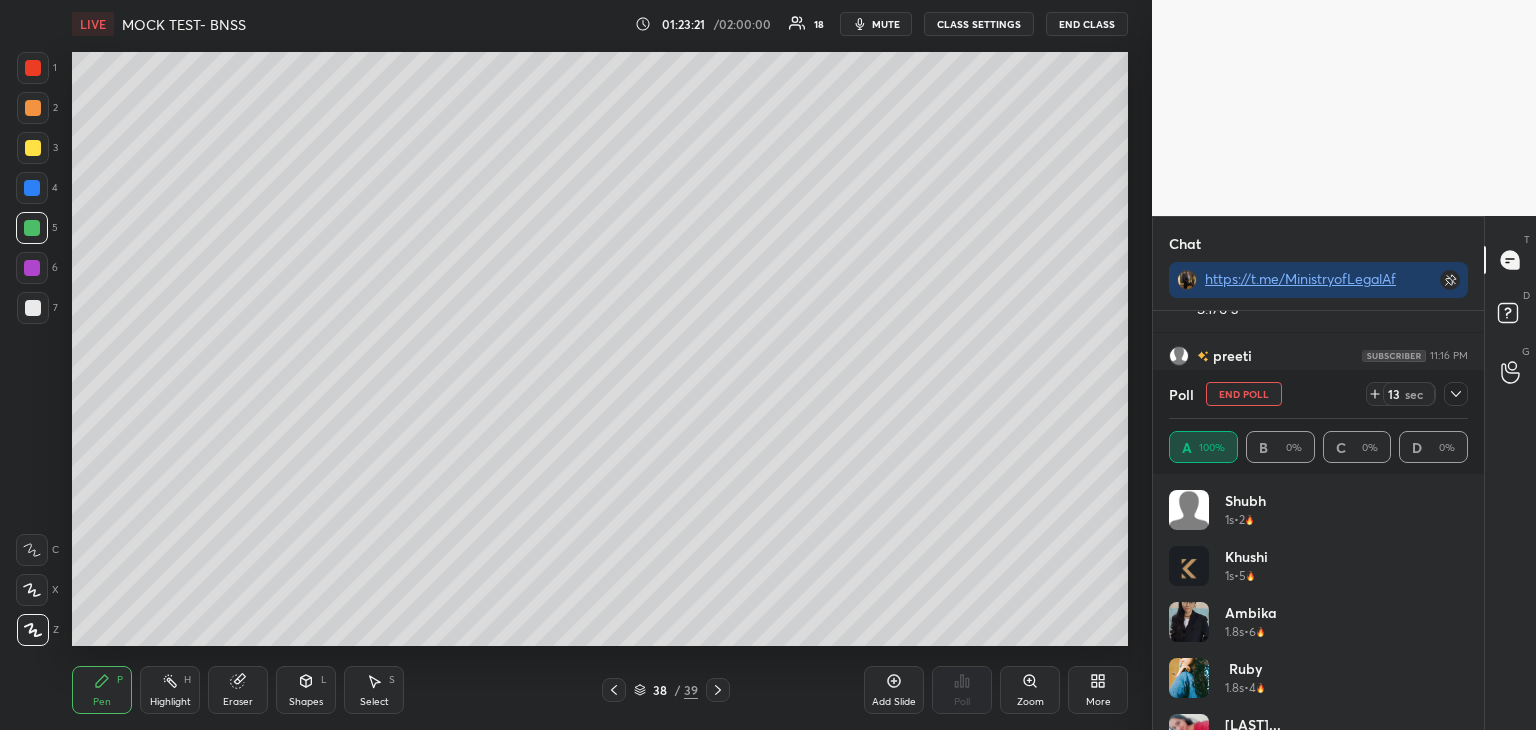 scroll, scrollTop: 6, scrollLeft: 6, axis: both 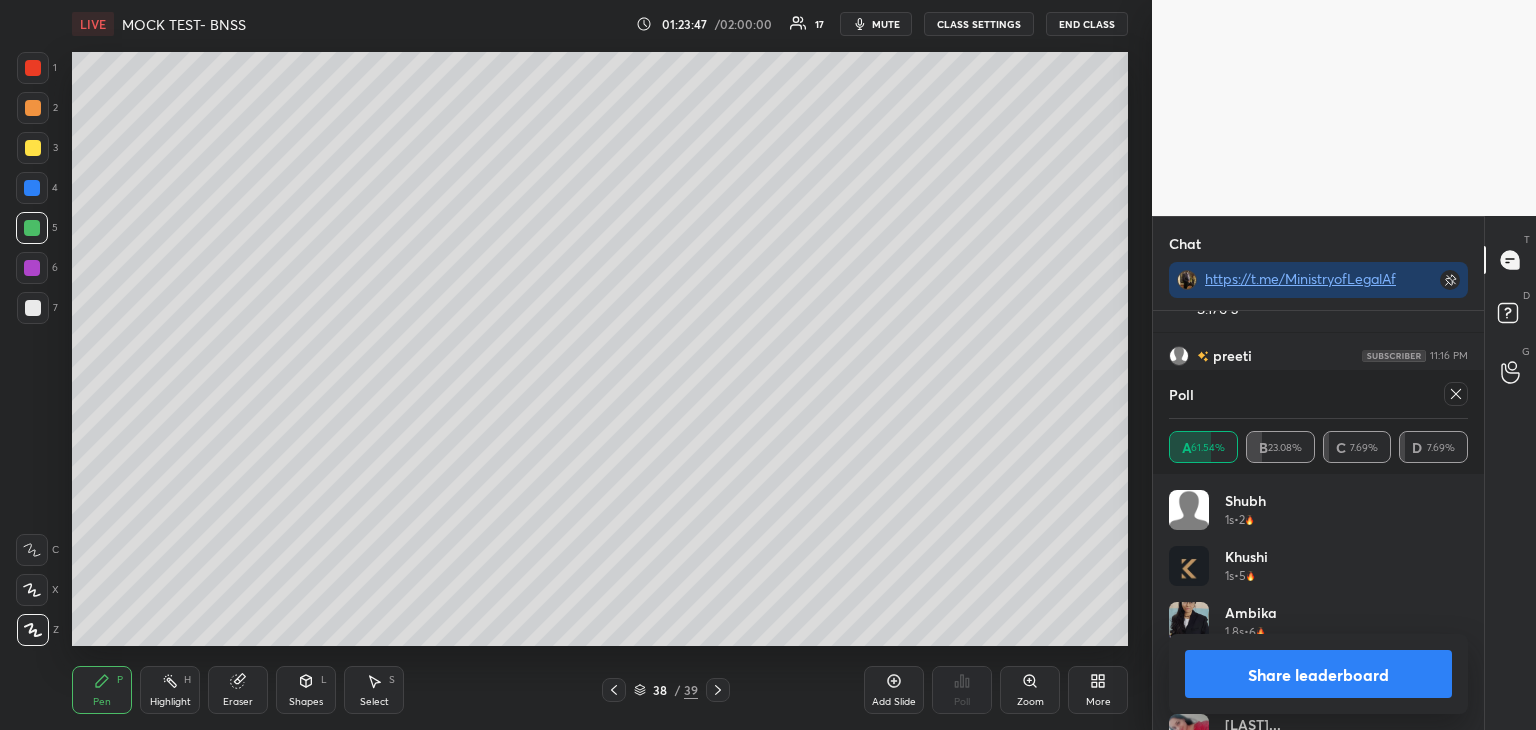 click at bounding box center [1456, 394] 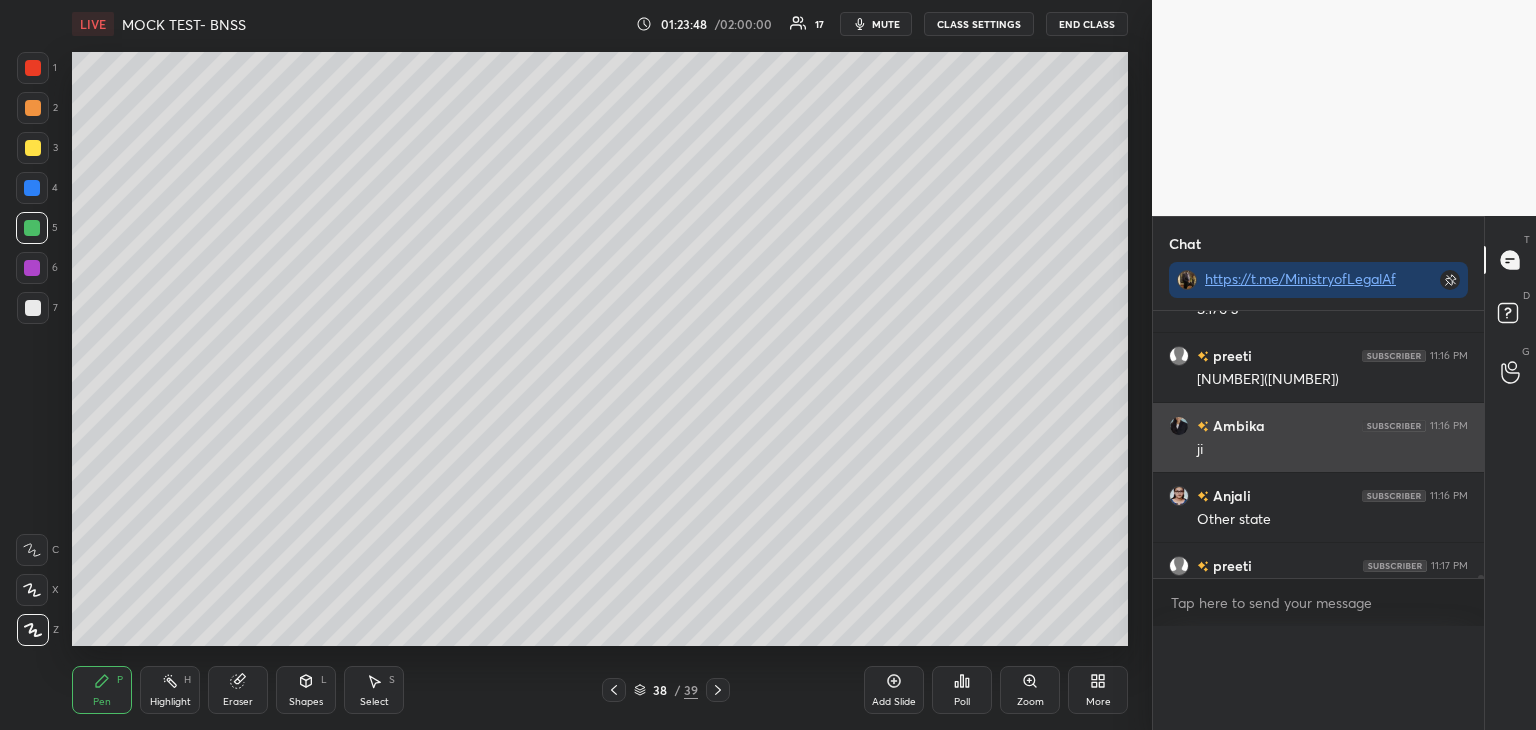 scroll, scrollTop: 121, scrollLeft: 293, axis: both 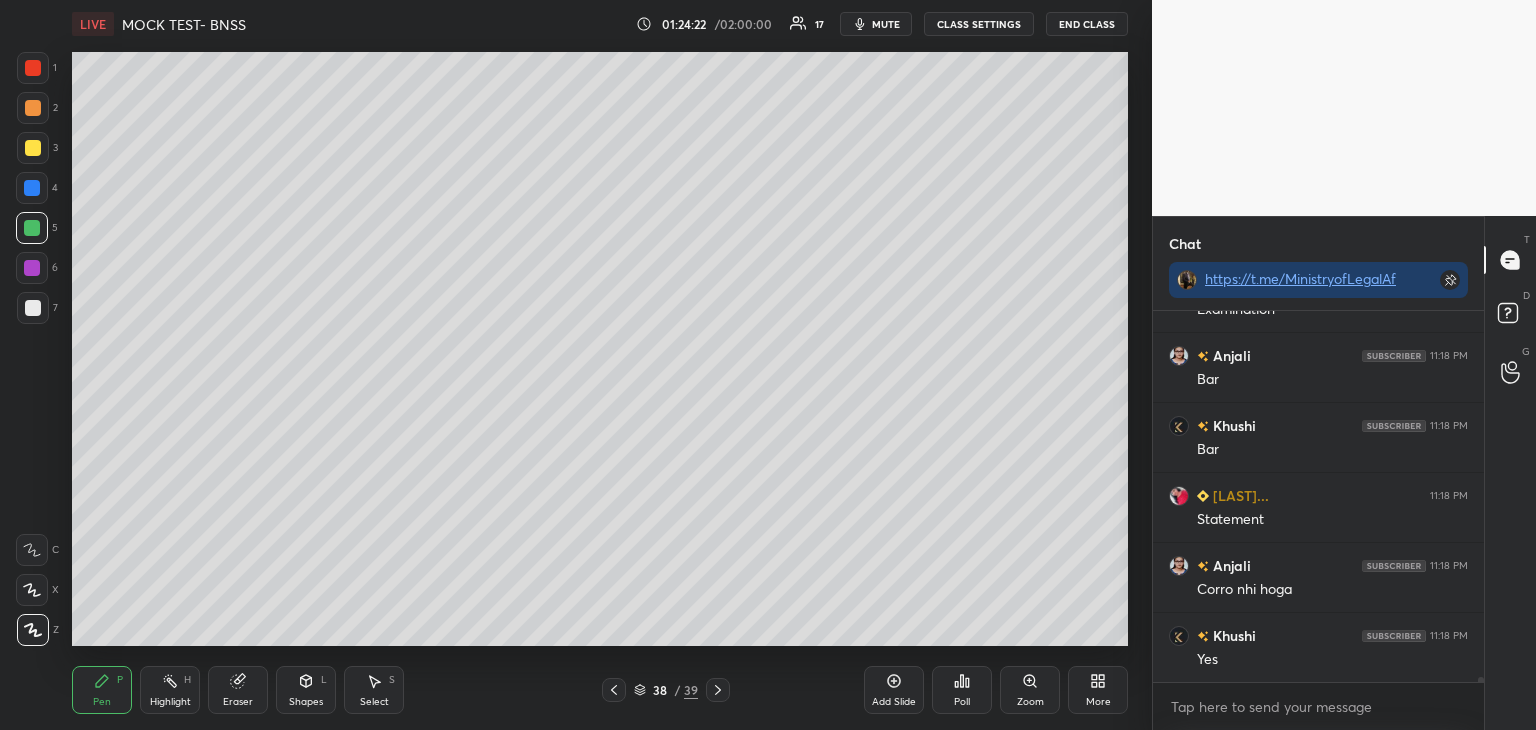click at bounding box center (33, 308) 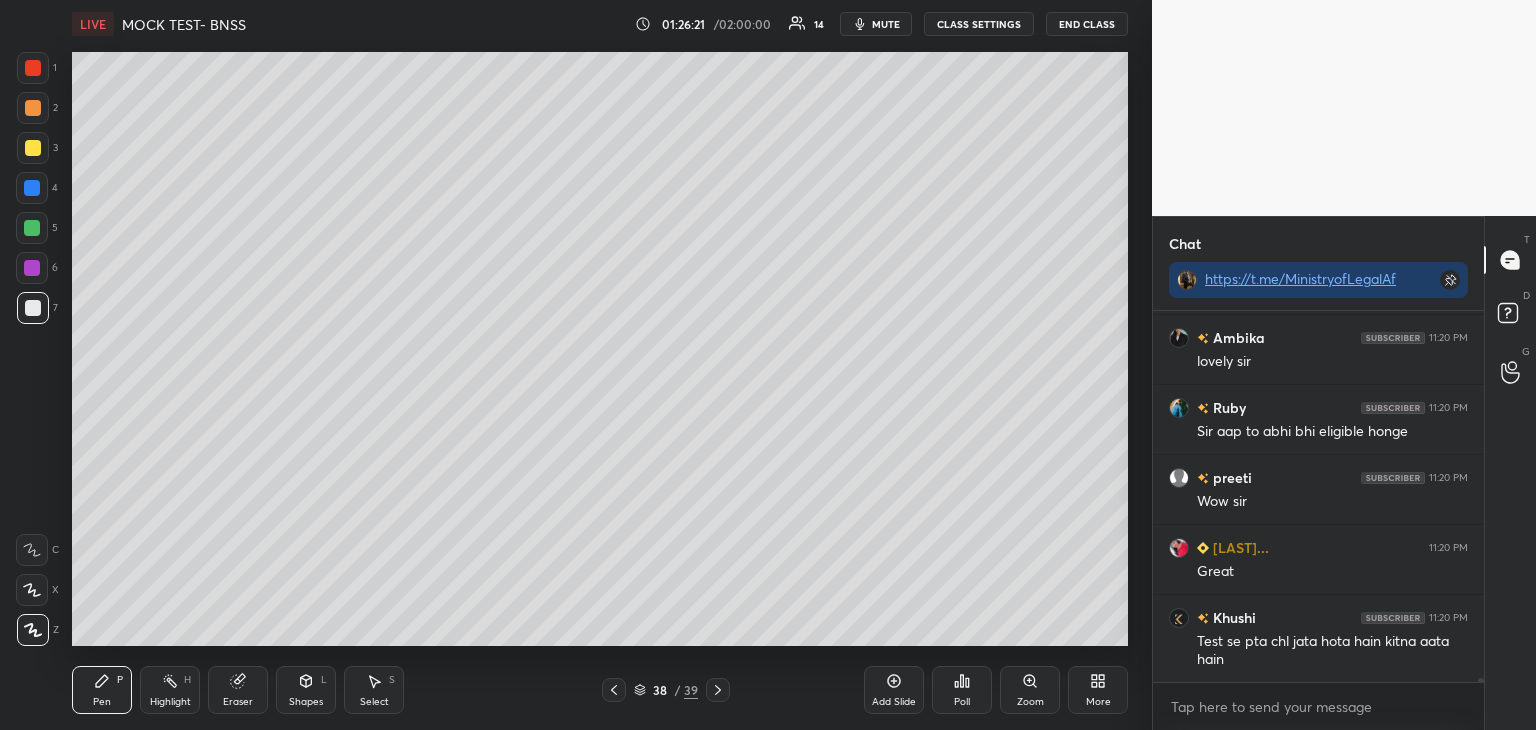 scroll, scrollTop: 31774, scrollLeft: 0, axis: vertical 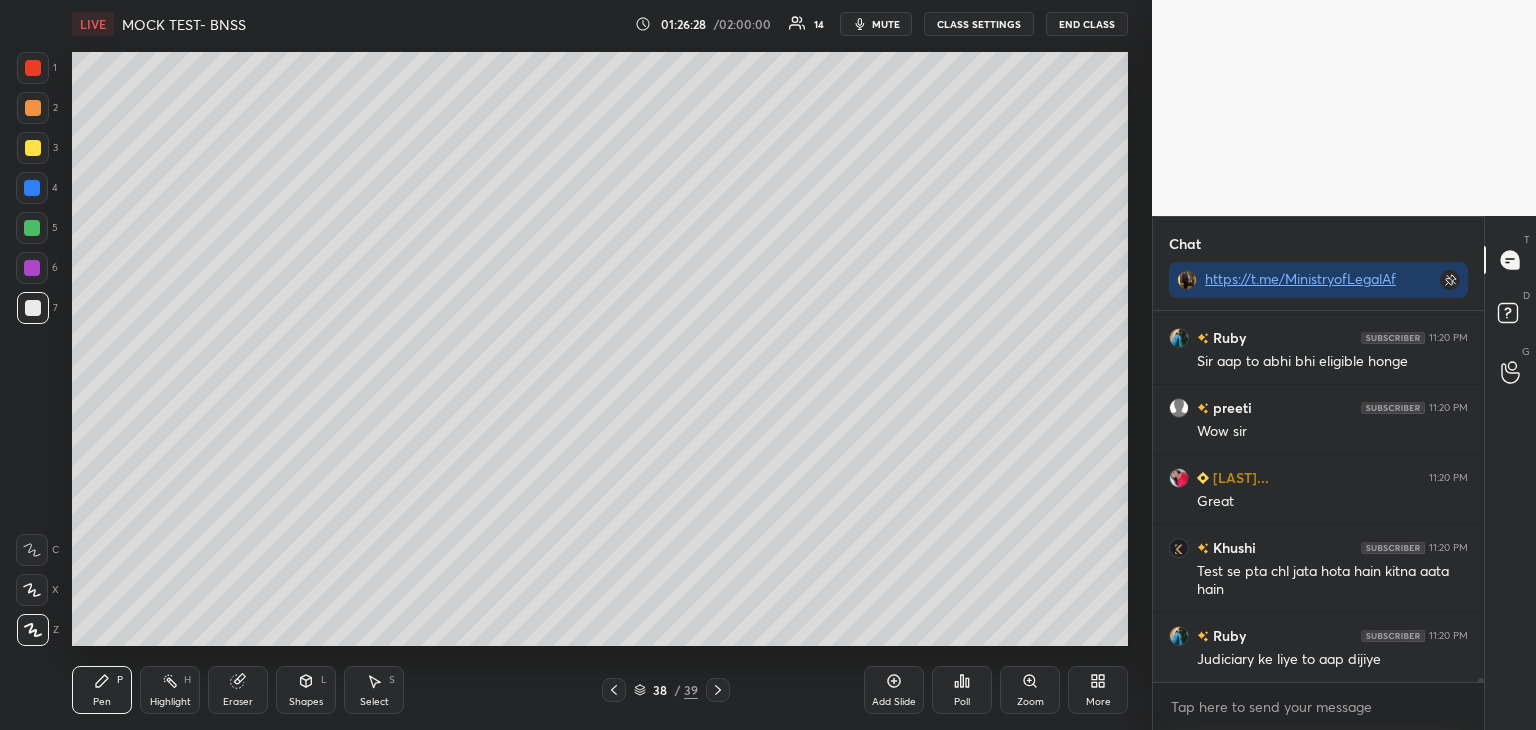 click at bounding box center (32, 268) 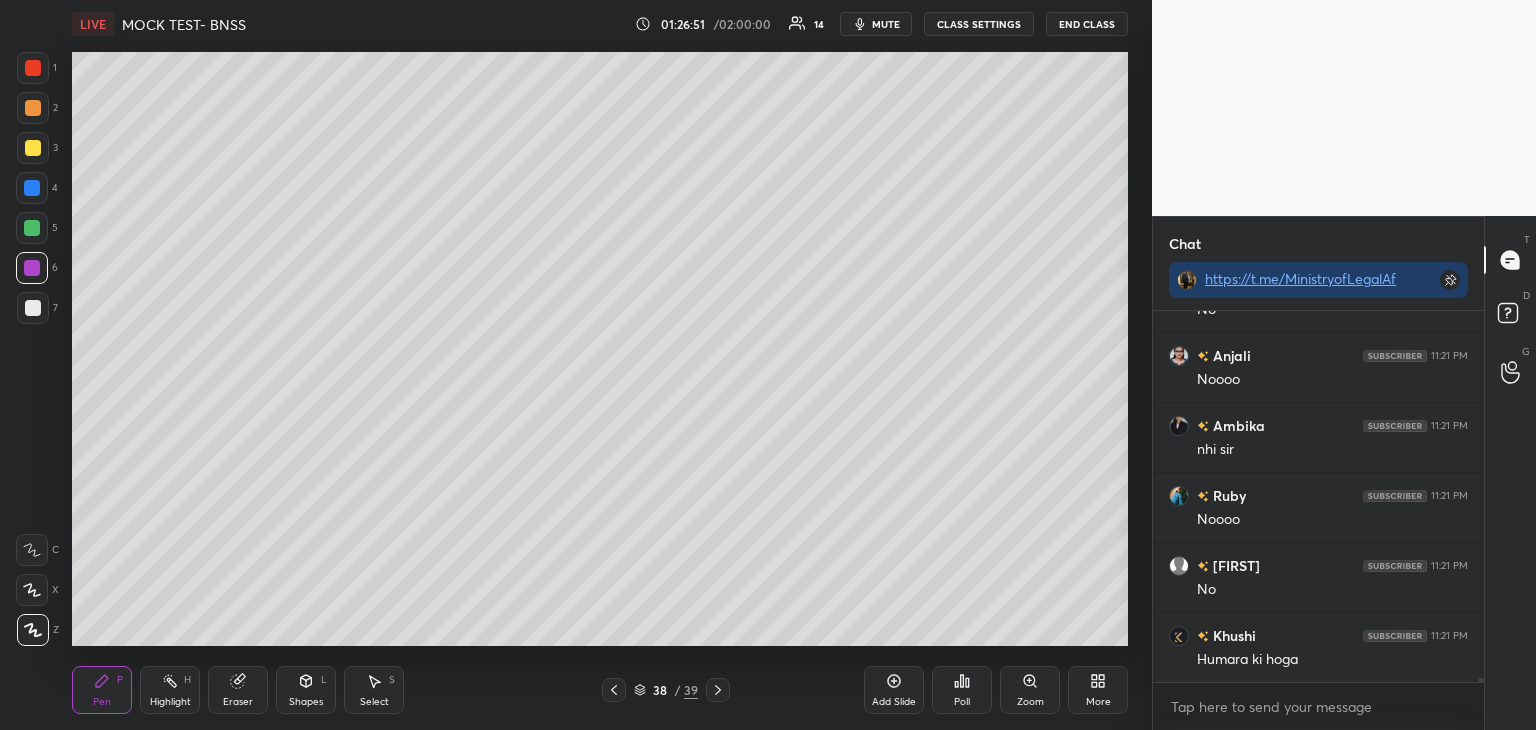 scroll, scrollTop: 32684, scrollLeft: 0, axis: vertical 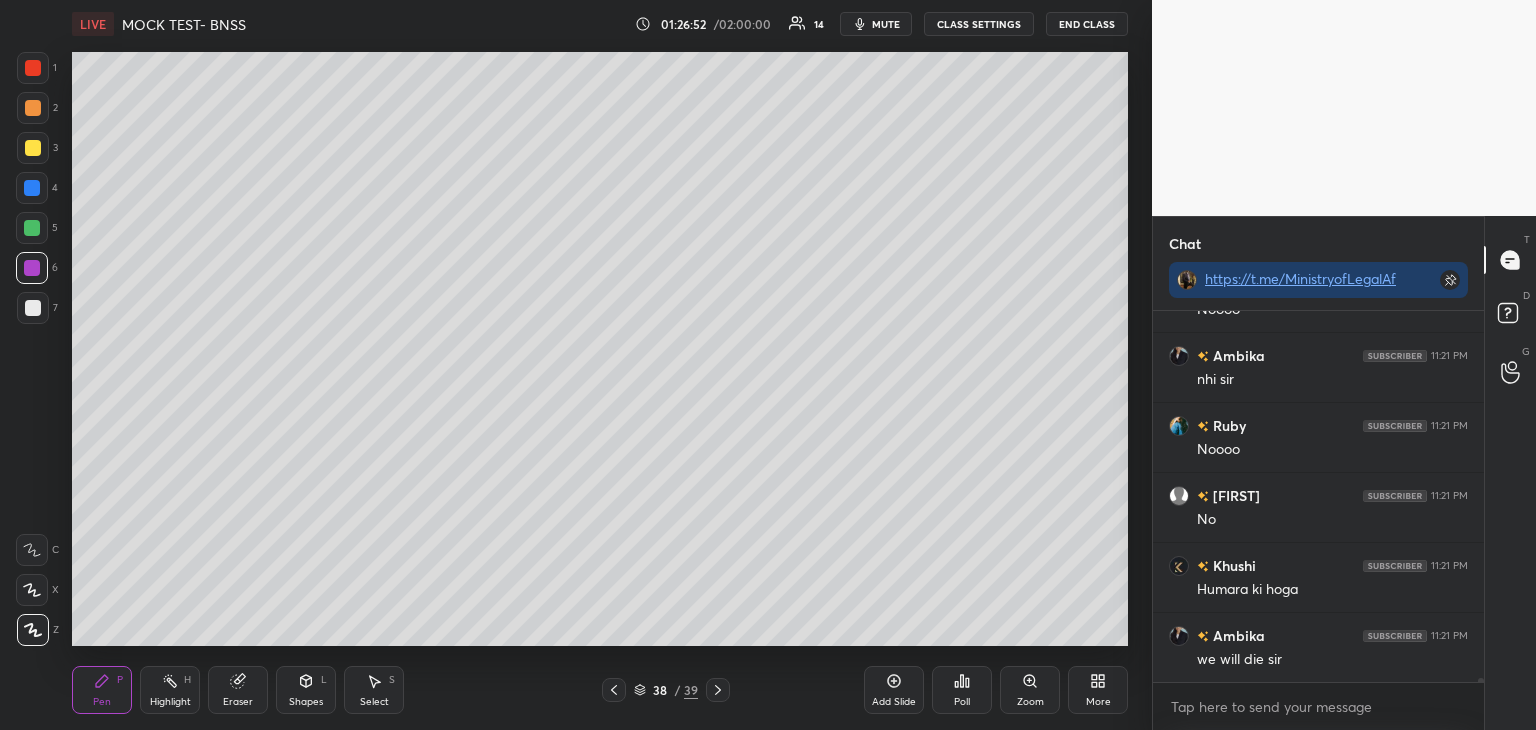 click on "Add Slide" at bounding box center (894, 690) 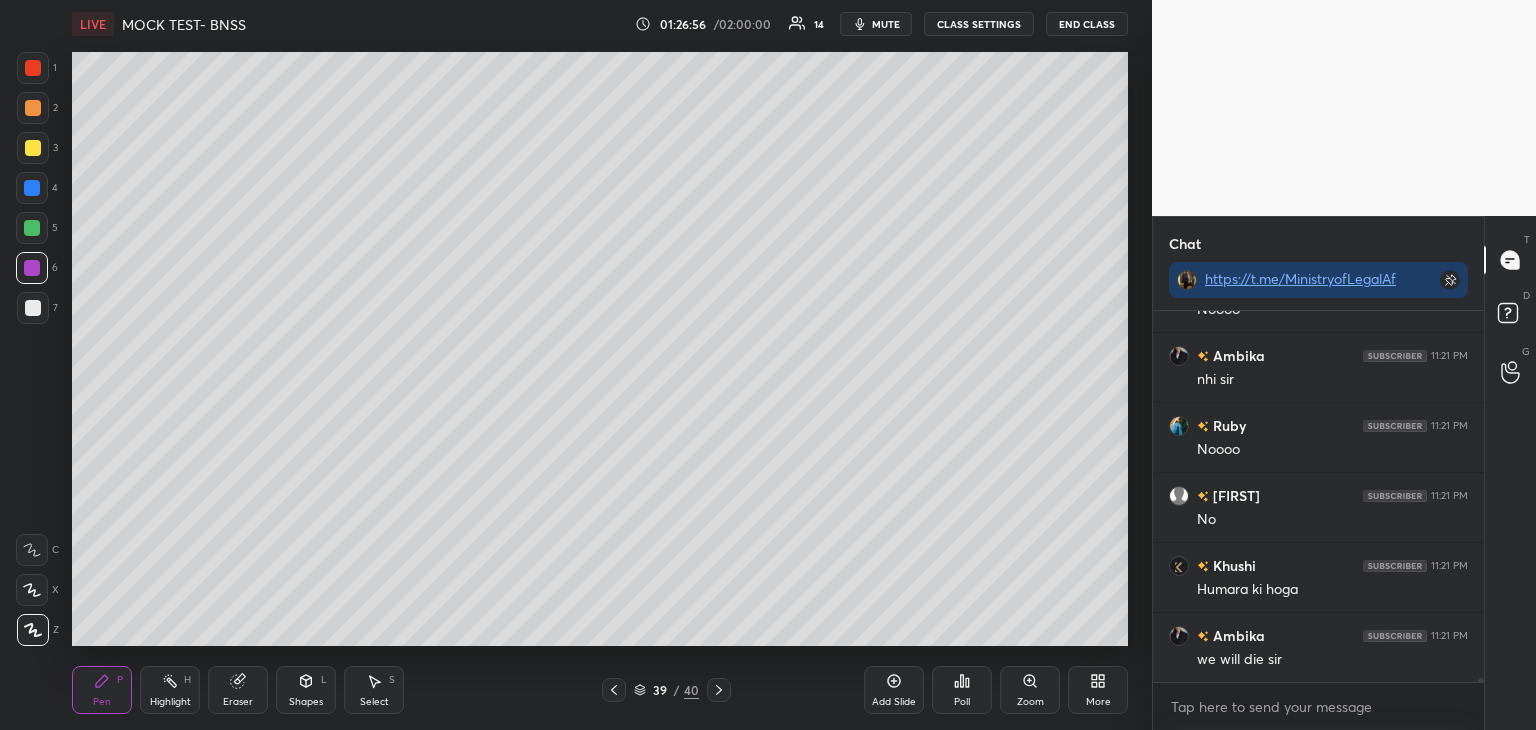 scroll, scrollTop: 32732, scrollLeft: 0, axis: vertical 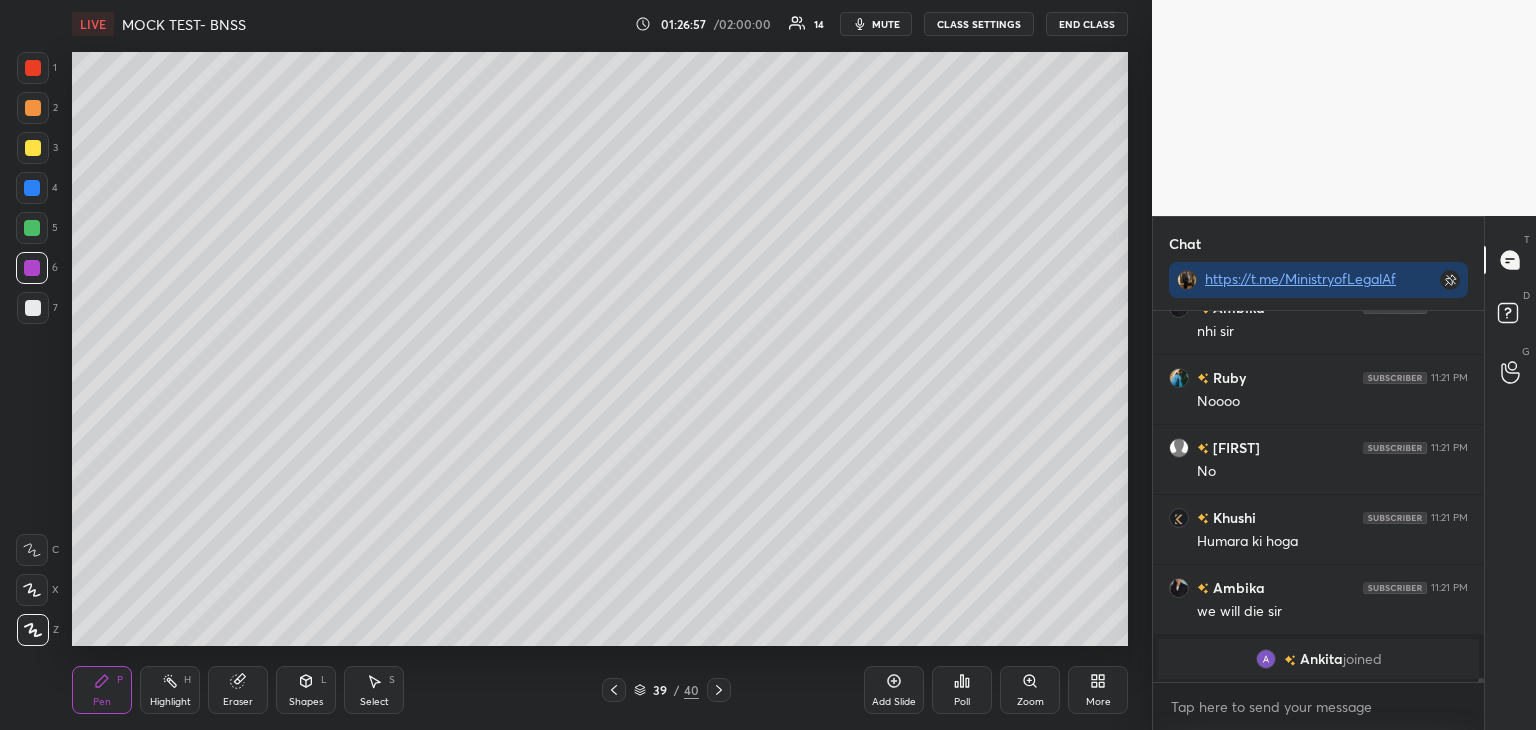 click at bounding box center (33, 148) 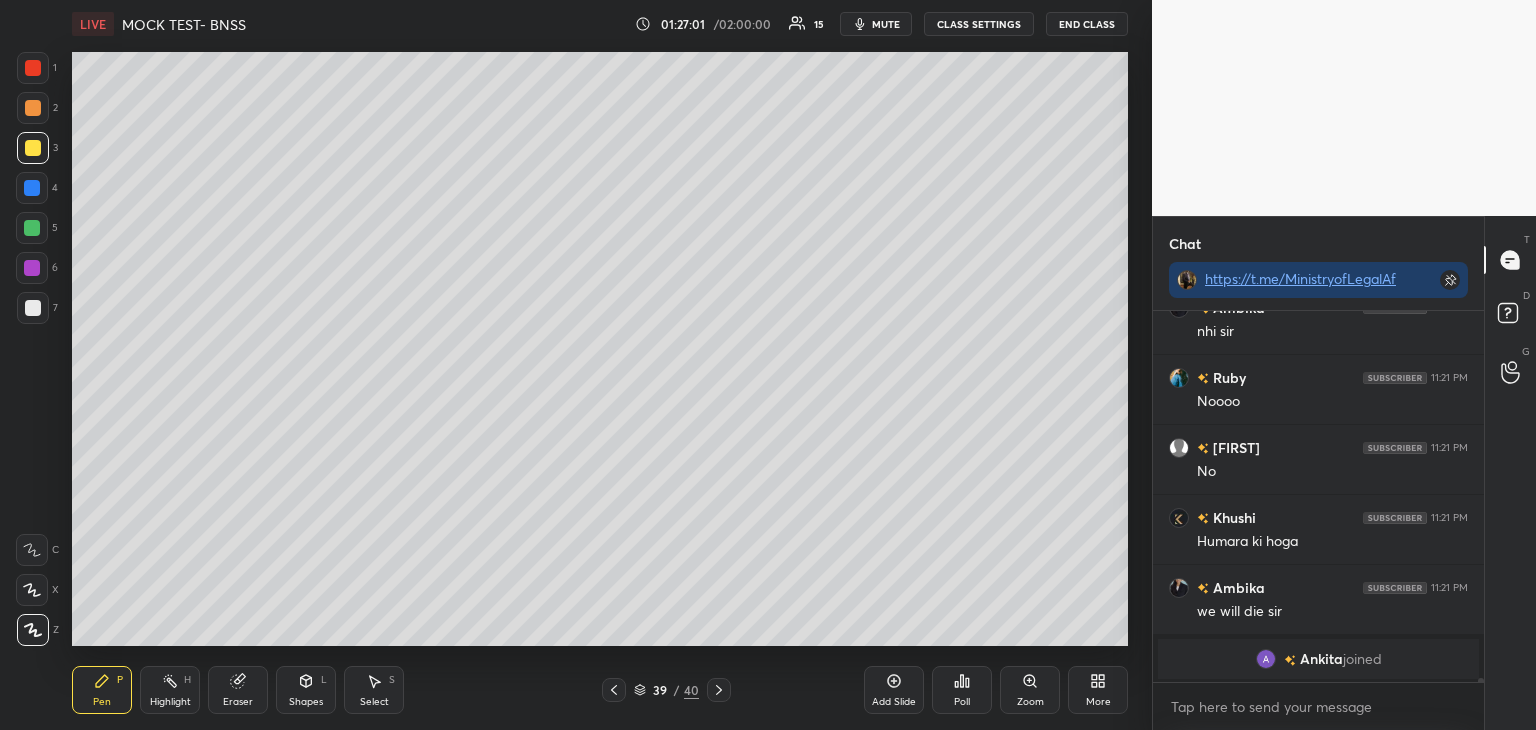 scroll, scrollTop: 30204, scrollLeft: 0, axis: vertical 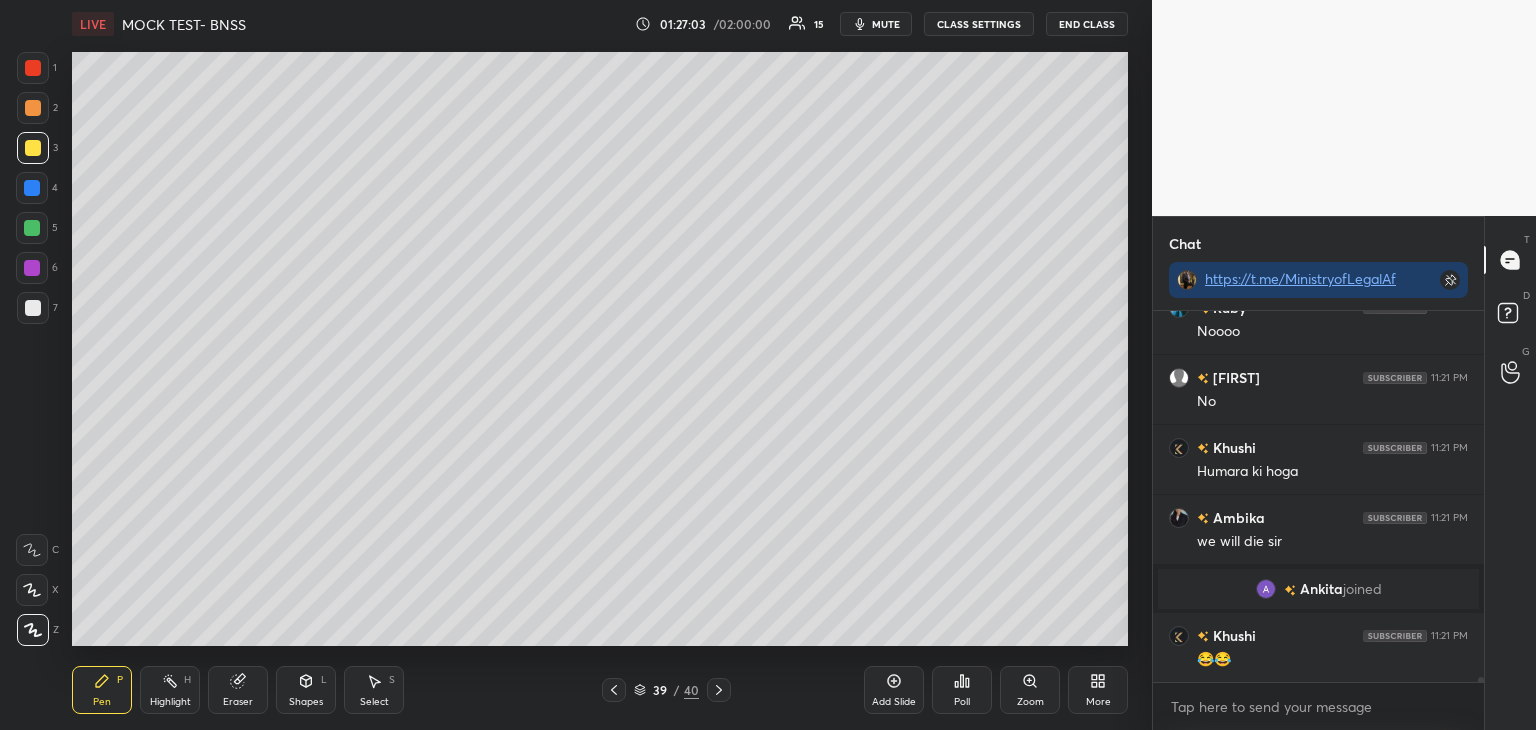 click at bounding box center [33, 148] 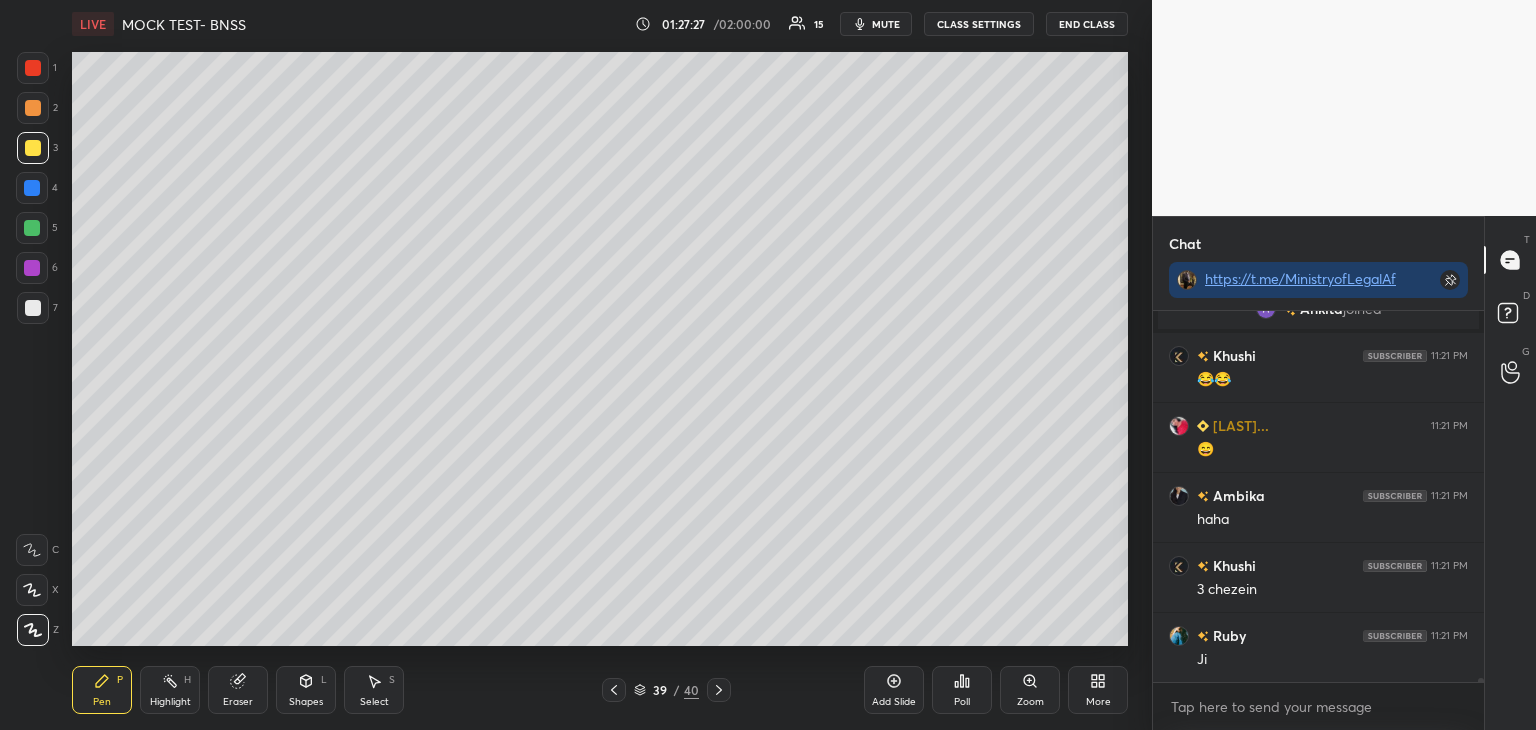 scroll, scrollTop: 30554, scrollLeft: 0, axis: vertical 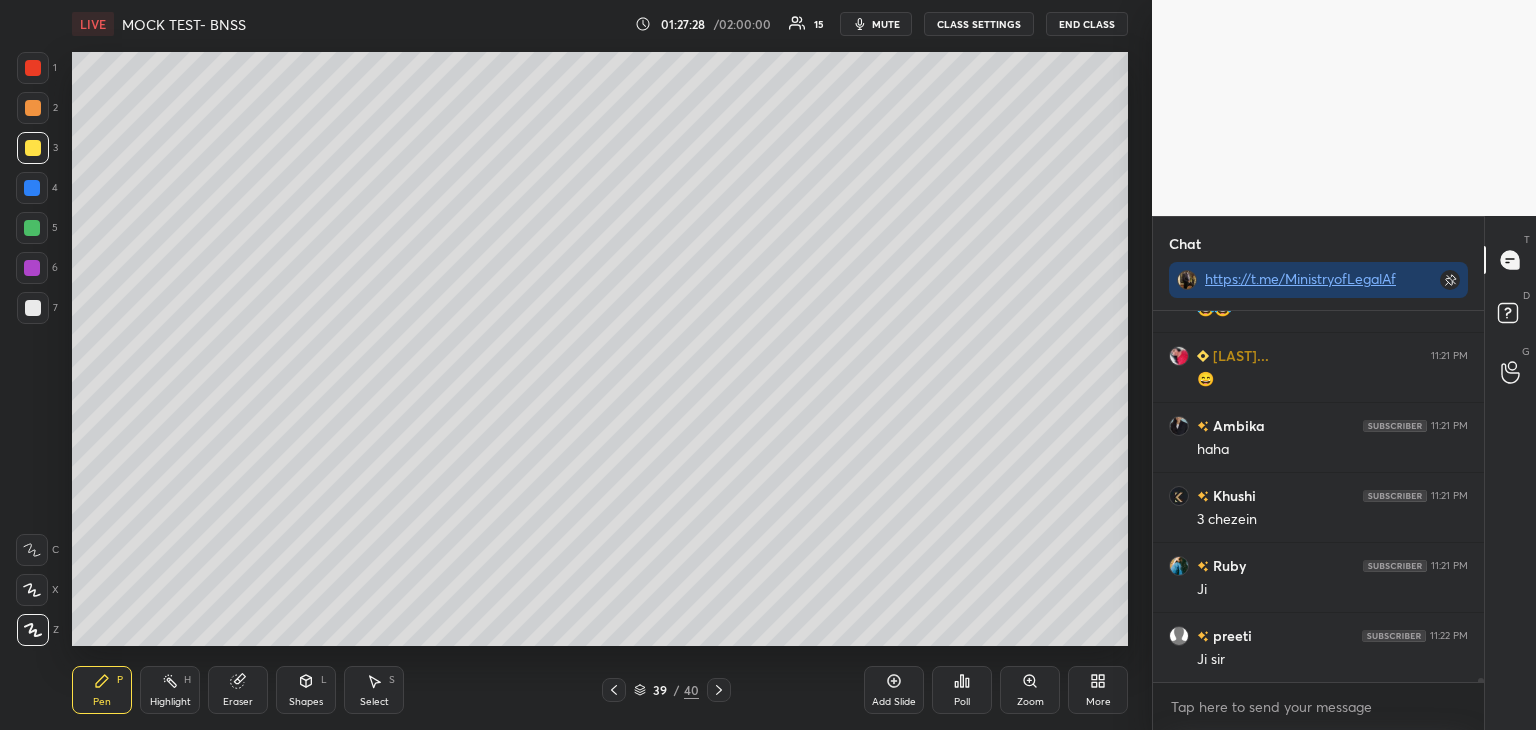 click on "5" at bounding box center [37, 228] 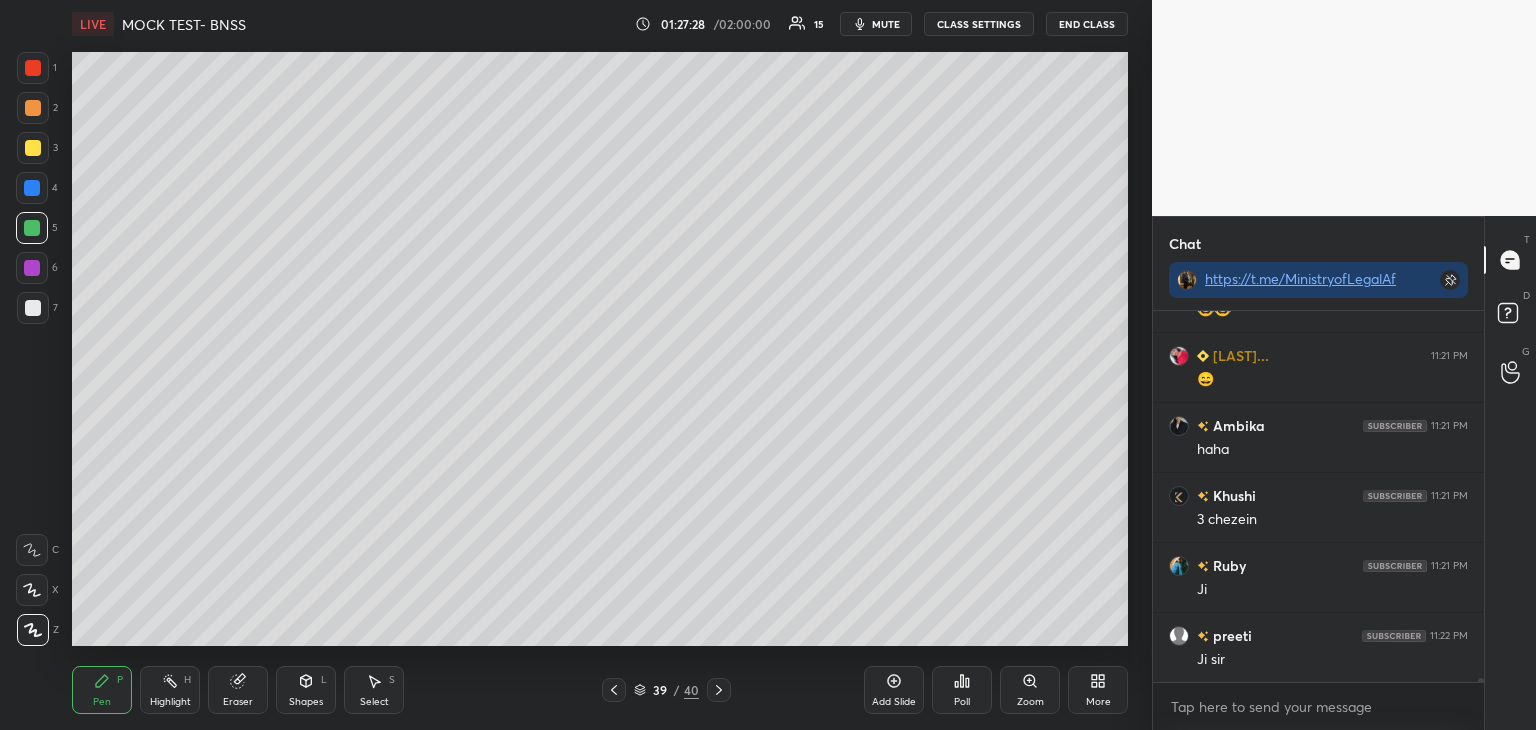 scroll, scrollTop: 30624, scrollLeft: 0, axis: vertical 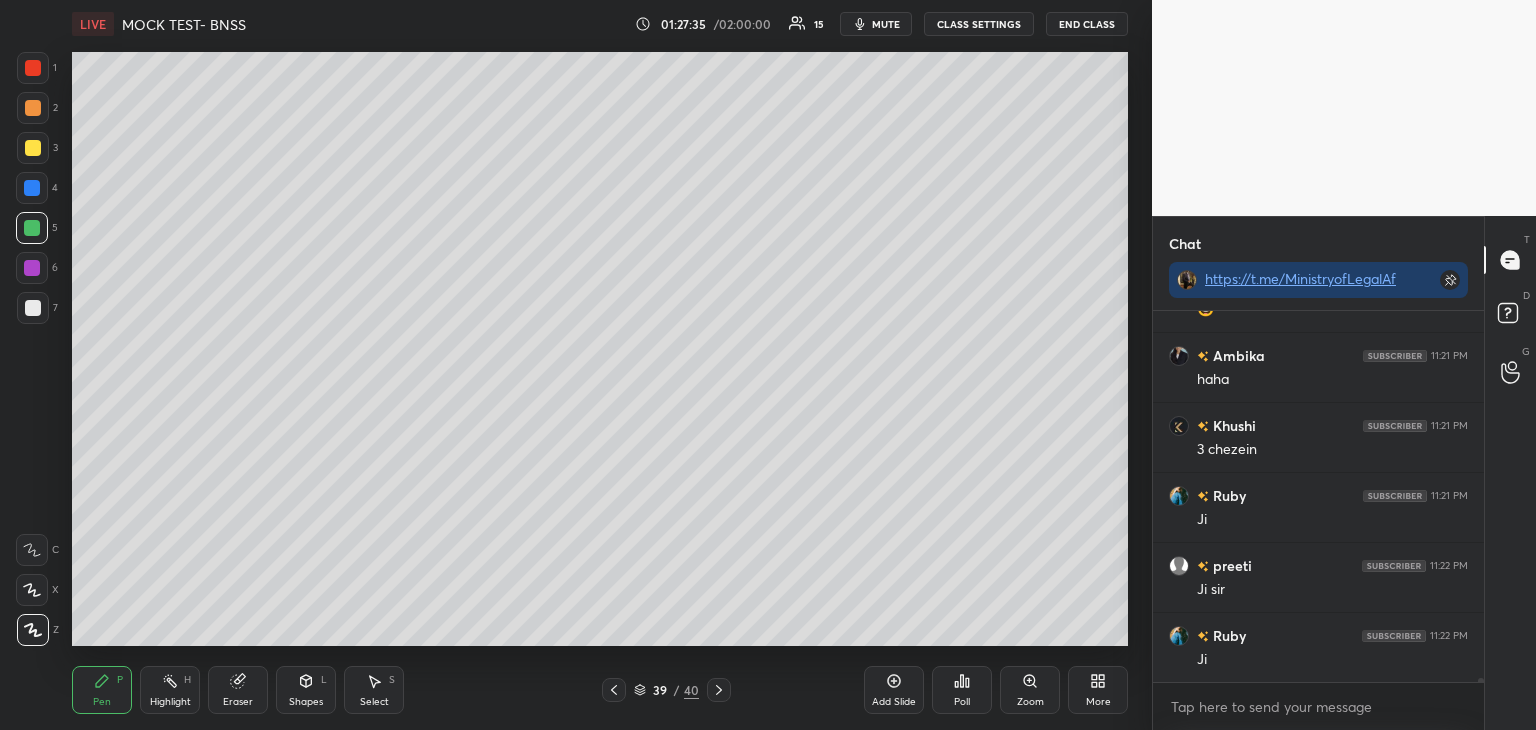 click on "1 2 3 4 5 6 7 C X Z C X Z E E Erase all   H H" at bounding box center (32, 349) 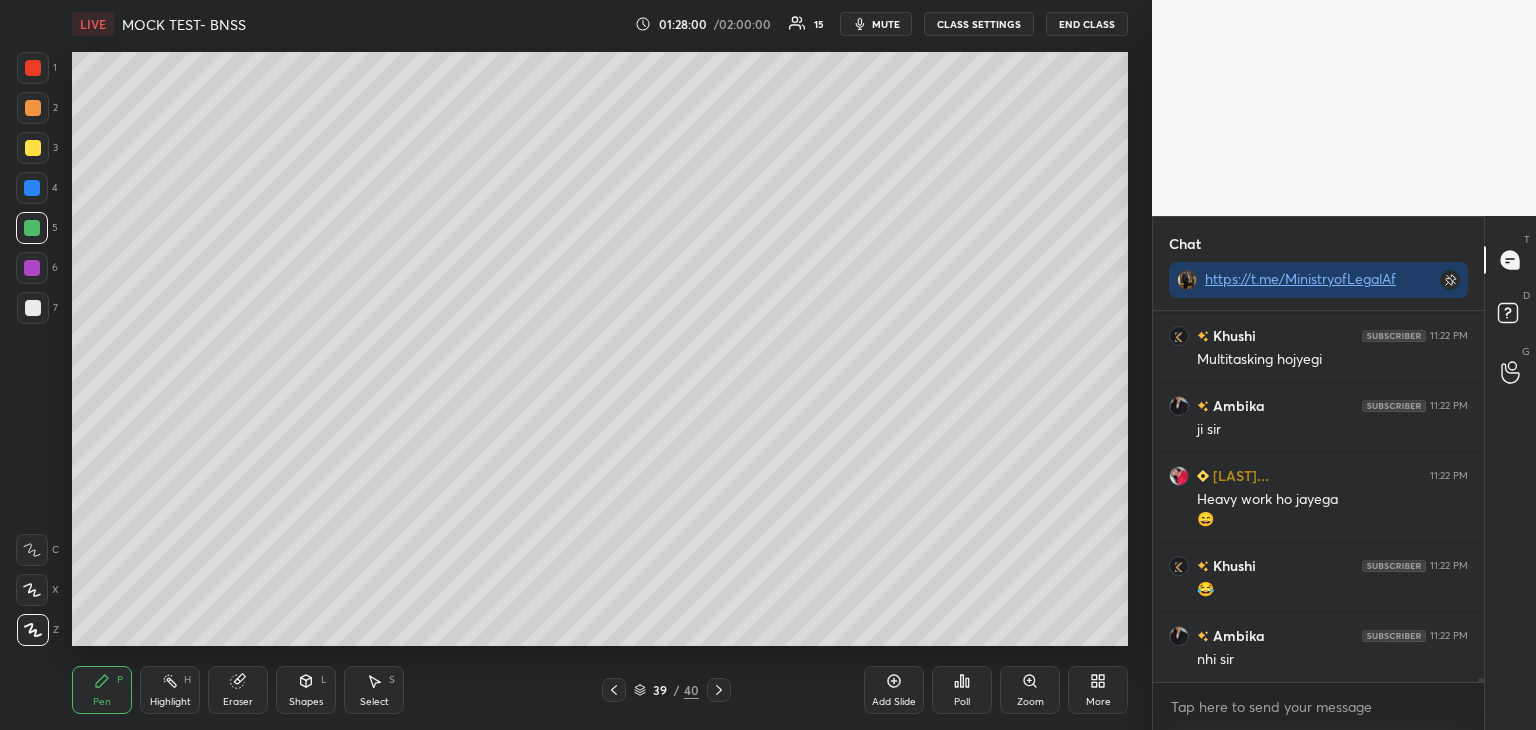 scroll, scrollTop: 31082, scrollLeft: 0, axis: vertical 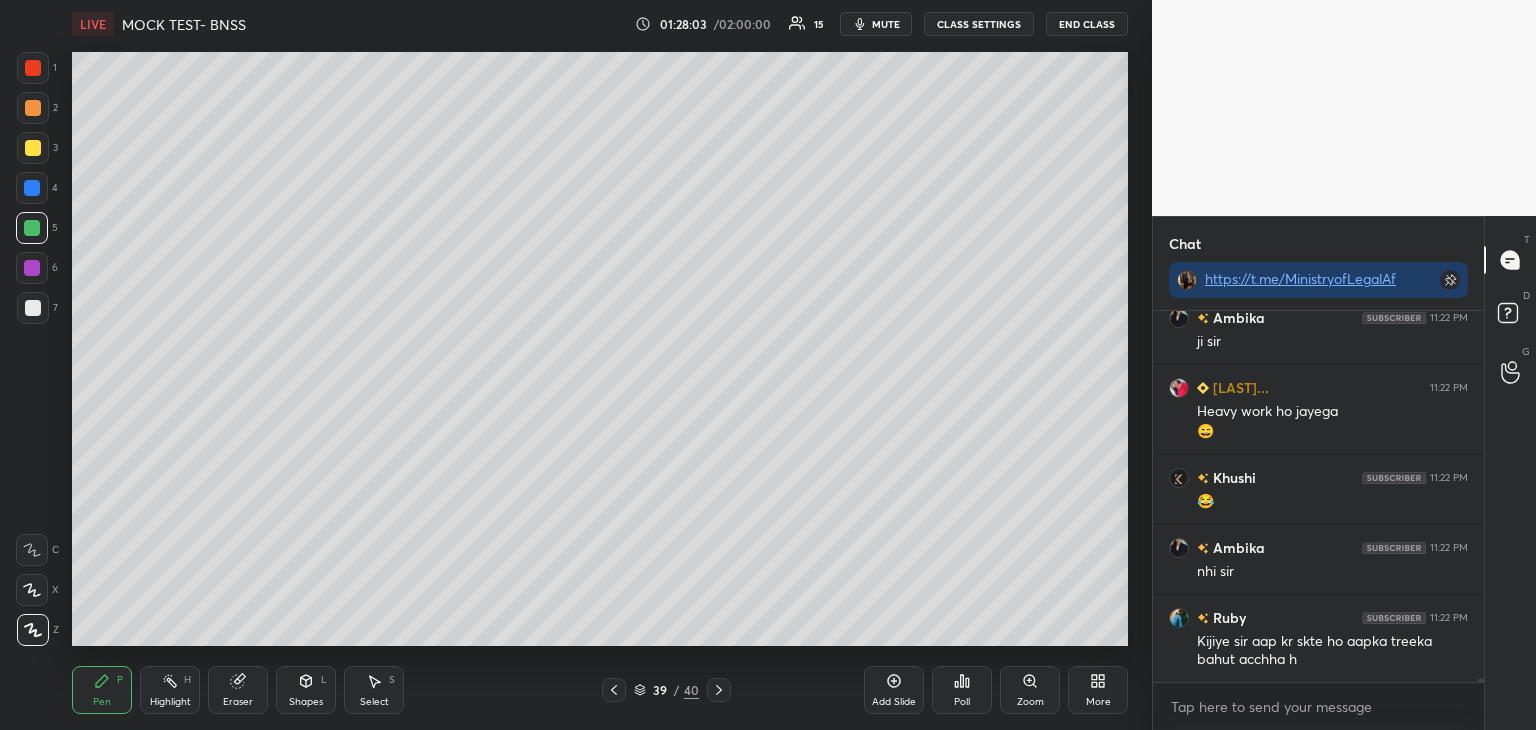 click on "Poll" at bounding box center (962, 690) 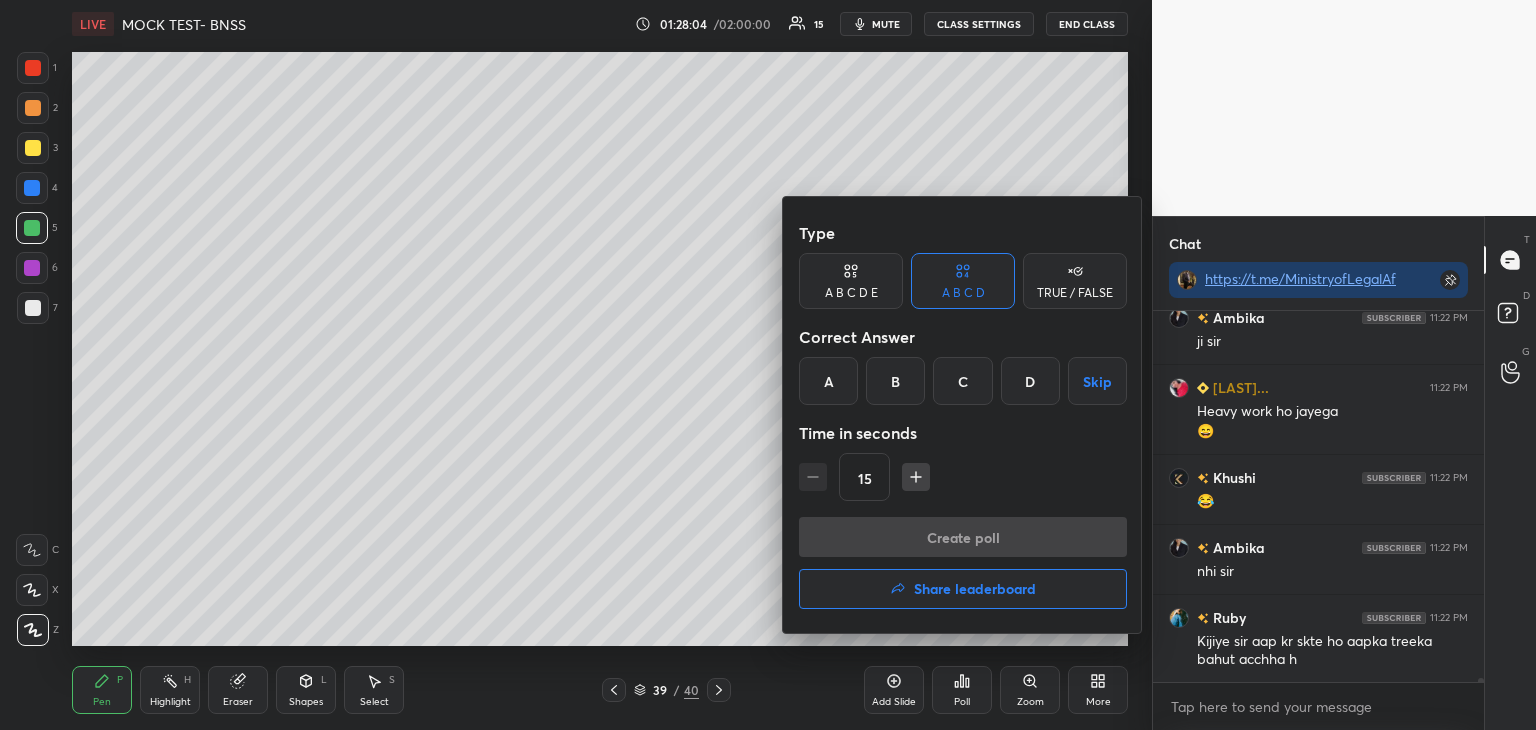 click on "C" at bounding box center [962, 381] 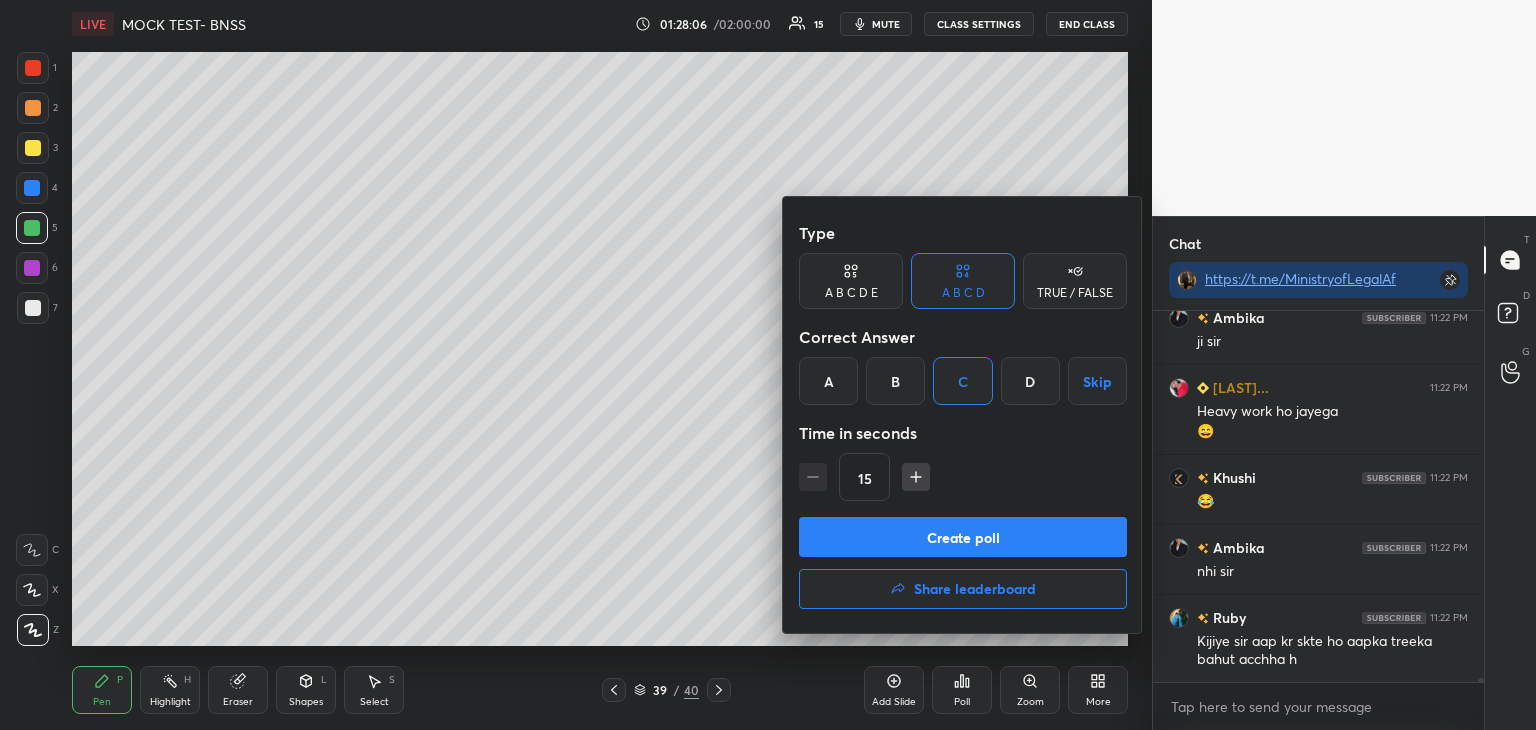 scroll, scrollTop: 31152, scrollLeft: 0, axis: vertical 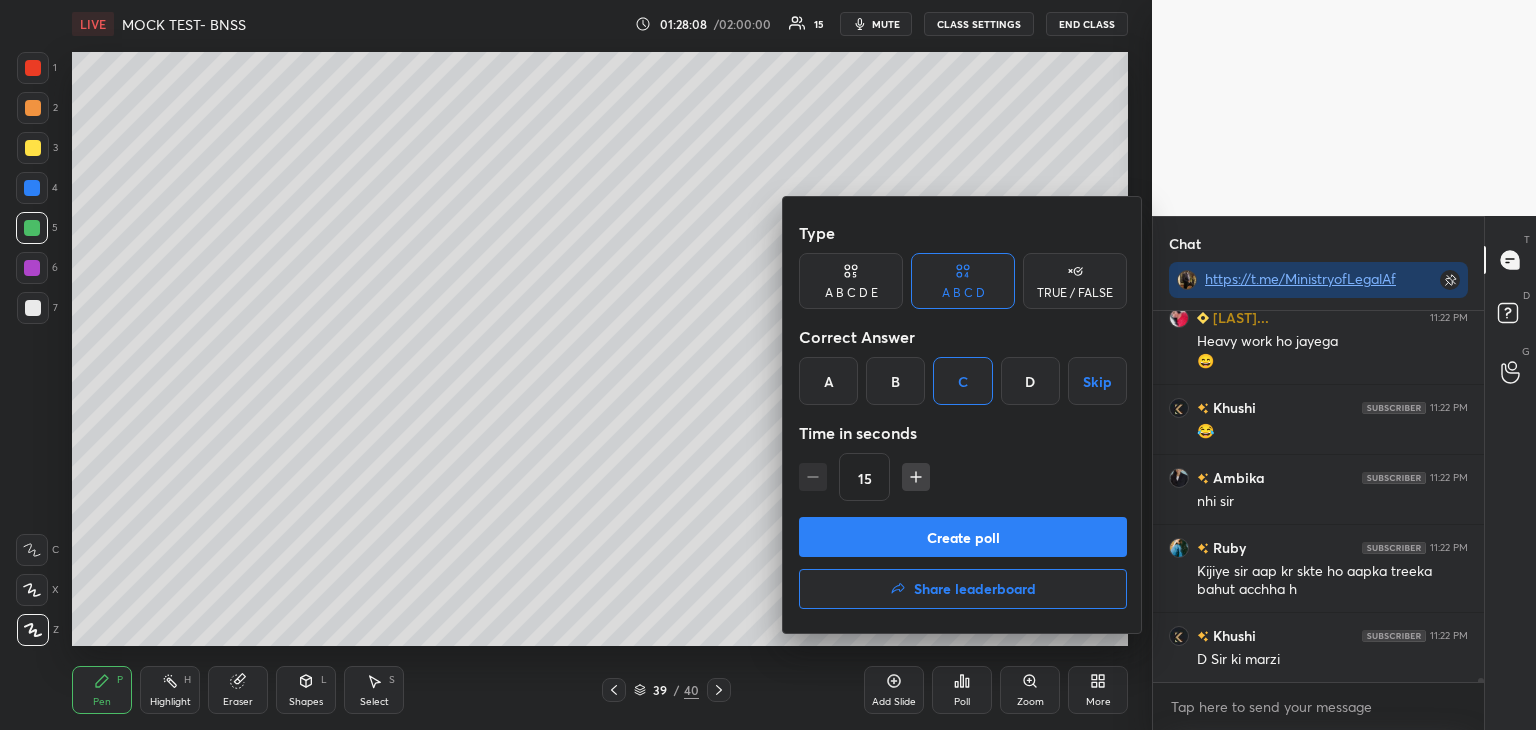 click on "Create poll" at bounding box center (963, 537) 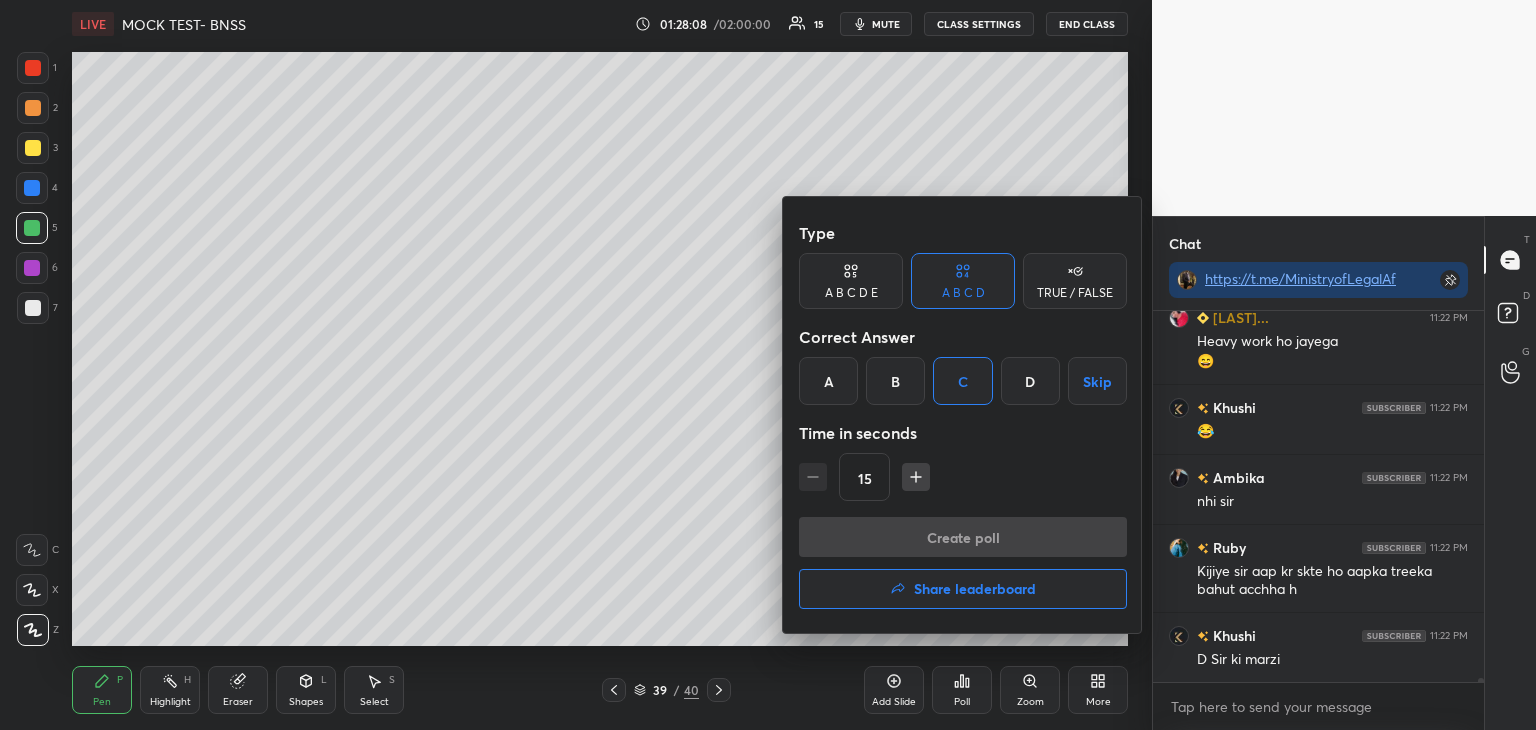 scroll, scrollTop: 324, scrollLeft: 325, axis: both 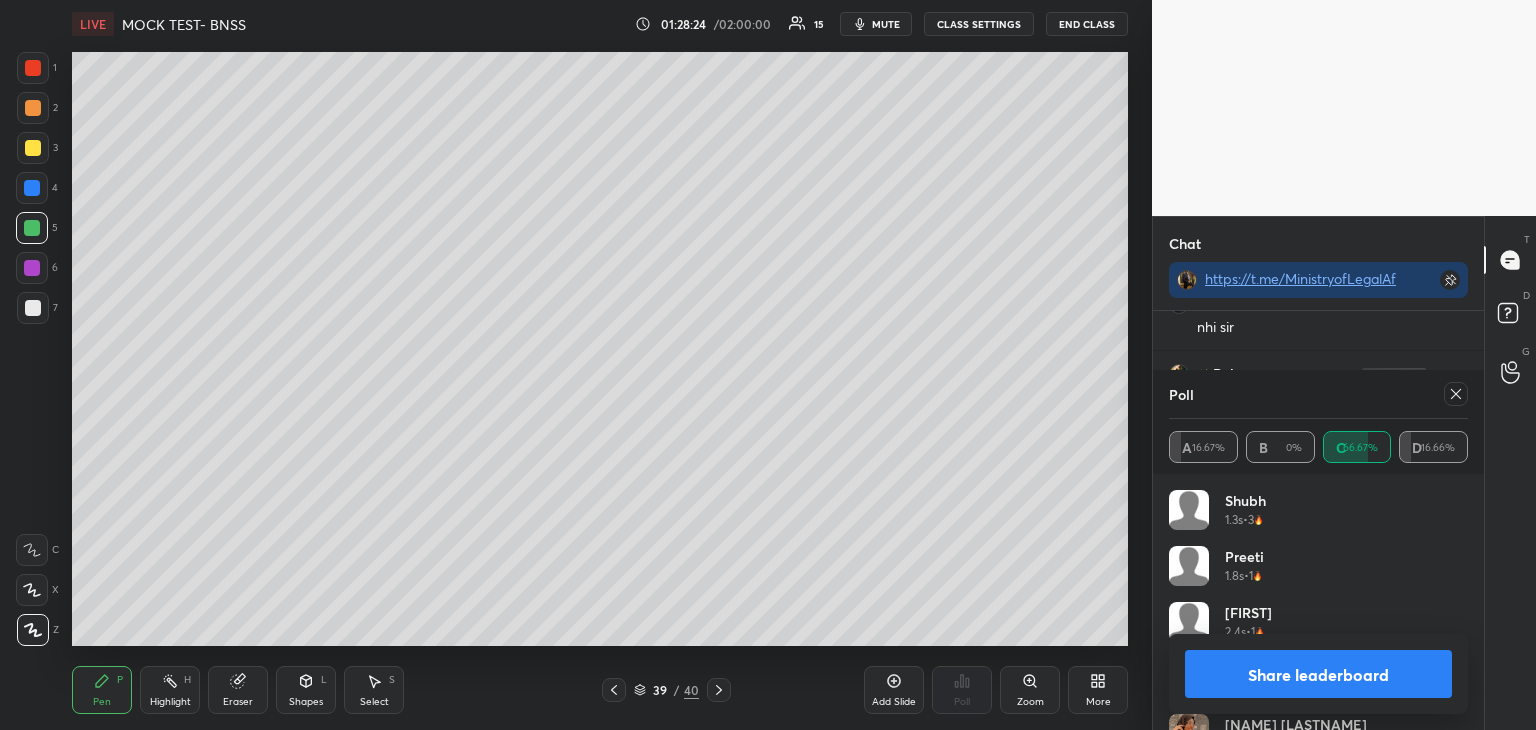 click on "Share leaderboard" at bounding box center (1318, 674) 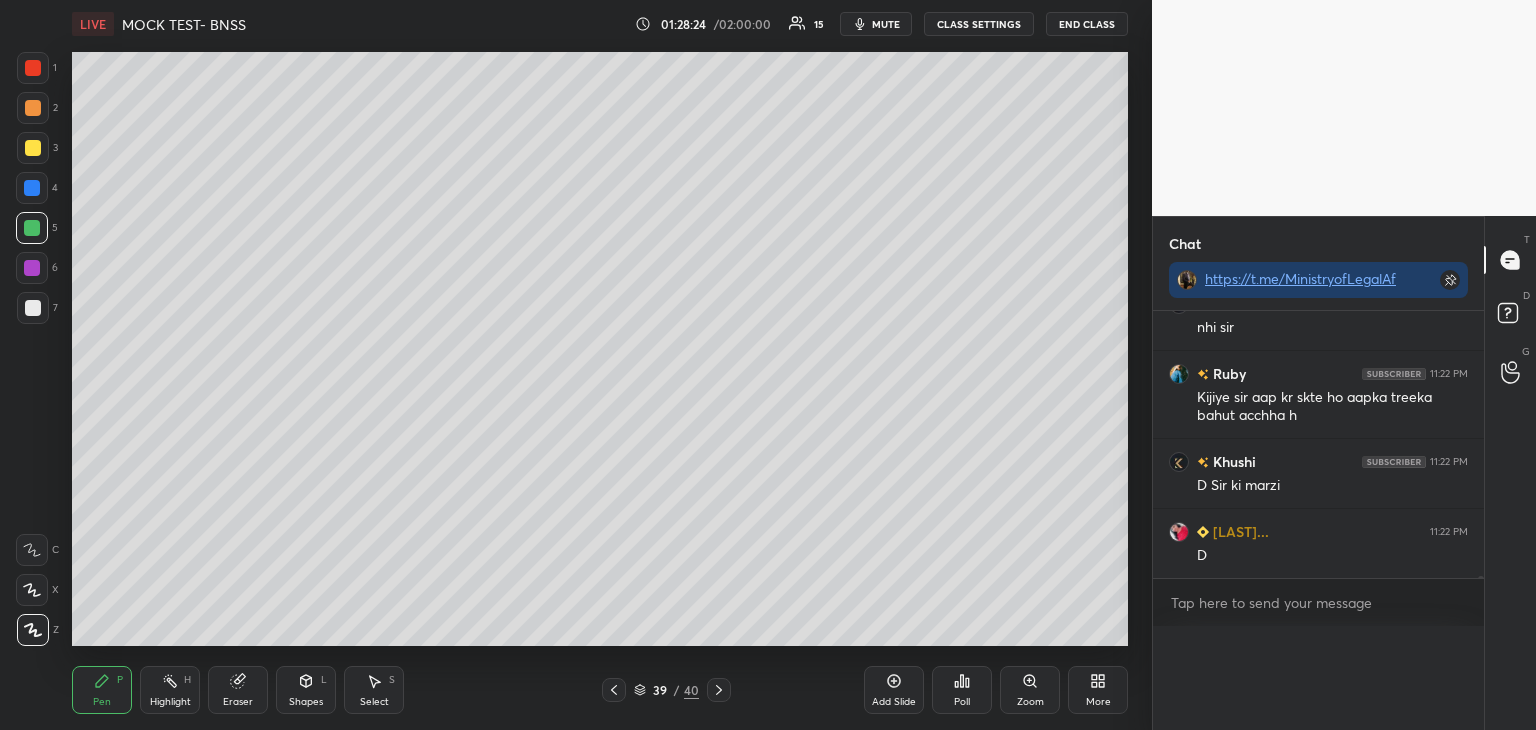 scroll, scrollTop: 121, scrollLeft: 293, axis: both 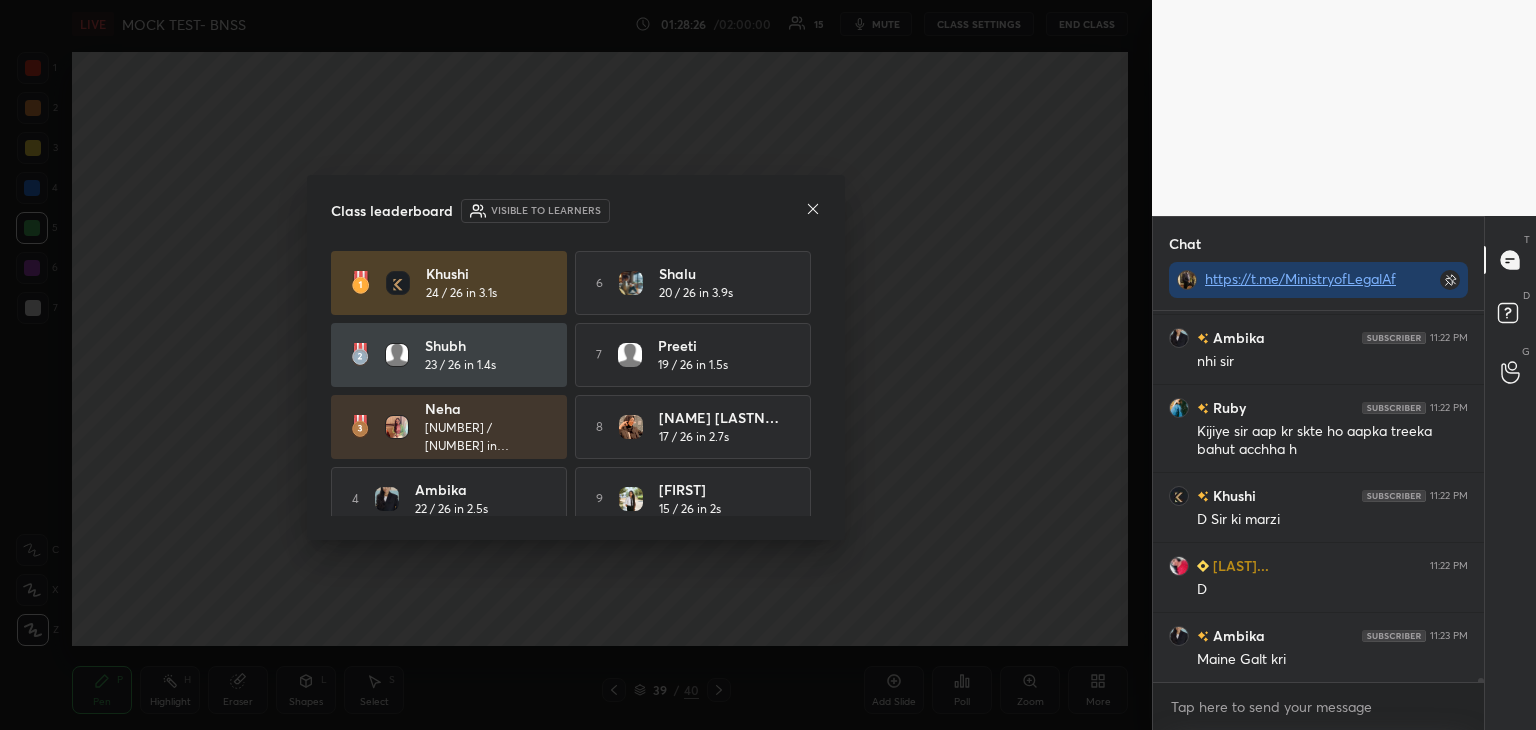 click at bounding box center [813, 210] 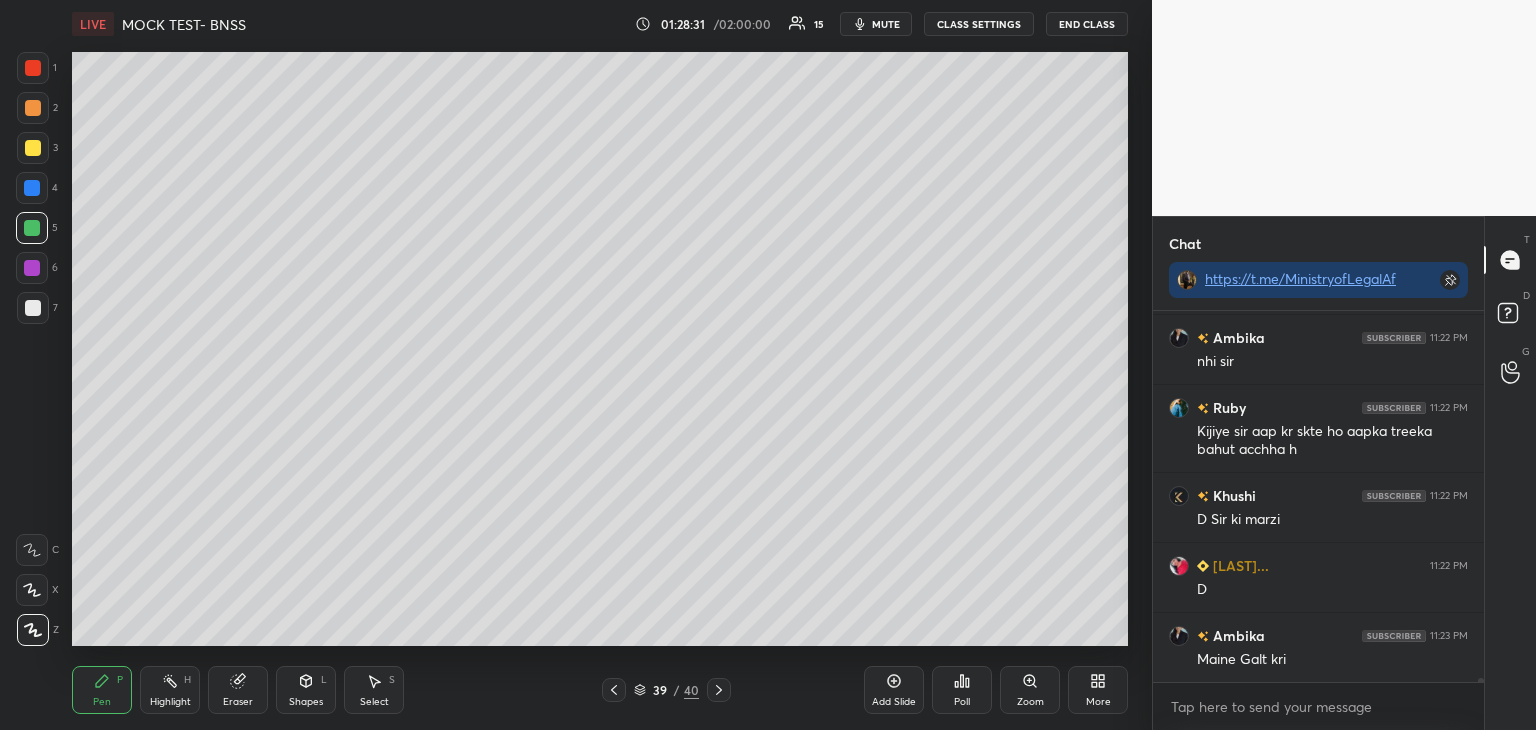 click 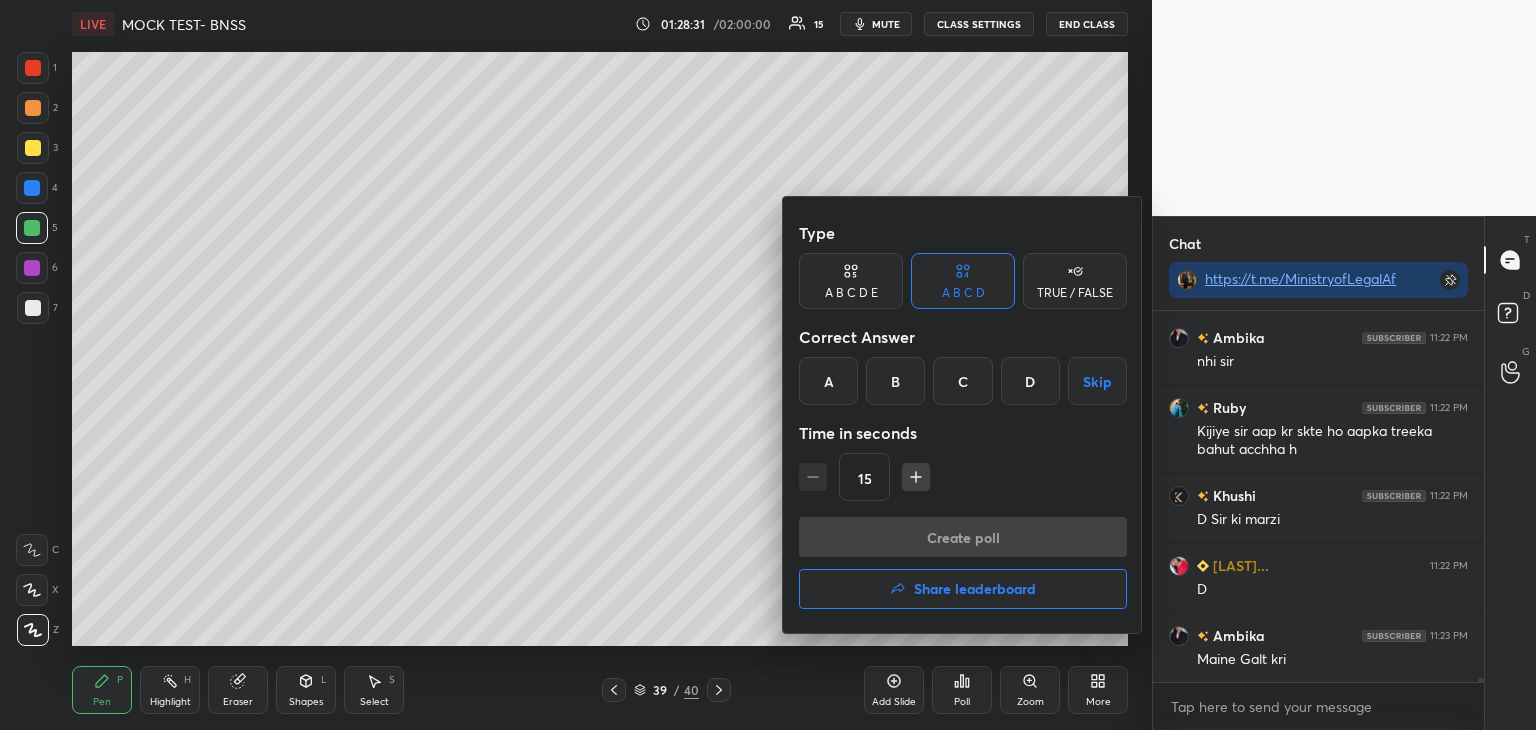 click on "A" at bounding box center (828, 381) 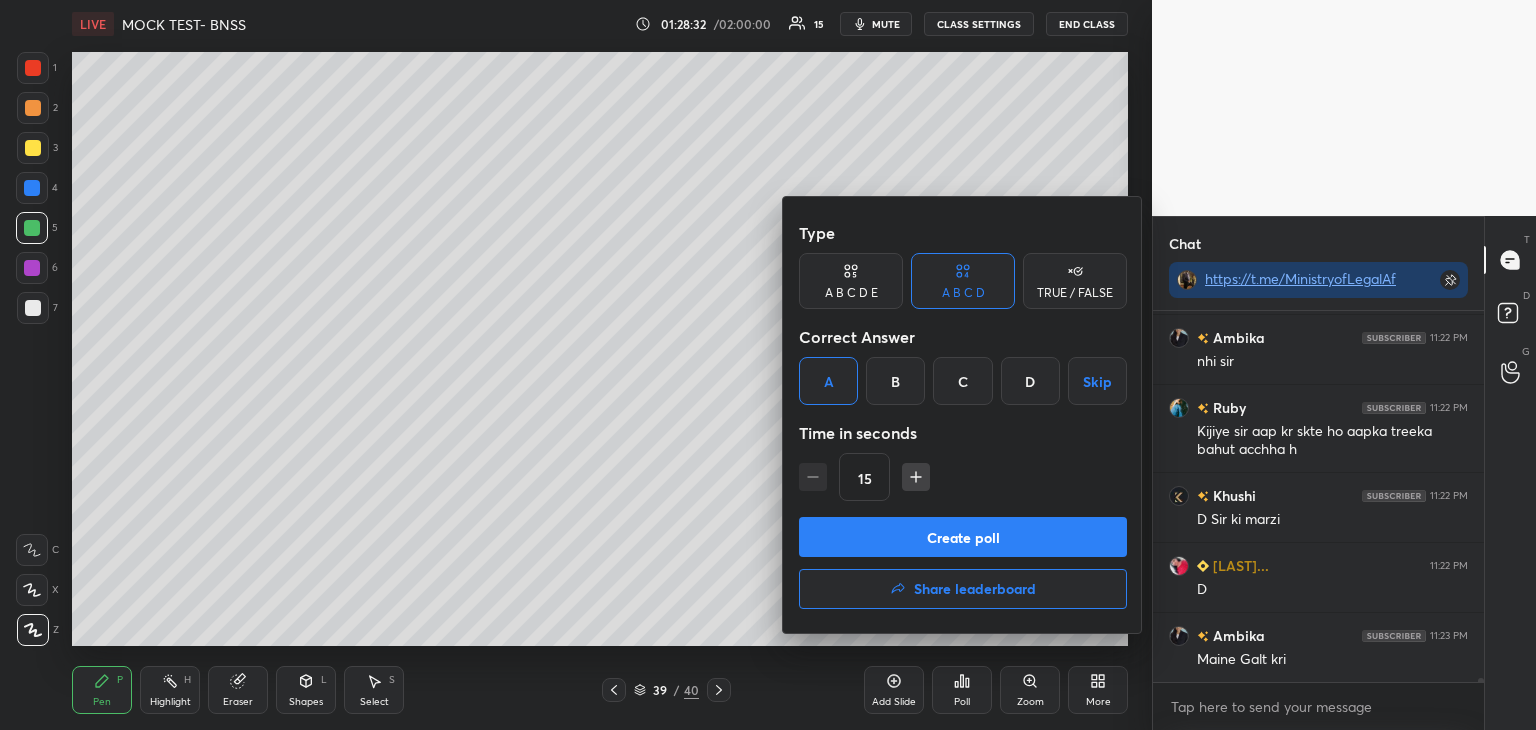 click on "Create poll" at bounding box center [963, 537] 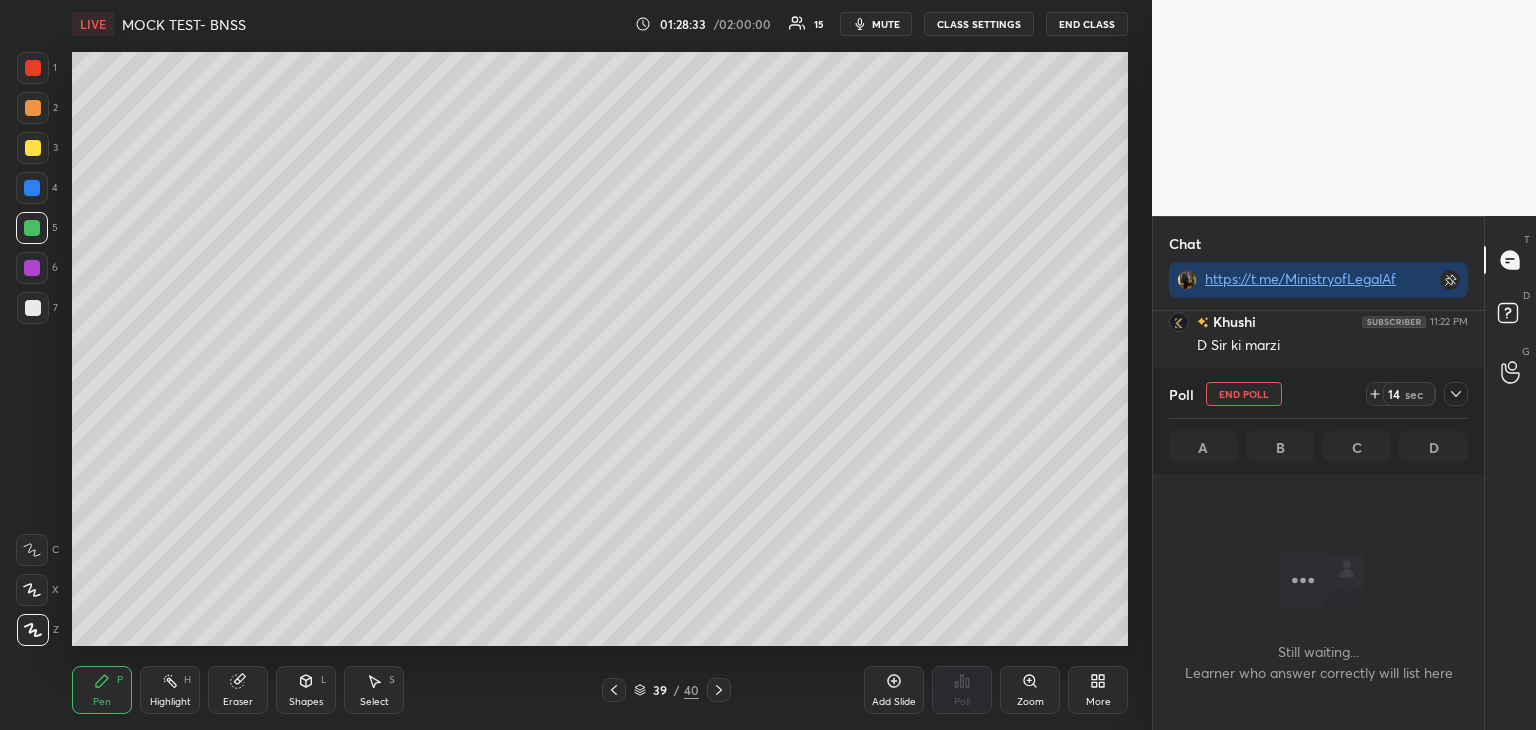click at bounding box center [32, 268] 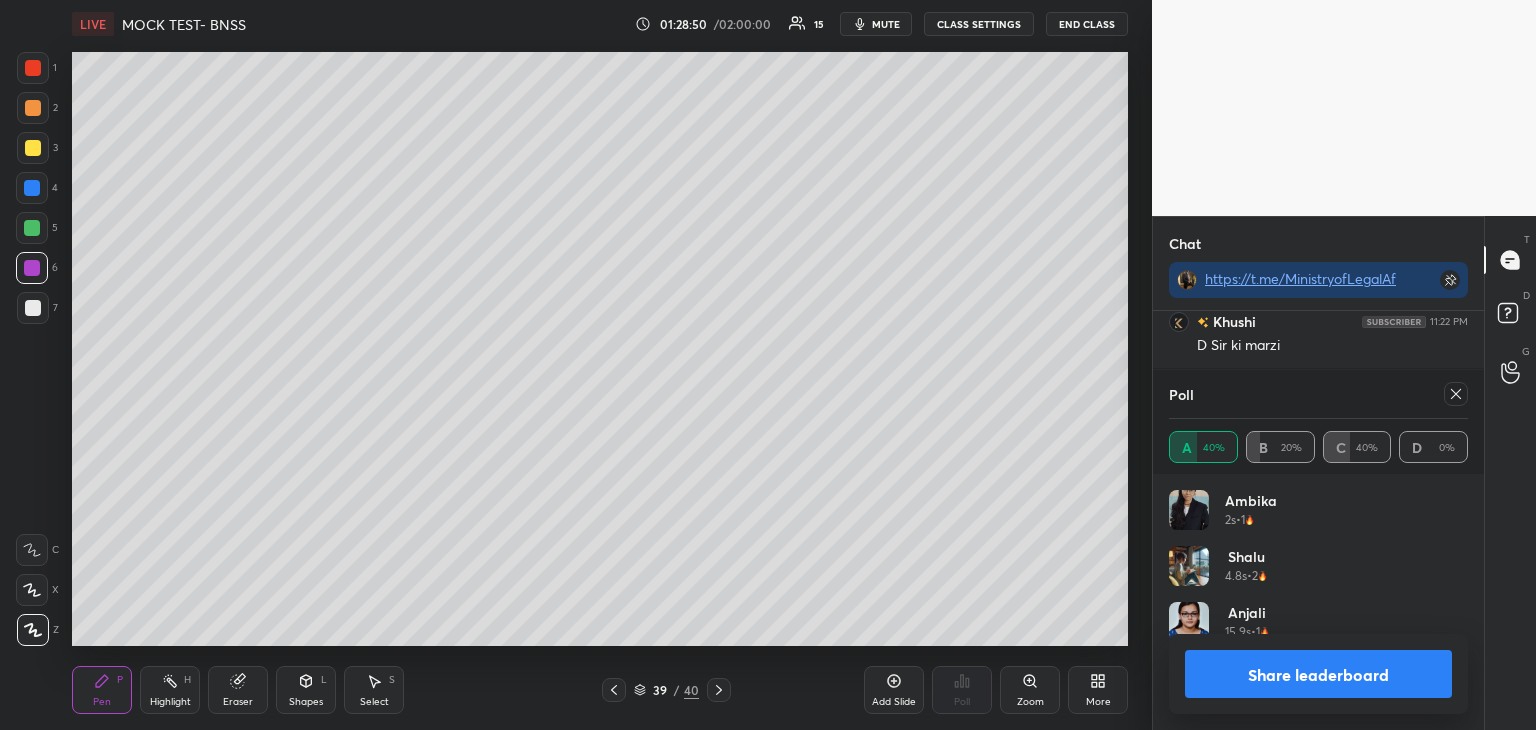 click on "Share leaderboard" at bounding box center (1318, 674) 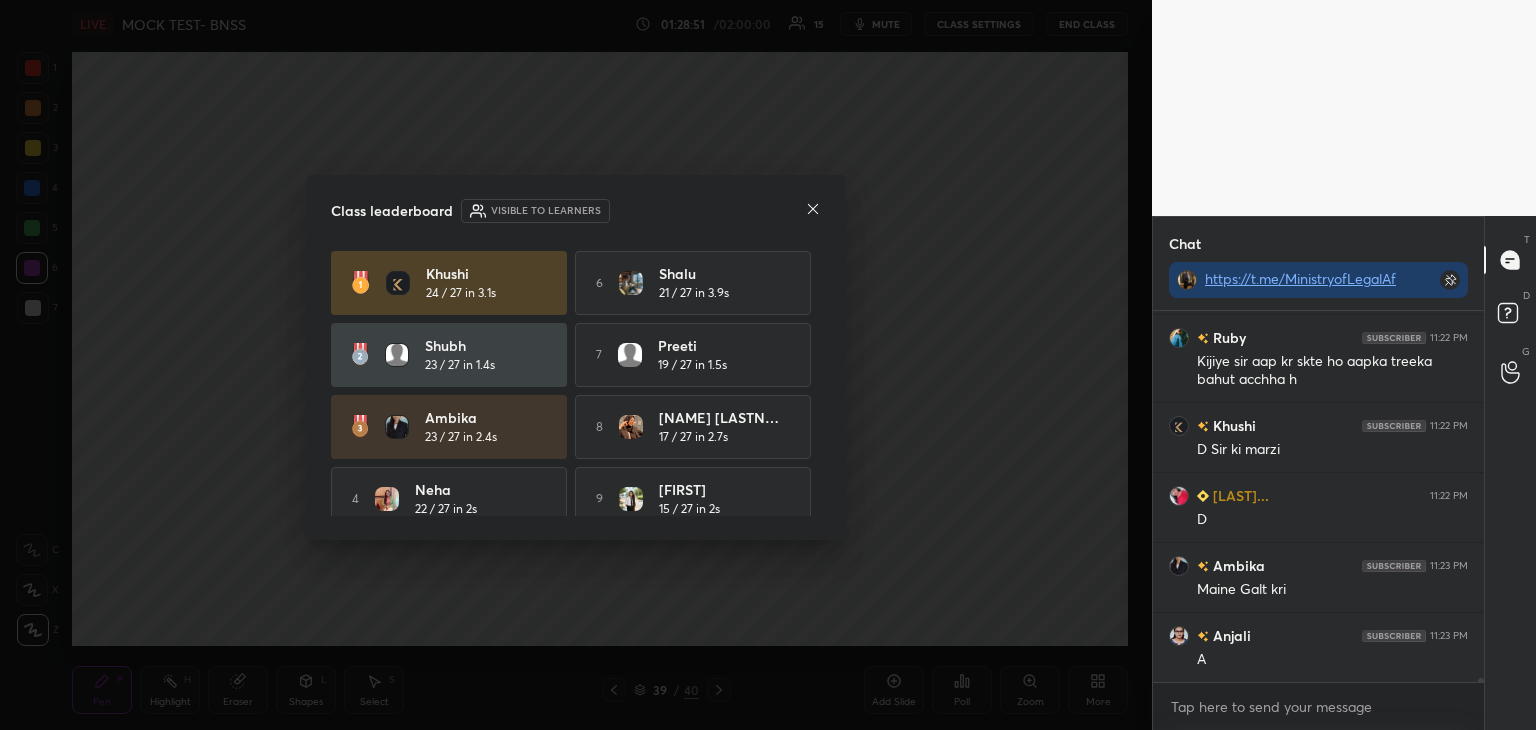 click 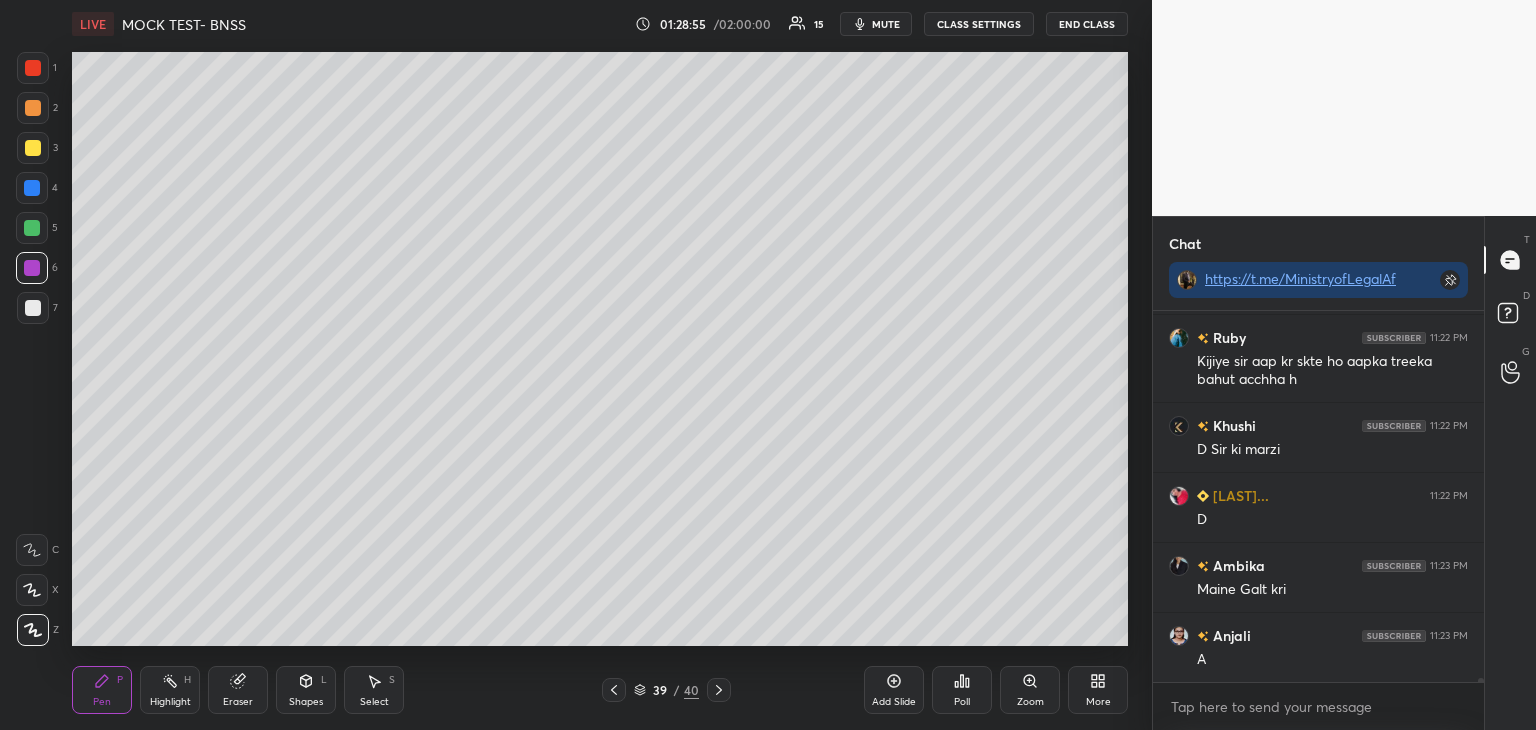 click at bounding box center [33, 308] 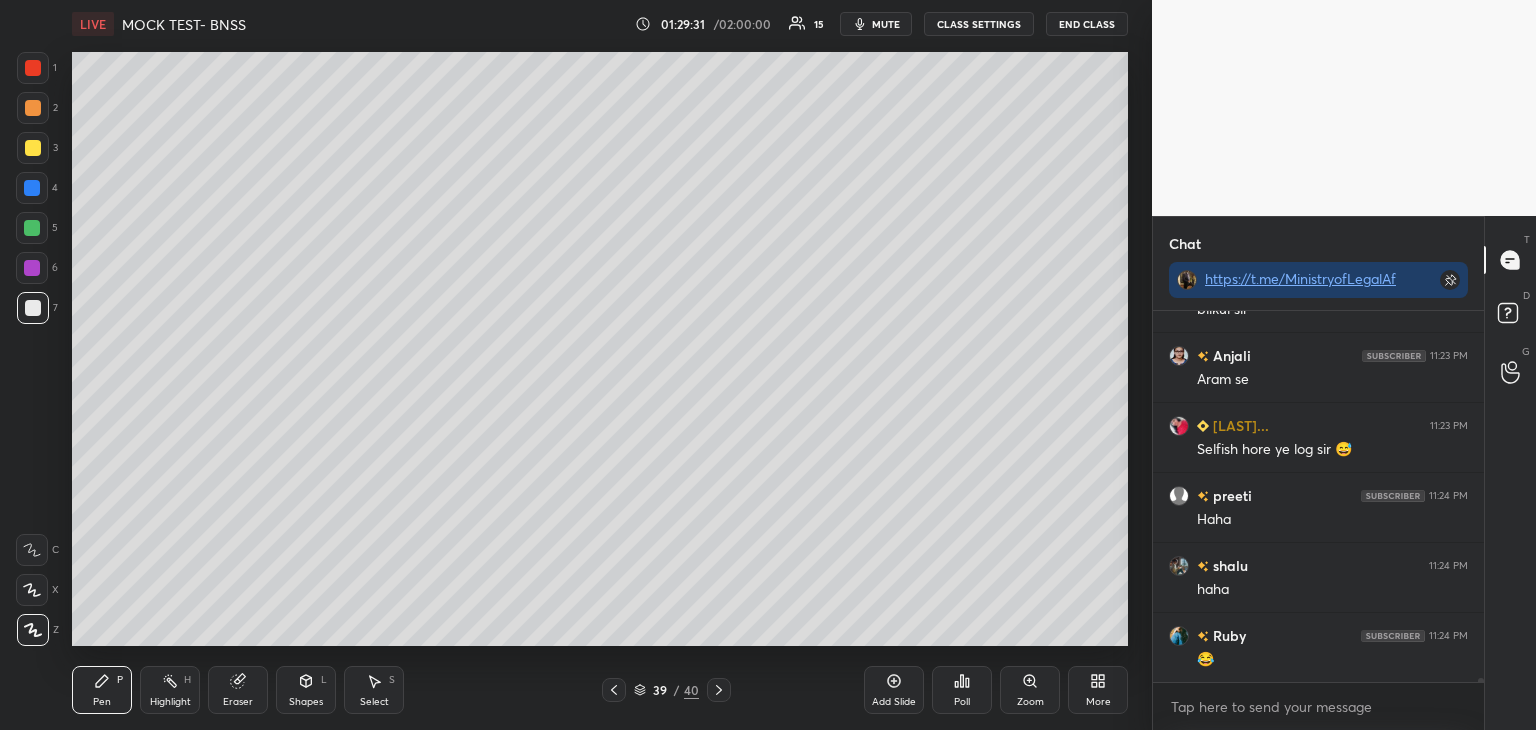 click at bounding box center [32, 268] 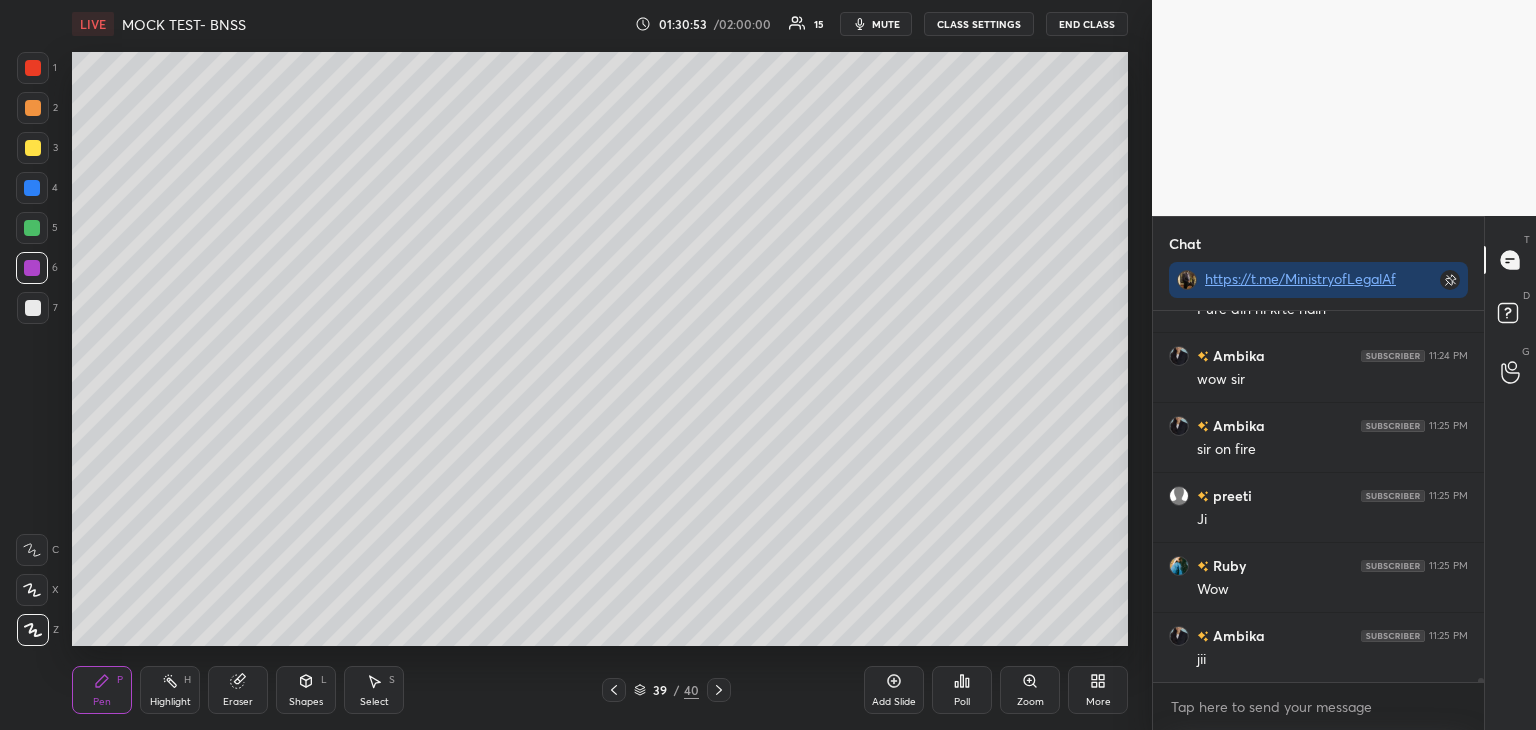scroll, scrollTop: 33010, scrollLeft: 0, axis: vertical 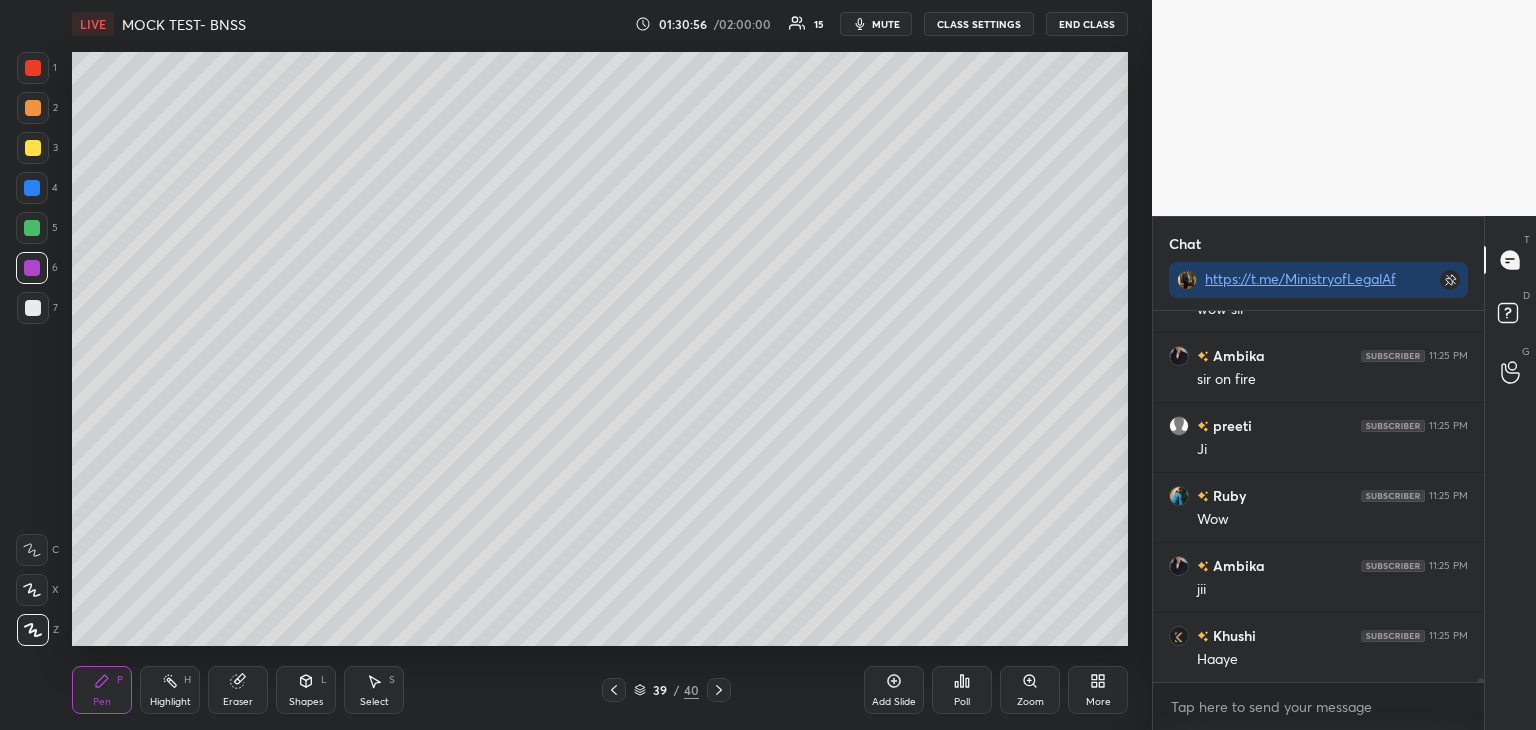 click at bounding box center [33, 308] 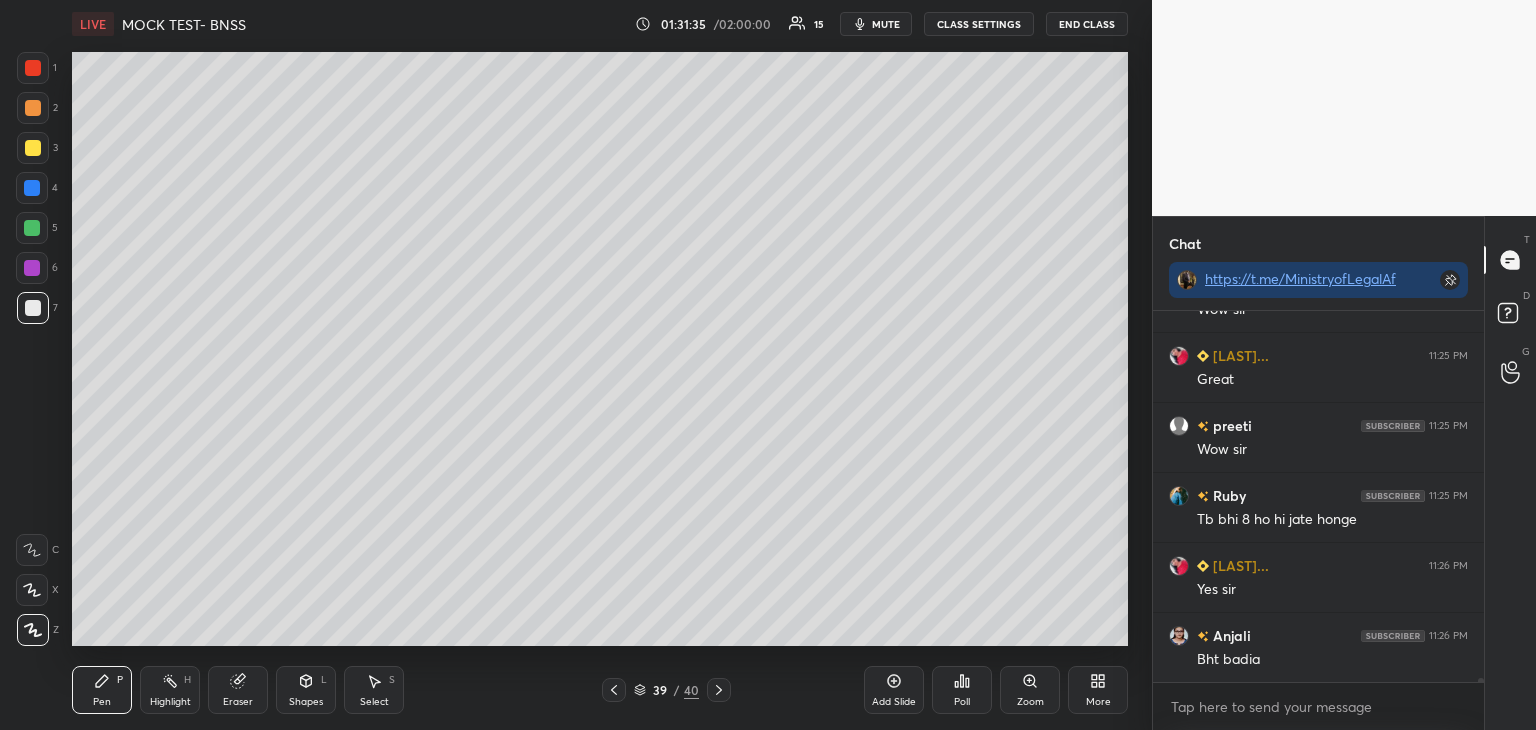 scroll, scrollTop: 33500, scrollLeft: 0, axis: vertical 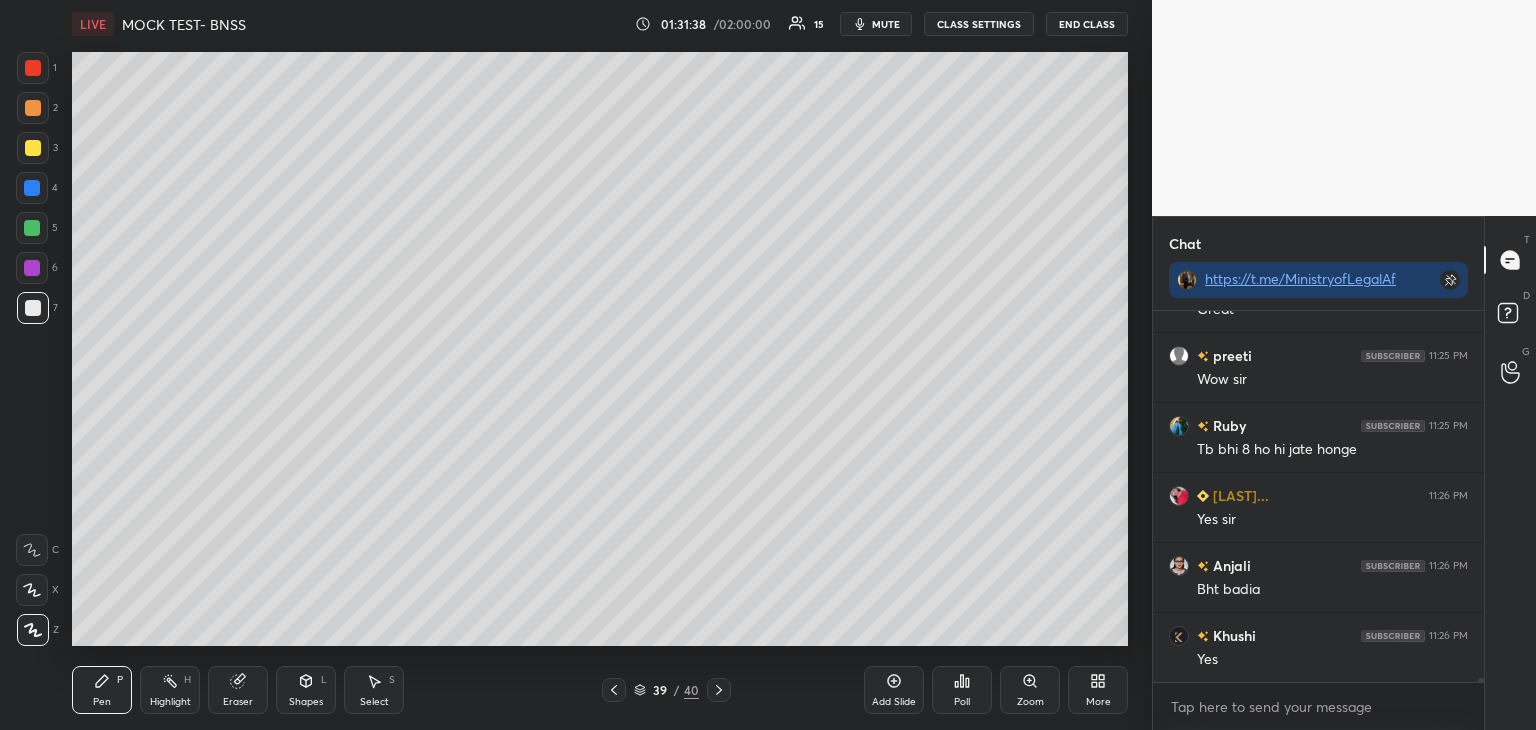 click on "Add Slide" at bounding box center [894, 702] 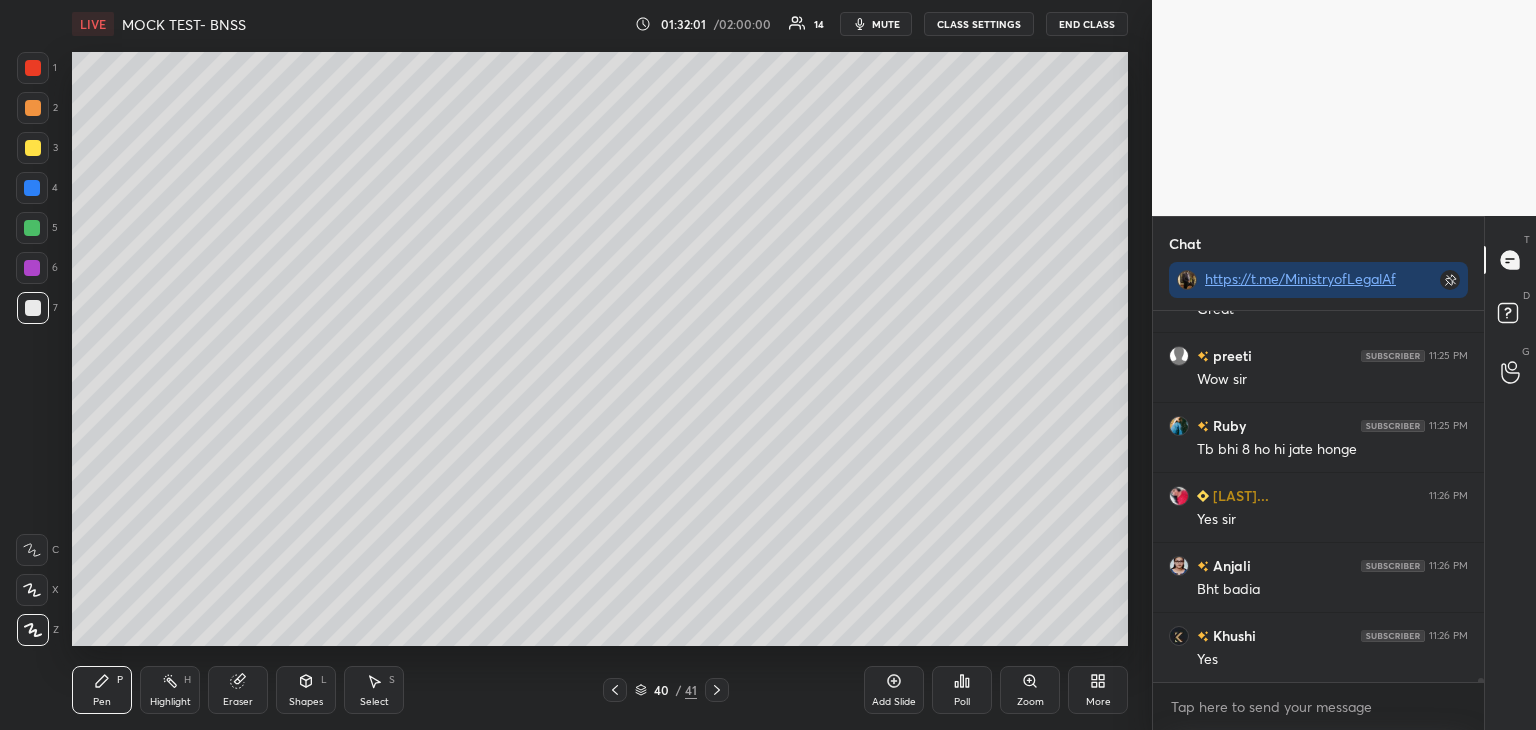 scroll, scrollTop: 33570, scrollLeft: 0, axis: vertical 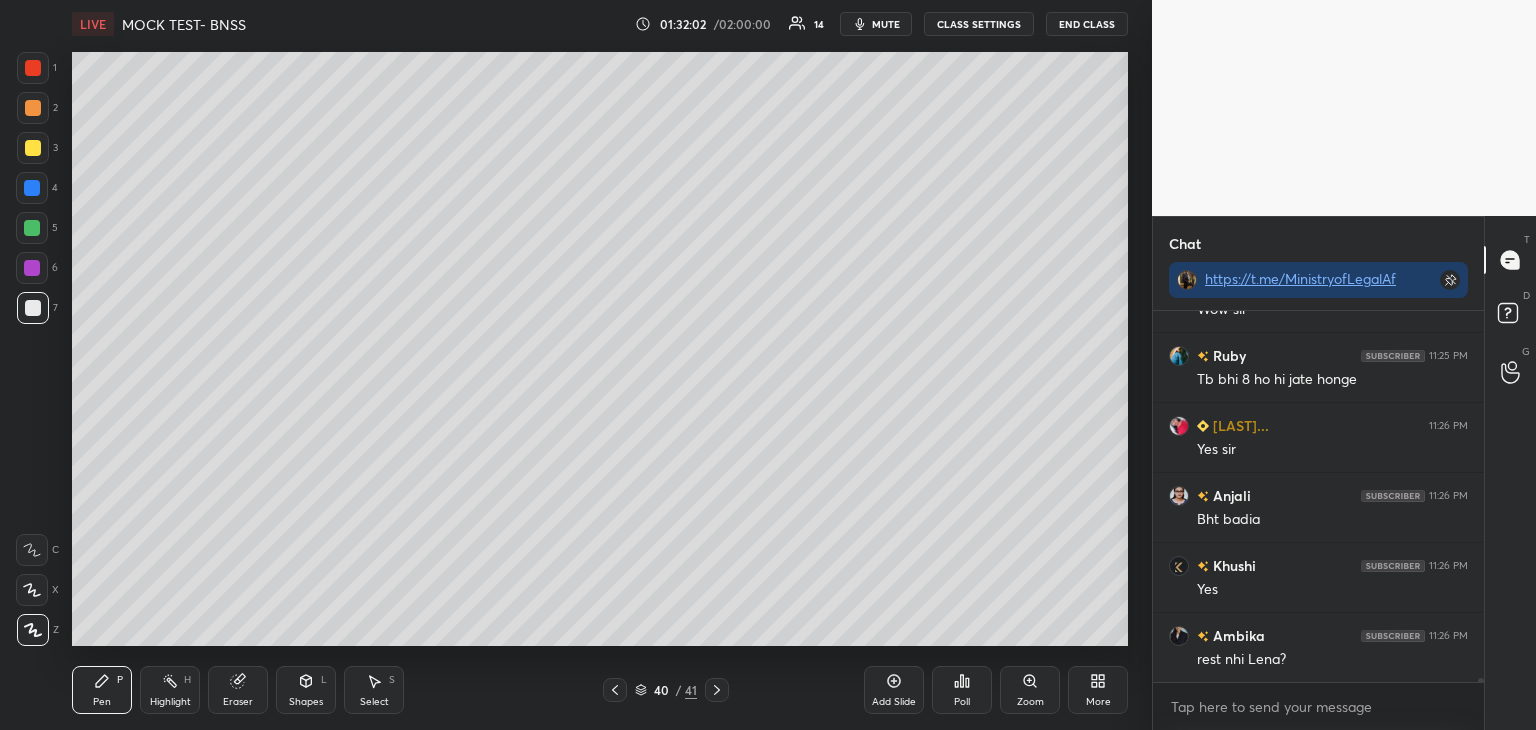 click at bounding box center (32, 228) 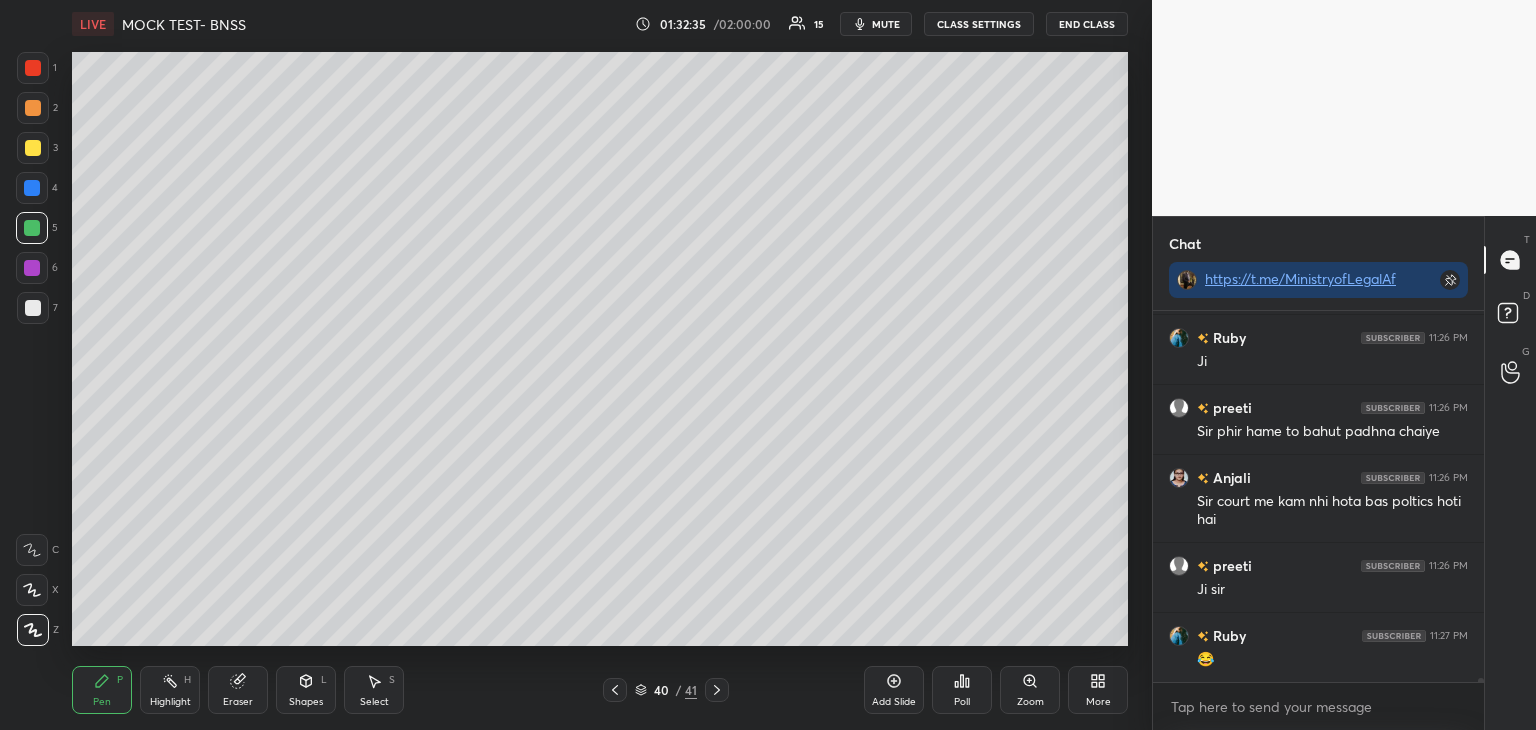 scroll, scrollTop: 34078, scrollLeft: 0, axis: vertical 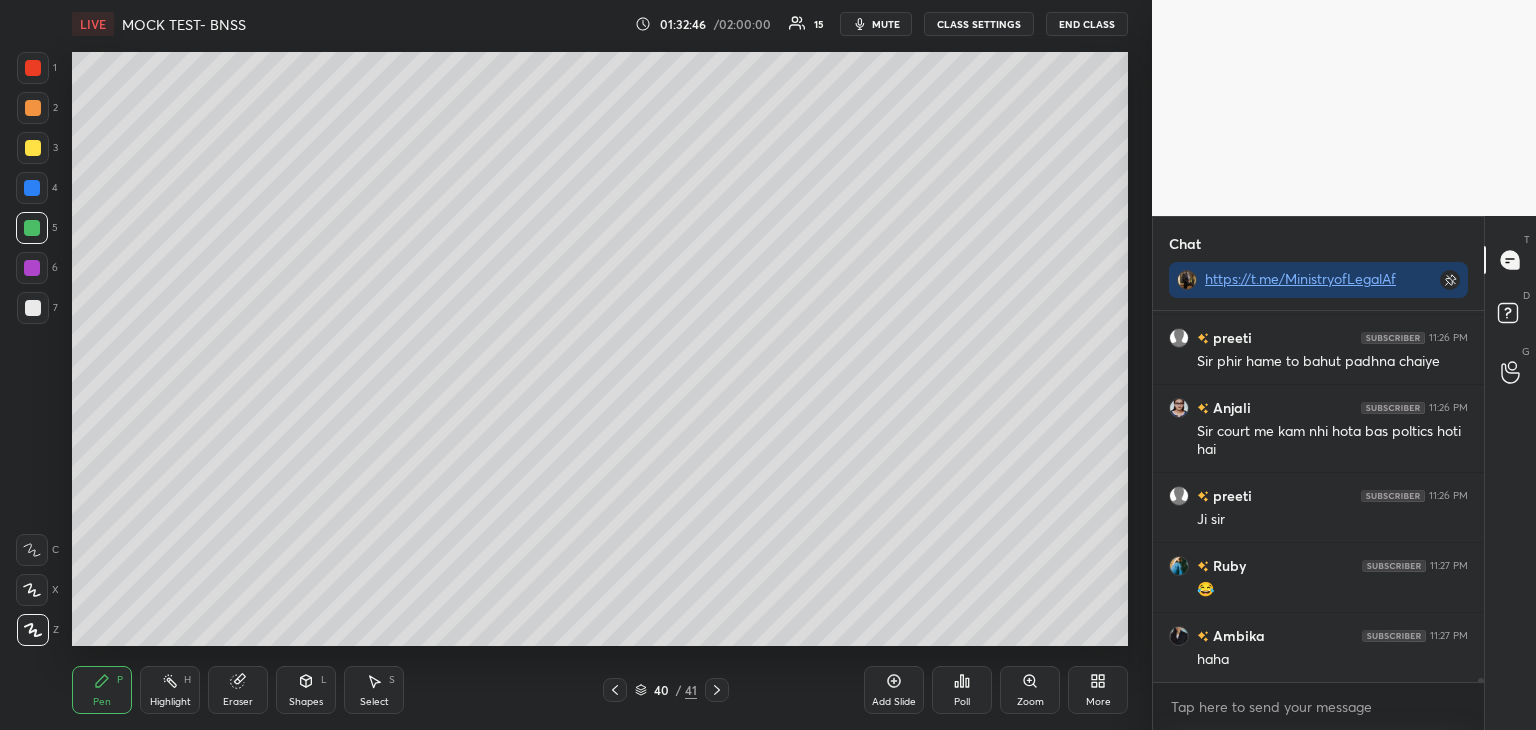 click at bounding box center [32, 268] 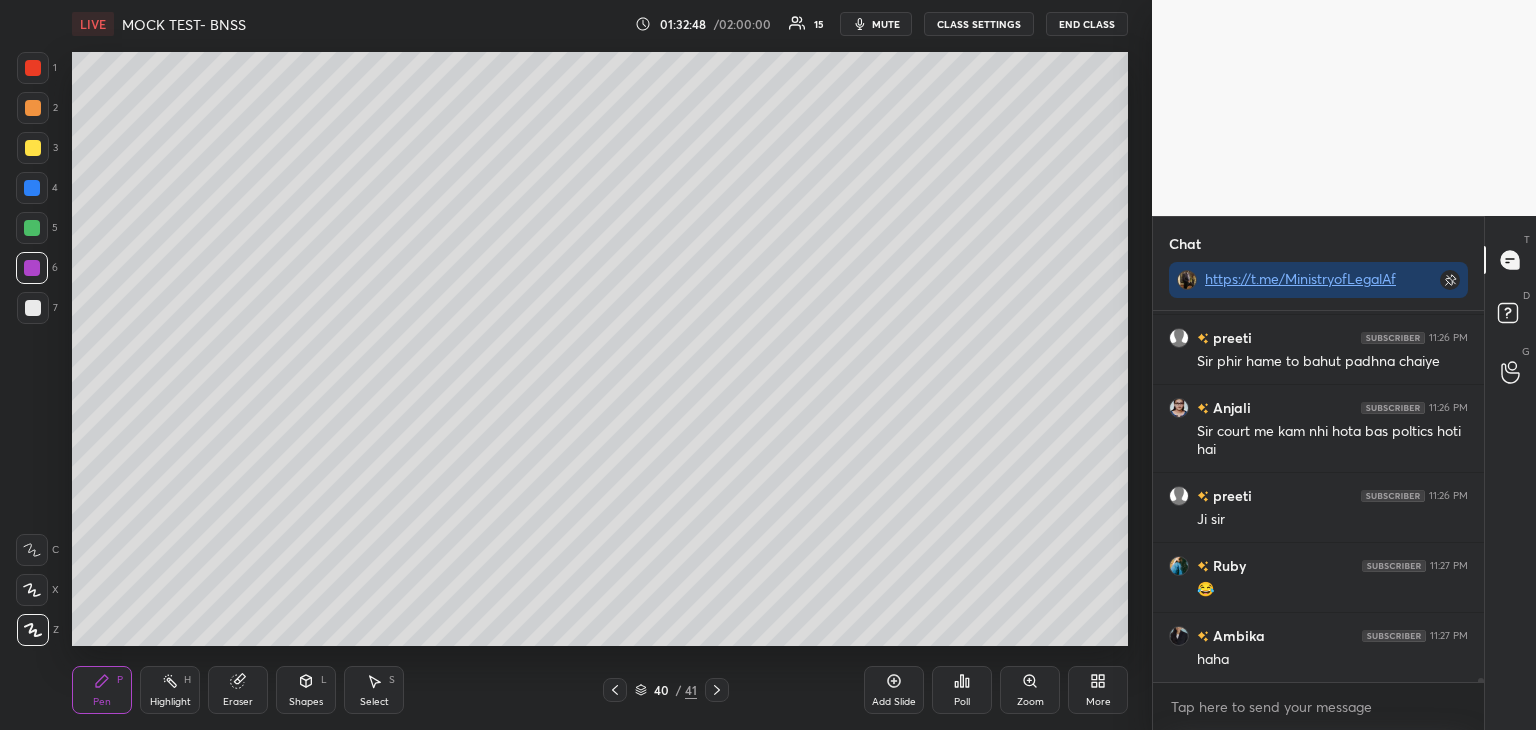scroll, scrollTop: 34166, scrollLeft: 0, axis: vertical 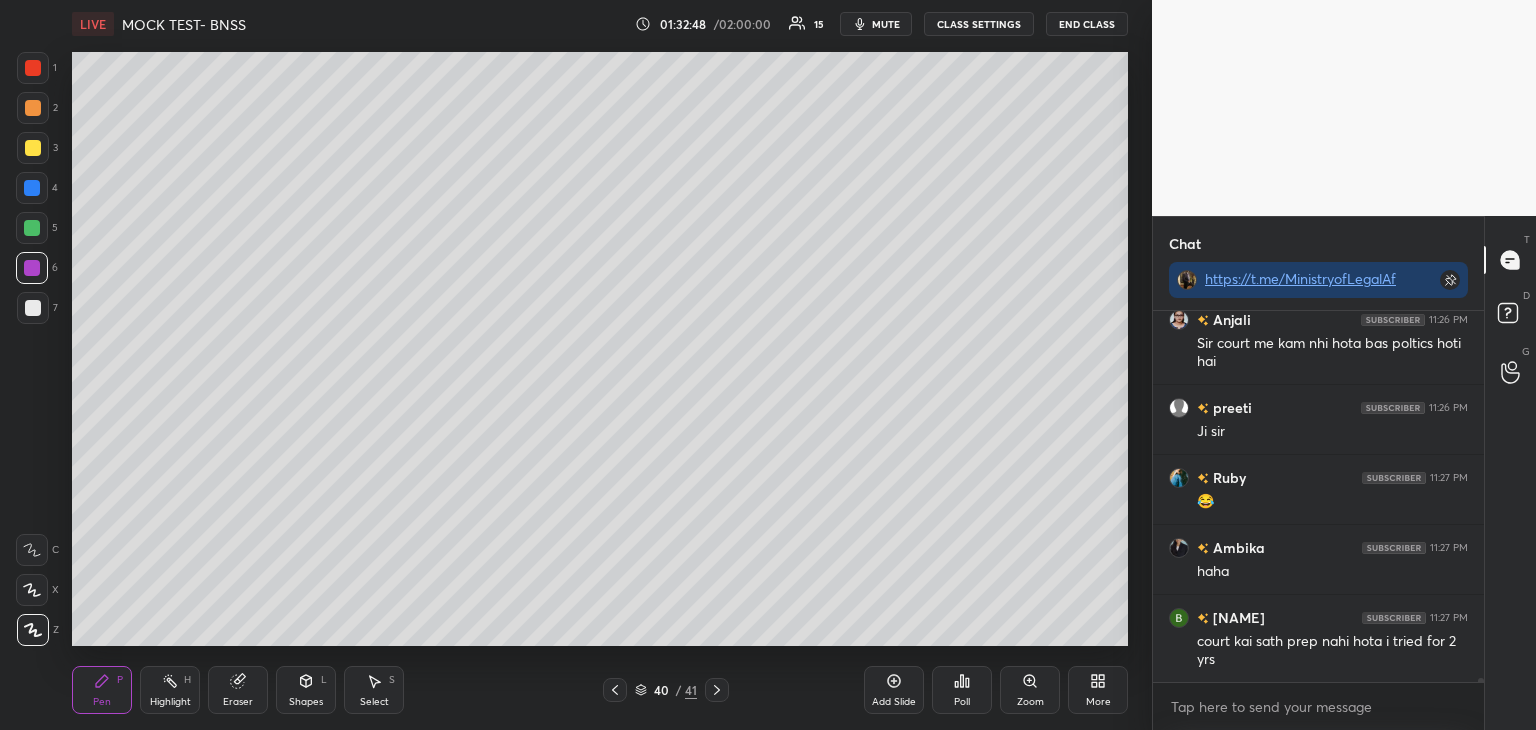 click 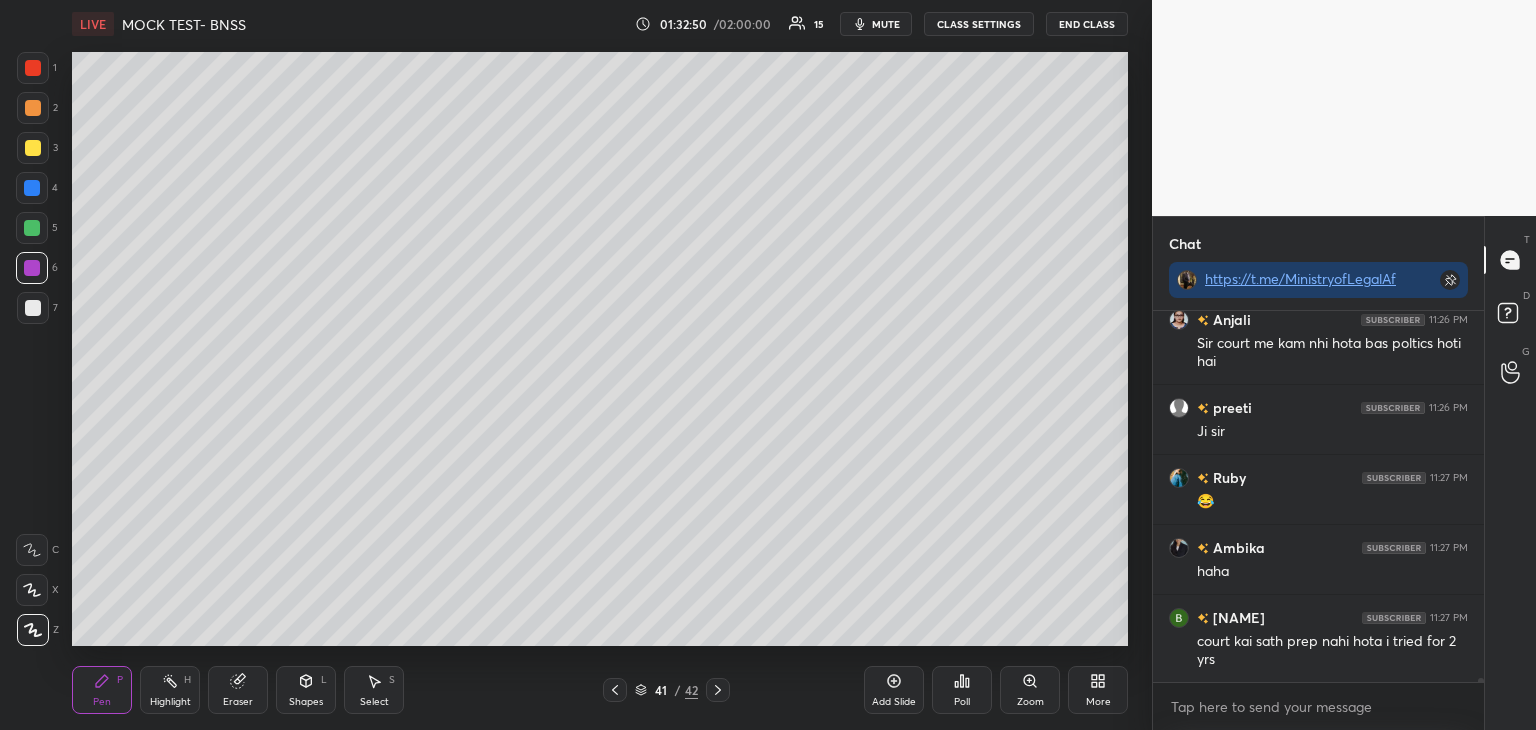 scroll, scrollTop: 34236, scrollLeft: 0, axis: vertical 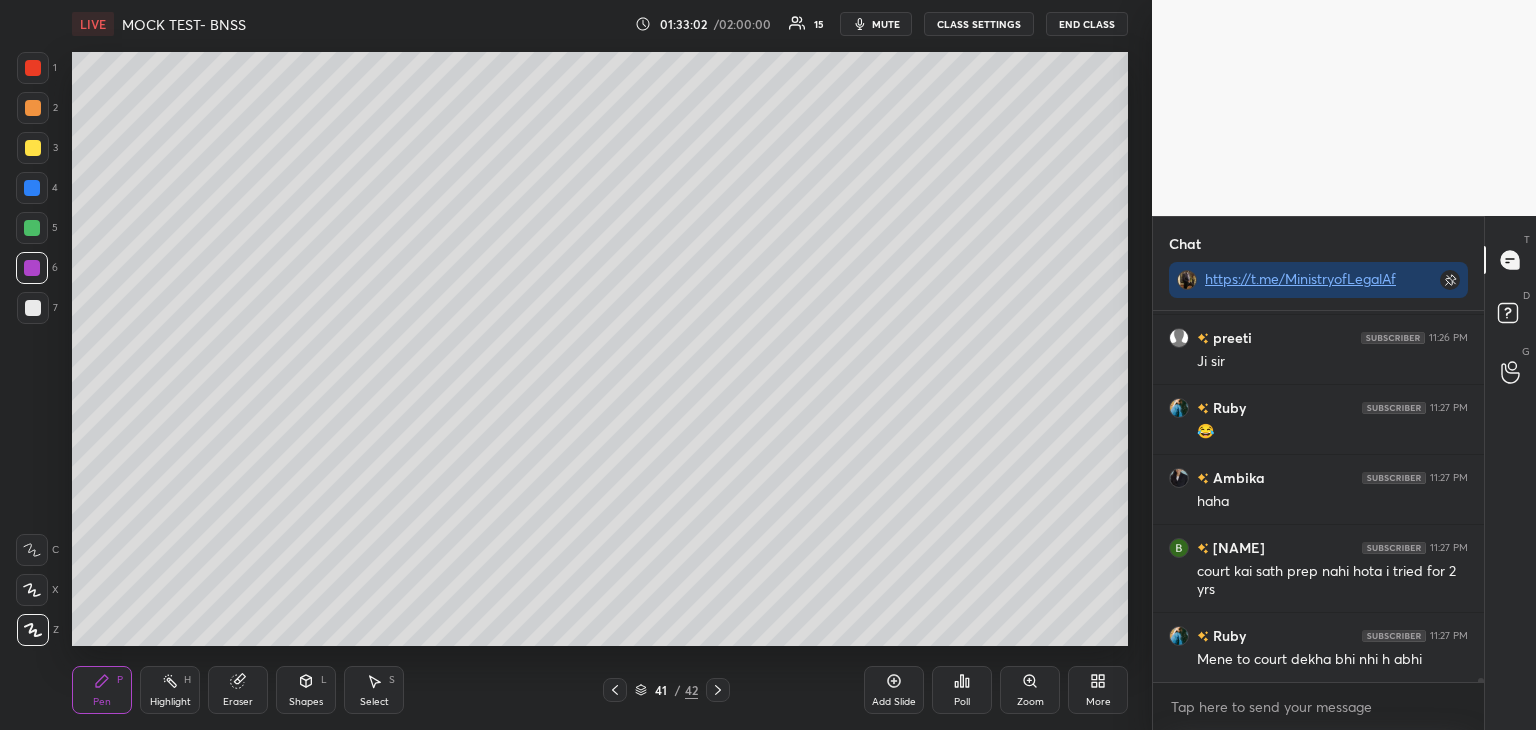 click on "4" at bounding box center (37, 192) 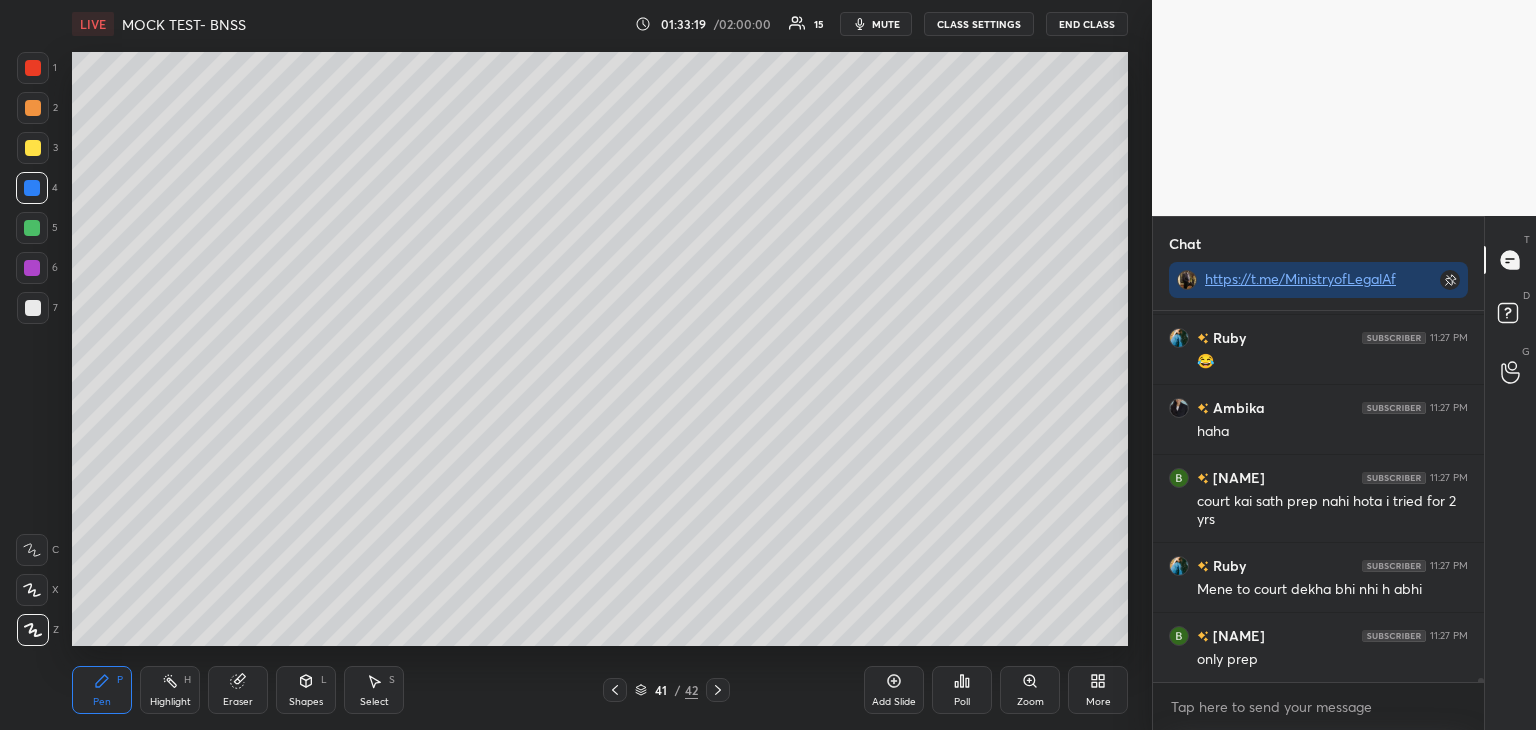 scroll, scrollTop: 34376, scrollLeft: 0, axis: vertical 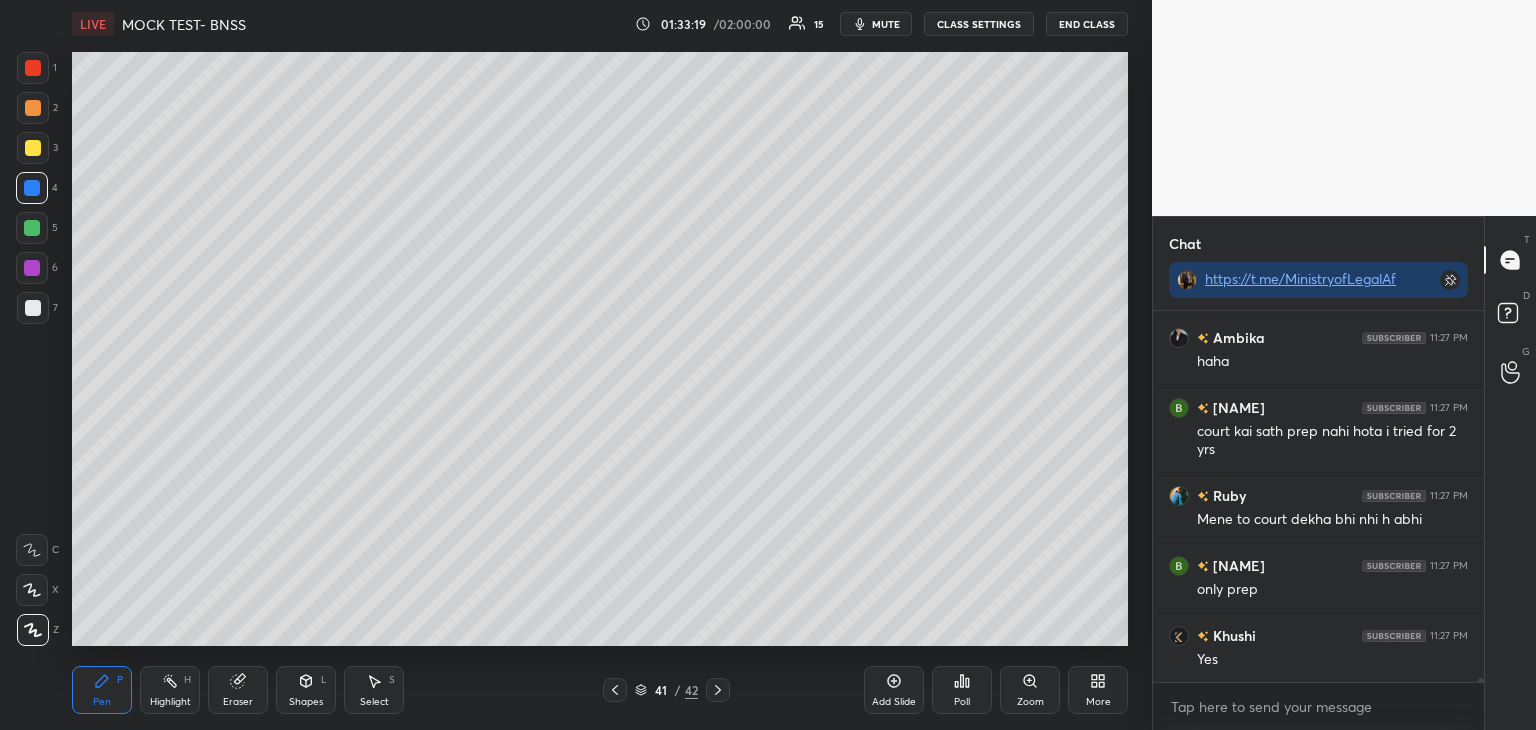 click on "1 2 3 4 5 6 7 C X Z C X Z E E Erase all   H H" at bounding box center (32, 349) 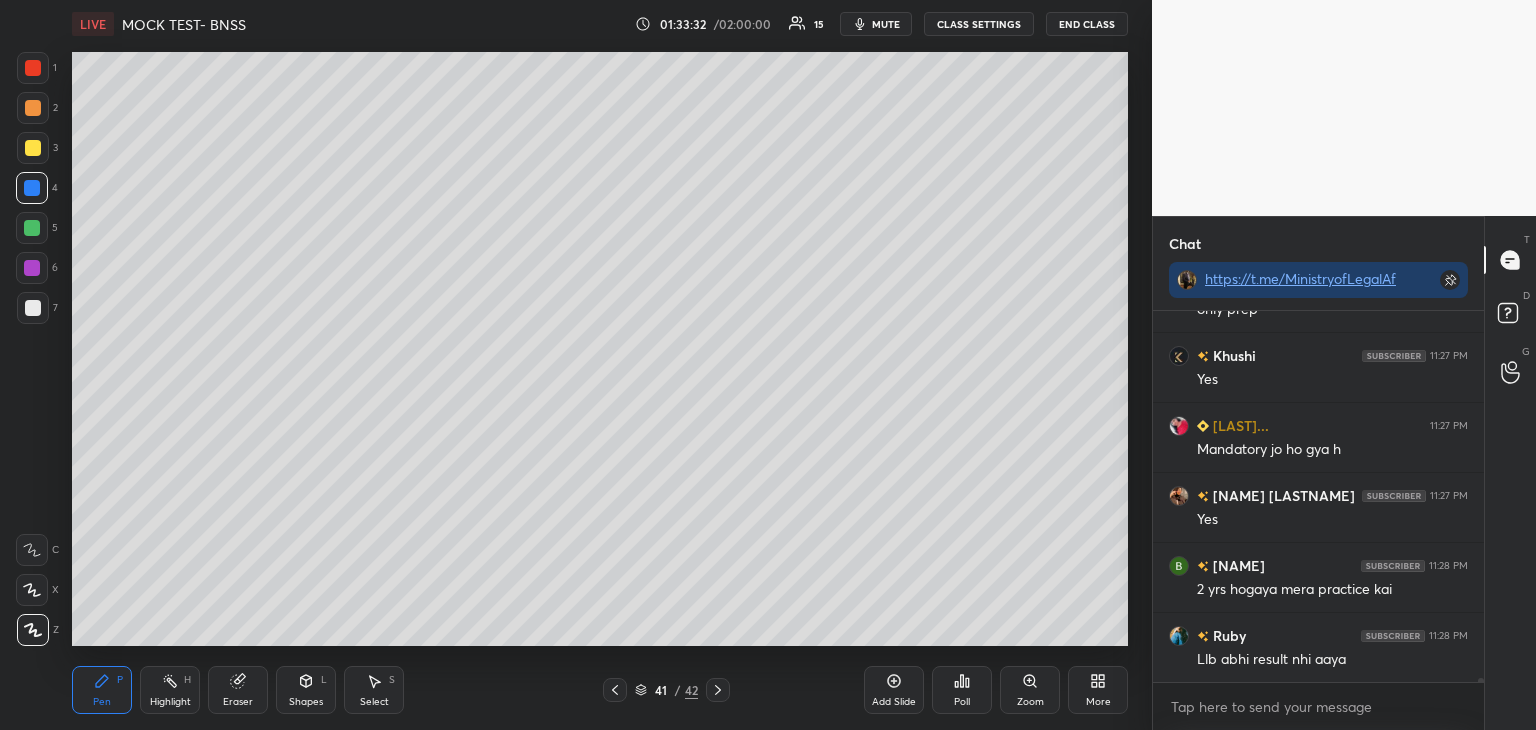 scroll, scrollTop: 34726, scrollLeft: 0, axis: vertical 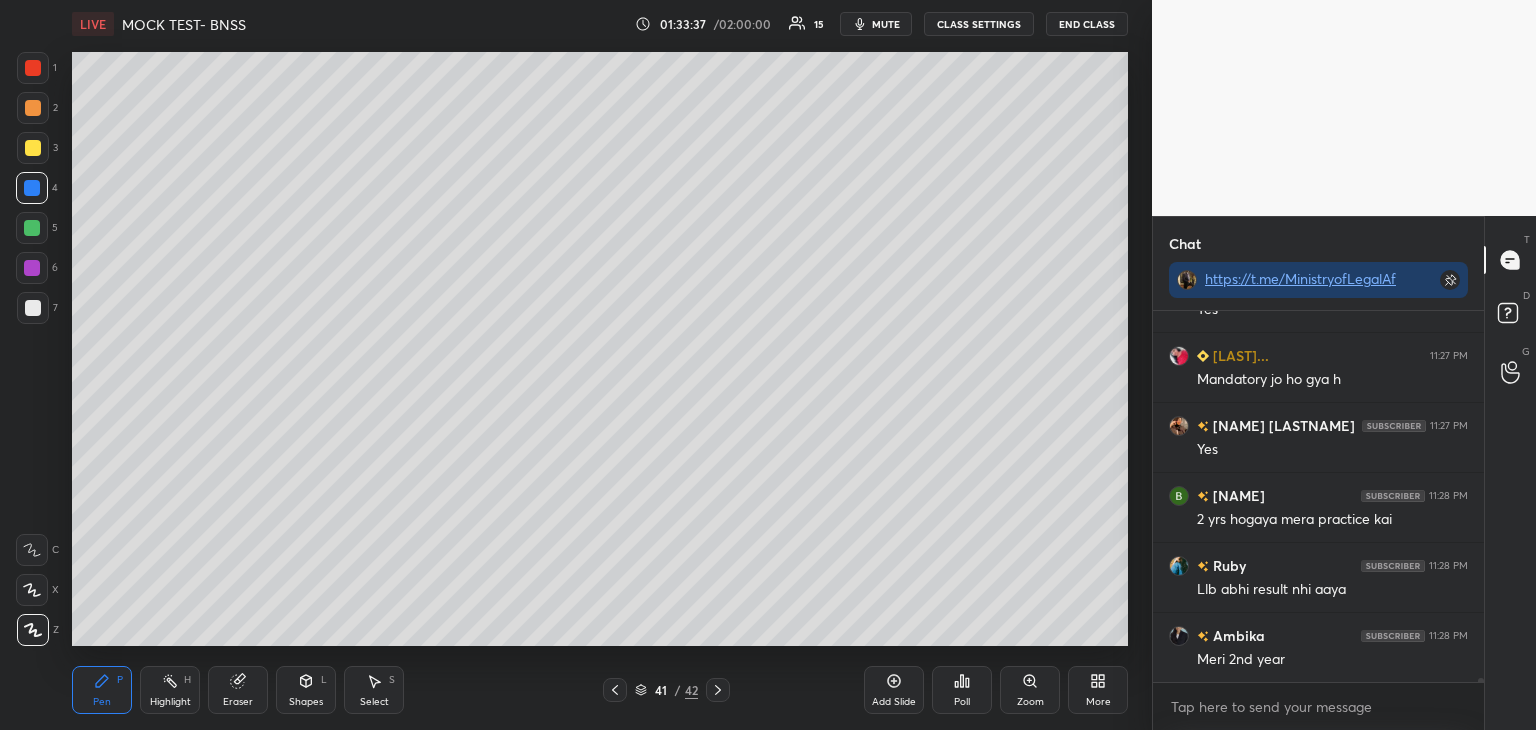 click at bounding box center [33, 308] 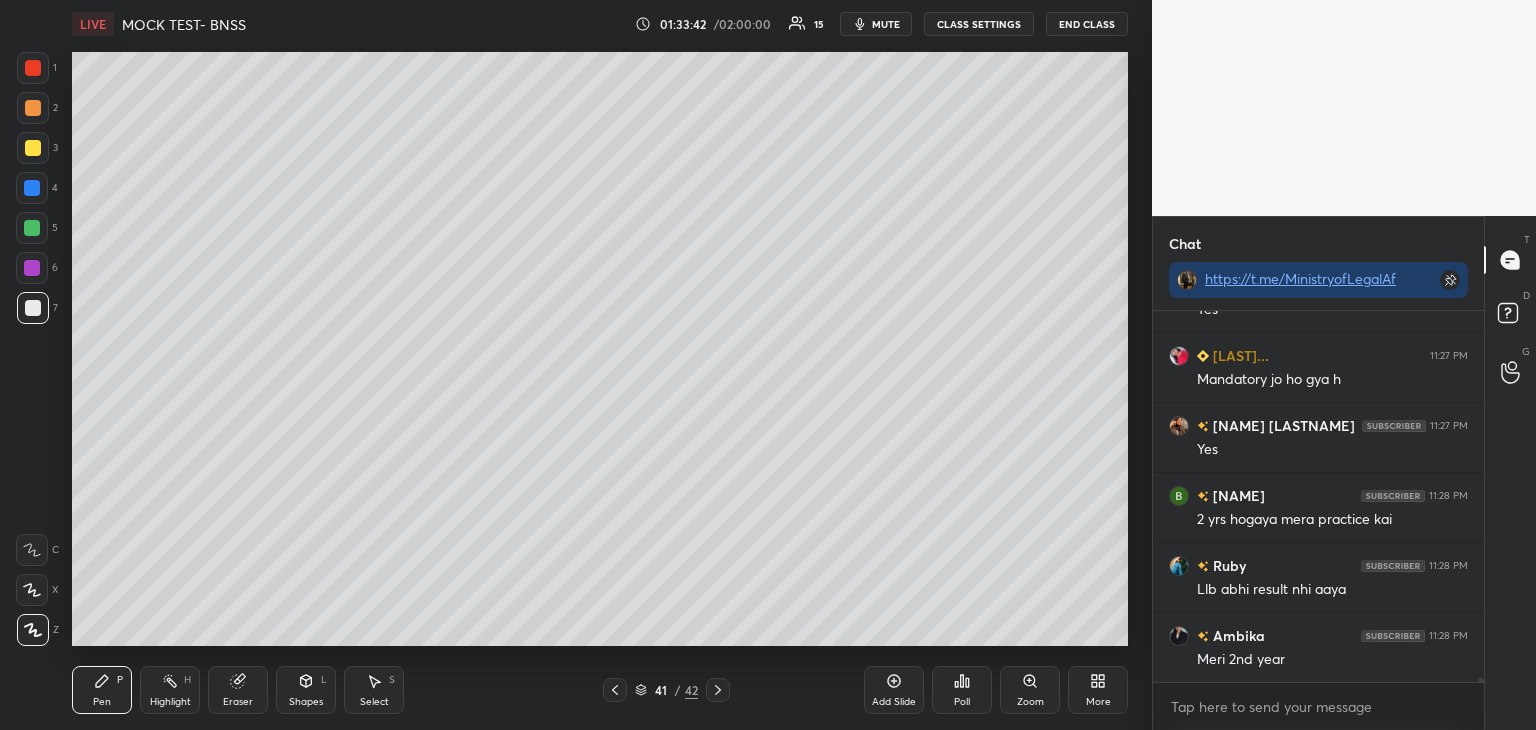 click on "1 2 3 4 5 6 7 C X Z C X Z E E Erase all   H H LIVE MOCK TEST- BNSS 01:33:42 /  02:00:00 15 mute CLASS SETTINGS End Class Setting up your live class Poll for   secs No correct answer Start poll Back MOCK TEST- BNSS [FIRST] [LAST] Pen P Highlight H Eraser Shapes L Select S 41 / 42 Add Slide Poll Zoom More" at bounding box center [576, 365] 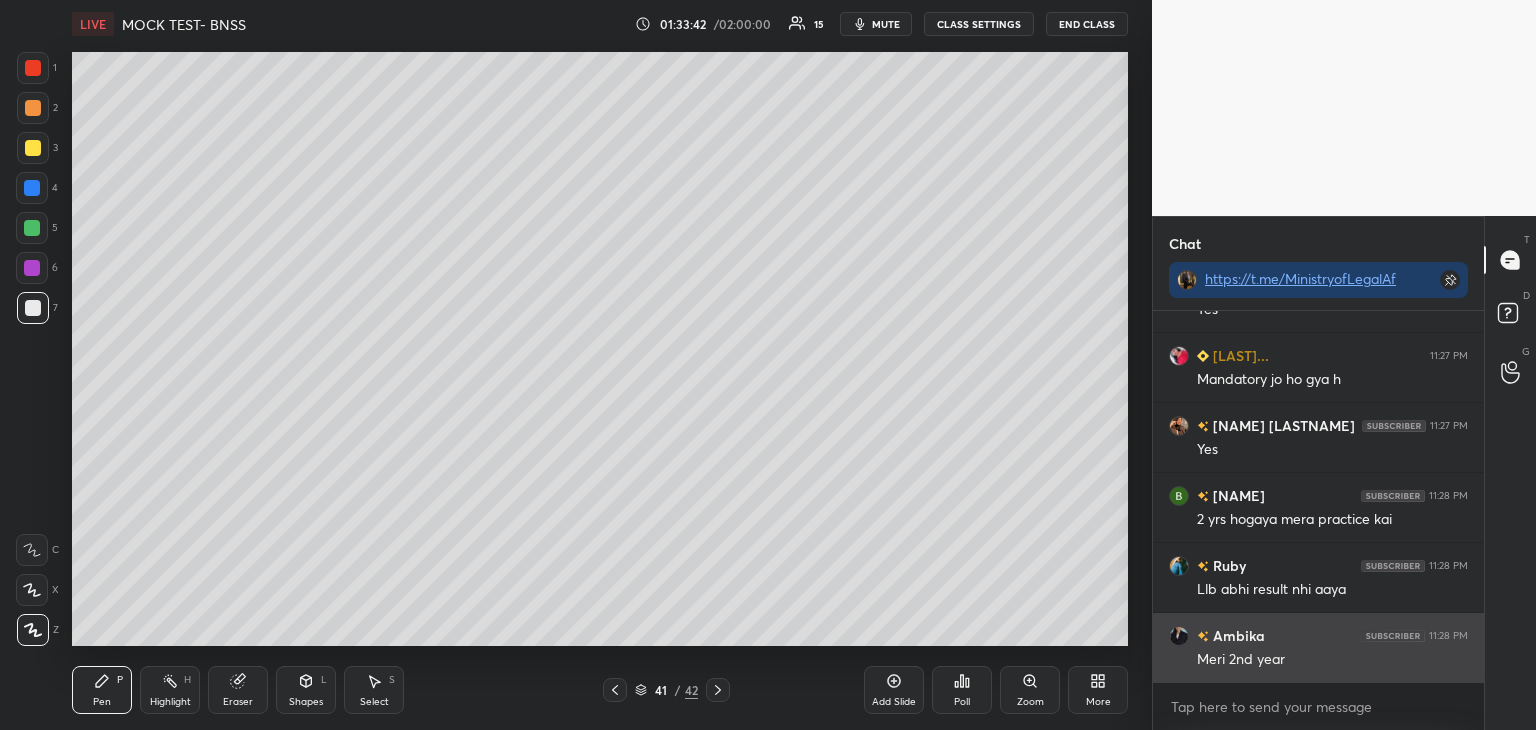 click on "1 2 3 4 5 6 7 C X Z C X Z E E Erase all   H H LIVE MOCK TEST- BNSS 01:33:42 /  02:00:00 15 mute CLASS SETTINGS End Class Setting up your live class Poll for   secs No correct answer Start poll Back MOCK TEST- BNSS [FIRST] [LAST] Pen P Highlight H Eraser Shapes L Select S 41 / 42 Add Slide Poll Zoom More" at bounding box center (576, 365) 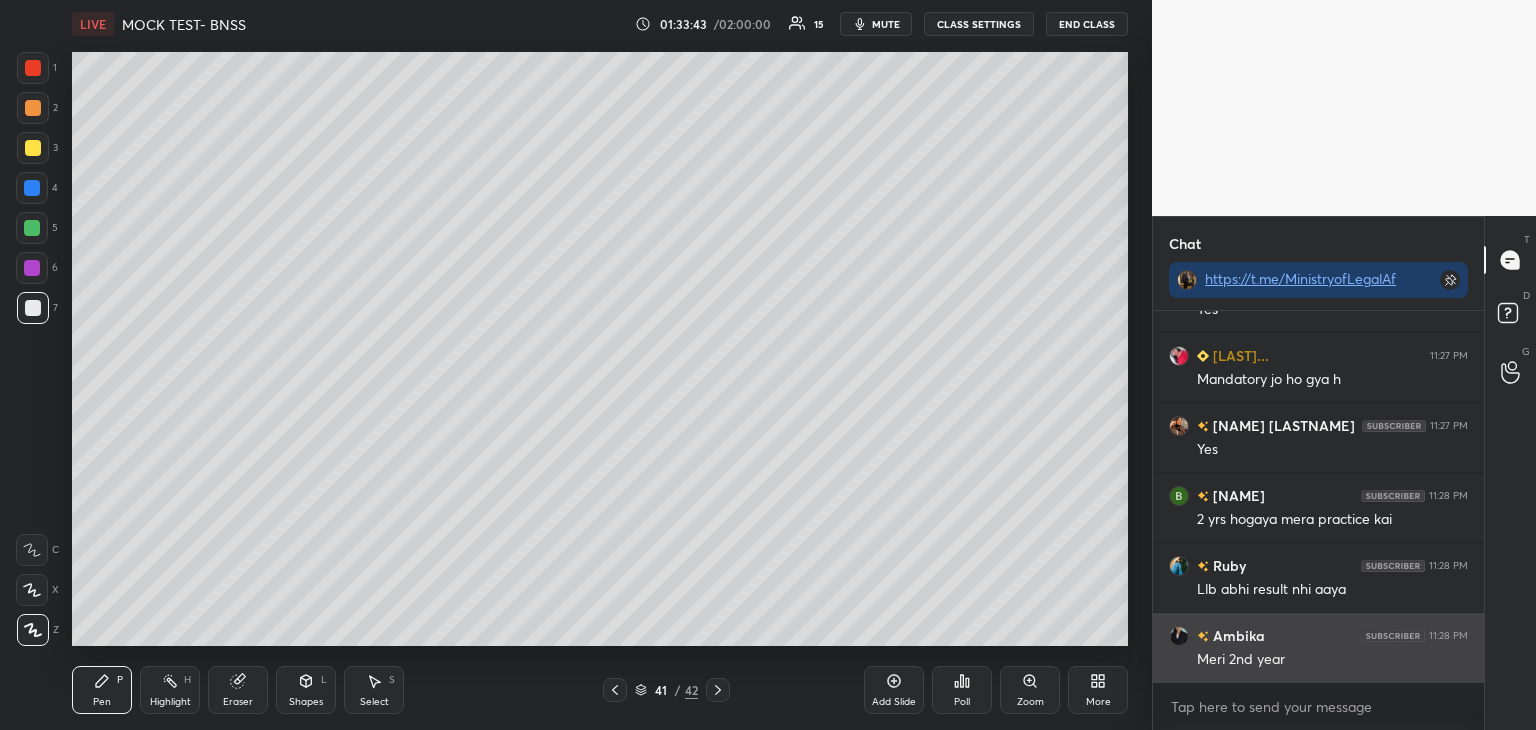 click on "[NAME] 11:28 PM Meri [NUMBER]nd year" at bounding box center (1318, 647) 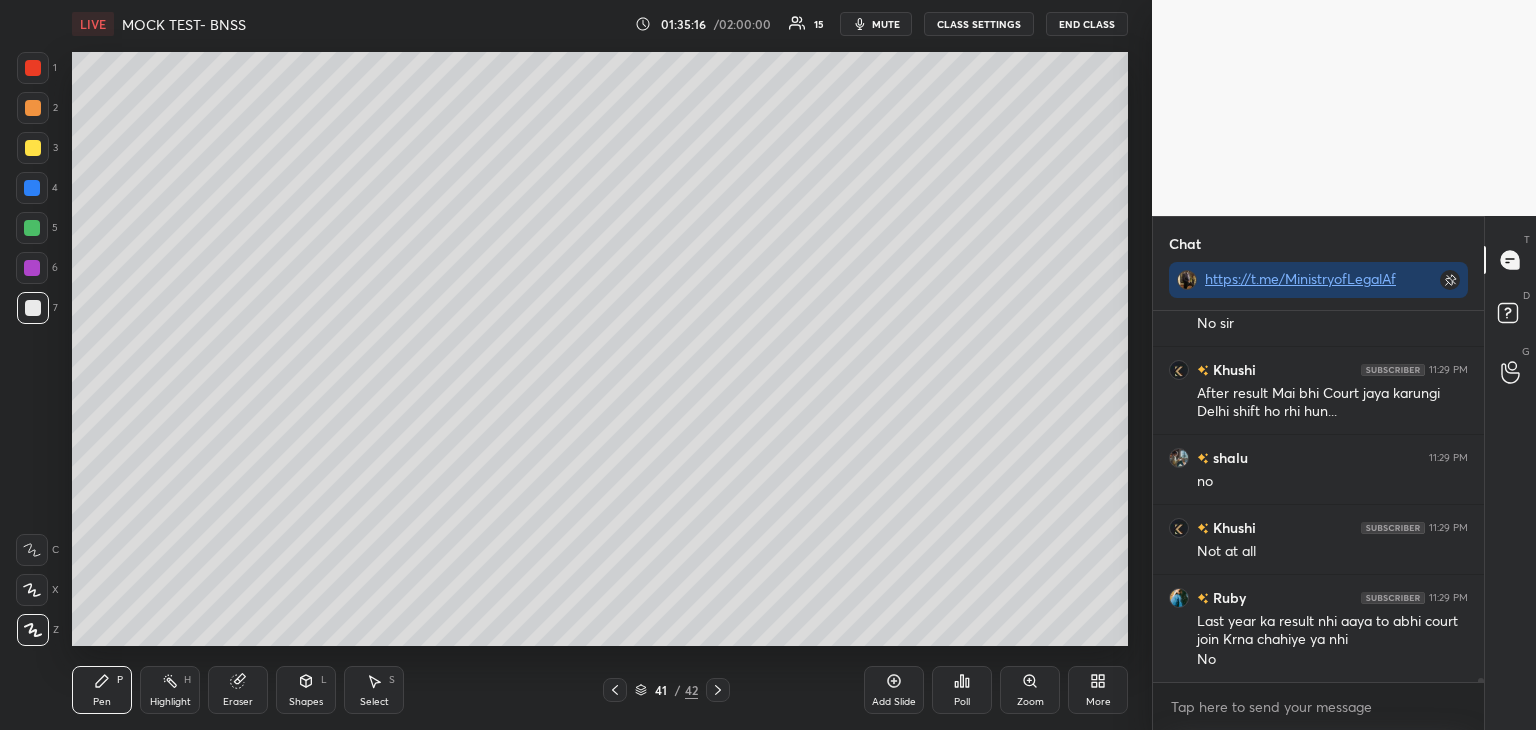 scroll, scrollTop: 35542, scrollLeft: 0, axis: vertical 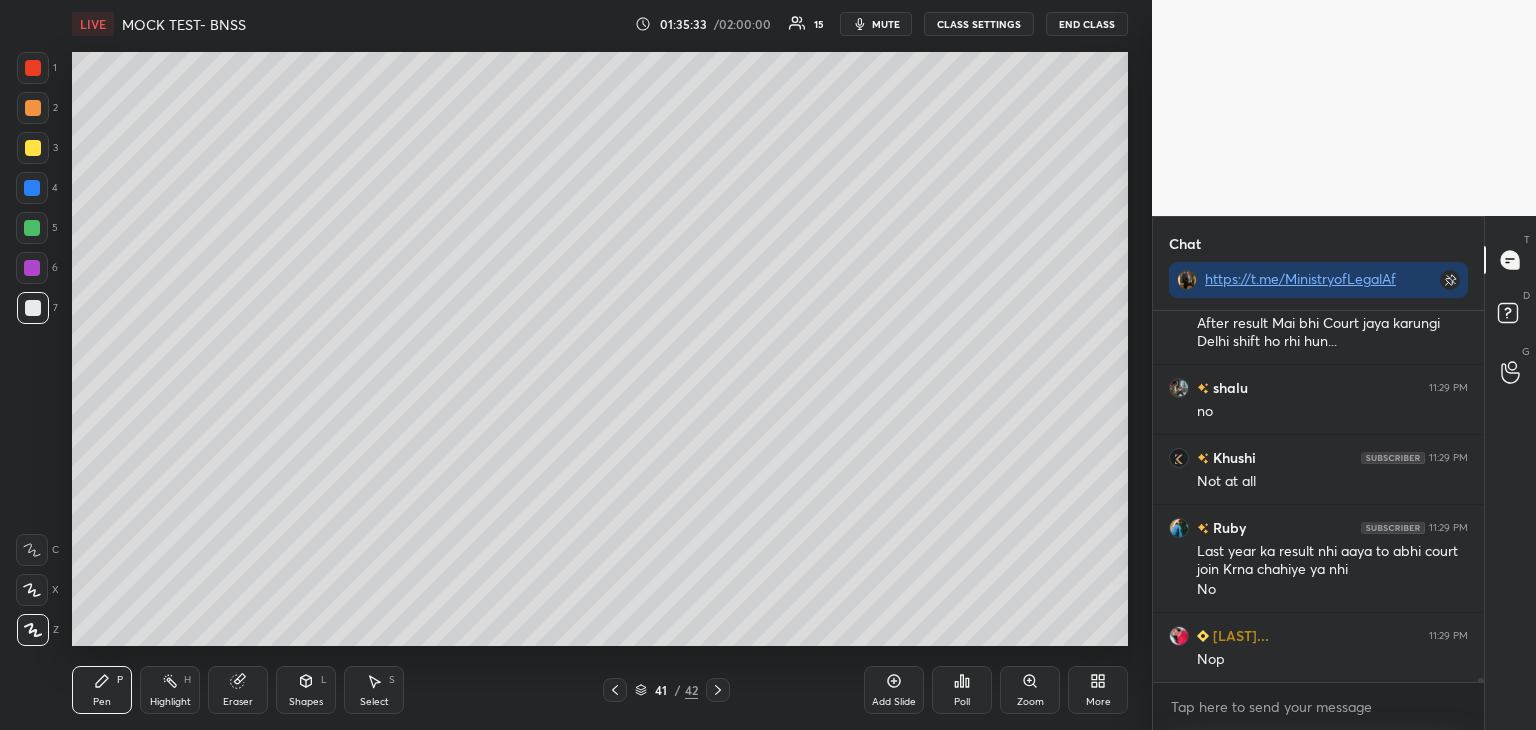 click at bounding box center [32, 268] 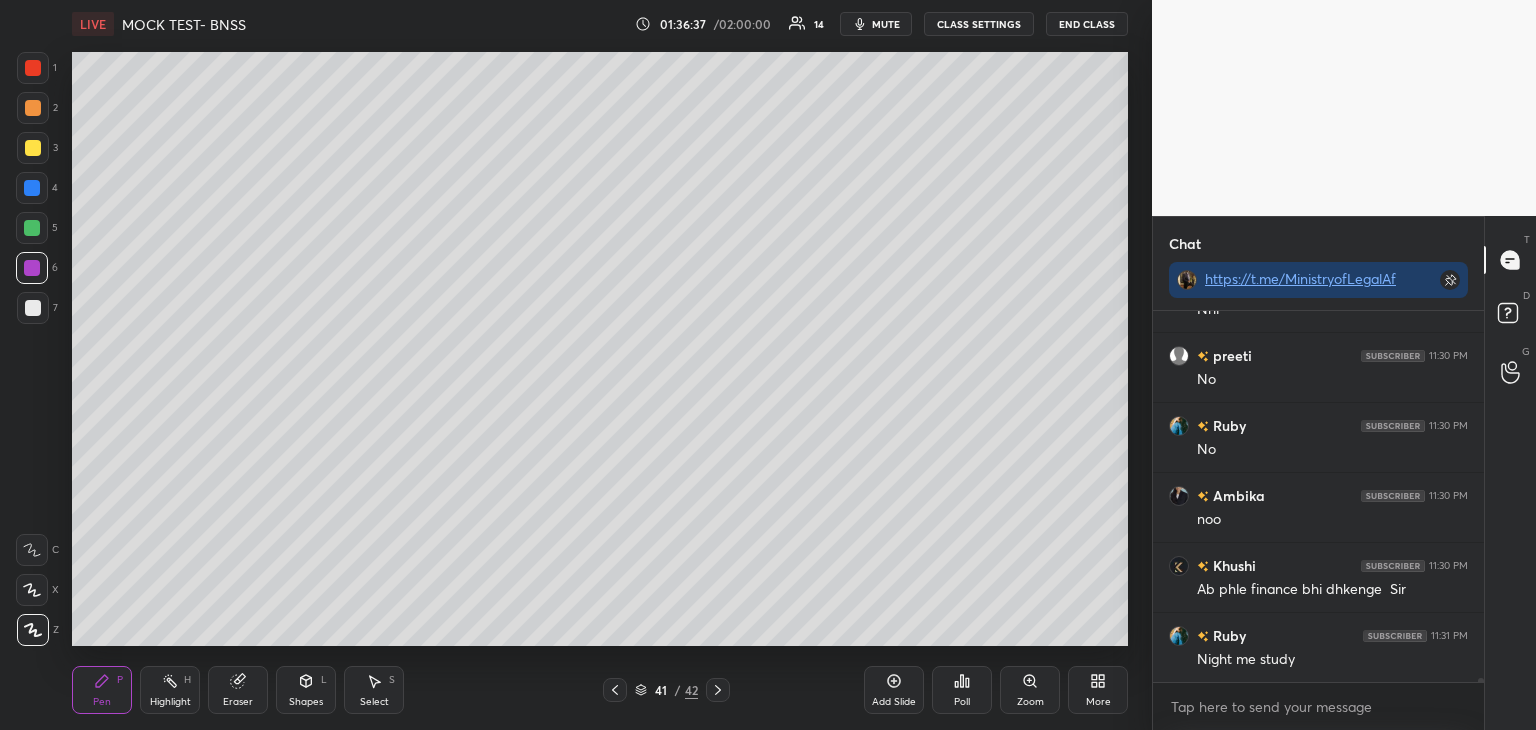 scroll, scrollTop: 36172, scrollLeft: 0, axis: vertical 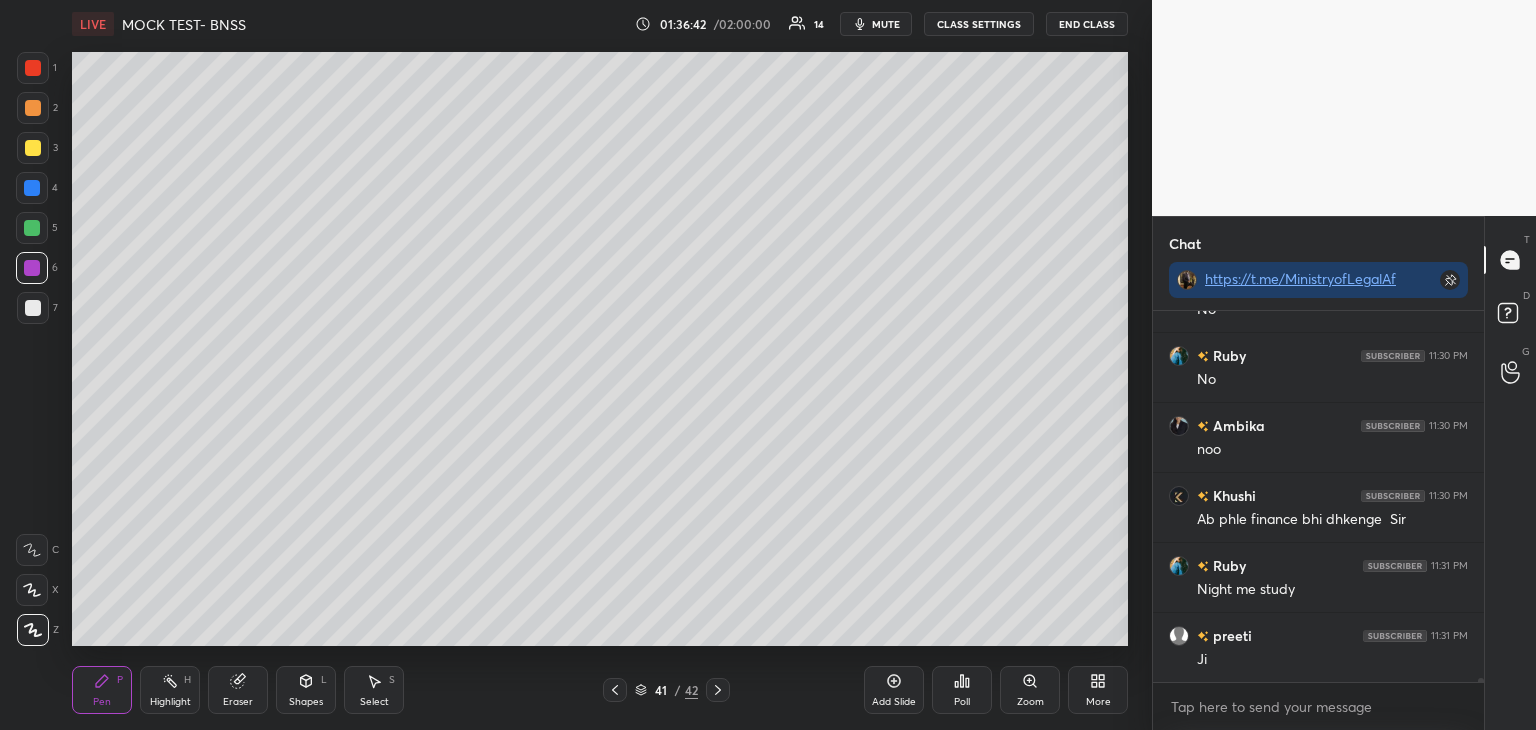 click on "5" at bounding box center [37, 232] 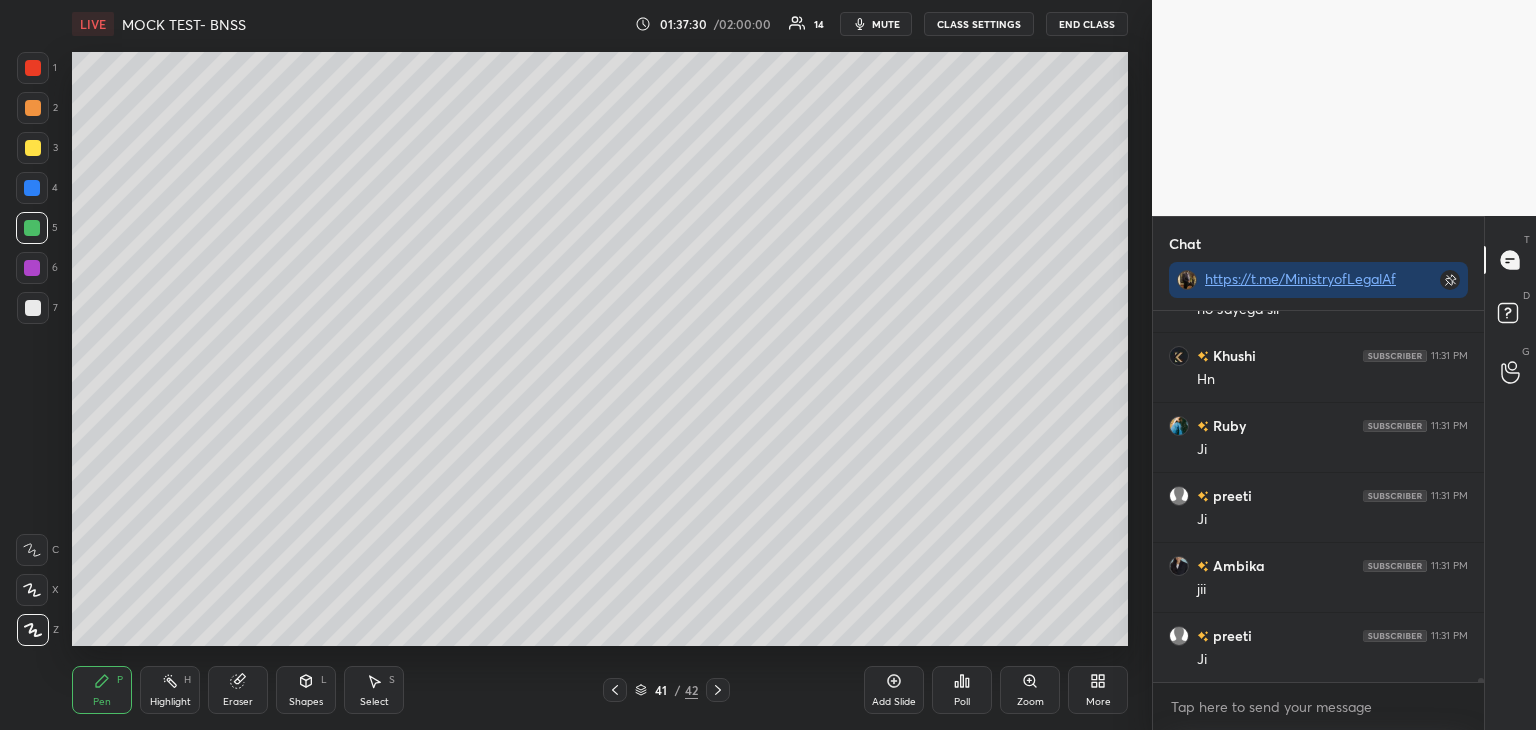 scroll, scrollTop: 36662, scrollLeft: 0, axis: vertical 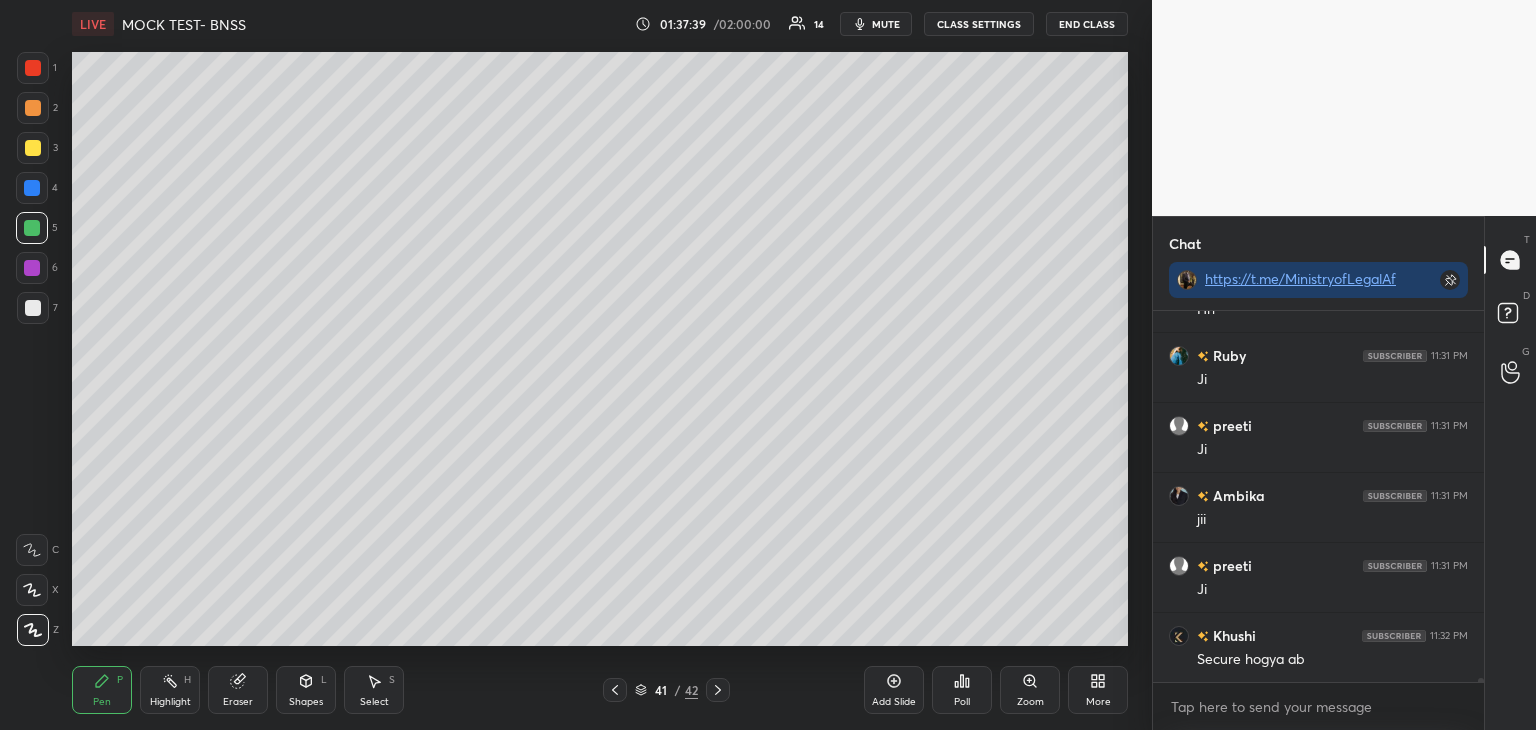 click on "Add Slide" at bounding box center (894, 690) 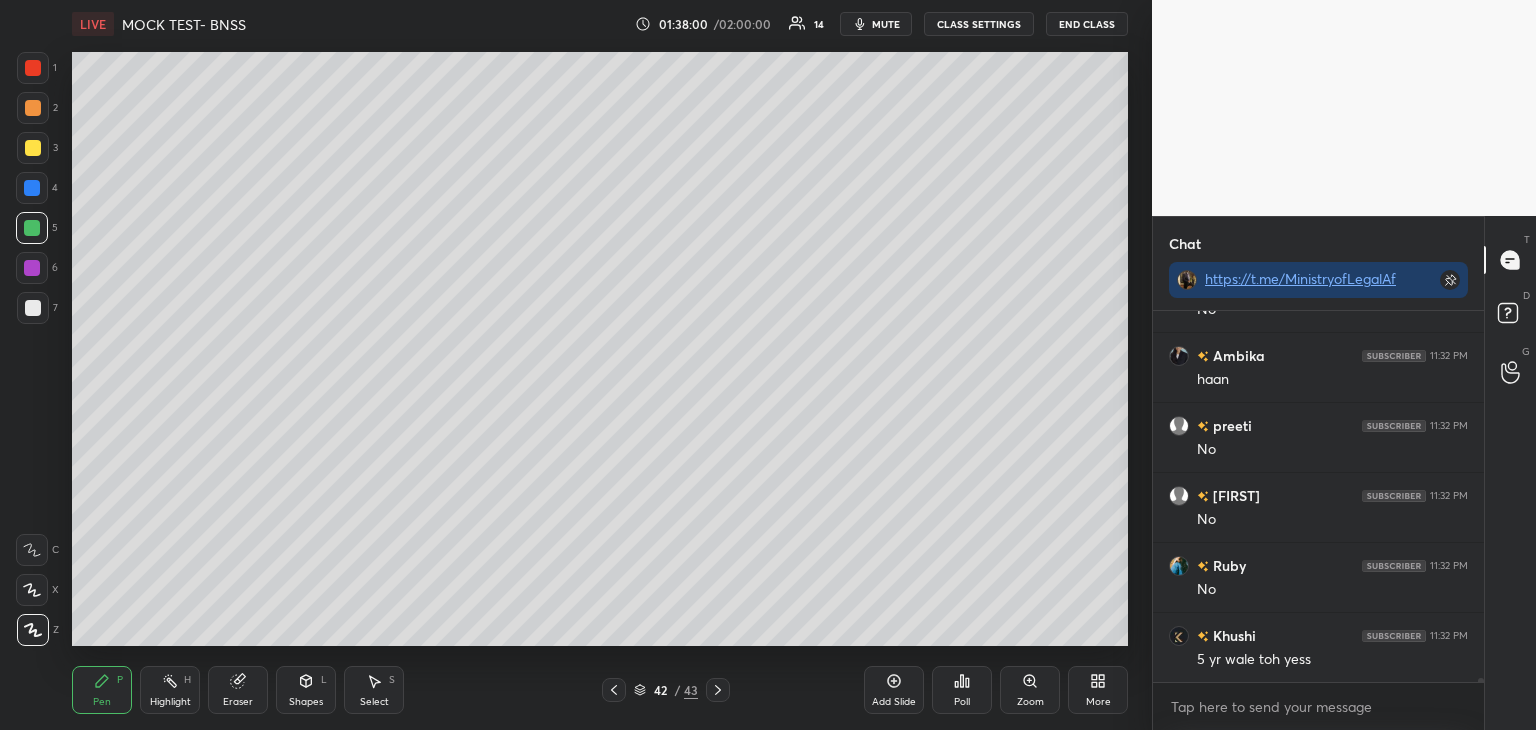 scroll, scrollTop: 37292, scrollLeft: 0, axis: vertical 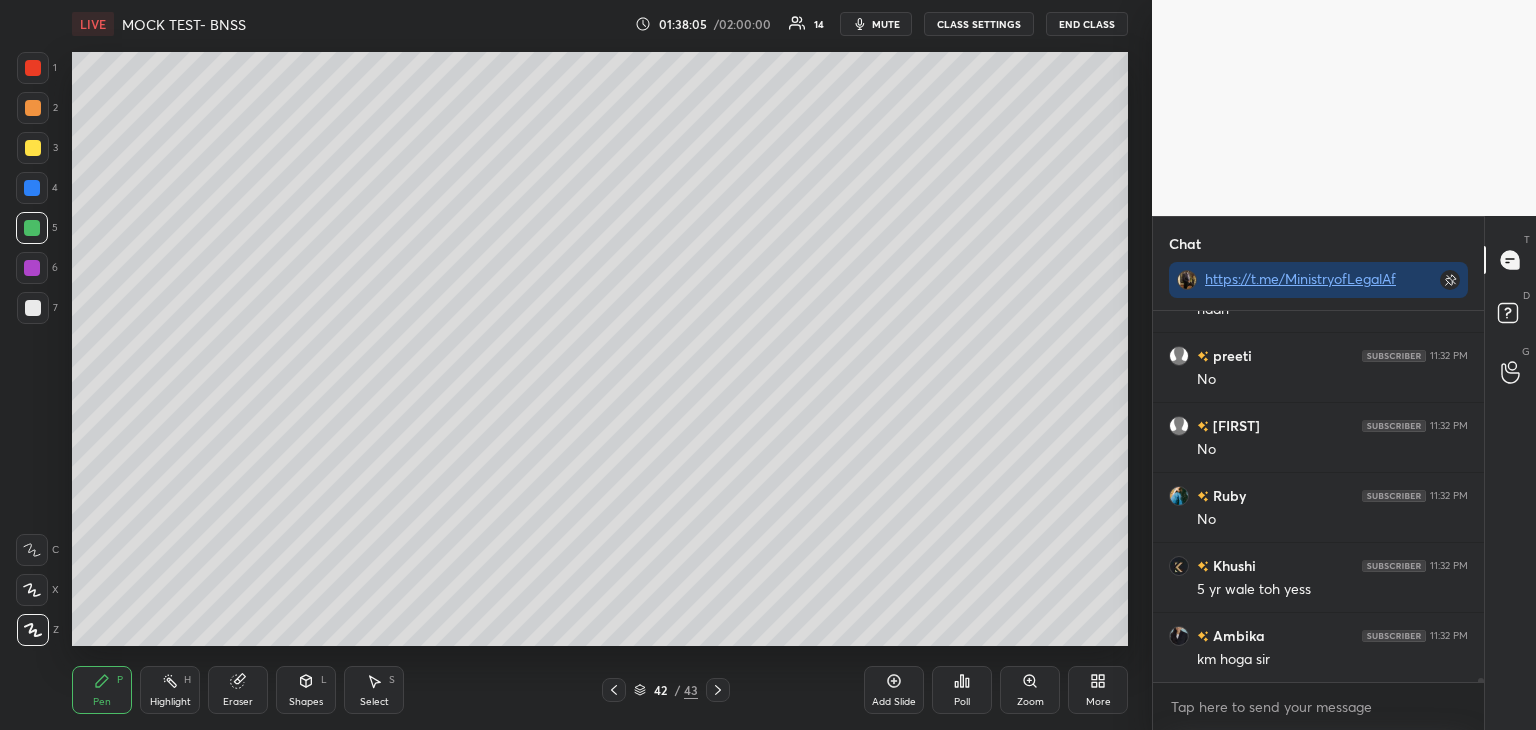 click on "7" at bounding box center [37, 312] 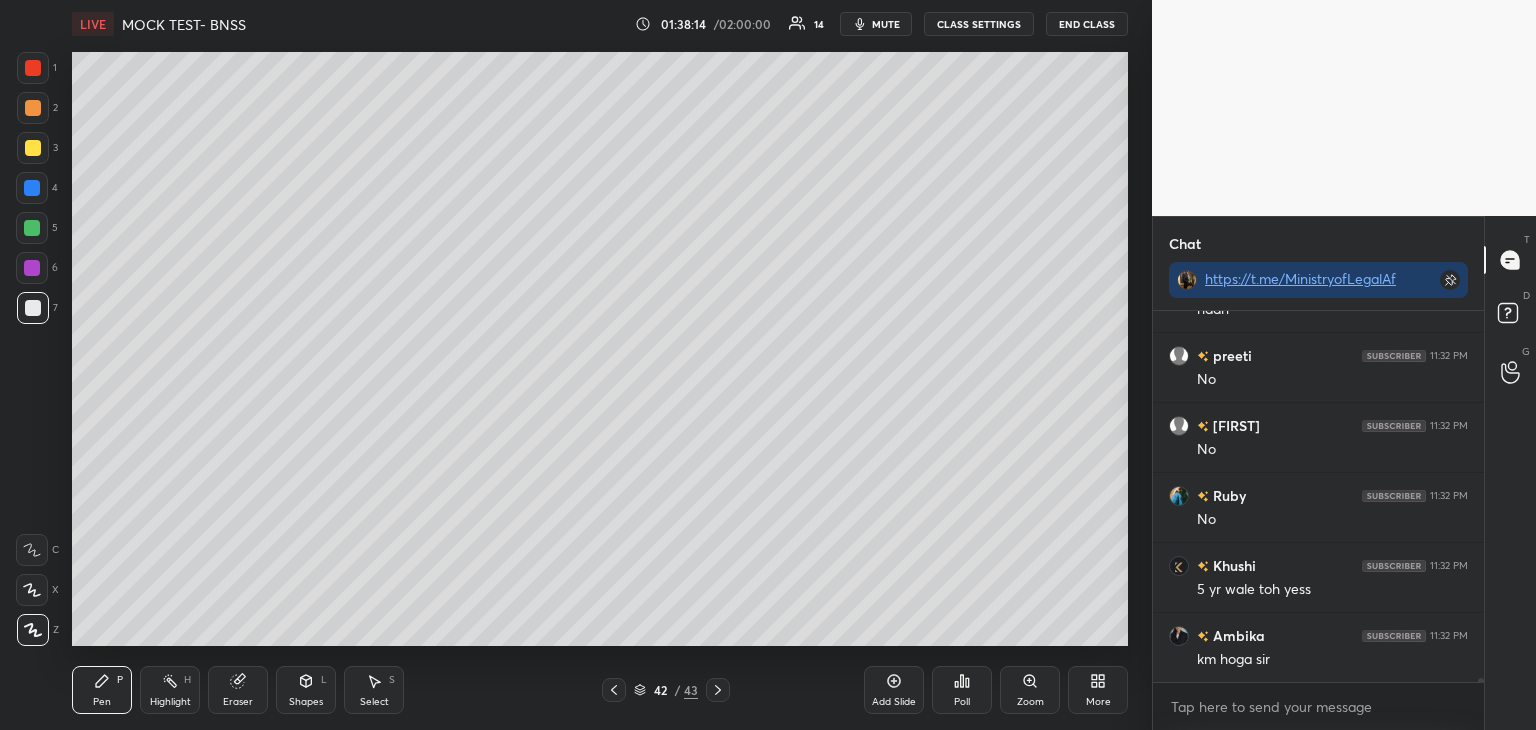 click on "5" at bounding box center (37, 232) 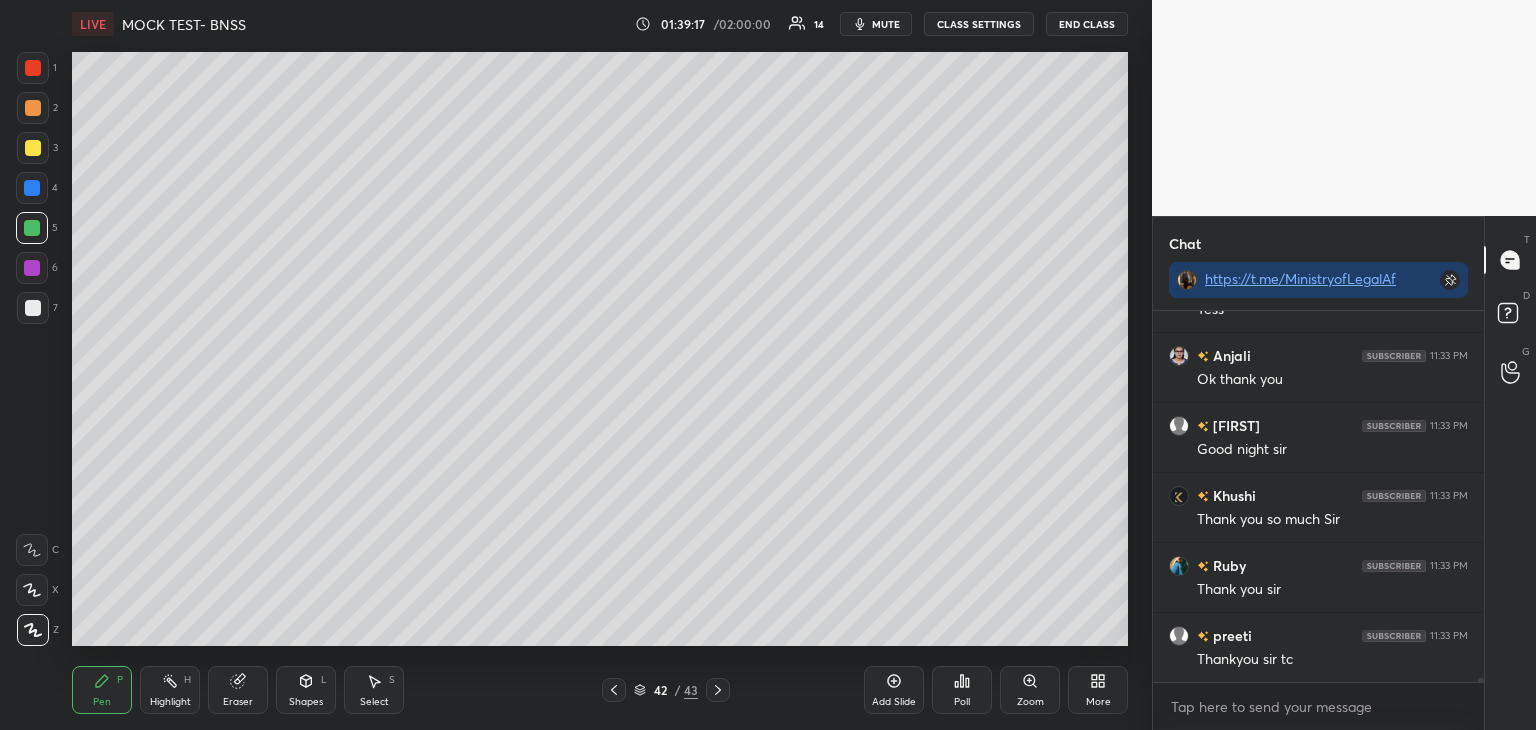 scroll, scrollTop: 38852, scrollLeft: 0, axis: vertical 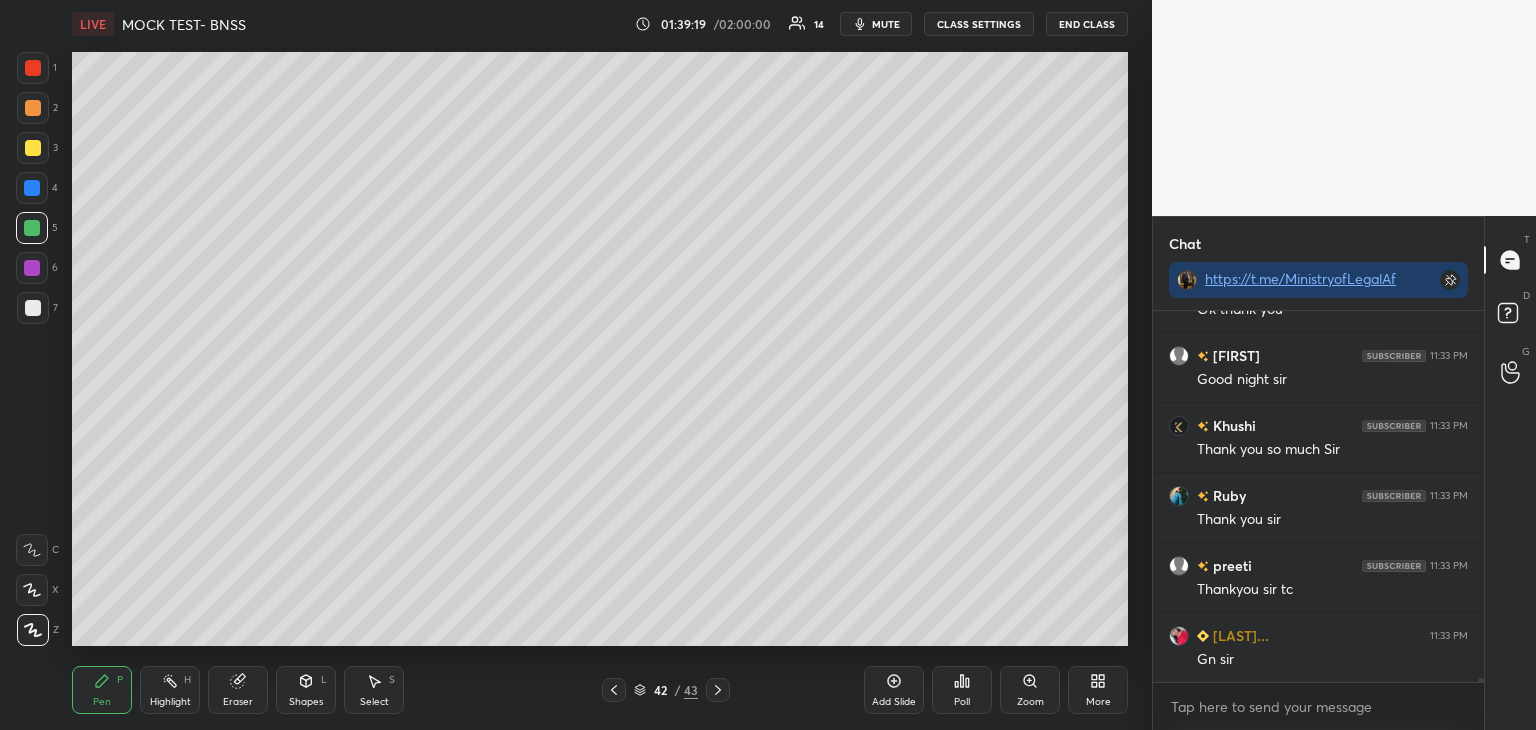click on "End Class" at bounding box center [1087, 24] 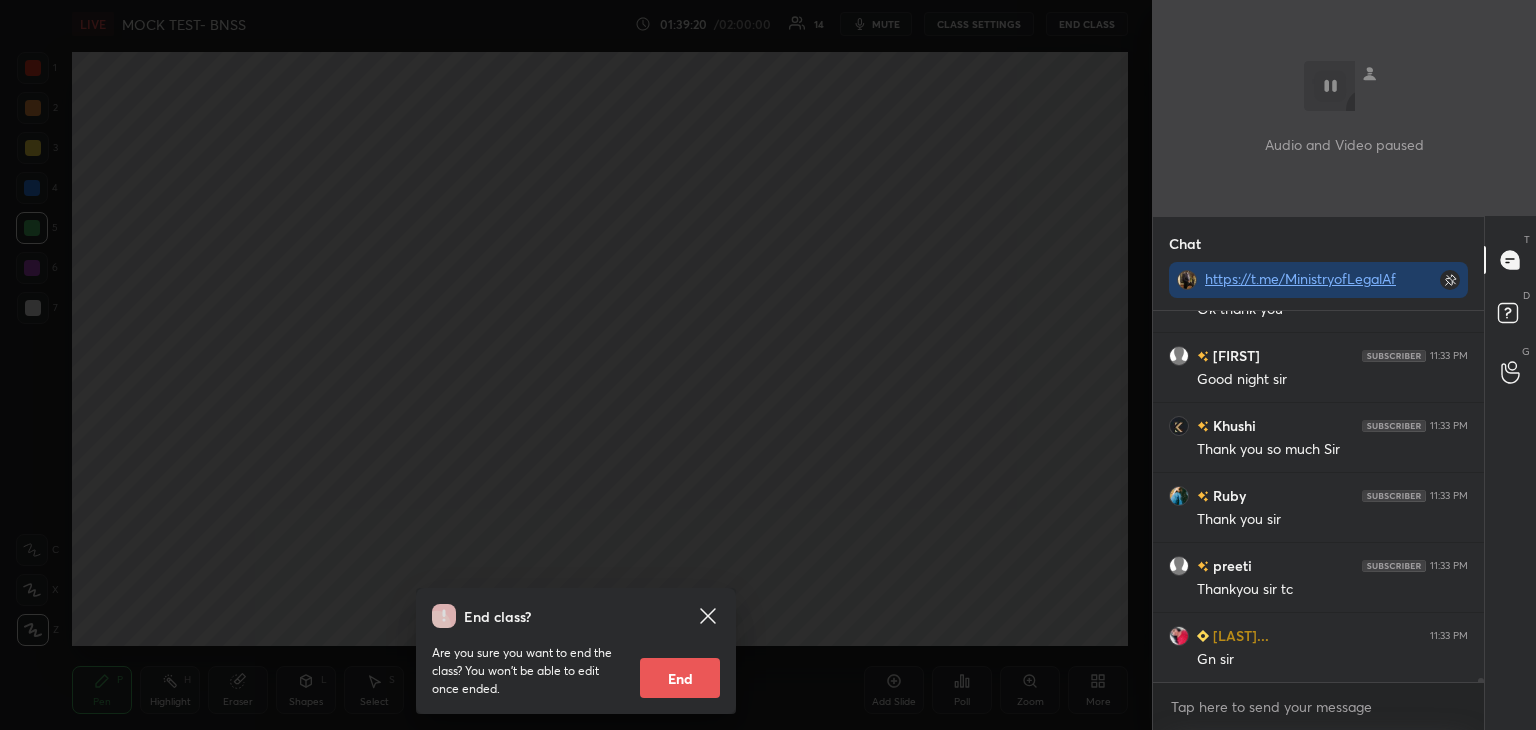 scroll, scrollTop: 38922, scrollLeft: 0, axis: vertical 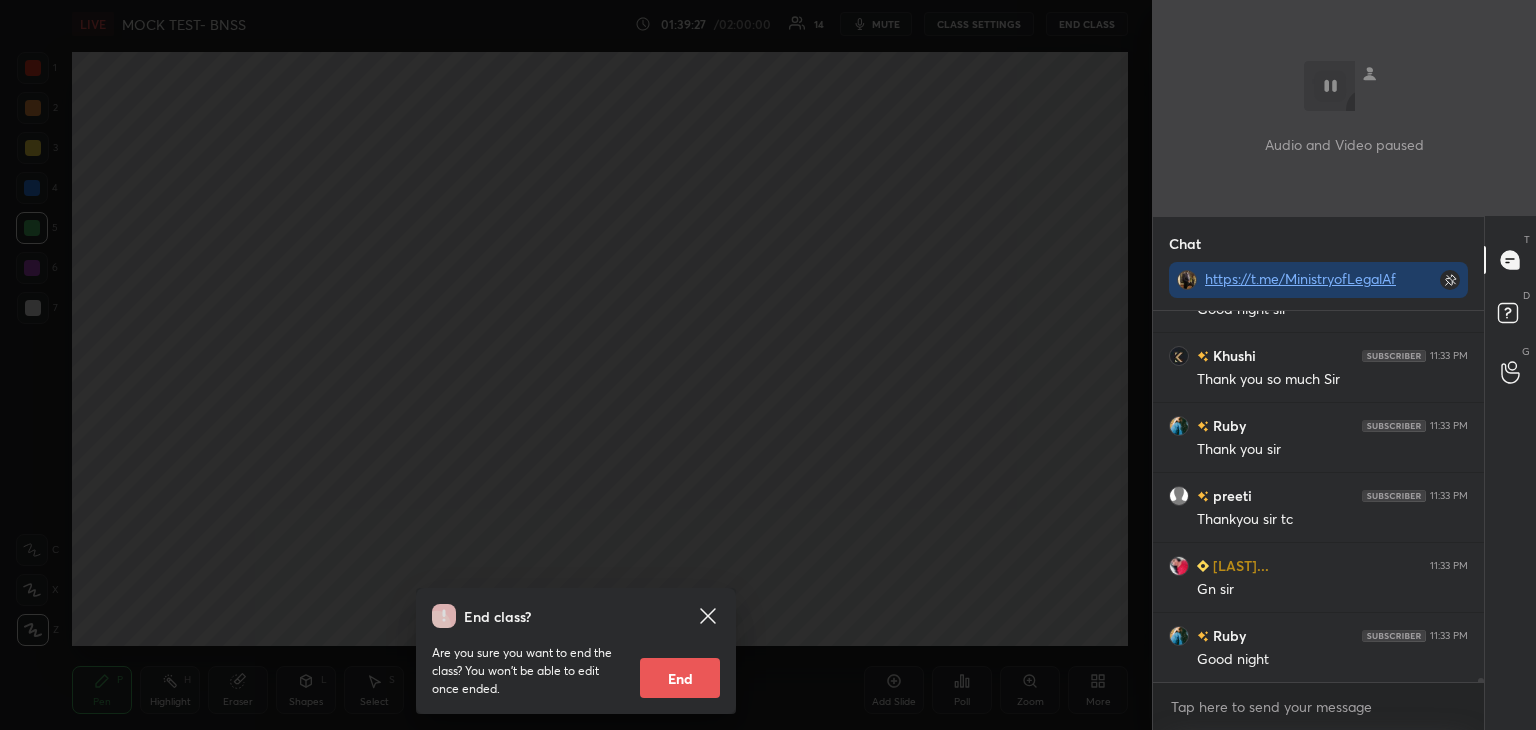 click on "End" at bounding box center (680, 678) 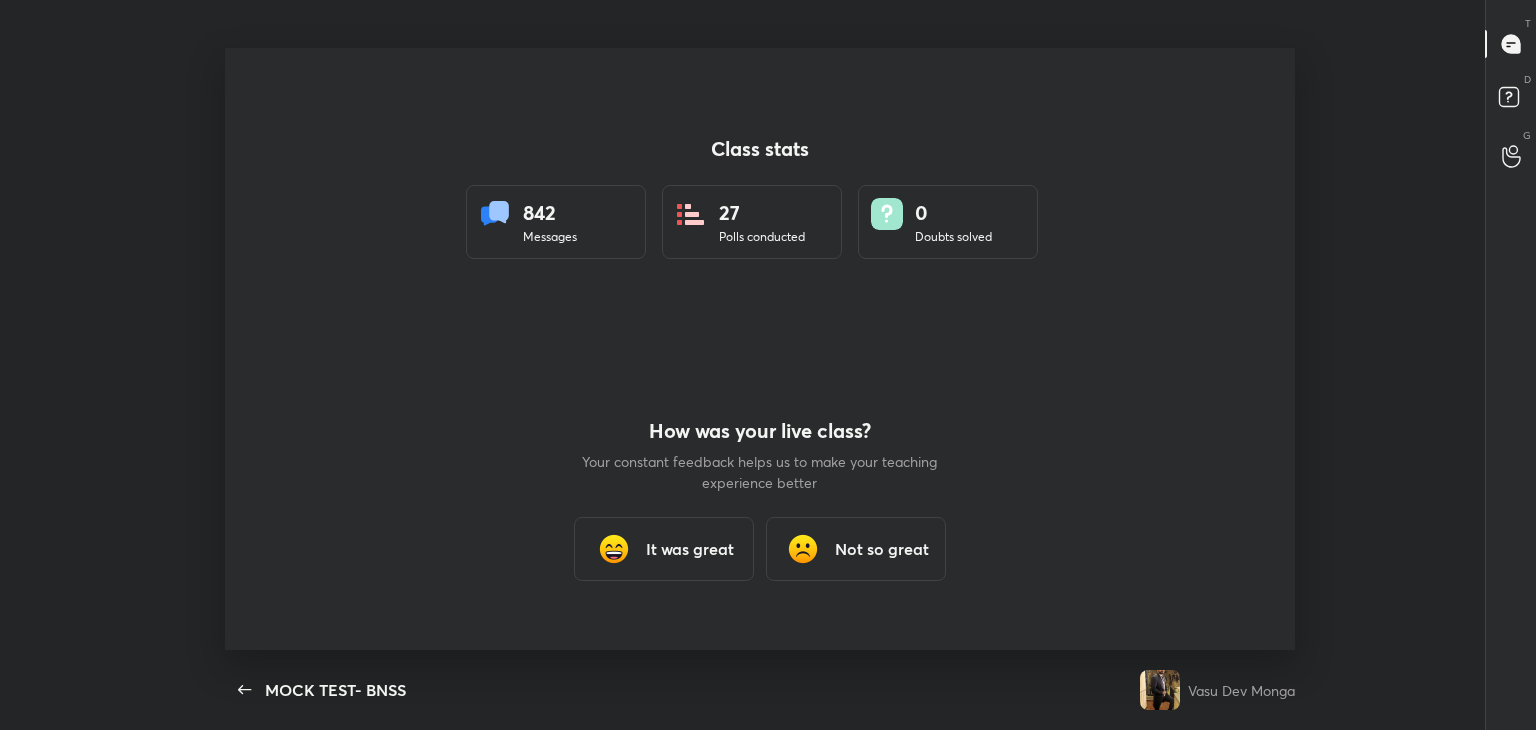 scroll, scrollTop: 99397, scrollLeft: 98775, axis: both 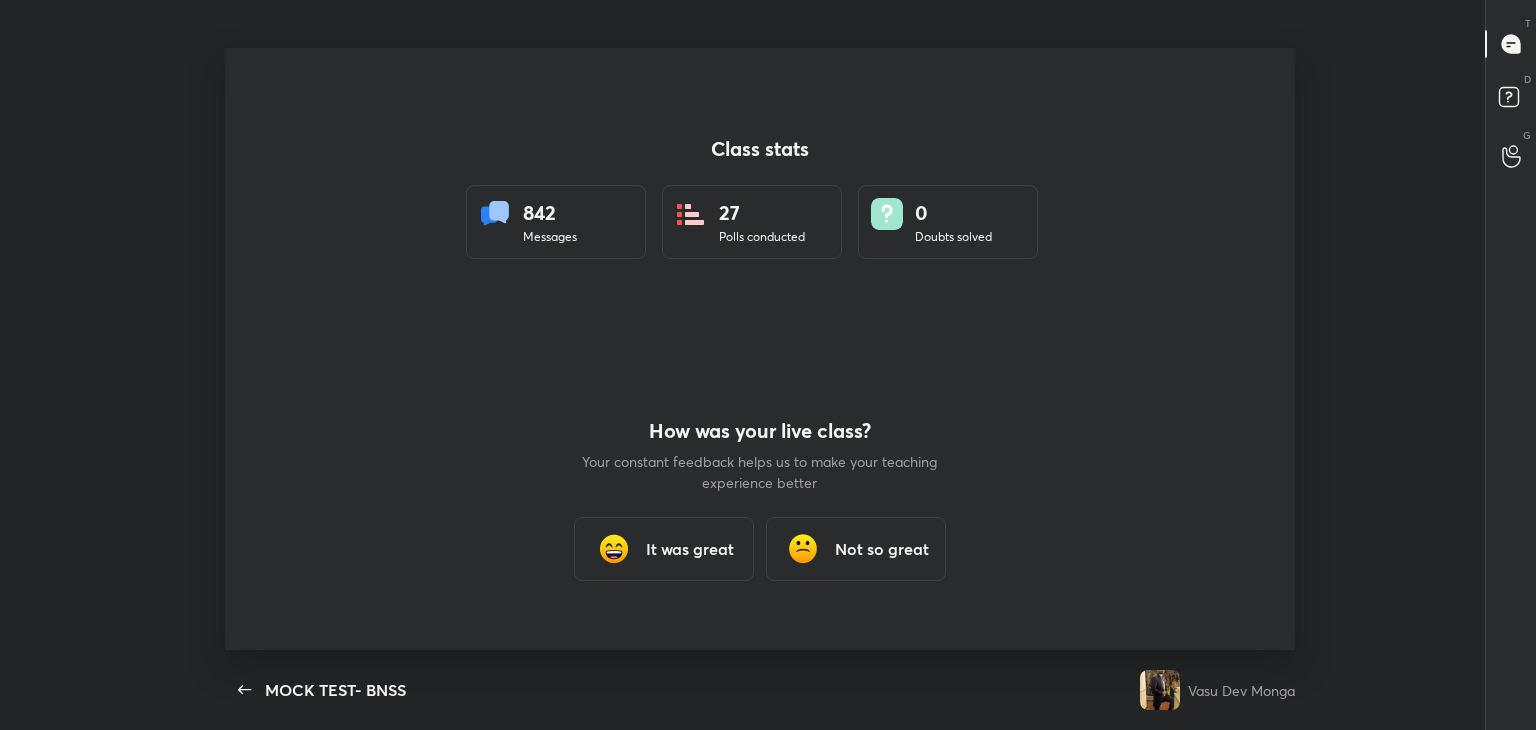 click on "It was great" at bounding box center (664, 549) 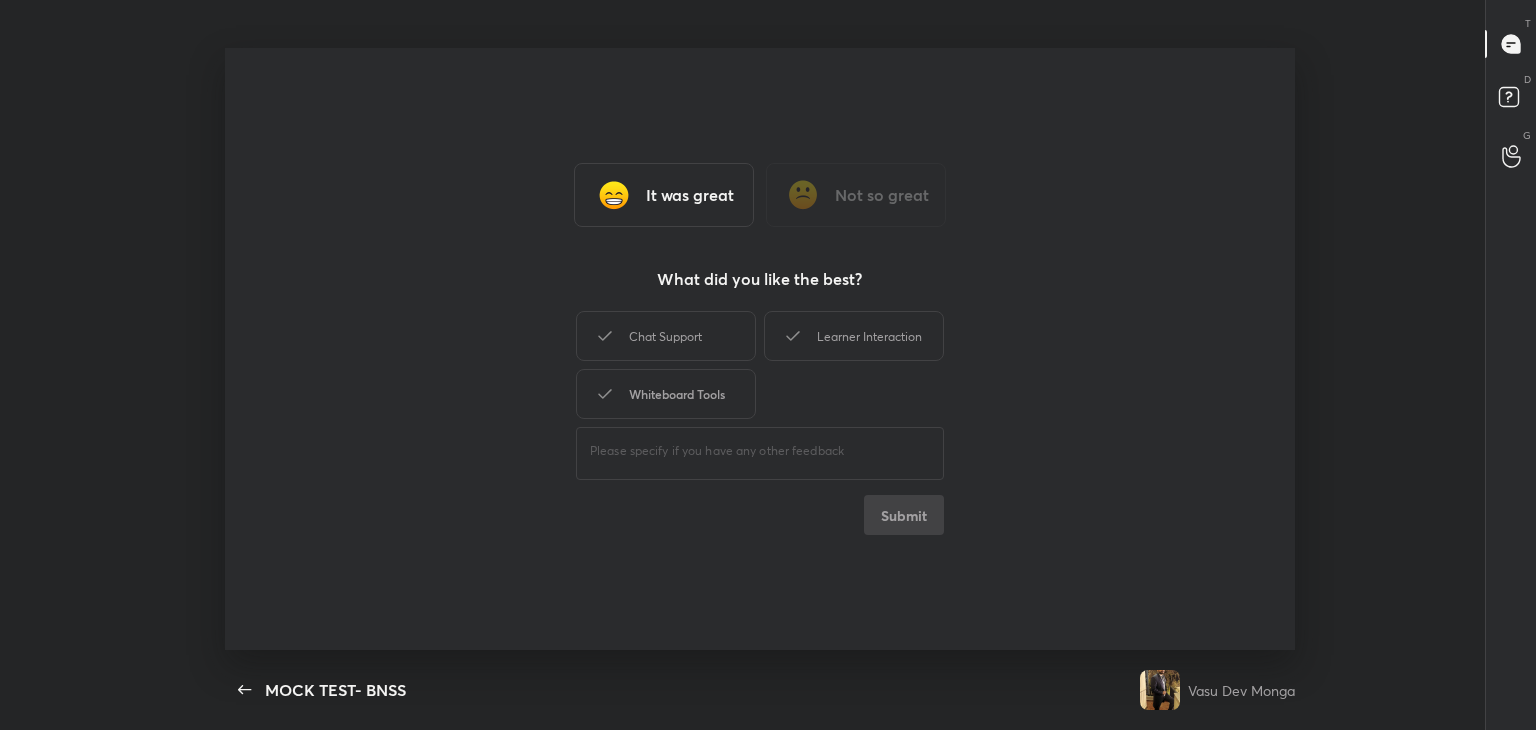 click on "Whiteboard Tools" at bounding box center [666, 394] 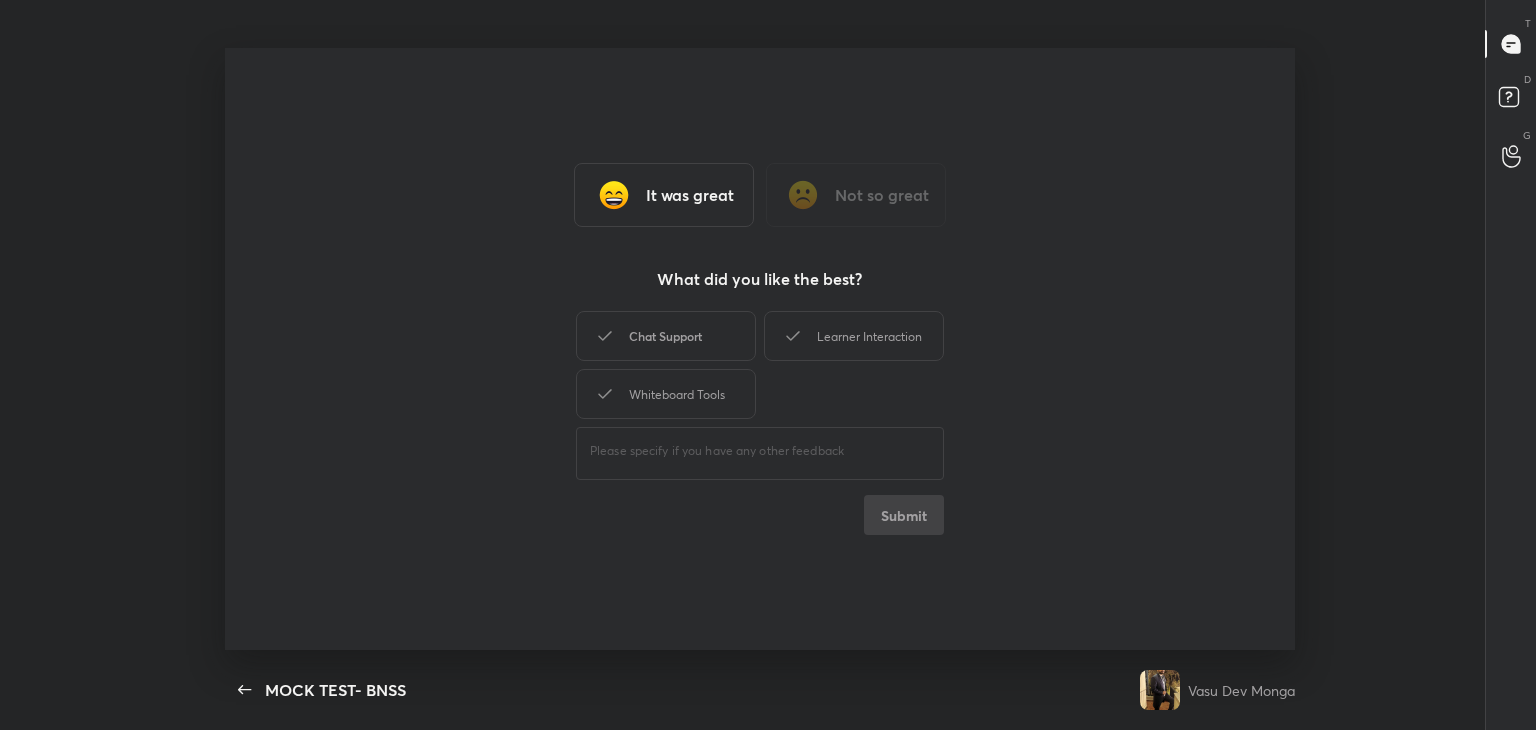 click on "Chat Support" at bounding box center (666, 336) 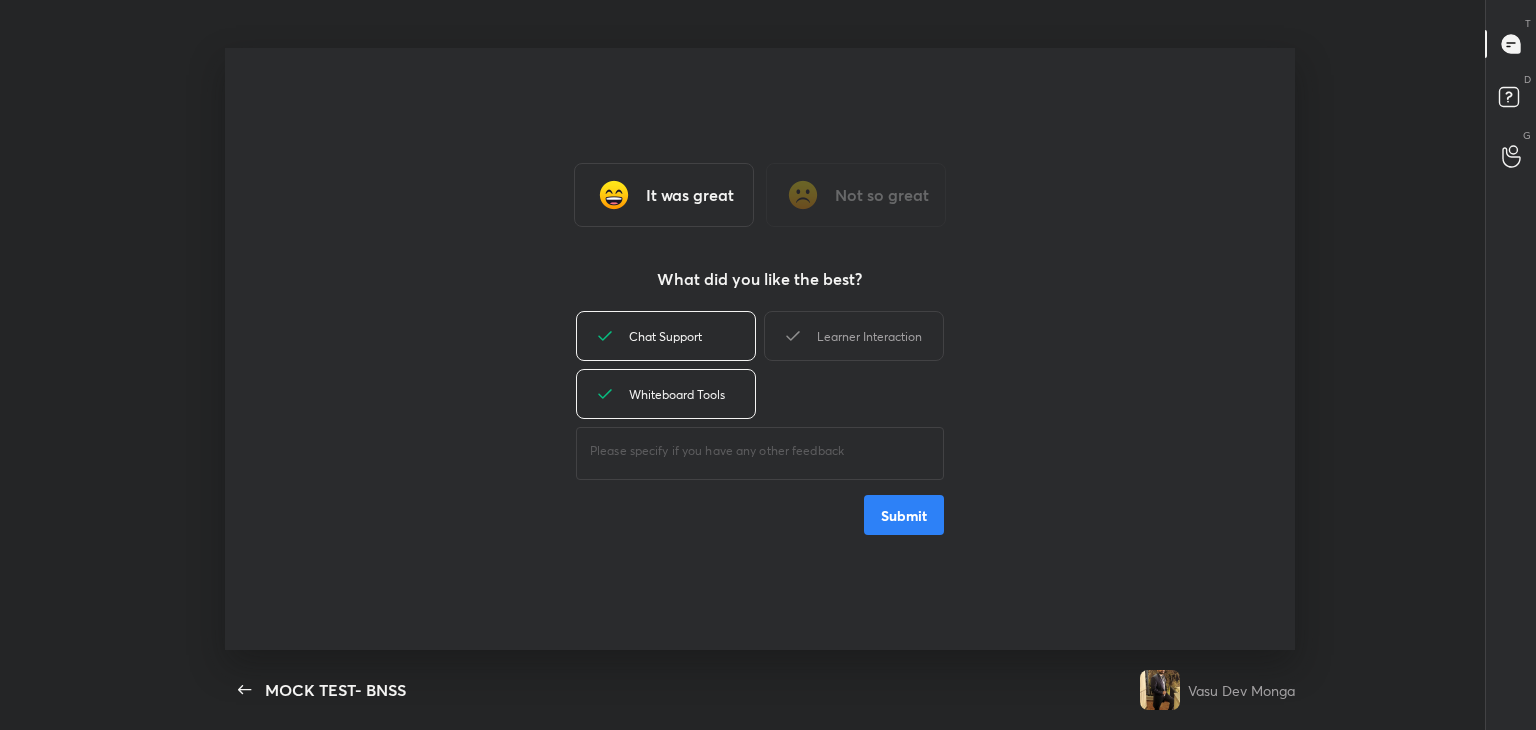 click on "Learner Interaction" at bounding box center [854, 336] 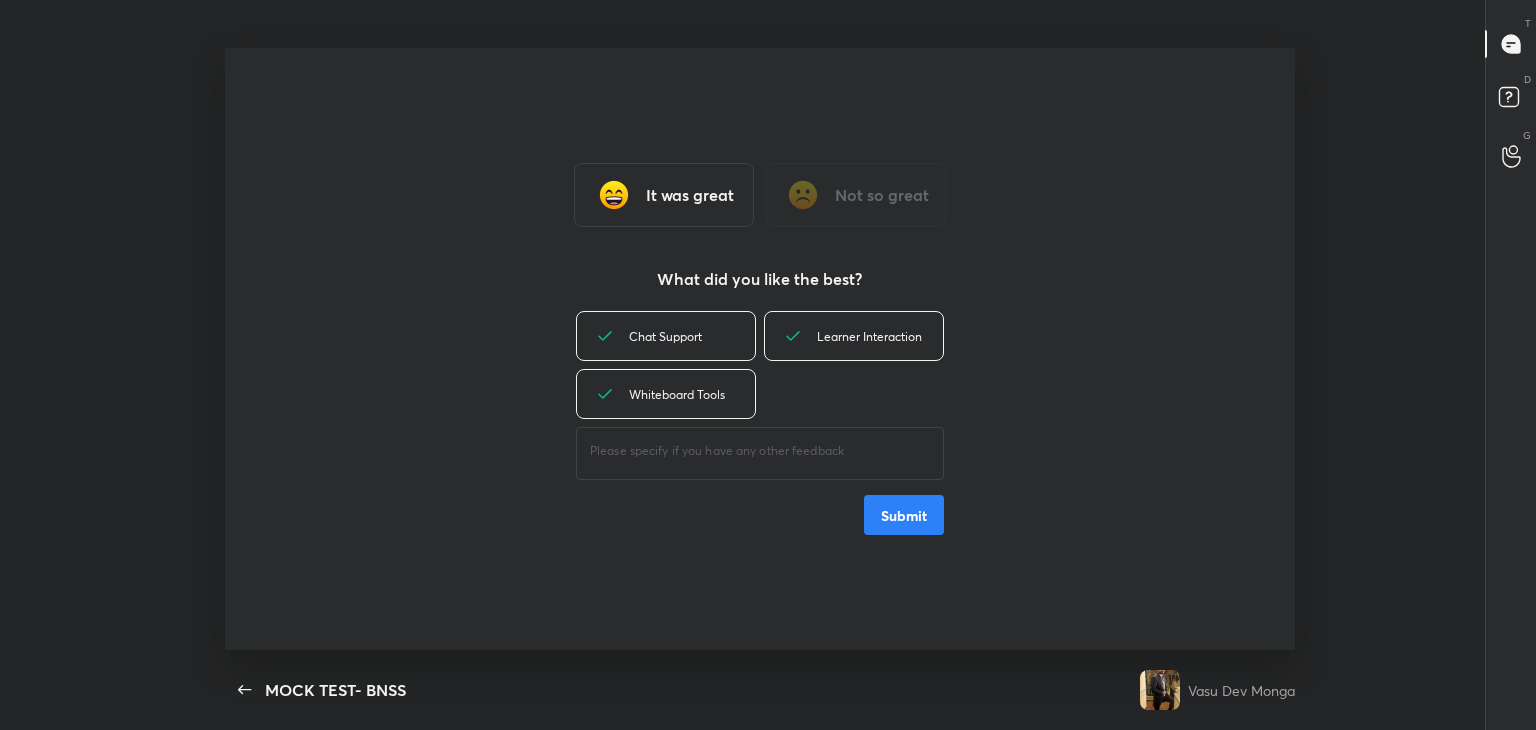 click on "It was great Not so great What did you like the best? Chat Support Learner Interaction Whiteboard Tools ​ Submit" at bounding box center [760, 349] 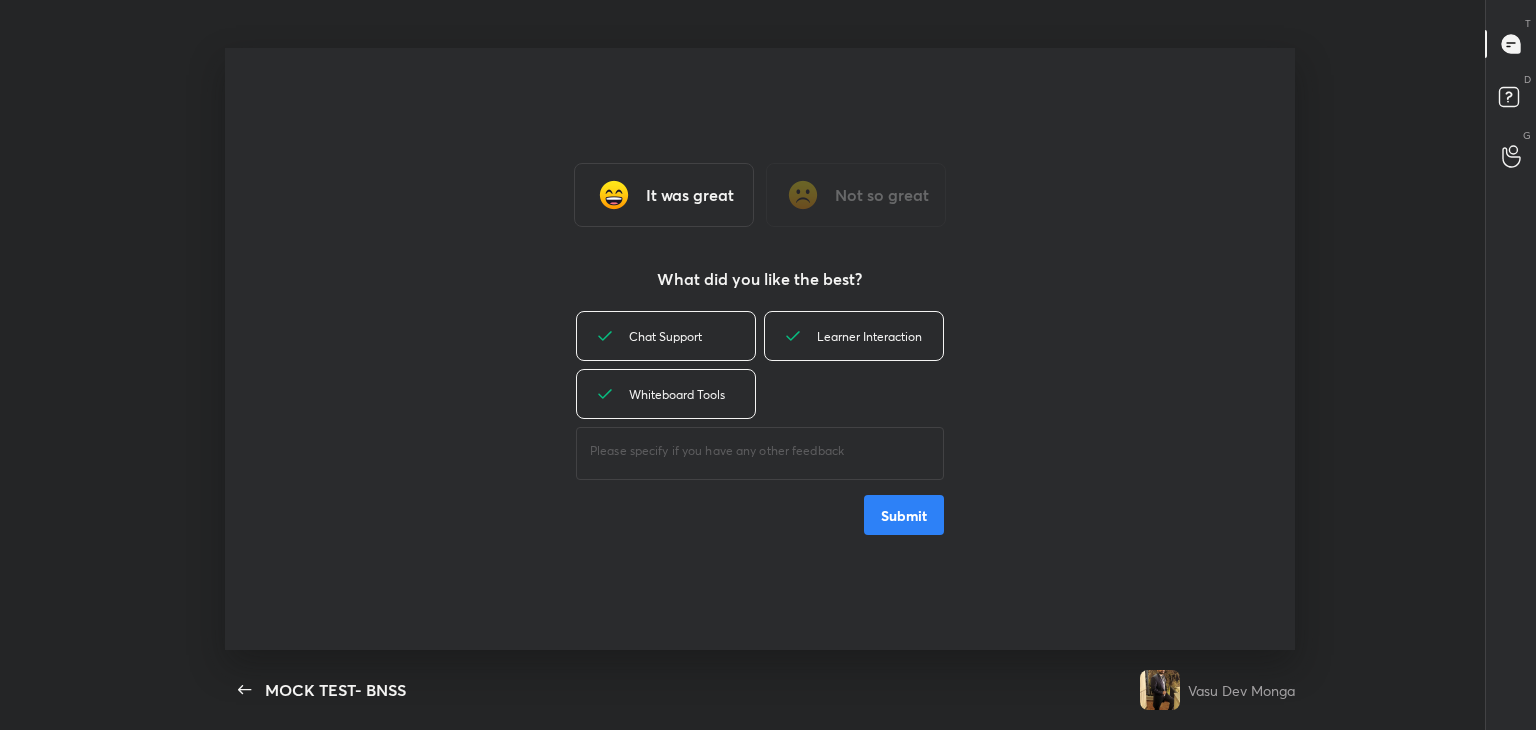 click on "Submit" at bounding box center [904, 515] 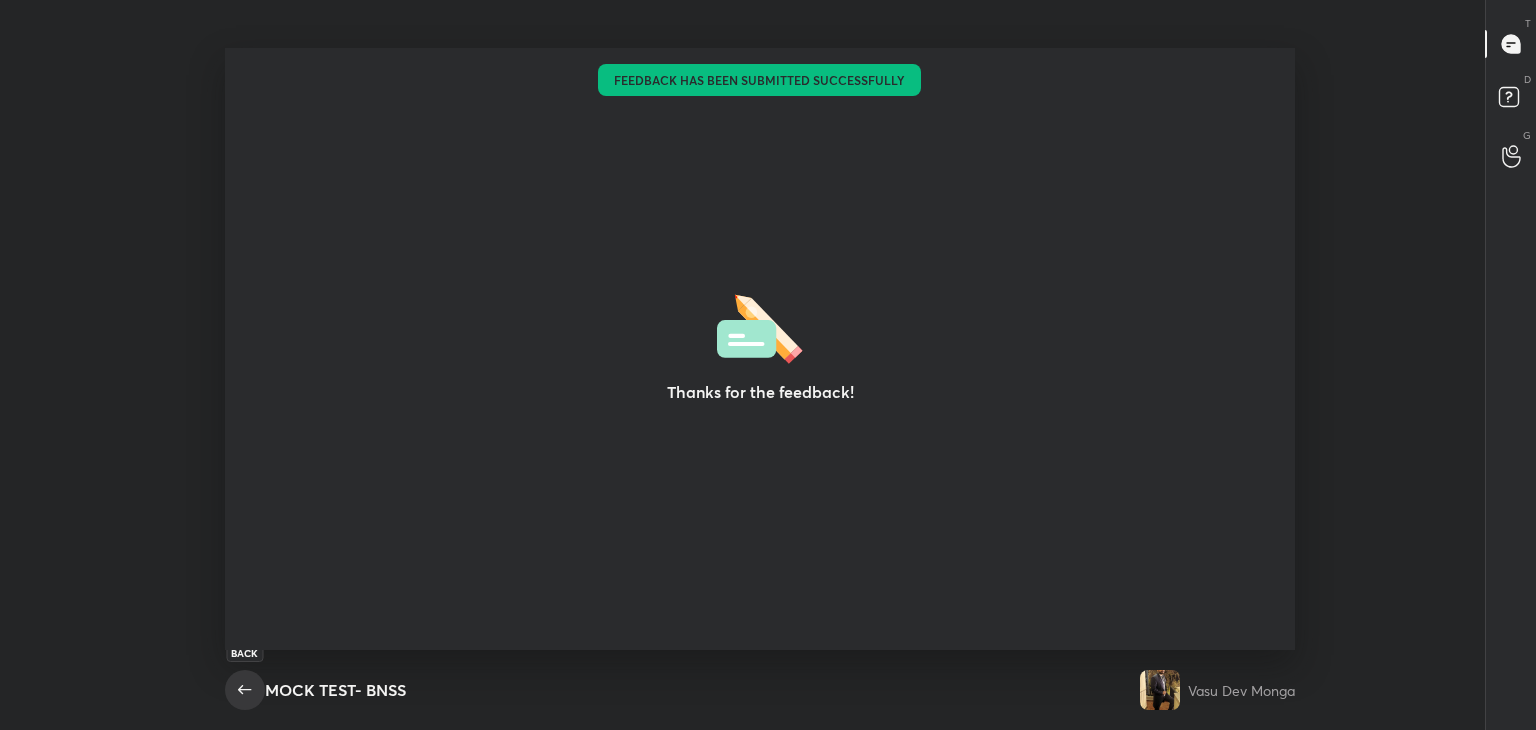 click at bounding box center [245, 690] 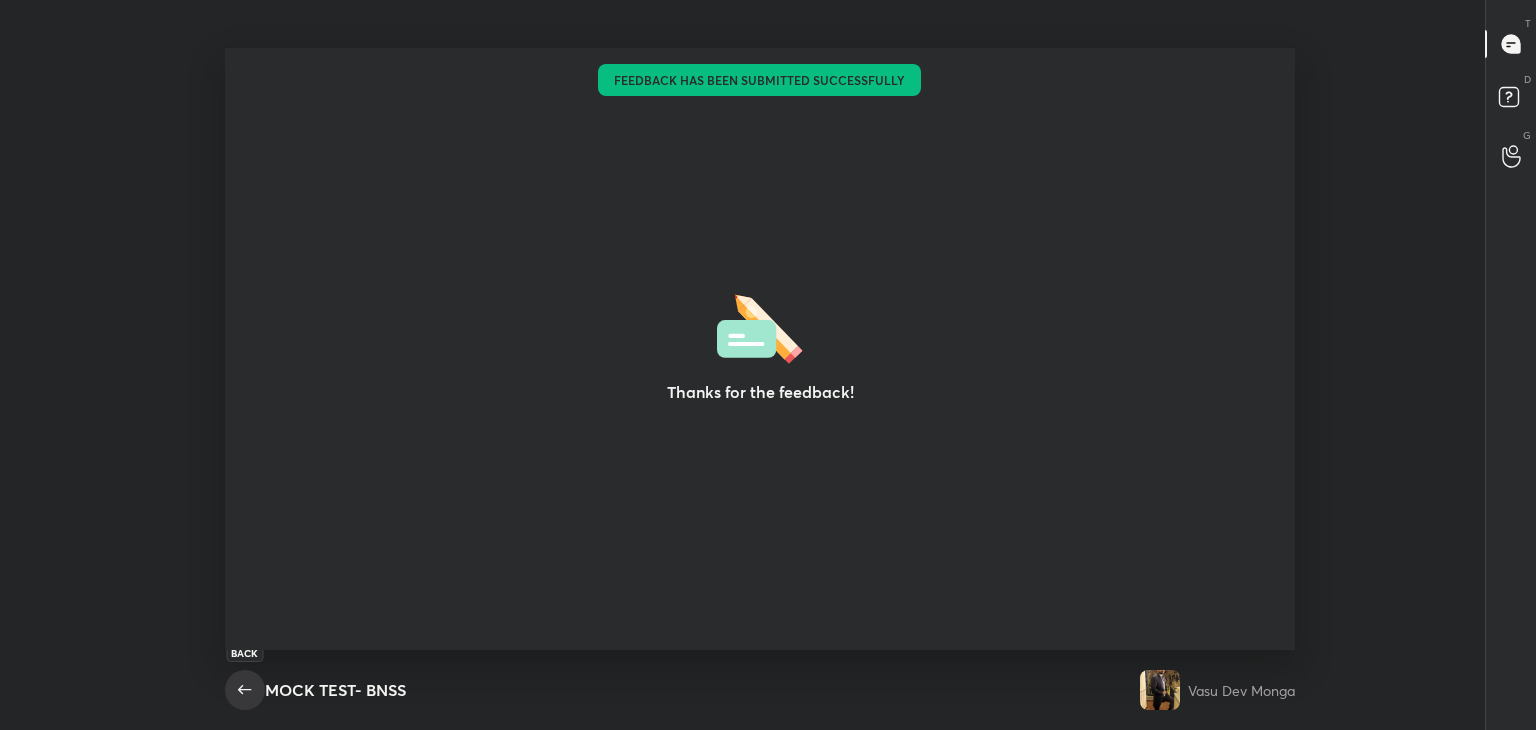 click 